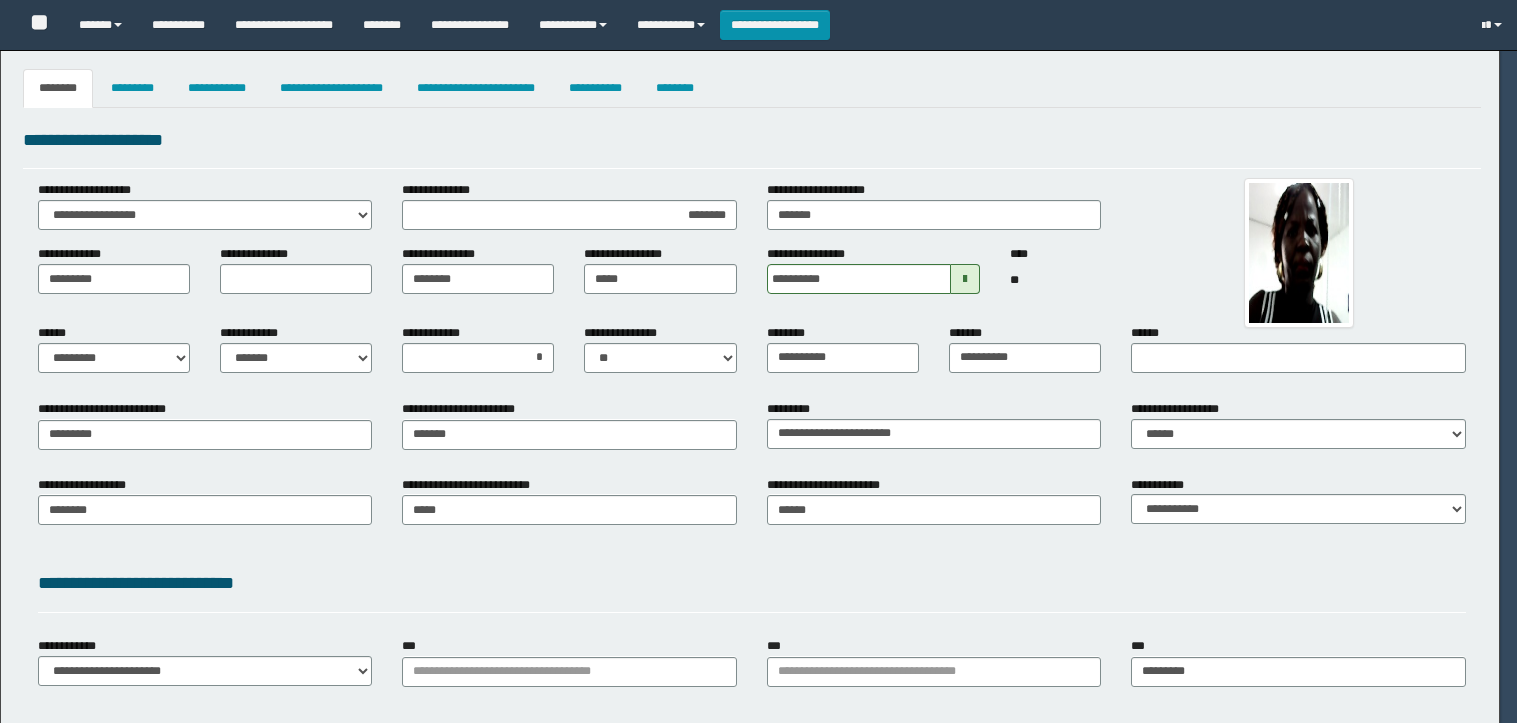 select on "*" 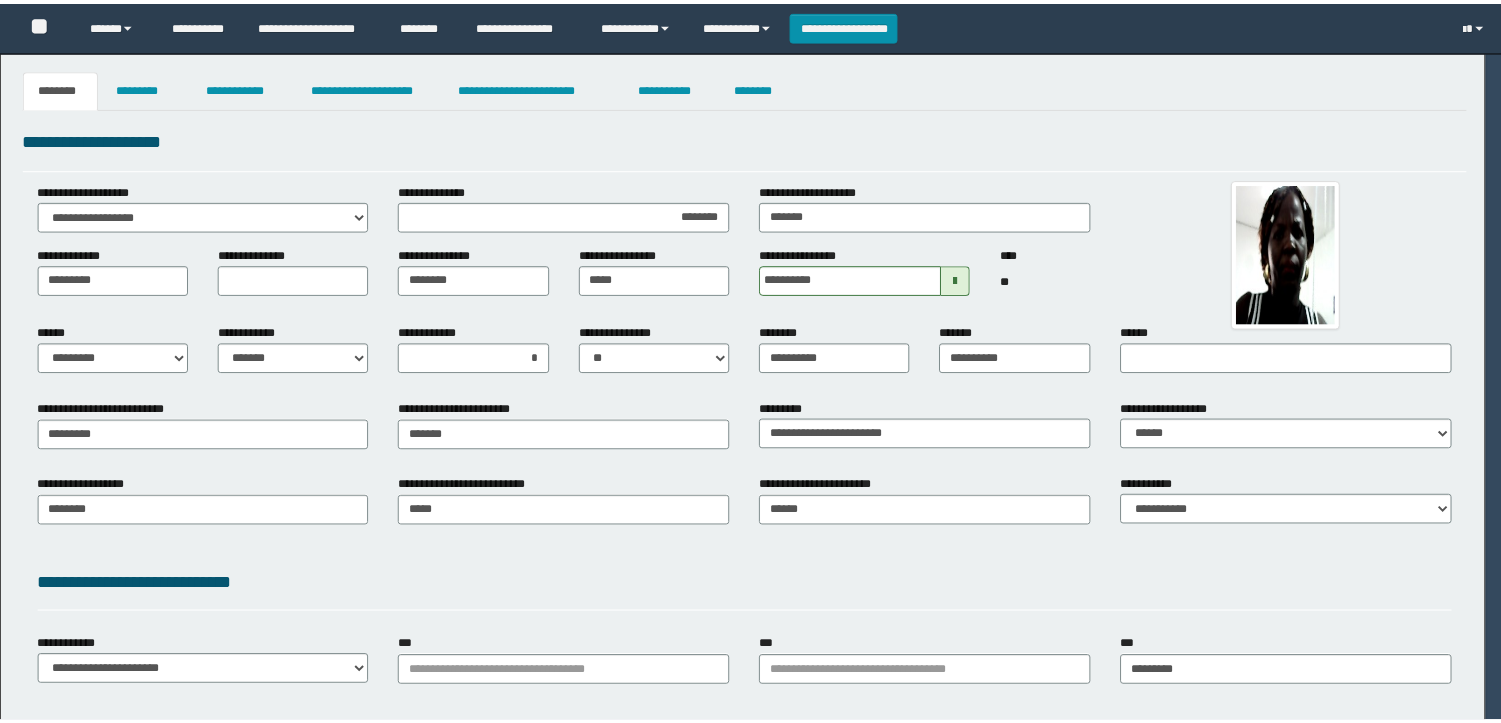 scroll, scrollTop: 0, scrollLeft: 0, axis: both 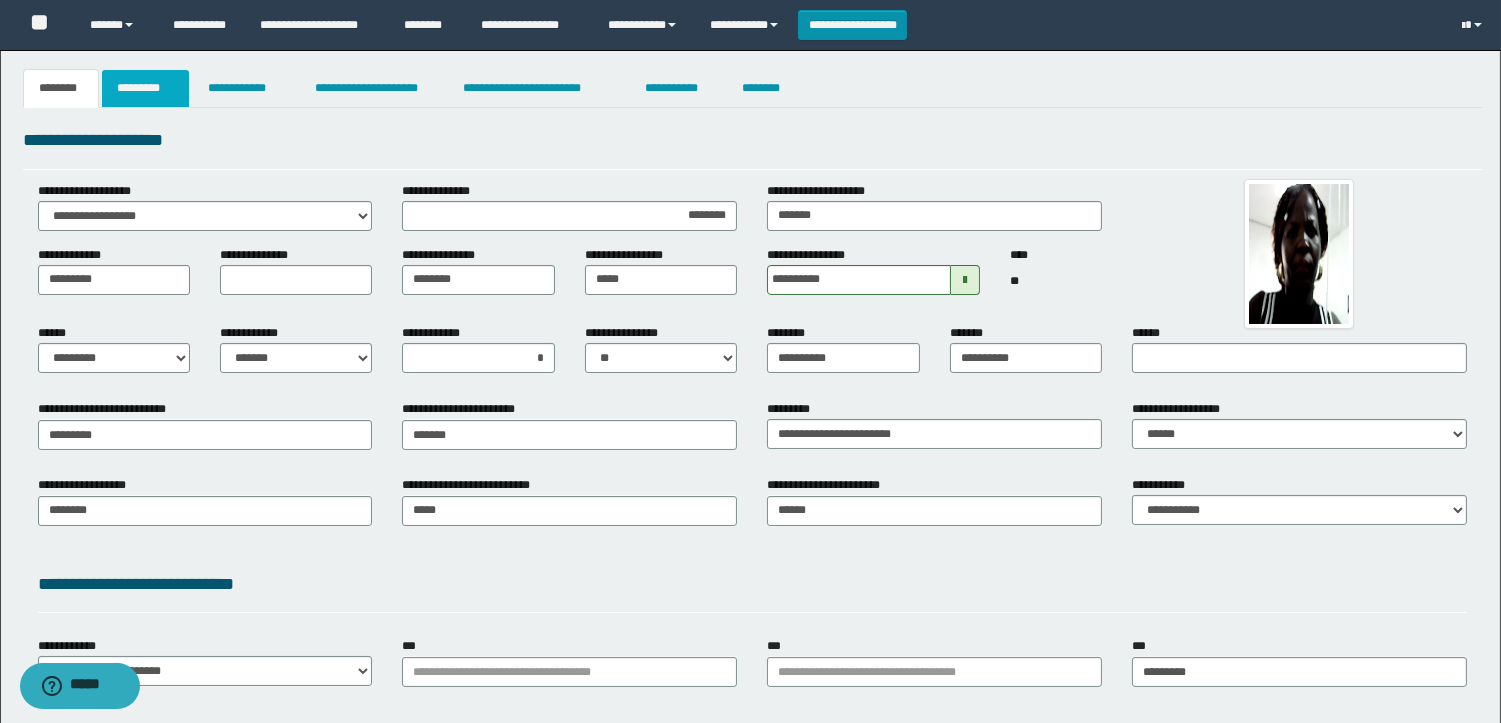 click on "*********" at bounding box center (145, 88) 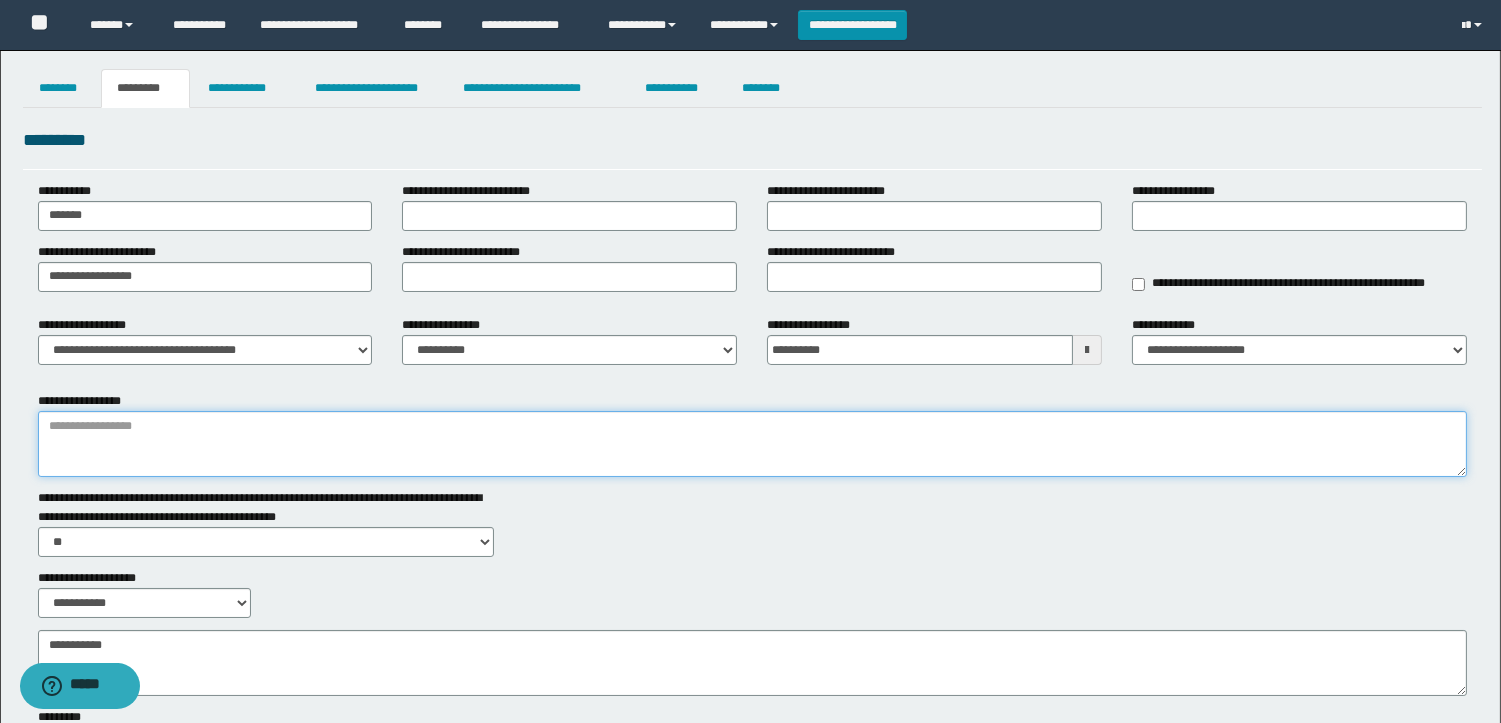 click on "**********" at bounding box center (752, 444) 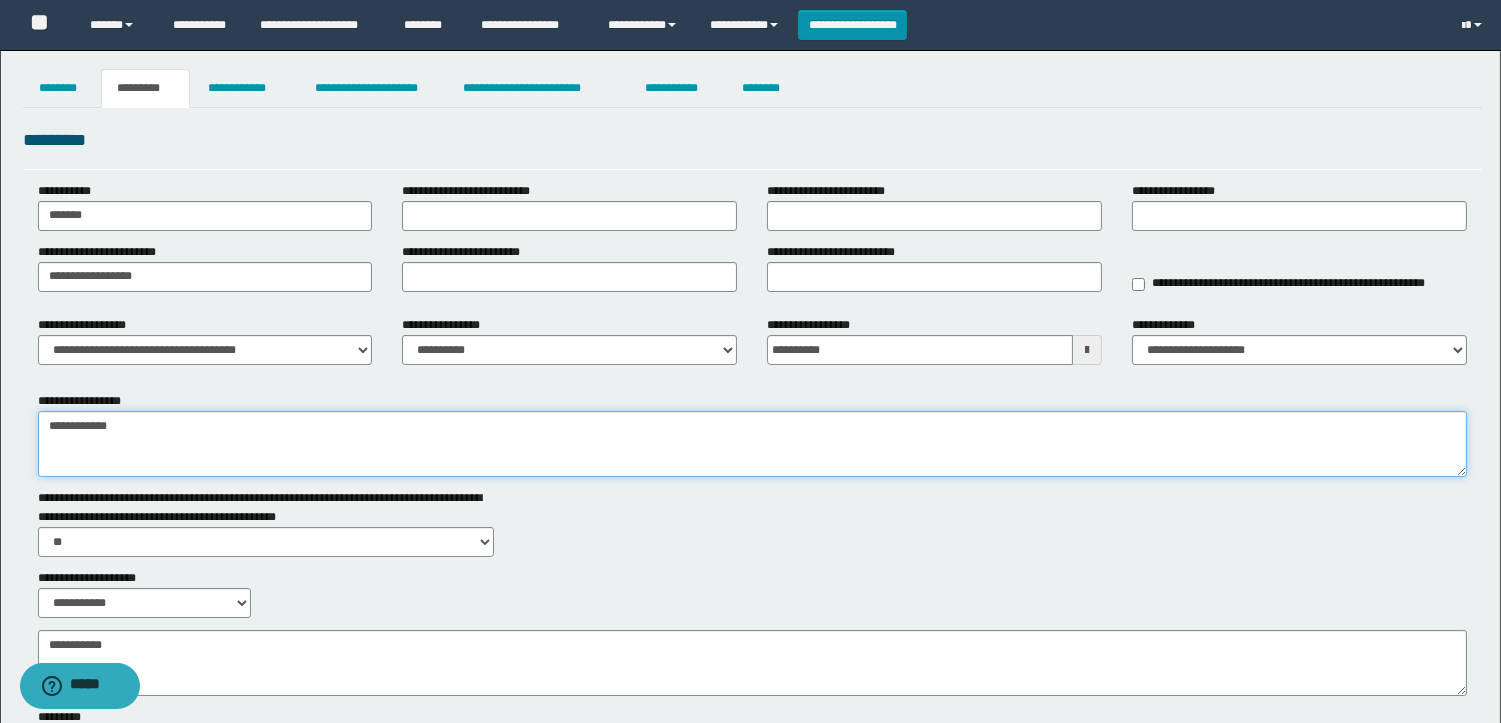 type on "**********" 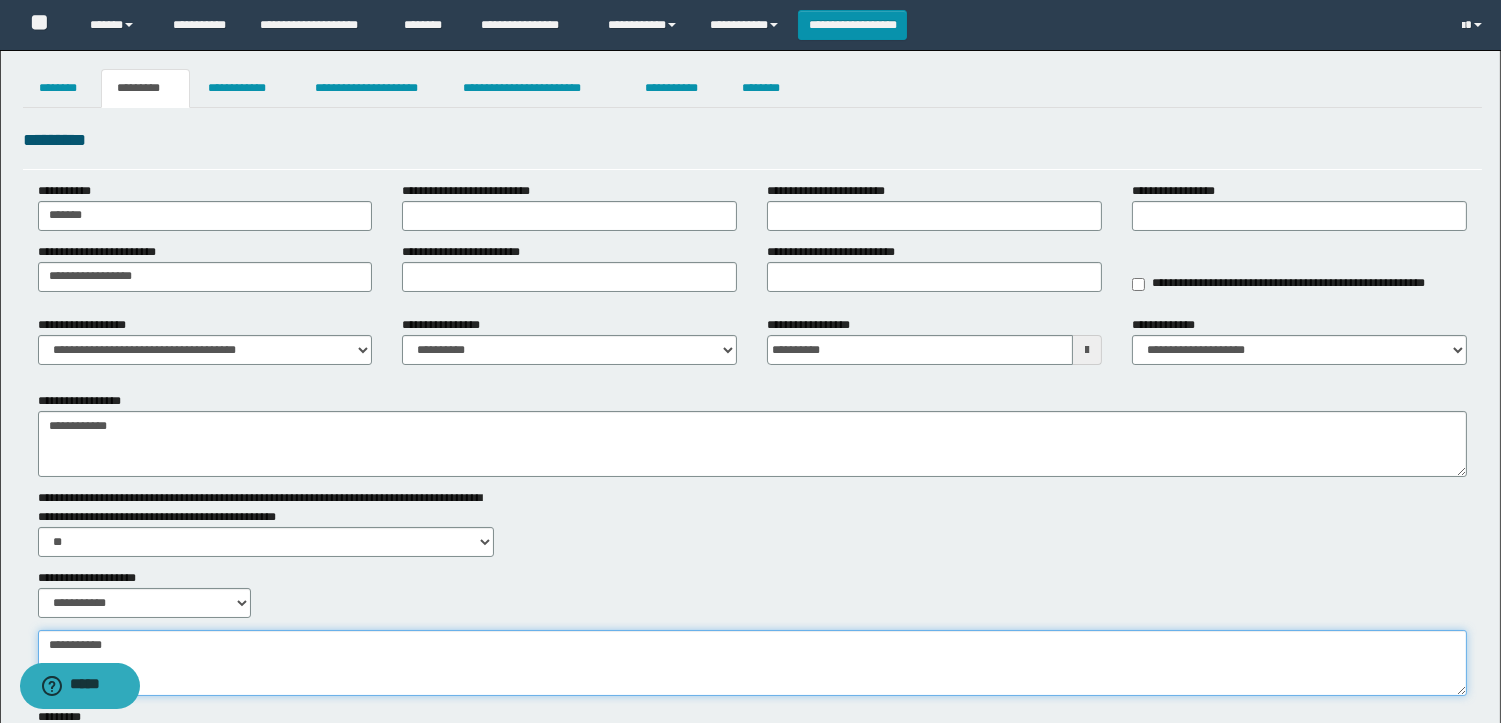 paste on "**********" 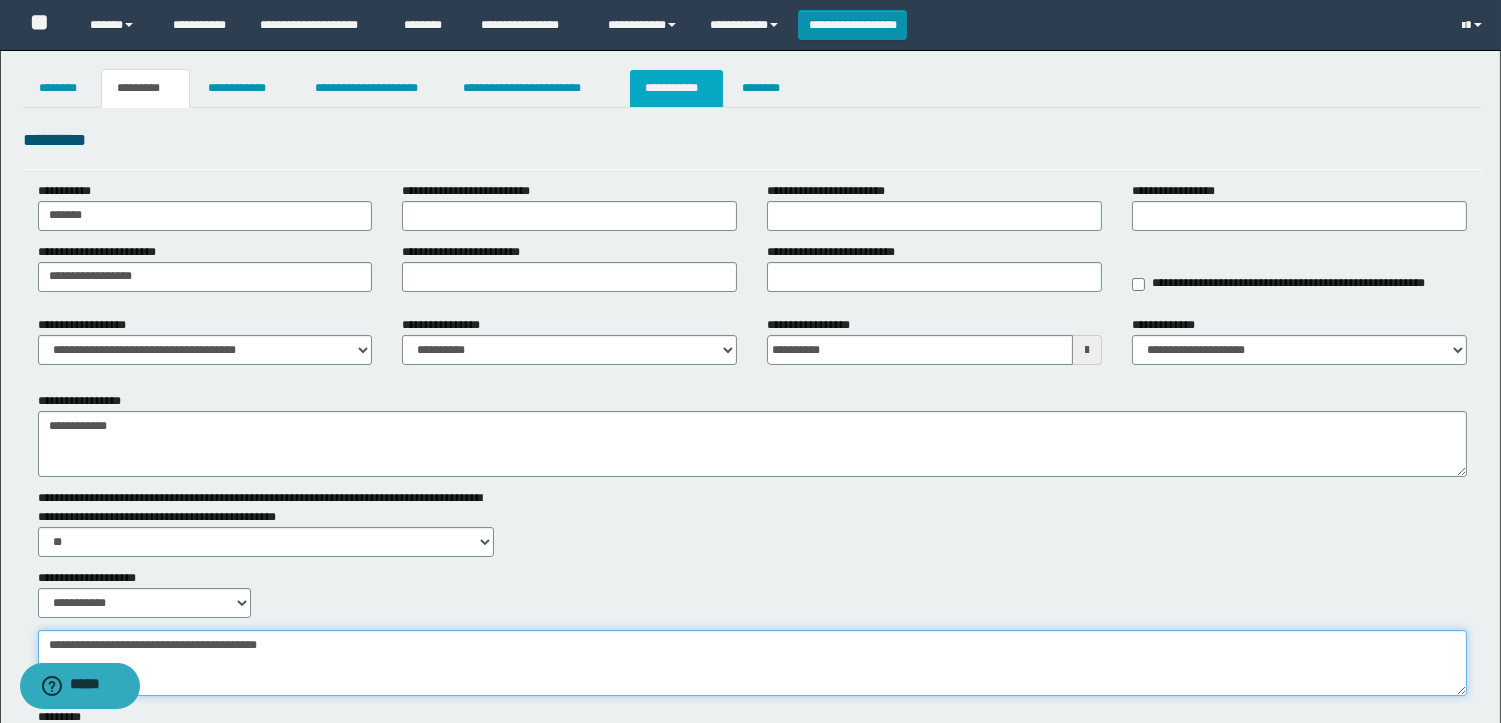 type on "**********" 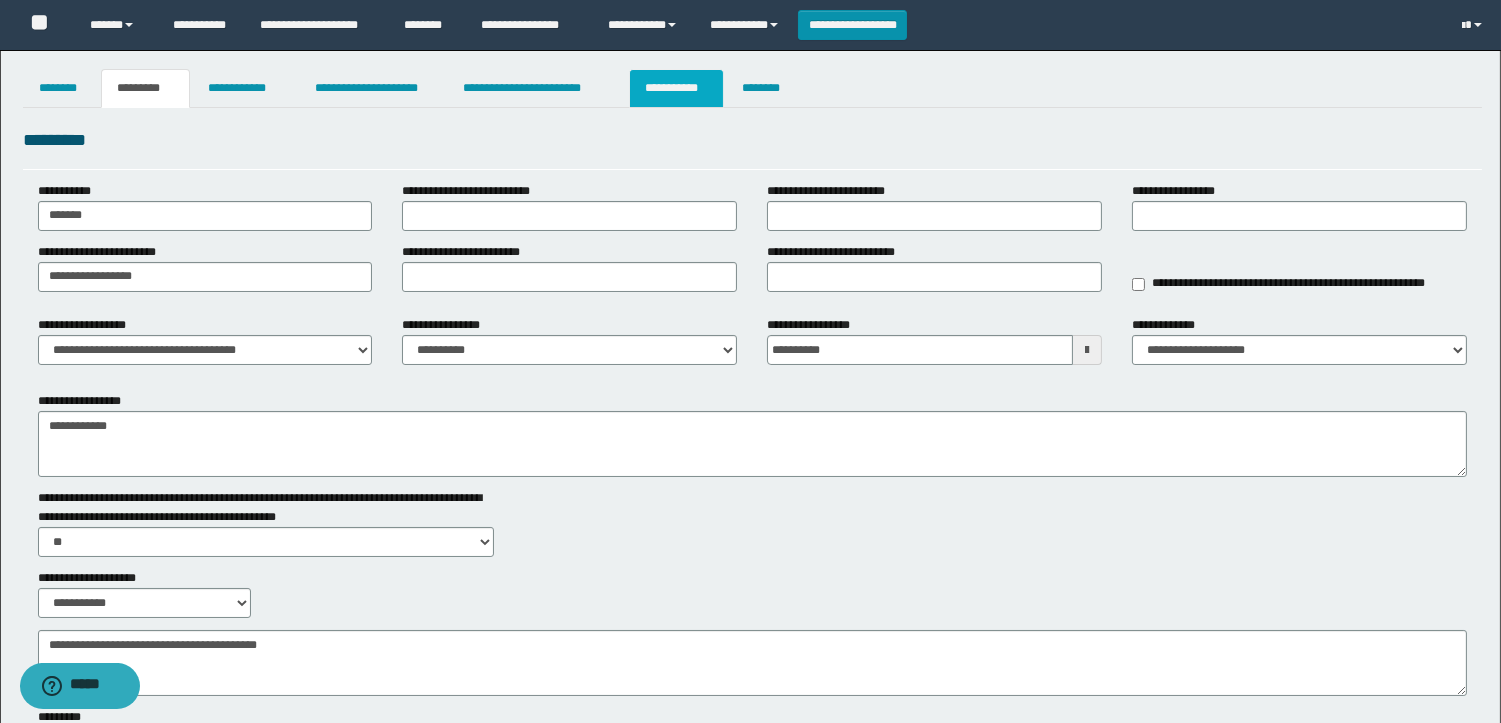click on "**********" at bounding box center (676, 88) 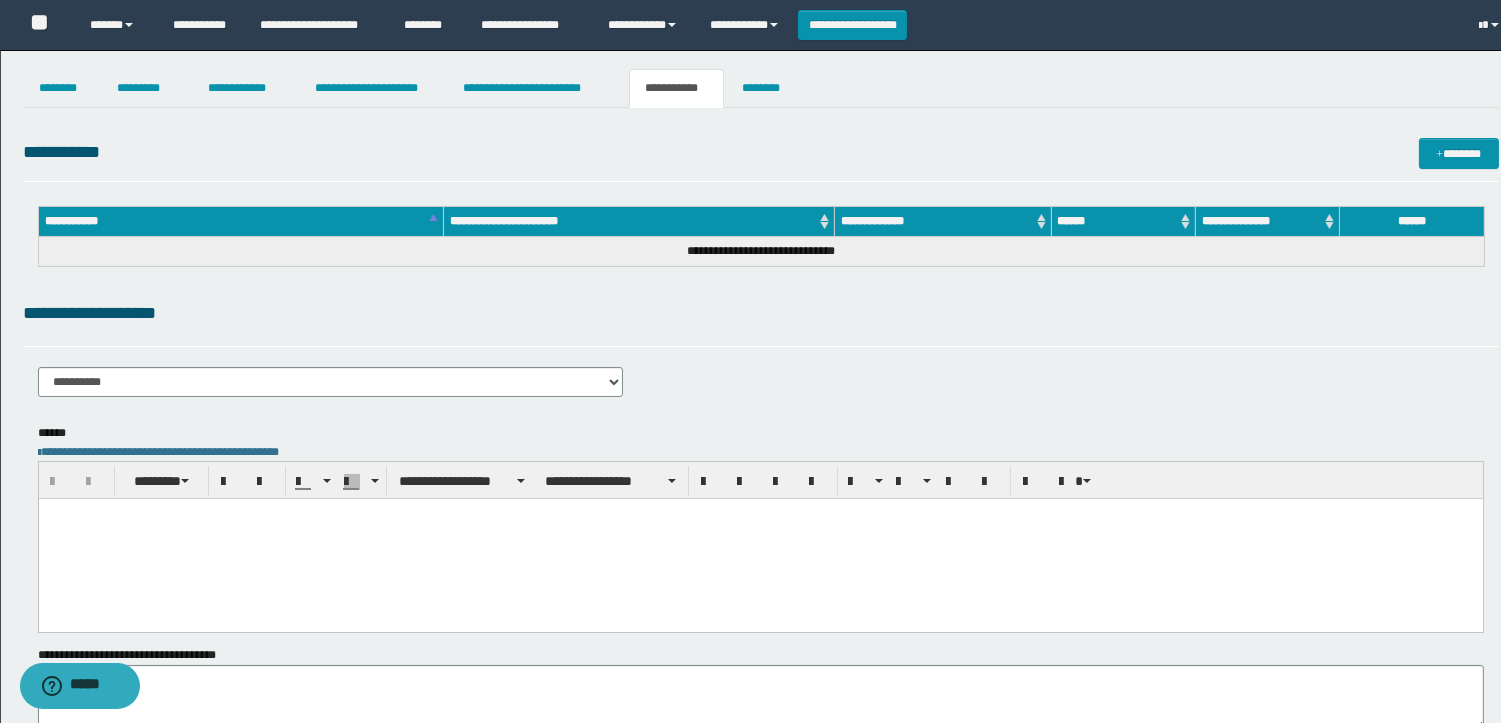 scroll, scrollTop: 0, scrollLeft: 0, axis: both 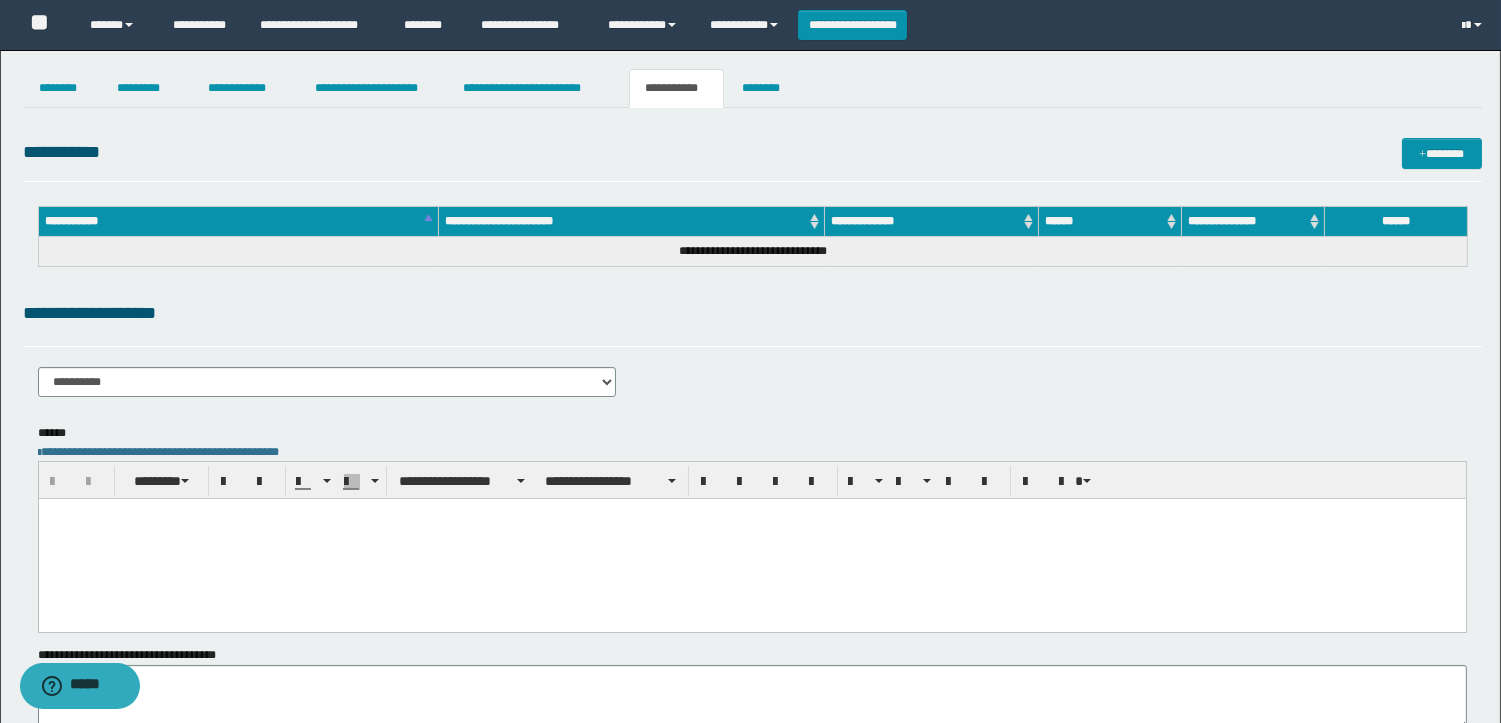 paste 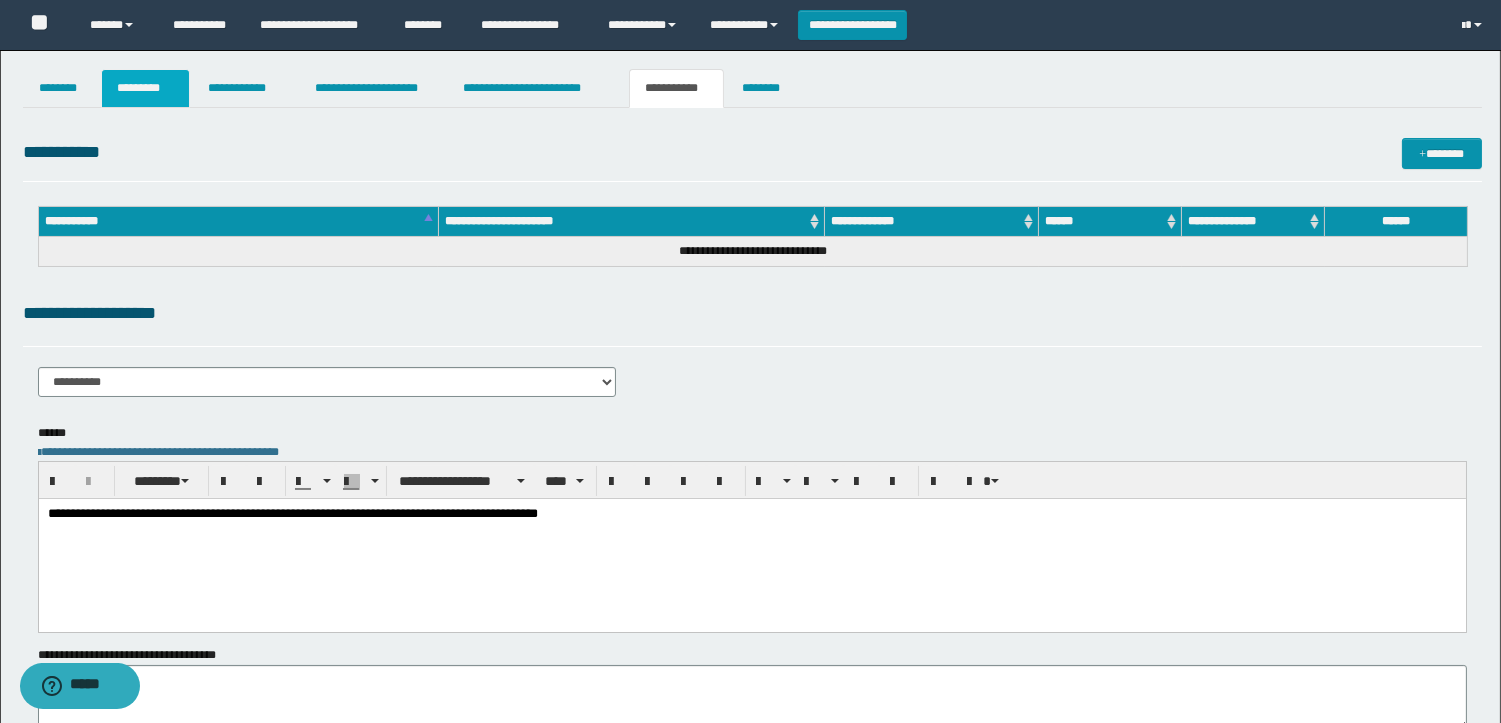 click on "*********" at bounding box center (145, 88) 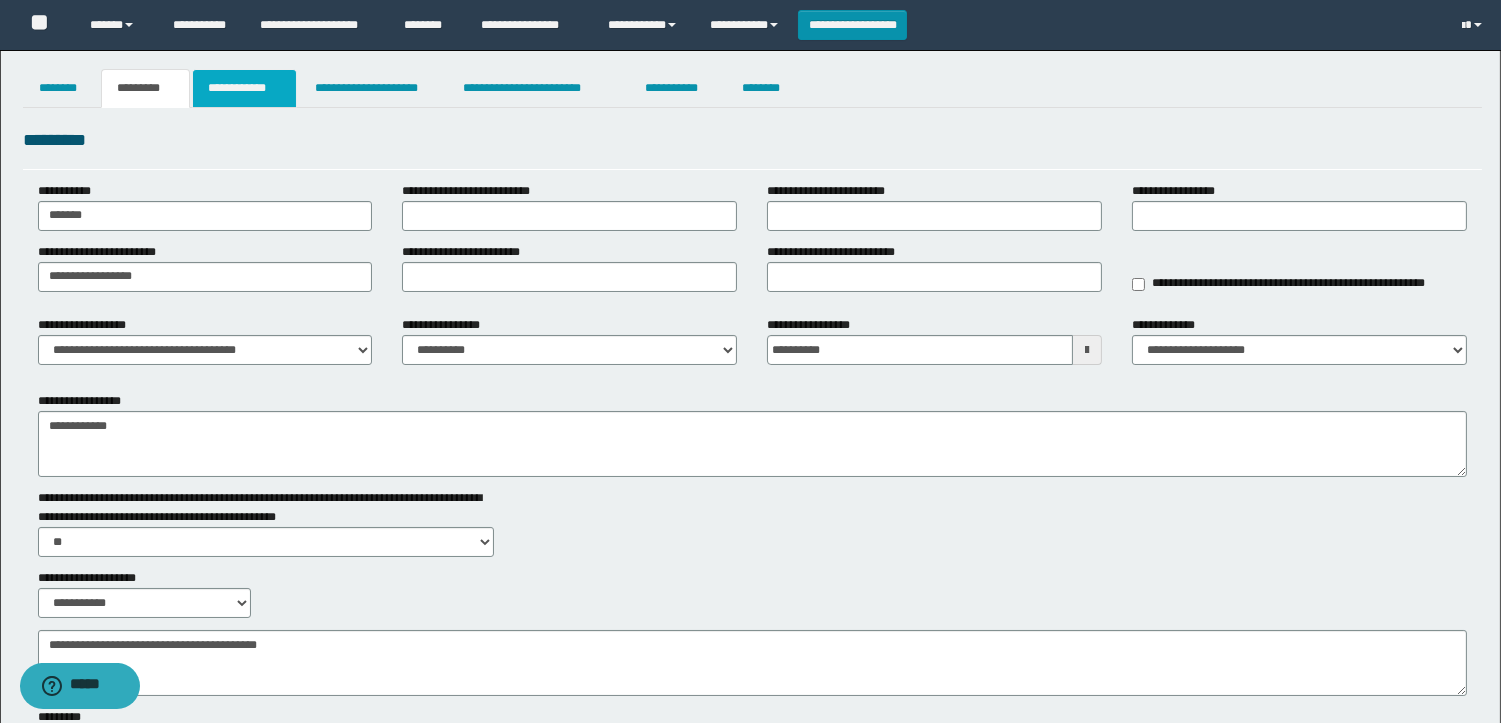 click on "**********" at bounding box center (244, 88) 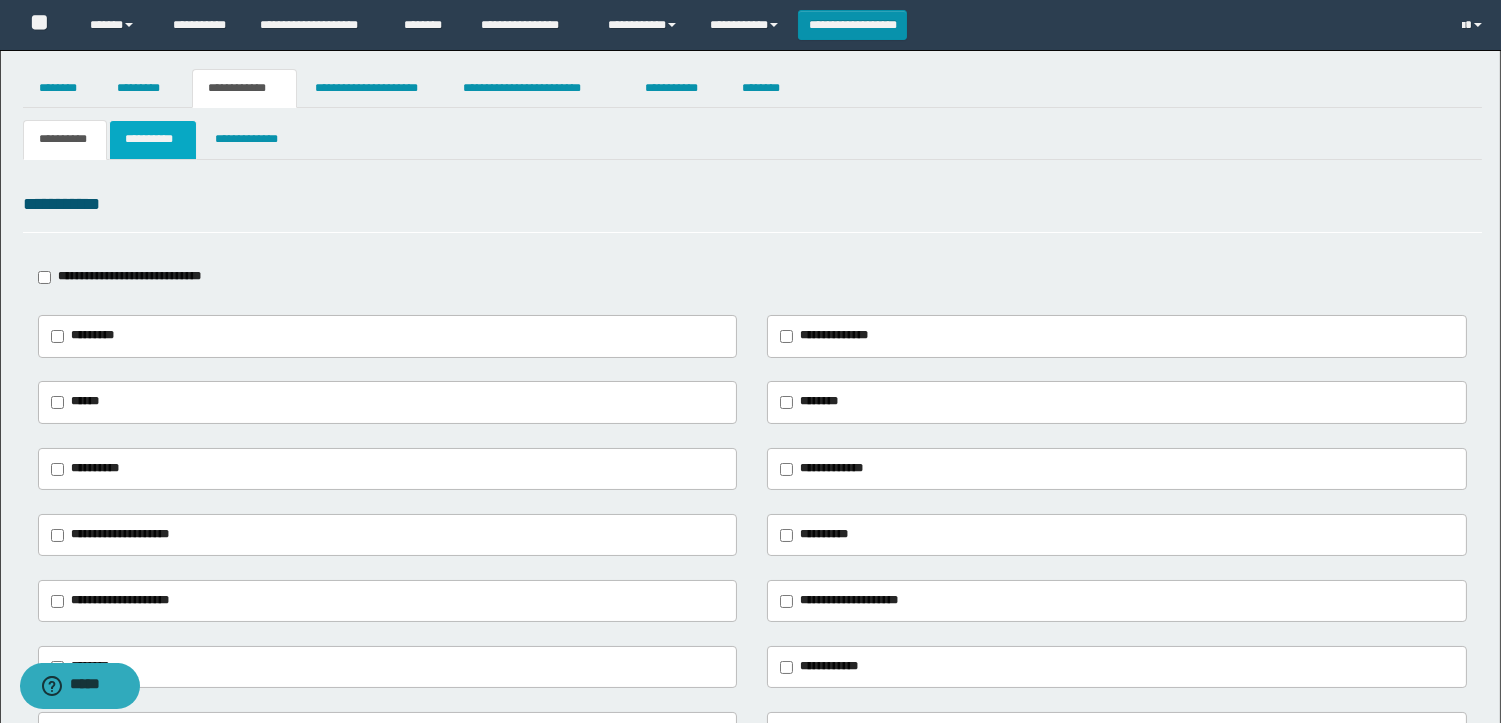 click on "**********" at bounding box center (153, 139) 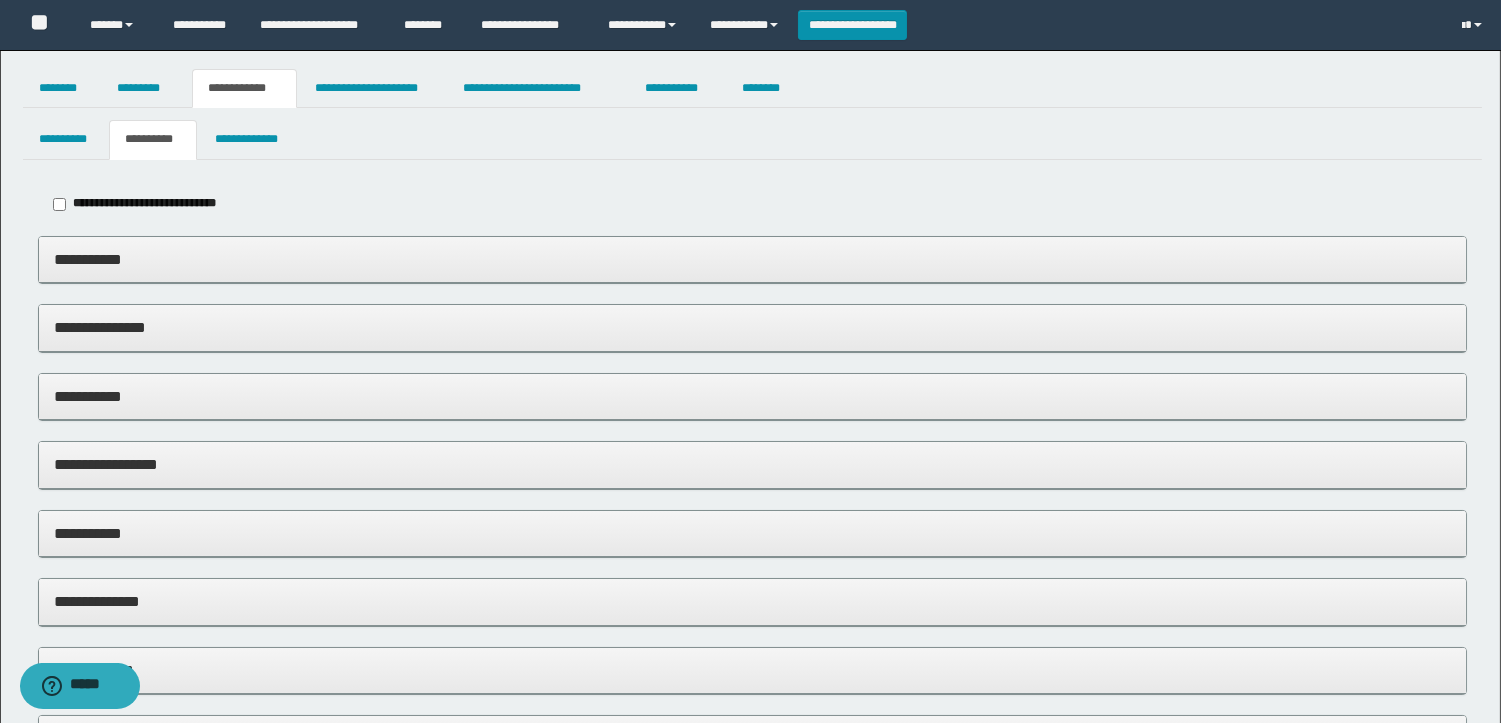 click on "**********" at bounding box center [752, 204] 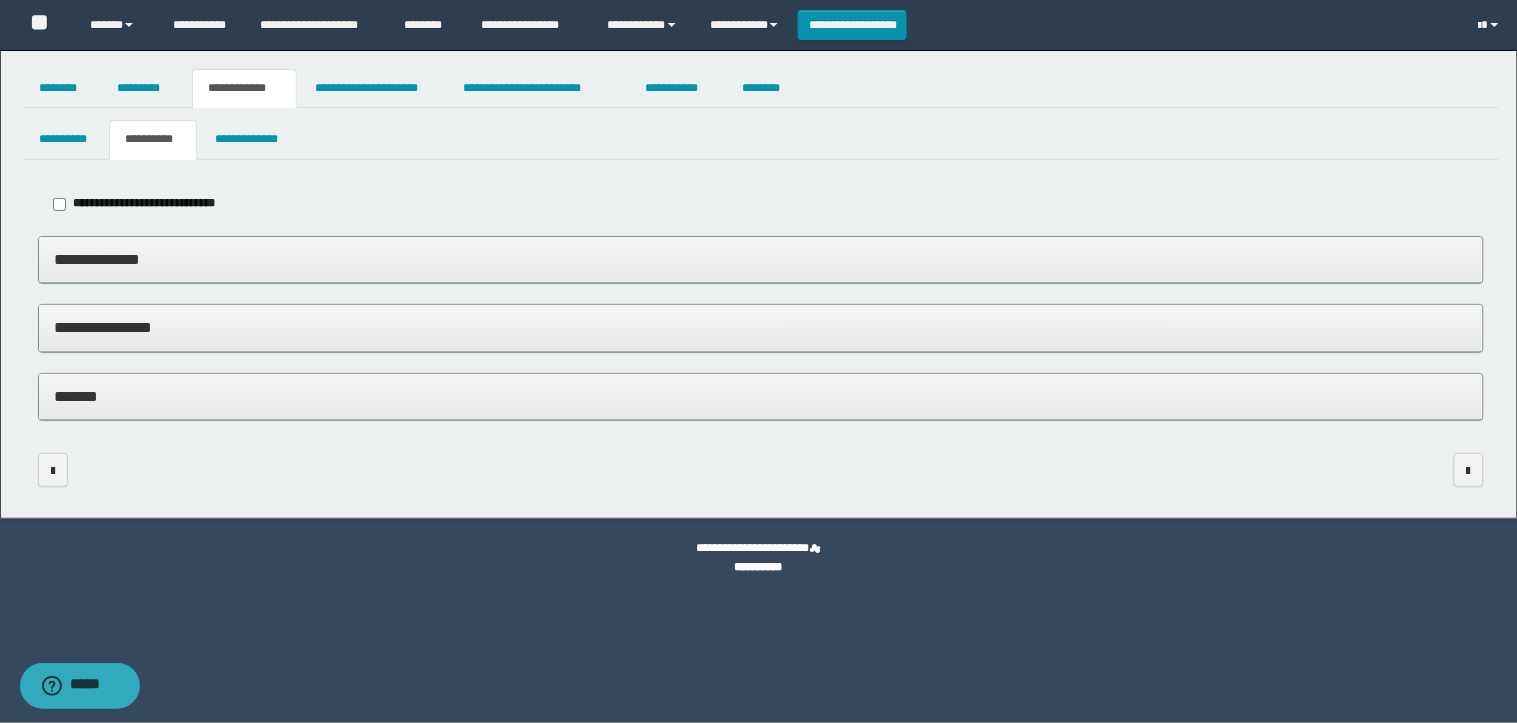 click on "**********" at bounding box center (761, 327) 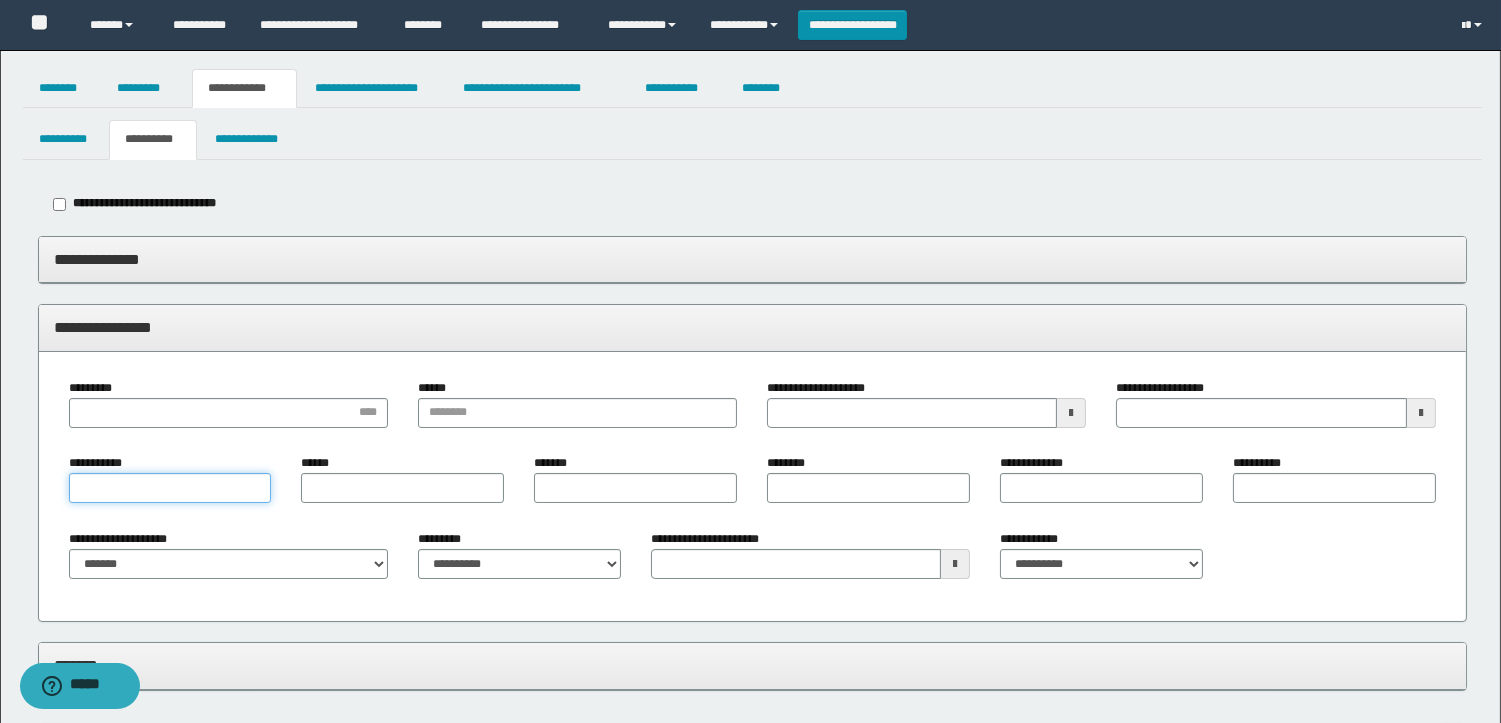 click on "**********" at bounding box center (170, 488) 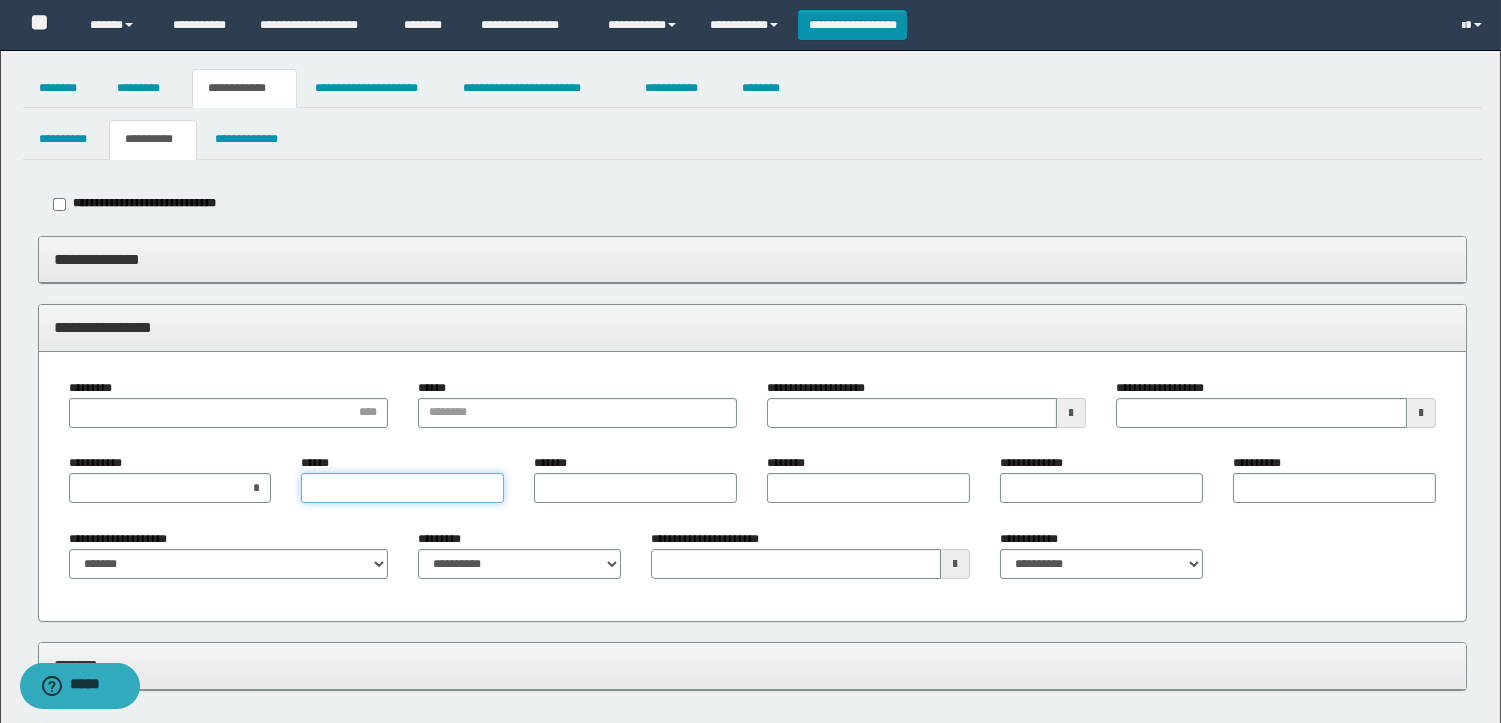 click on "******" at bounding box center (402, 488) 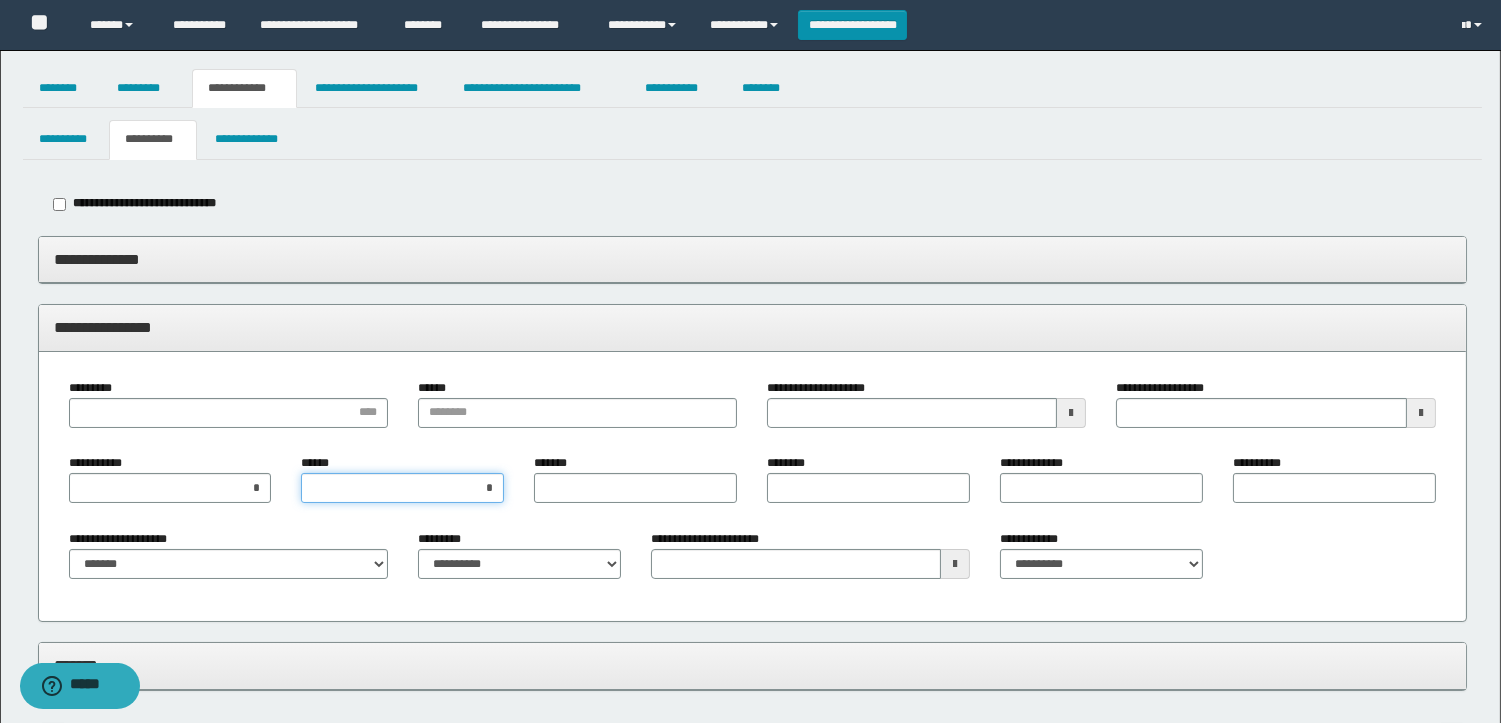 type 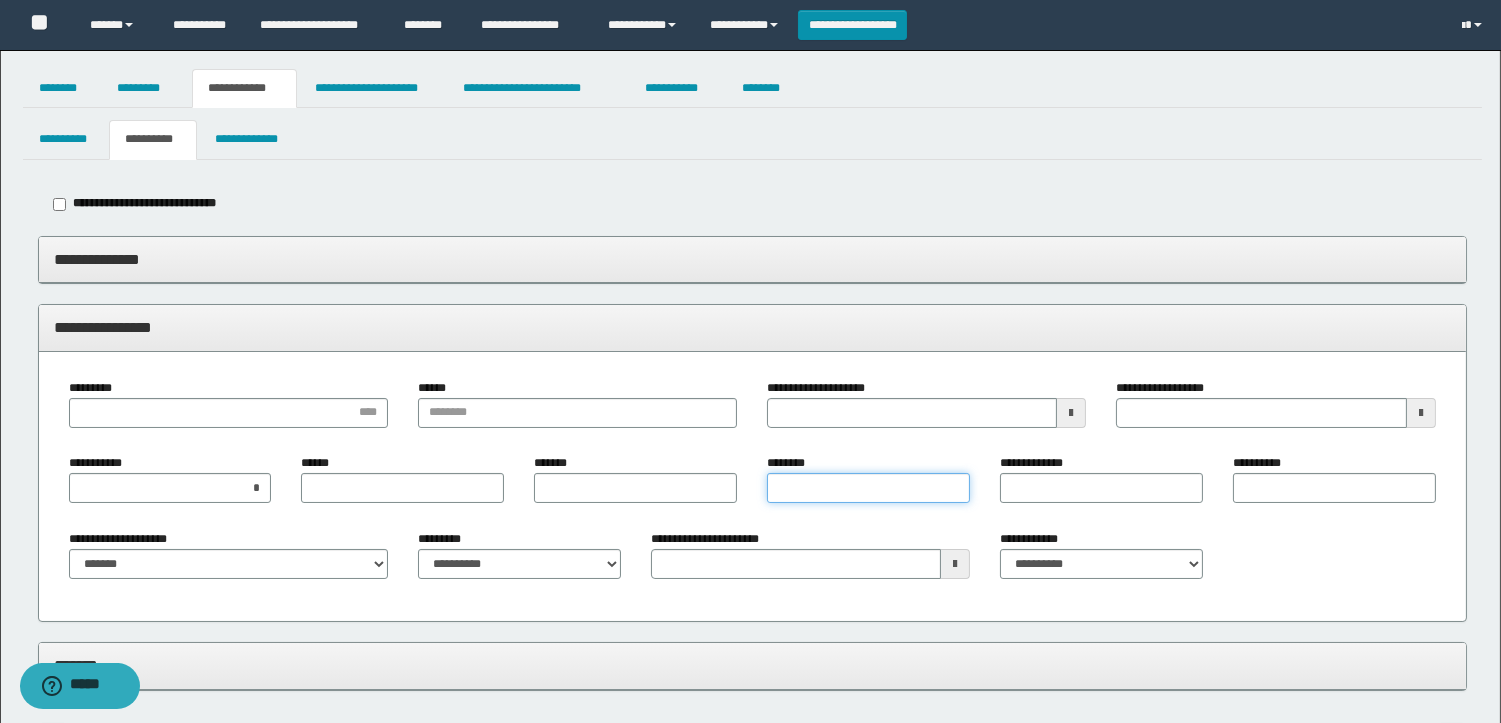 click on "********" at bounding box center [868, 488] 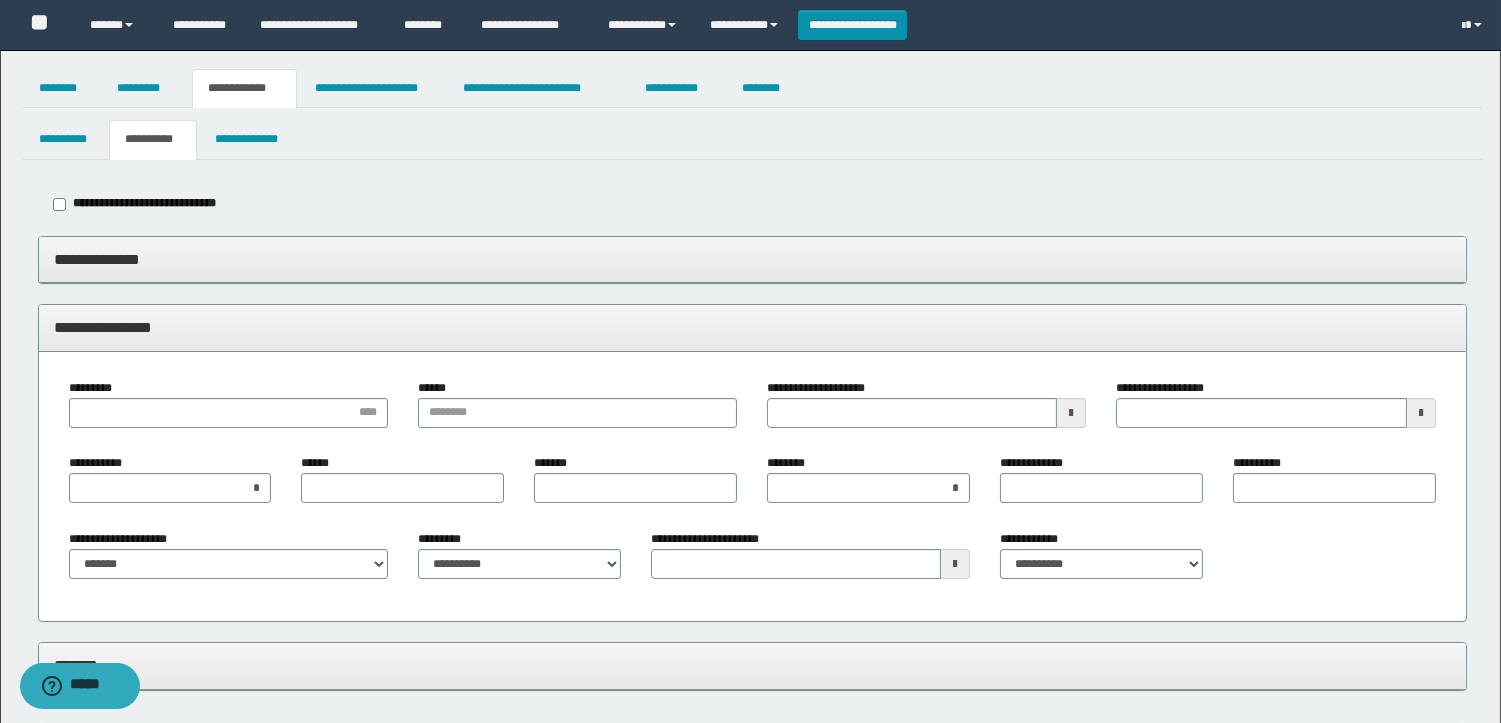 click on "**********" at bounding box center (752, 204) 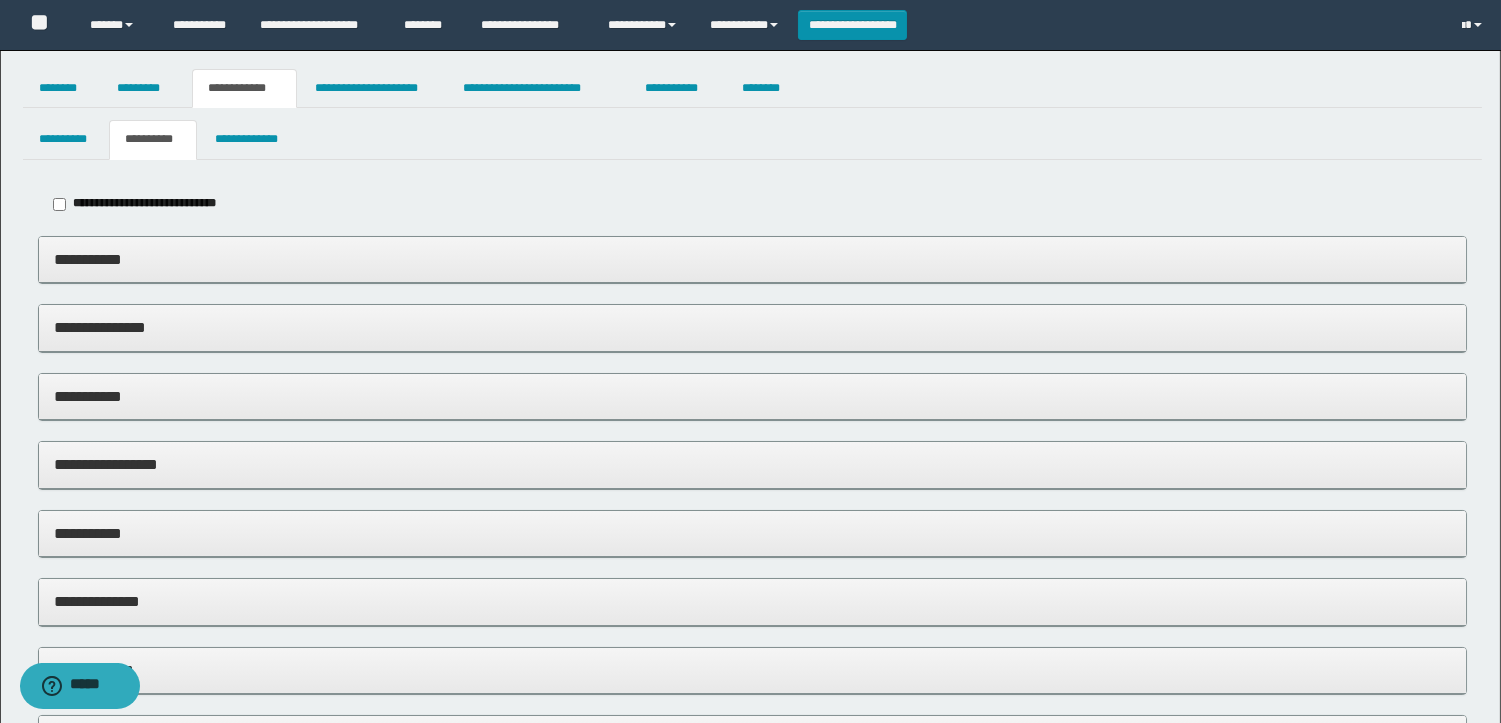 click on "**********" at bounding box center (752, 396) 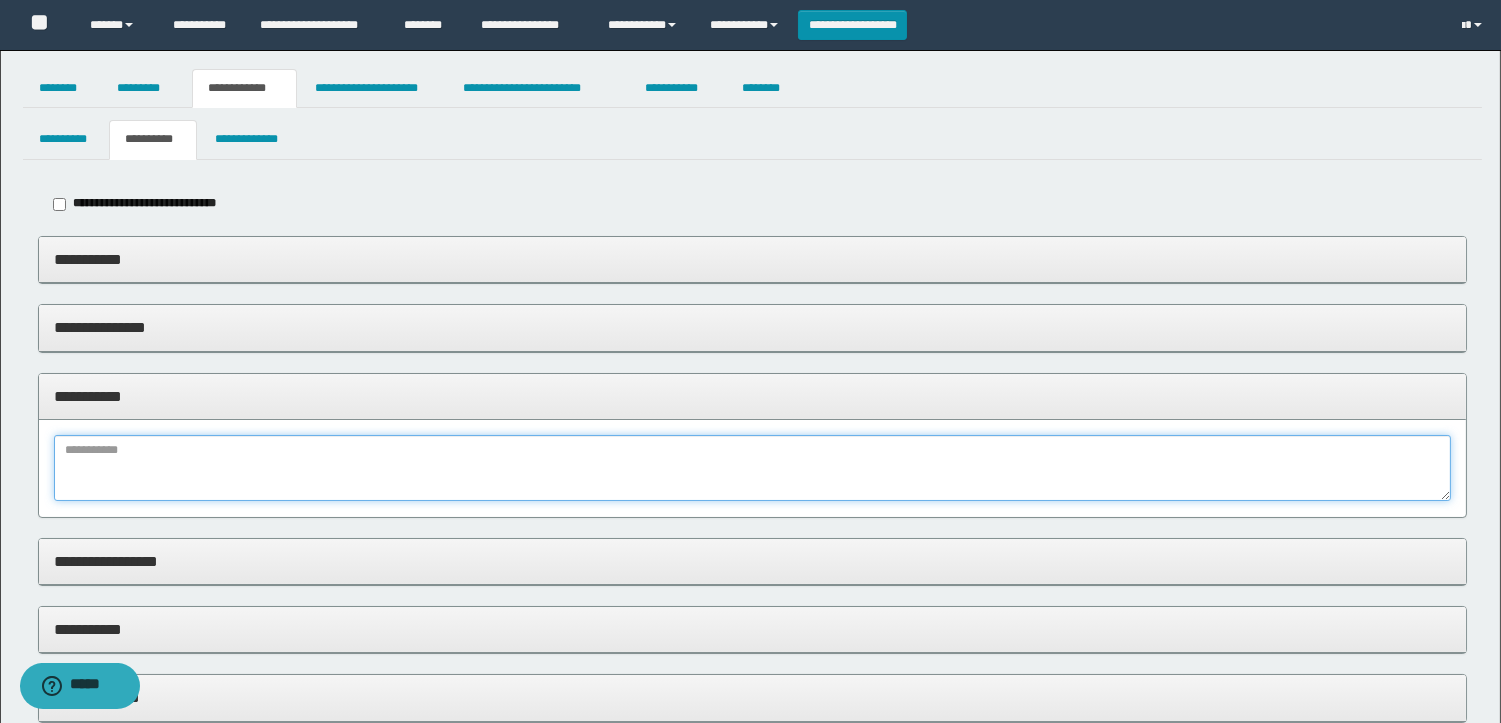 click at bounding box center [752, 468] 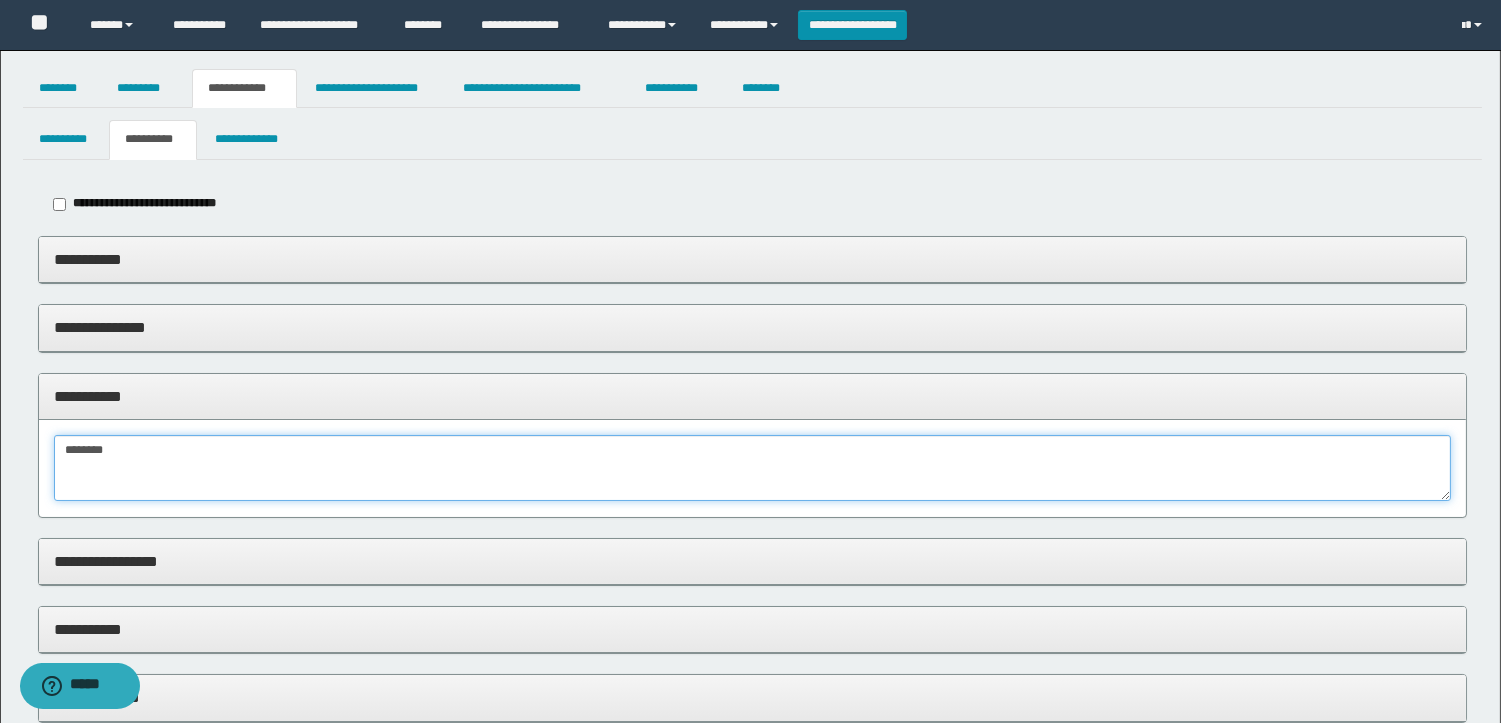 type on "*********" 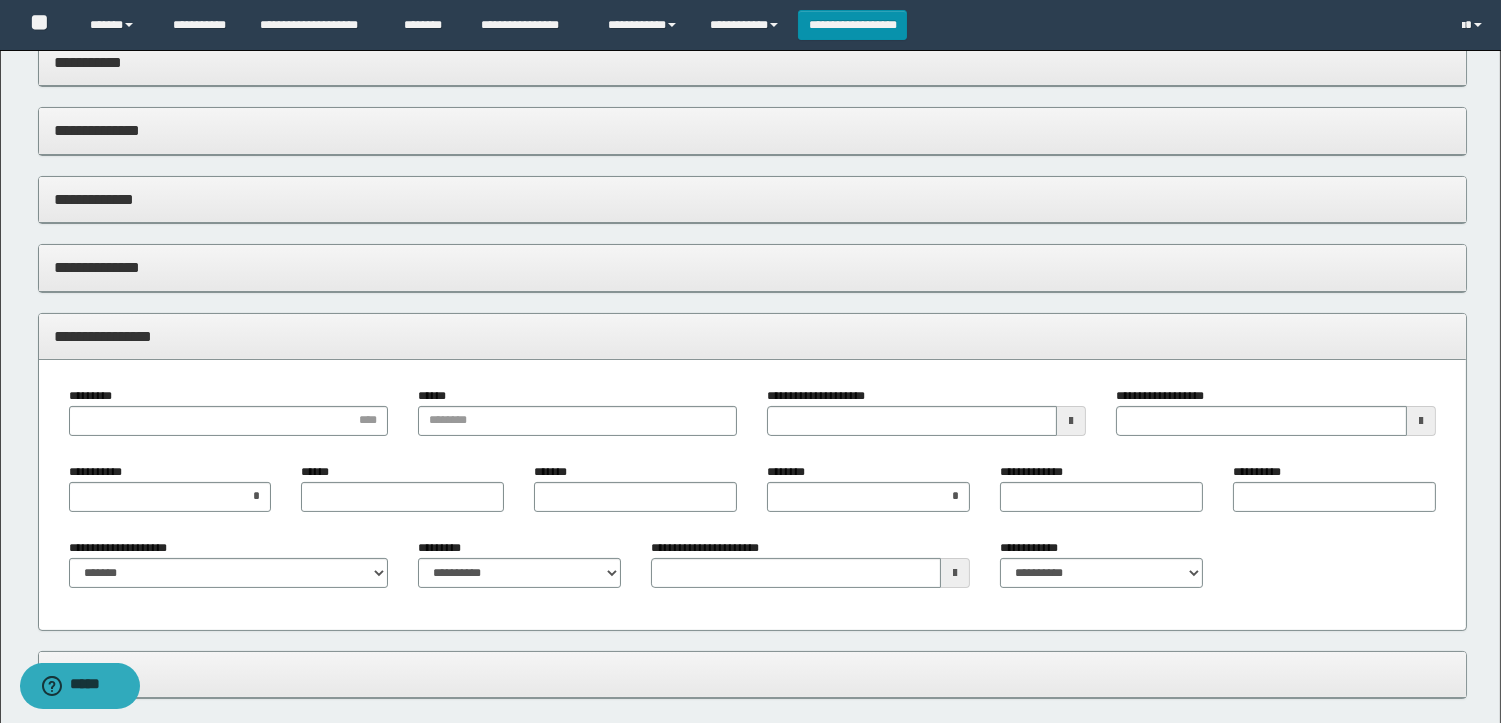 scroll, scrollTop: 717, scrollLeft: 0, axis: vertical 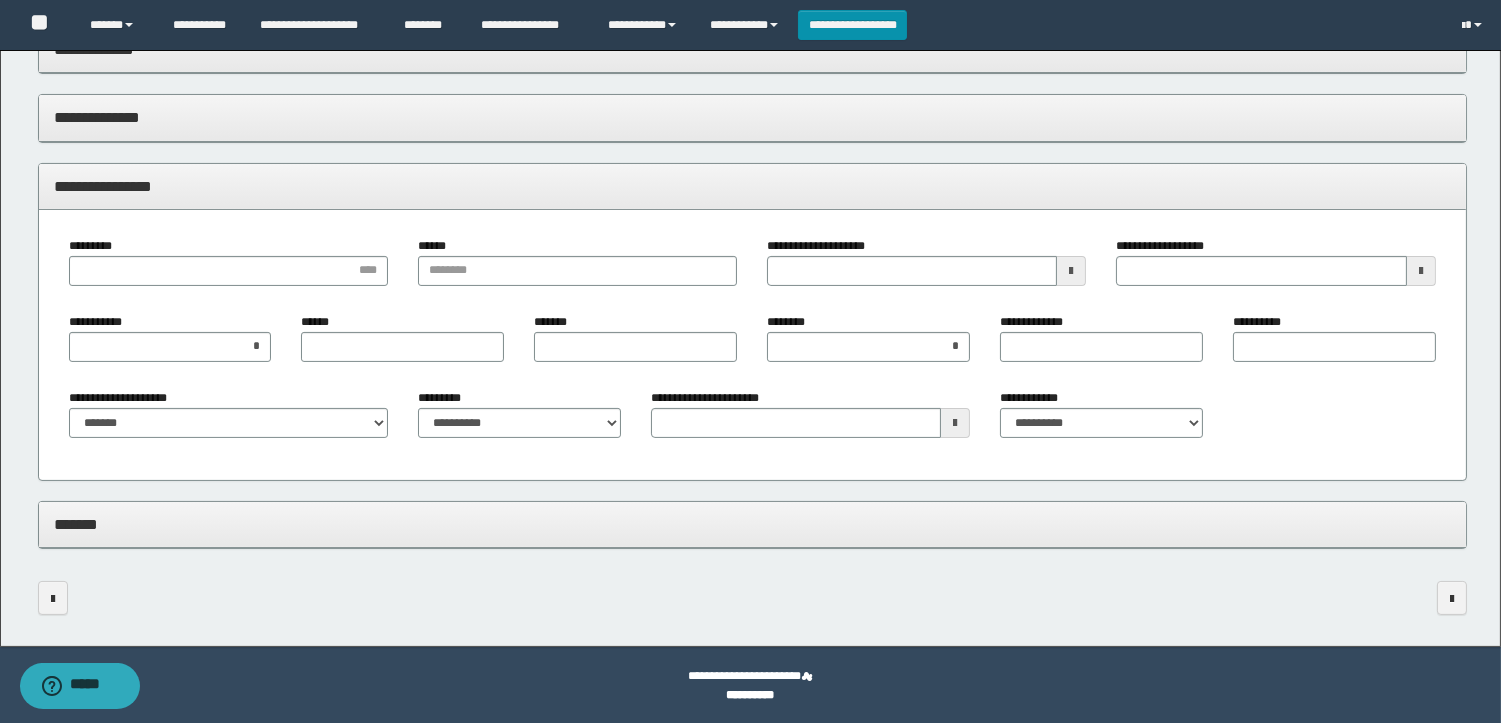 type 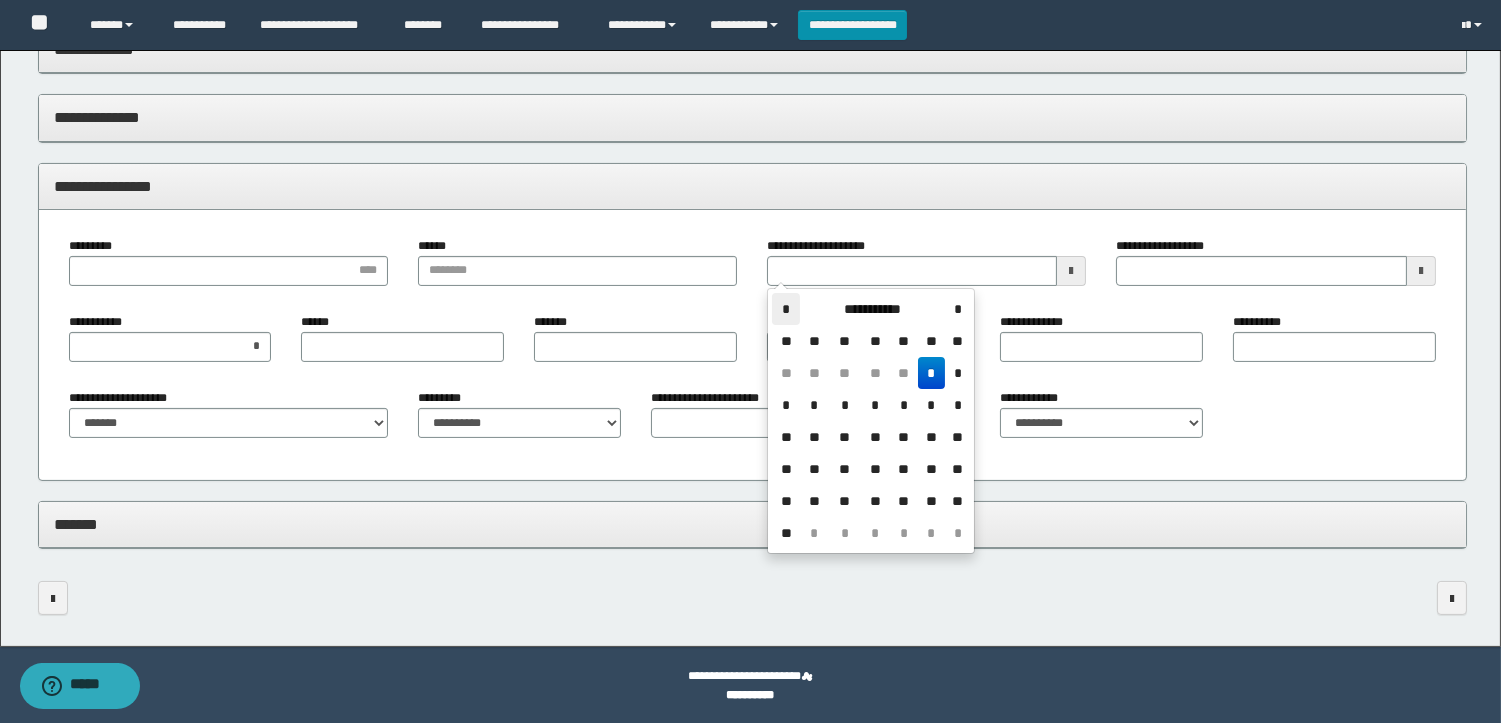 click on "*" at bounding box center (786, 309) 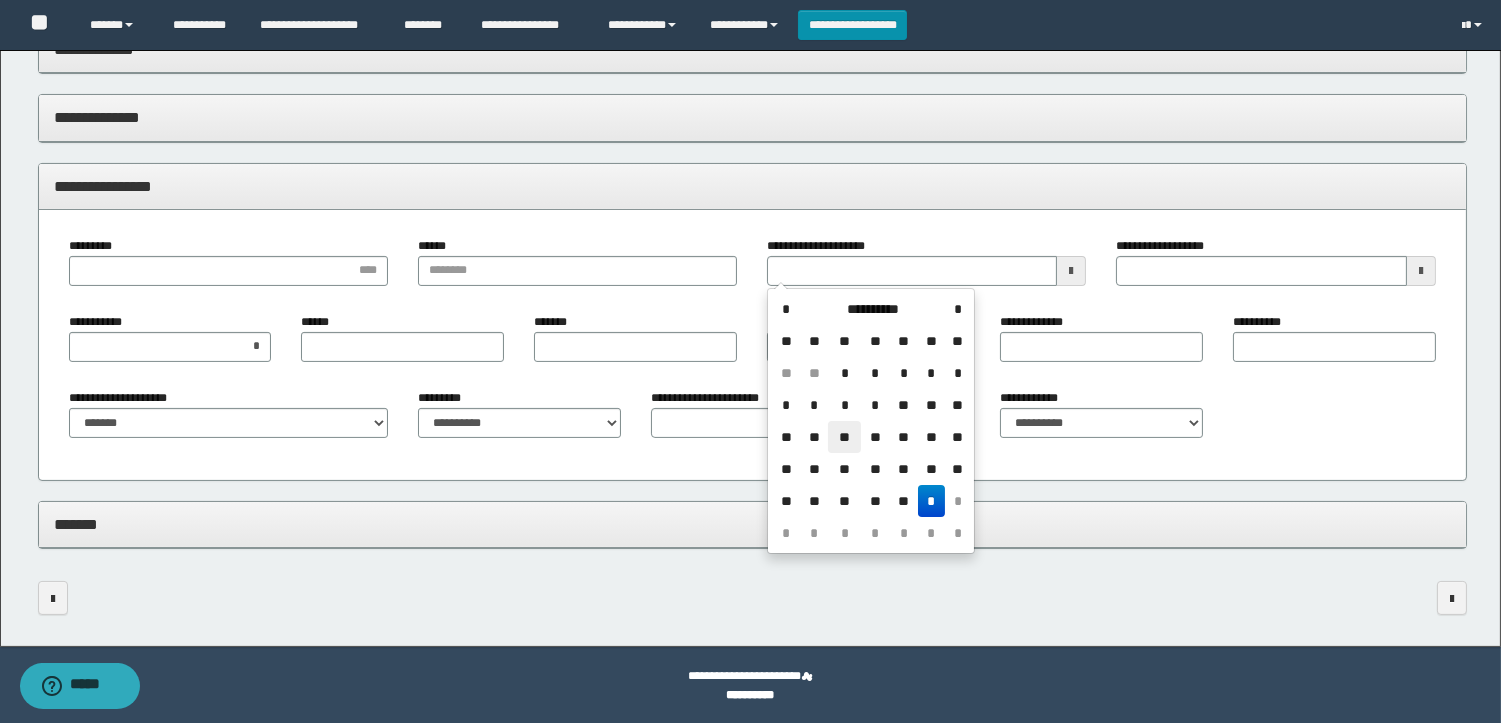 click on "**" at bounding box center [844, 437] 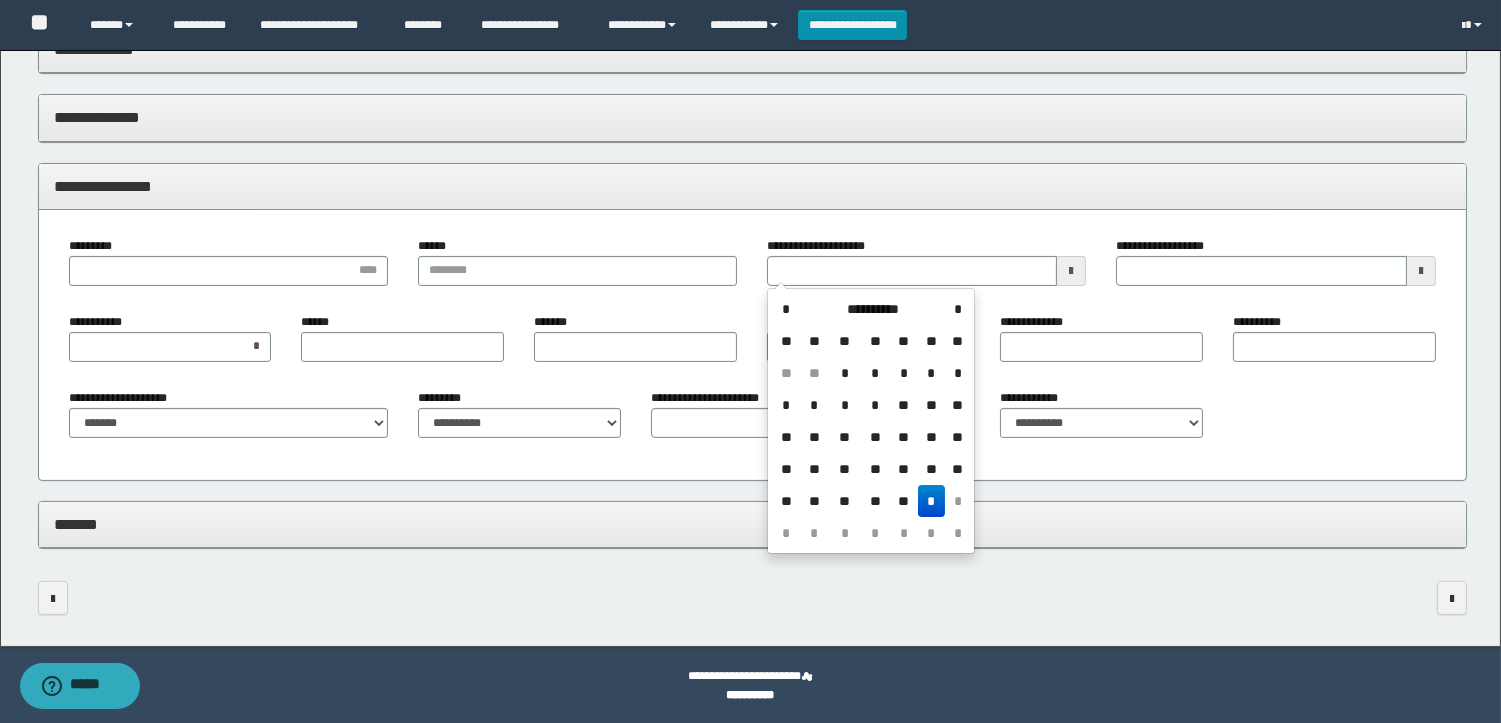 type on "**********" 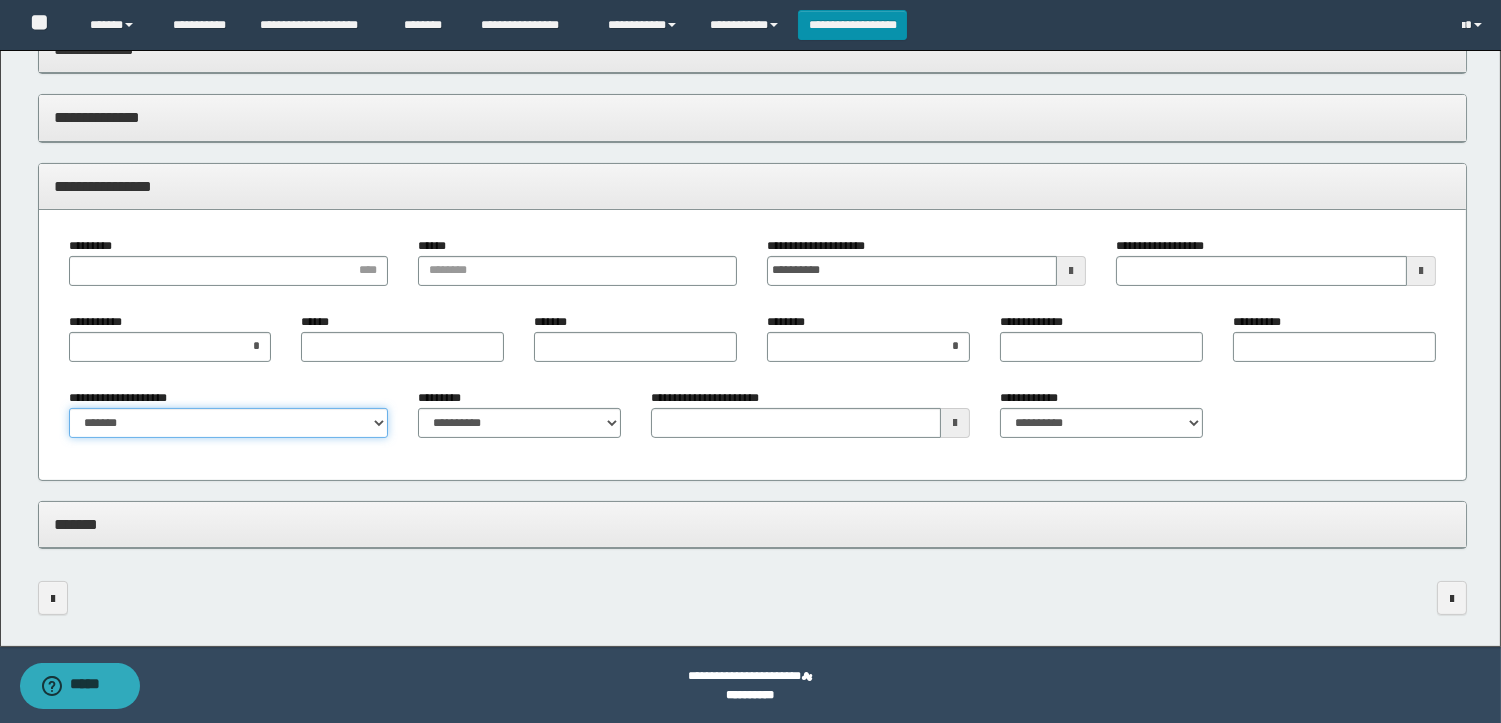 click on "**********" at bounding box center (228, 423) 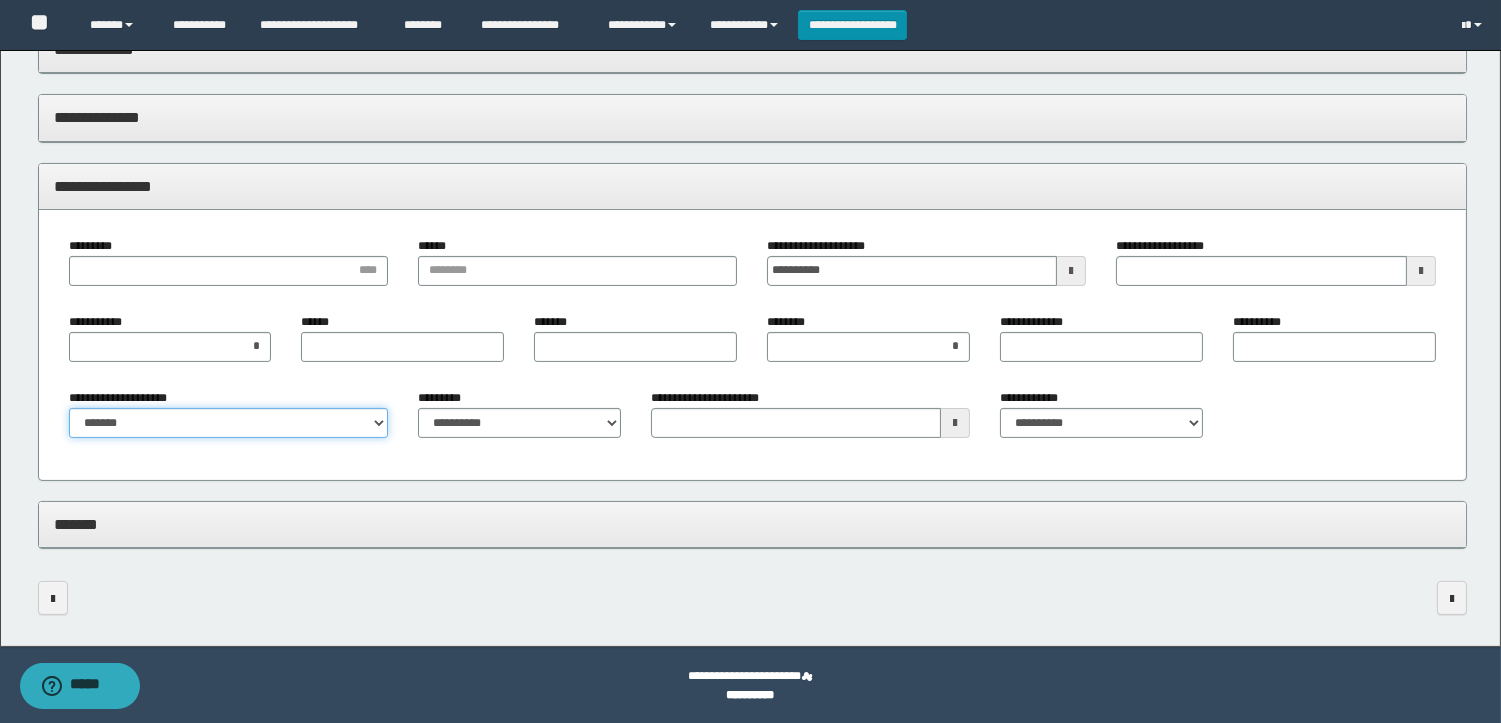 select on "*" 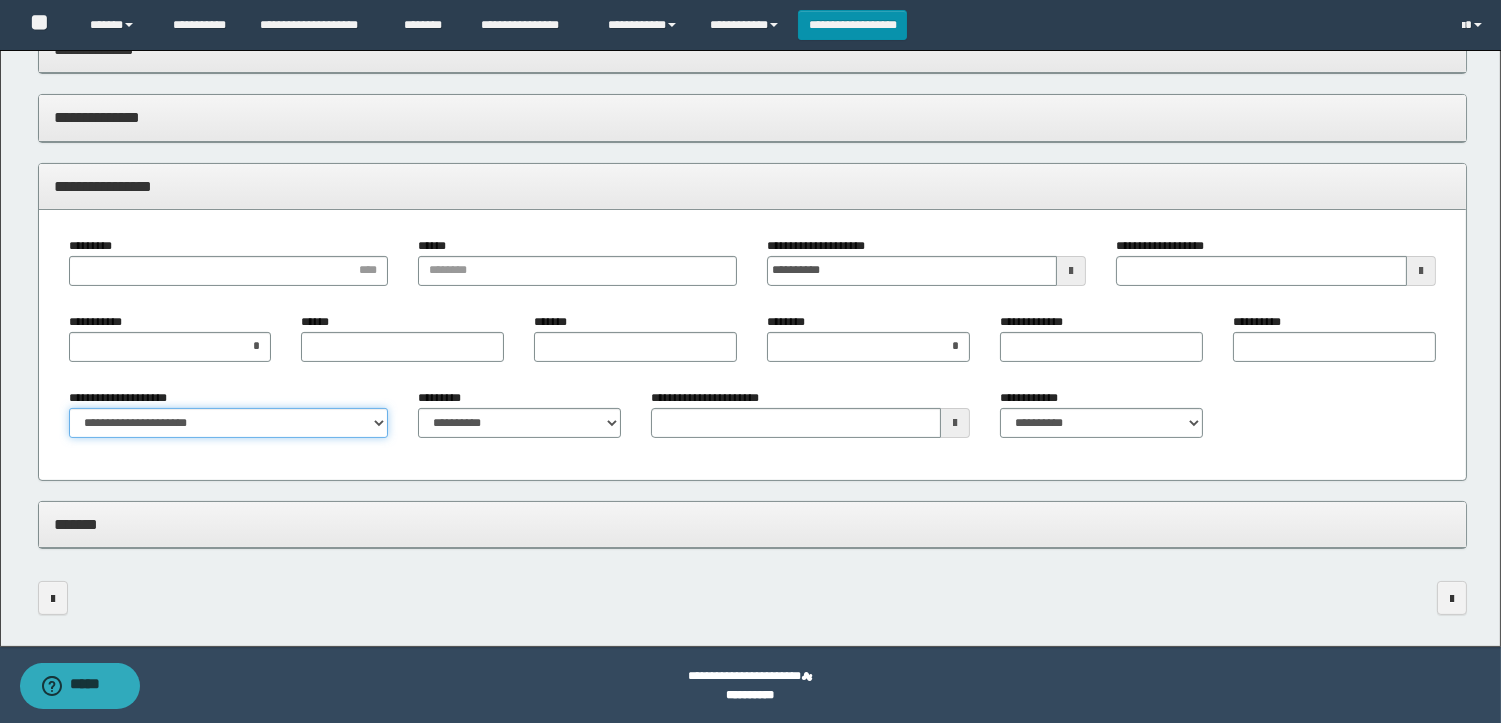 click on "**********" at bounding box center (228, 423) 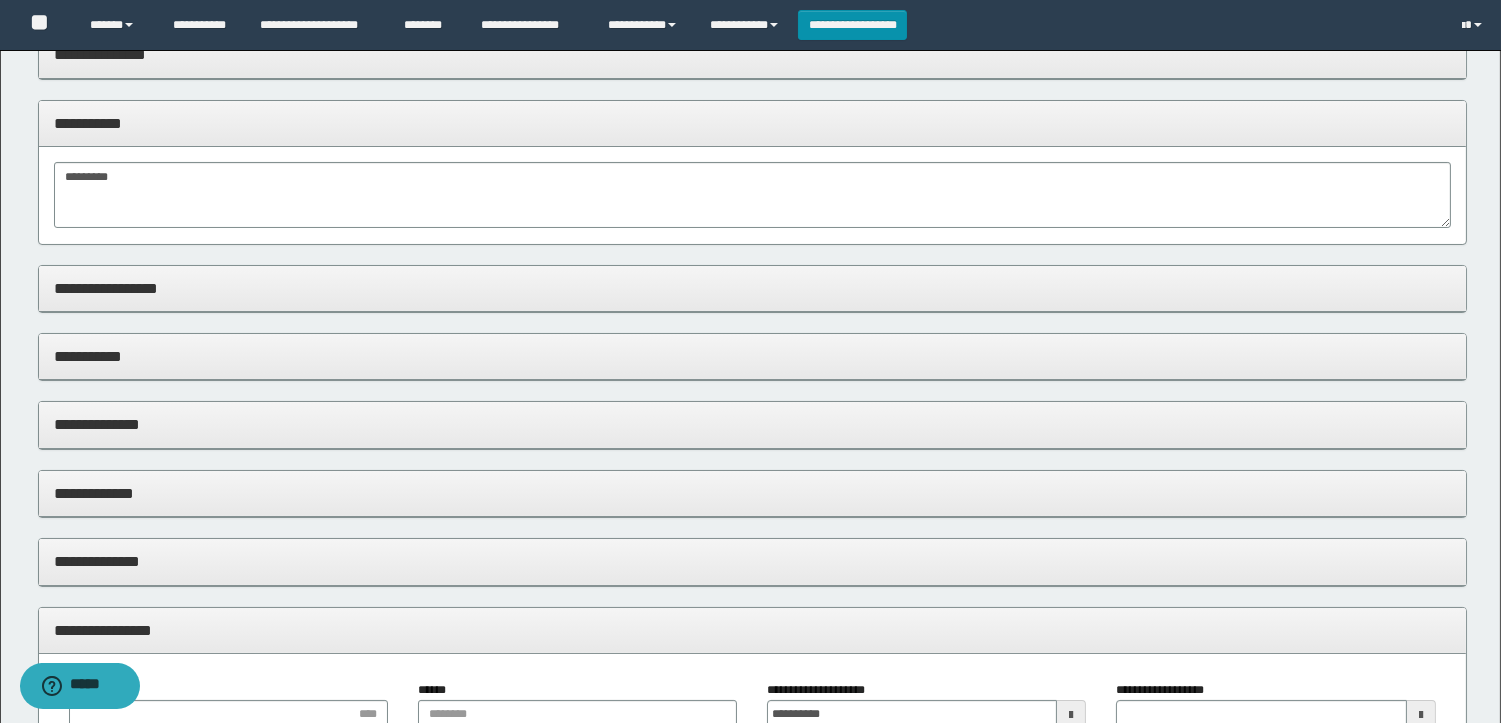 scroll, scrollTop: 162, scrollLeft: 0, axis: vertical 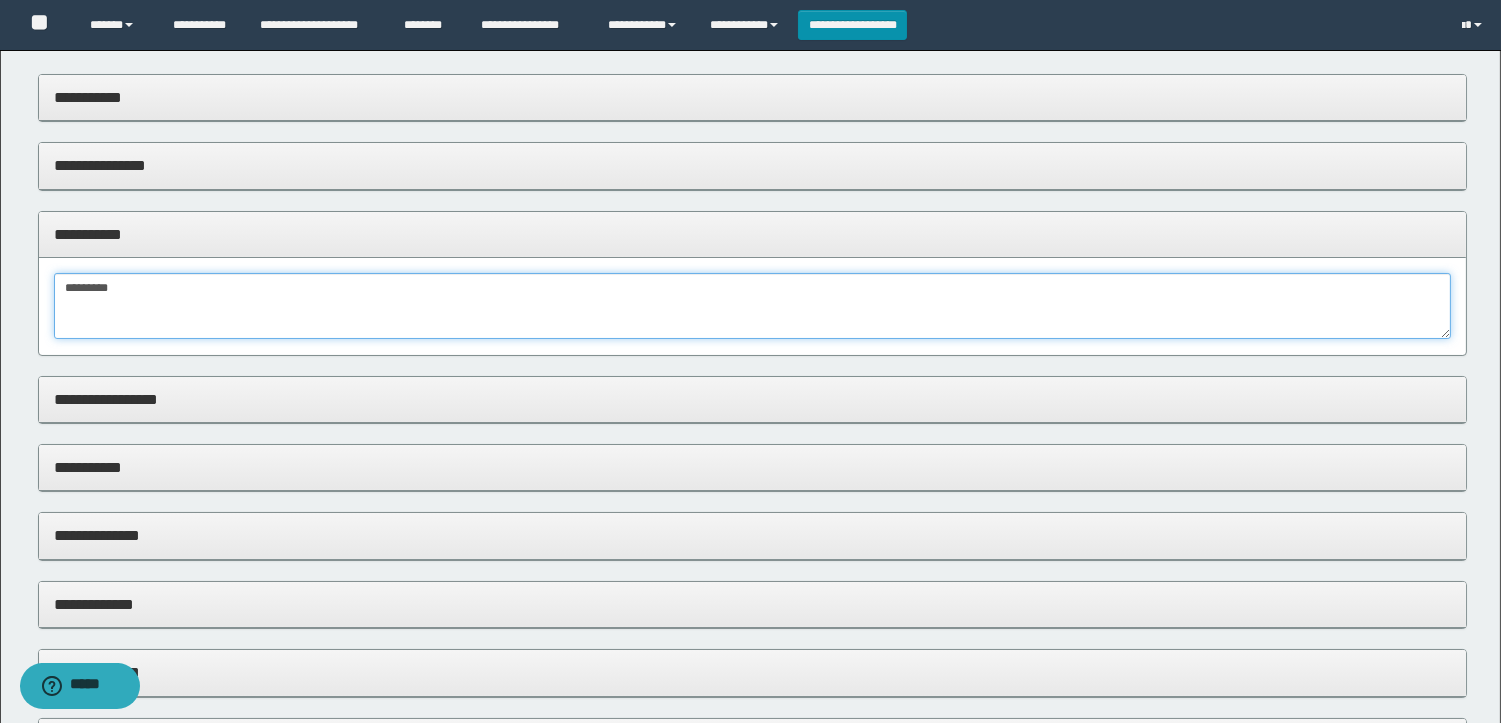 click on "*********" at bounding box center [752, 306] 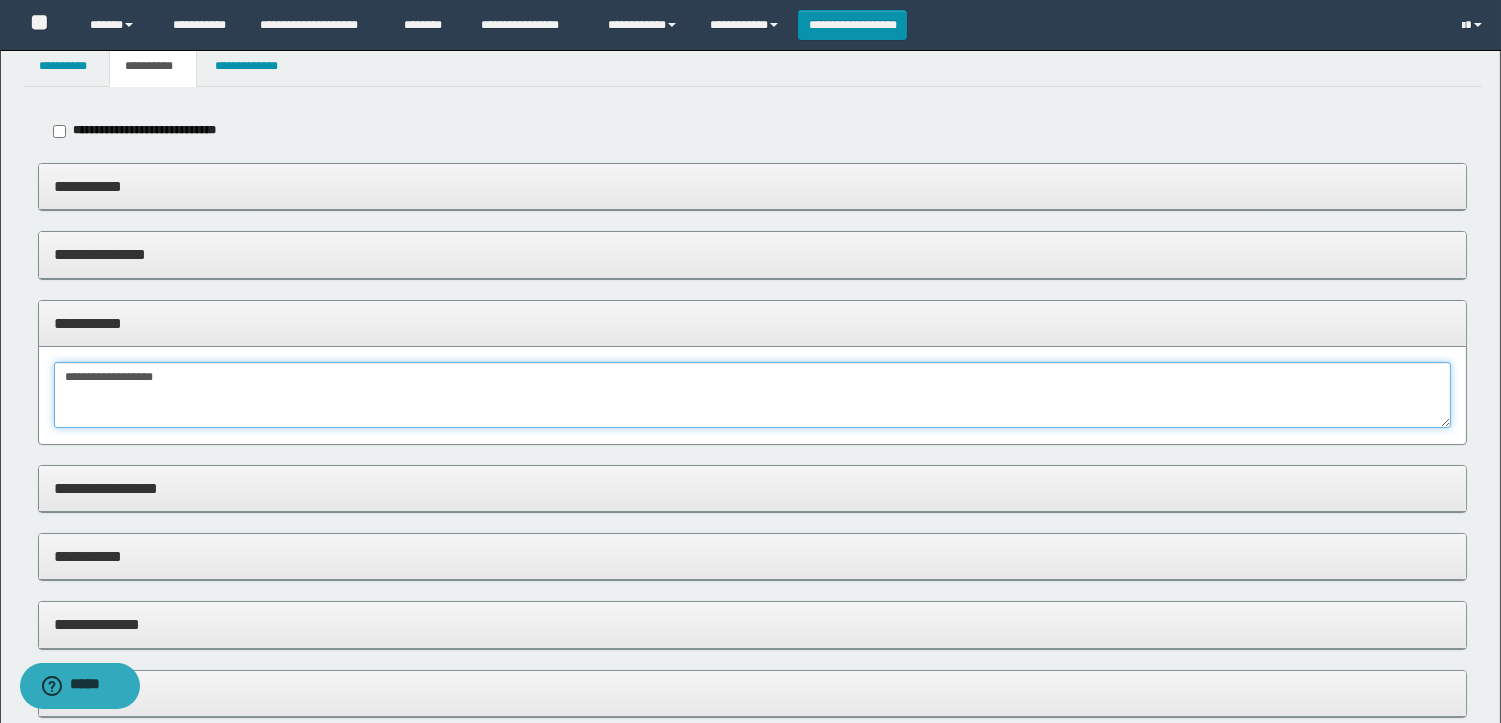 scroll, scrollTop: 0, scrollLeft: 0, axis: both 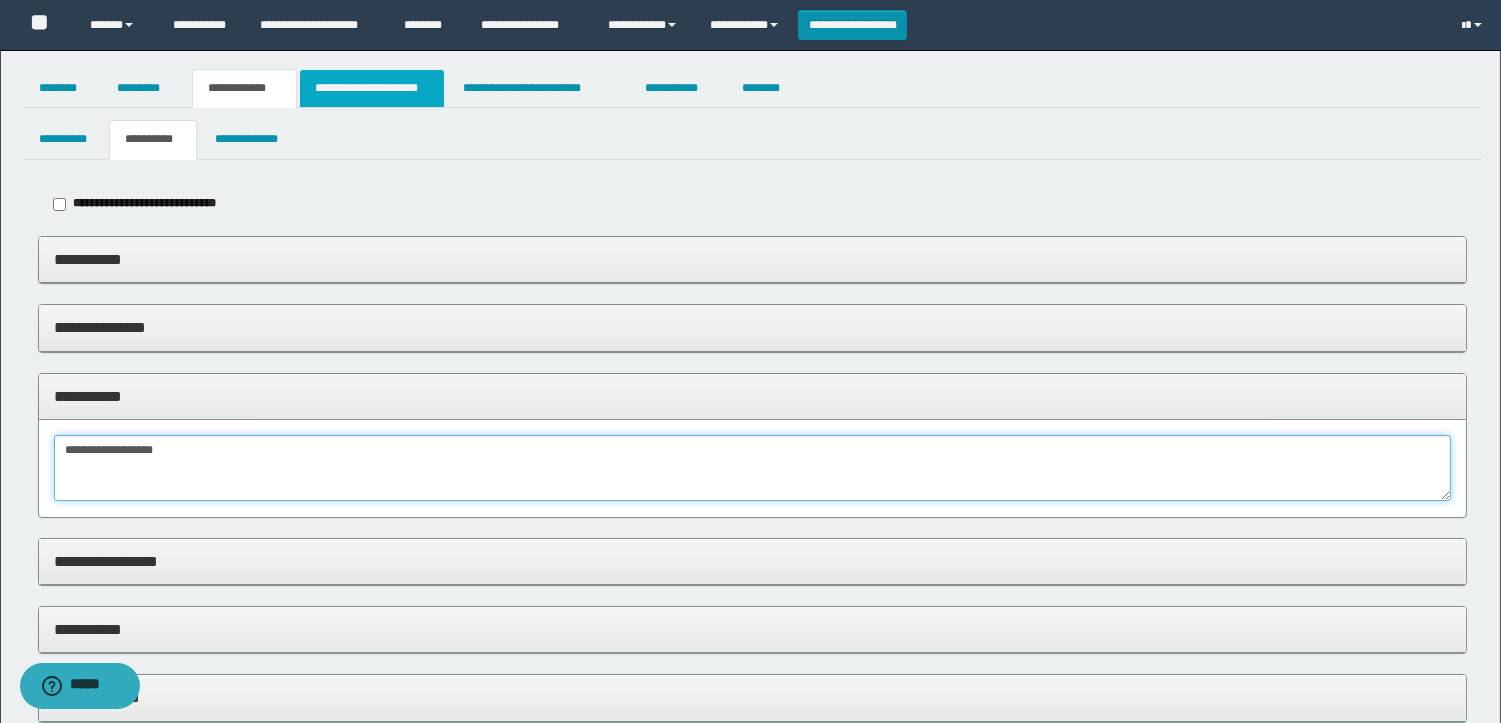 type on "**********" 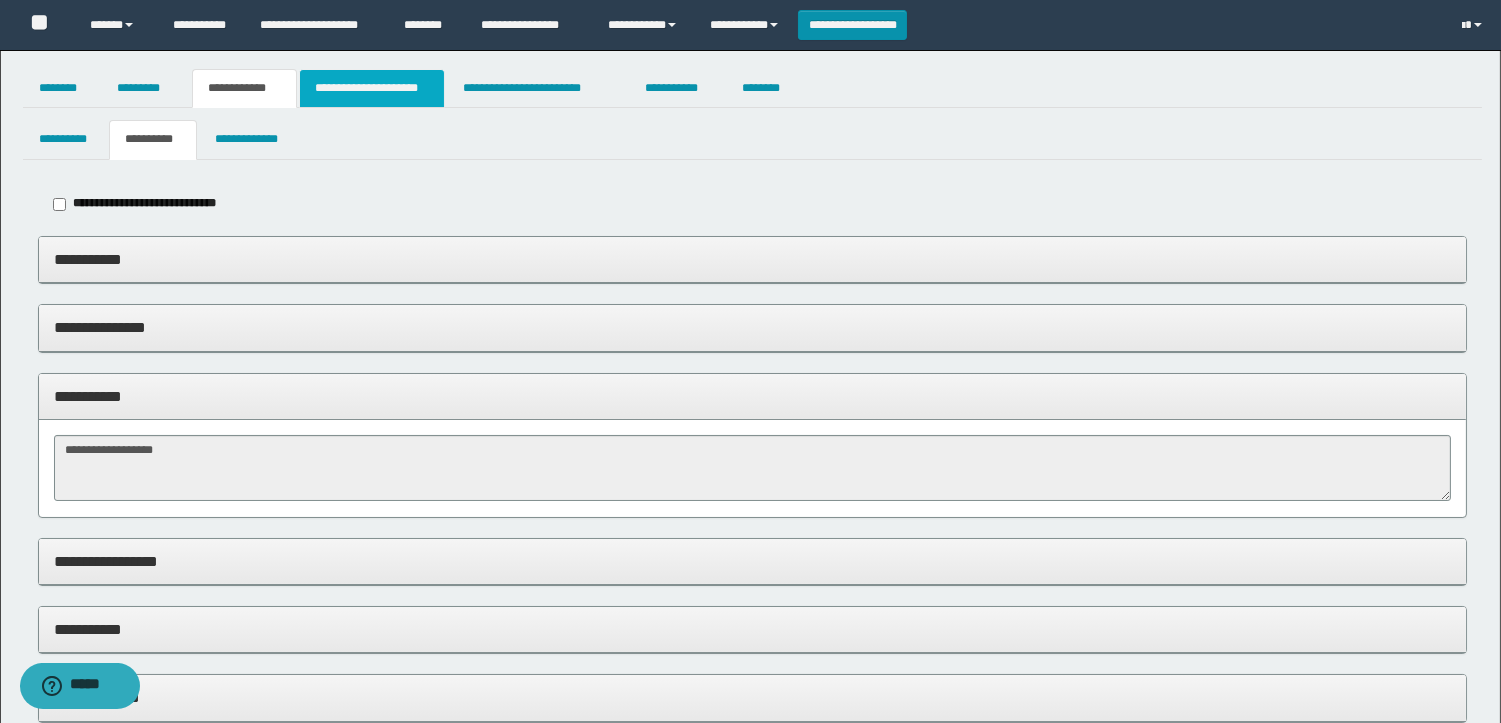 click on "**********" at bounding box center (372, 88) 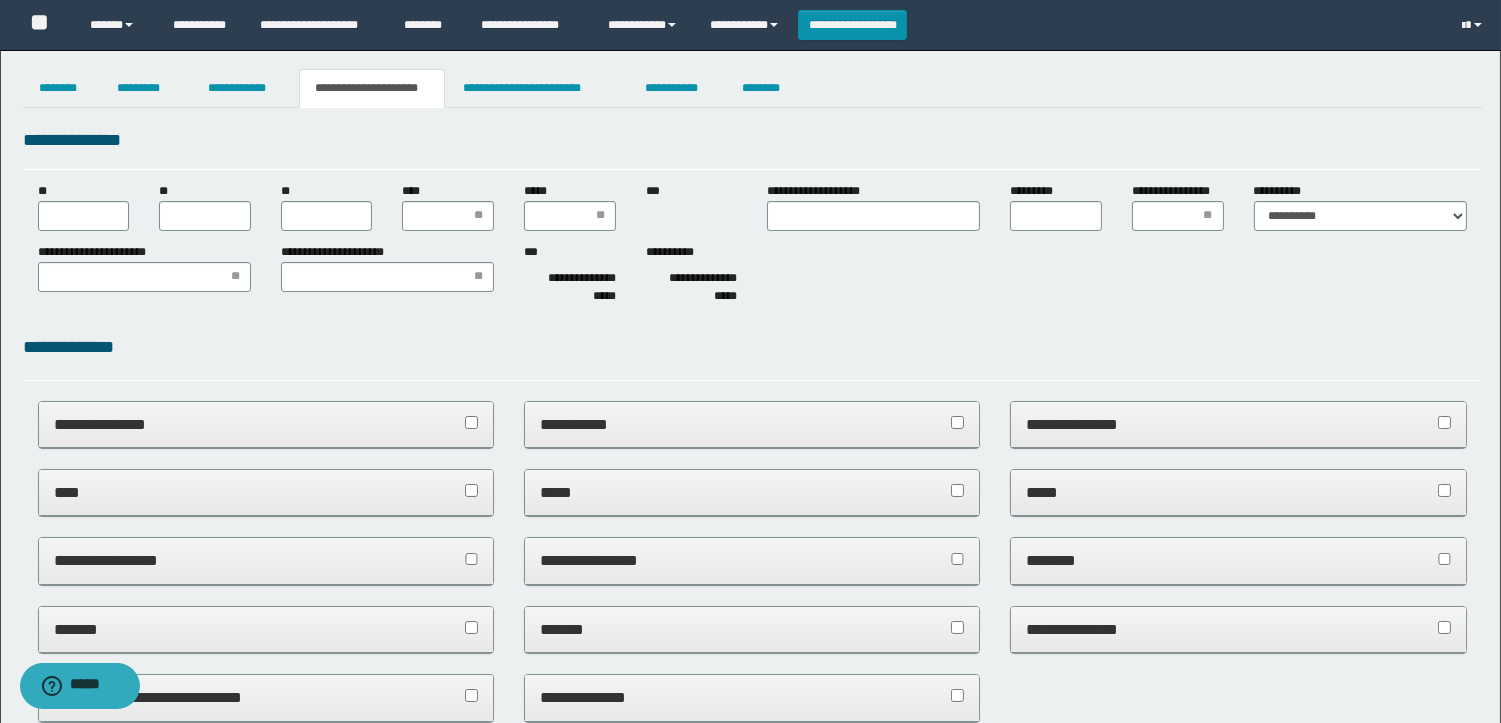 scroll, scrollTop: 0, scrollLeft: 0, axis: both 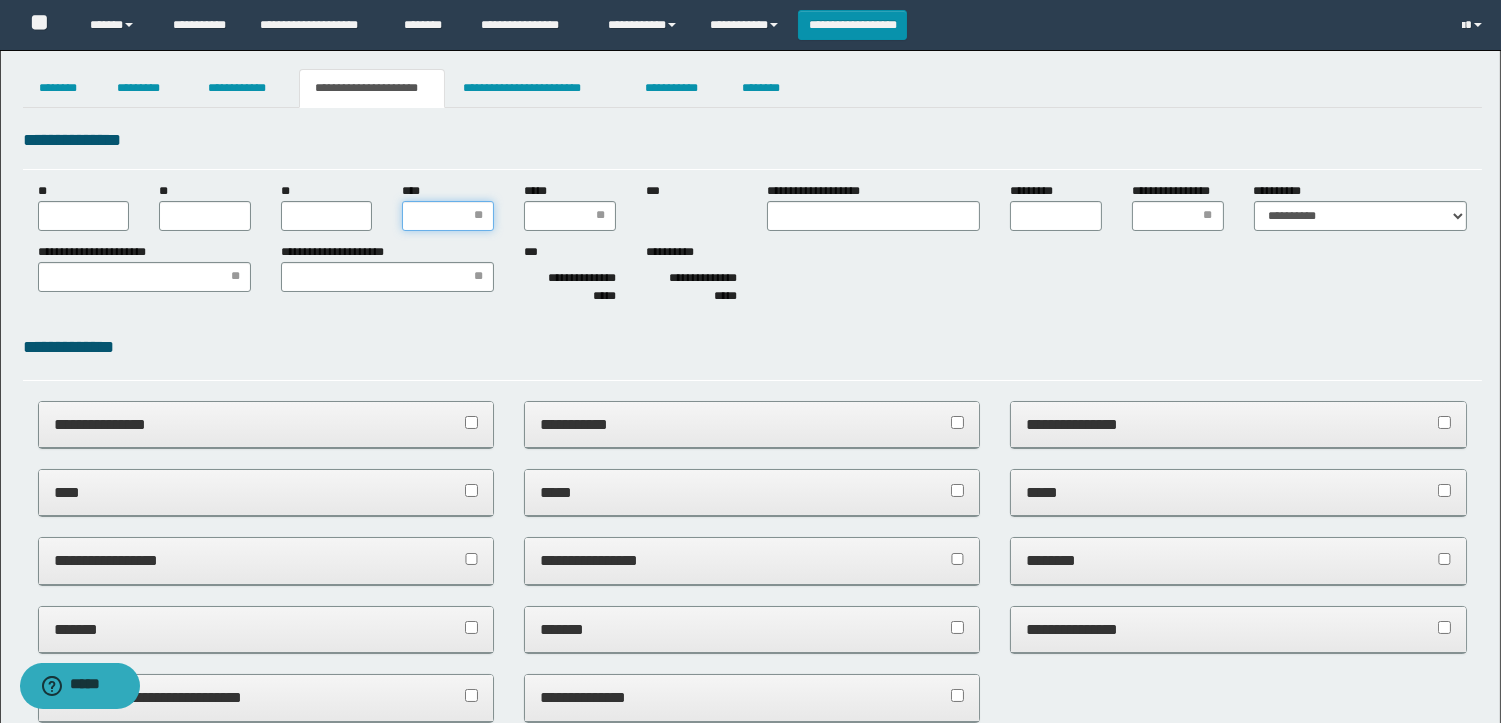 click on "****" at bounding box center (448, 216) 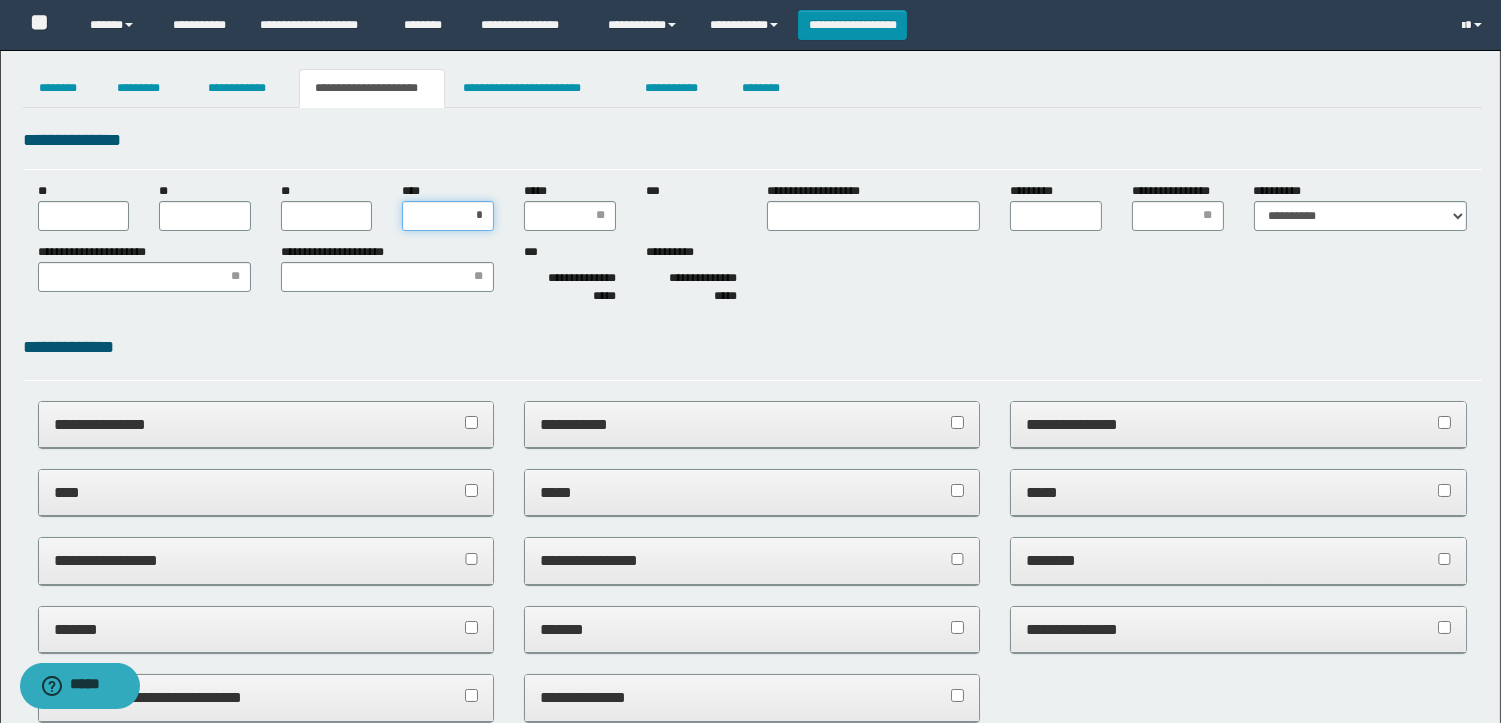 type on "**" 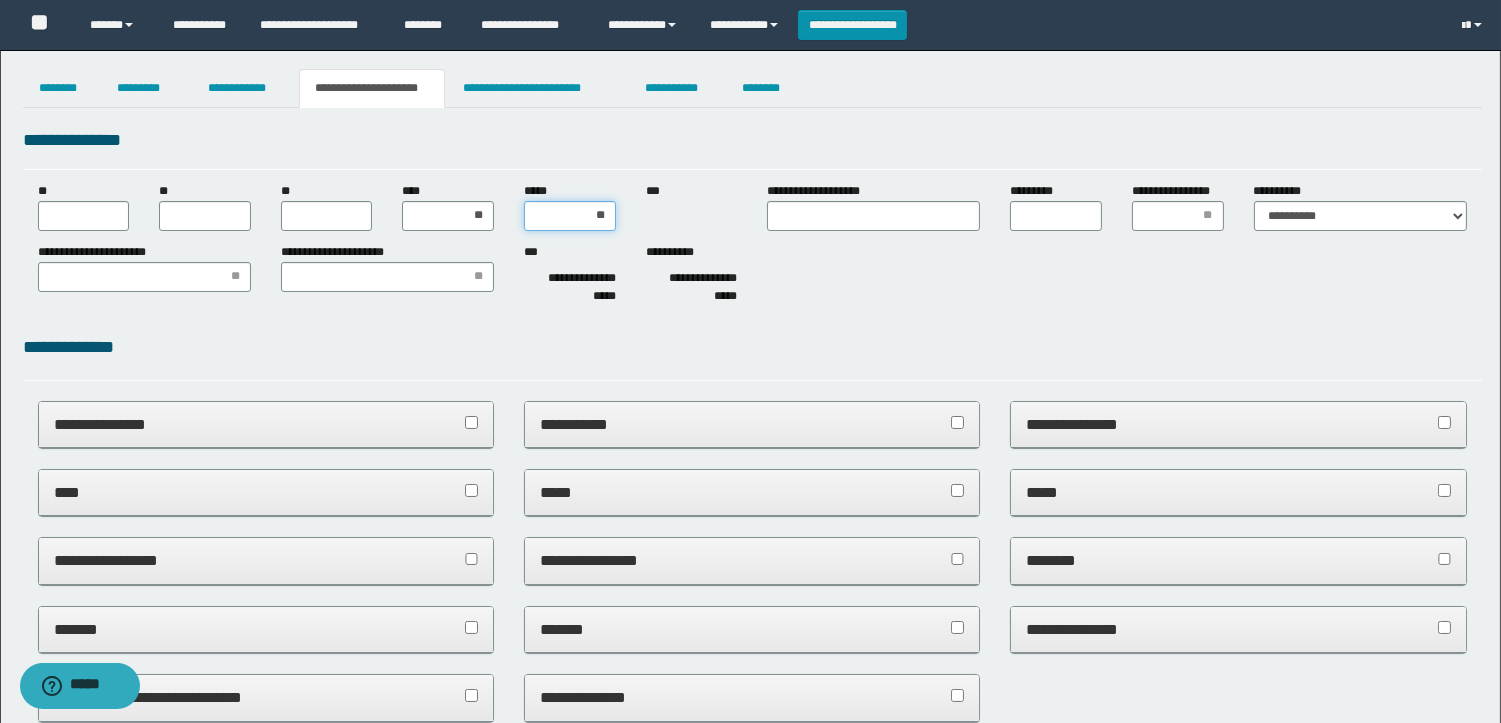 type on "***" 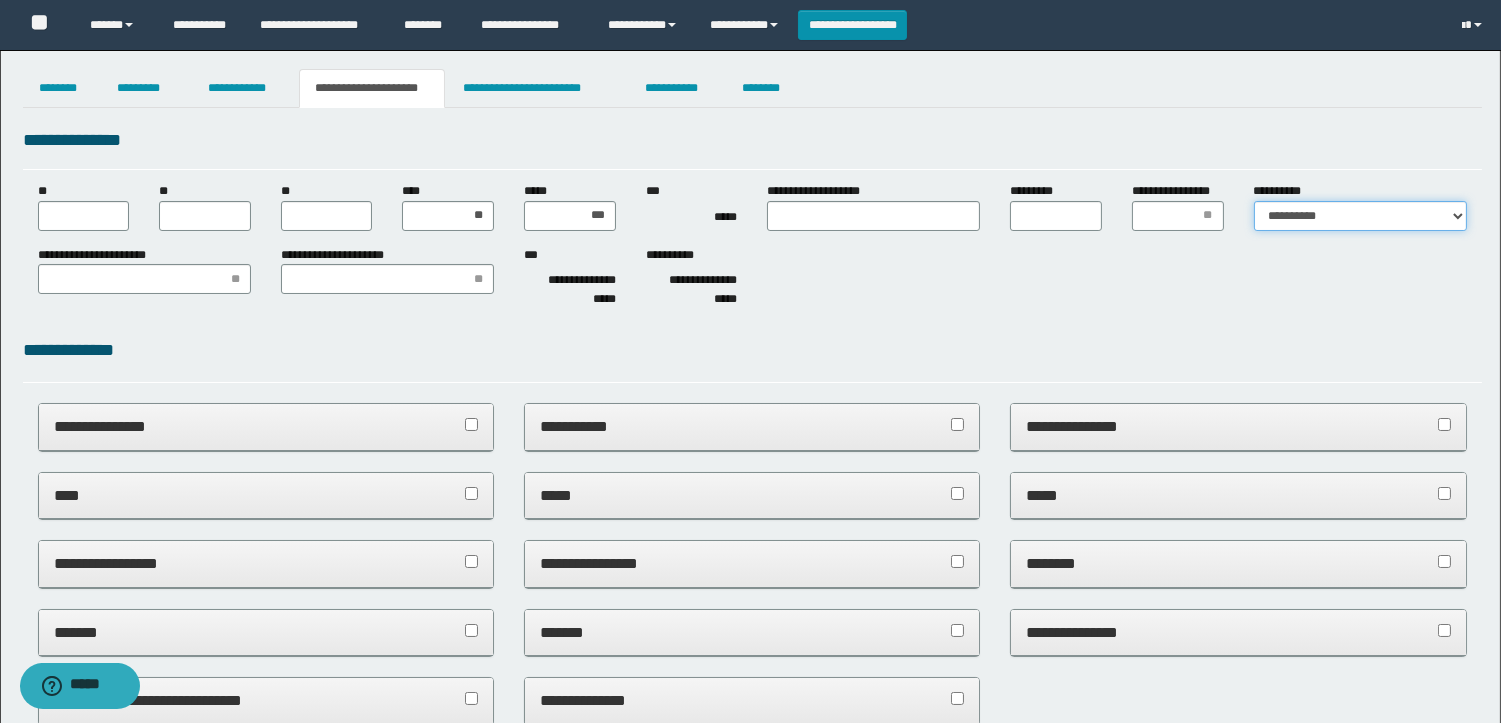 drag, startPoint x: 1321, startPoint y: 200, endPoint x: 1318, endPoint y: 213, distance: 13.341664 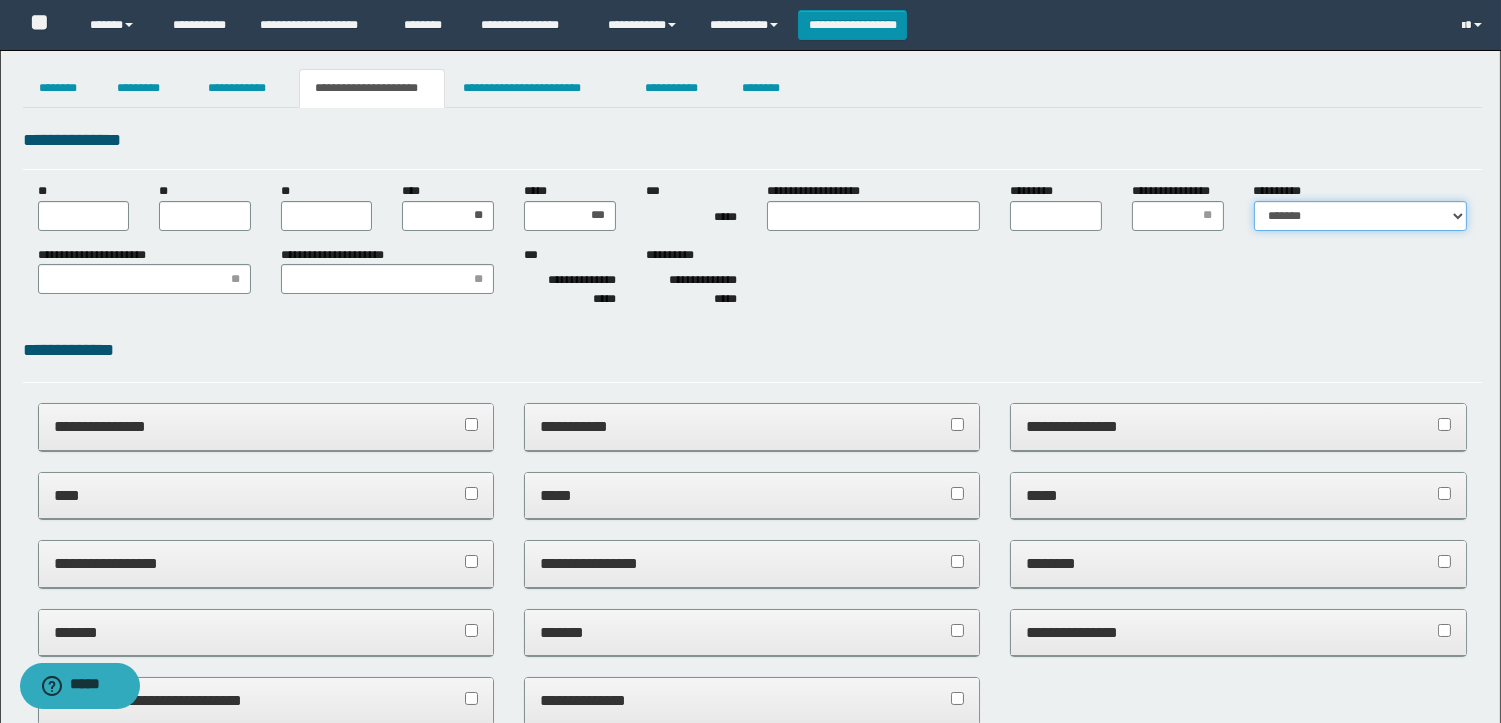 click on "**********" at bounding box center [1360, 216] 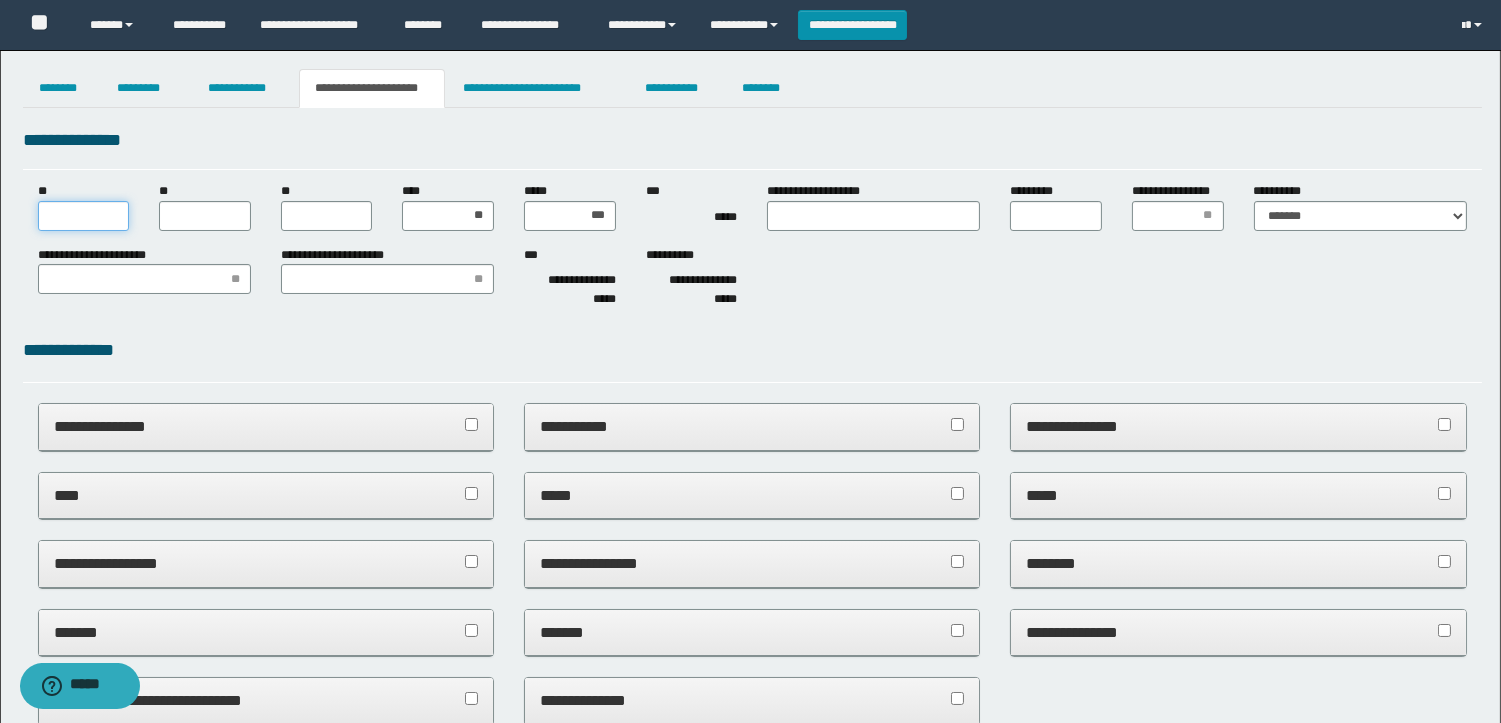 click on "**" at bounding box center [84, 216] 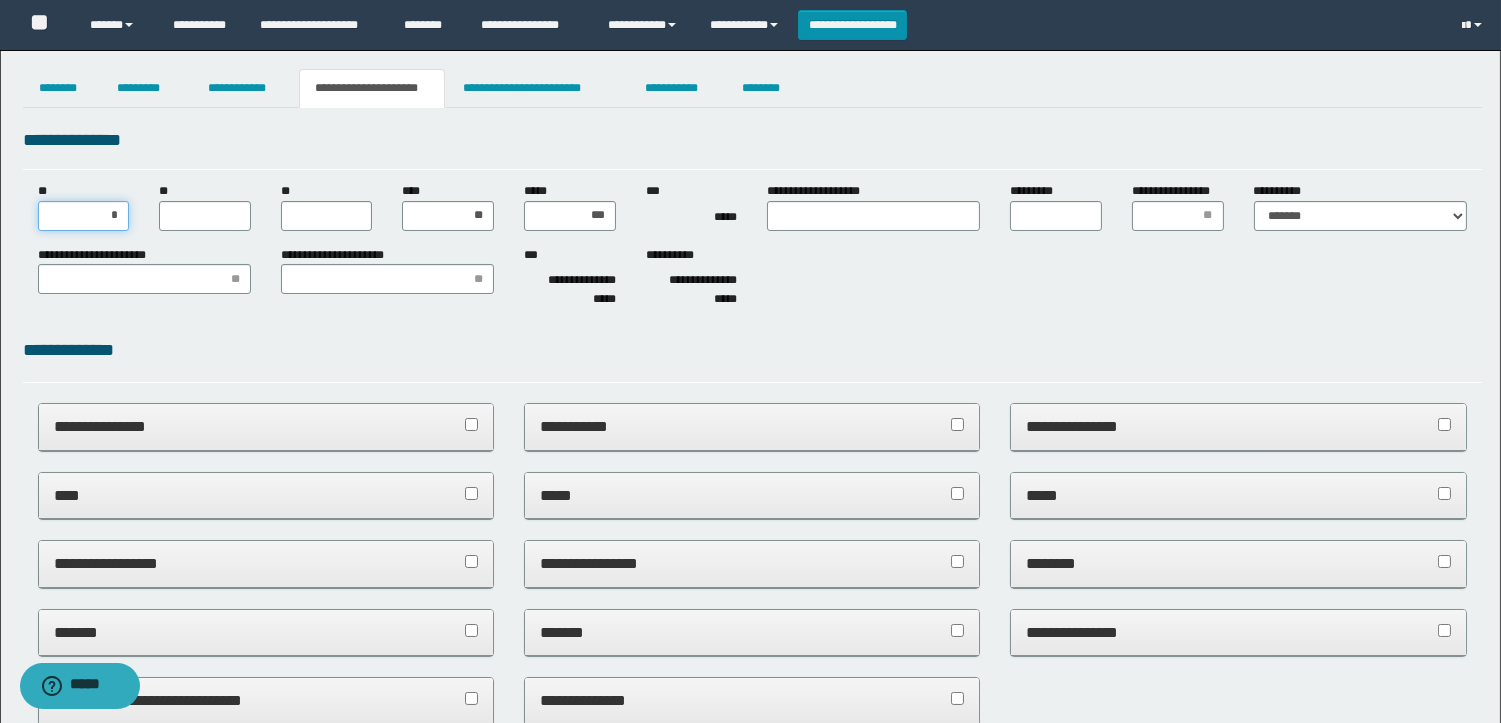 type on "**" 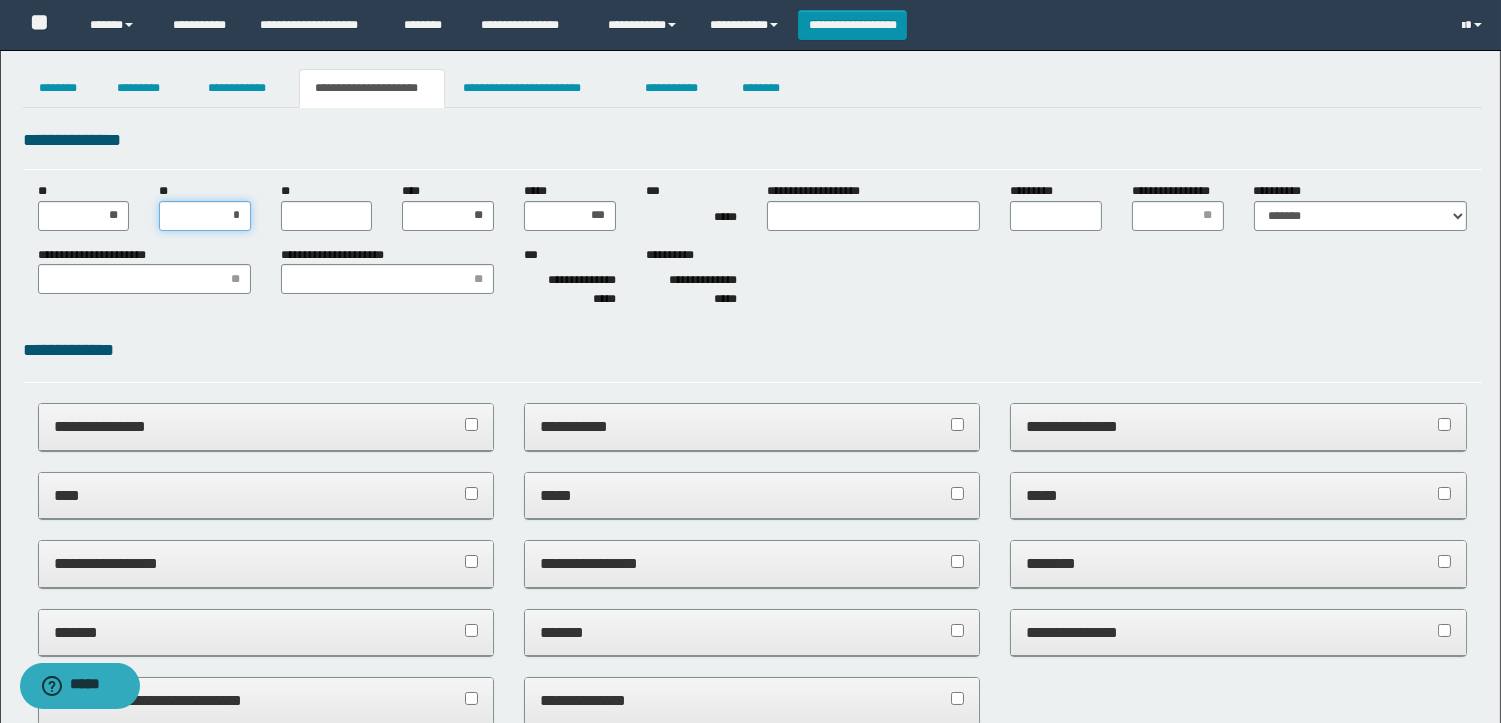 type on "**" 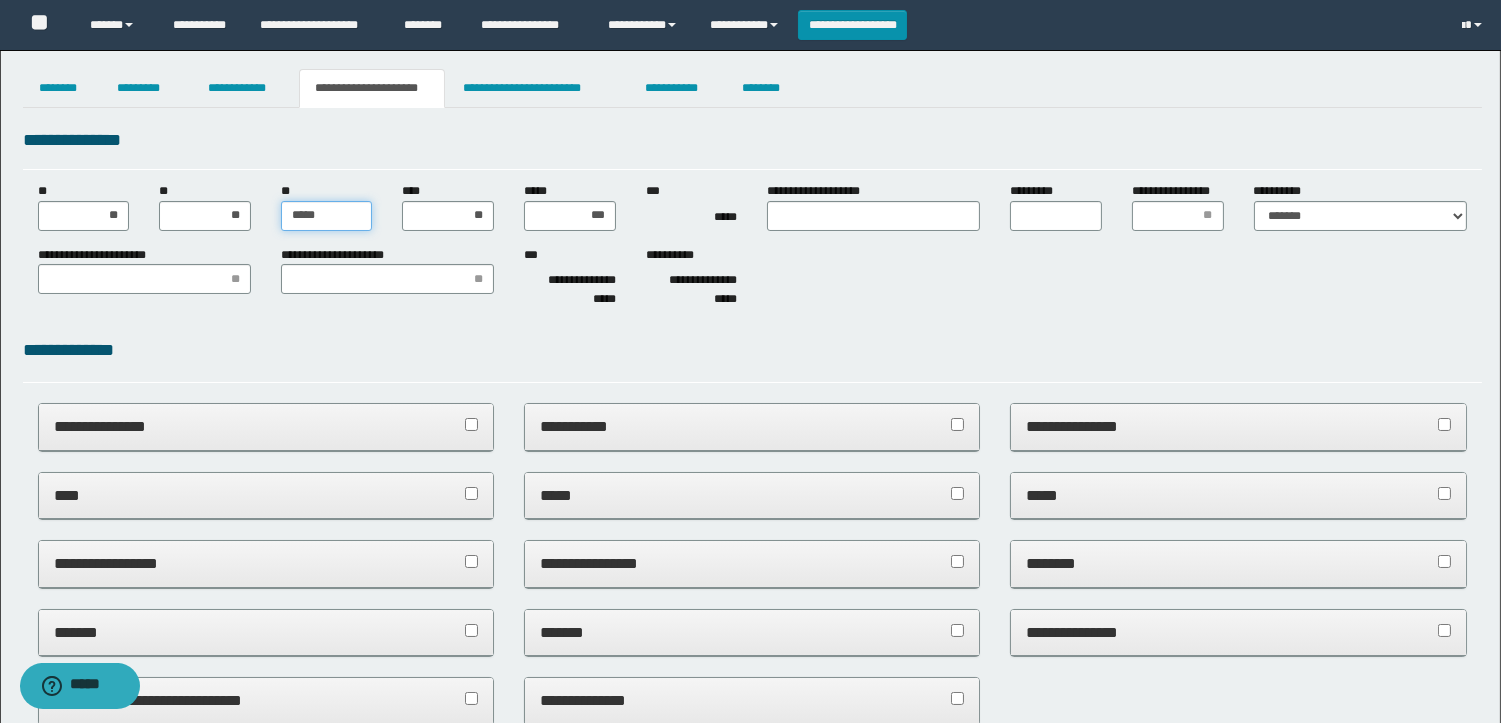type on "******" 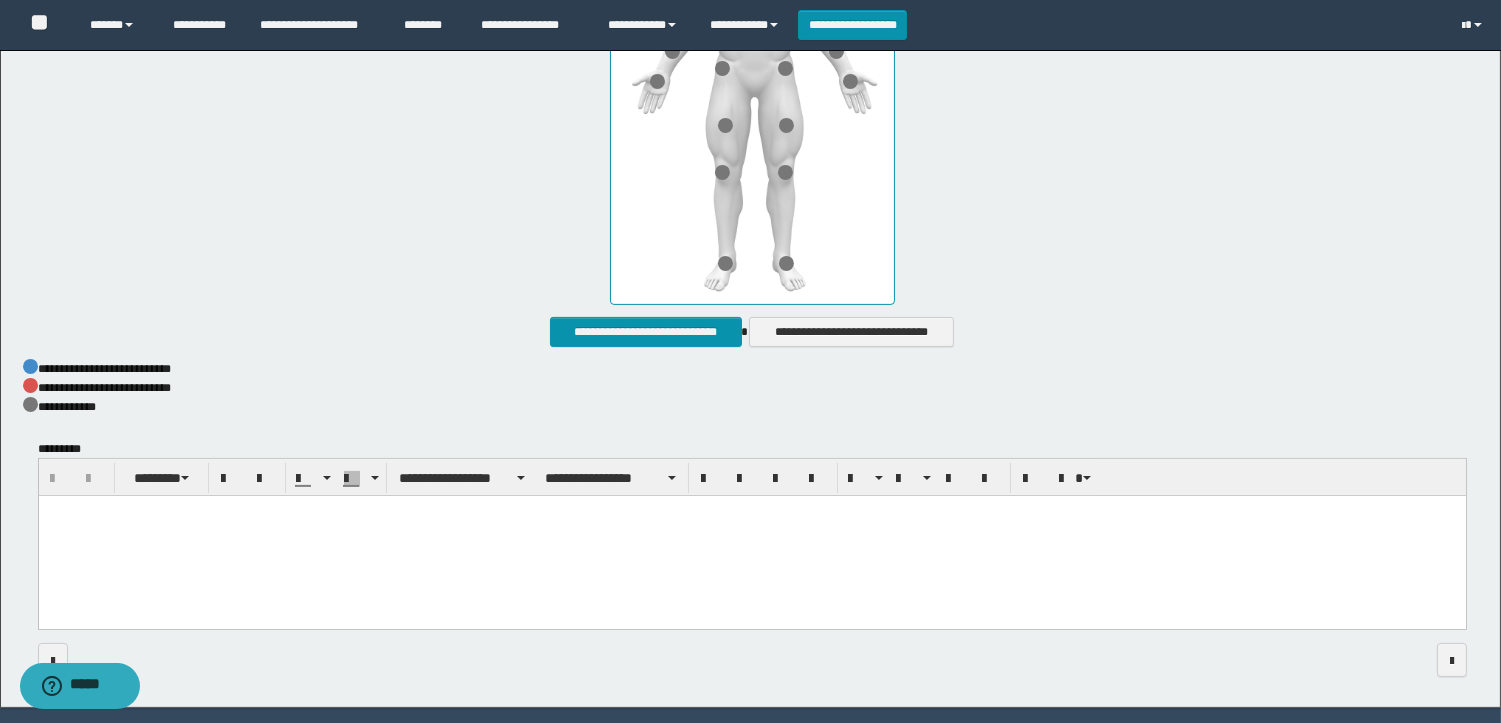 scroll, scrollTop: 1042, scrollLeft: 0, axis: vertical 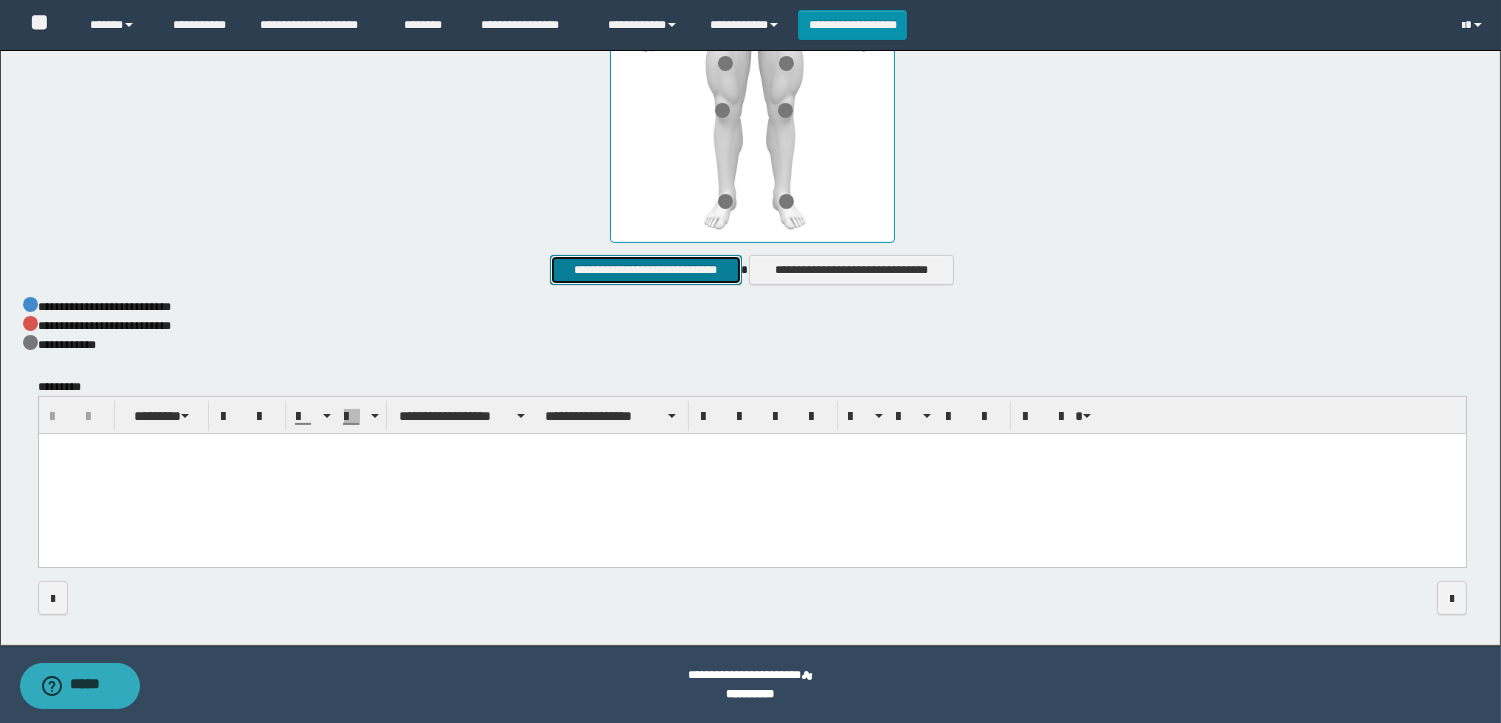 click on "**********" at bounding box center [645, 270] 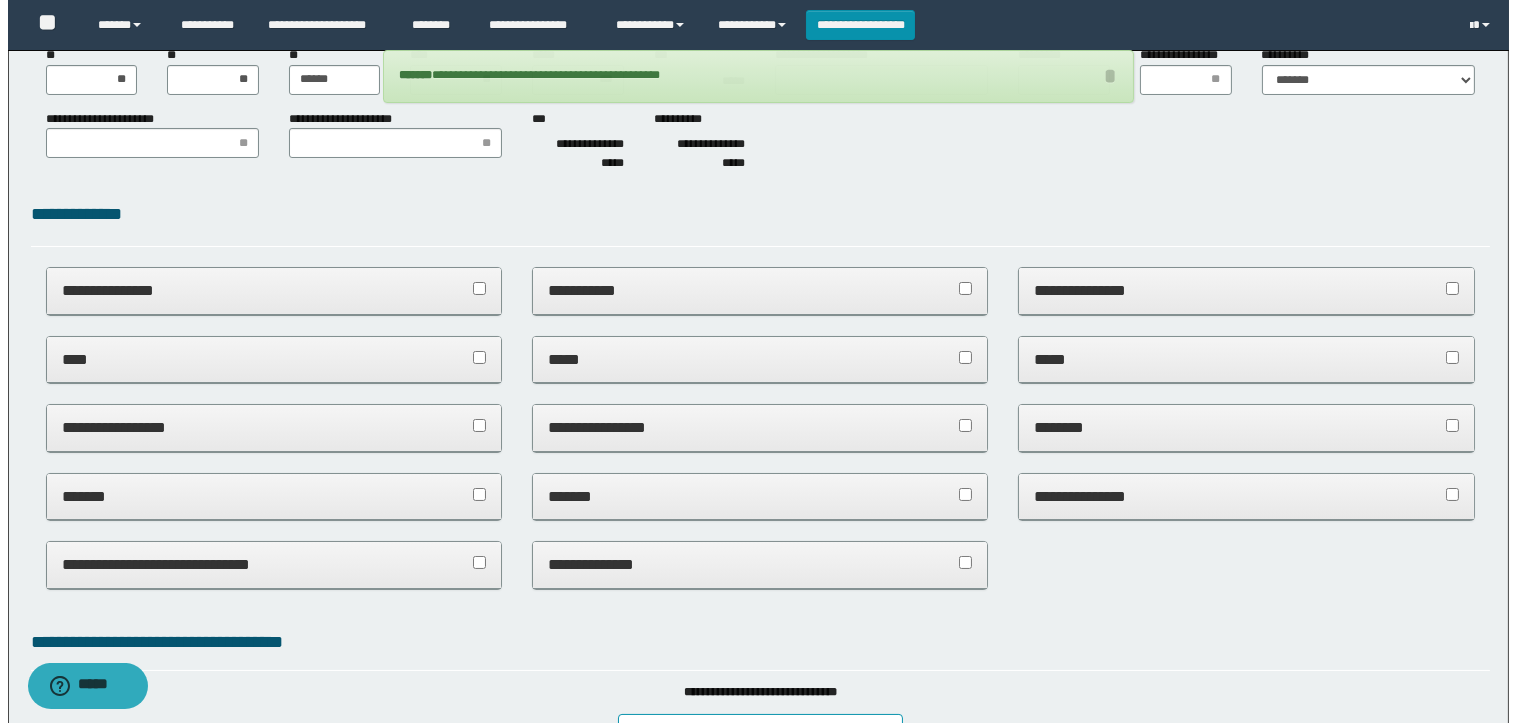 scroll, scrollTop: 0, scrollLeft: 0, axis: both 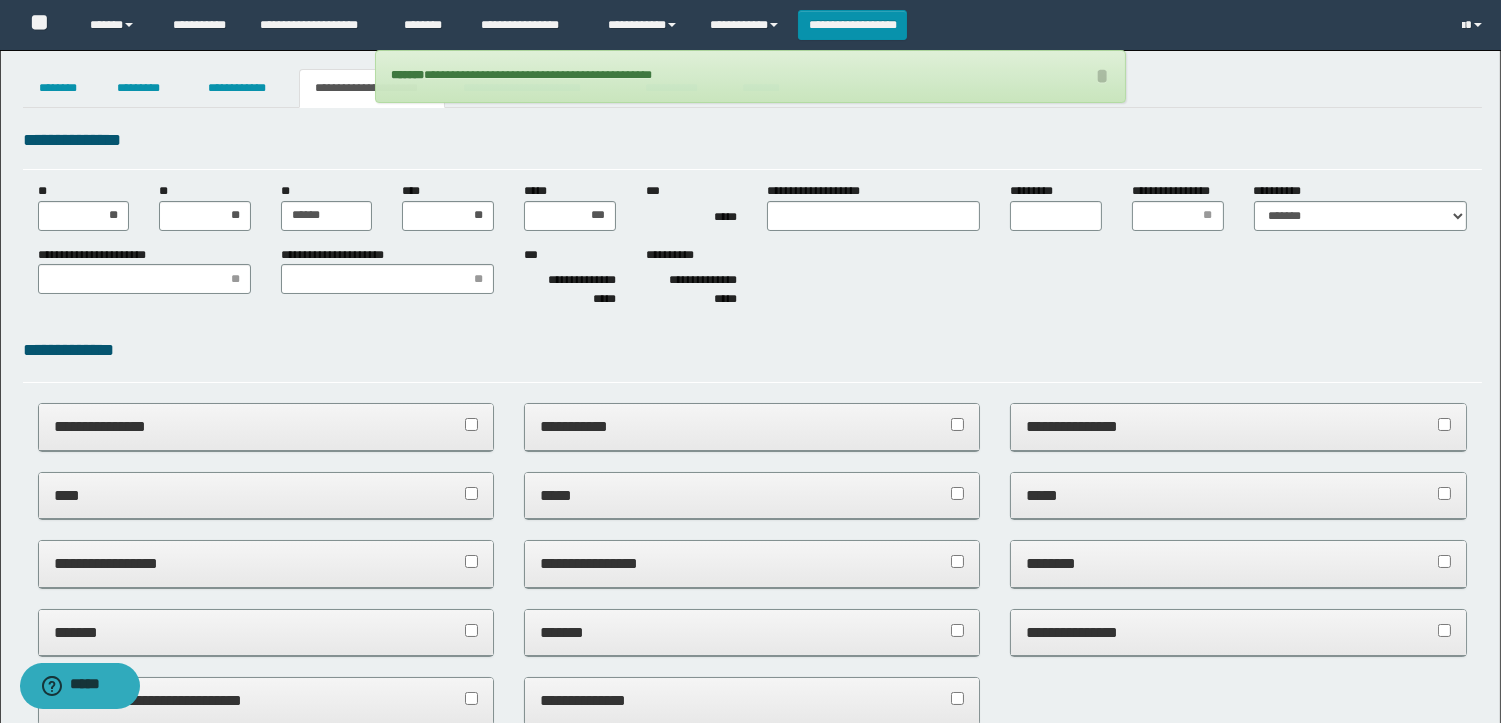 click on "**********" at bounding box center [750, 76] 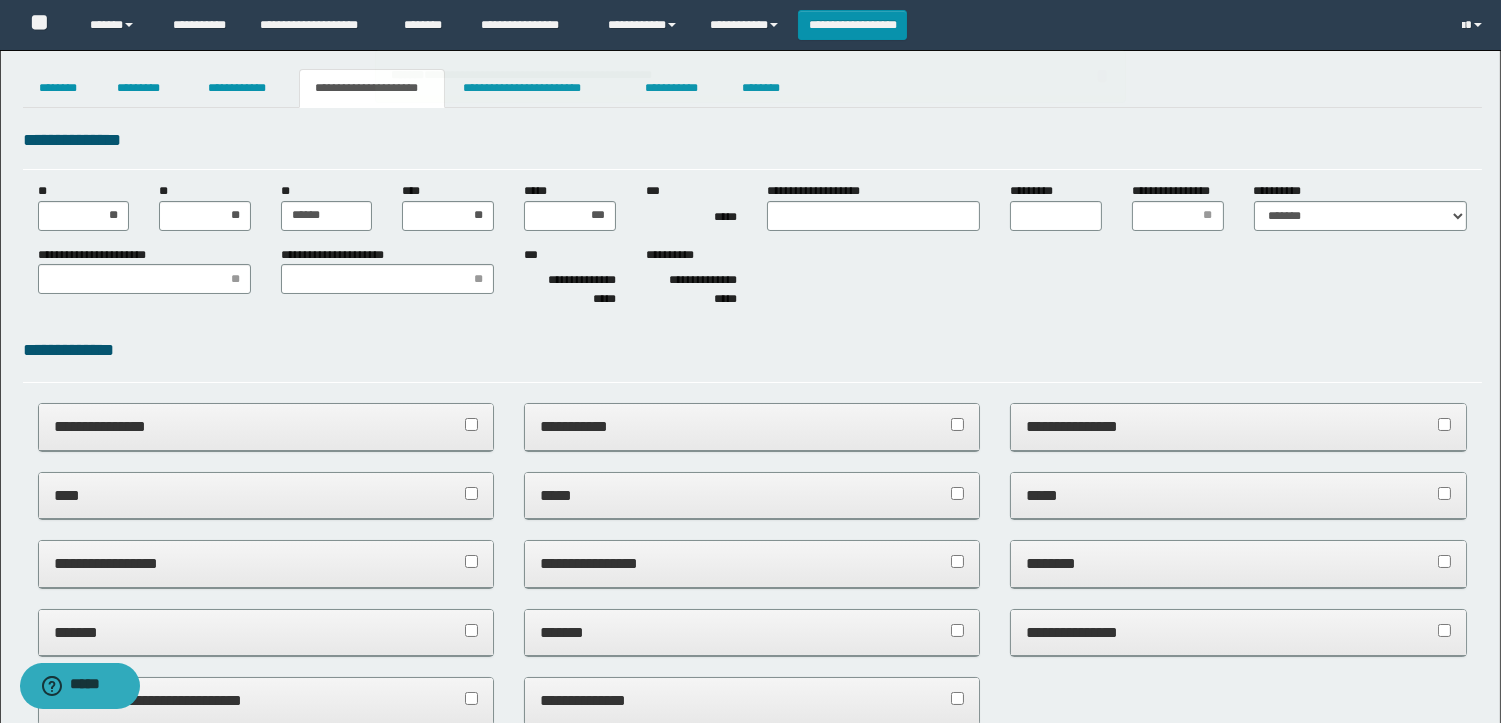 click on "**********" at bounding box center [750, 869] 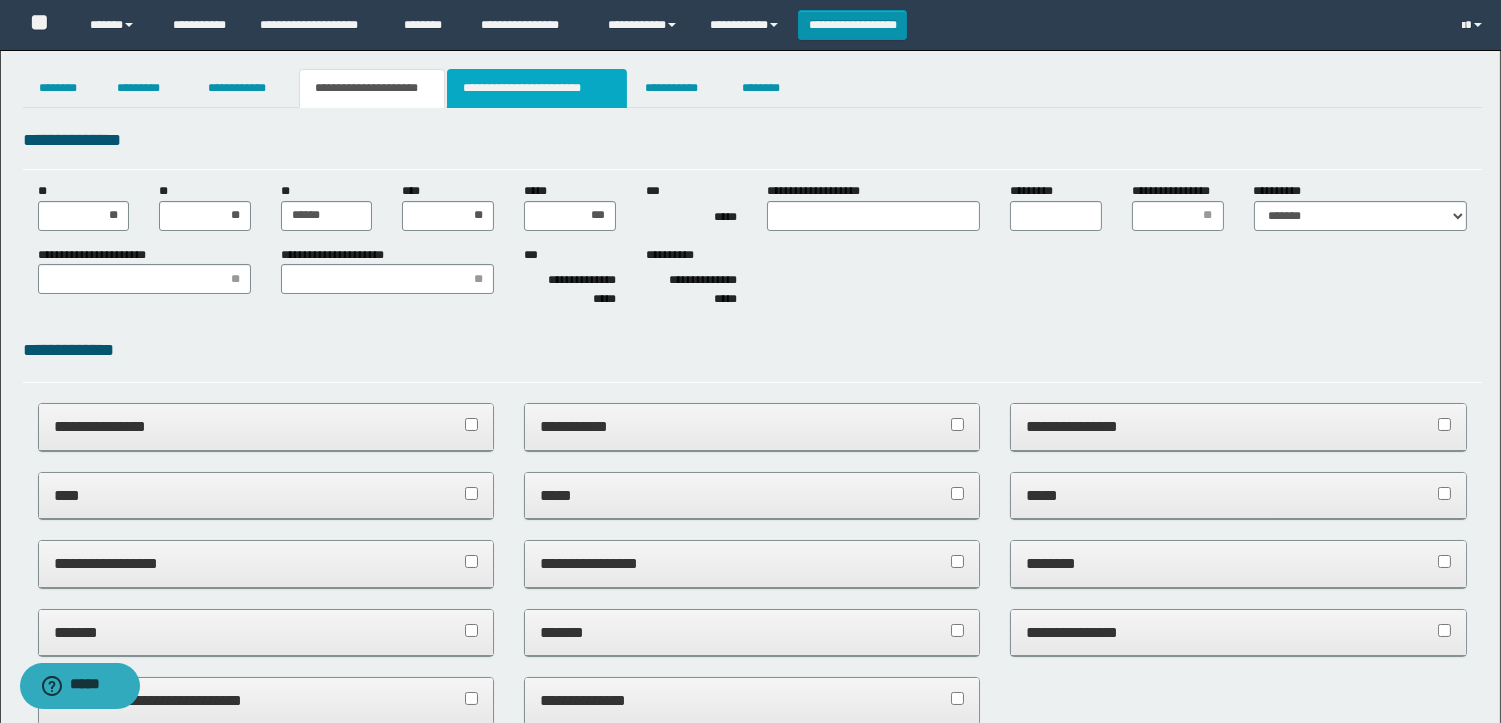 click on "**********" at bounding box center (537, 88) 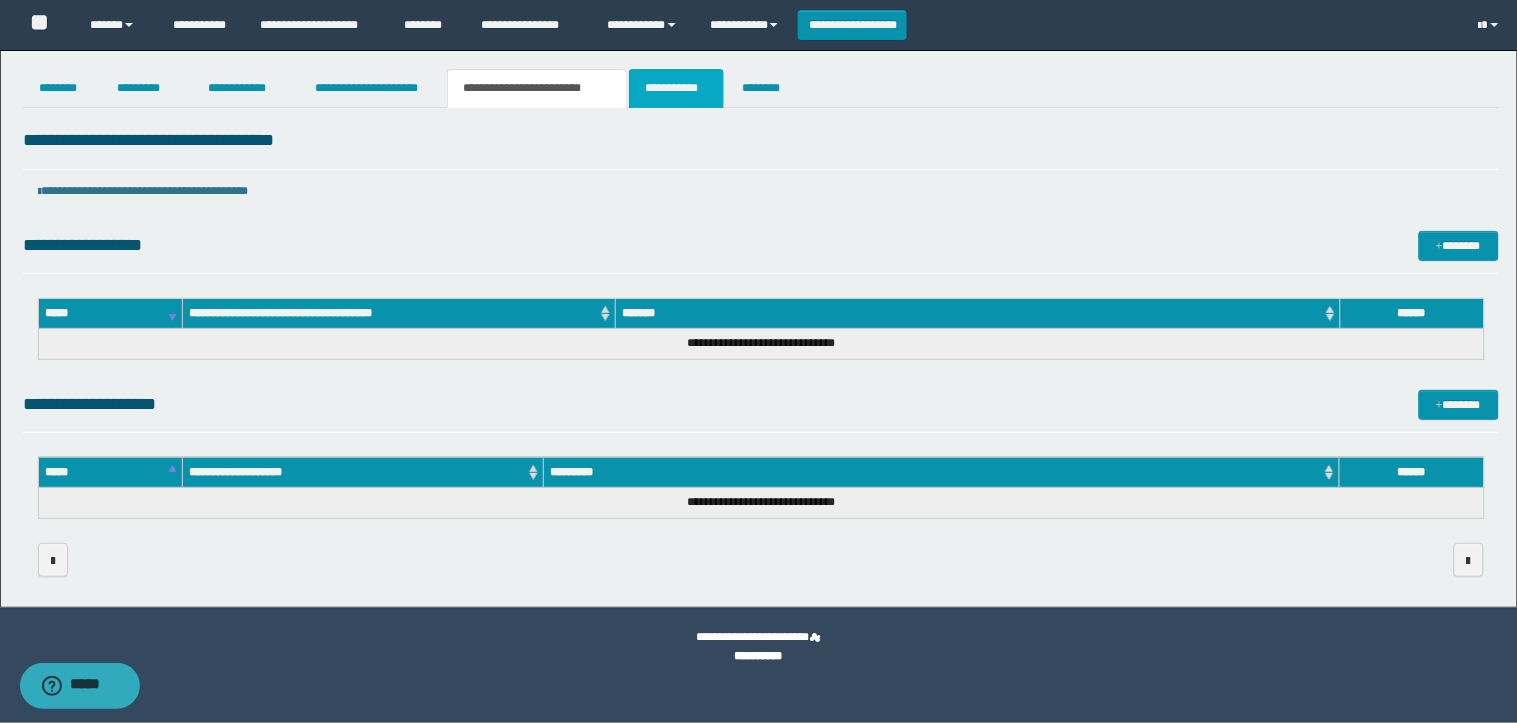 click on "**********" at bounding box center [676, 88] 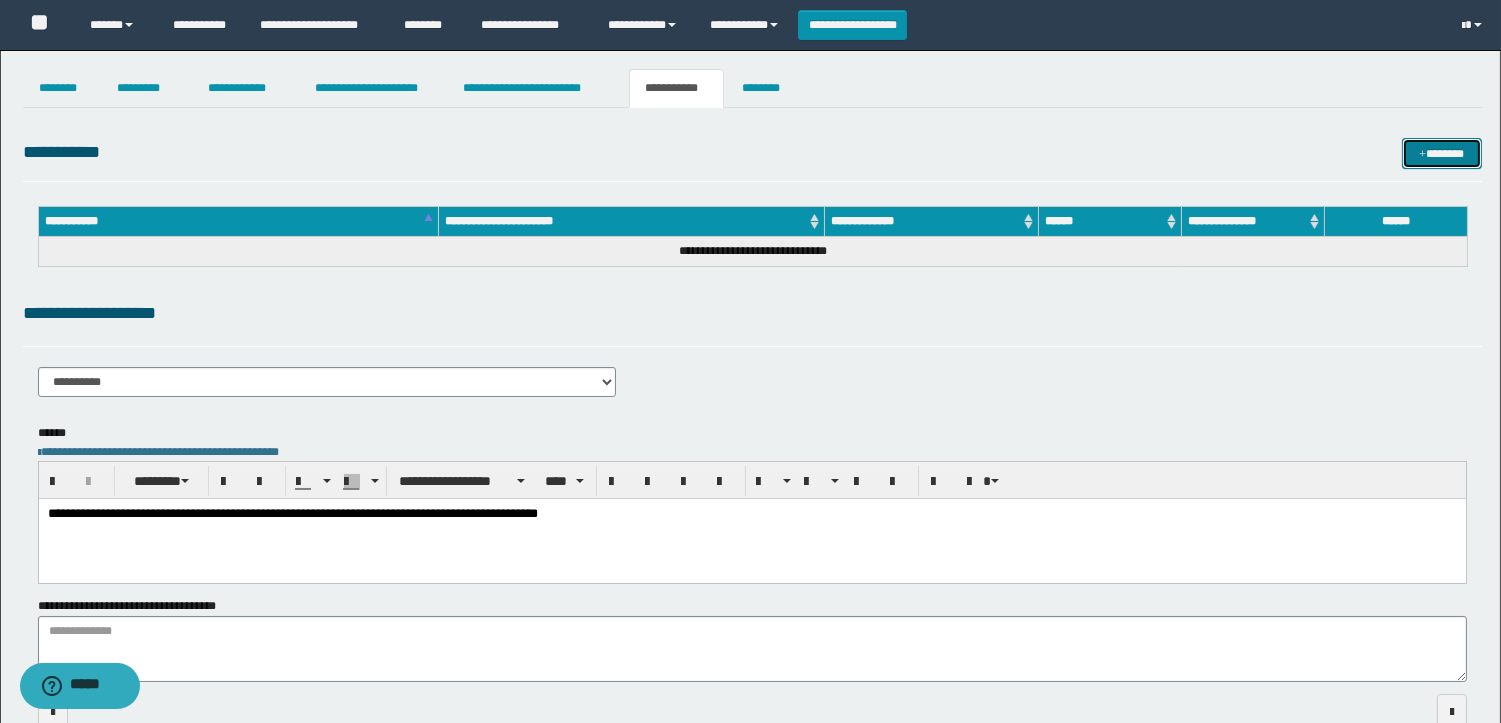 click at bounding box center (1422, 155) 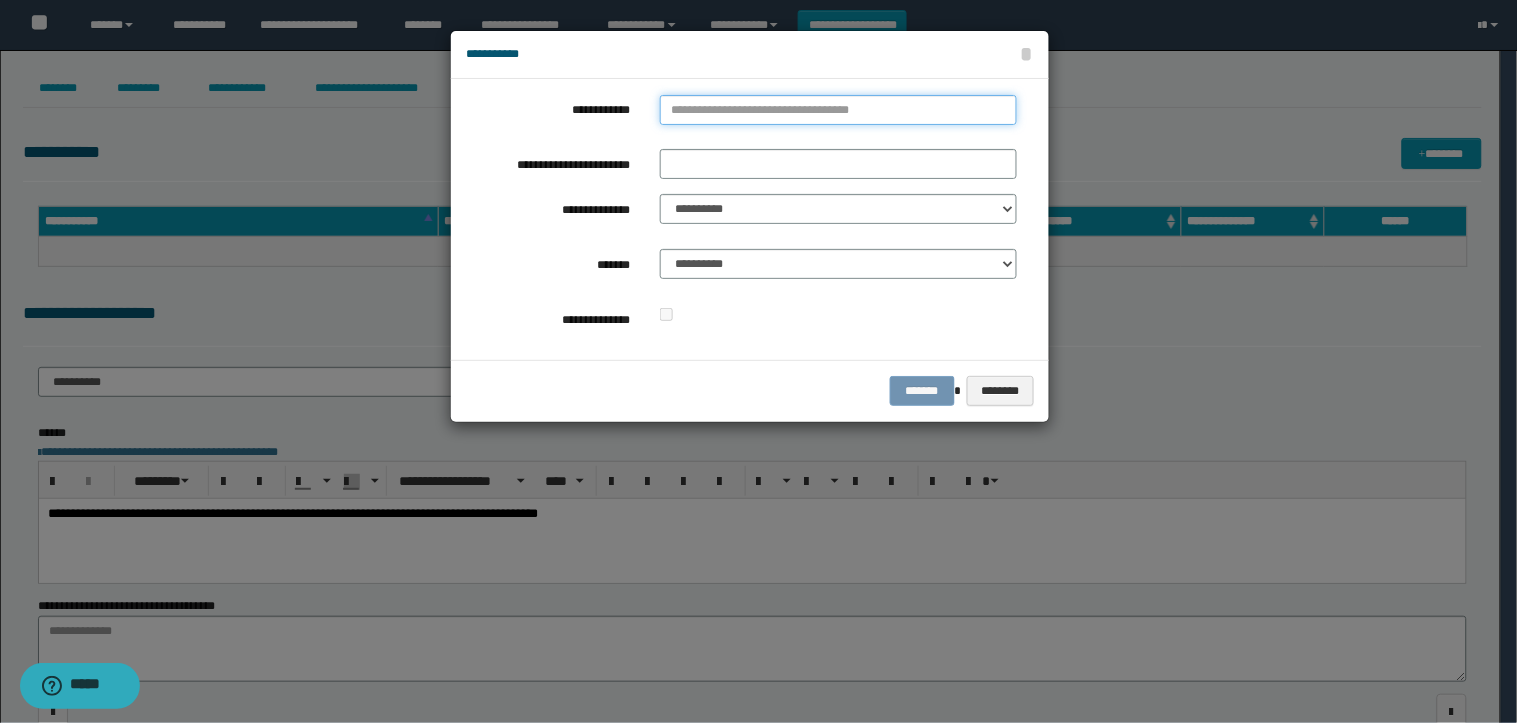 click on "**********" at bounding box center [838, 110] 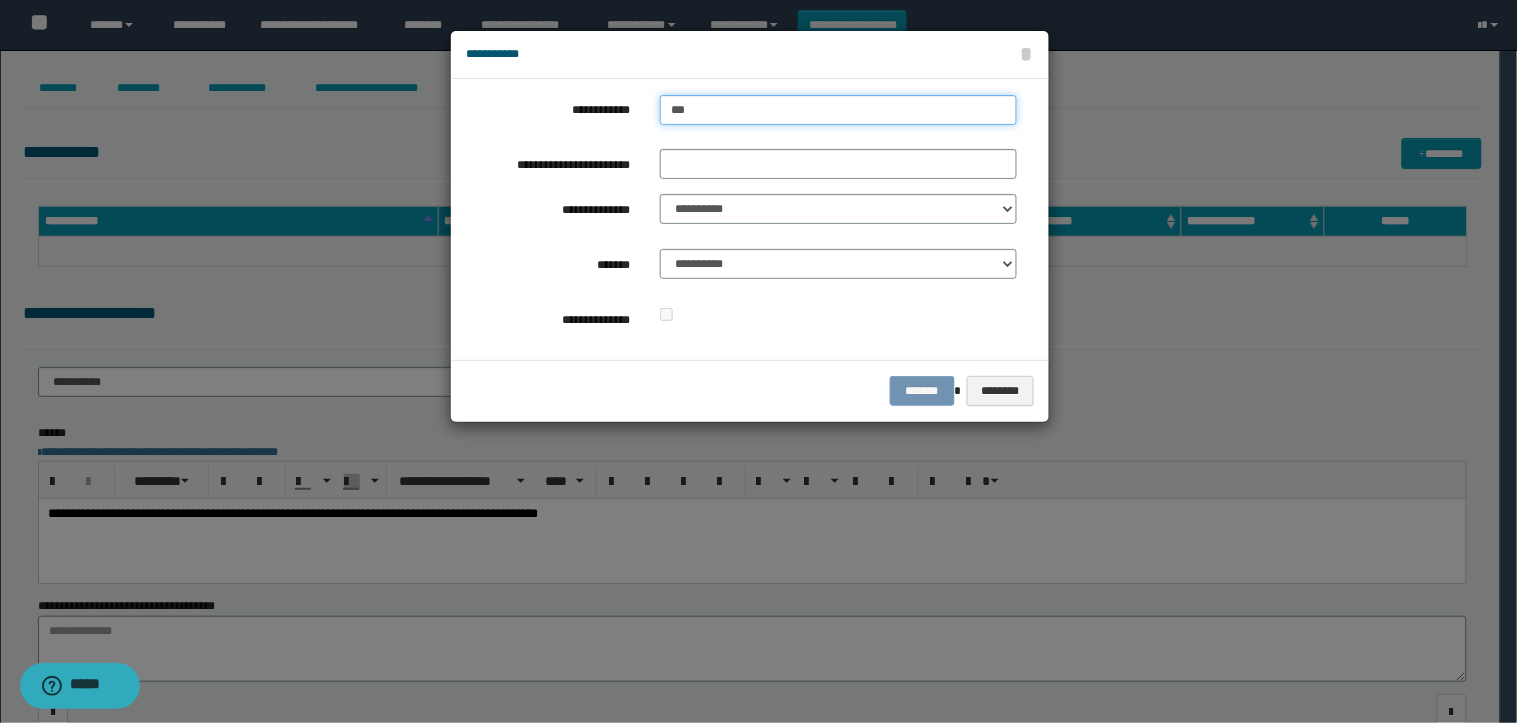 type on "****" 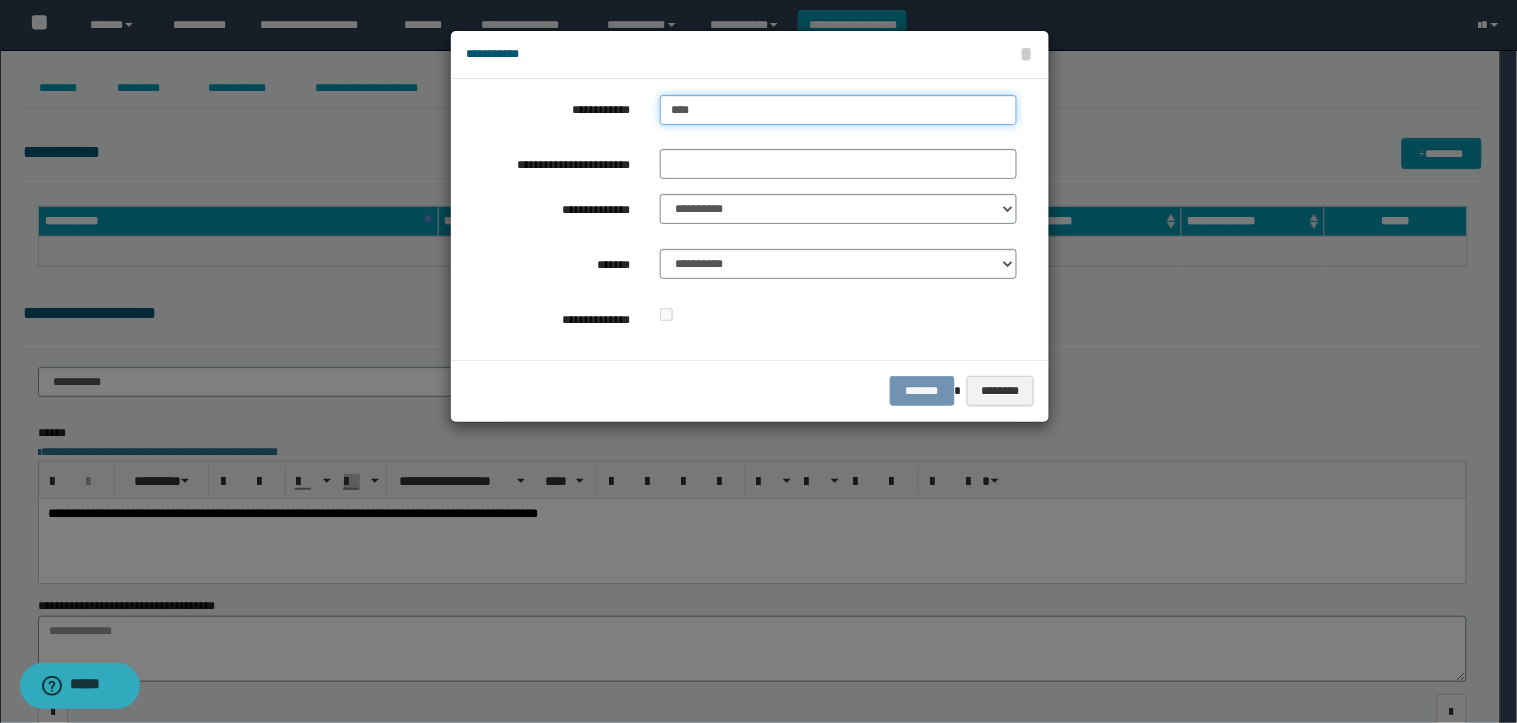 type on "****" 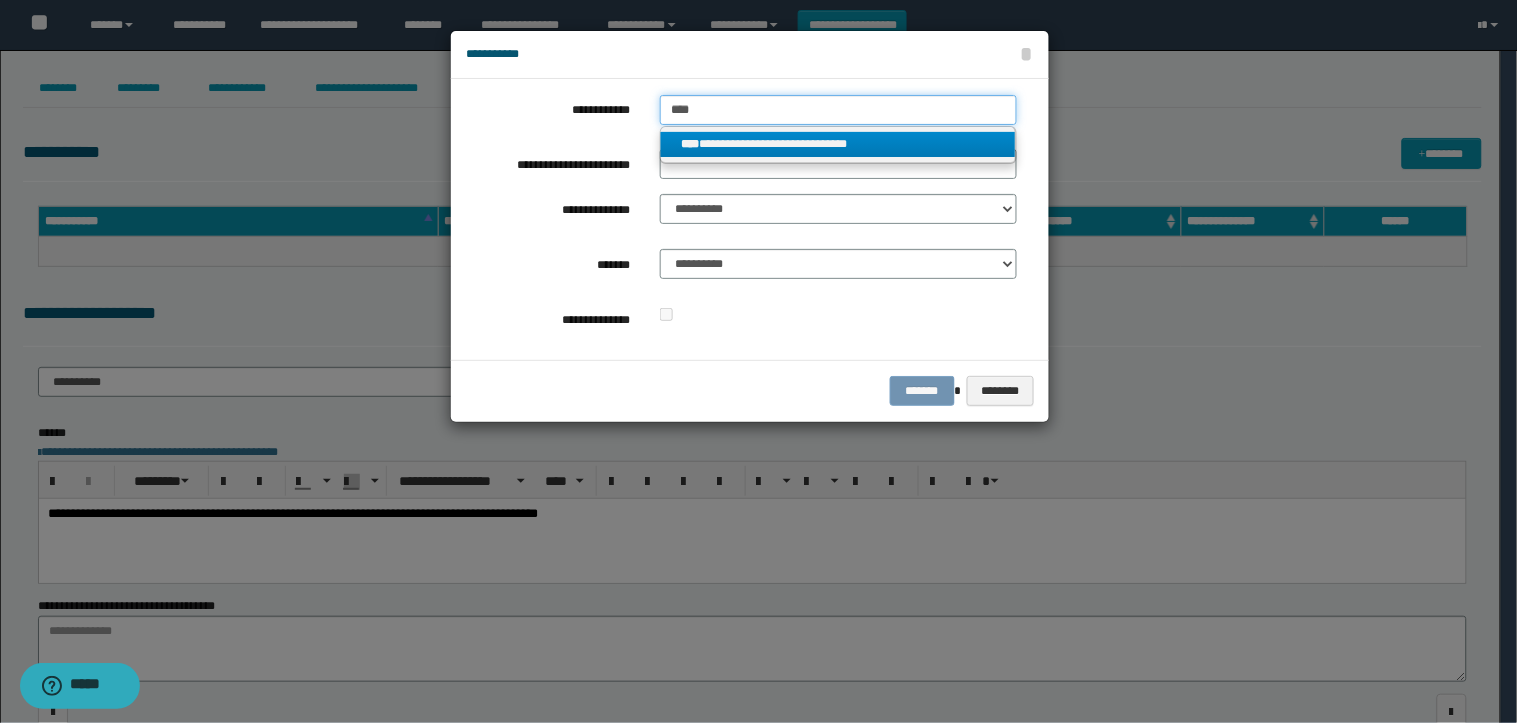 type on "****" 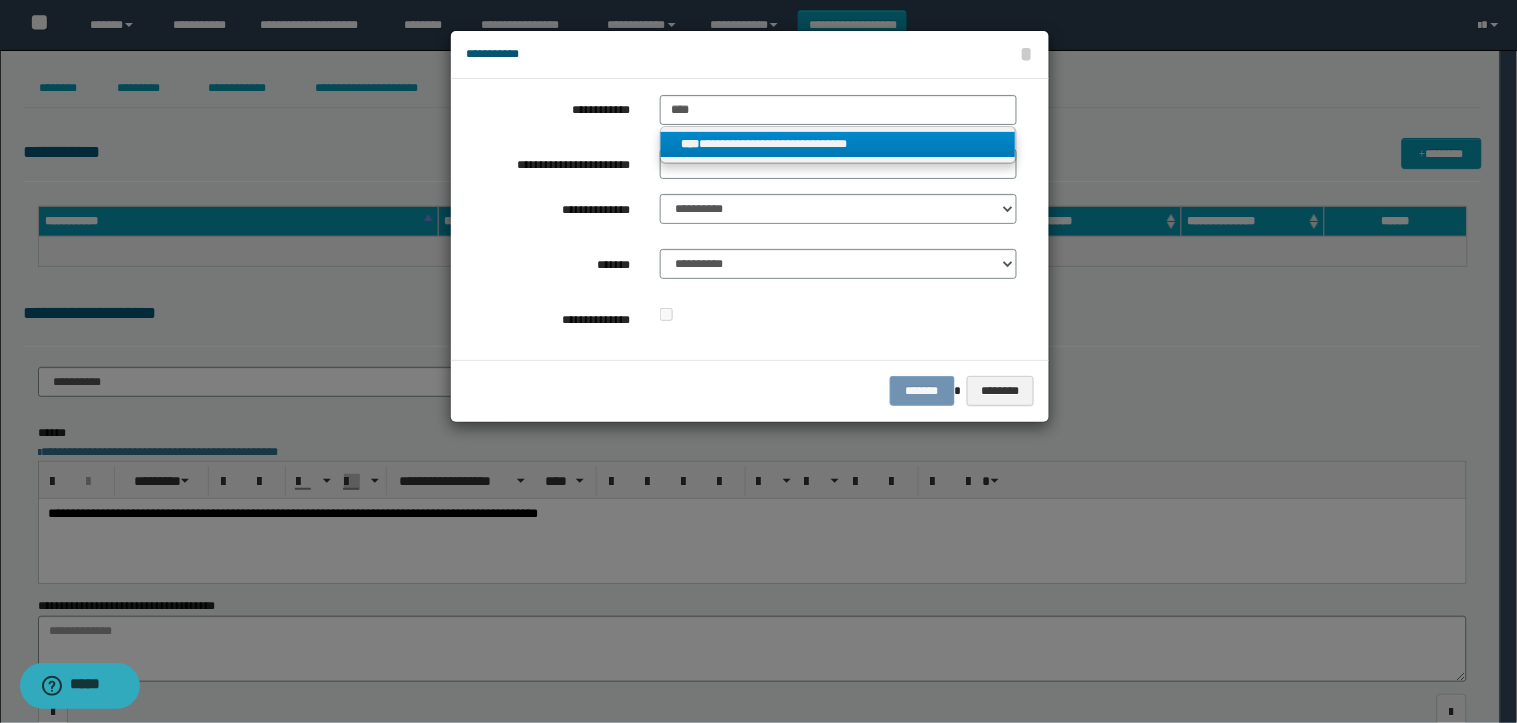 click on "**********" at bounding box center [838, 144] 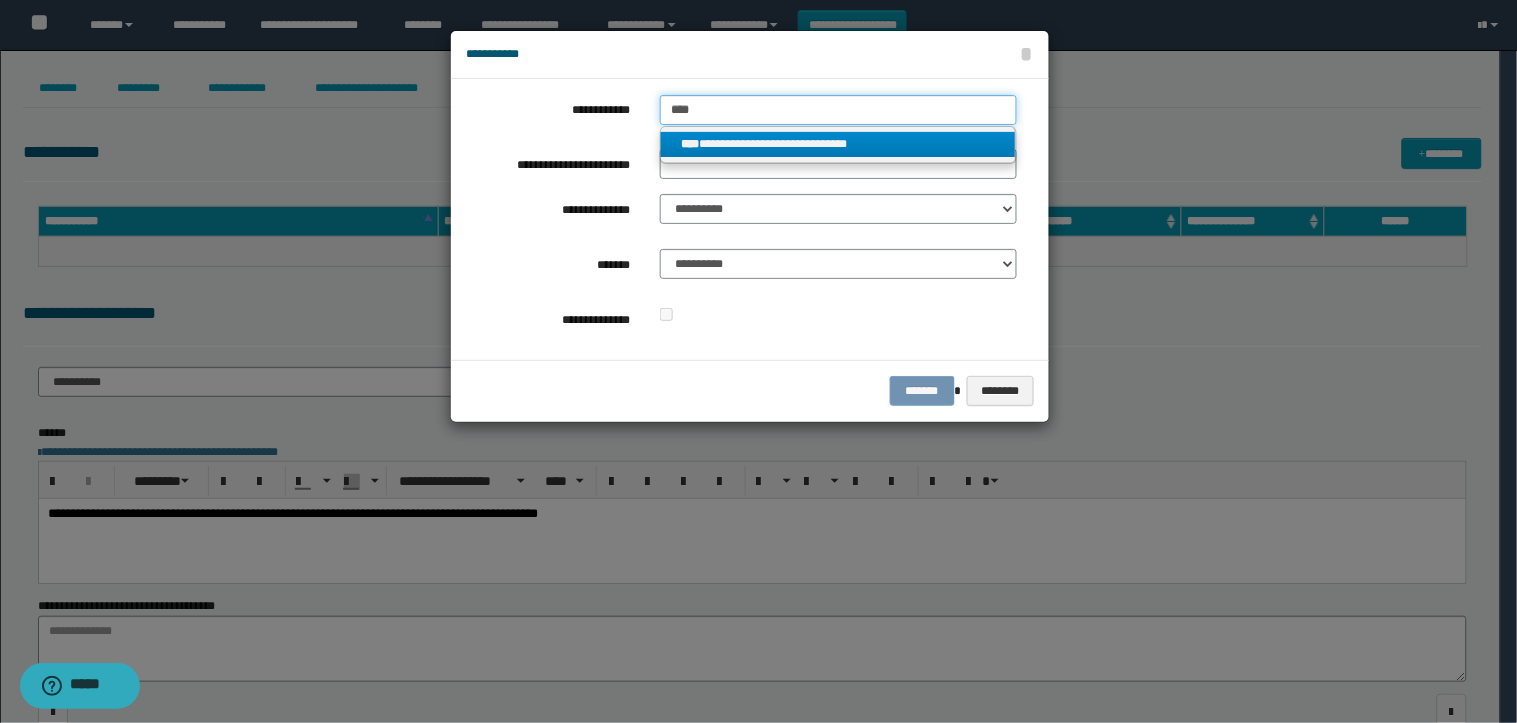 type 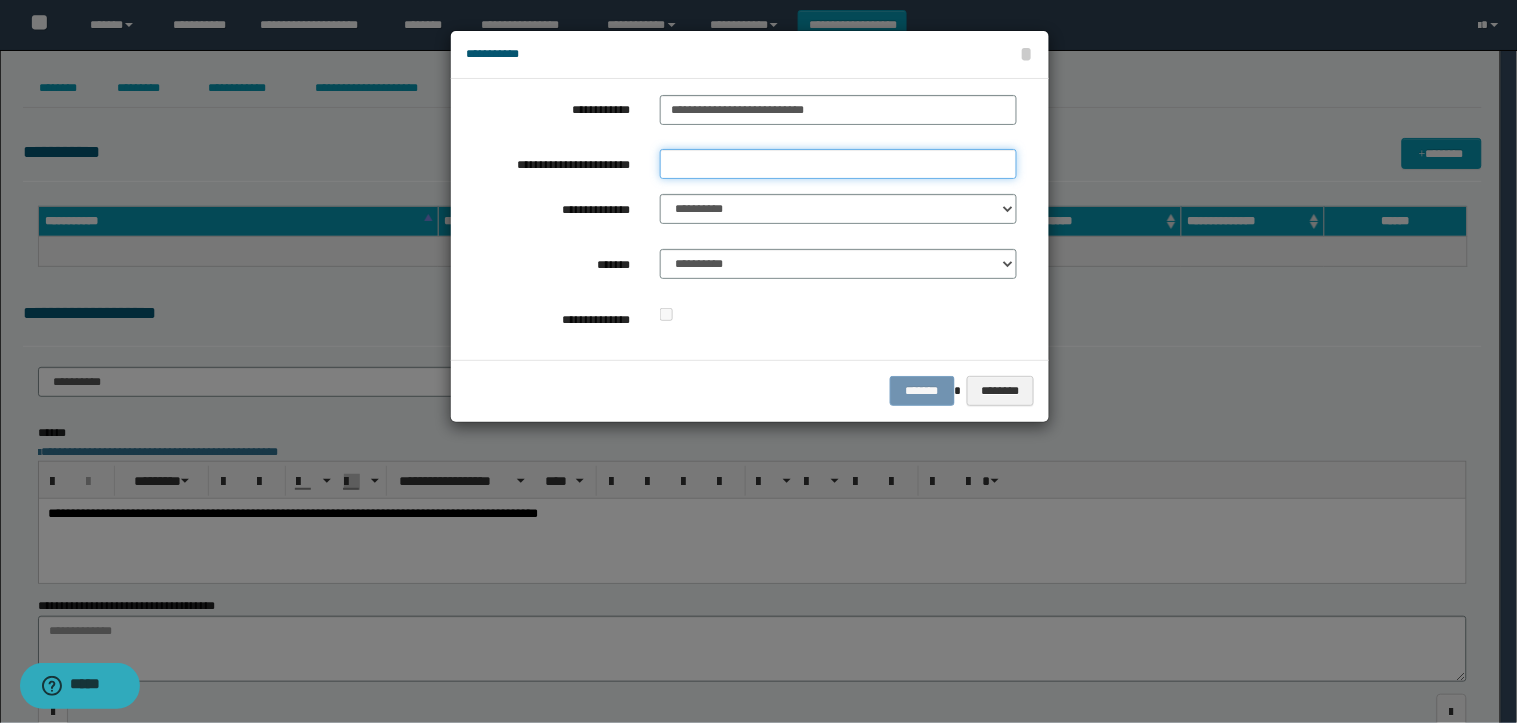 click on "**********" at bounding box center [838, 164] 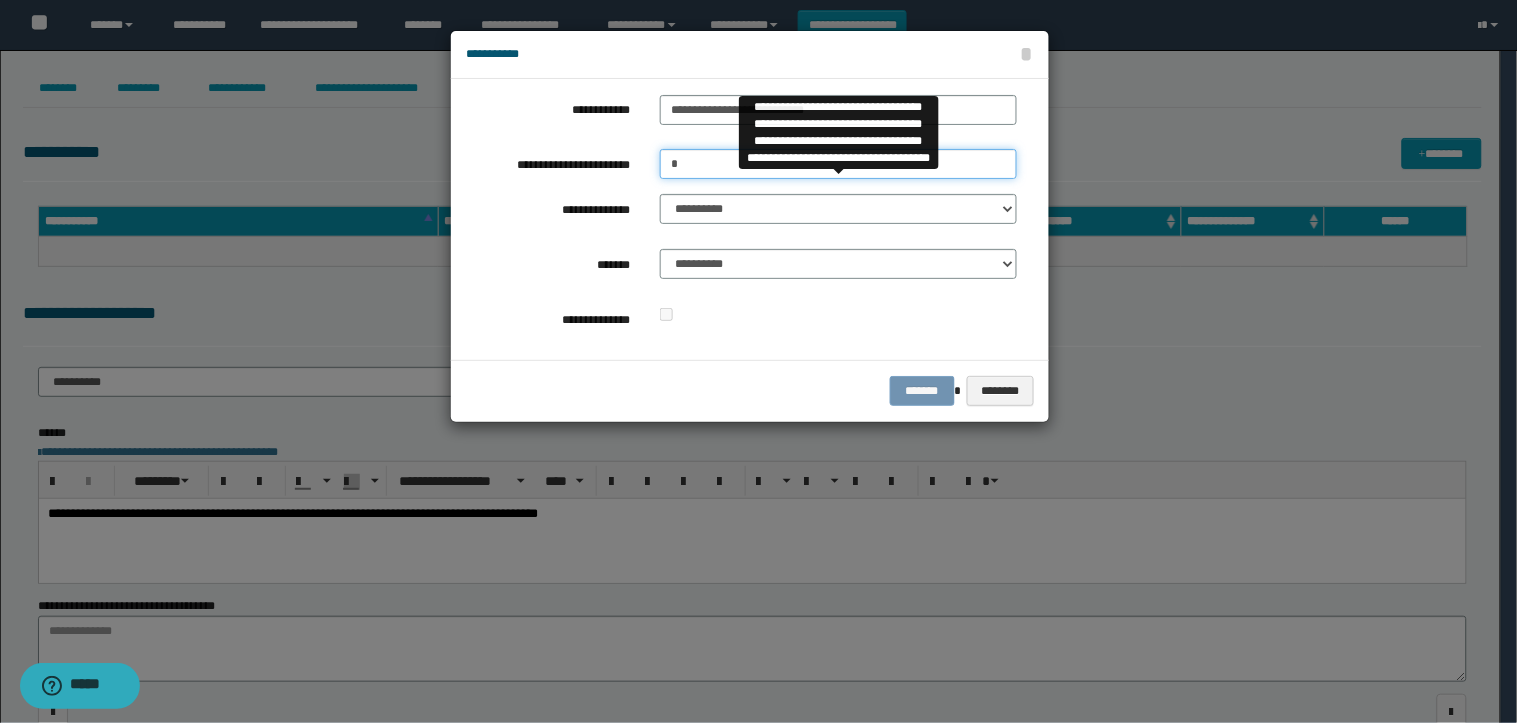 type on "*" 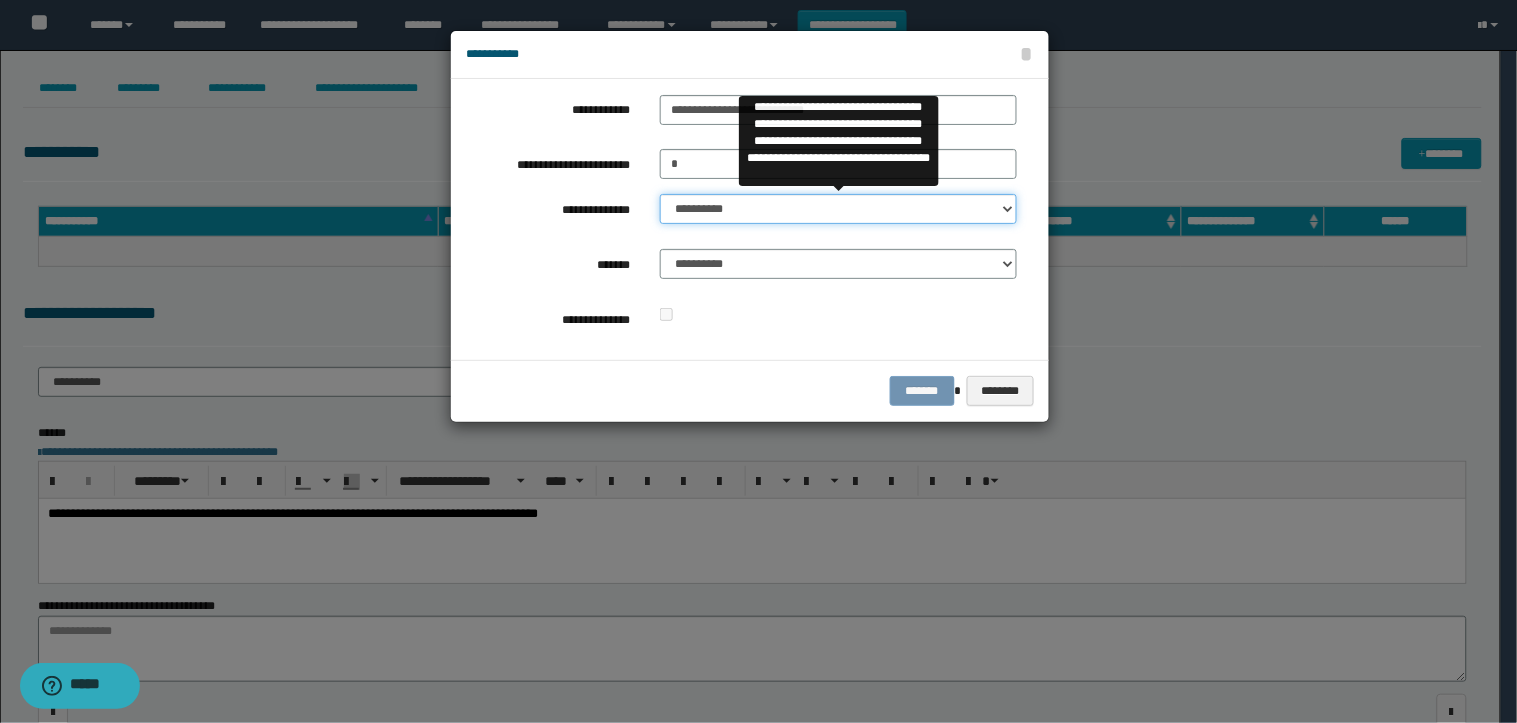 click on "**********" at bounding box center [838, 209] 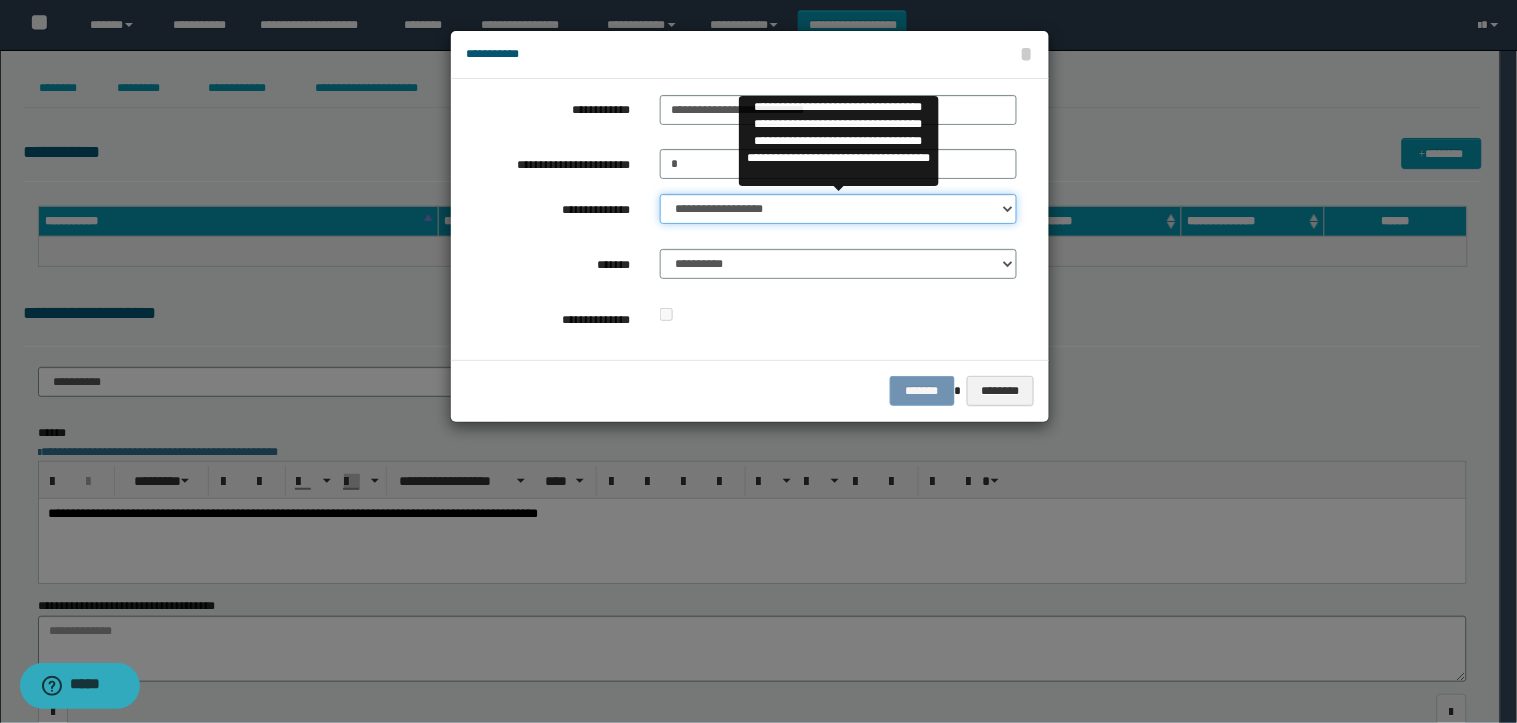 click on "**********" at bounding box center [838, 209] 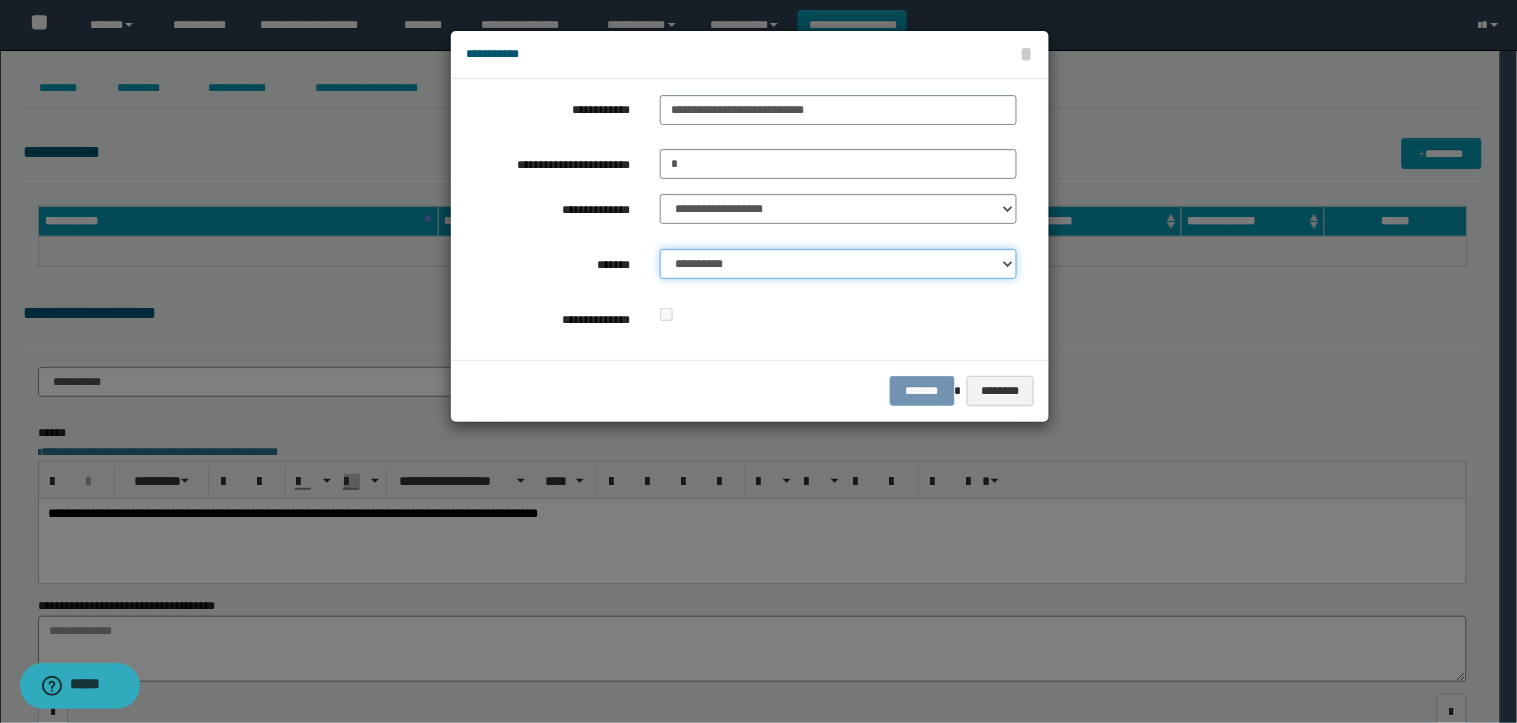 drag, startPoint x: 741, startPoint y: 251, endPoint x: 745, endPoint y: 276, distance: 25.317978 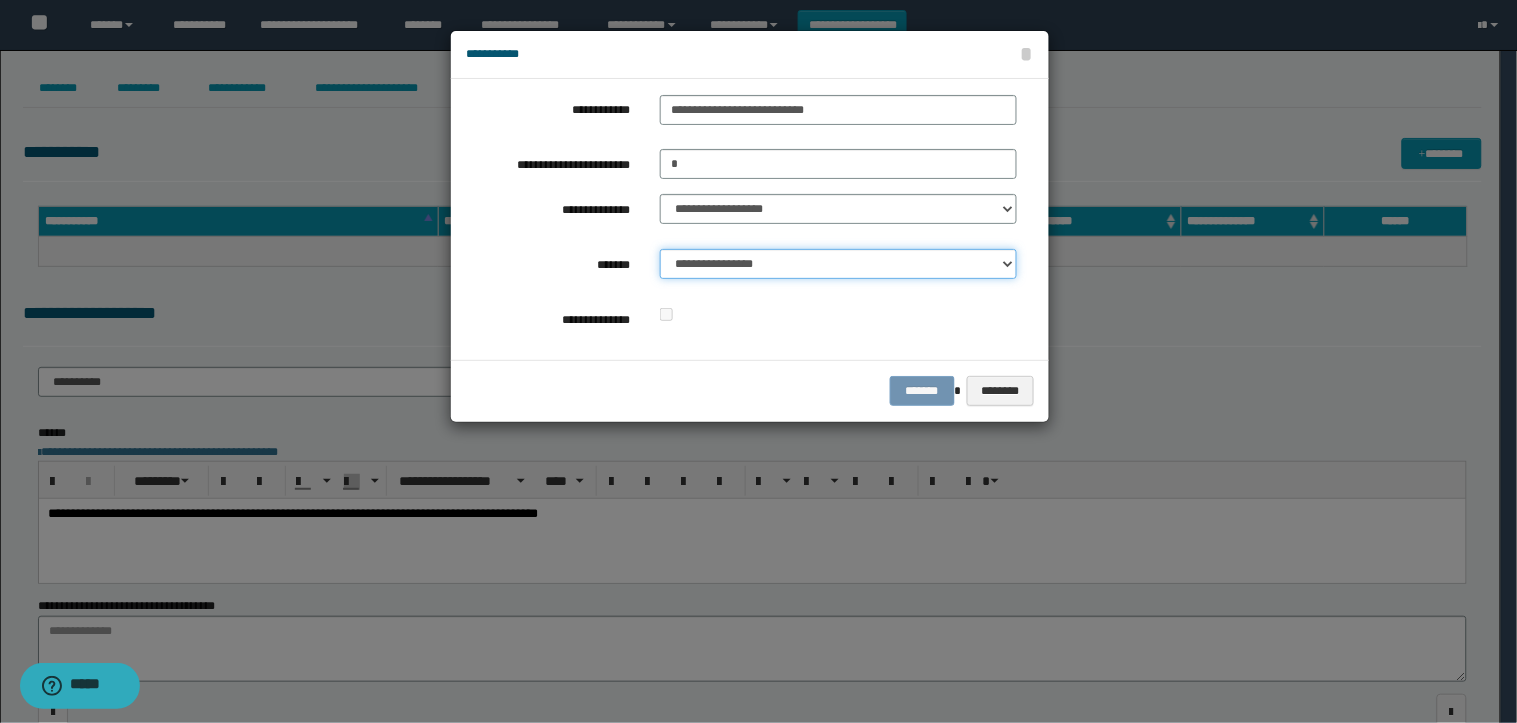 click on "**********" at bounding box center (838, 264) 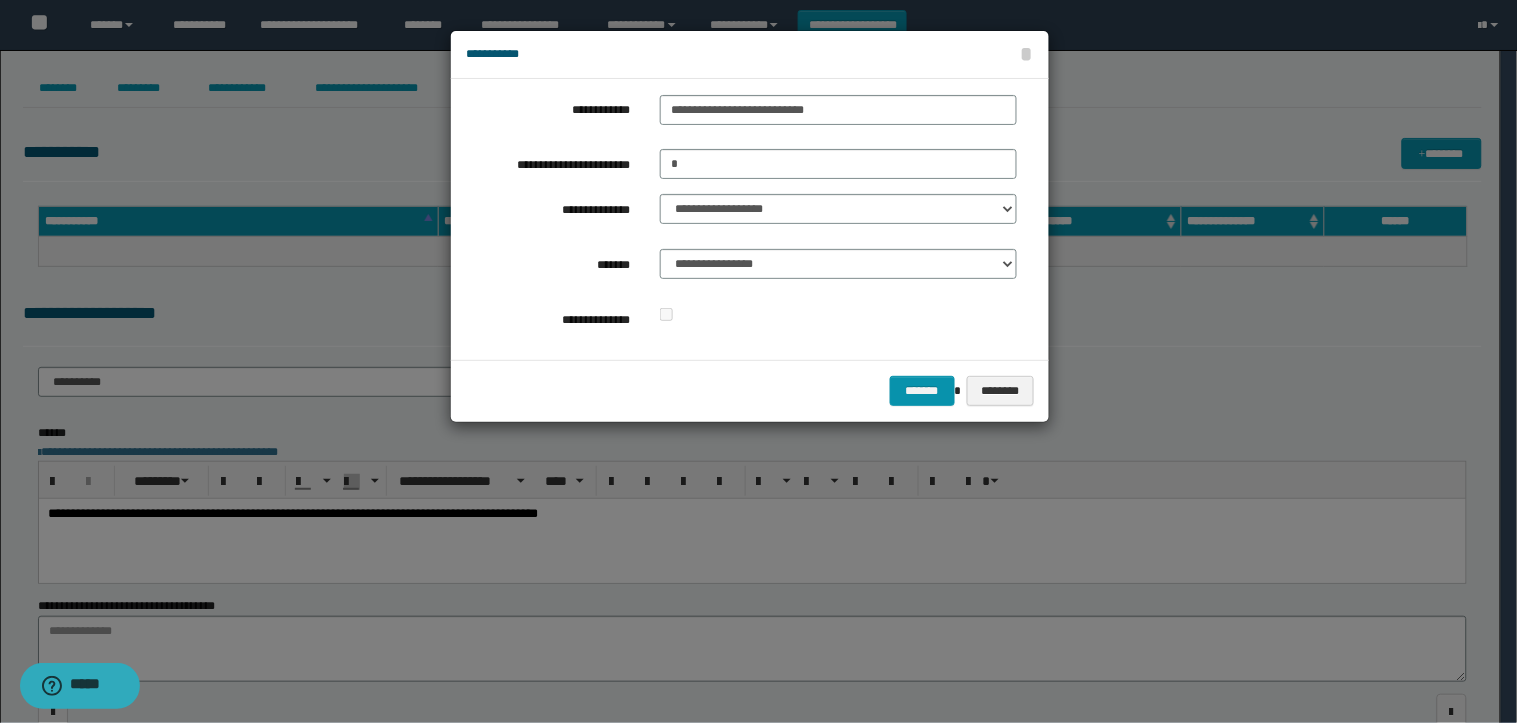 click on "*******
********" at bounding box center (750, 390) 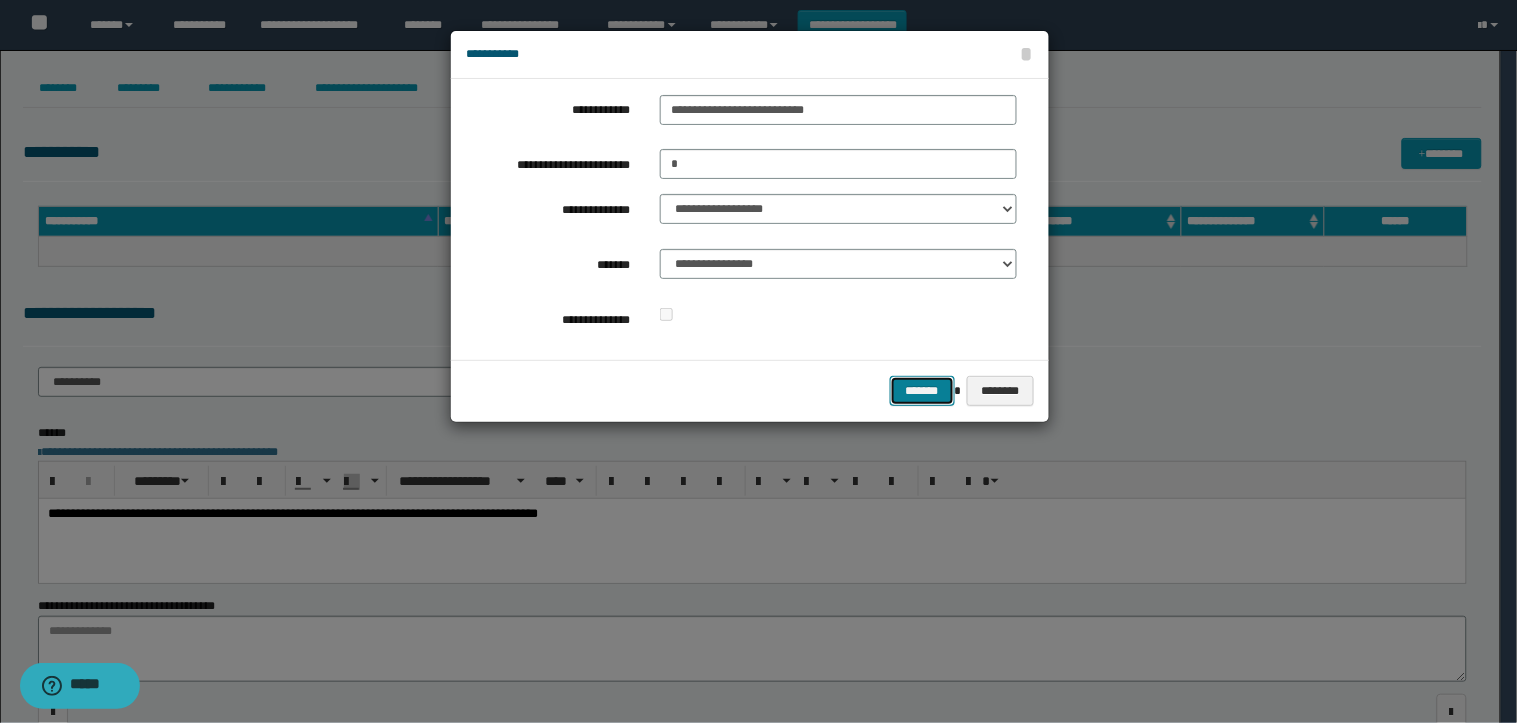 click on "*******" at bounding box center [922, 391] 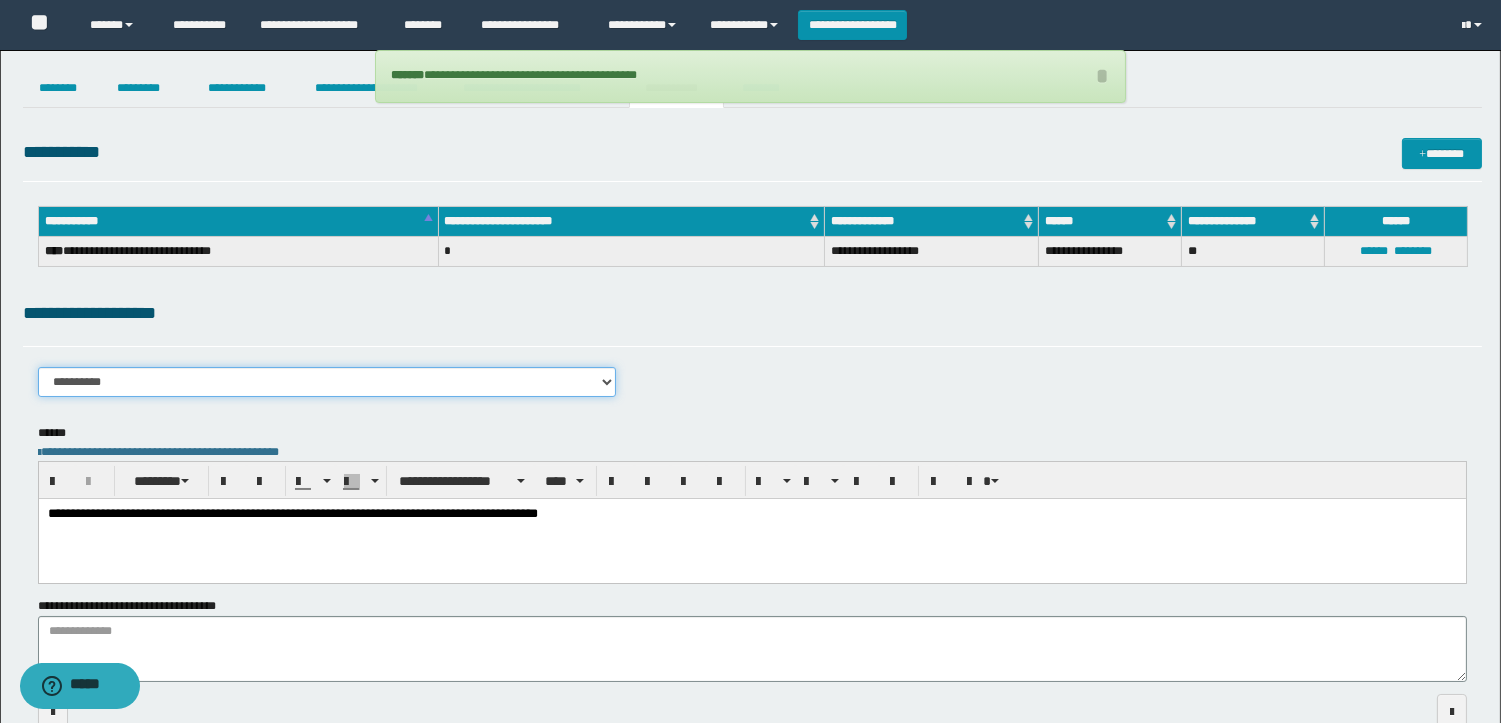 click on "**********" at bounding box center (327, 382) 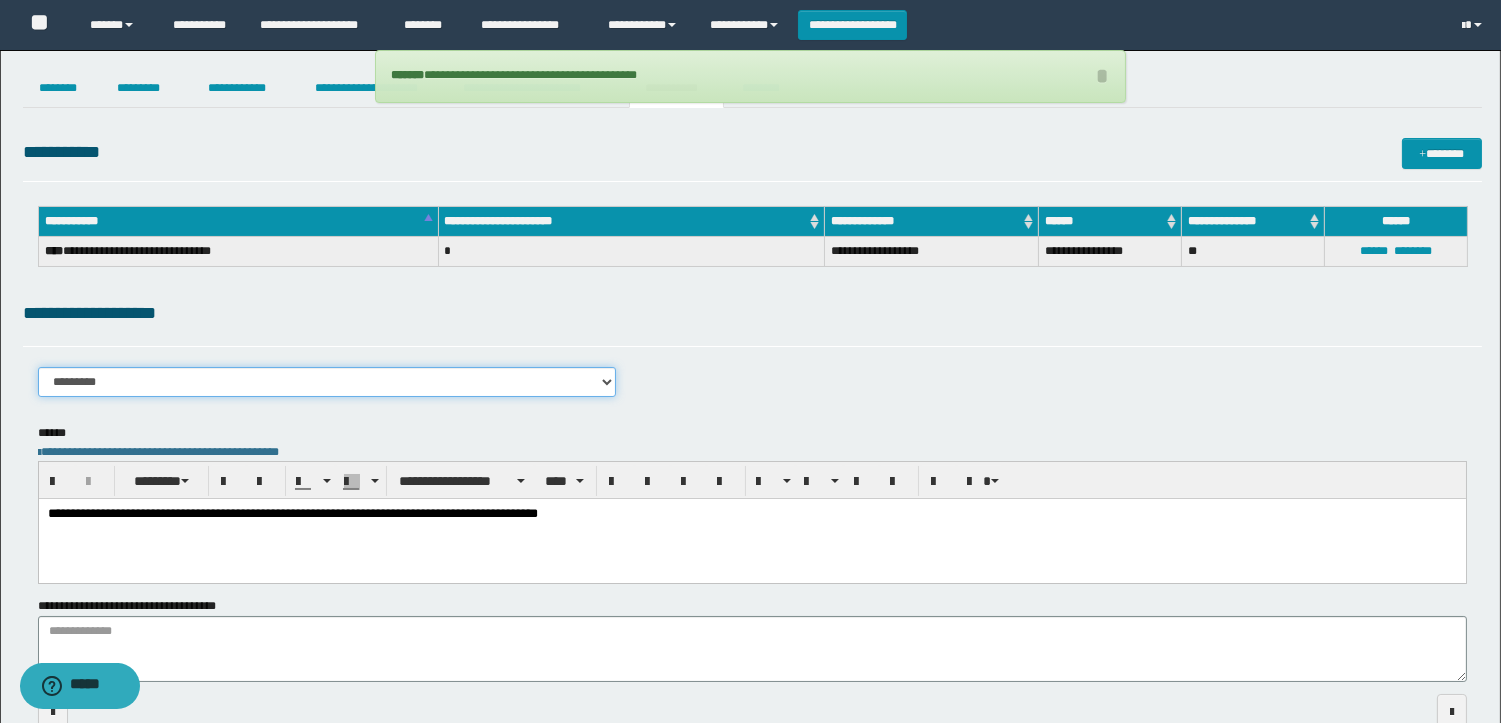click on "**********" at bounding box center (327, 382) 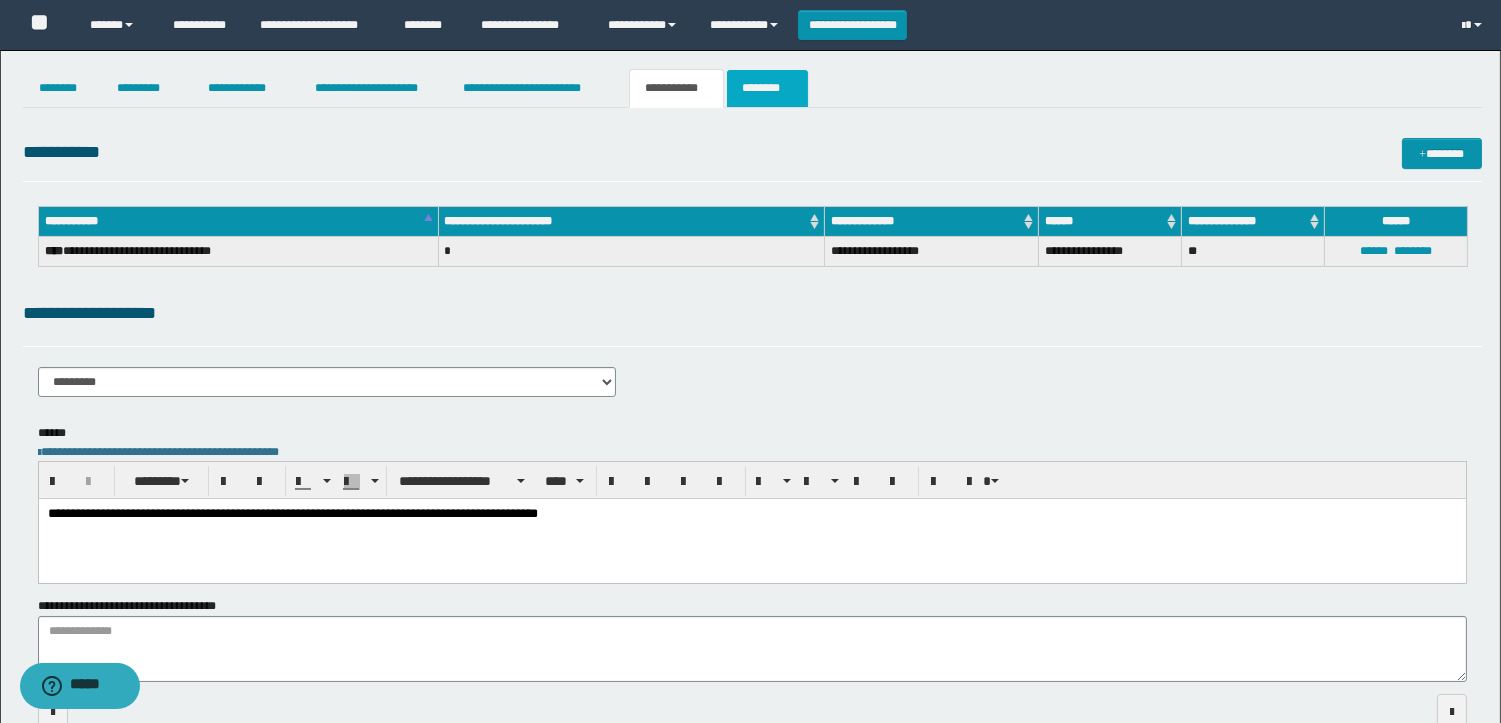 click on "********" at bounding box center (767, 88) 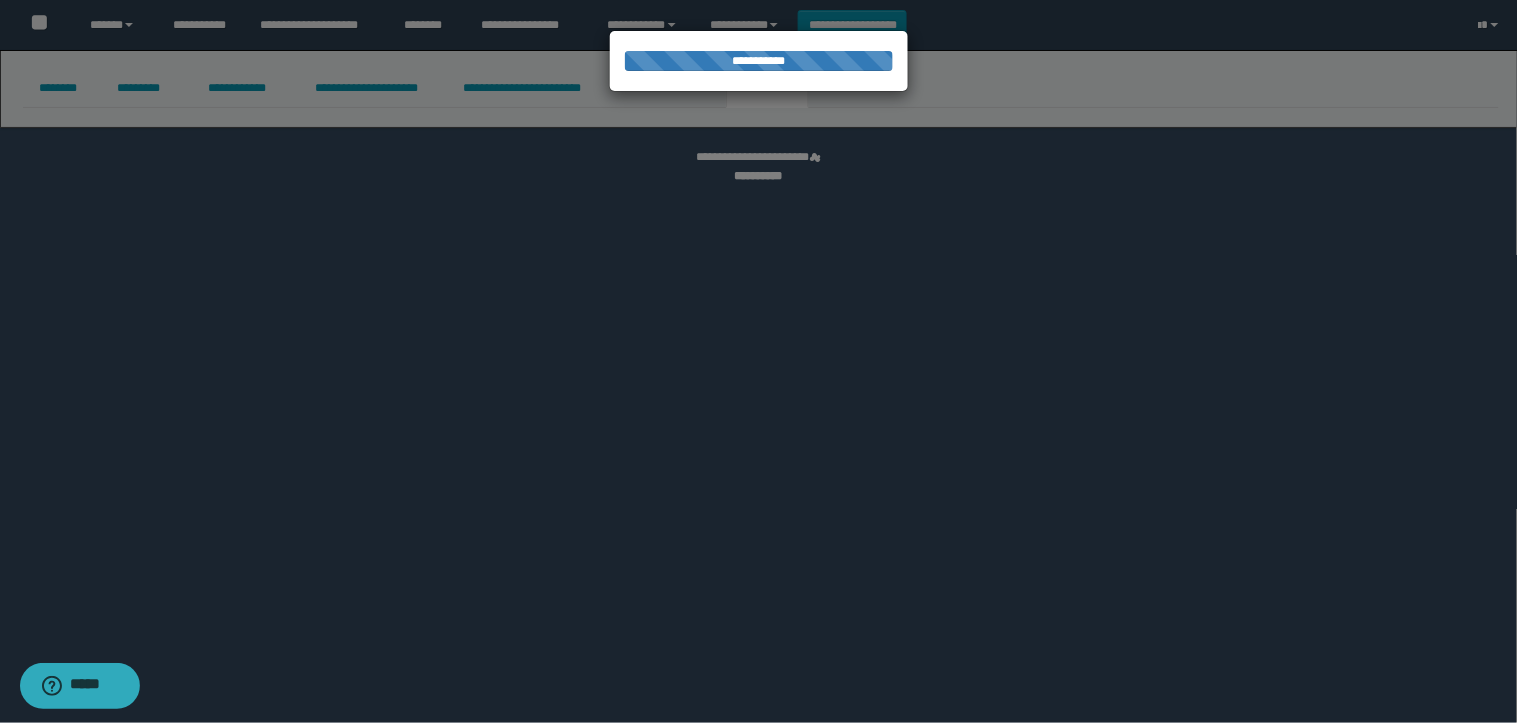 select 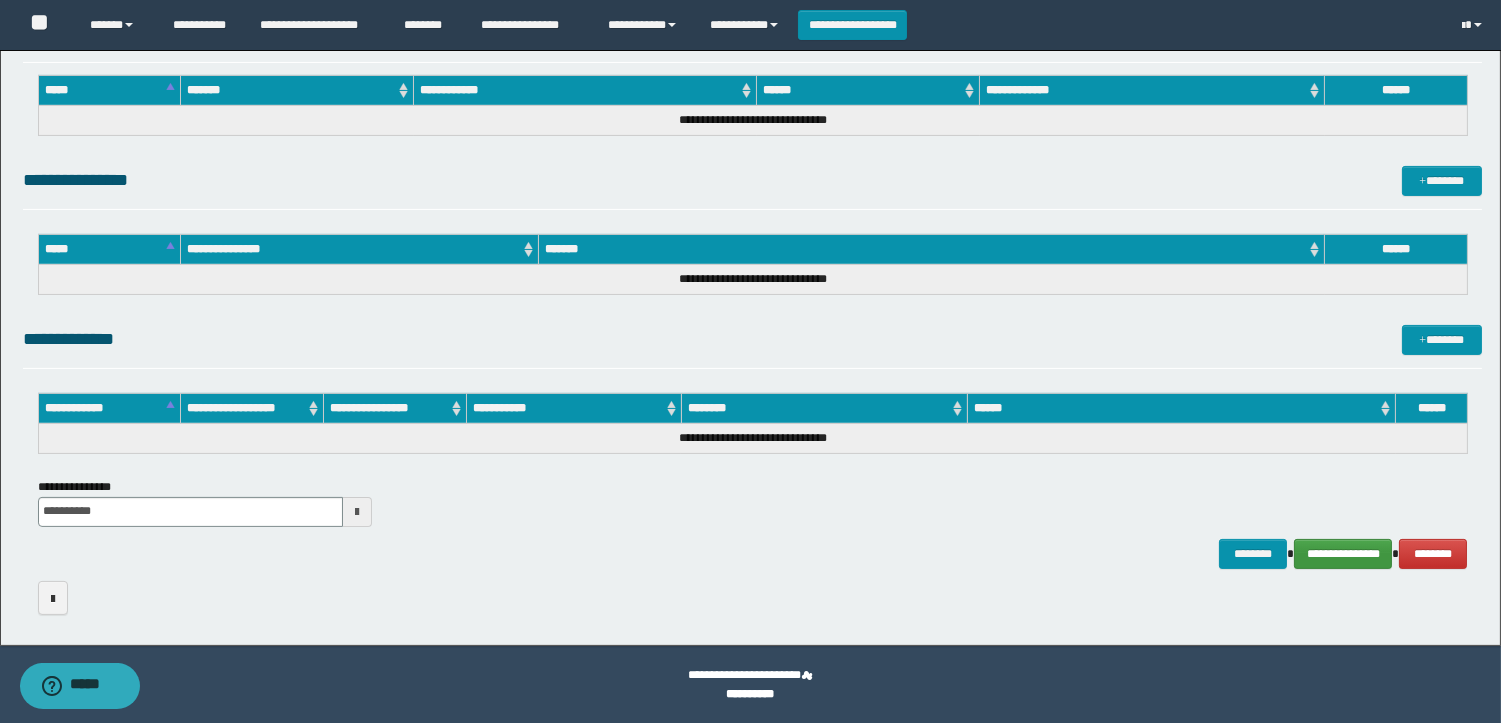 scroll, scrollTop: 0, scrollLeft: 0, axis: both 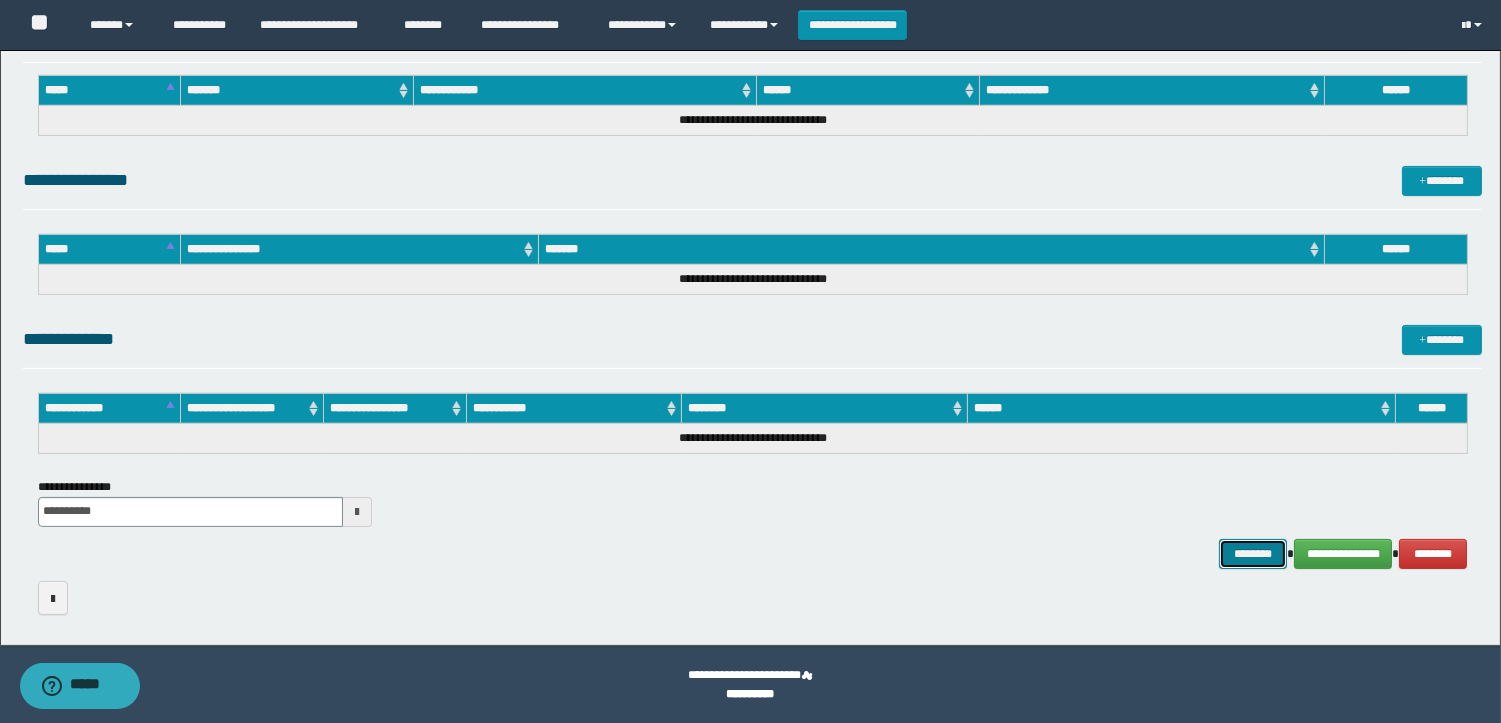 click on "********" at bounding box center [1253, 554] 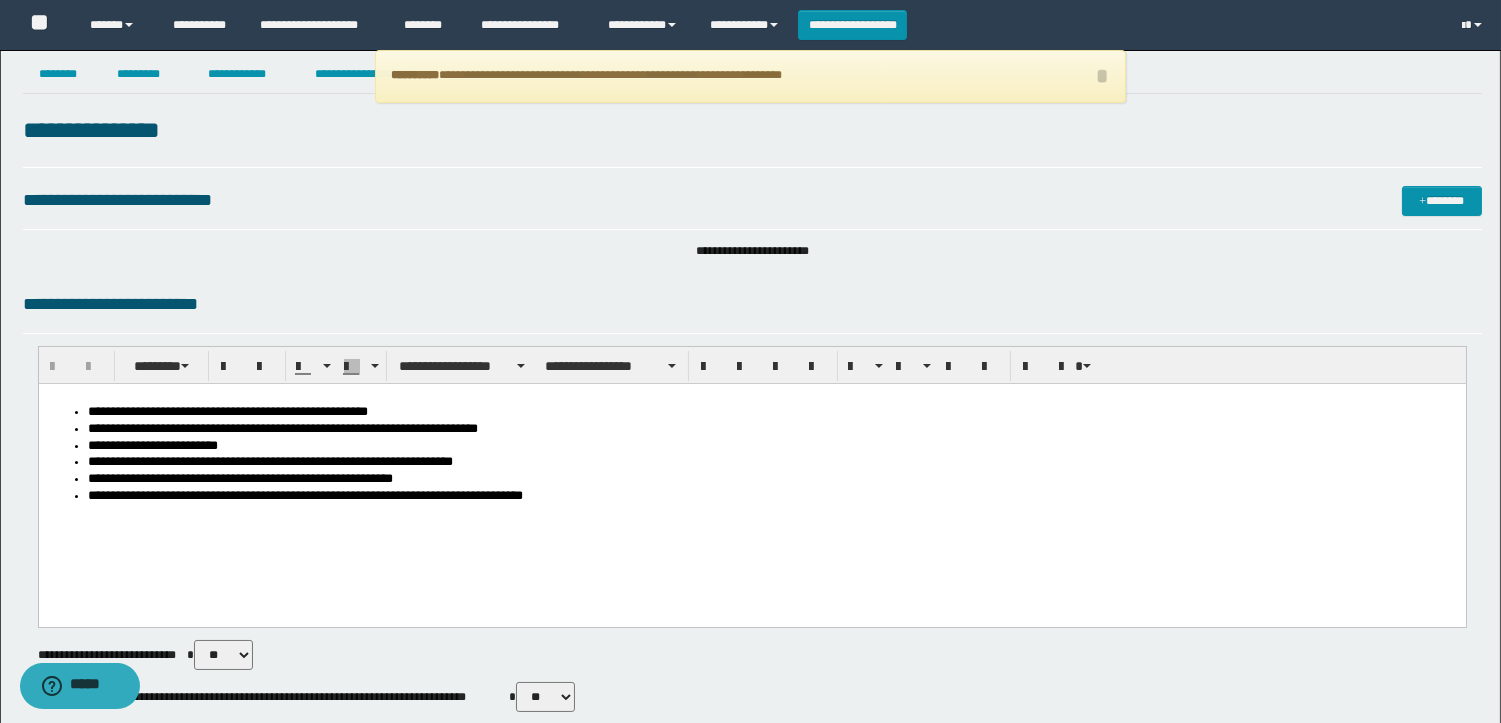 scroll, scrollTop: 0, scrollLeft: 0, axis: both 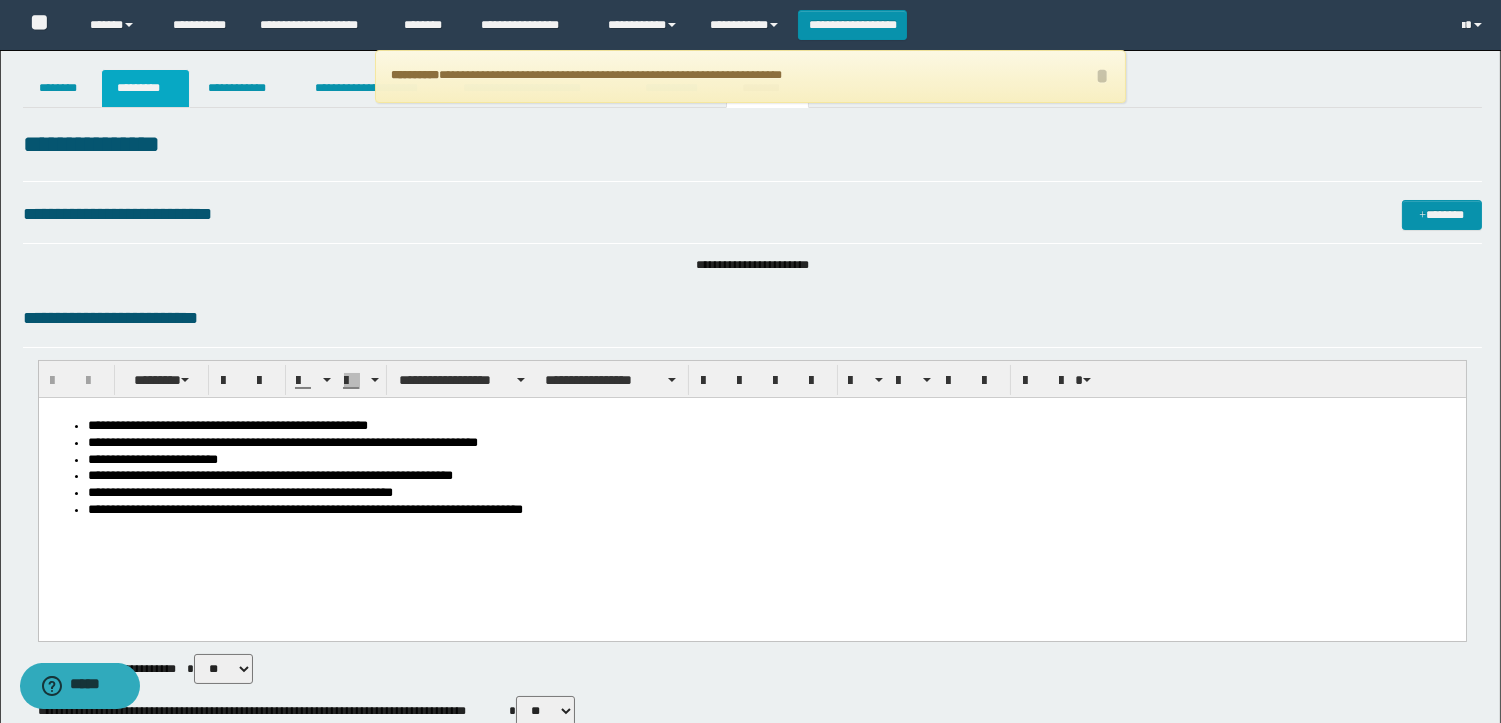 click on "*********" at bounding box center [145, 88] 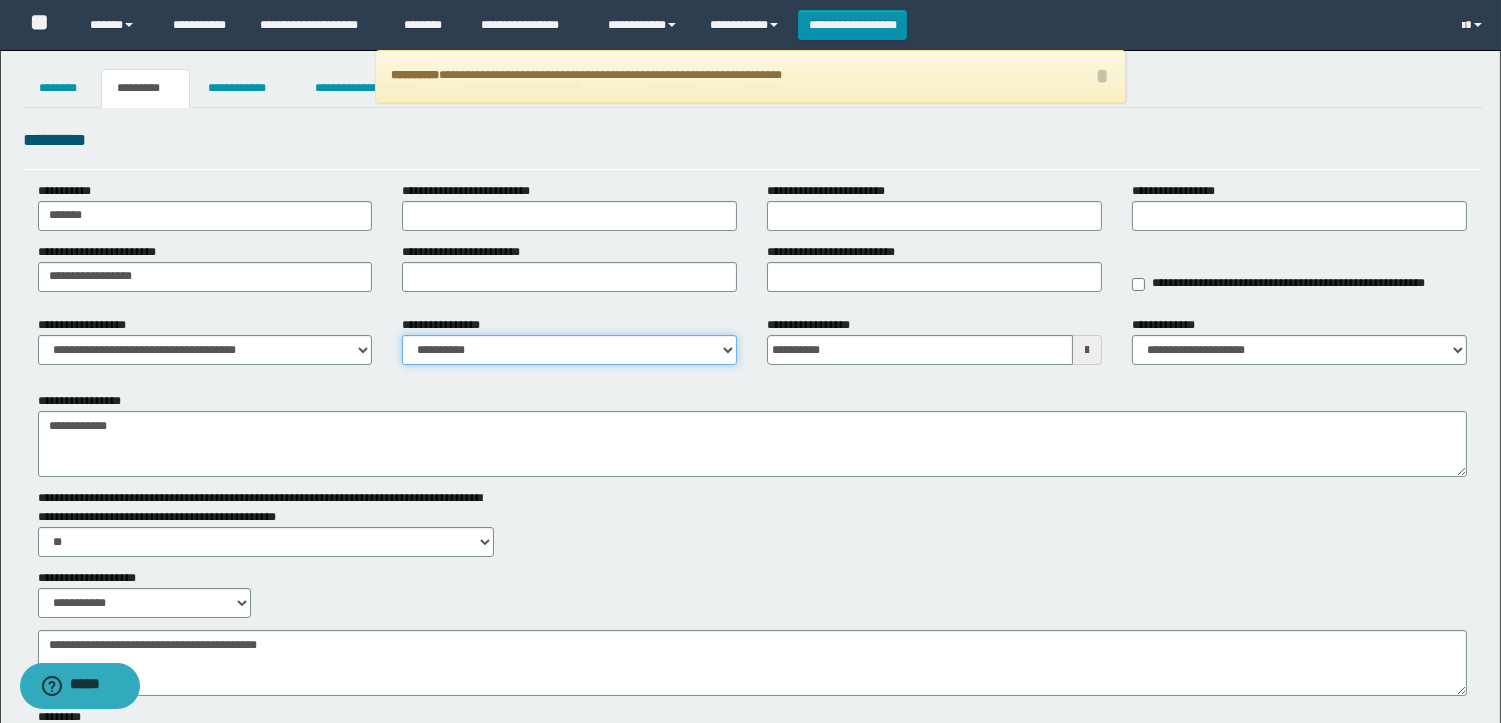 click on "**********" at bounding box center (569, 350) 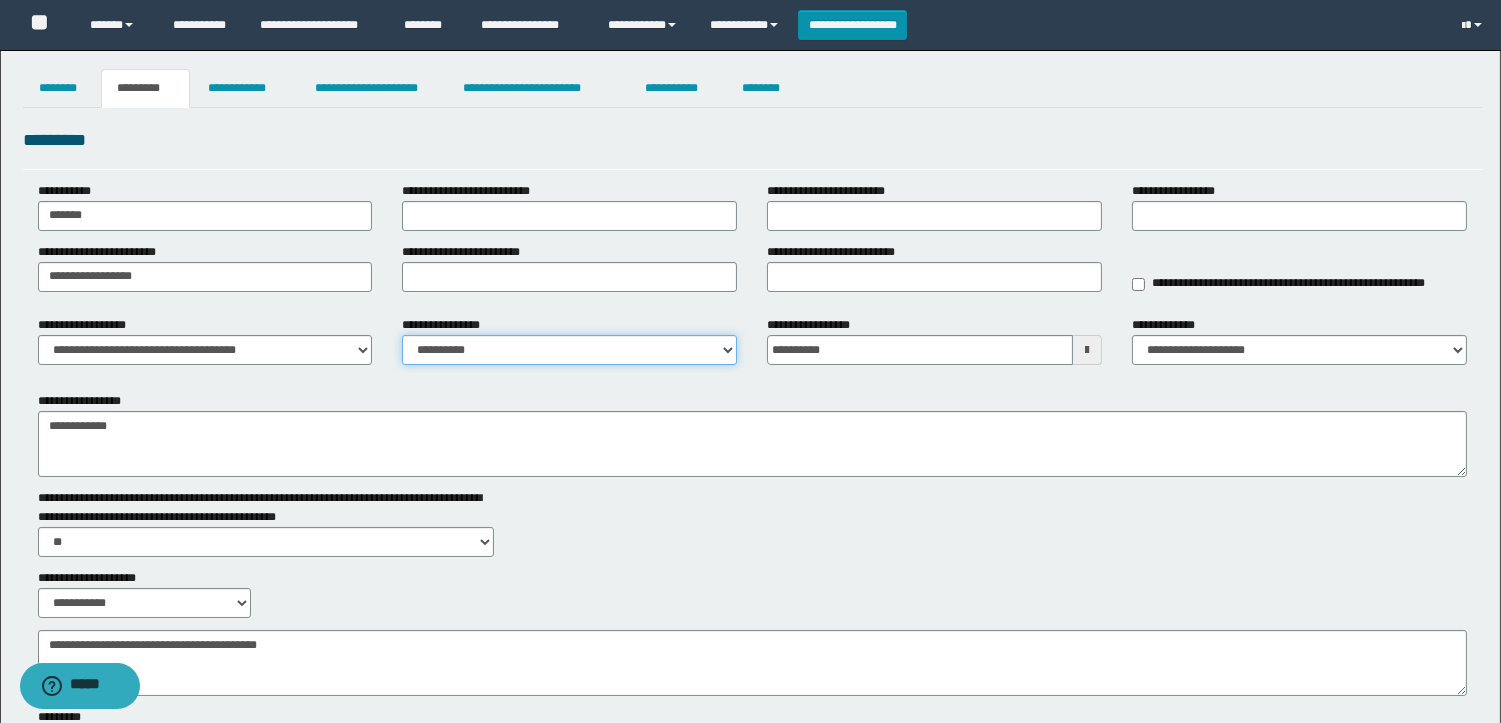 select on "****" 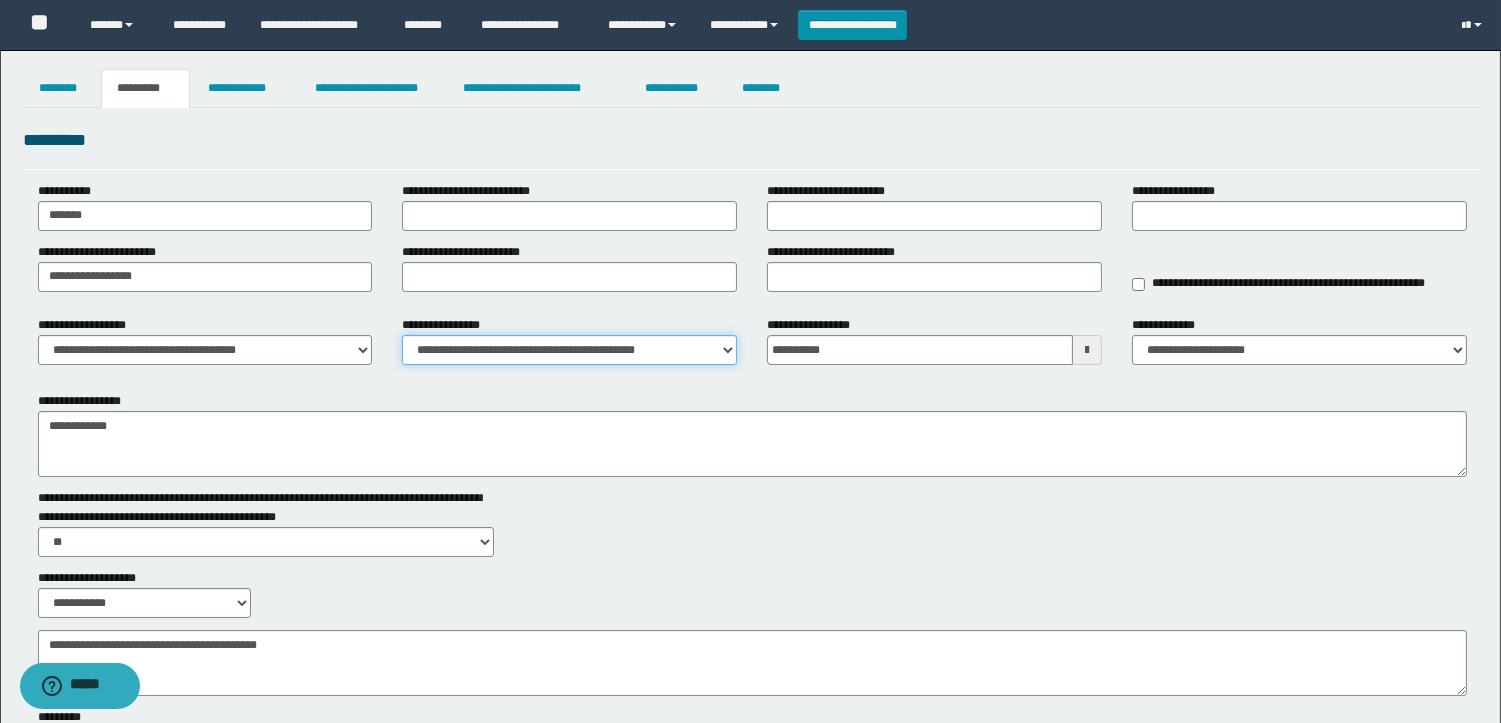 click on "**********" at bounding box center [569, 350] 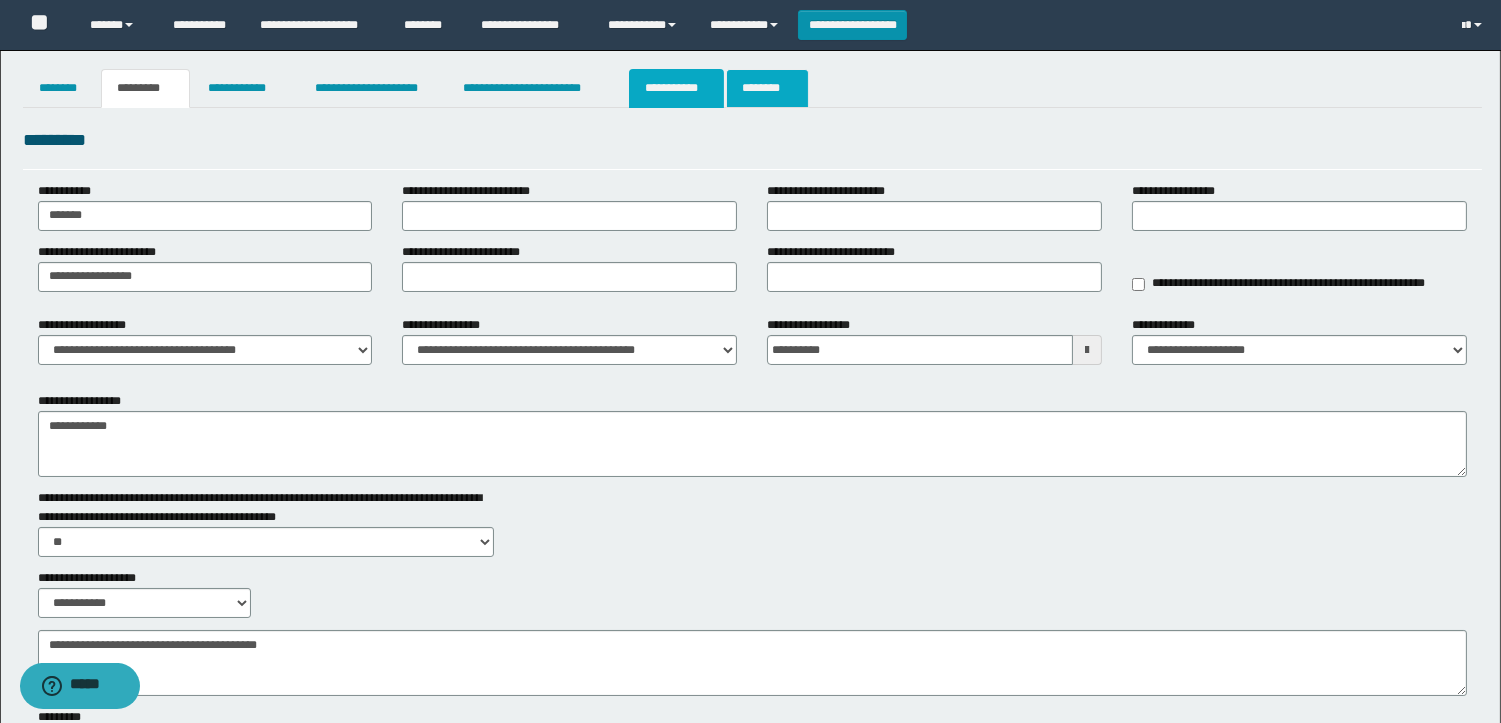 click on "**********" at bounding box center [676, 88] 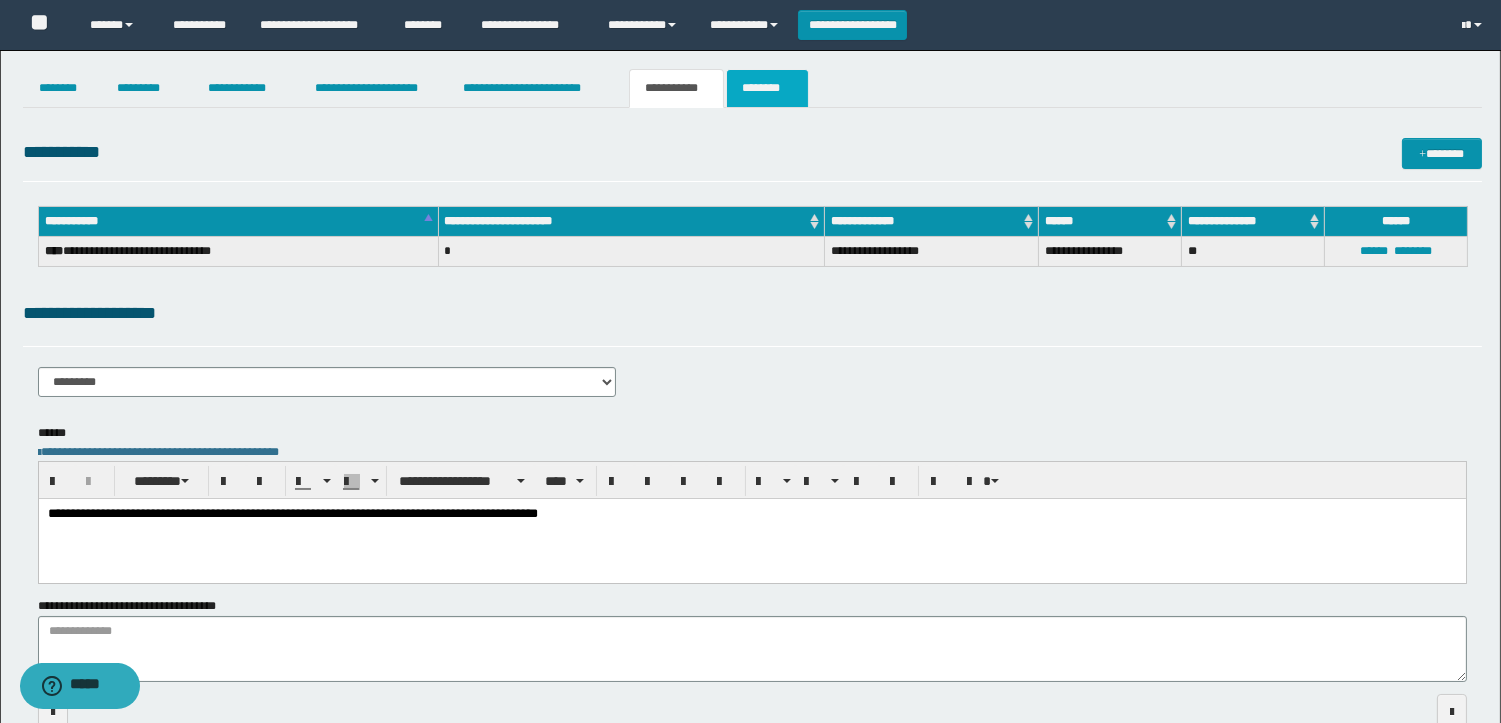 click on "********" at bounding box center (767, 88) 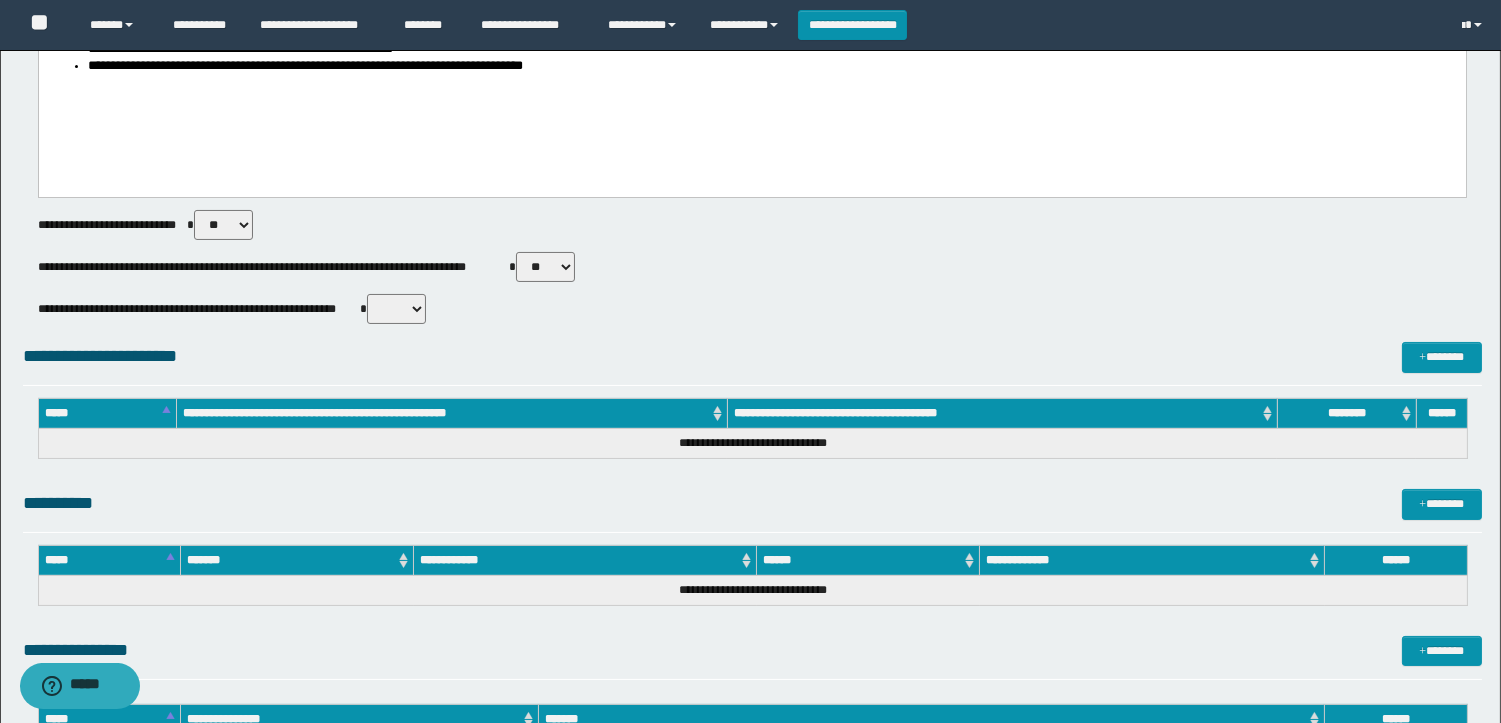 scroll, scrollTop: 914, scrollLeft: 0, axis: vertical 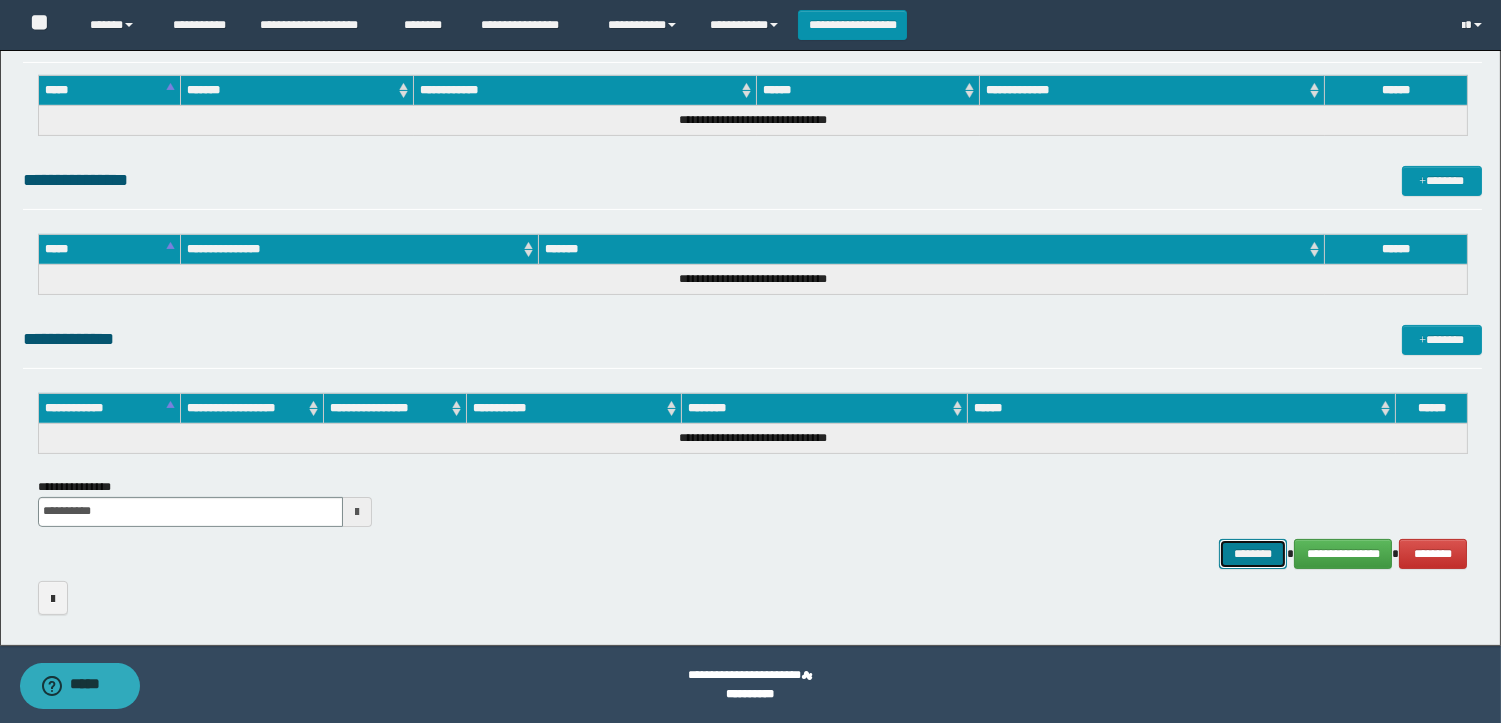 click on "********" at bounding box center (1253, 554) 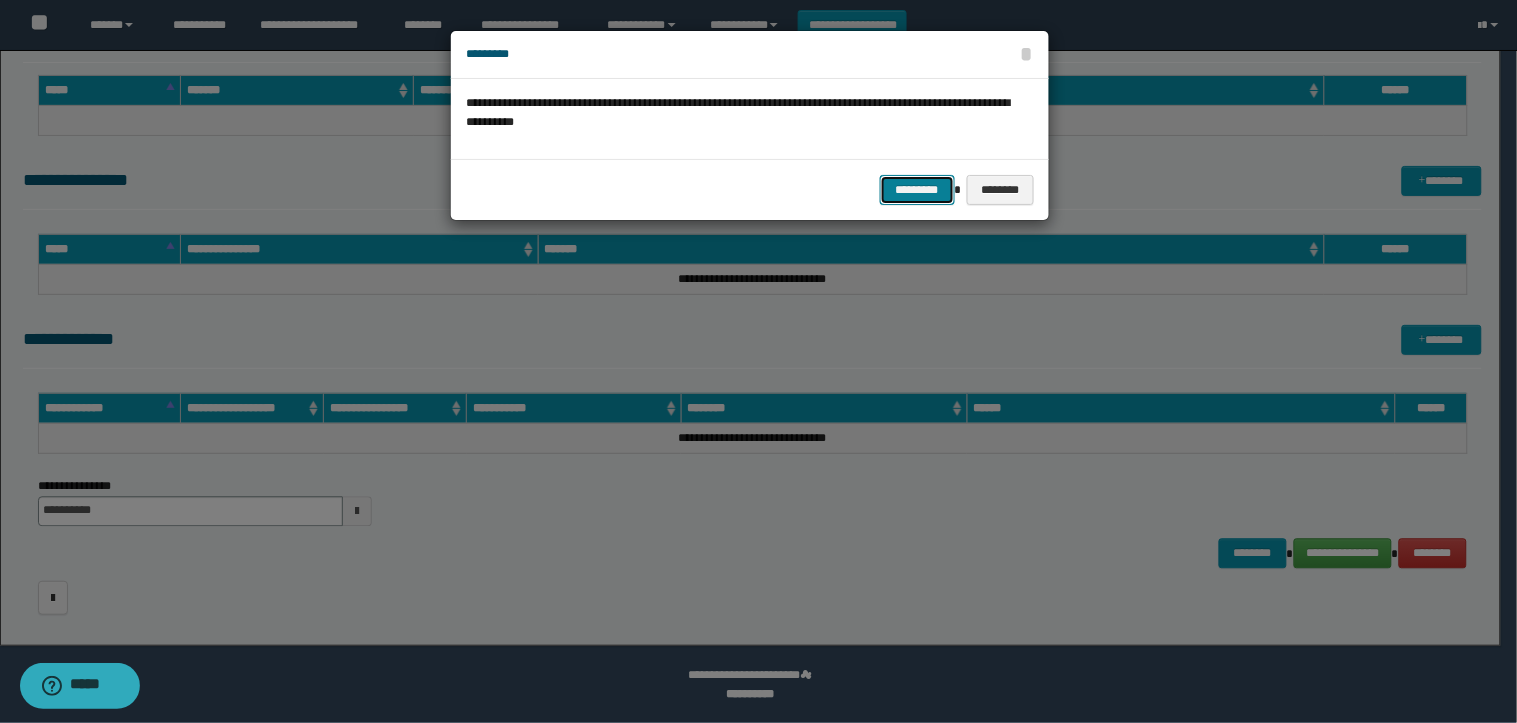 click on "*********" at bounding box center [917, 190] 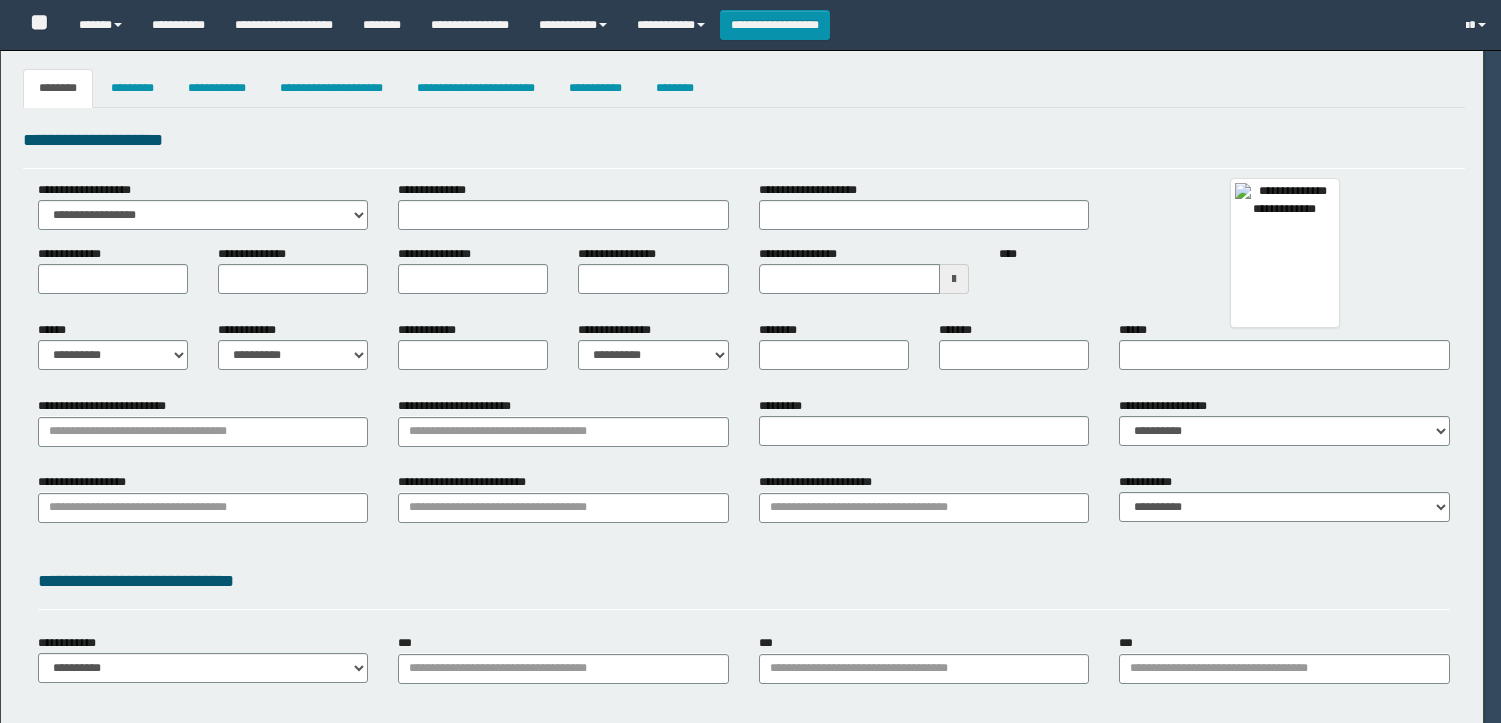 type on "**********" 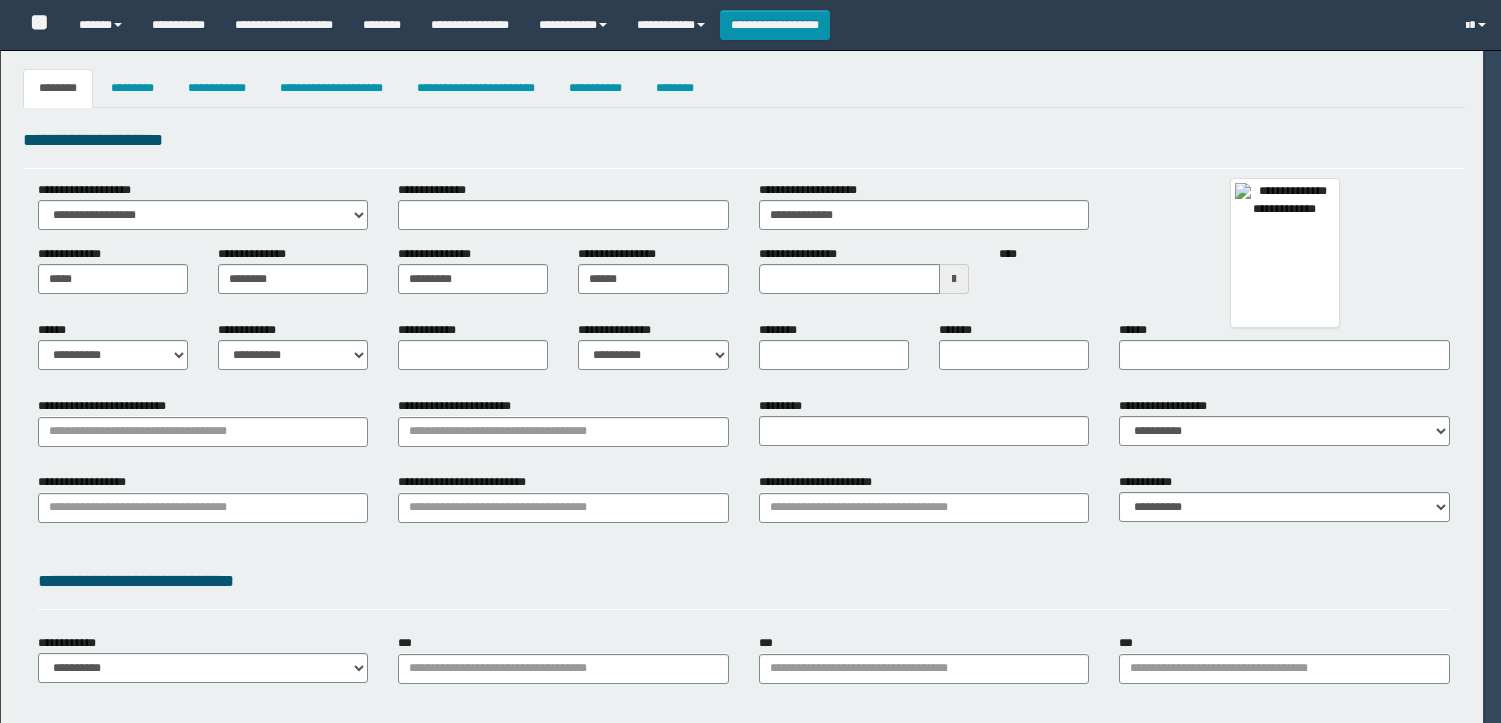 select on "*" 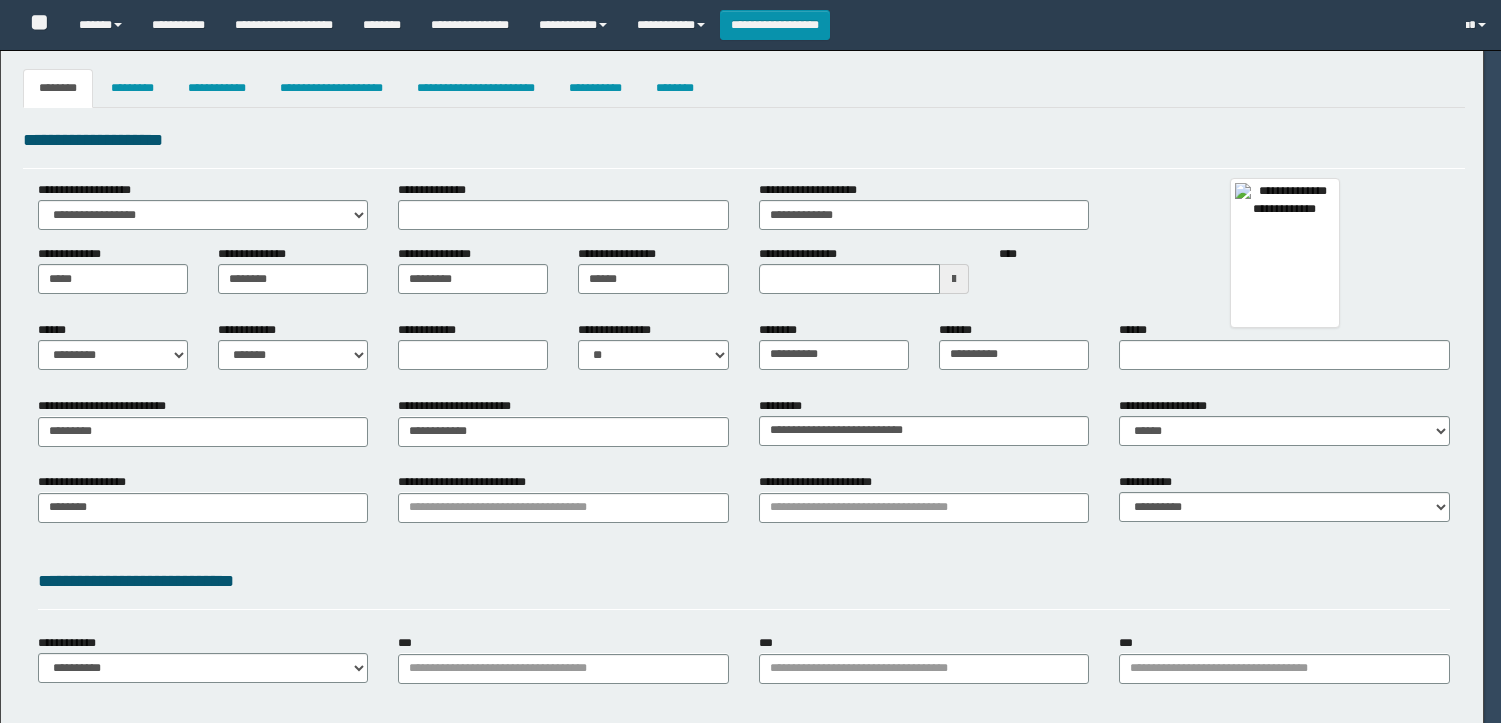type on "*********" 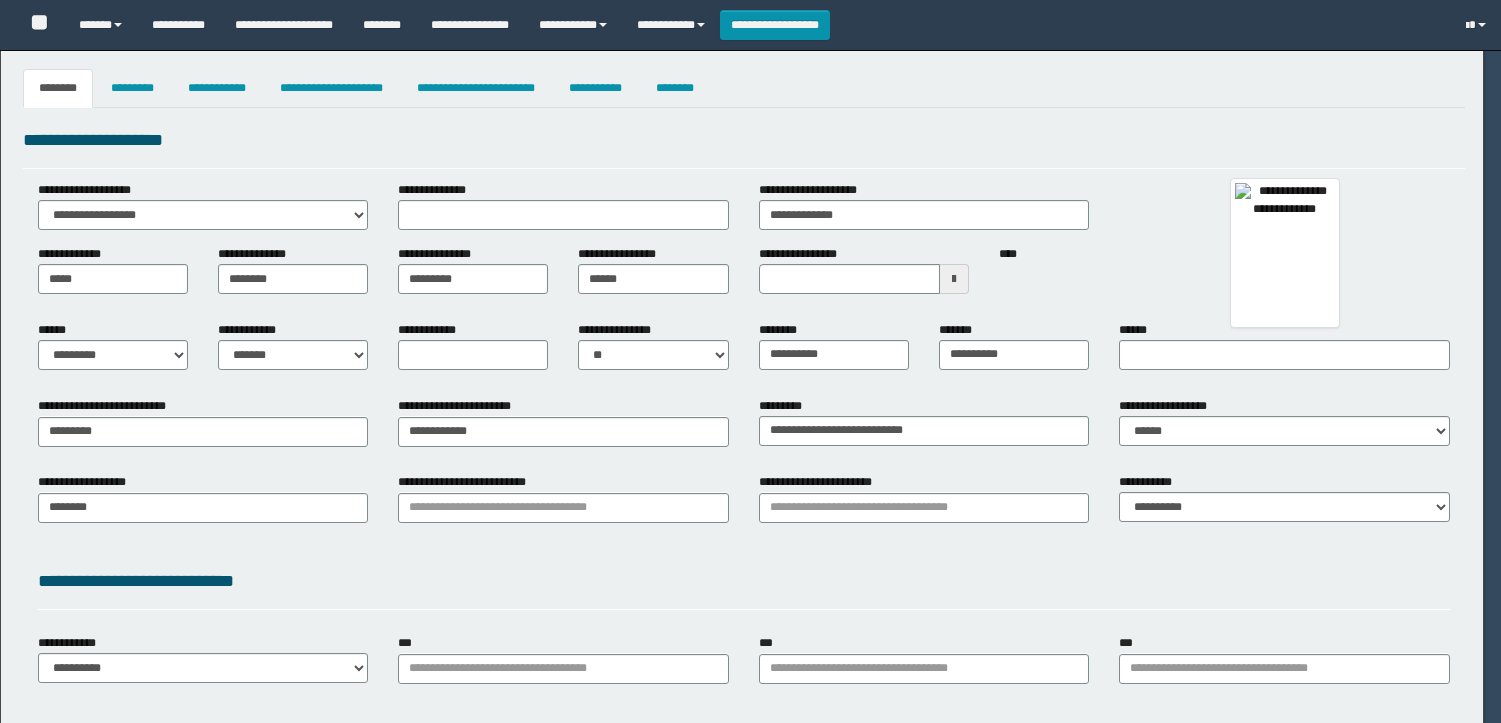 type on "*******" 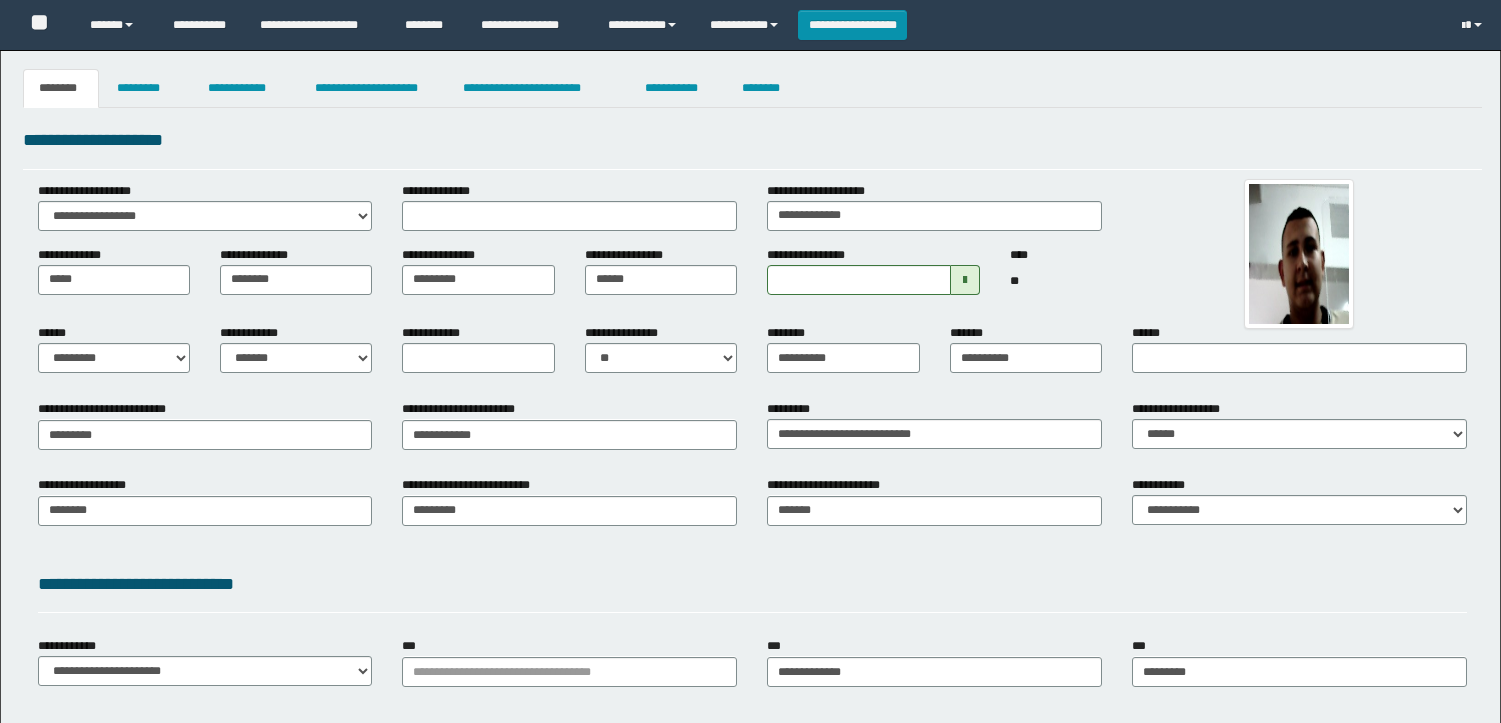 scroll, scrollTop: 0, scrollLeft: 0, axis: both 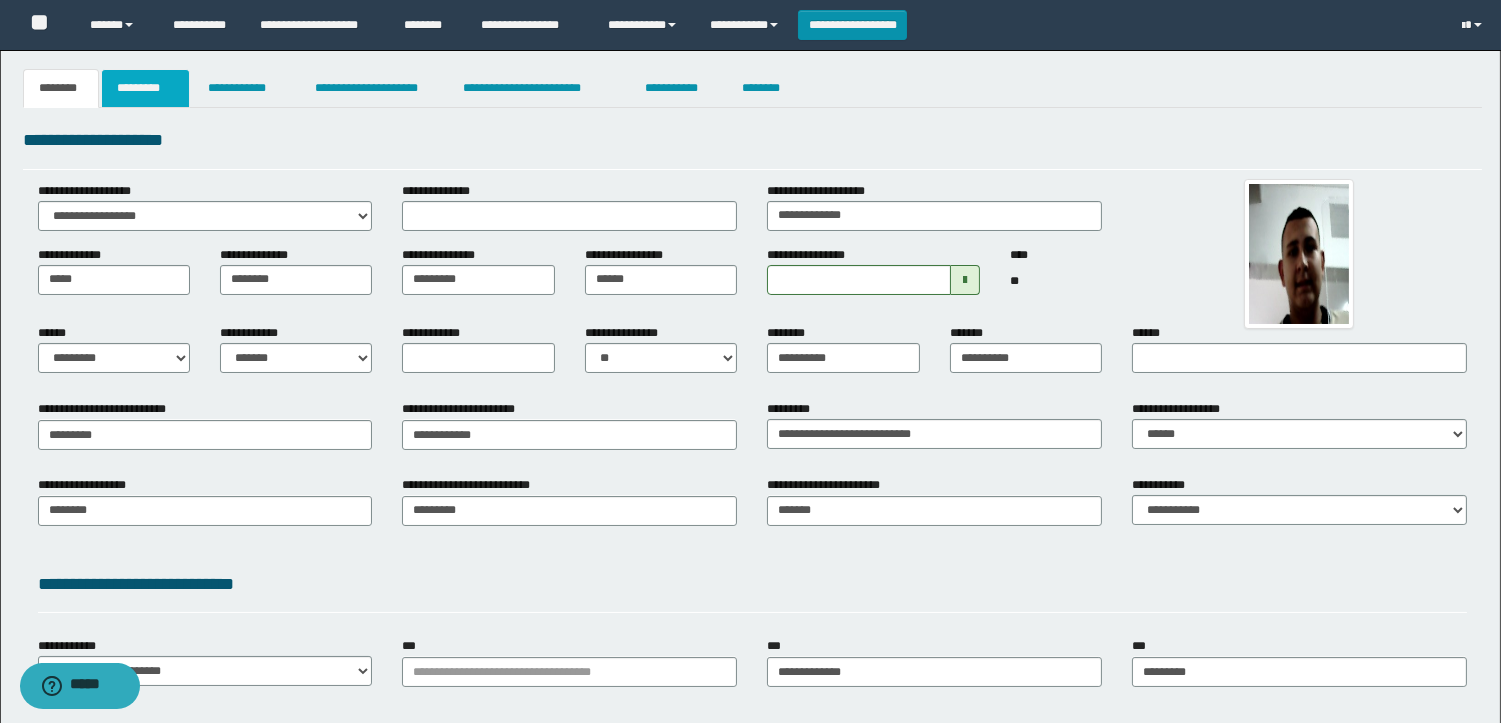 click on "*********" at bounding box center (145, 88) 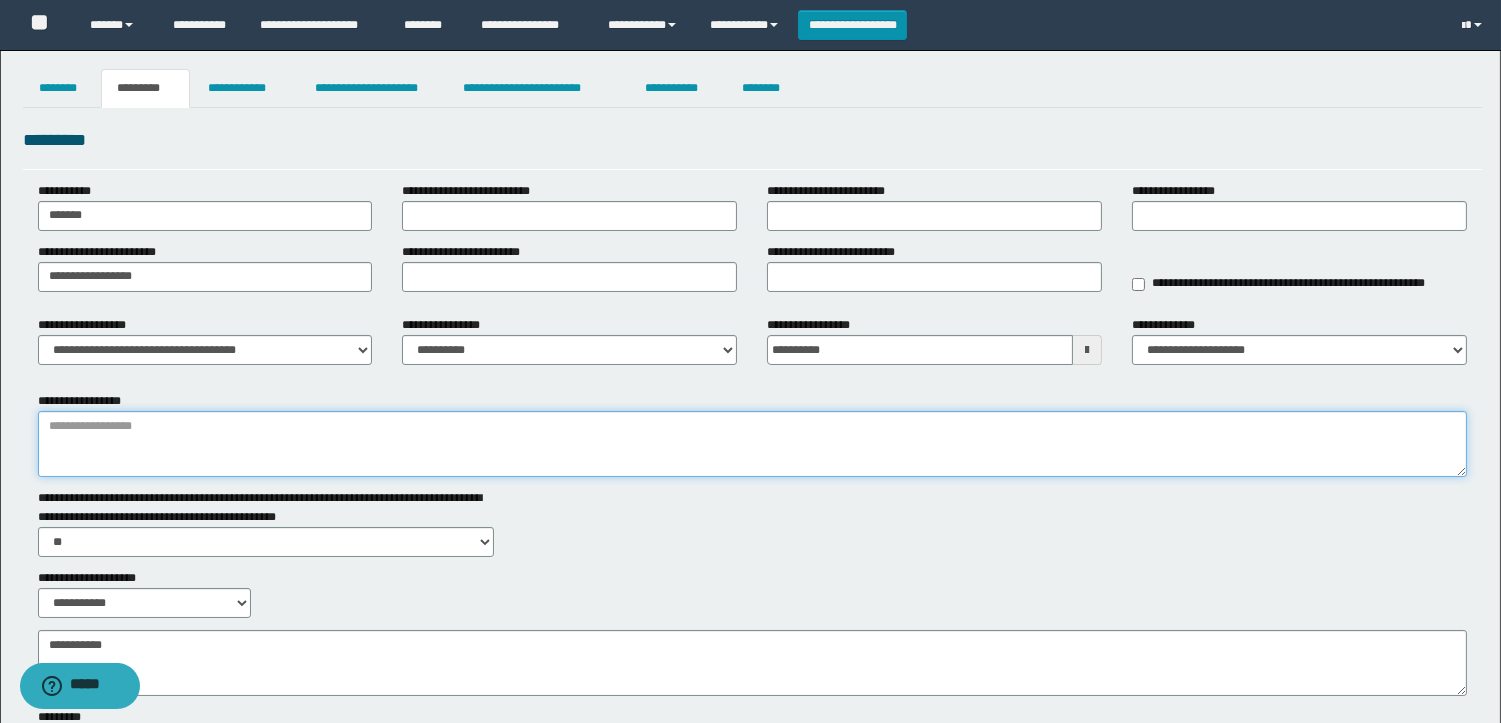 drag, startPoint x: 244, startPoint y: 454, endPoint x: 148, endPoint y: 433, distance: 98.270035 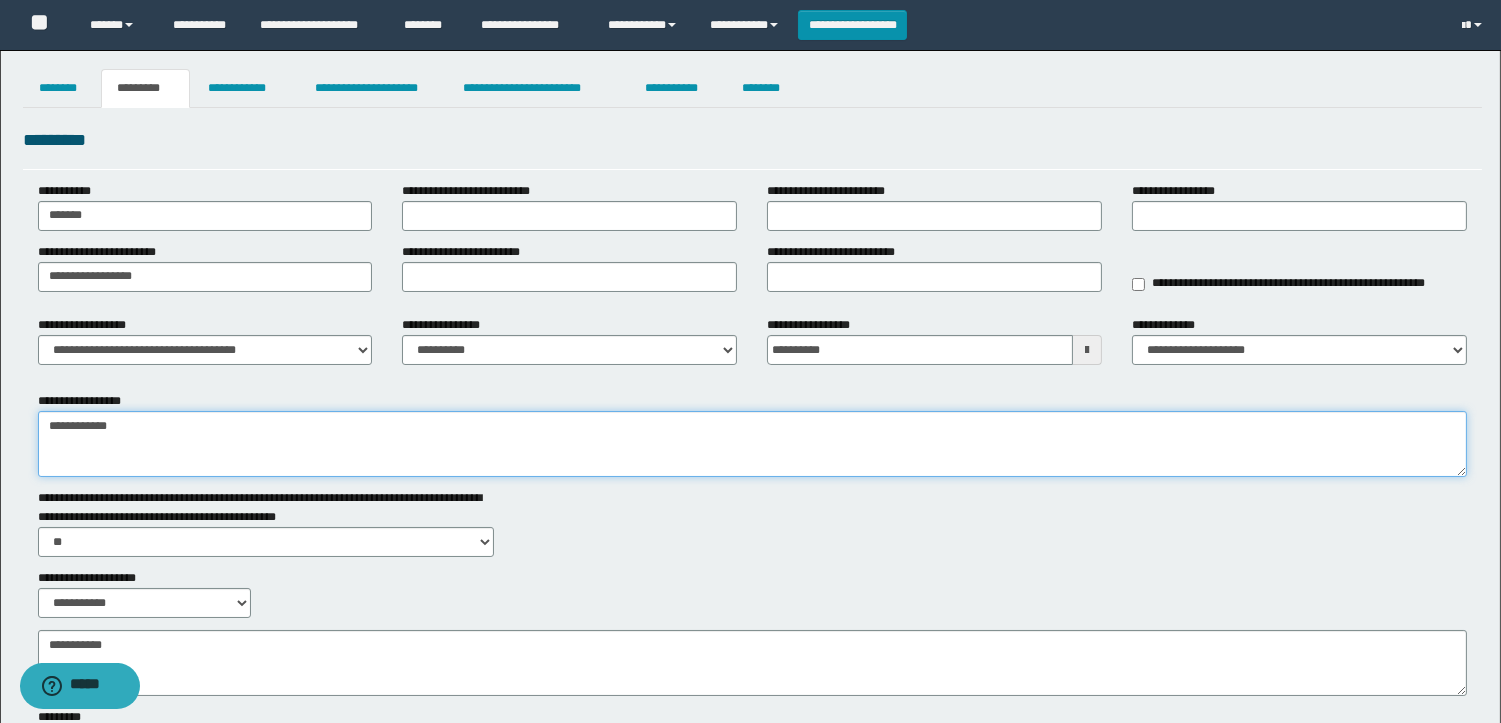 type on "**********" 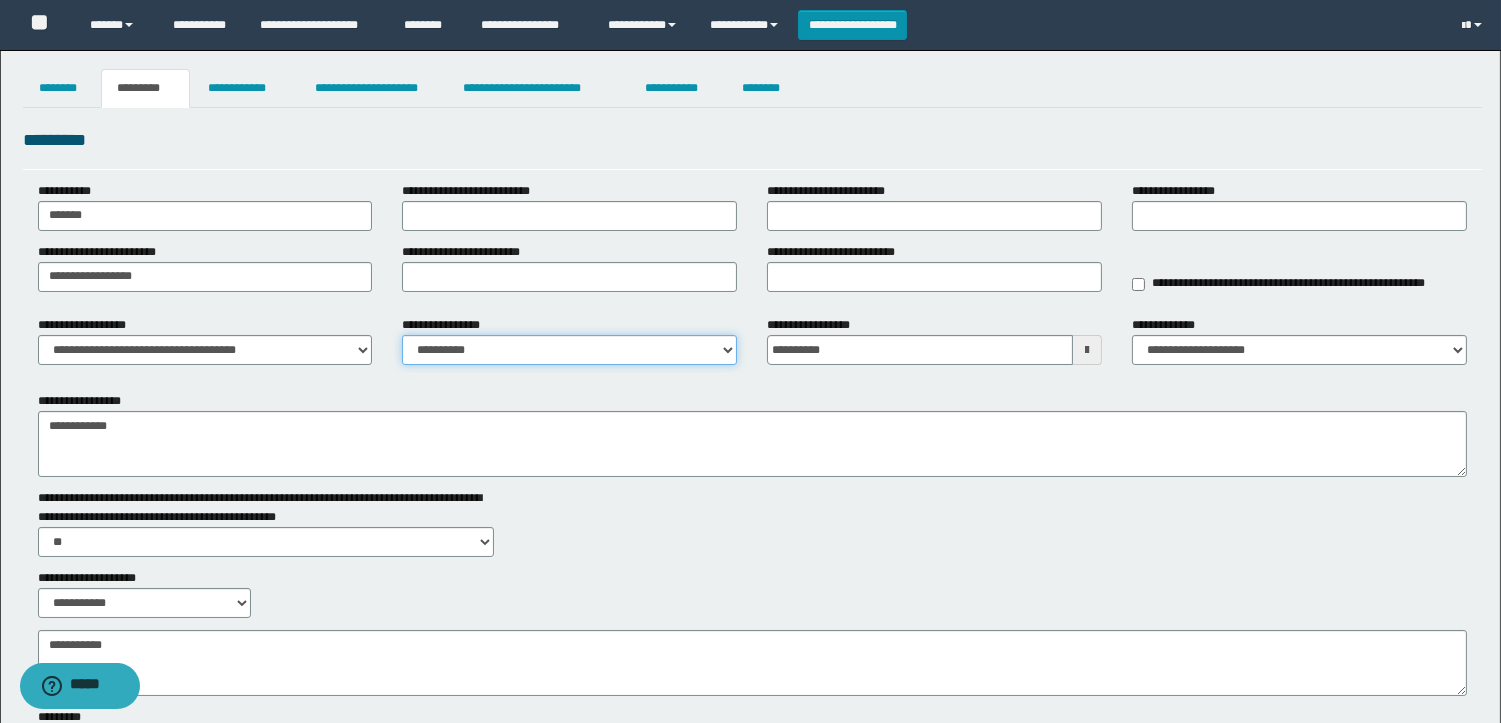 click on "**********" at bounding box center [569, 350] 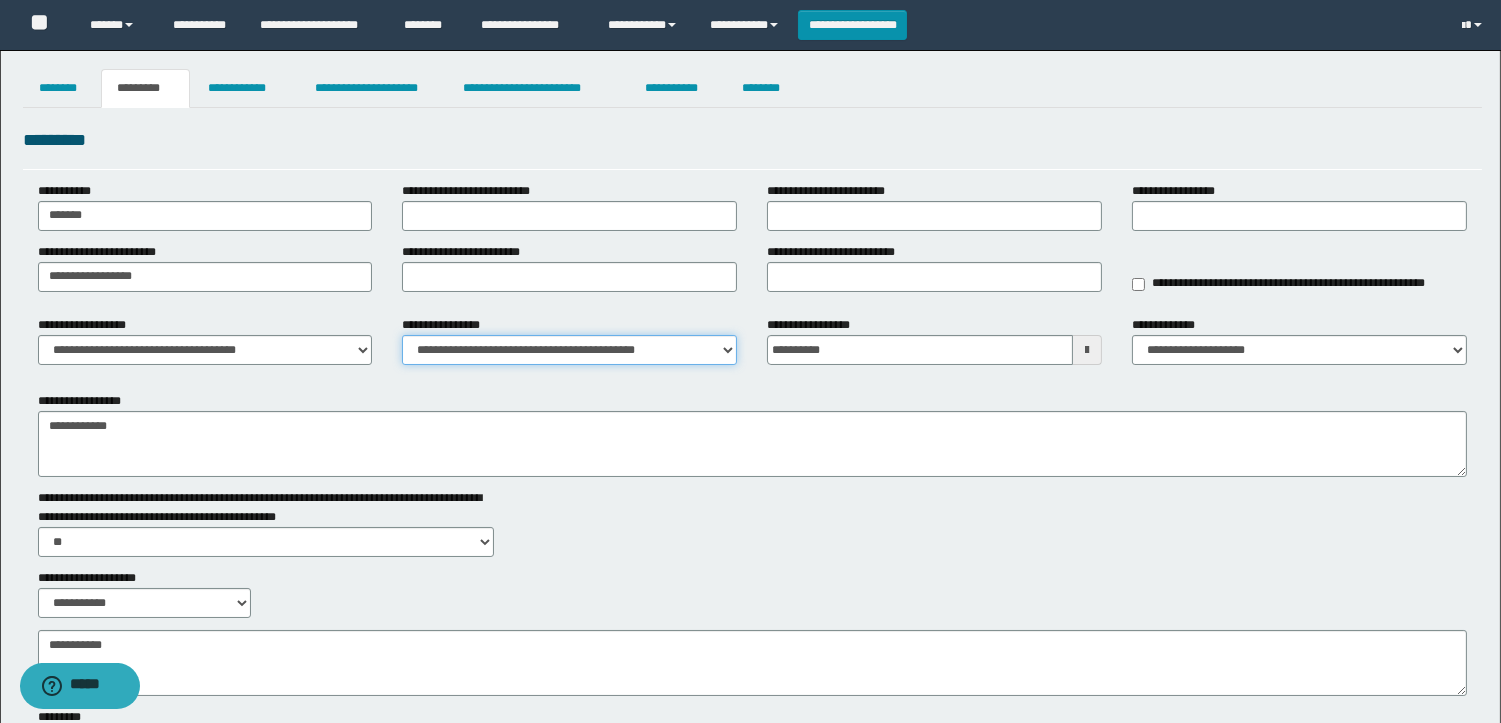 click on "**********" at bounding box center (569, 350) 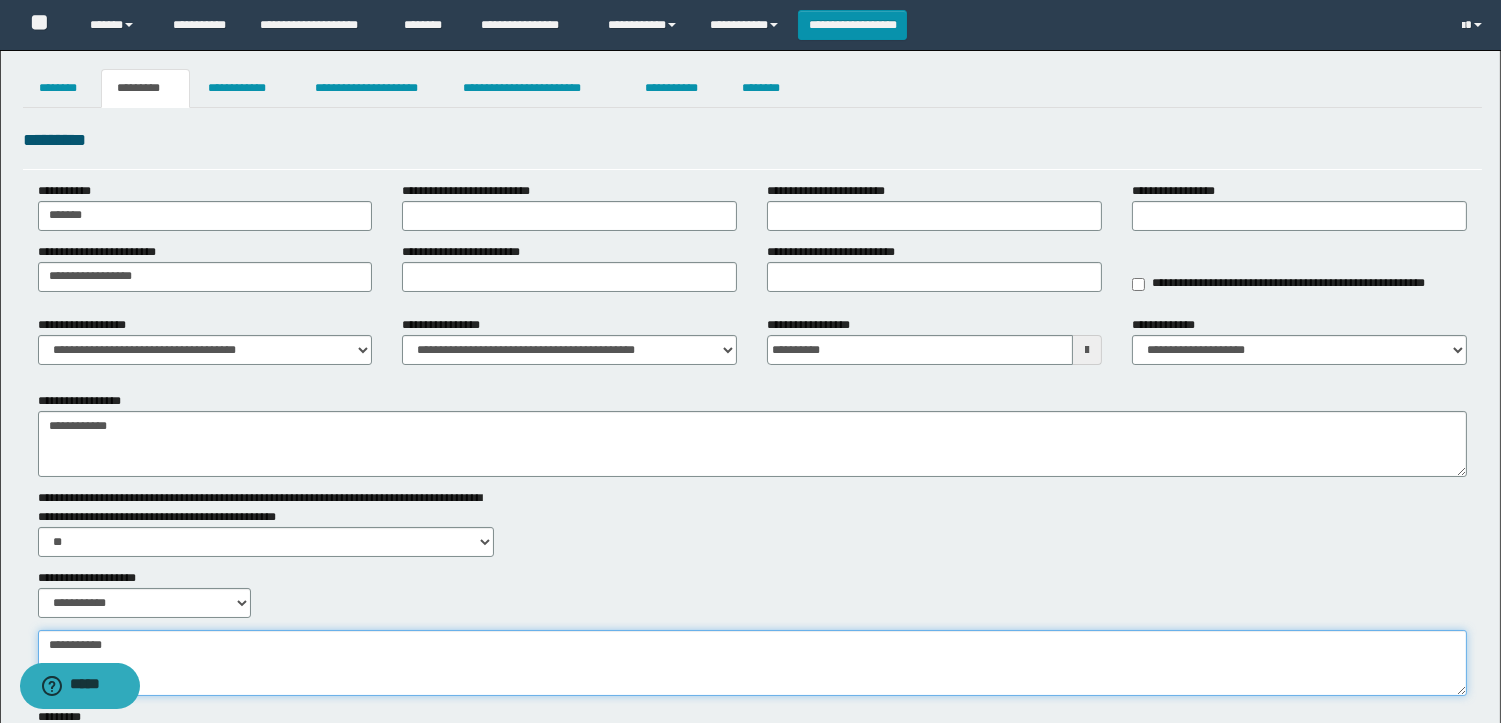 click on "**********" at bounding box center (752, 663) 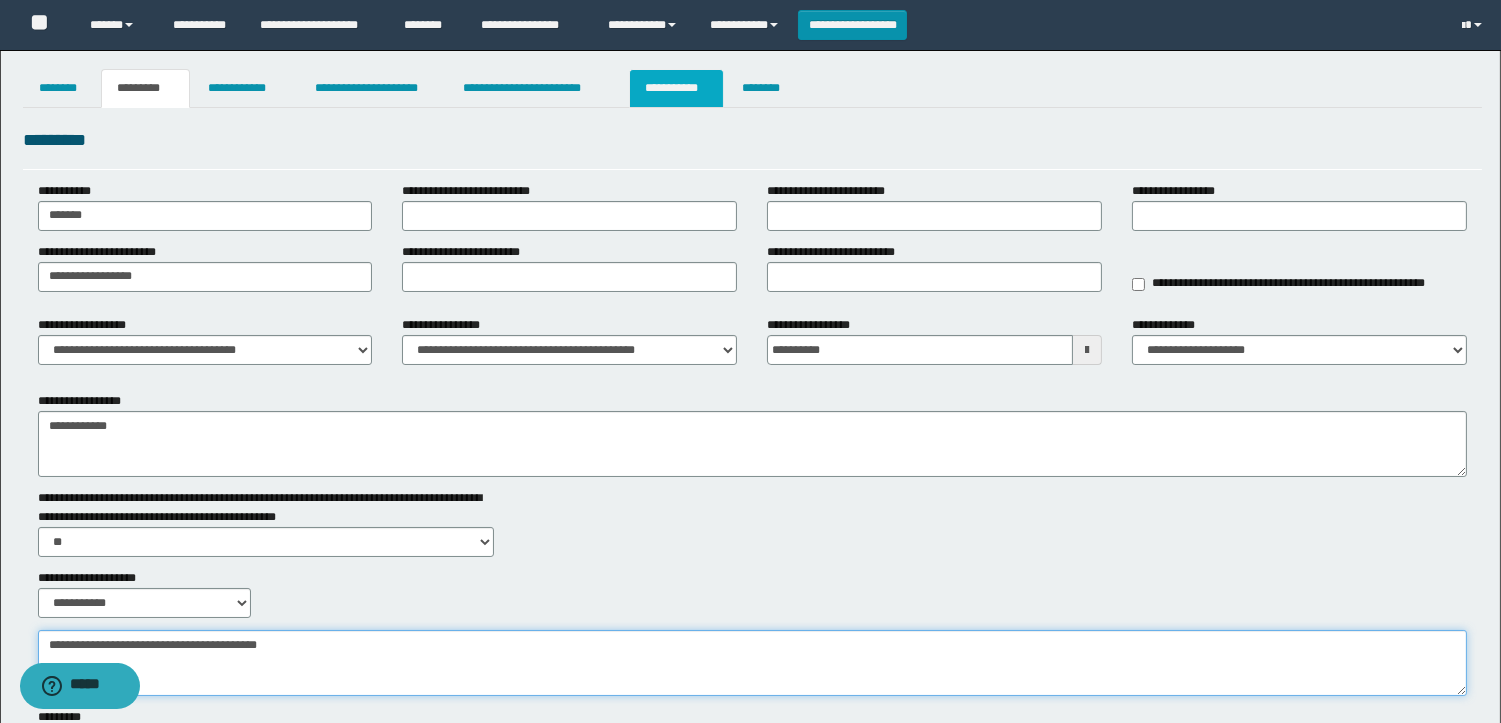 type on "**********" 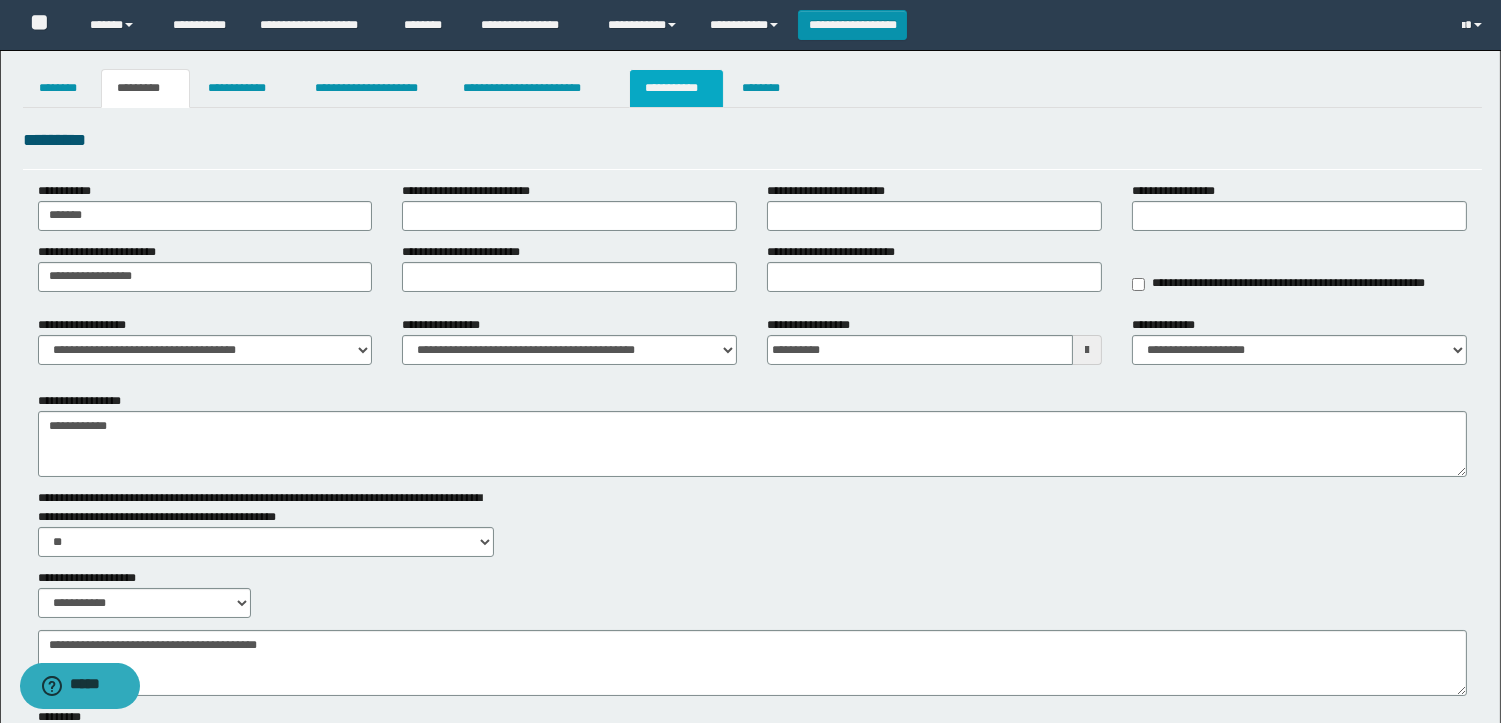 click on "**********" at bounding box center [676, 88] 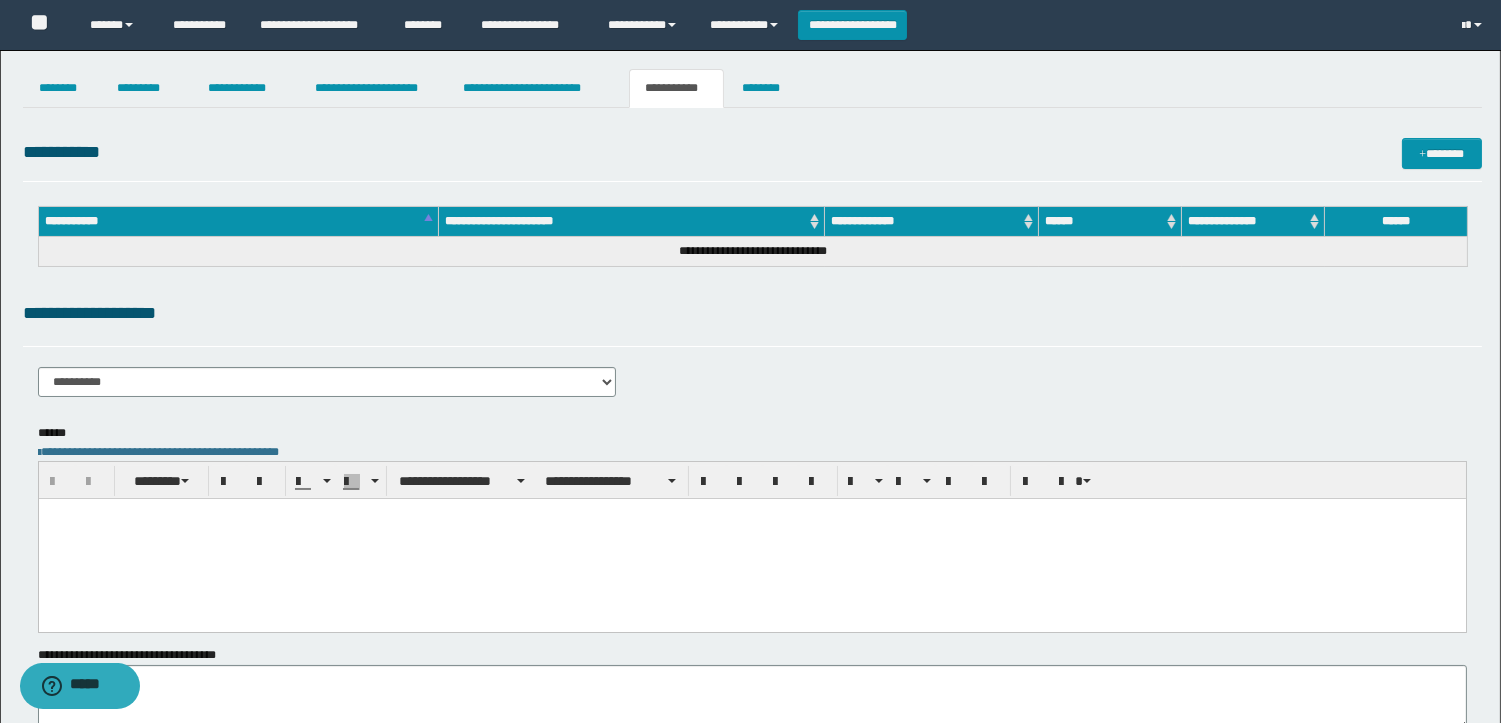 scroll, scrollTop: 0, scrollLeft: 0, axis: both 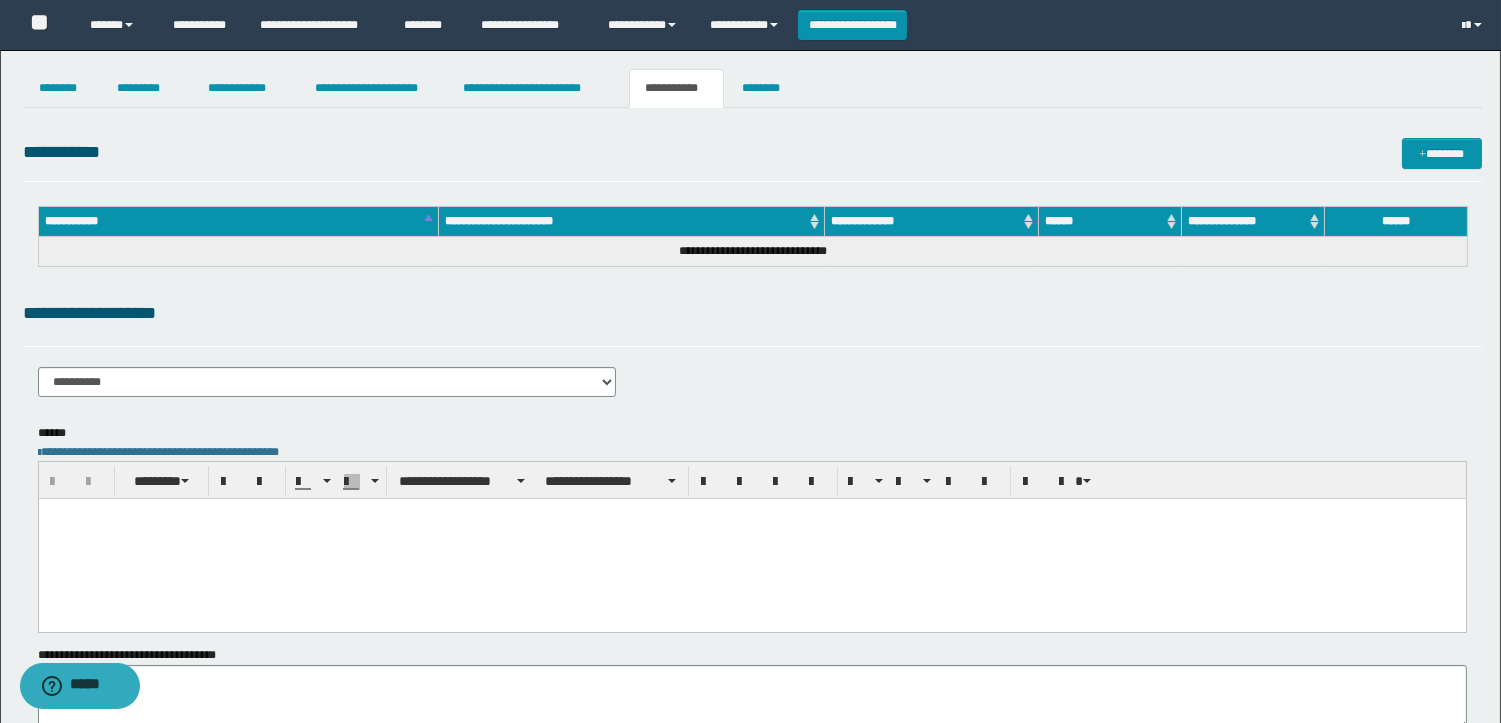 paste 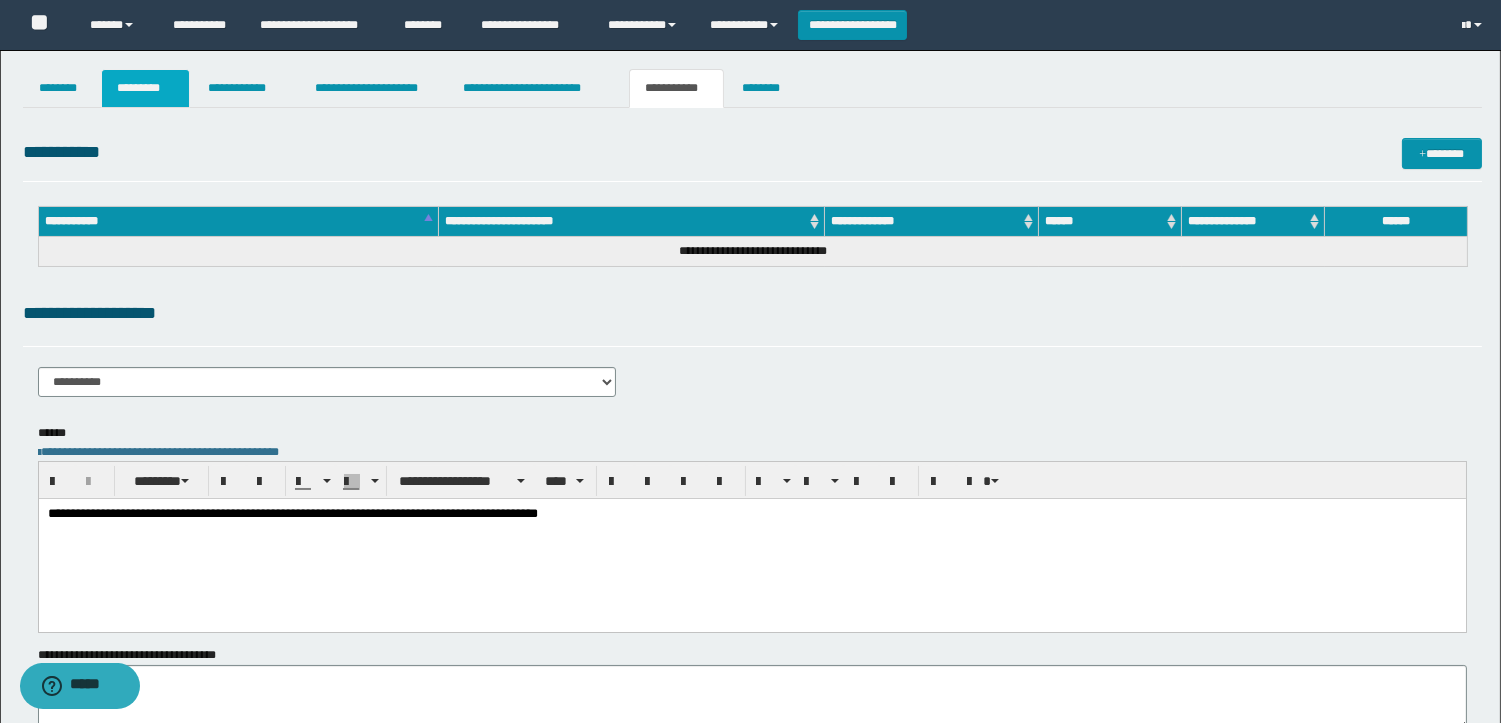 click on "*********" at bounding box center (145, 88) 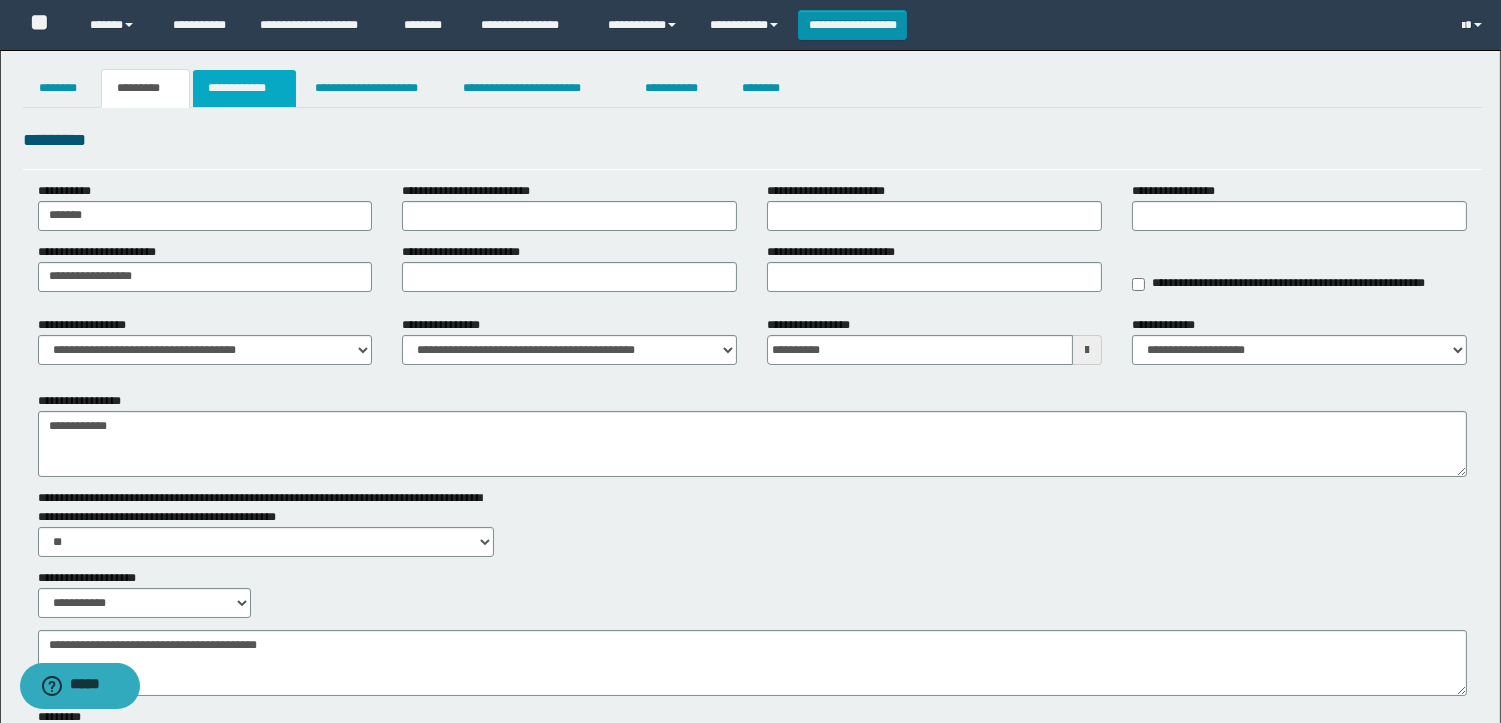 click on "**********" at bounding box center [244, 88] 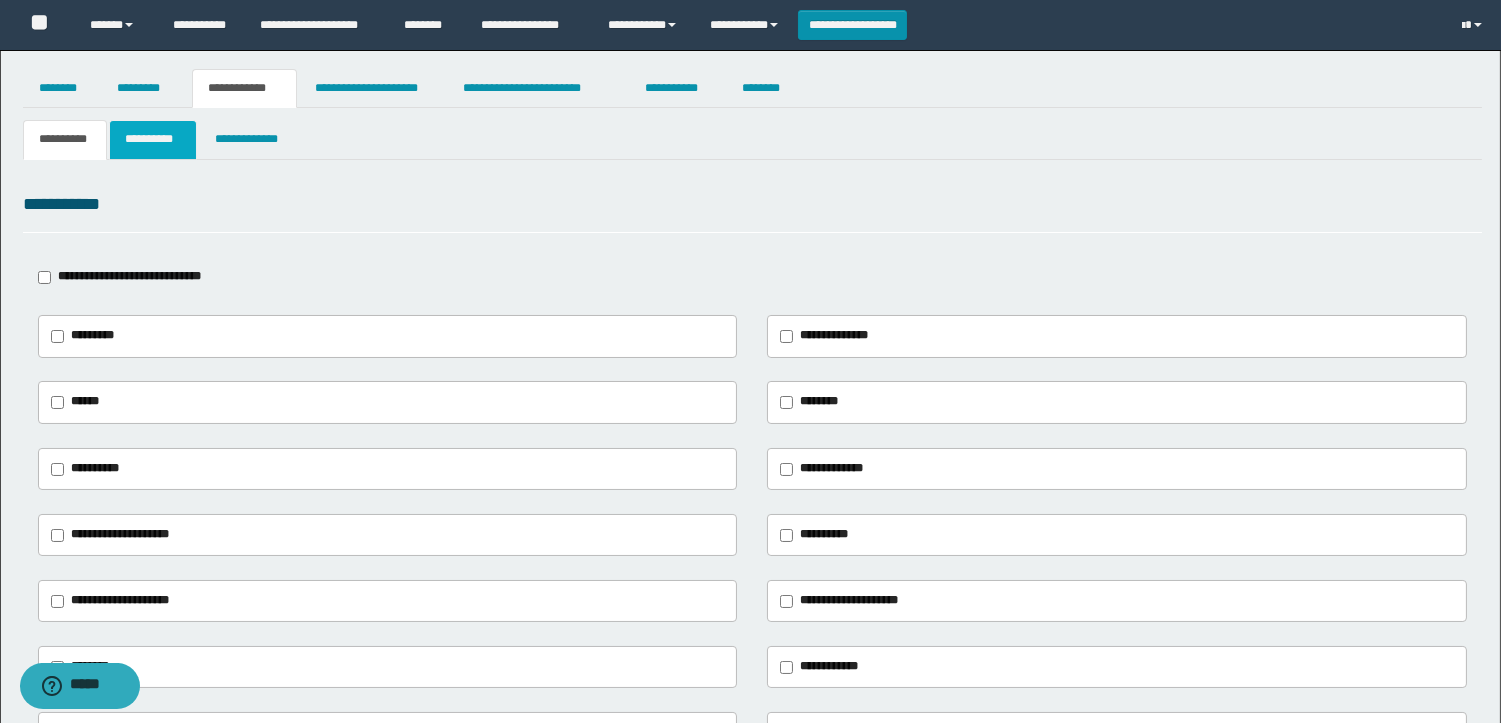 click on "**********" at bounding box center (153, 139) 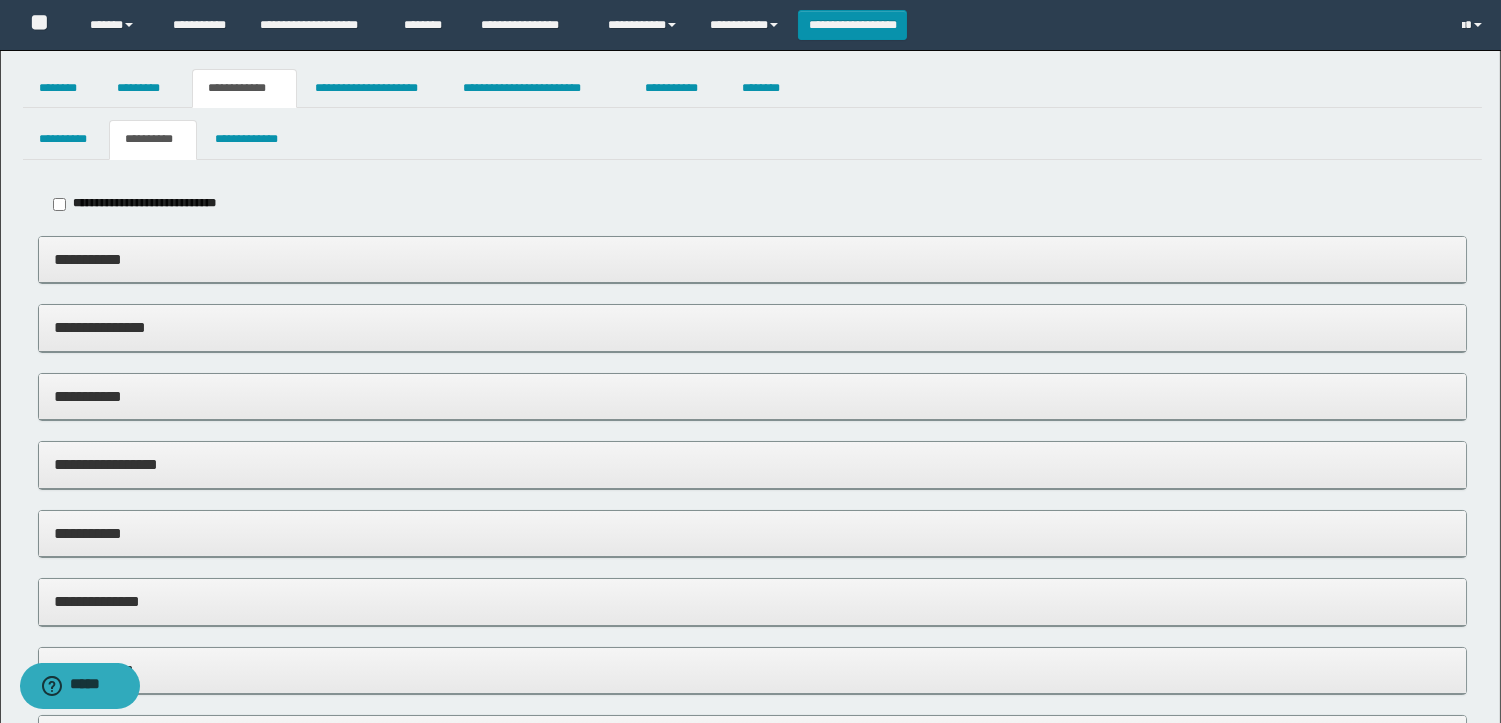 click on "**********" at bounding box center (752, 396) 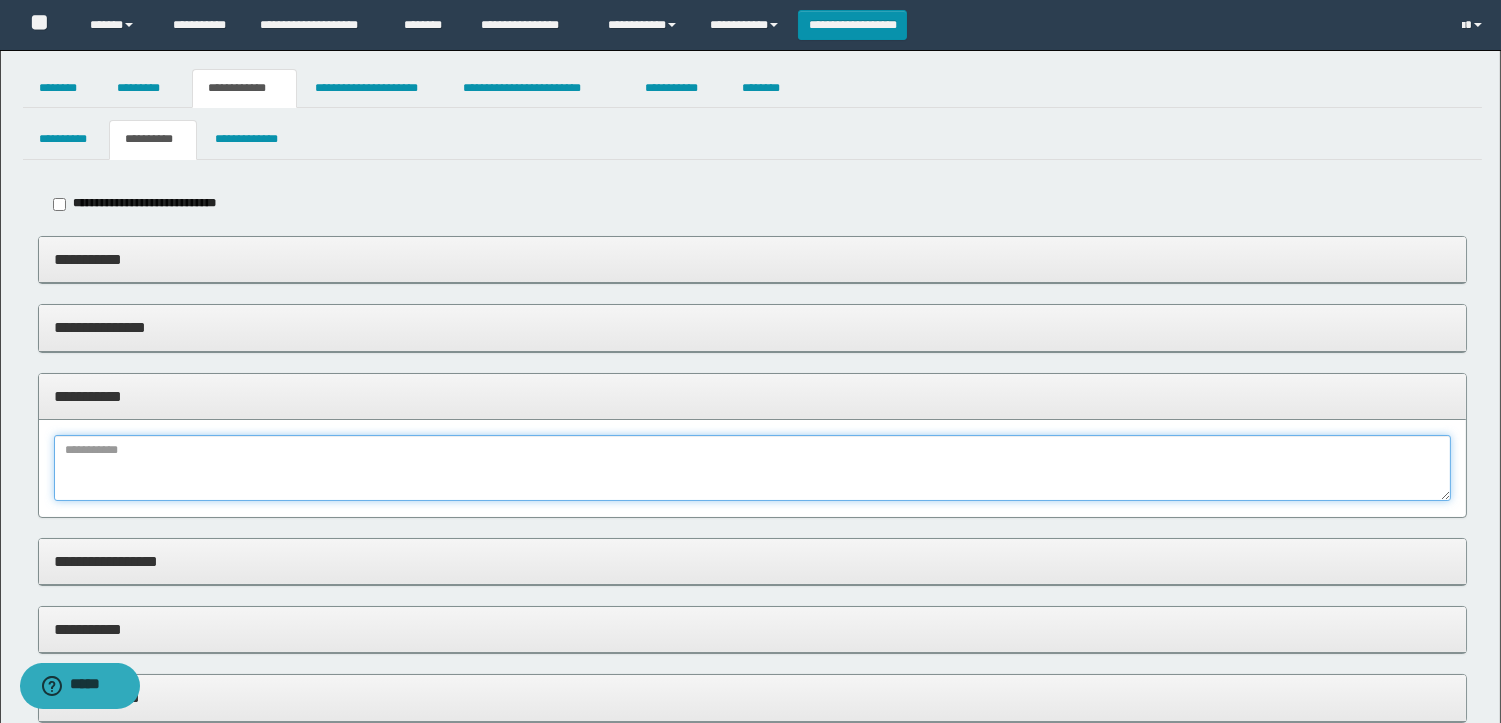 click at bounding box center [752, 468] 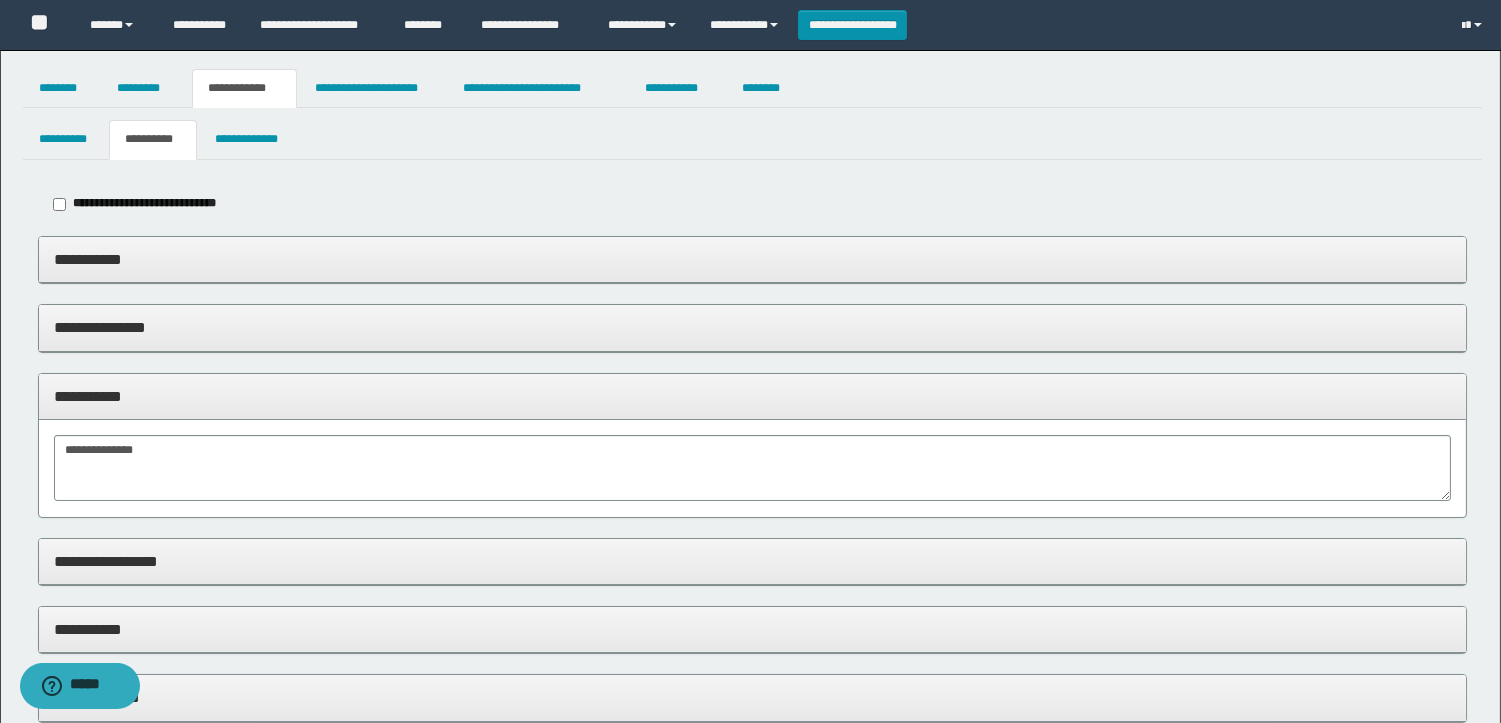 click on "**********" at bounding box center [752, 396] 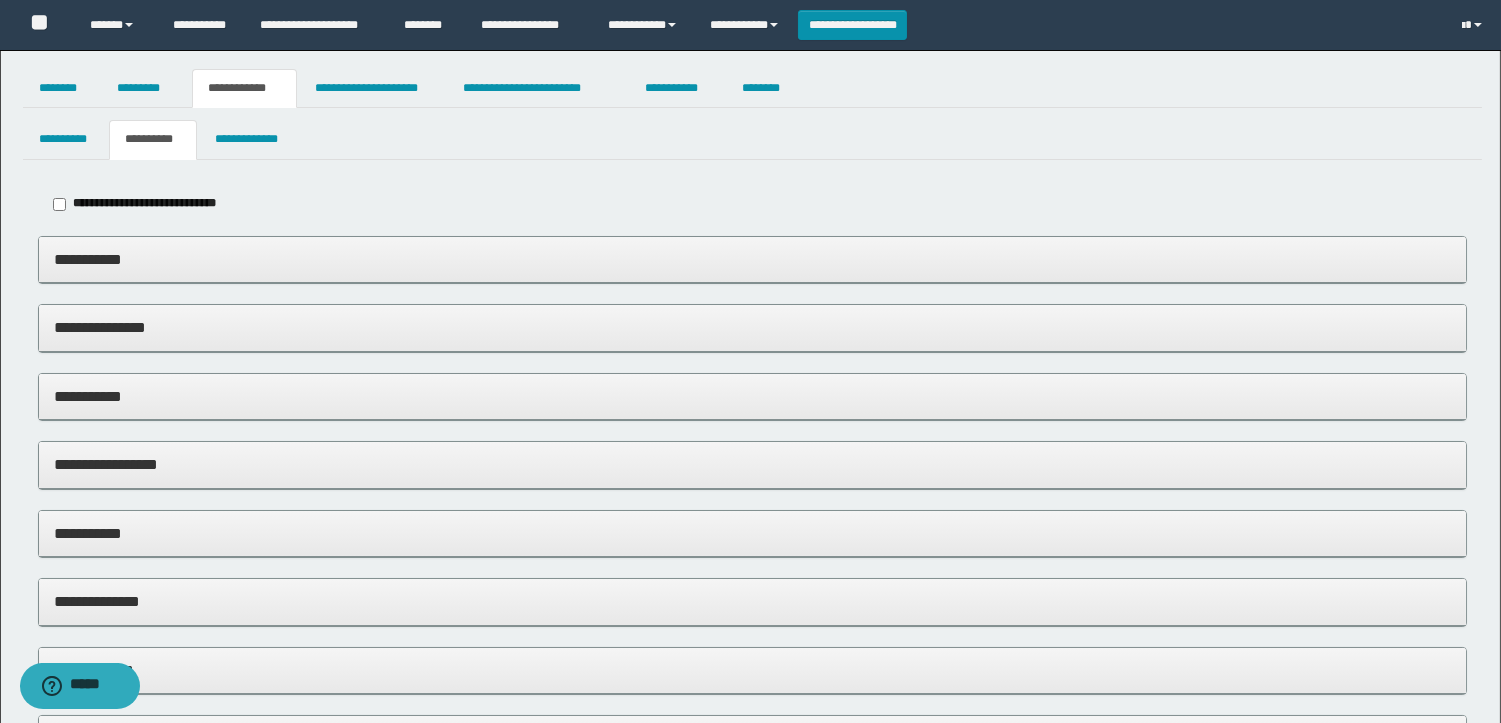 click on "**********" at bounding box center (752, 396) 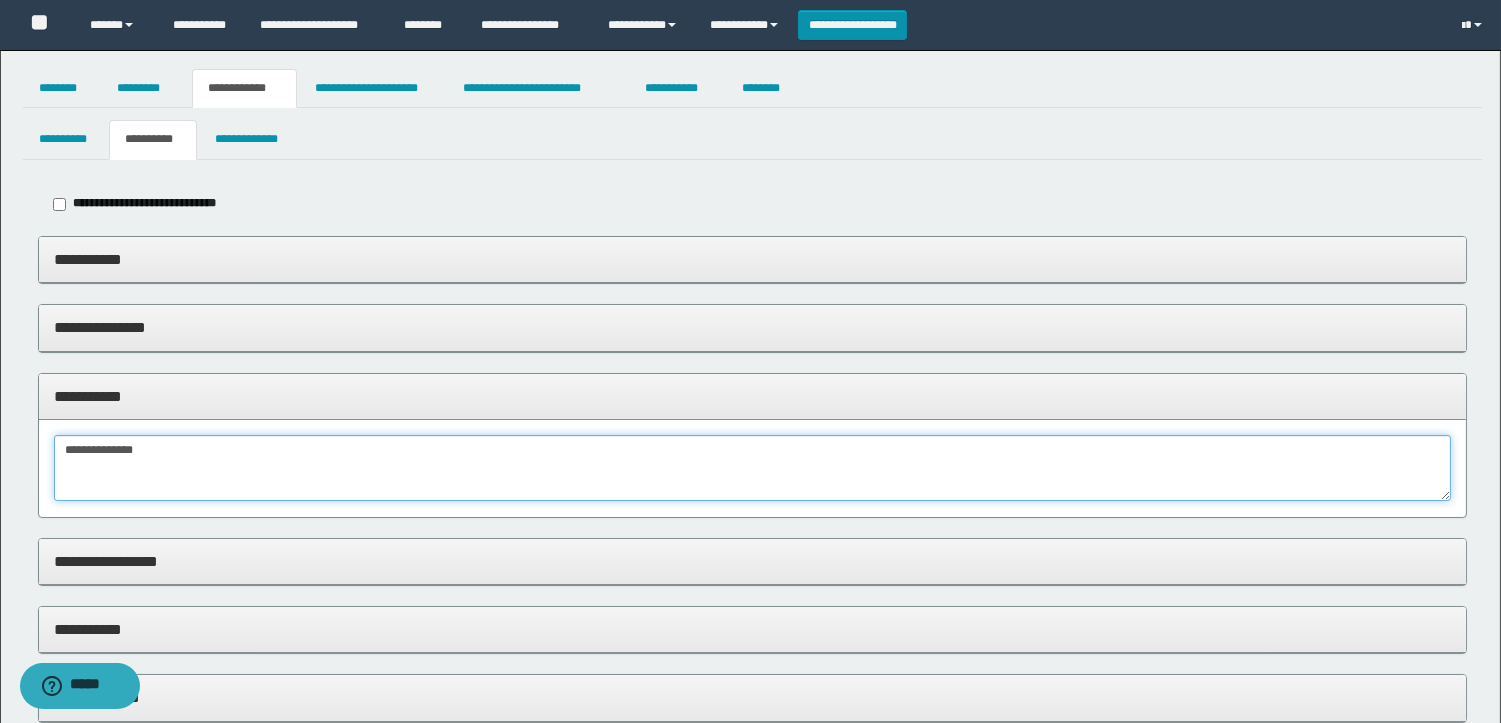 click on "**********" at bounding box center (752, 468) 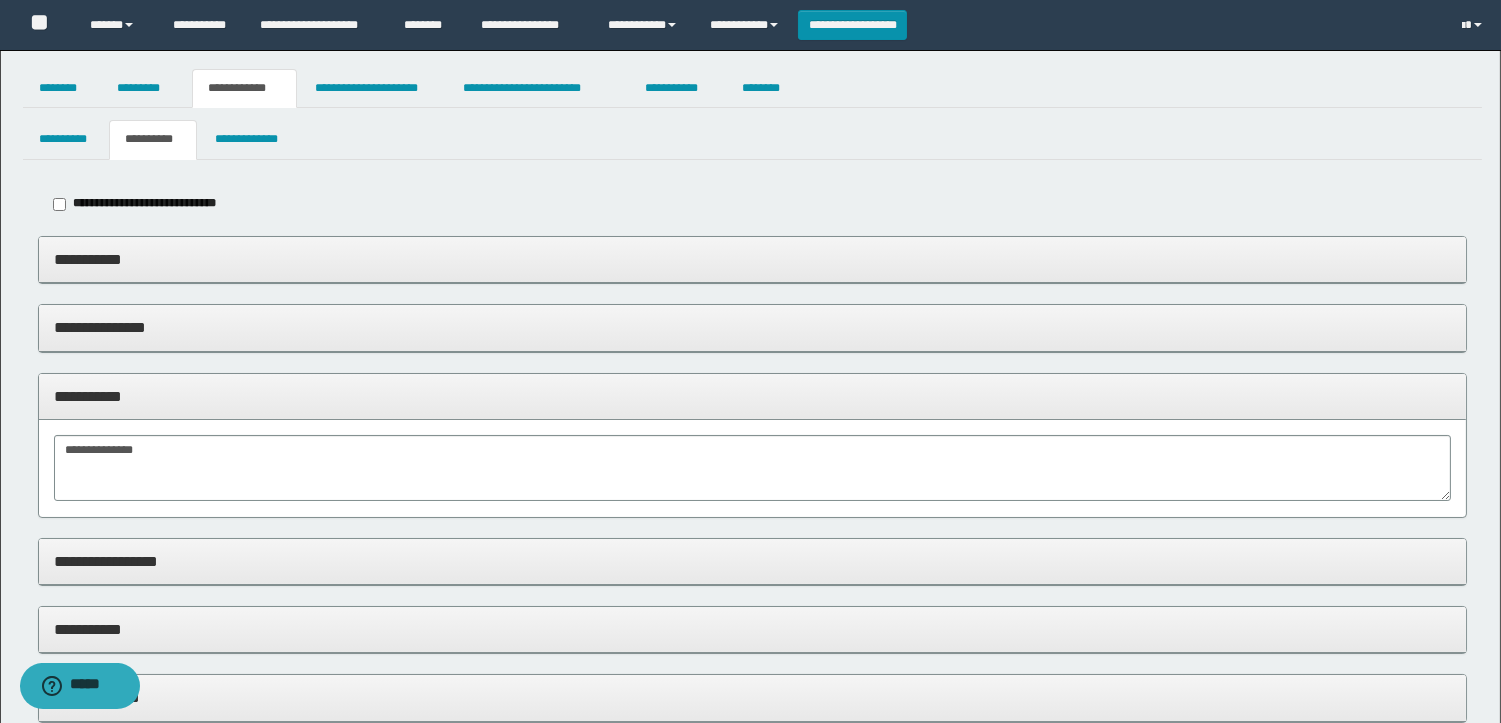 click on "**********" at bounding box center [752, 259] 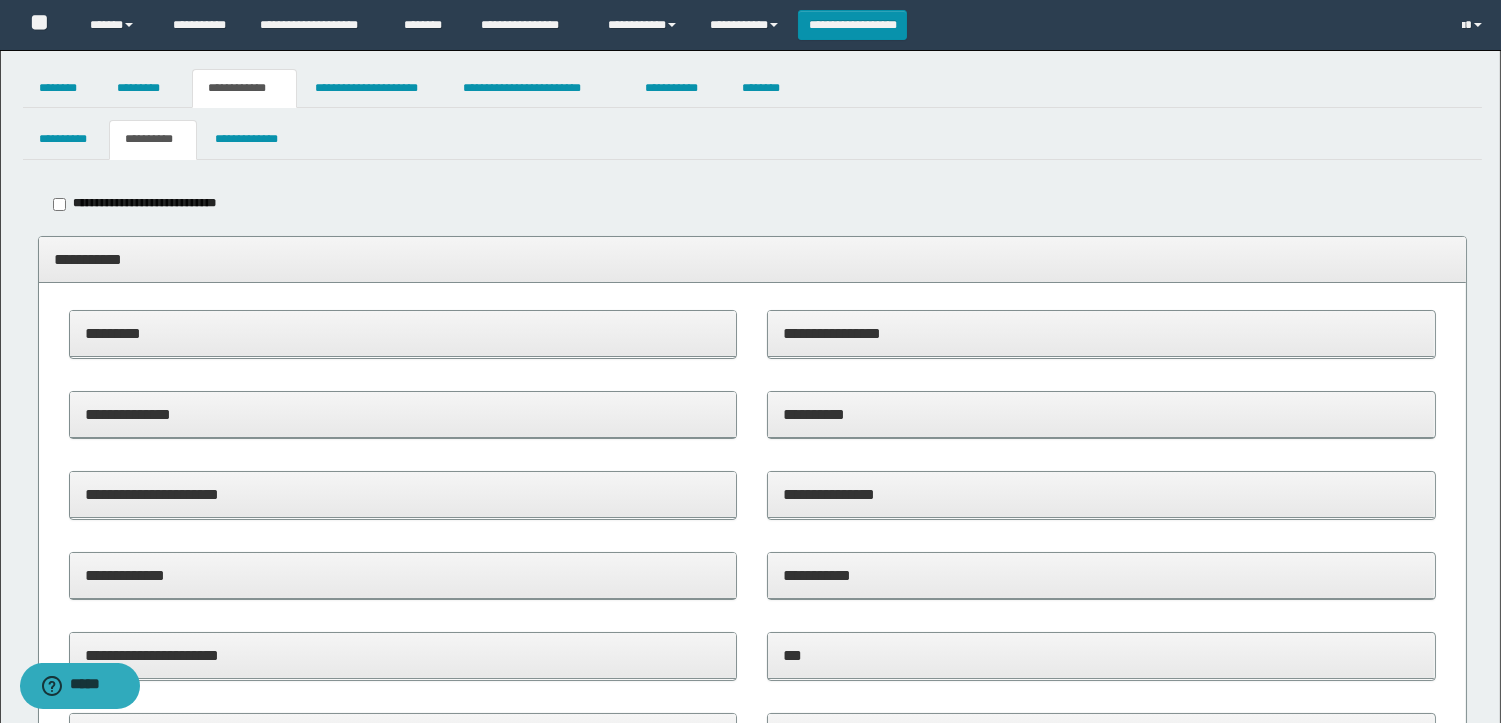 click on "**********" at bounding box center [752, 259] 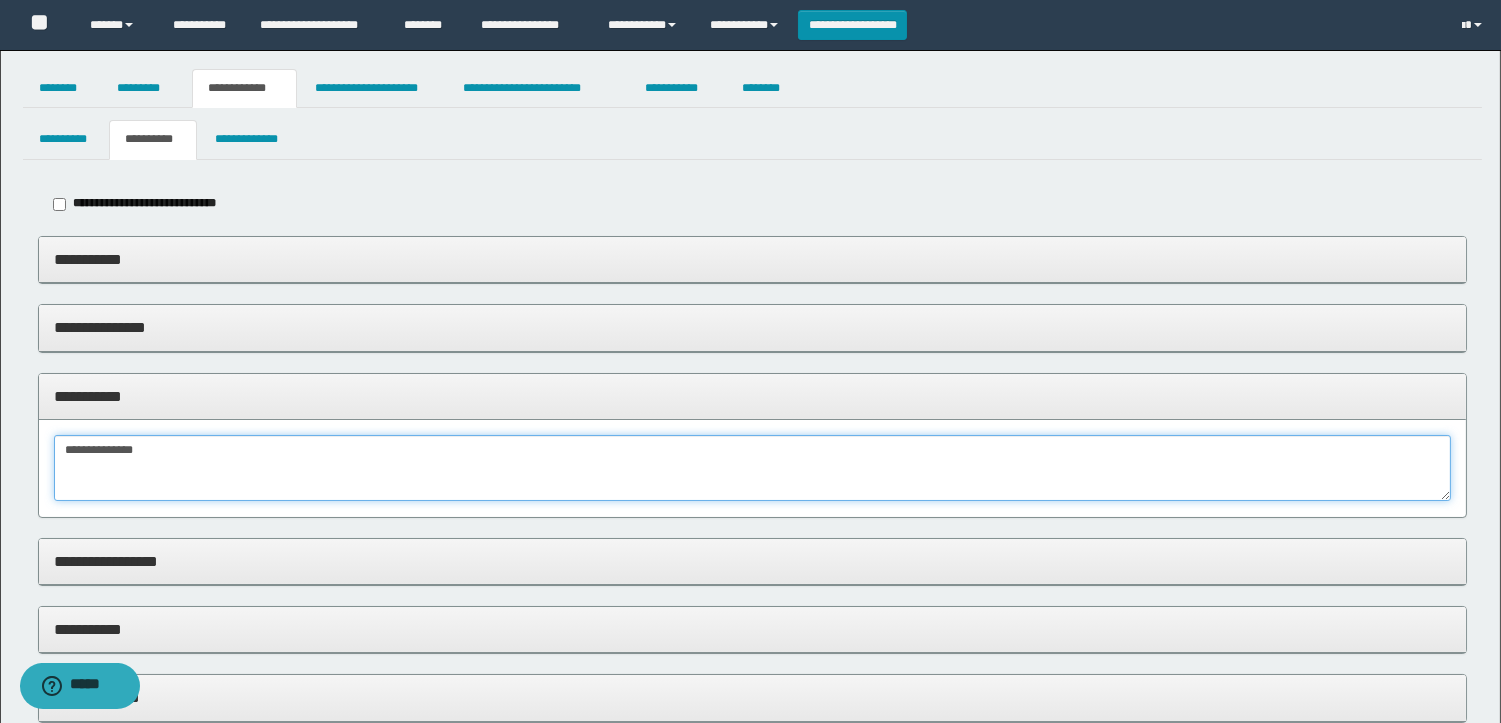 click on "**********" at bounding box center (752, 468) 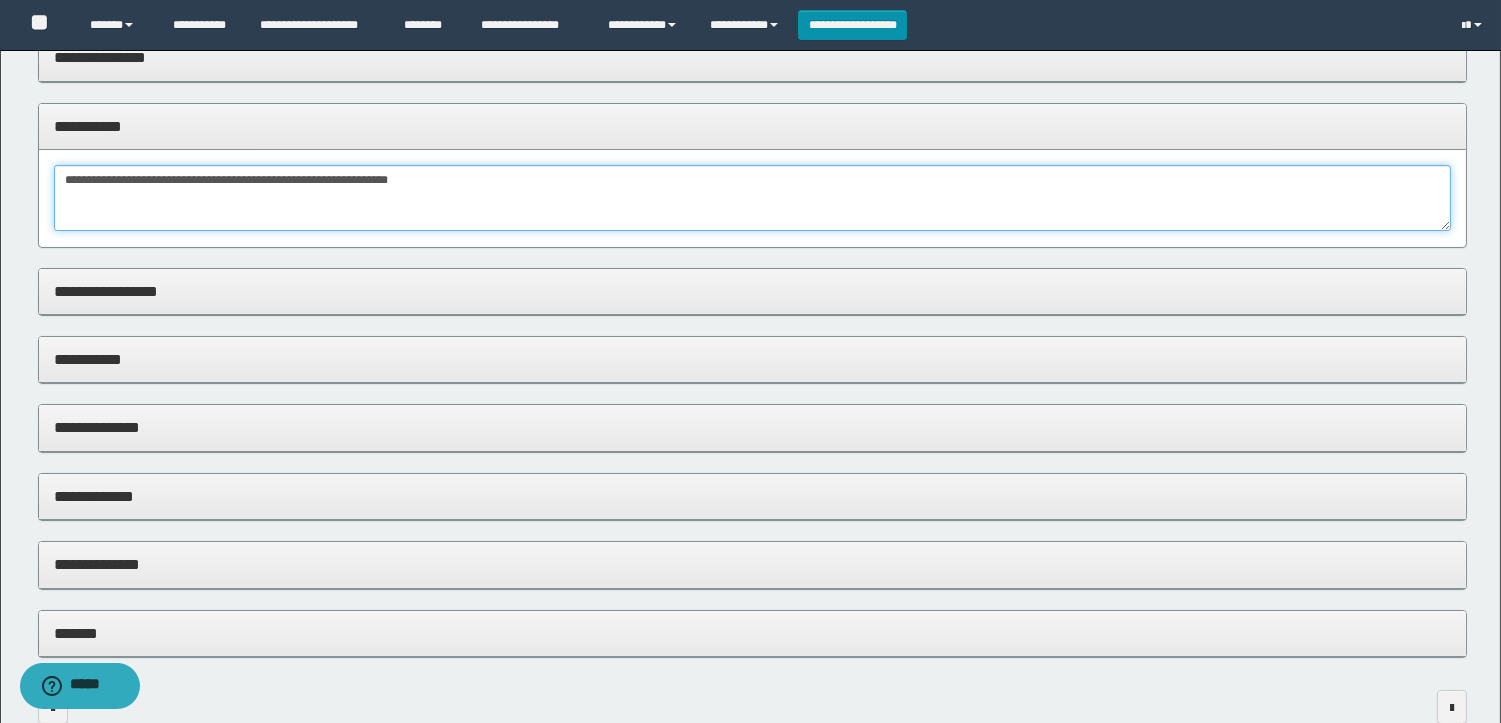 scroll, scrollTop: 0, scrollLeft: 0, axis: both 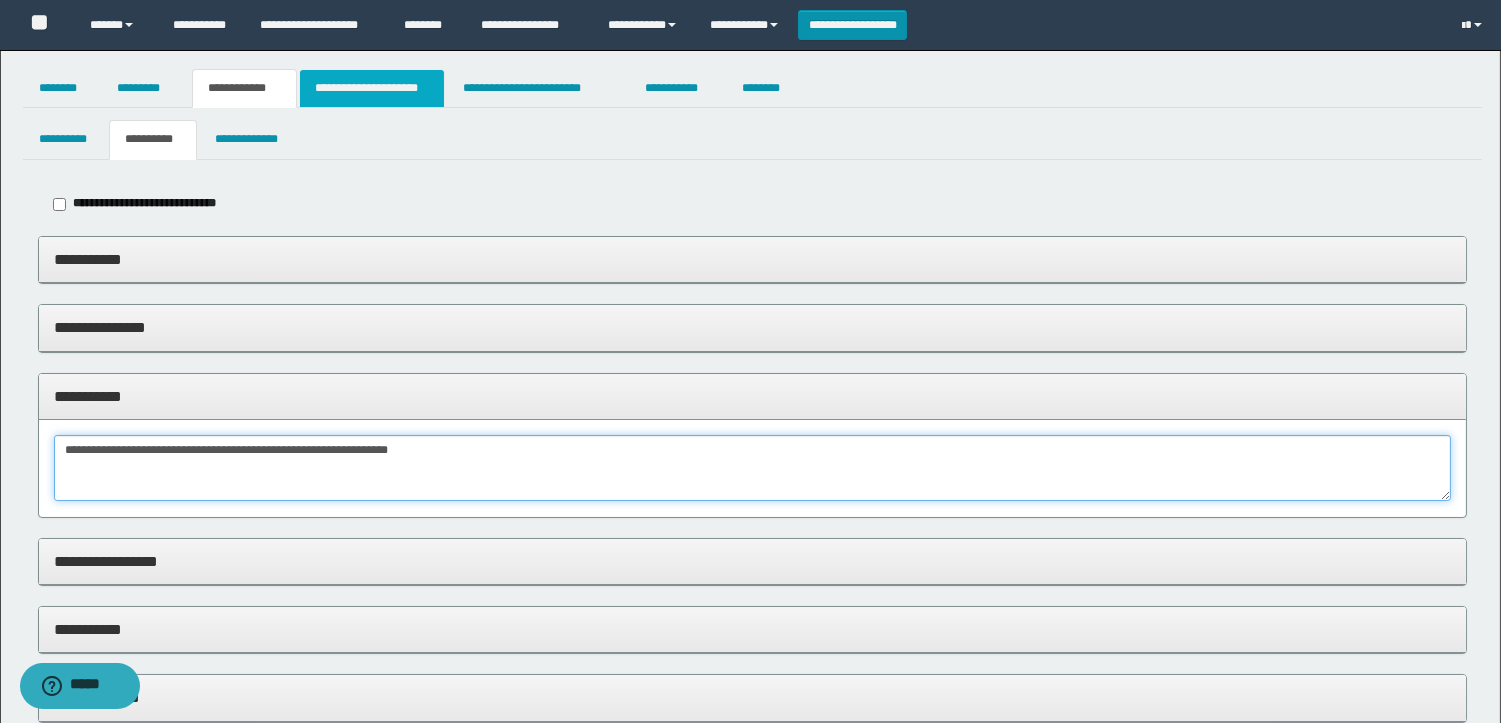 type on "**********" 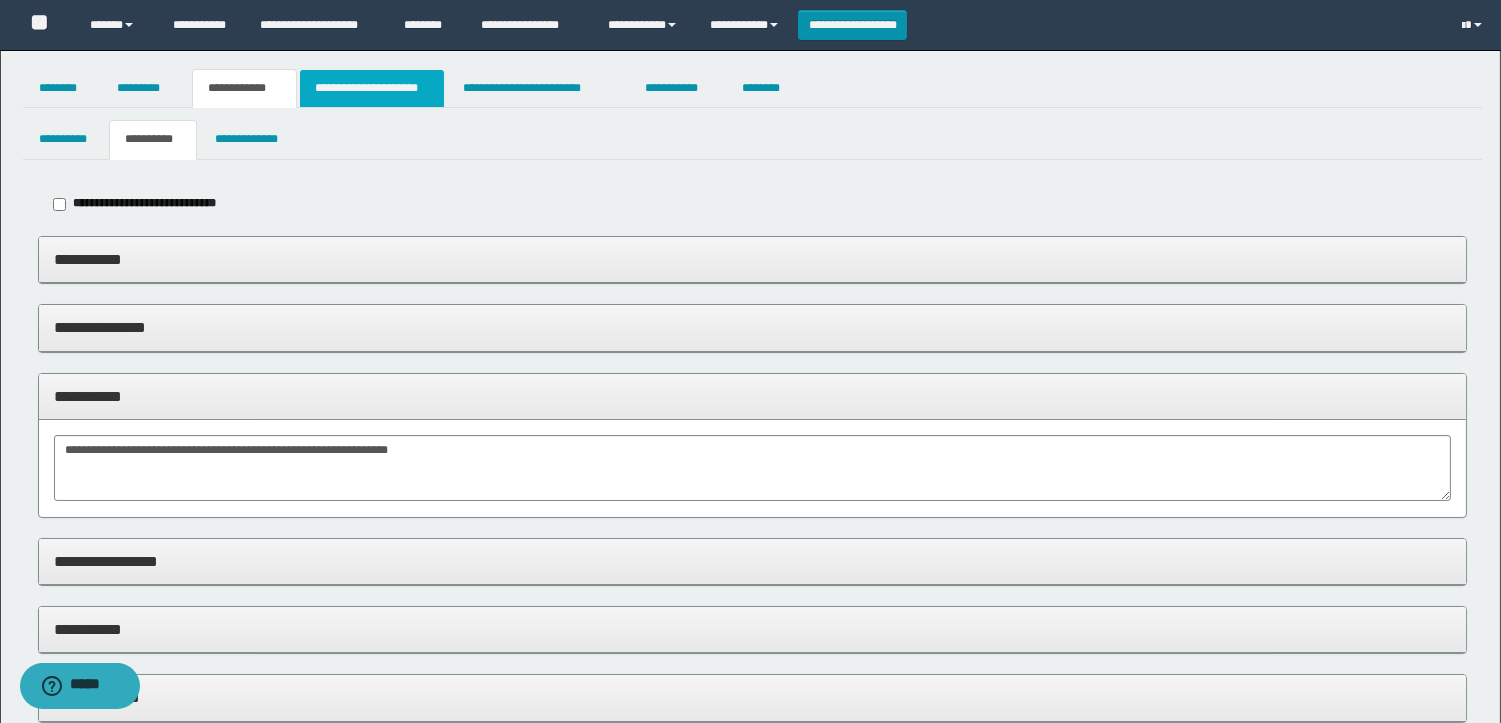 click on "**********" at bounding box center [372, 88] 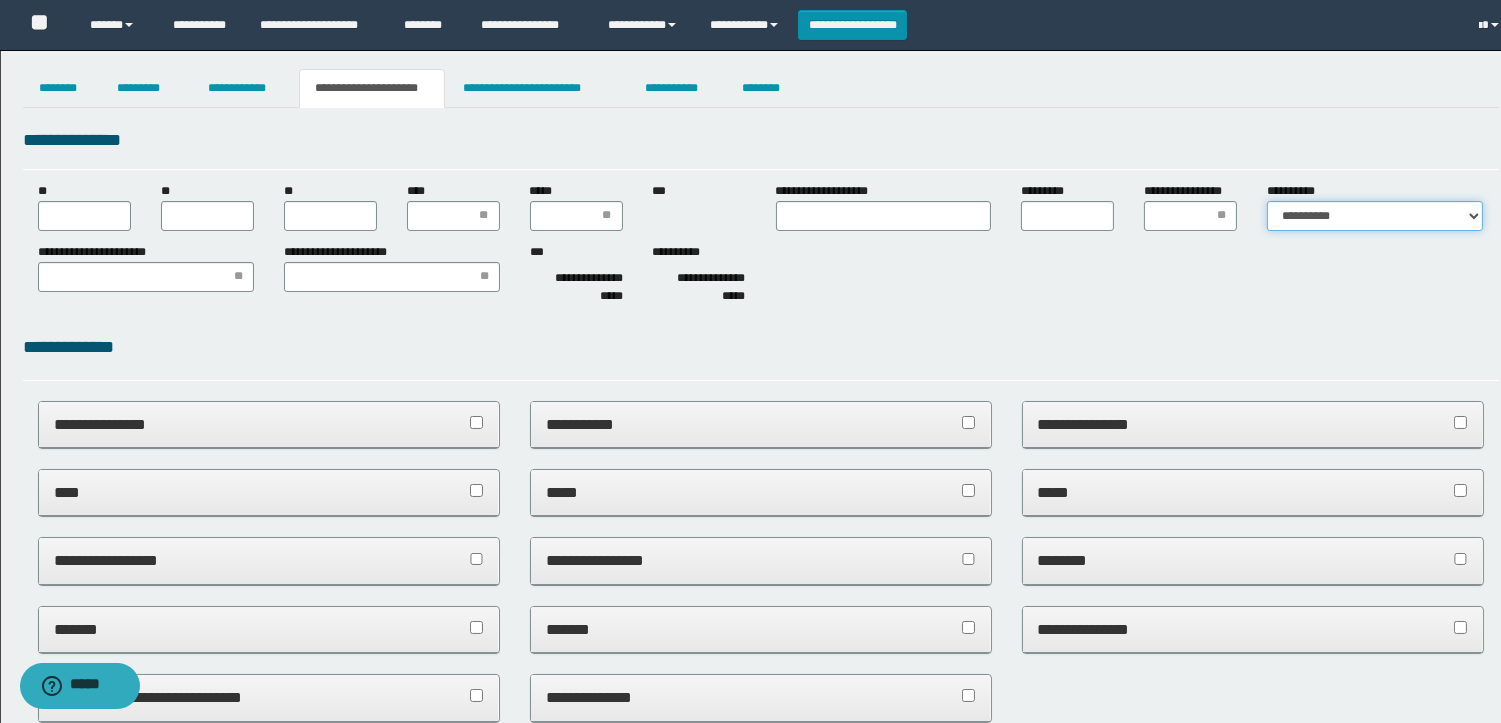 click on "**********" at bounding box center (1375, 216) 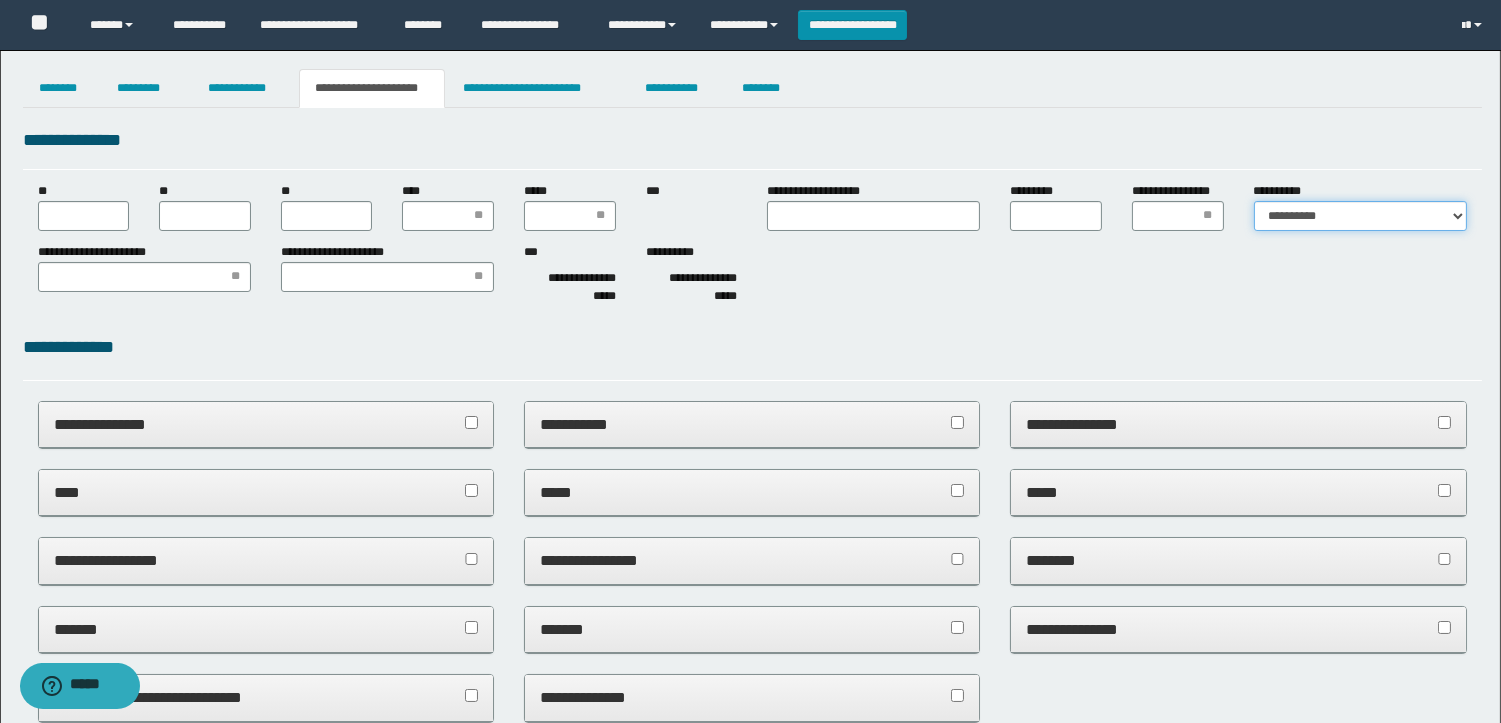 click on "**********" at bounding box center [1360, 216] 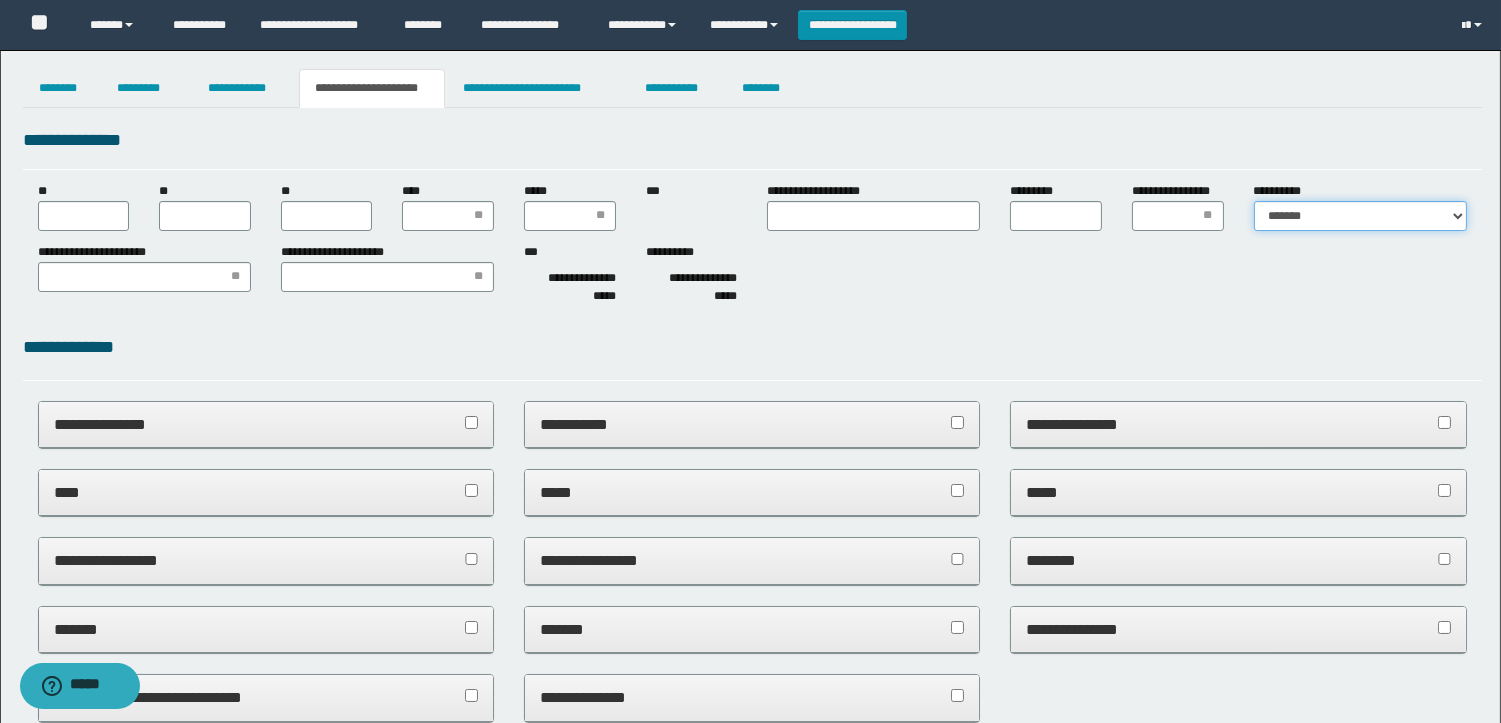 click on "**********" at bounding box center (1360, 216) 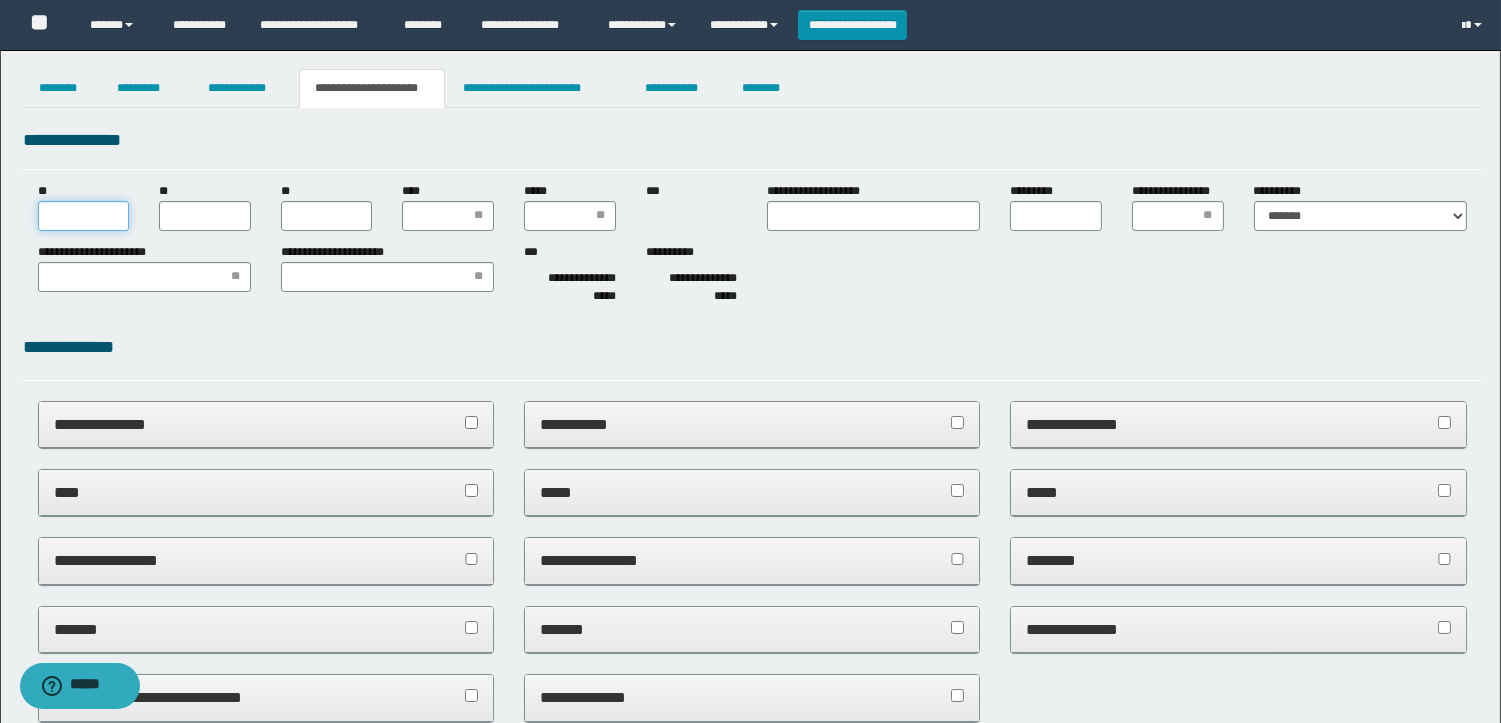 click on "**" at bounding box center [84, 216] 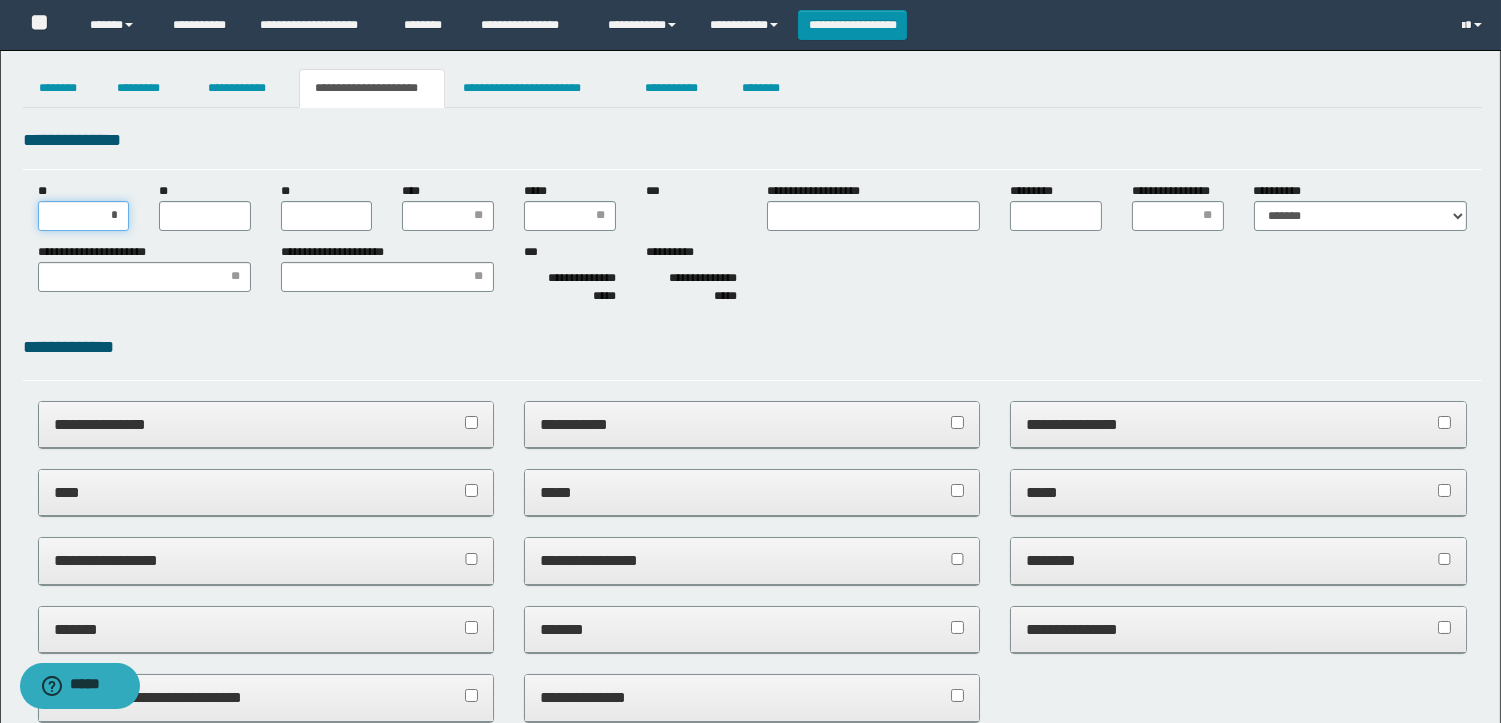 type on "**" 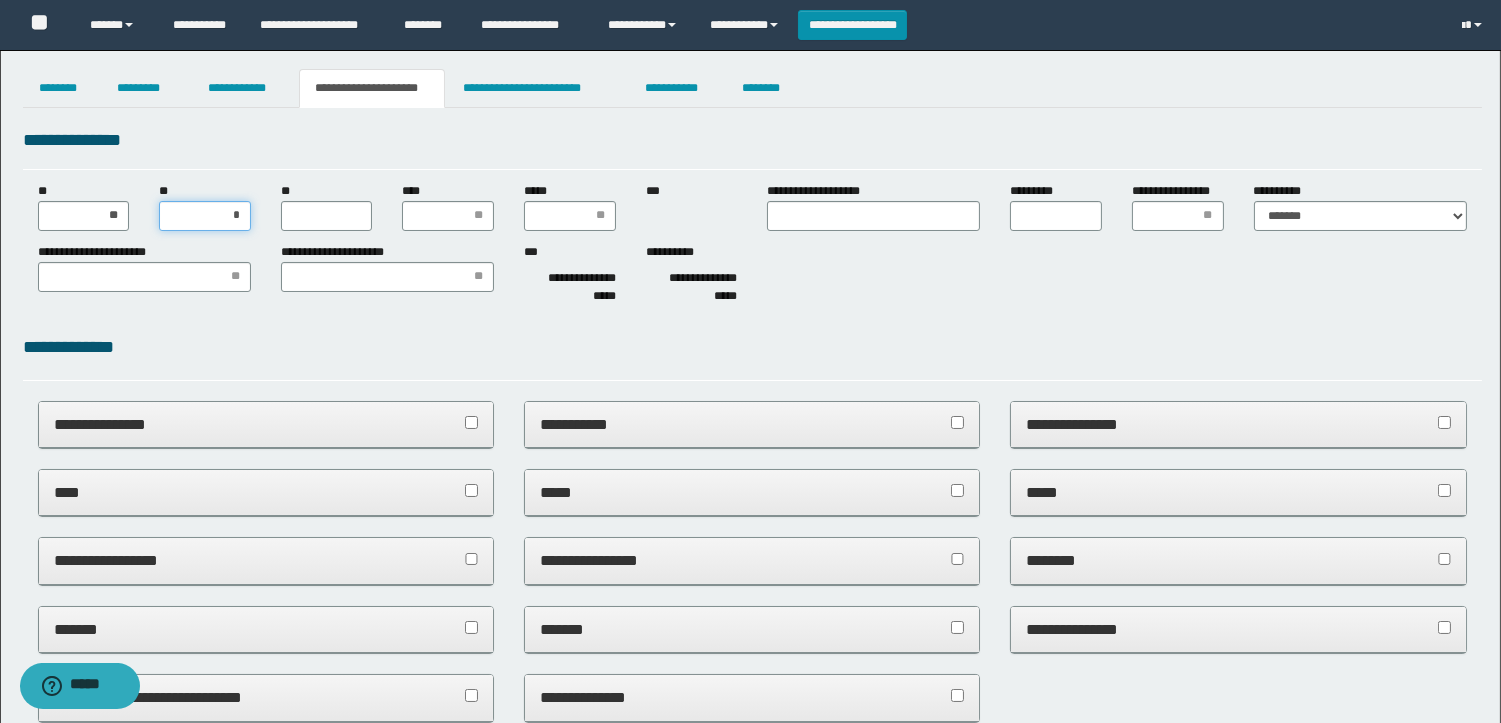 type on "**" 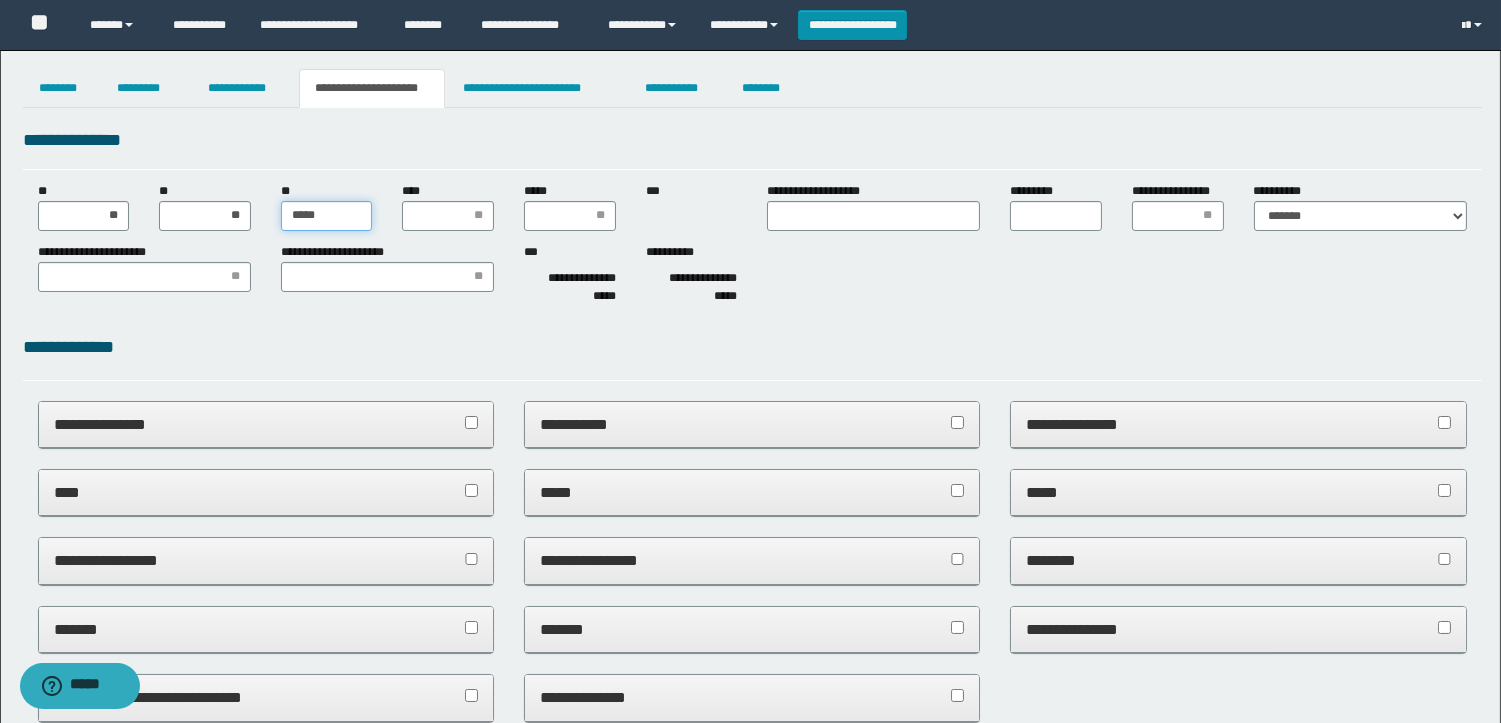 type on "******" 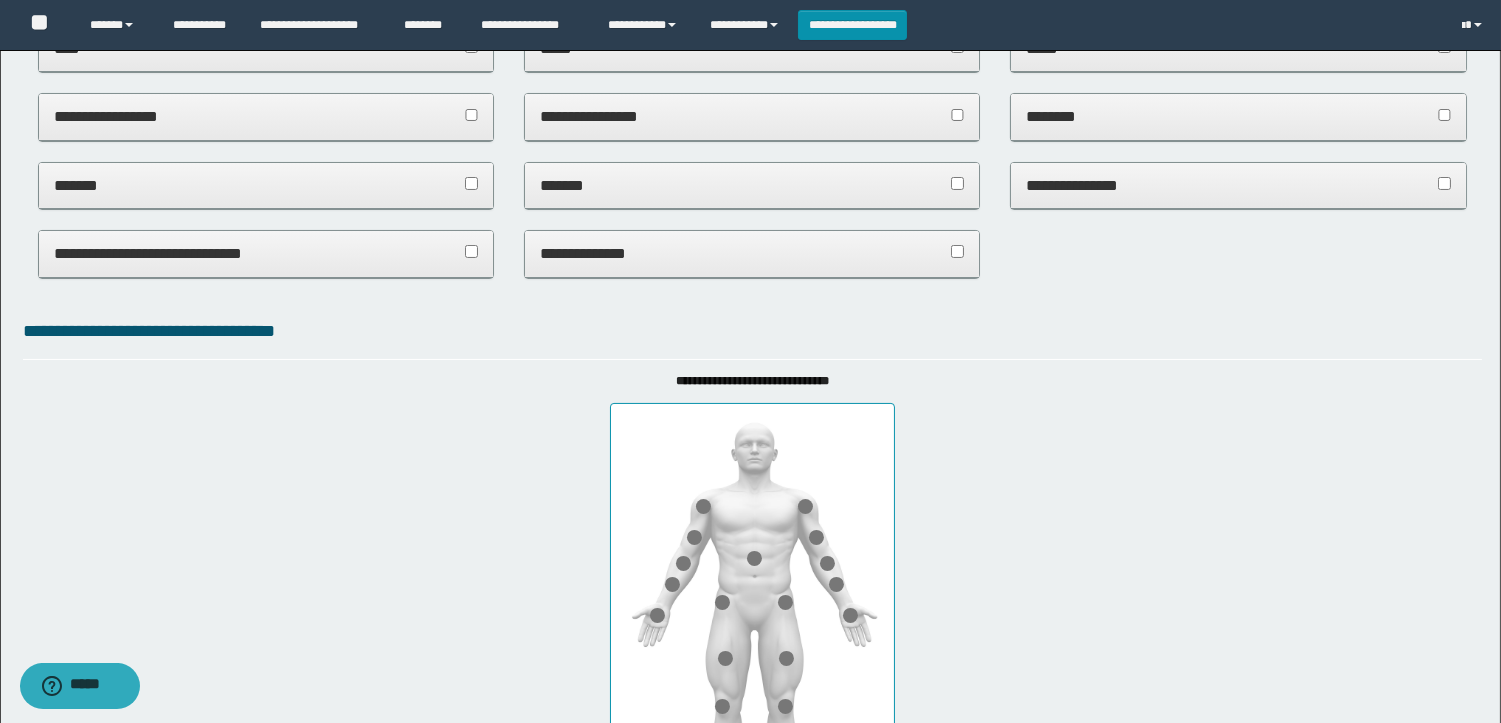 scroll, scrollTop: 777, scrollLeft: 0, axis: vertical 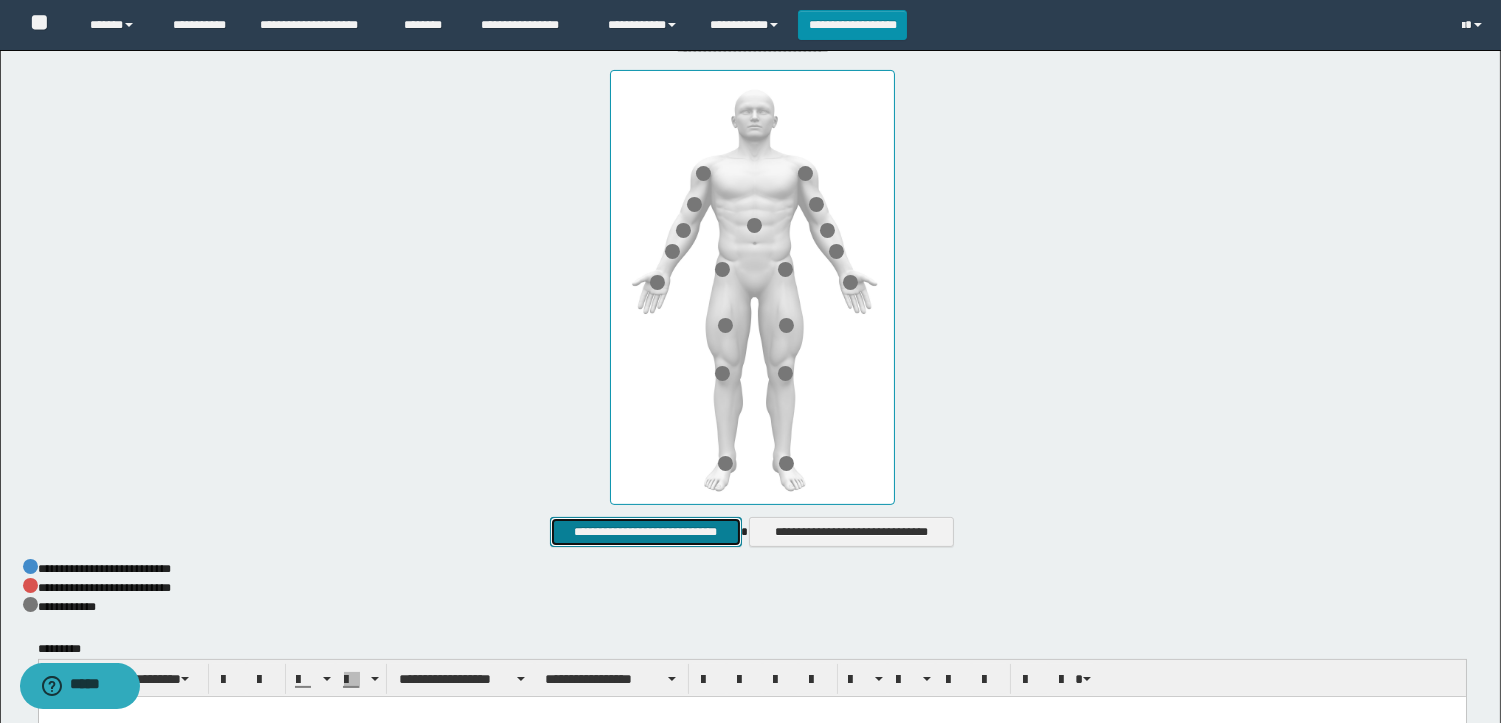 click on "**********" at bounding box center [645, 532] 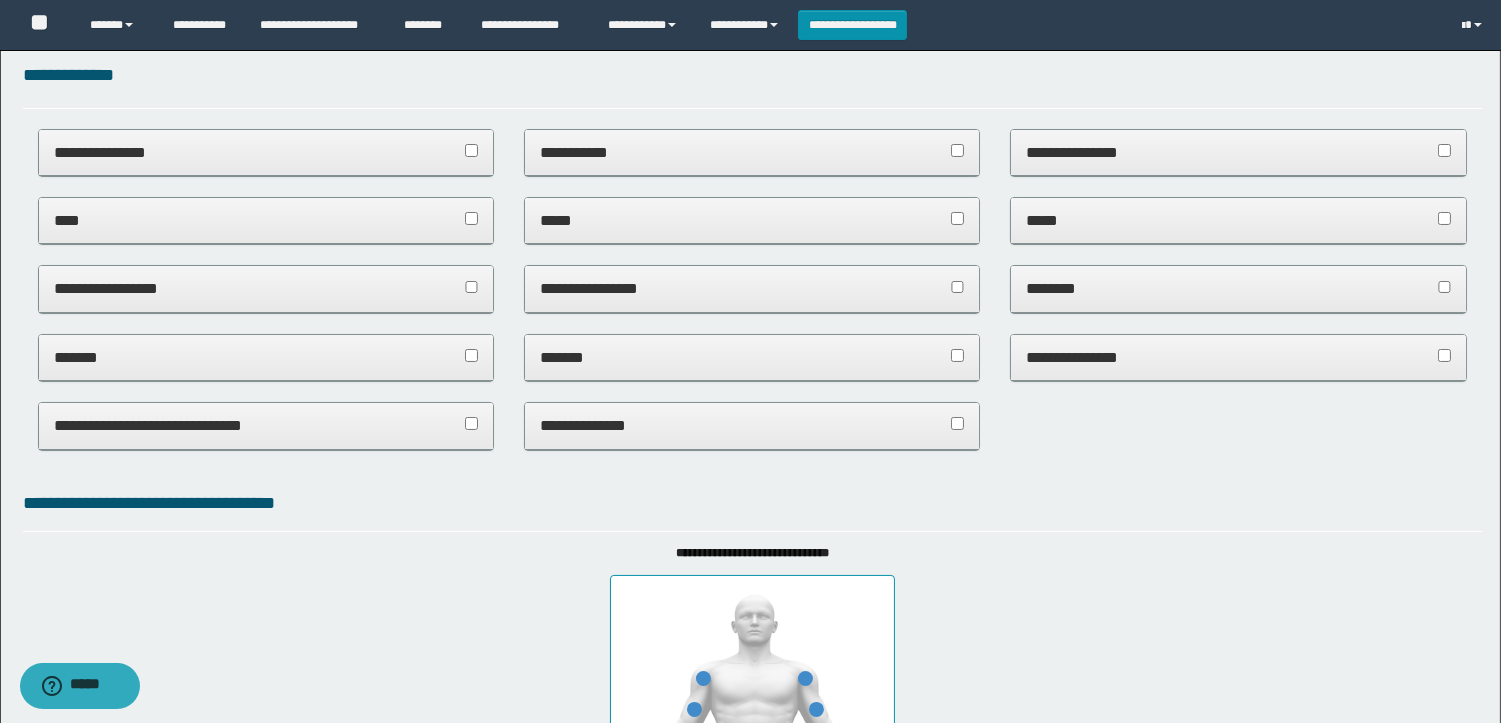 scroll, scrollTop: 0, scrollLeft: 0, axis: both 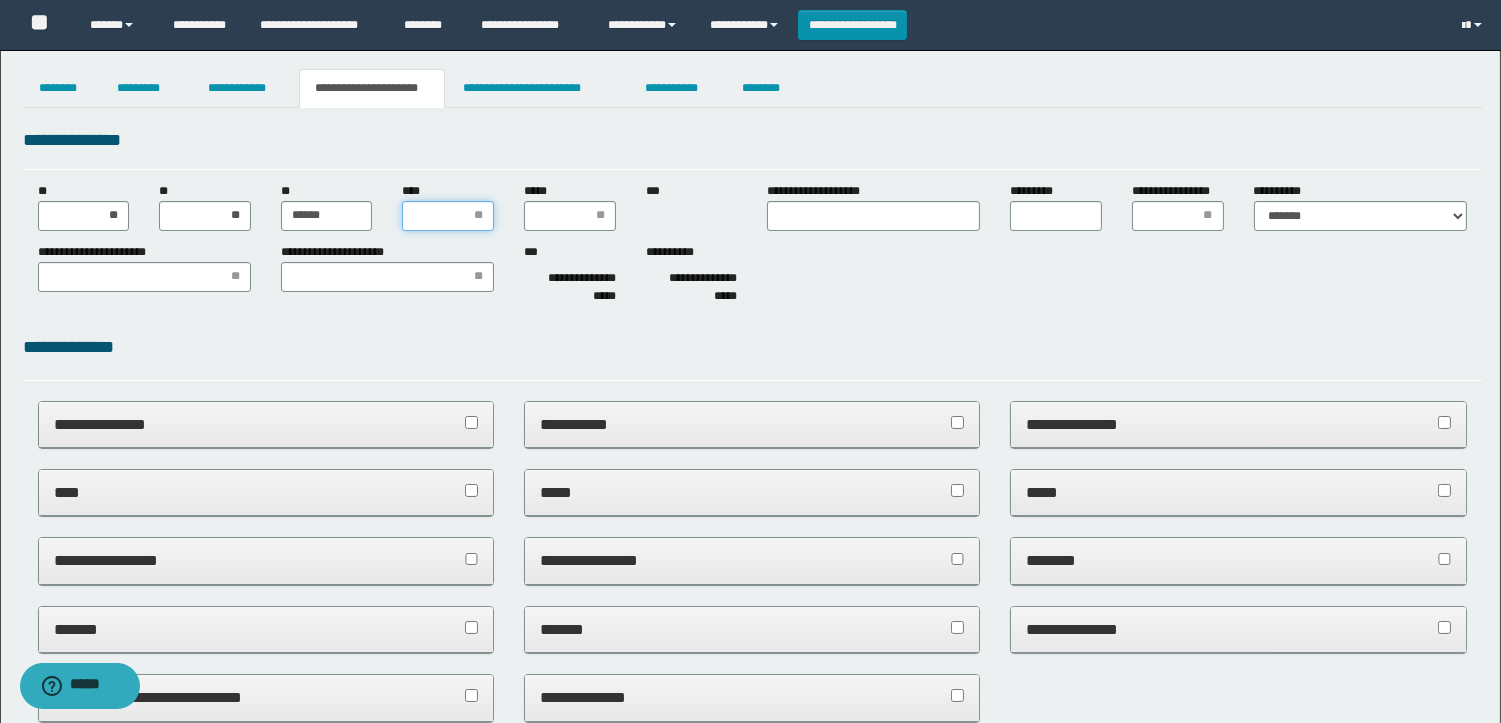 click on "****" at bounding box center (448, 216) 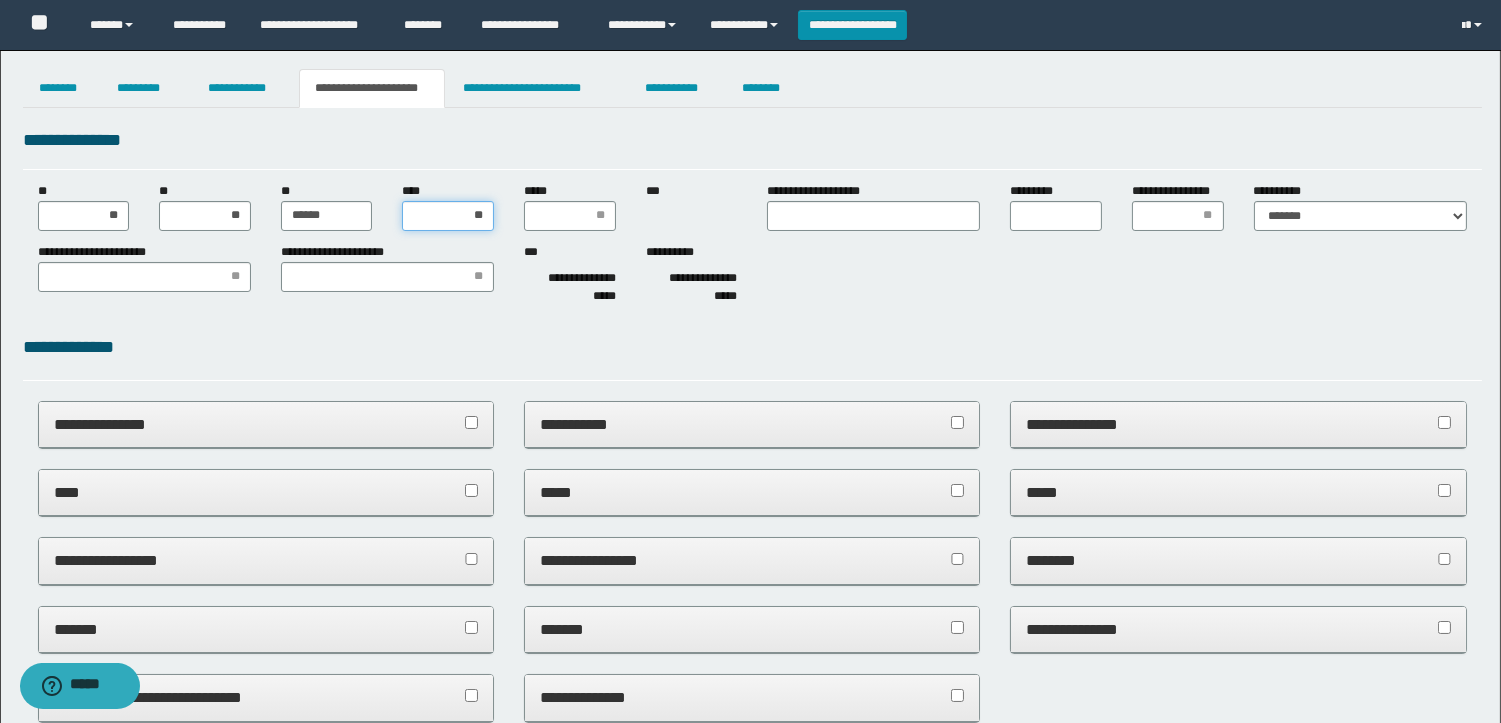 type on "***" 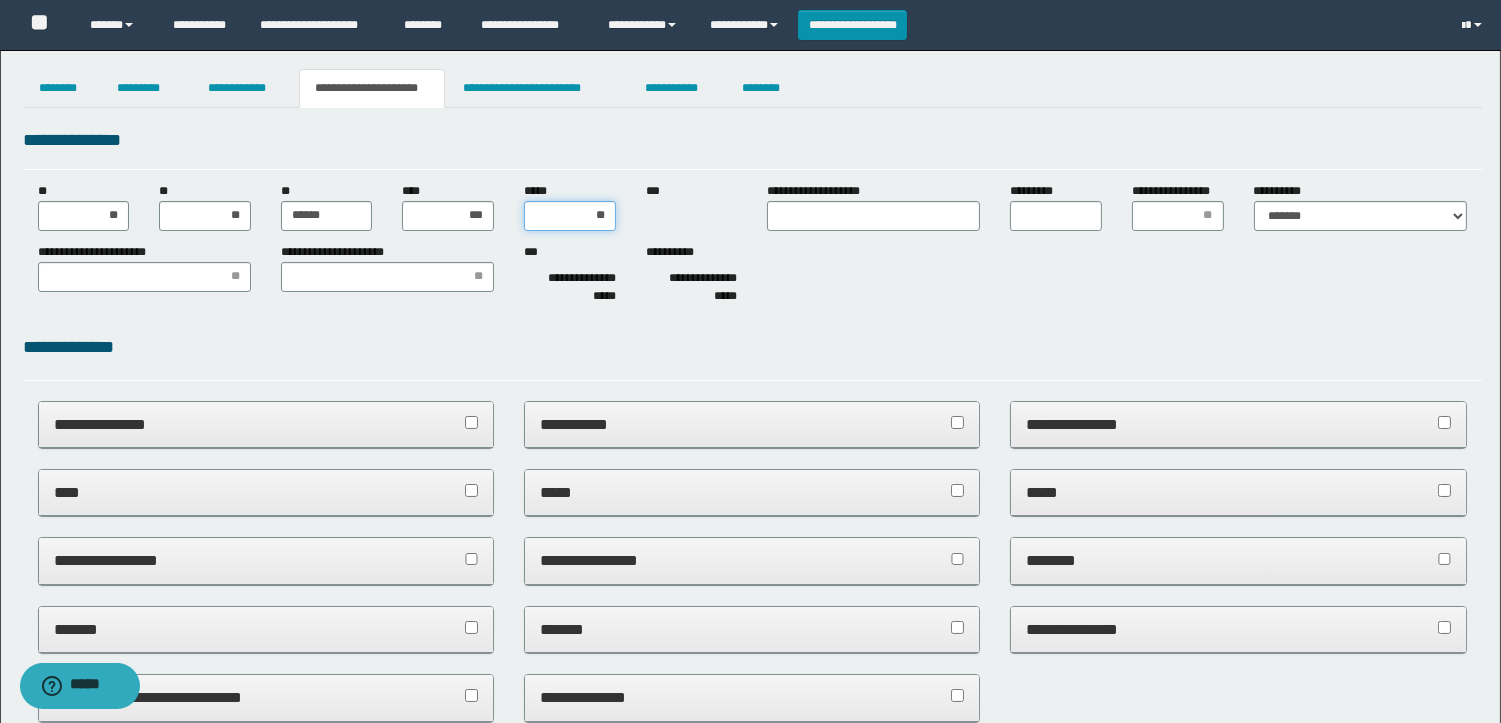type on "***" 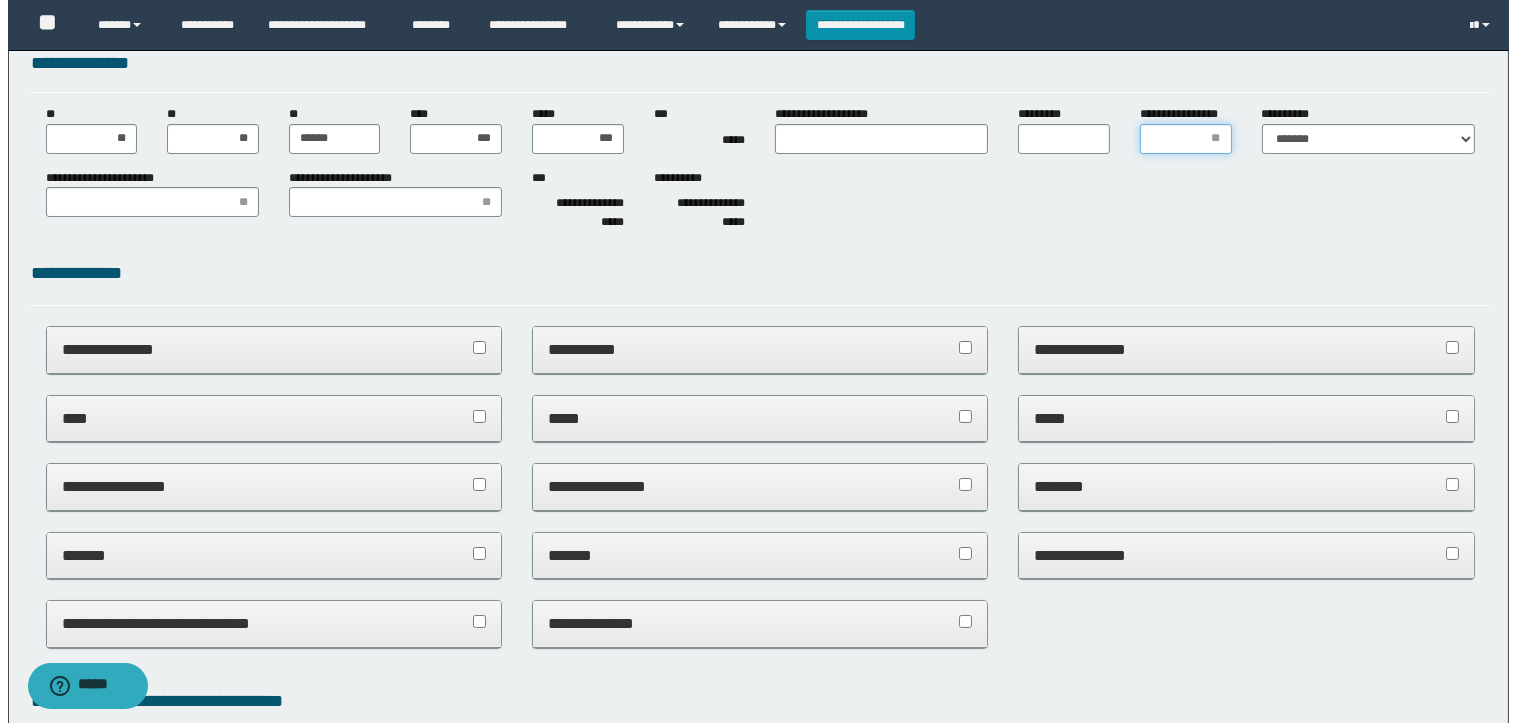 scroll, scrollTop: 0, scrollLeft: 0, axis: both 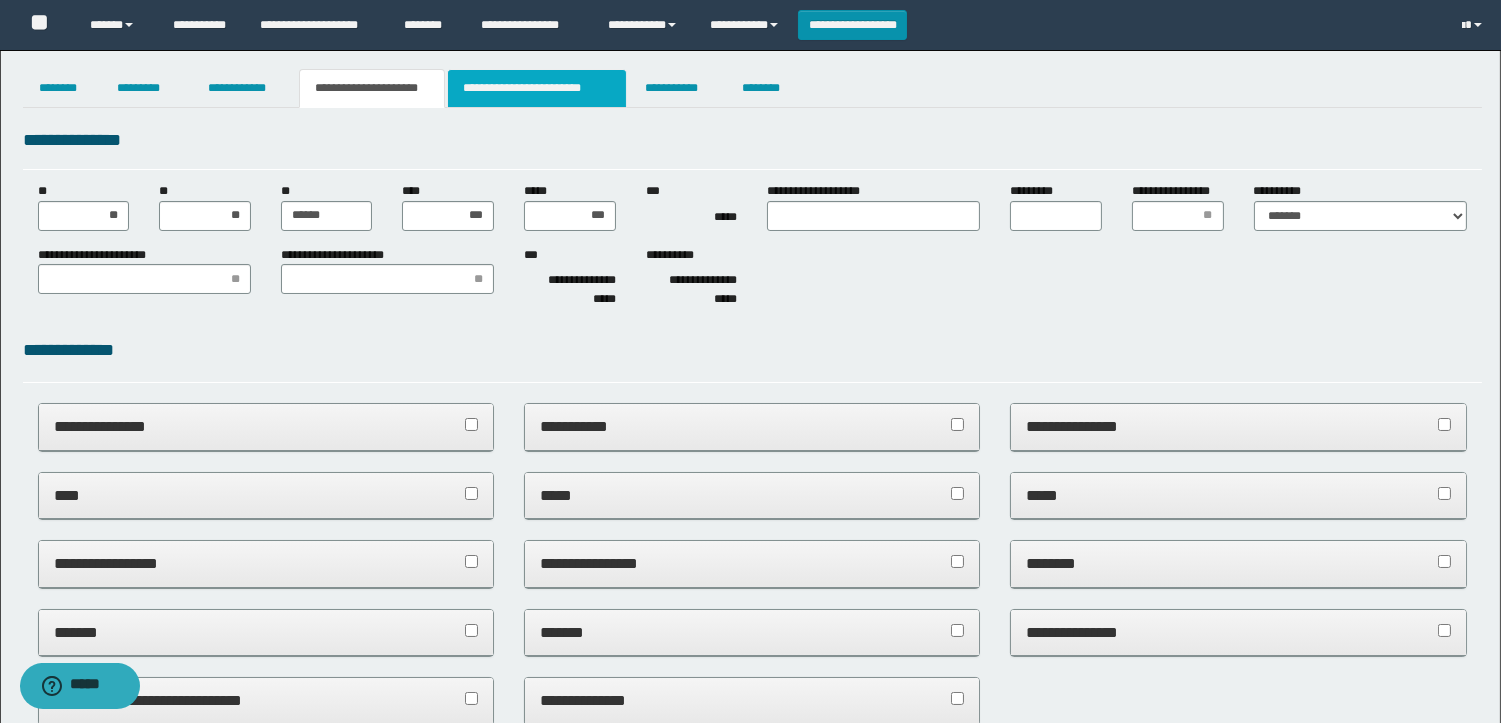 click on "**********" at bounding box center [537, 88] 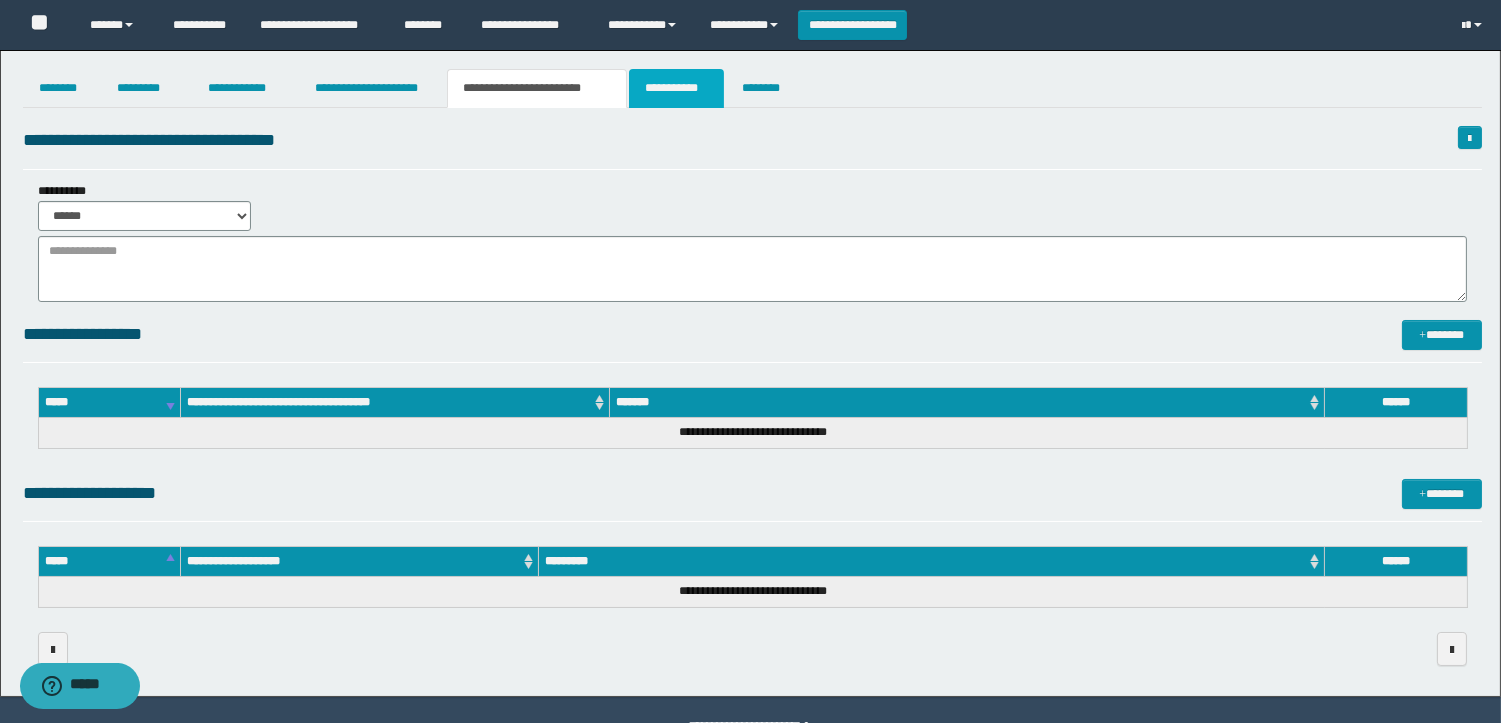 click on "**********" at bounding box center (676, 88) 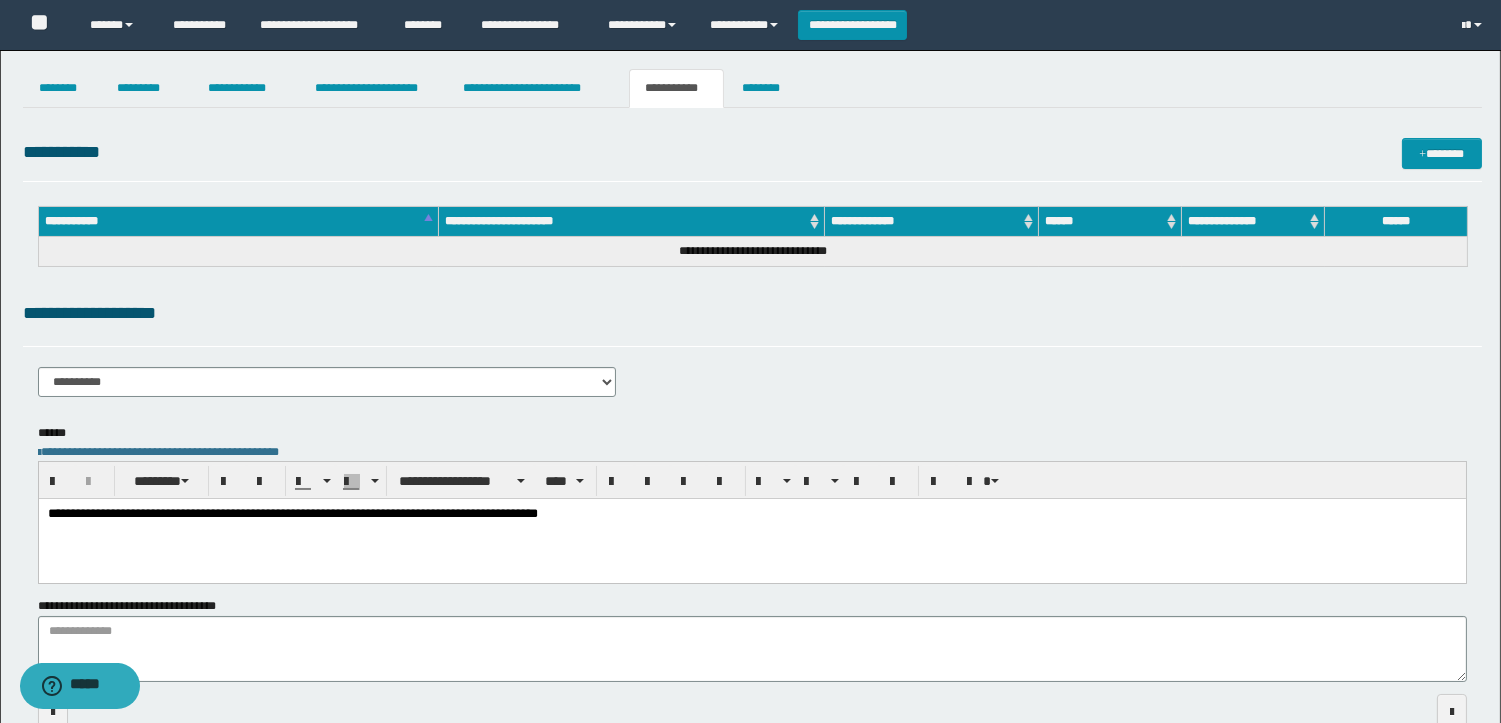 click on "**********" at bounding box center (751, 539) 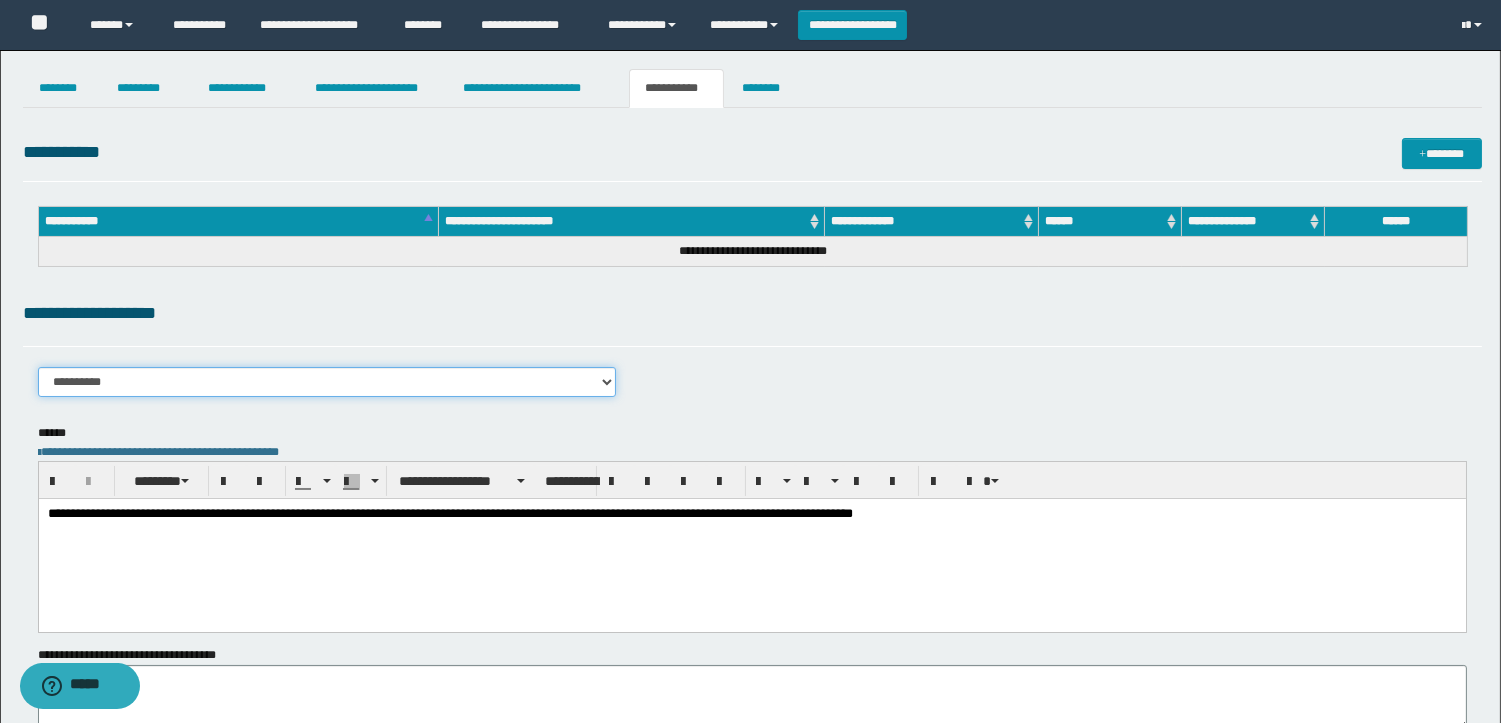 drag, startPoint x: 610, startPoint y: 390, endPoint x: 573, endPoint y: 395, distance: 37.336308 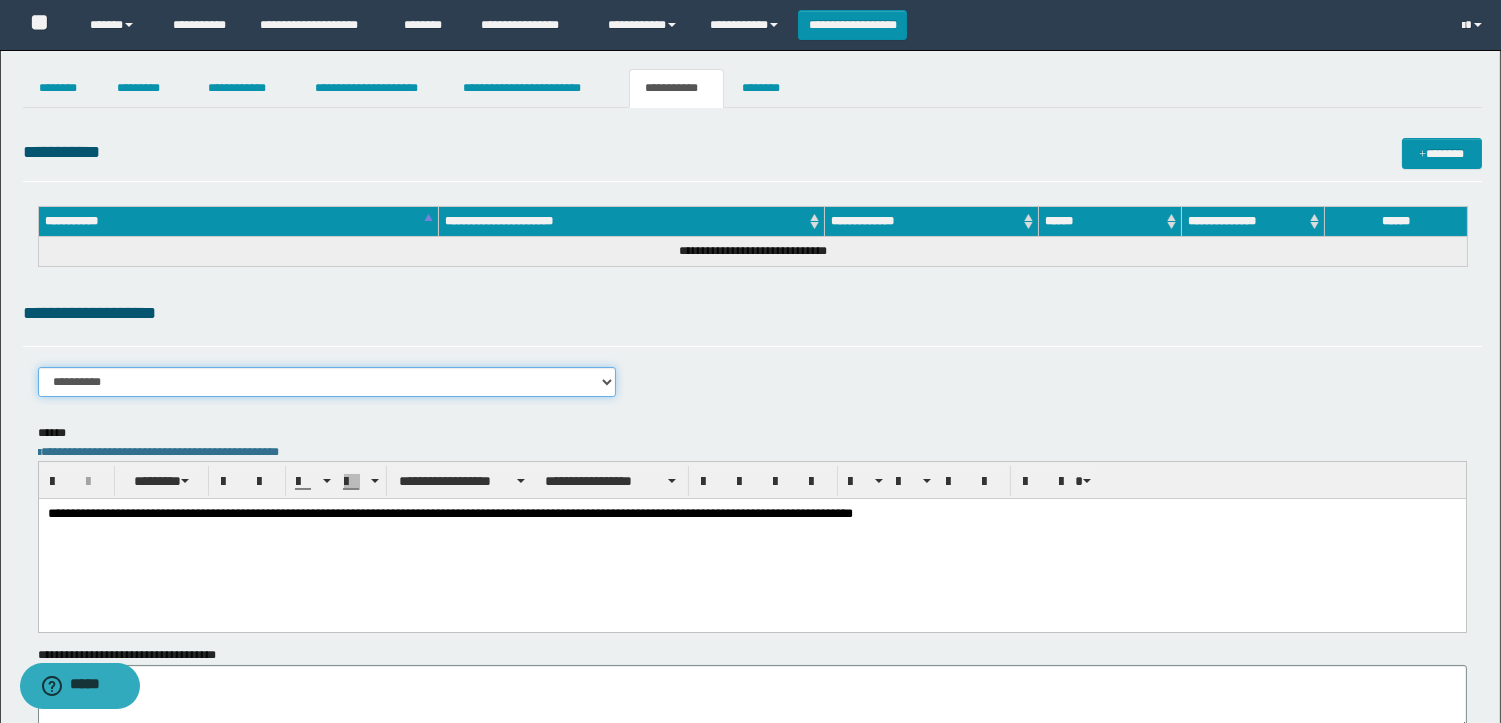 select on "****" 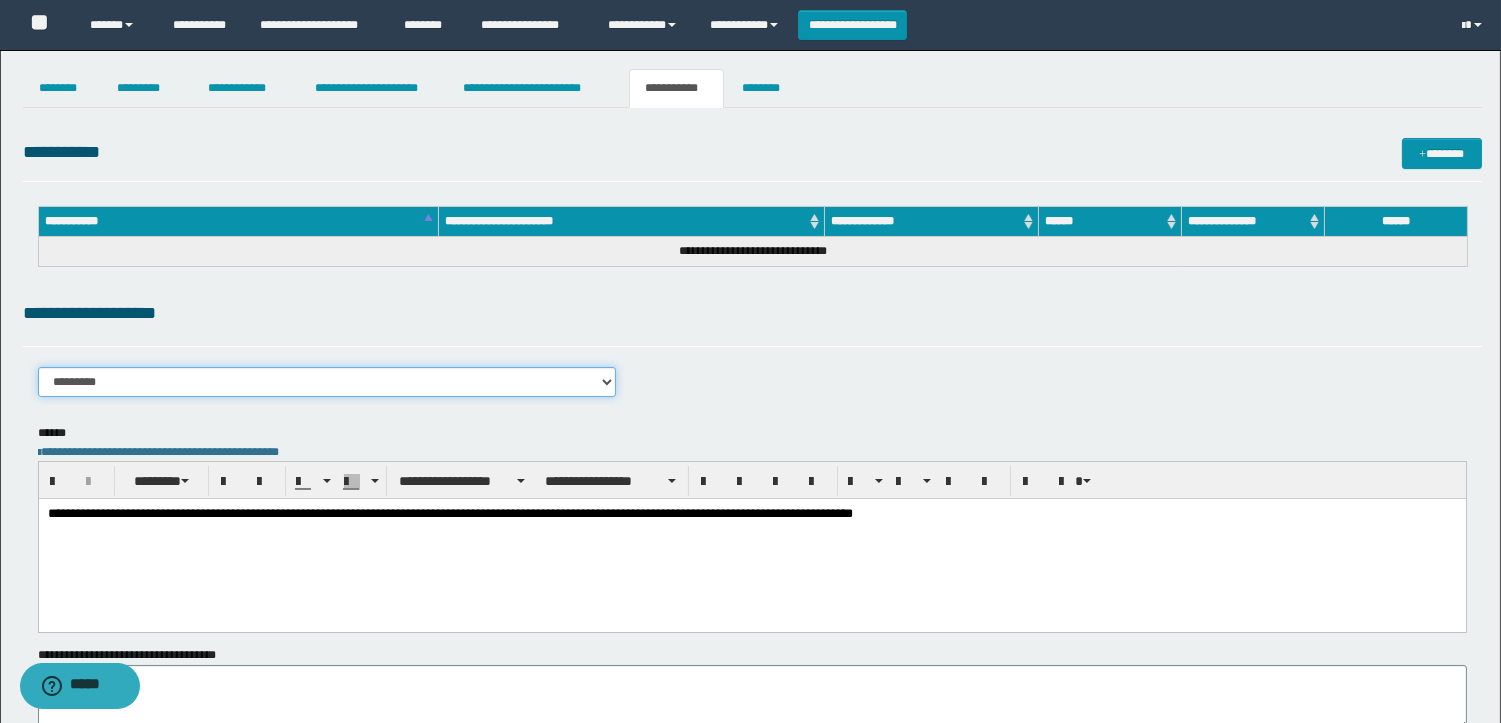 click on "**********" at bounding box center (327, 382) 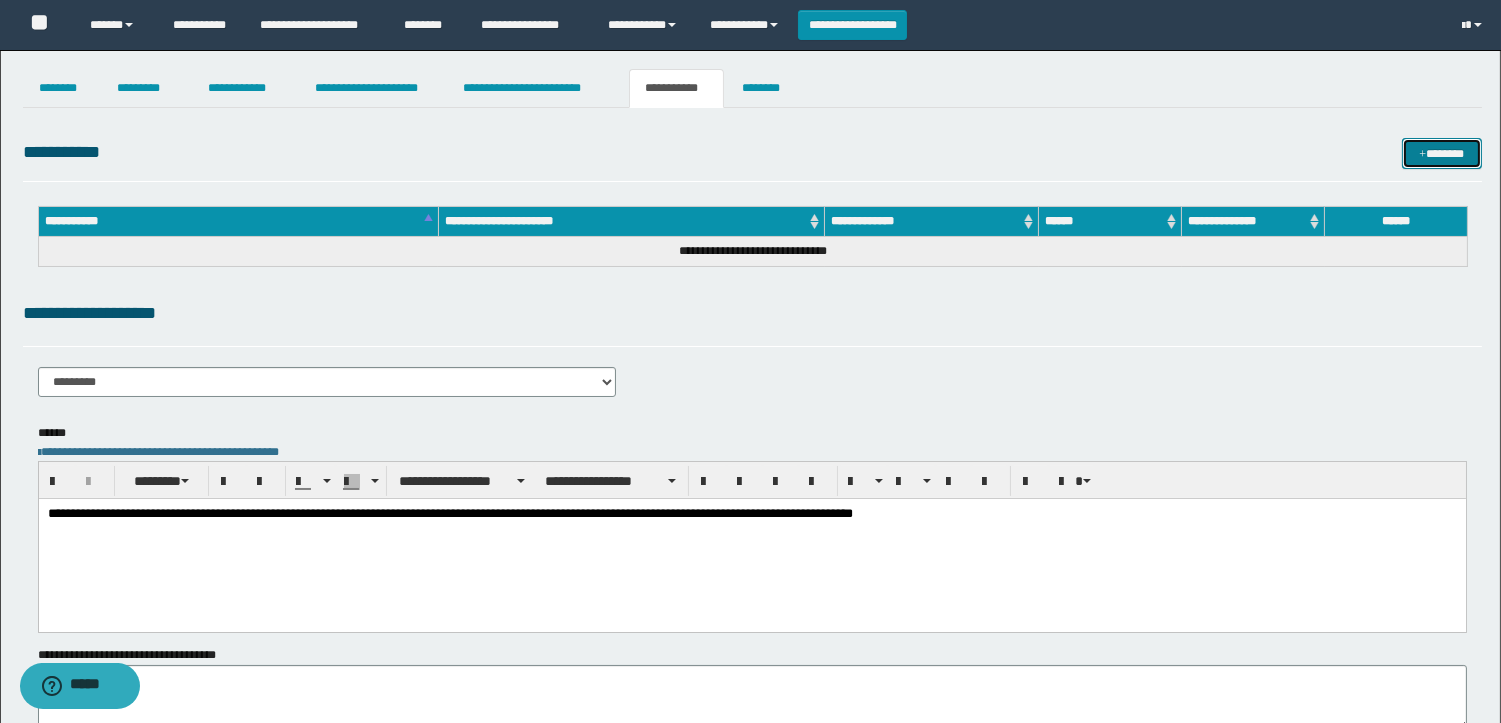 click at bounding box center (1422, 155) 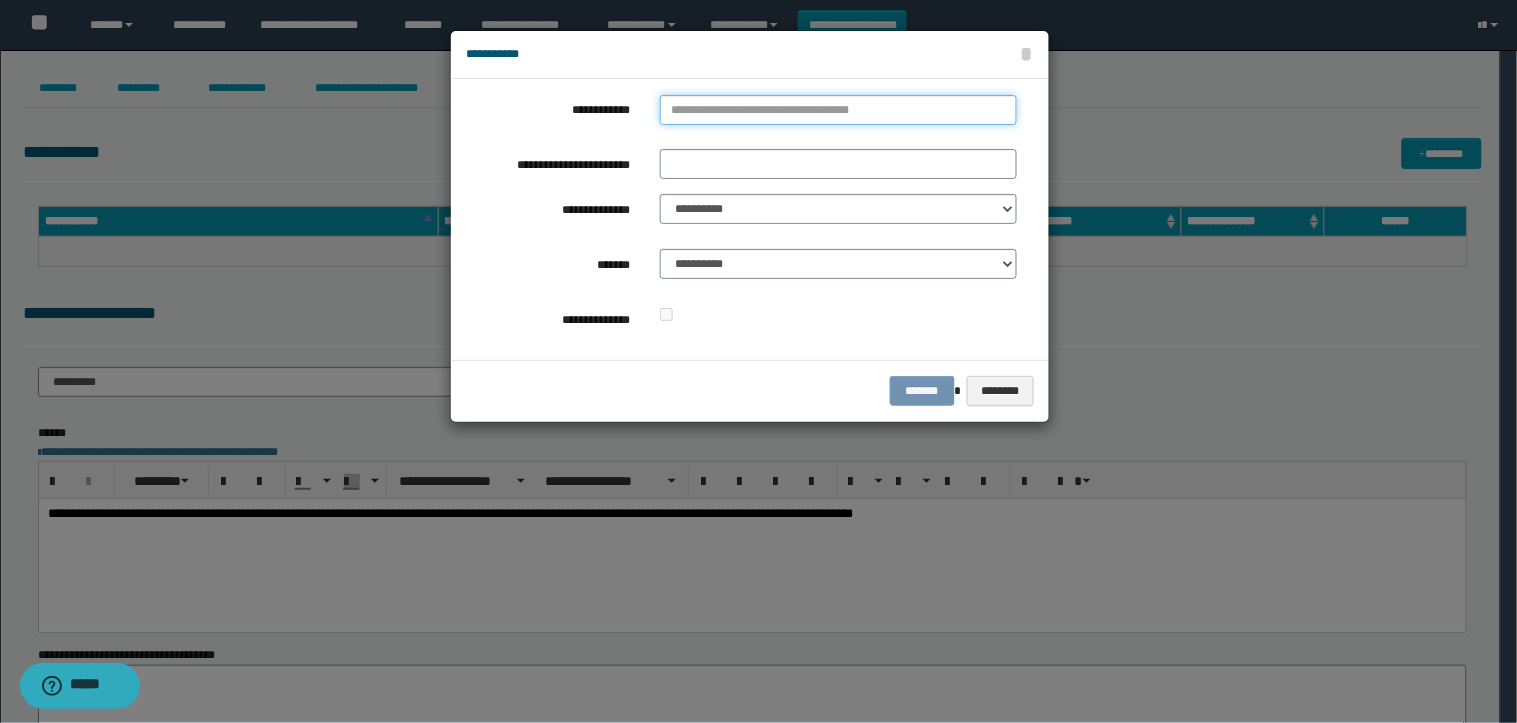click on "**********" at bounding box center [838, 110] 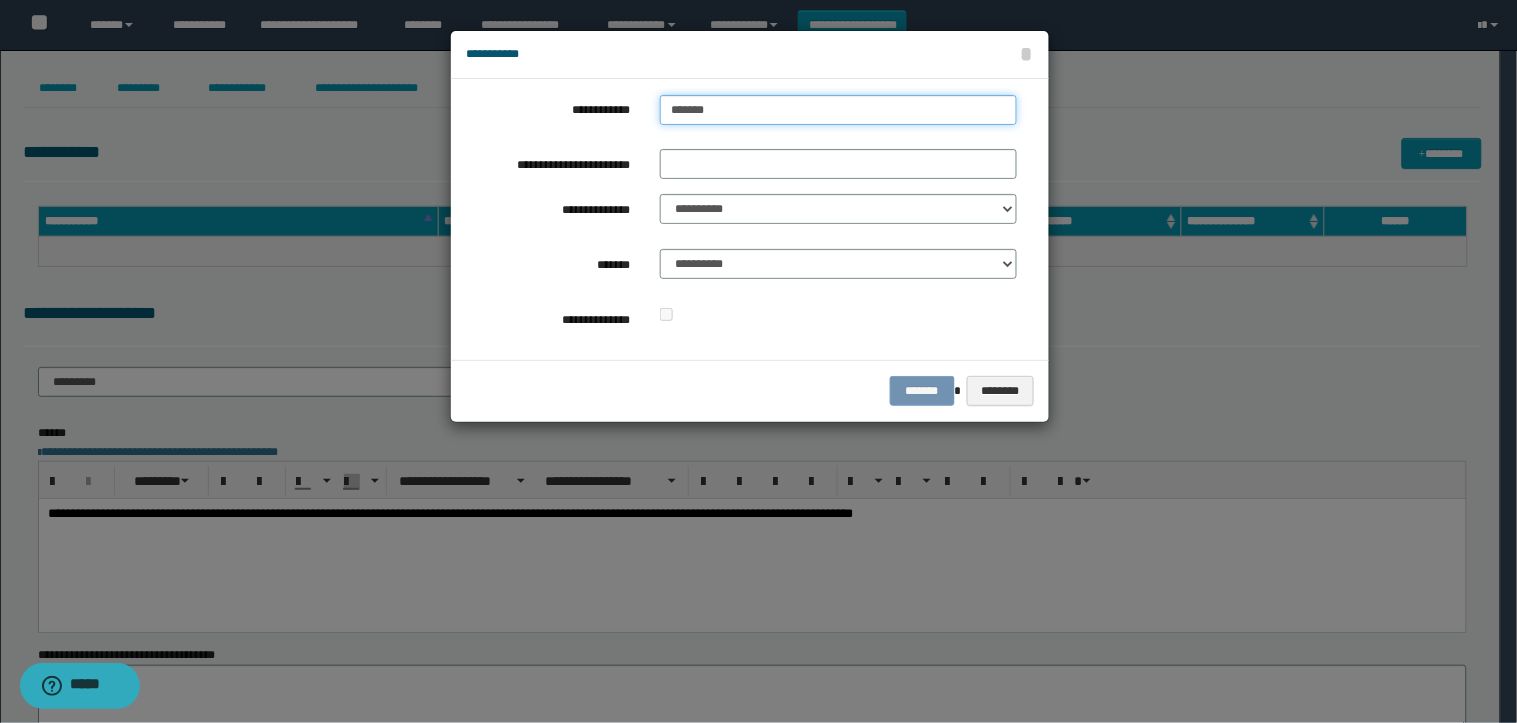 type on "********" 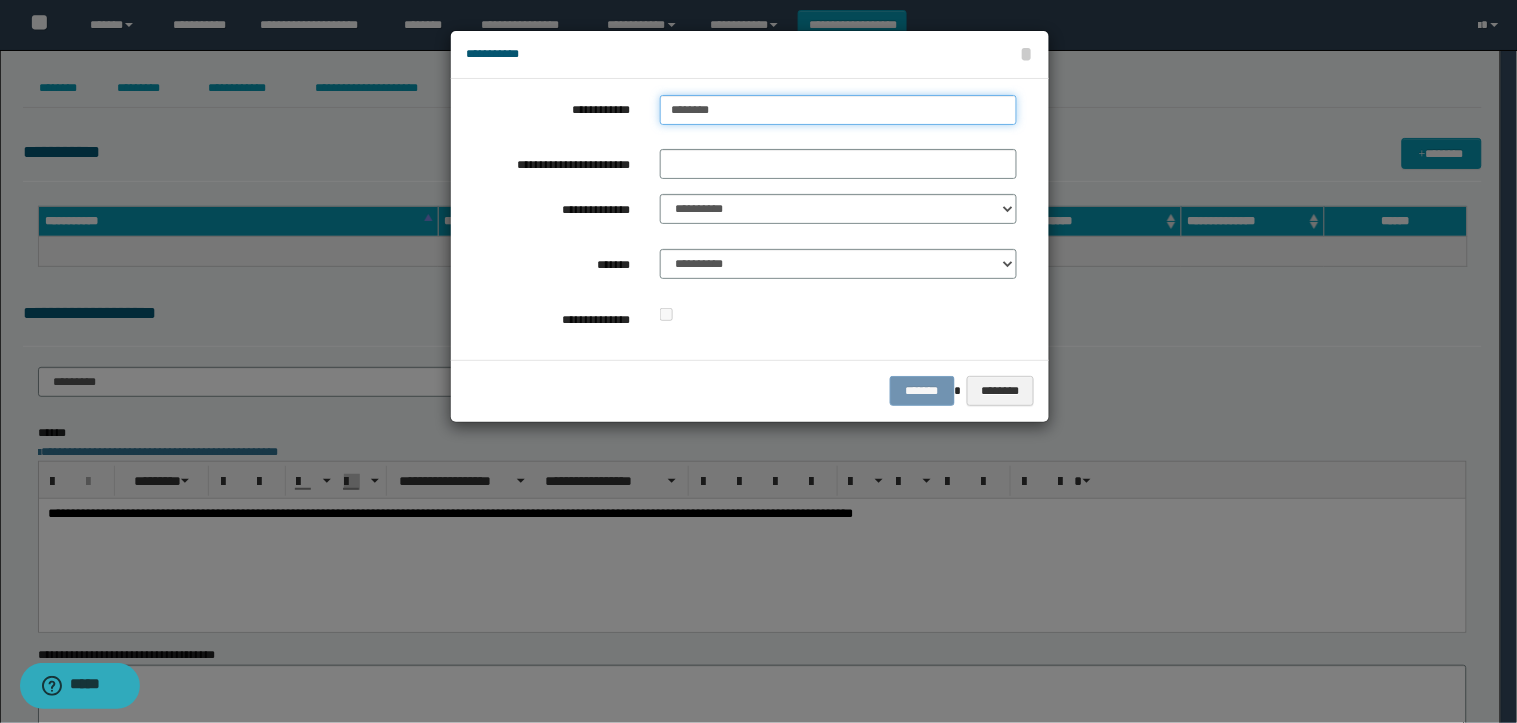 type on "**********" 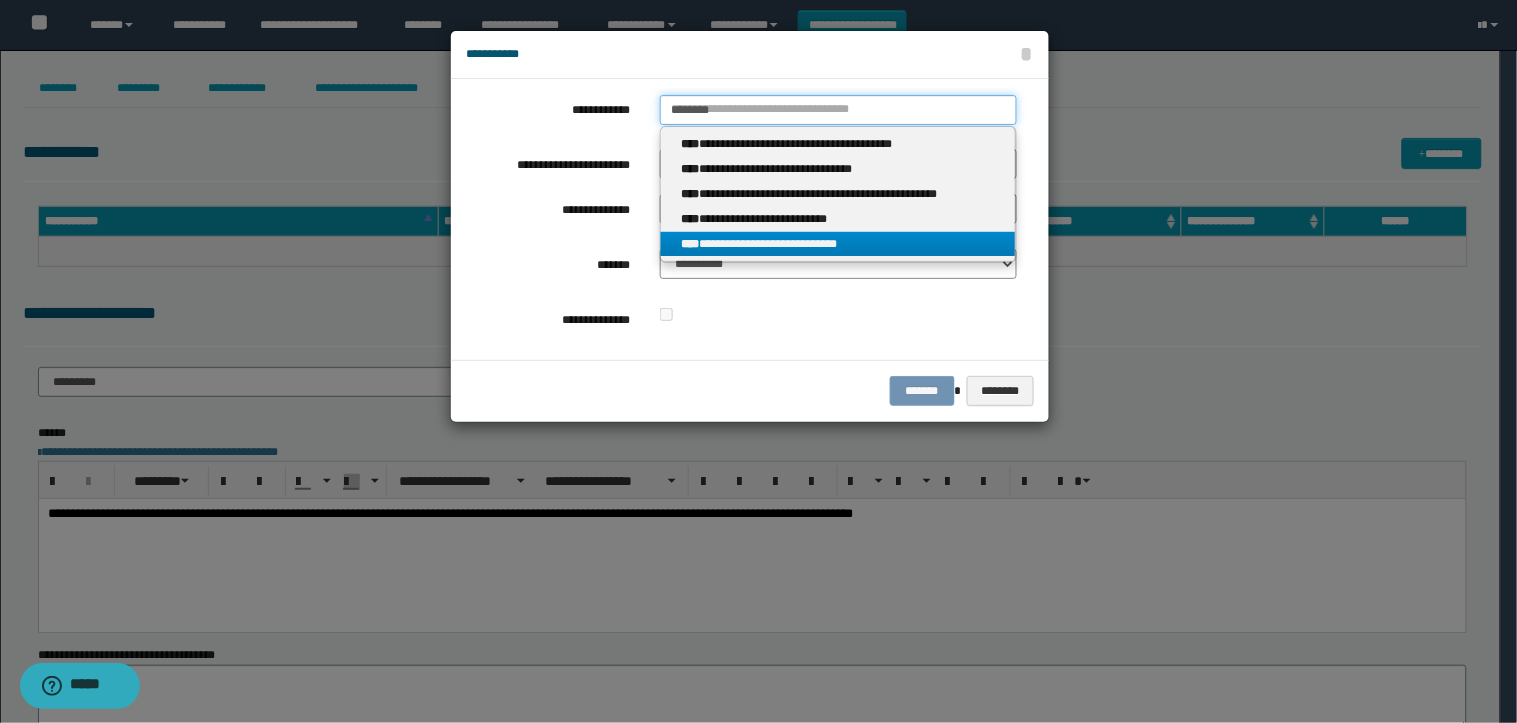 type on "********" 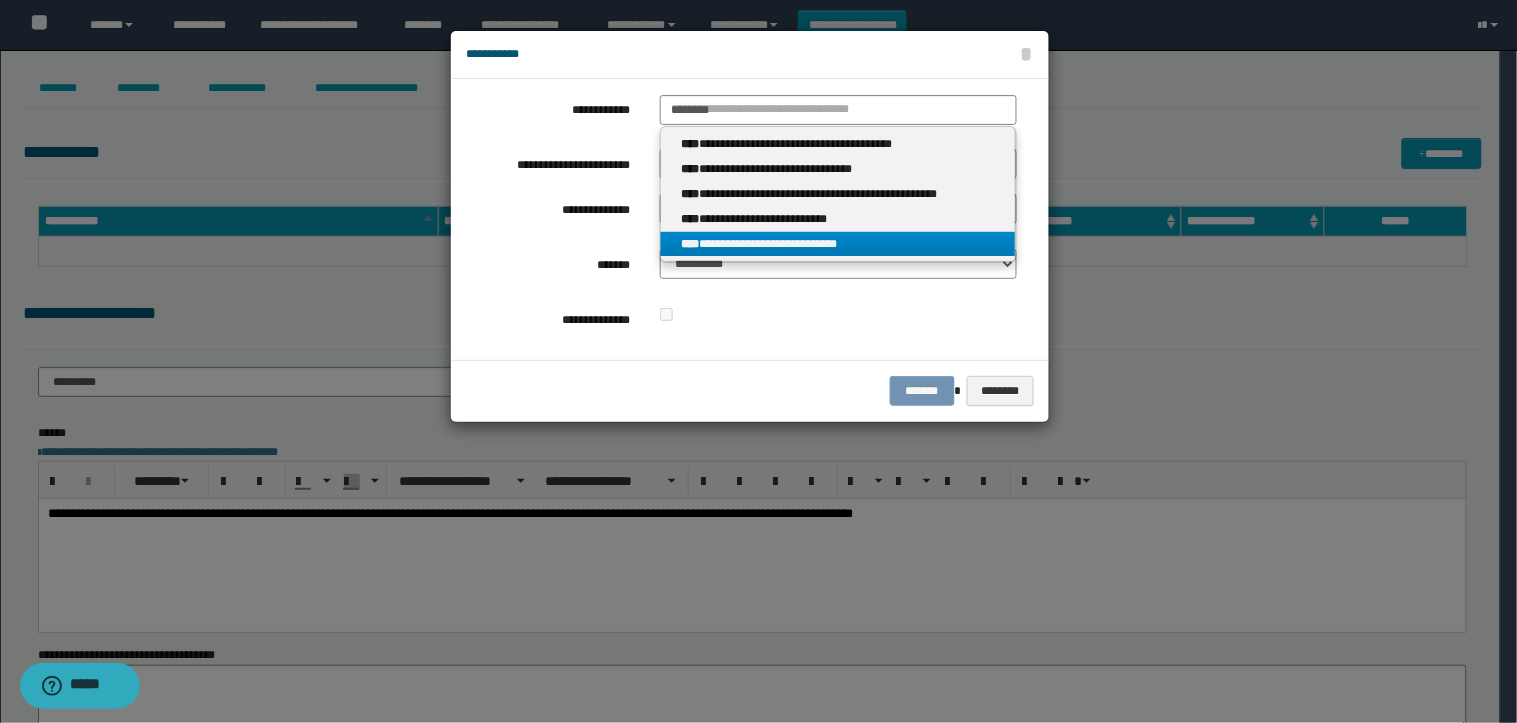 click on "**********" at bounding box center (838, 244) 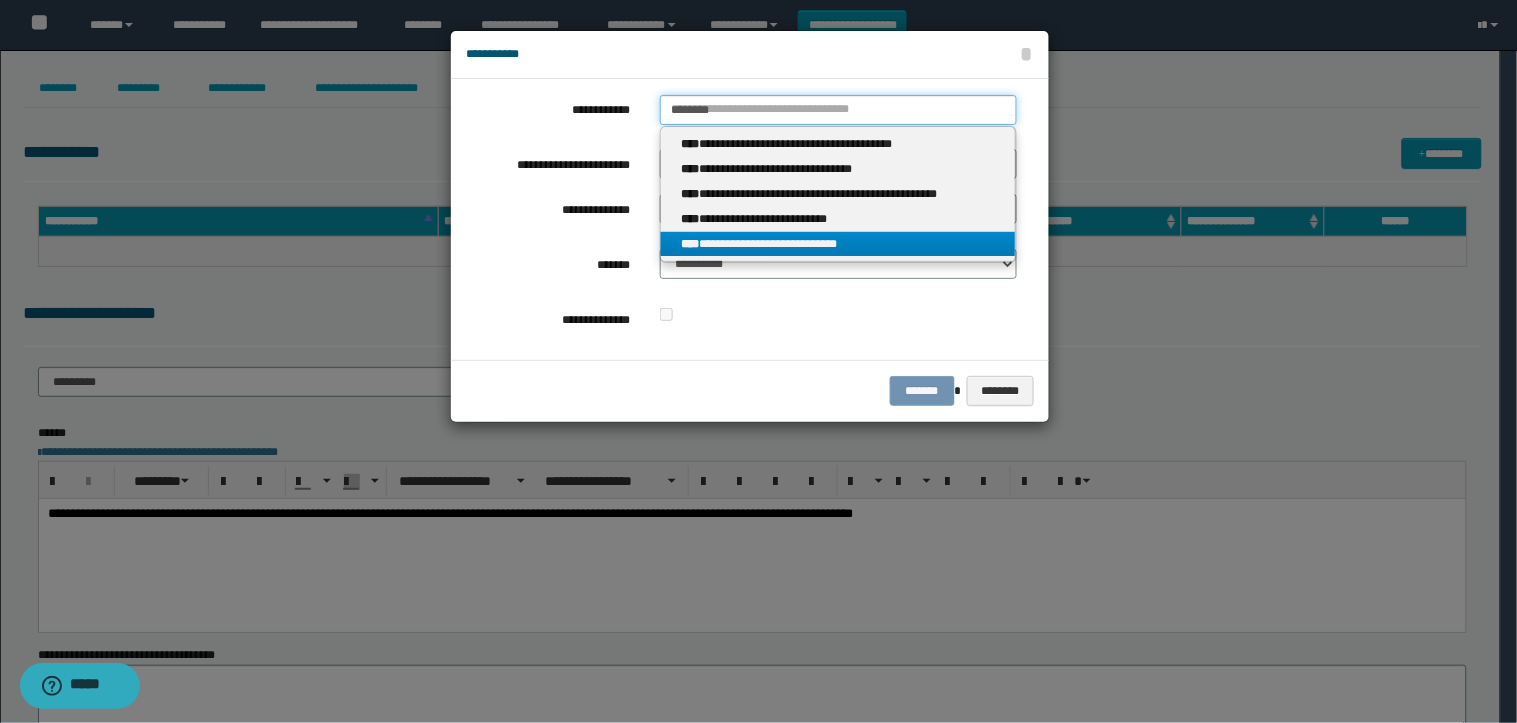 type 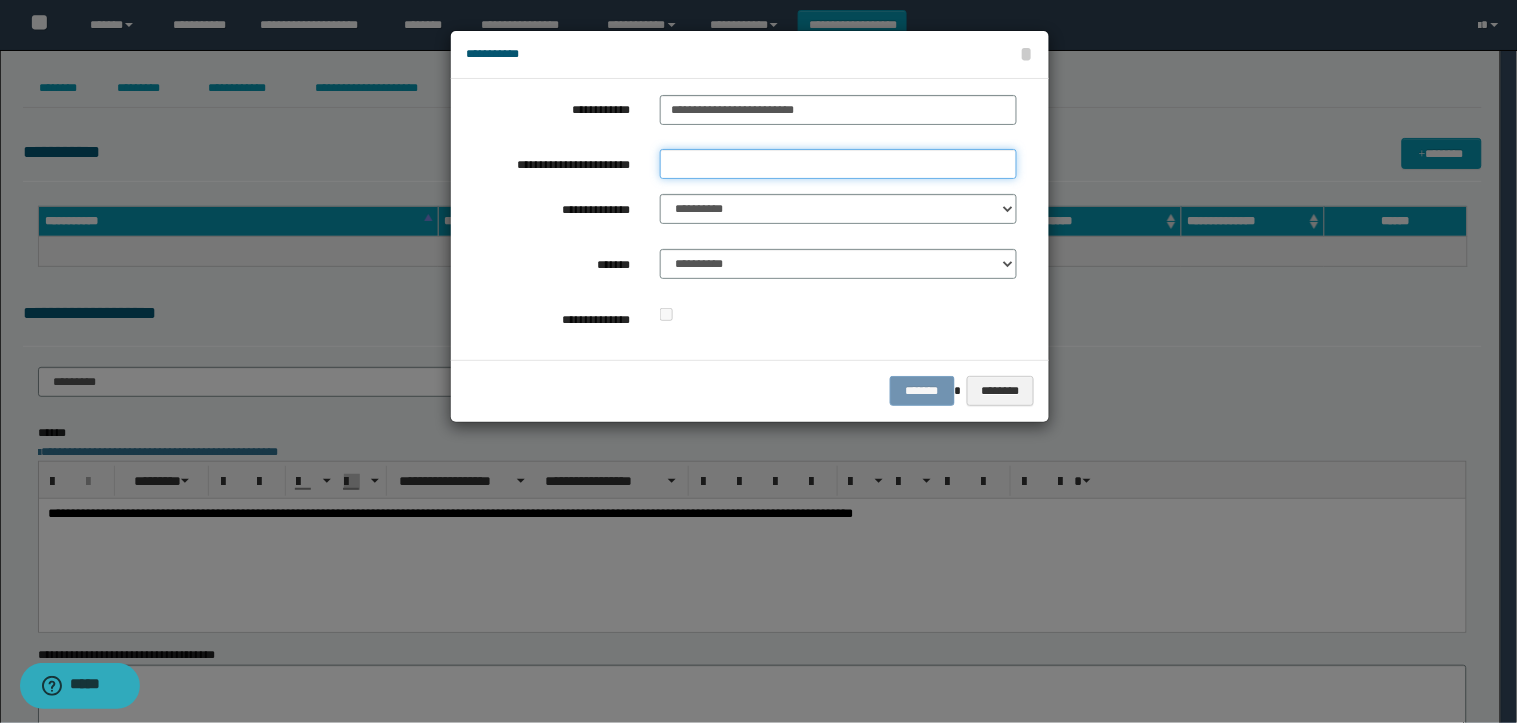 click on "**********" at bounding box center (838, 164) 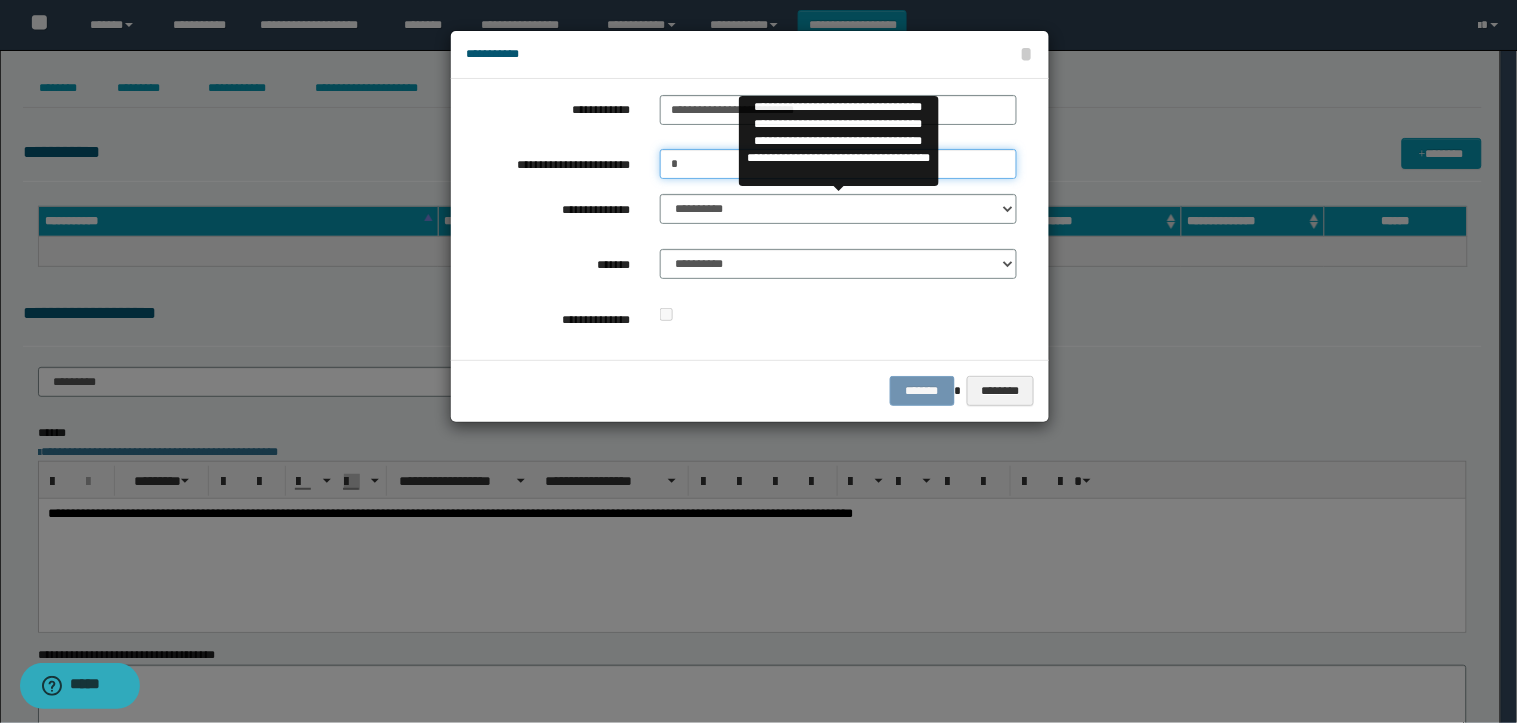 type on "*" 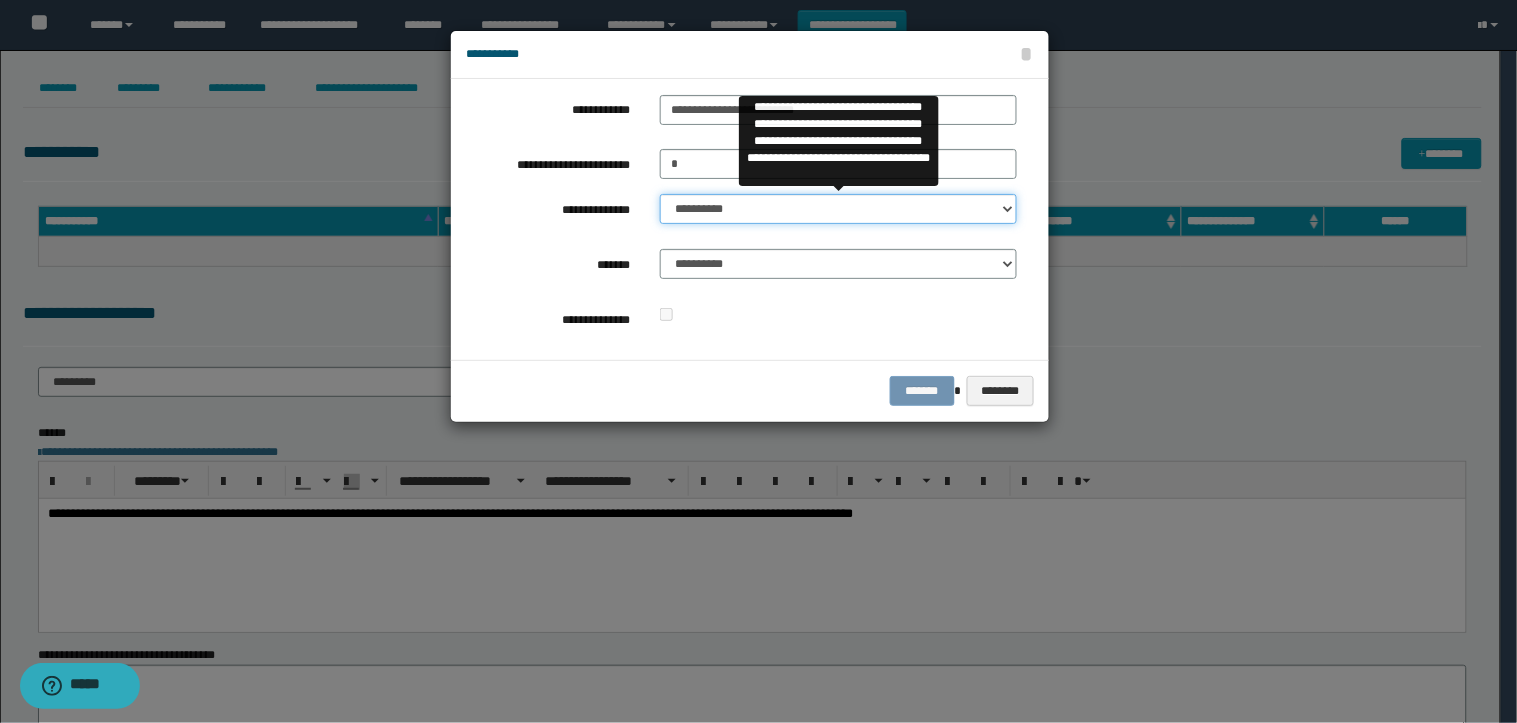 click on "**********" at bounding box center [838, 209] 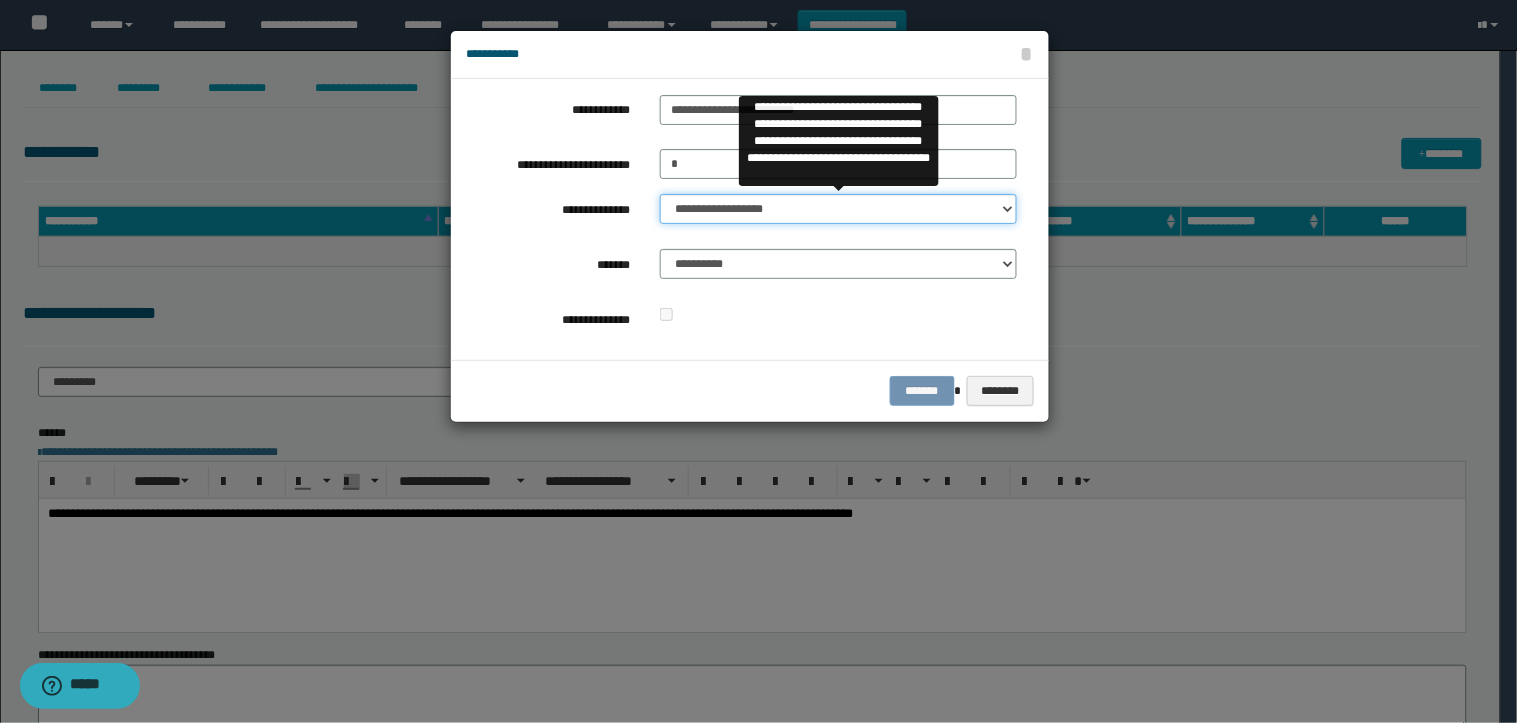 click on "**********" at bounding box center [838, 209] 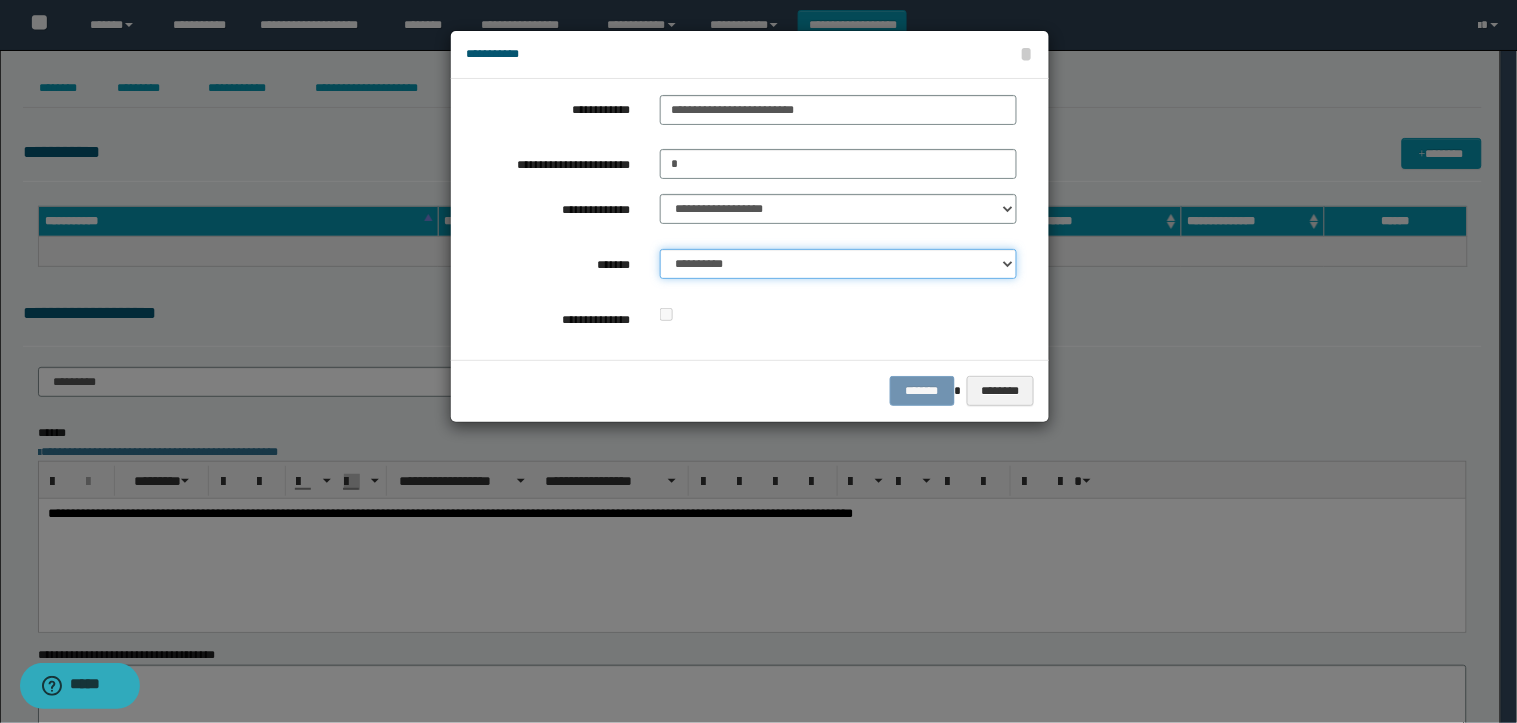 drag, startPoint x: 803, startPoint y: 251, endPoint x: 803, endPoint y: 267, distance: 16 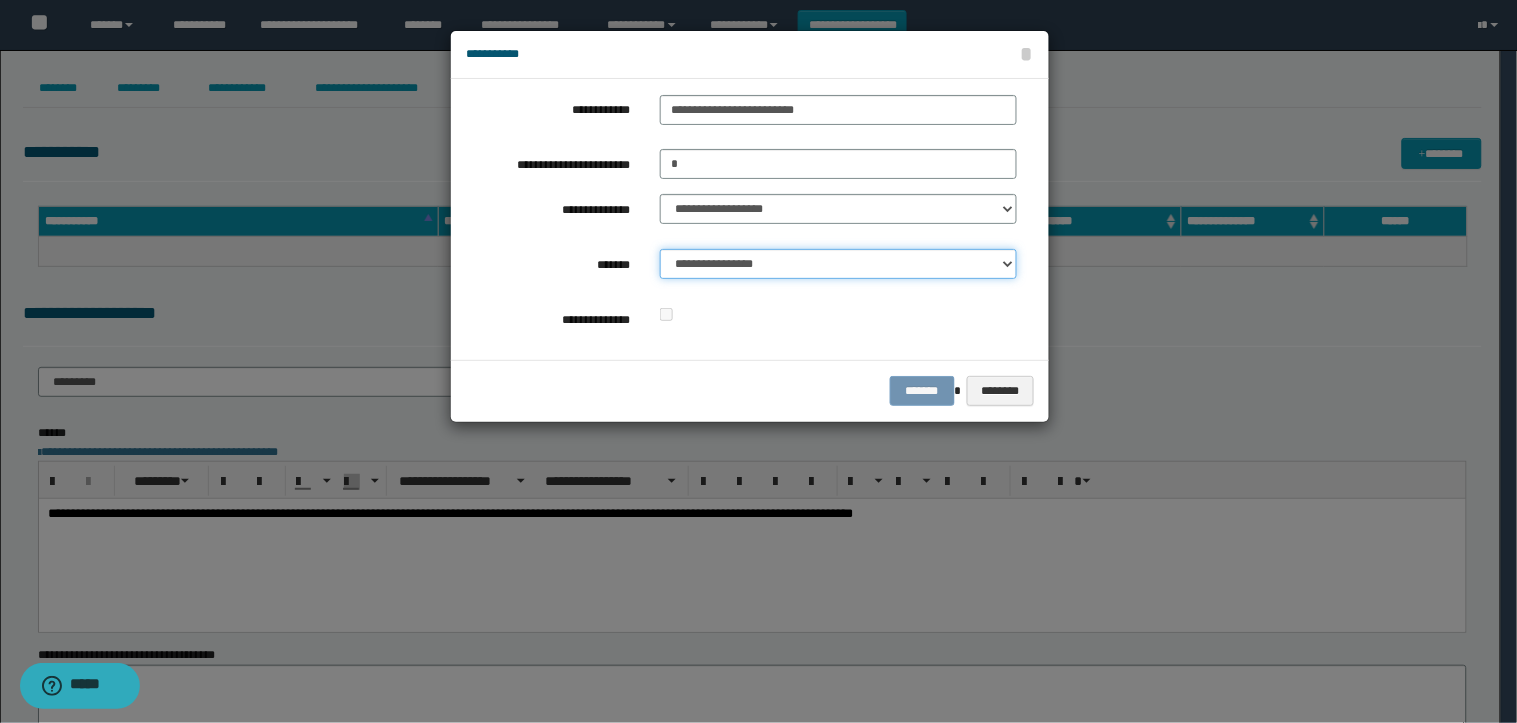 click on "**********" at bounding box center [838, 264] 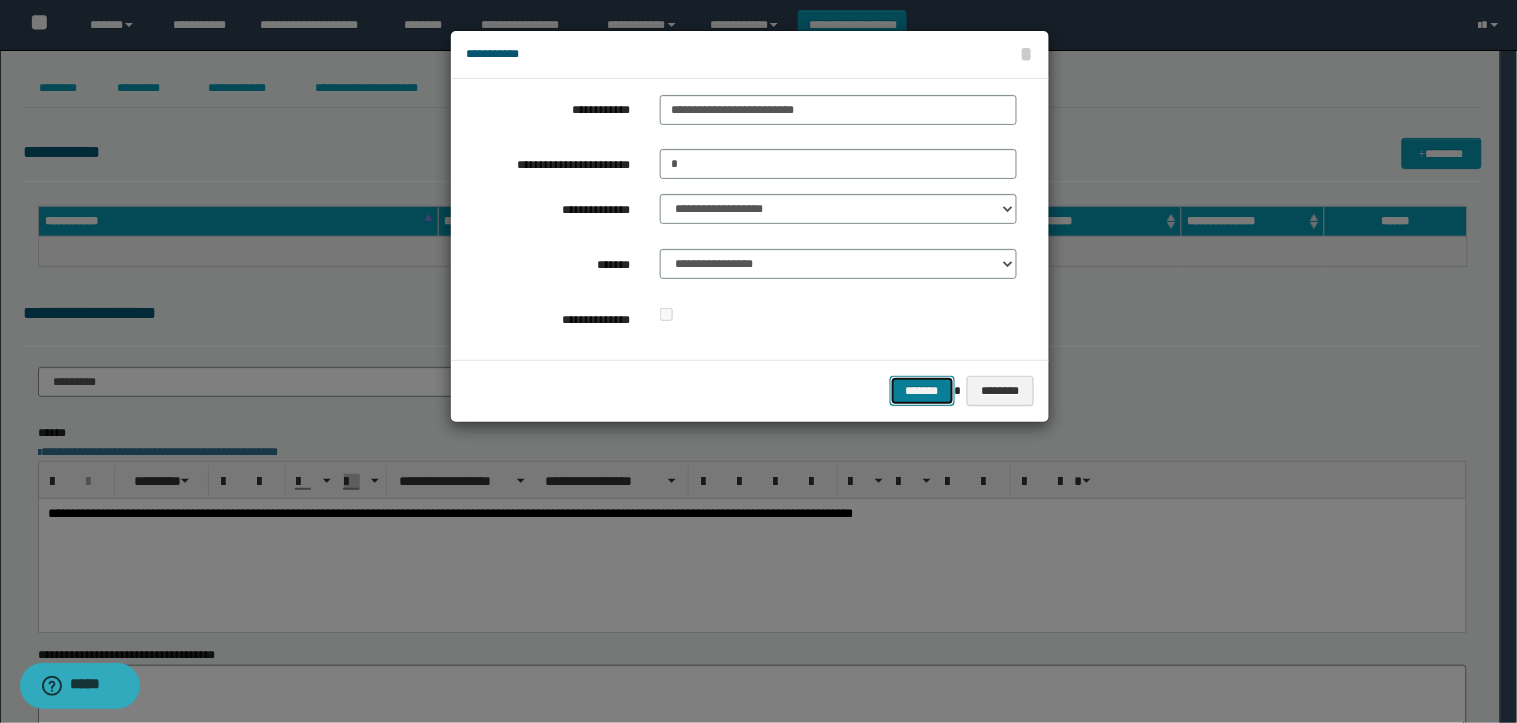 click on "*******" at bounding box center (922, 391) 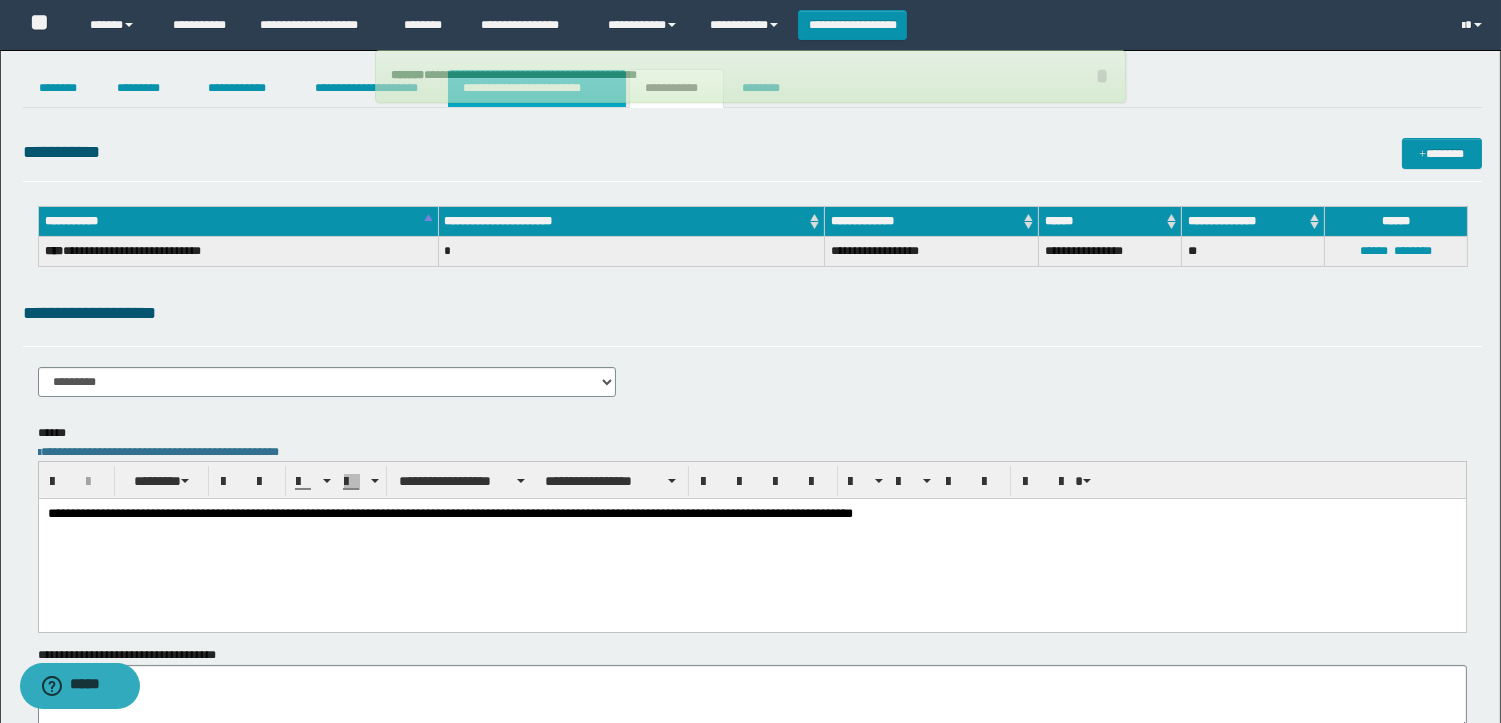 click on "**********" at bounding box center [537, 88] 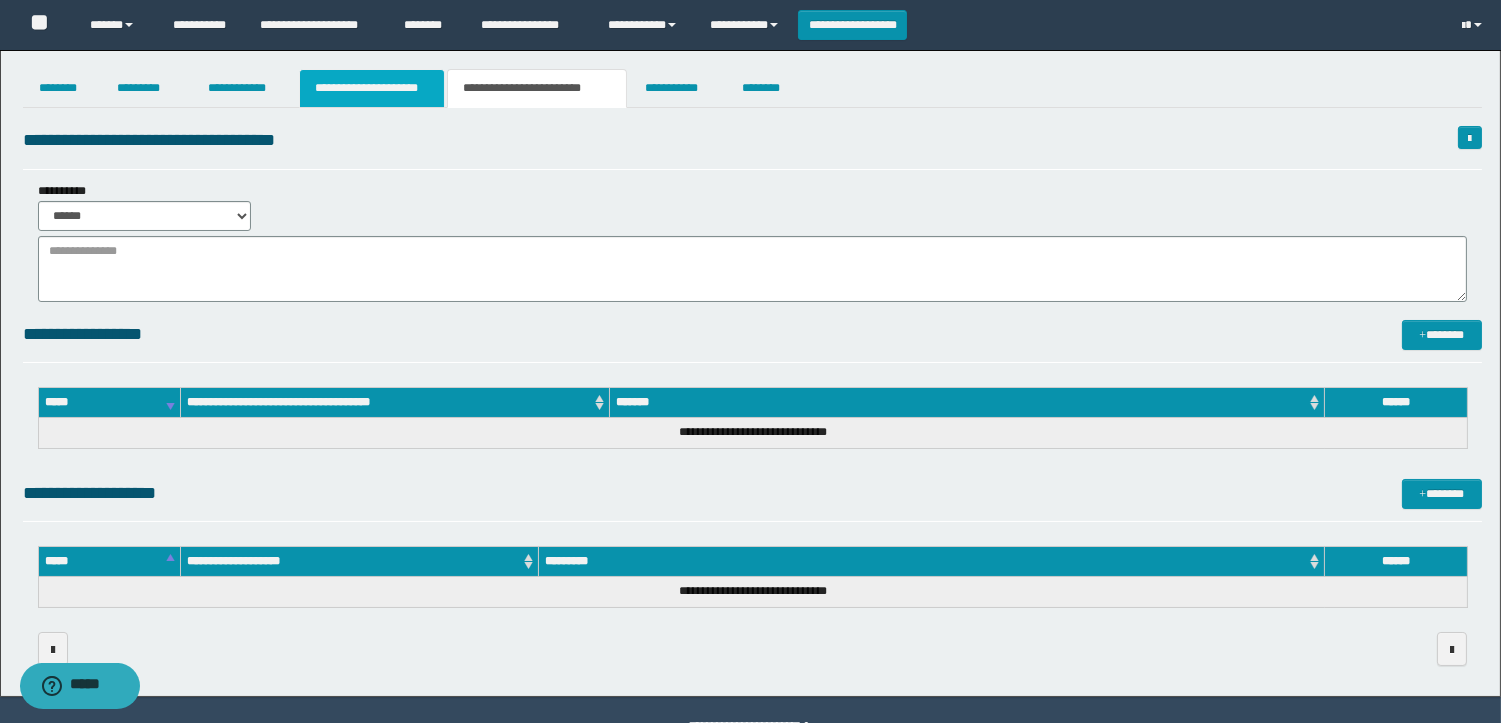 click on "**********" at bounding box center (372, 88) 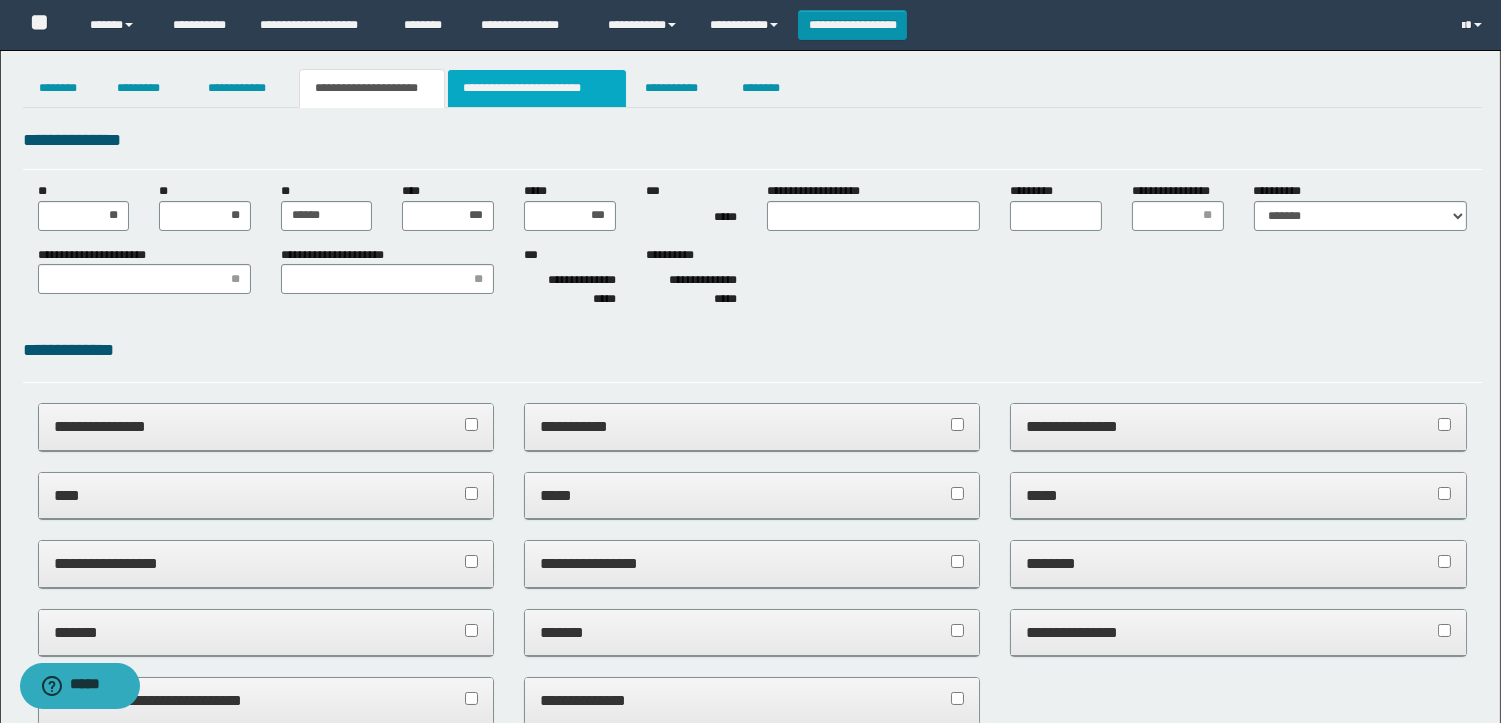 click on "**********" at bounding box center [537, 88] 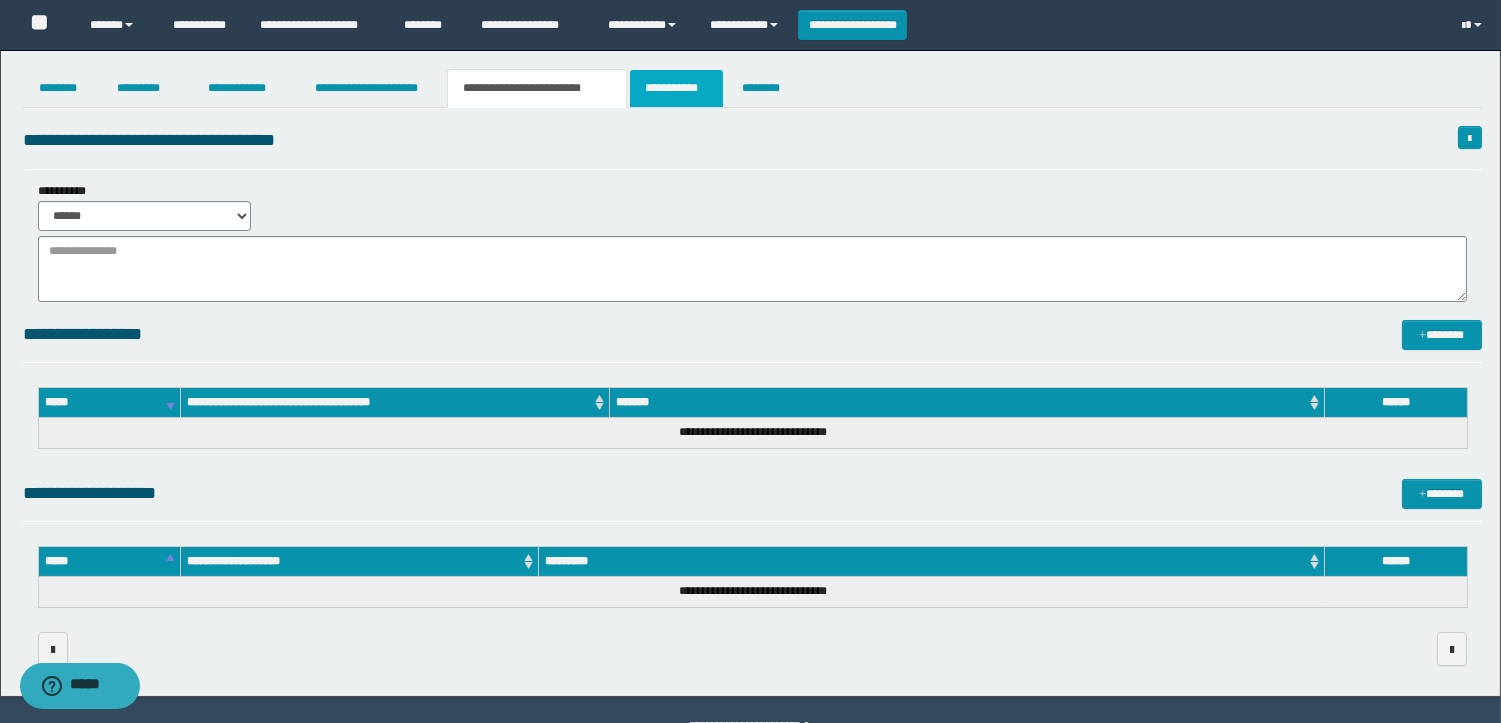 click on "**********" at bounding box center (676, 88) 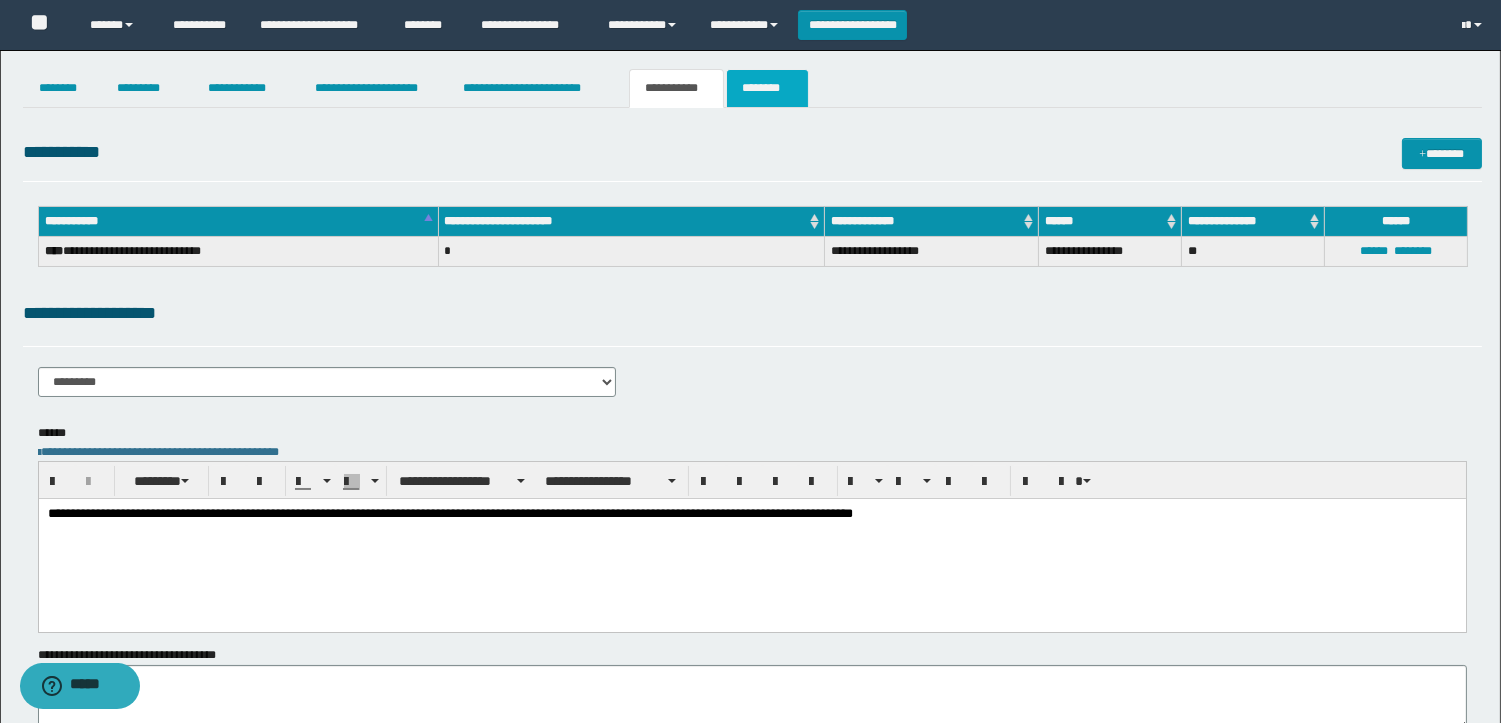 click on "********" at bounding box center (767, 88) 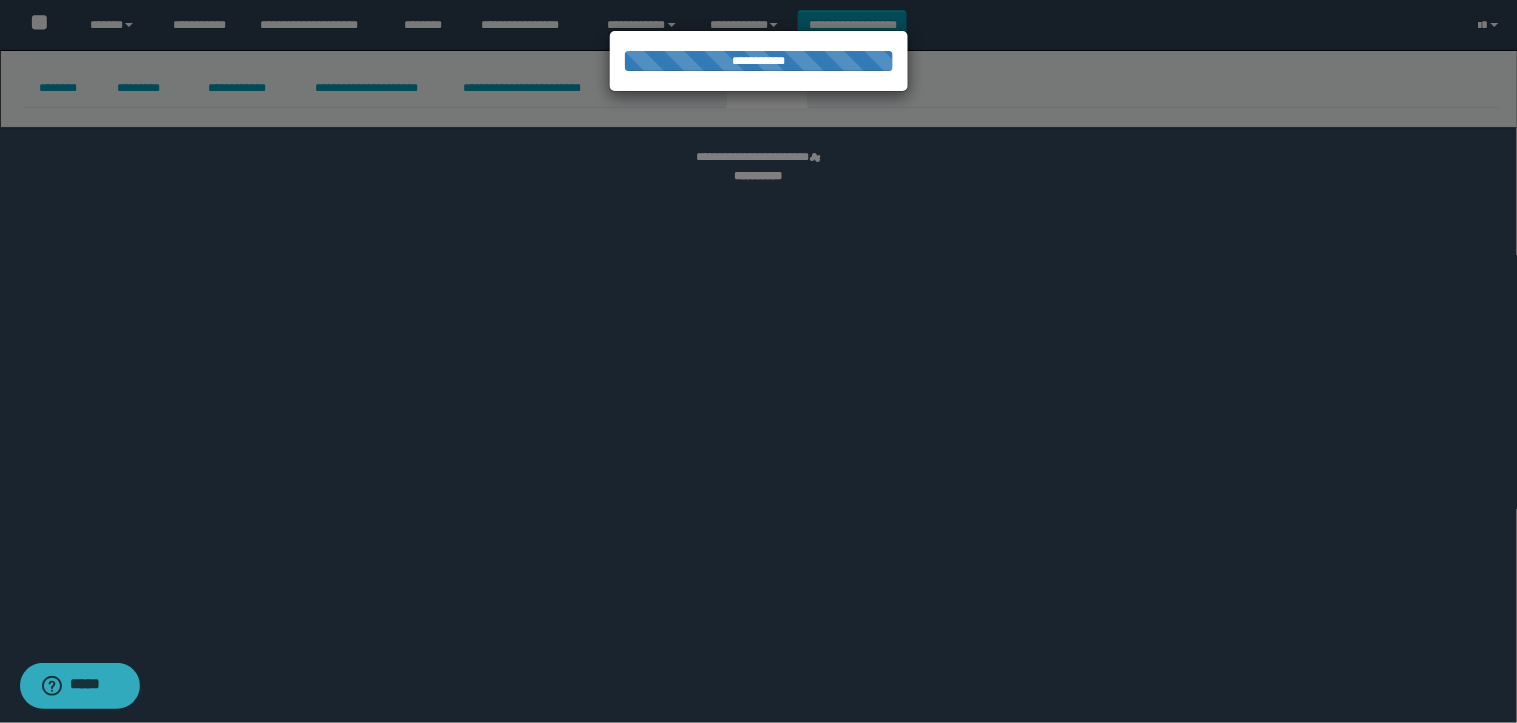 select 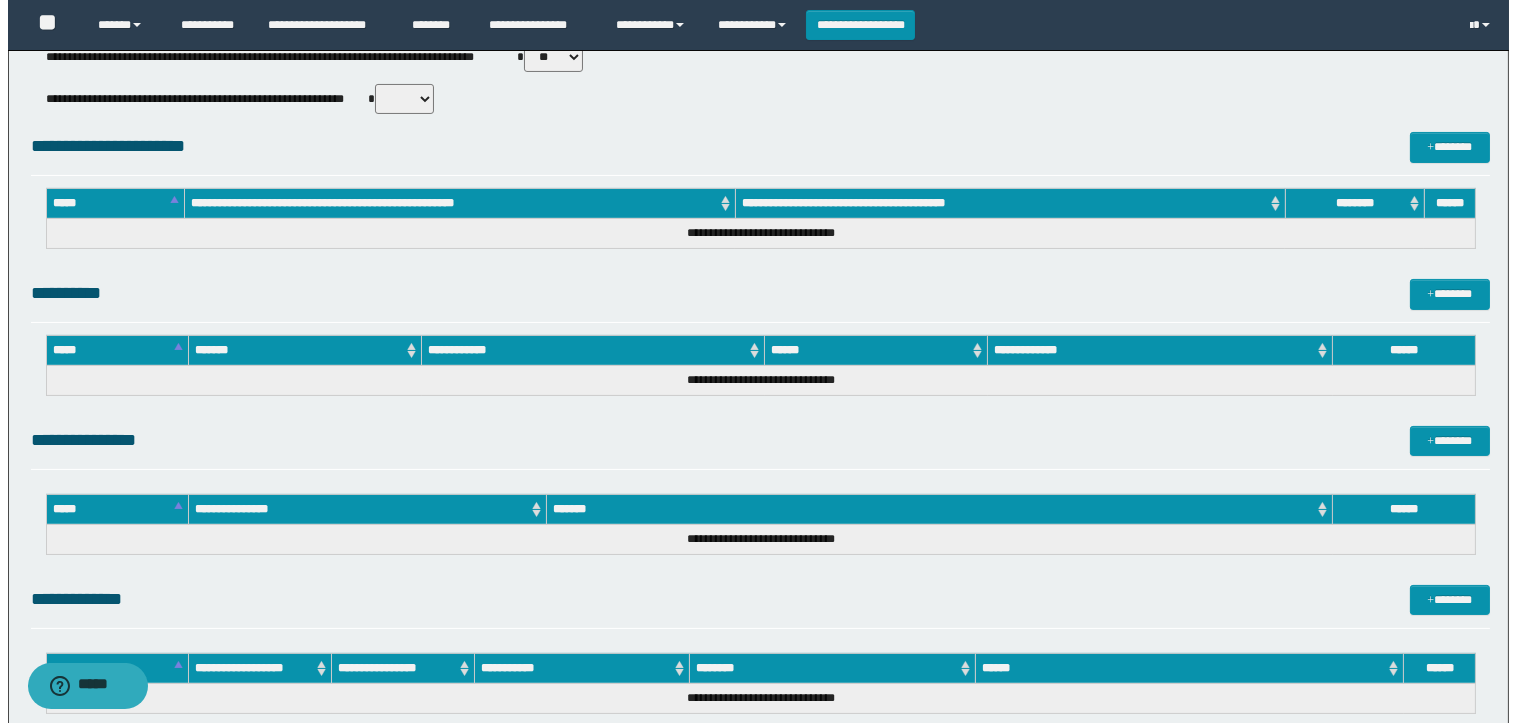 scroll, scrollTop: 914, scrollLeft: 0, axis: vertical 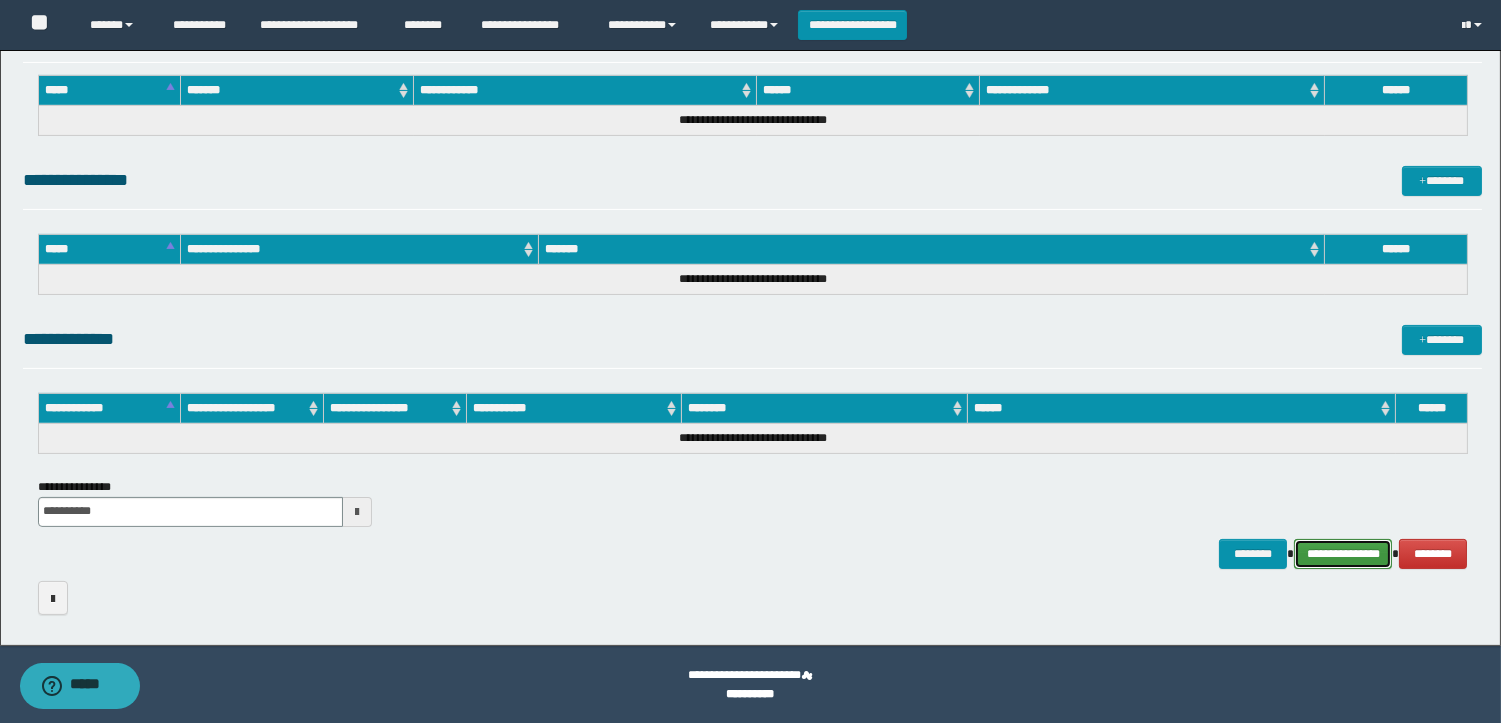 click on "**********" at bounding box center [1343, 554] 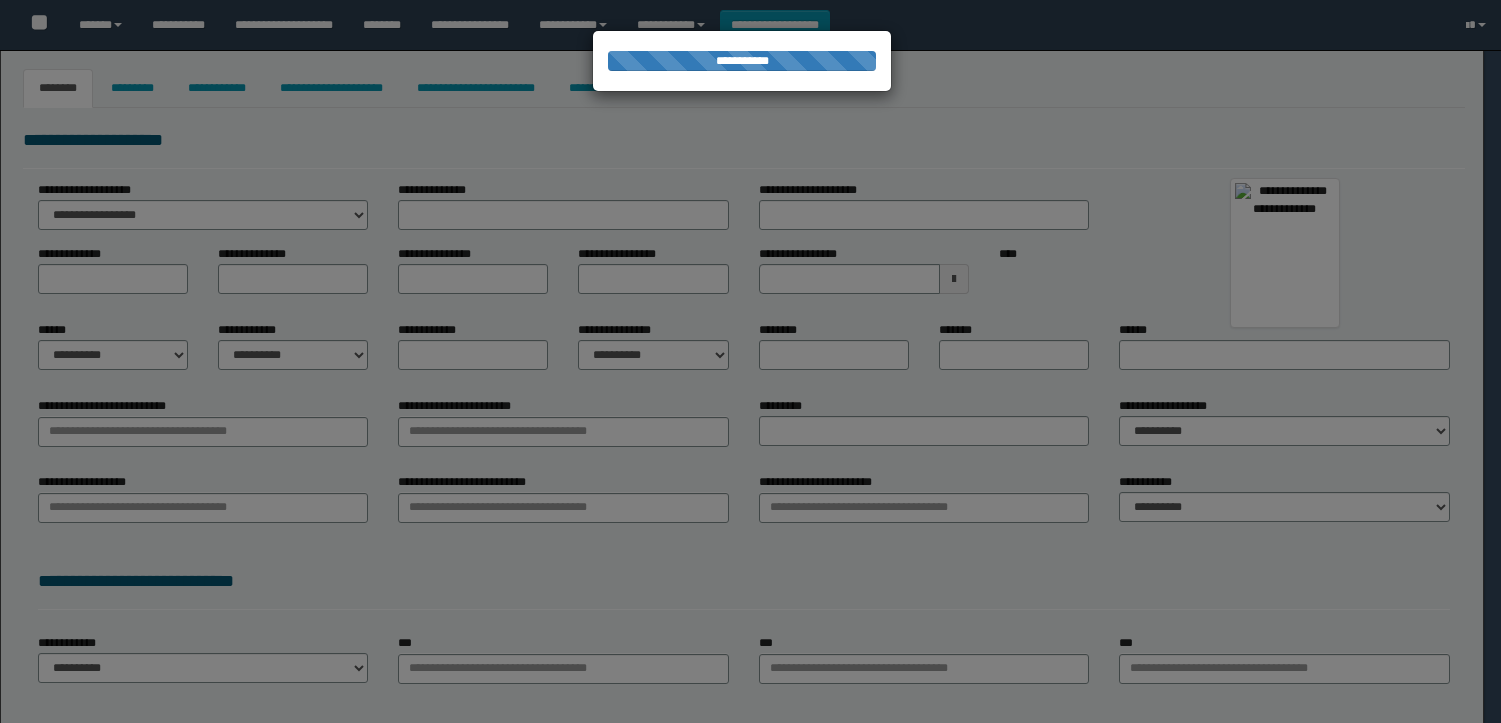 select on "***" 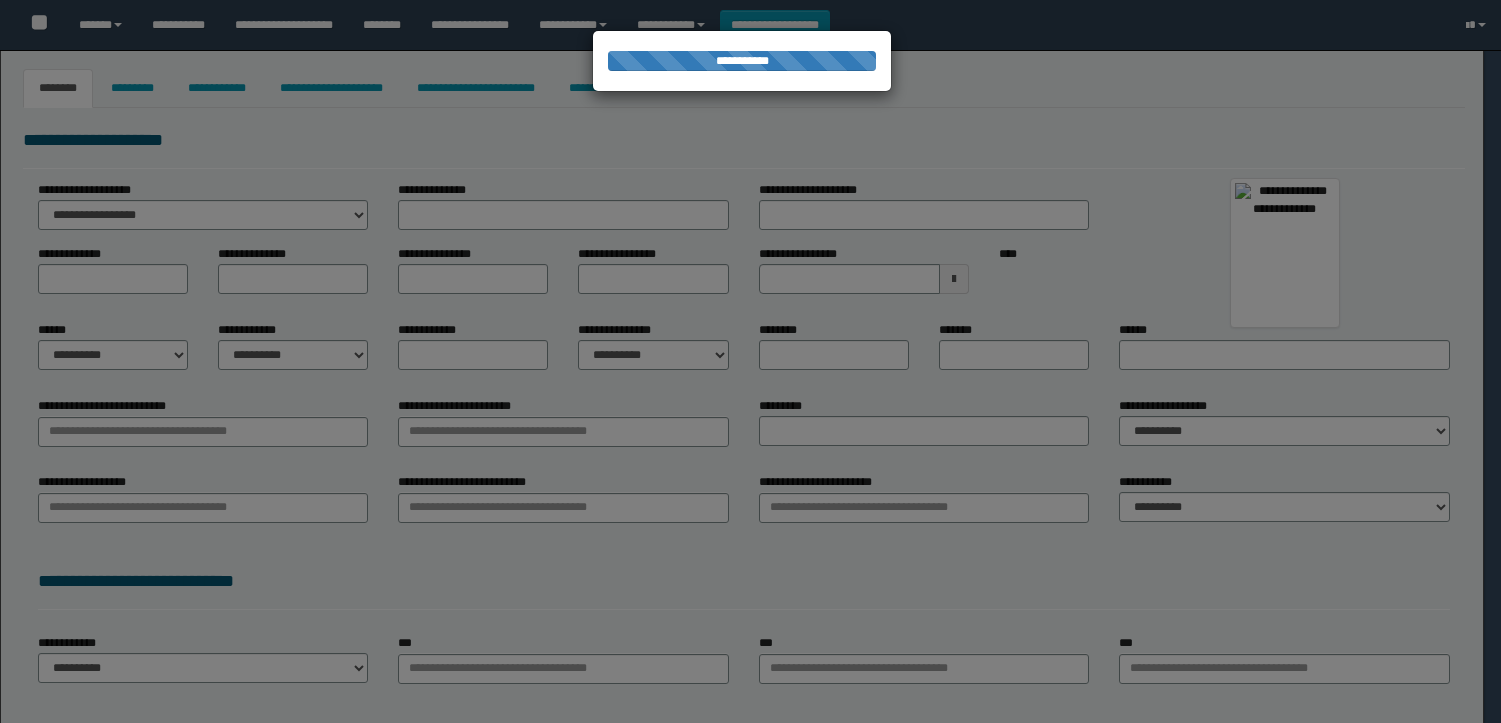 click at bounding box center (750, 361) 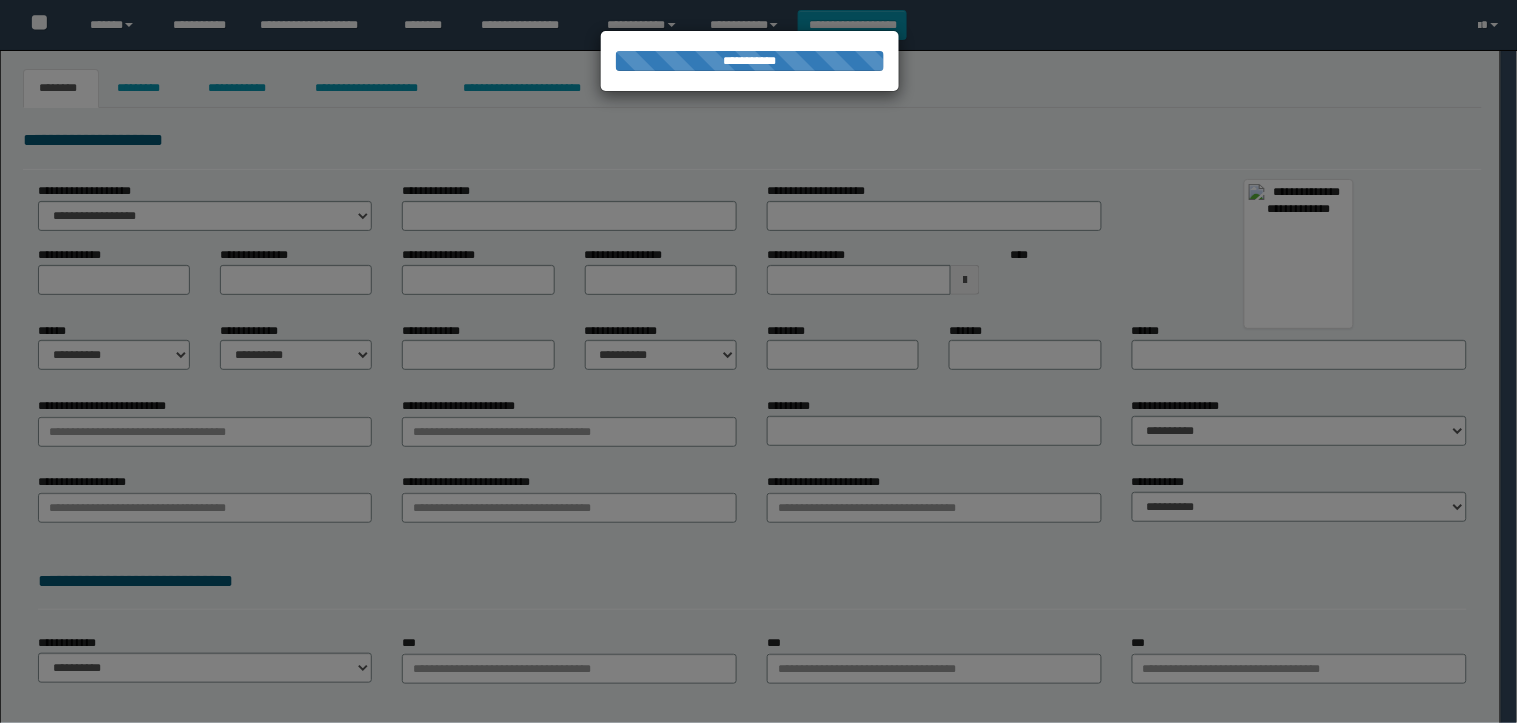 type on "*******" 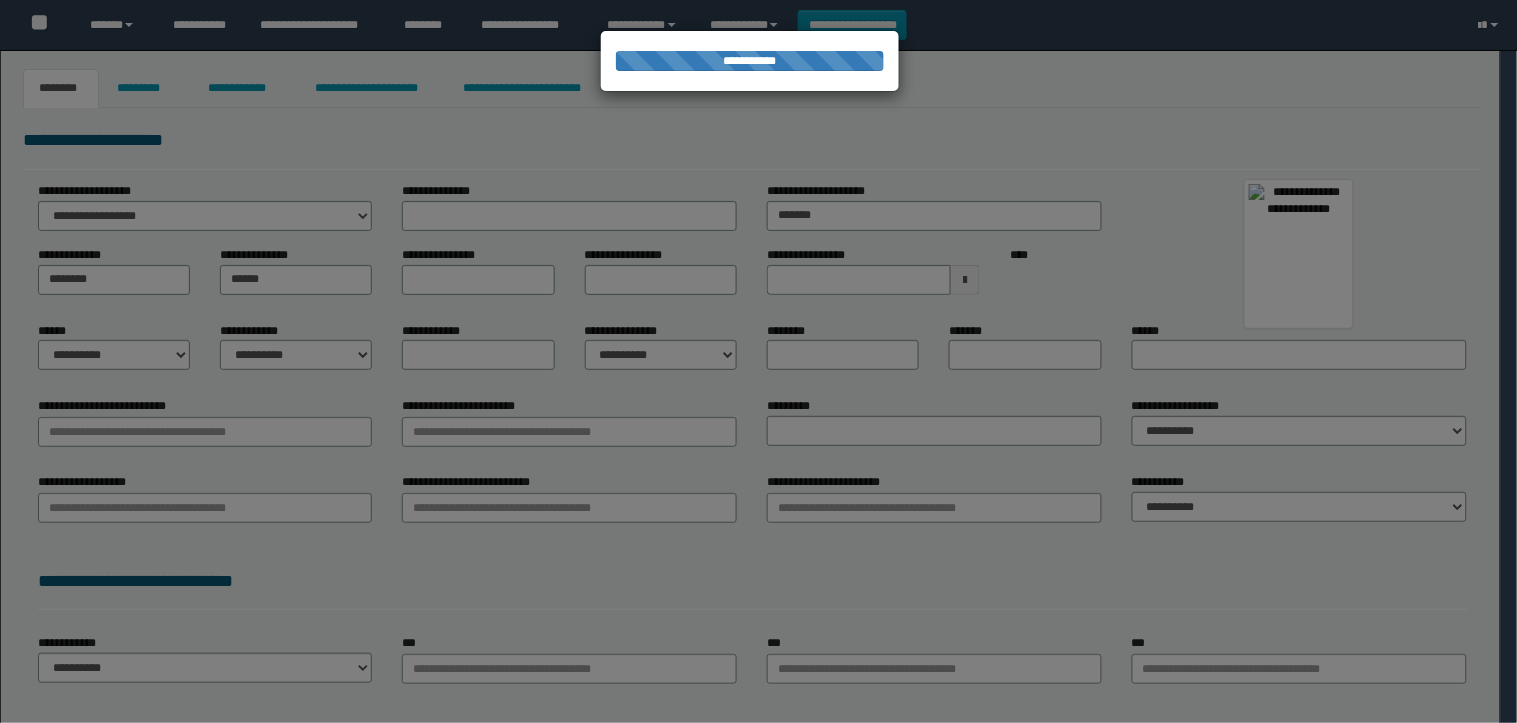 type on "******" 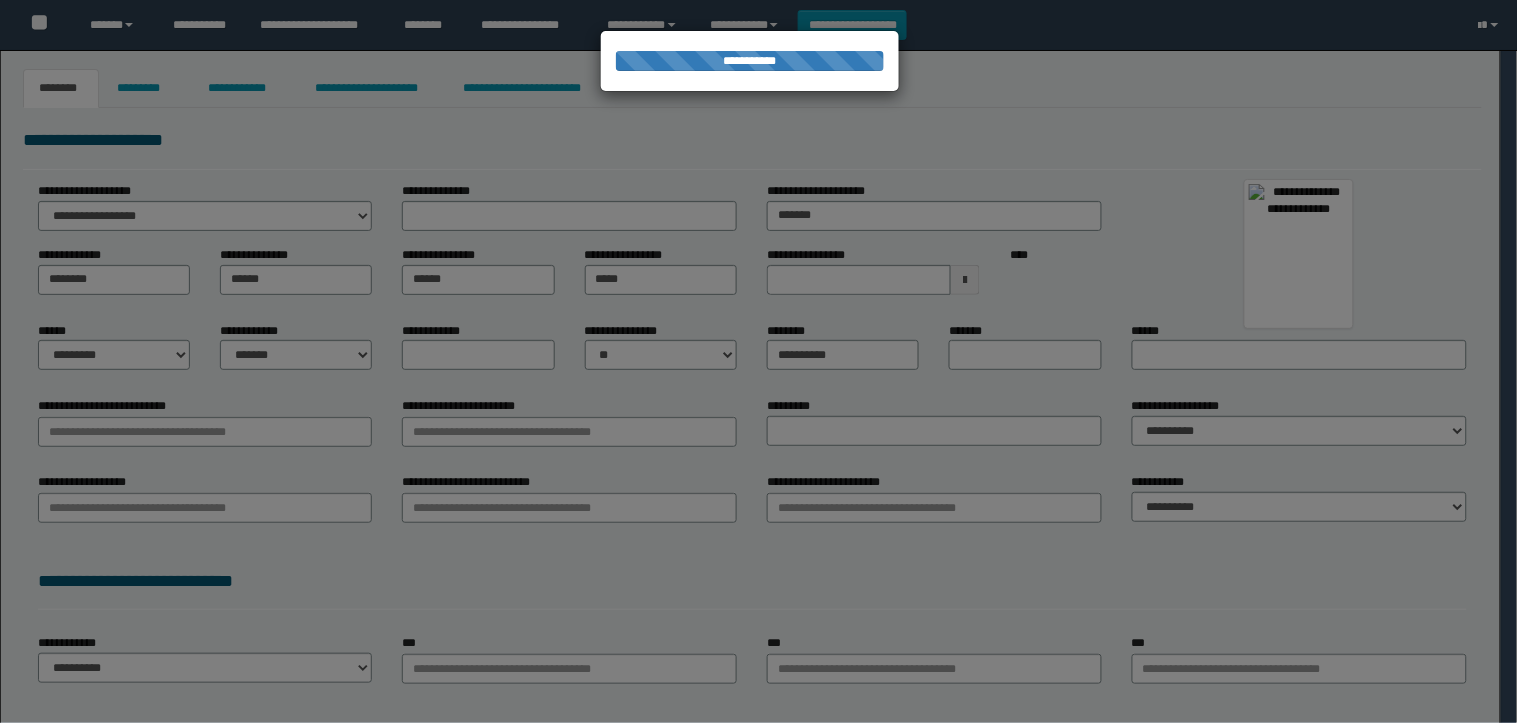 type on "**********" 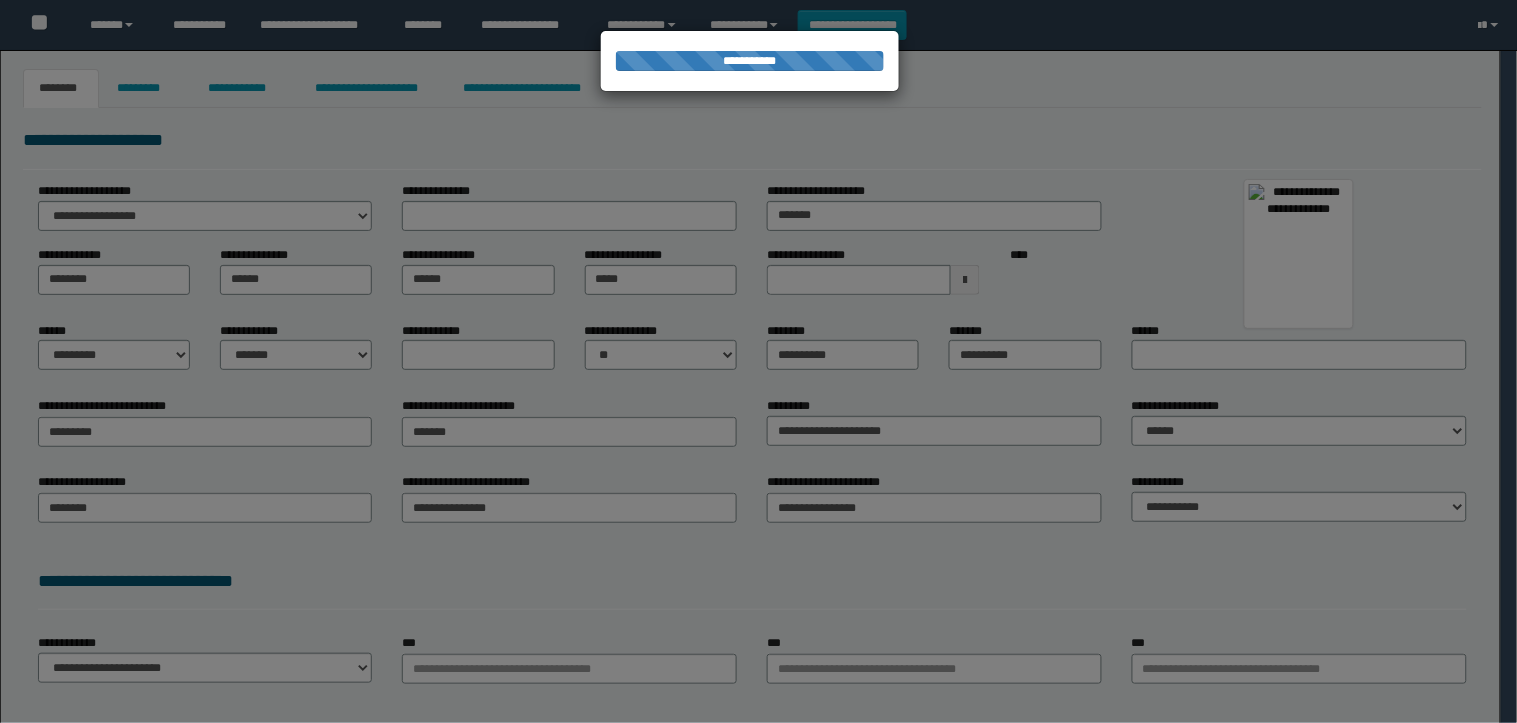 type on "**********" 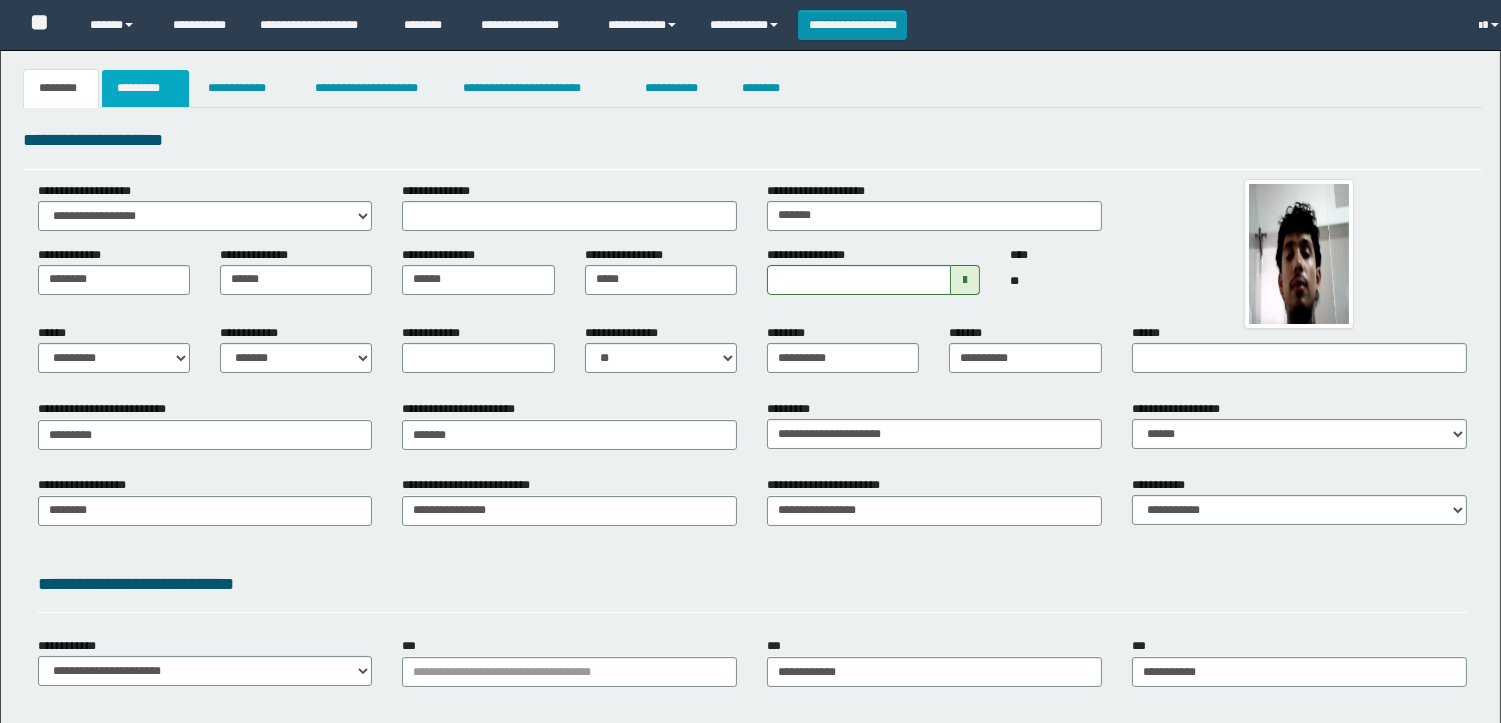click on "*********" at bounding box center (145, 88) 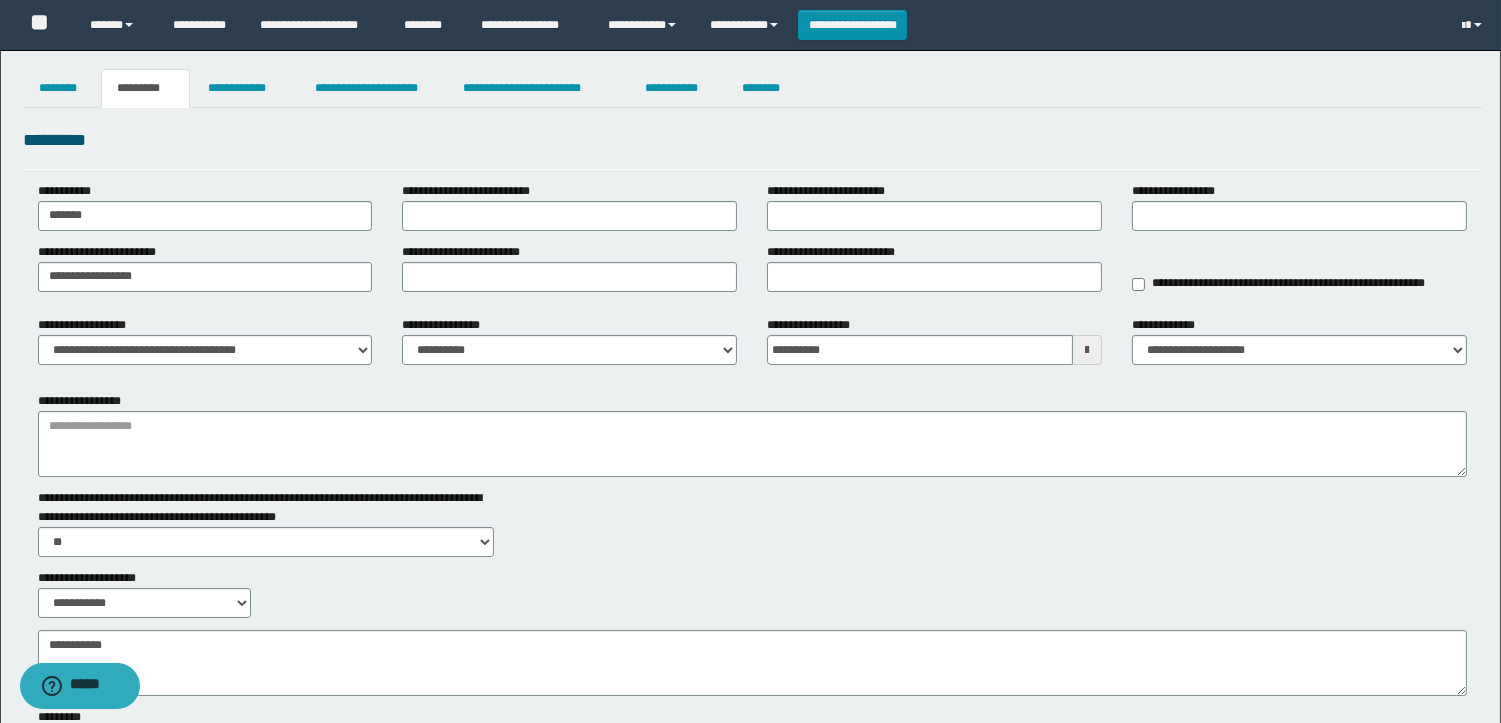 scroll, scrollTop: 0, scrollLeft: 0, axis: both 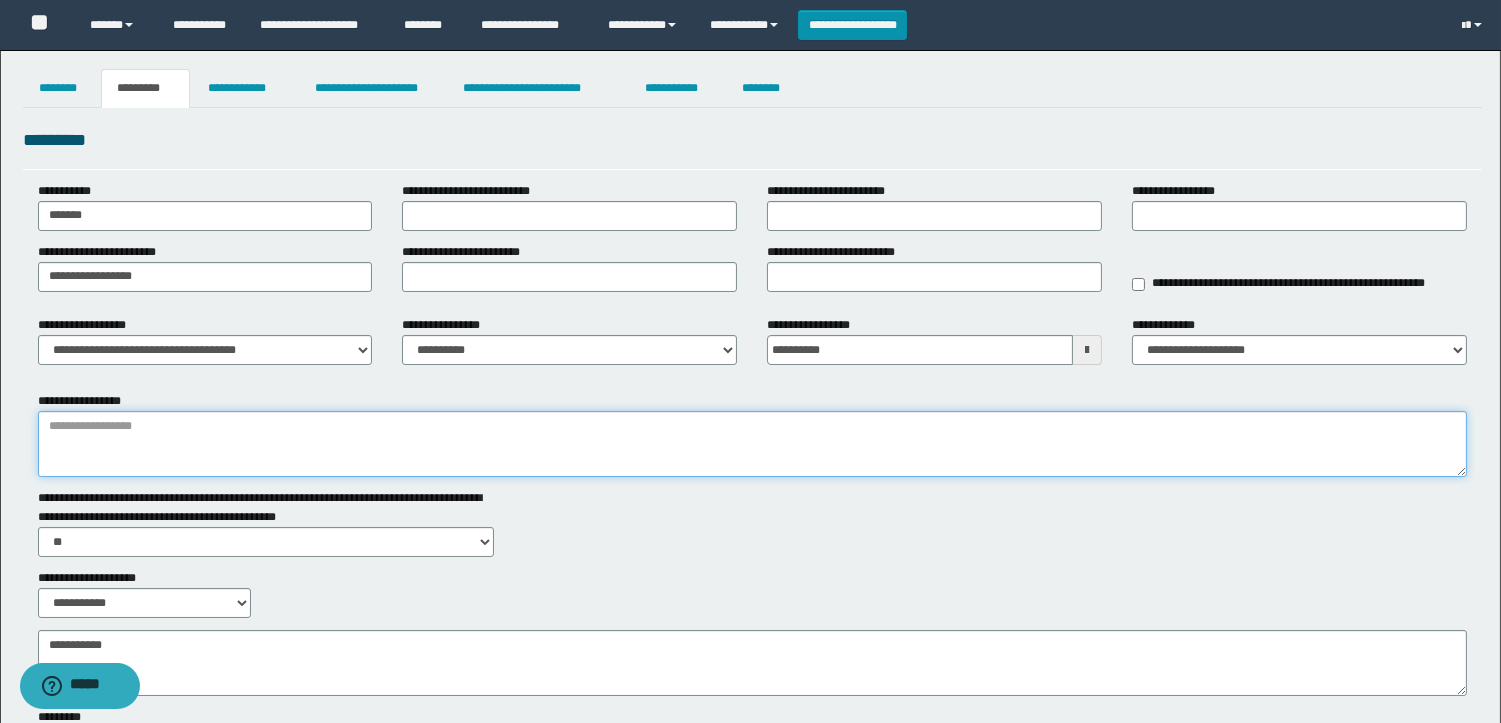 click on "**********" at bounding box center [752, 444] 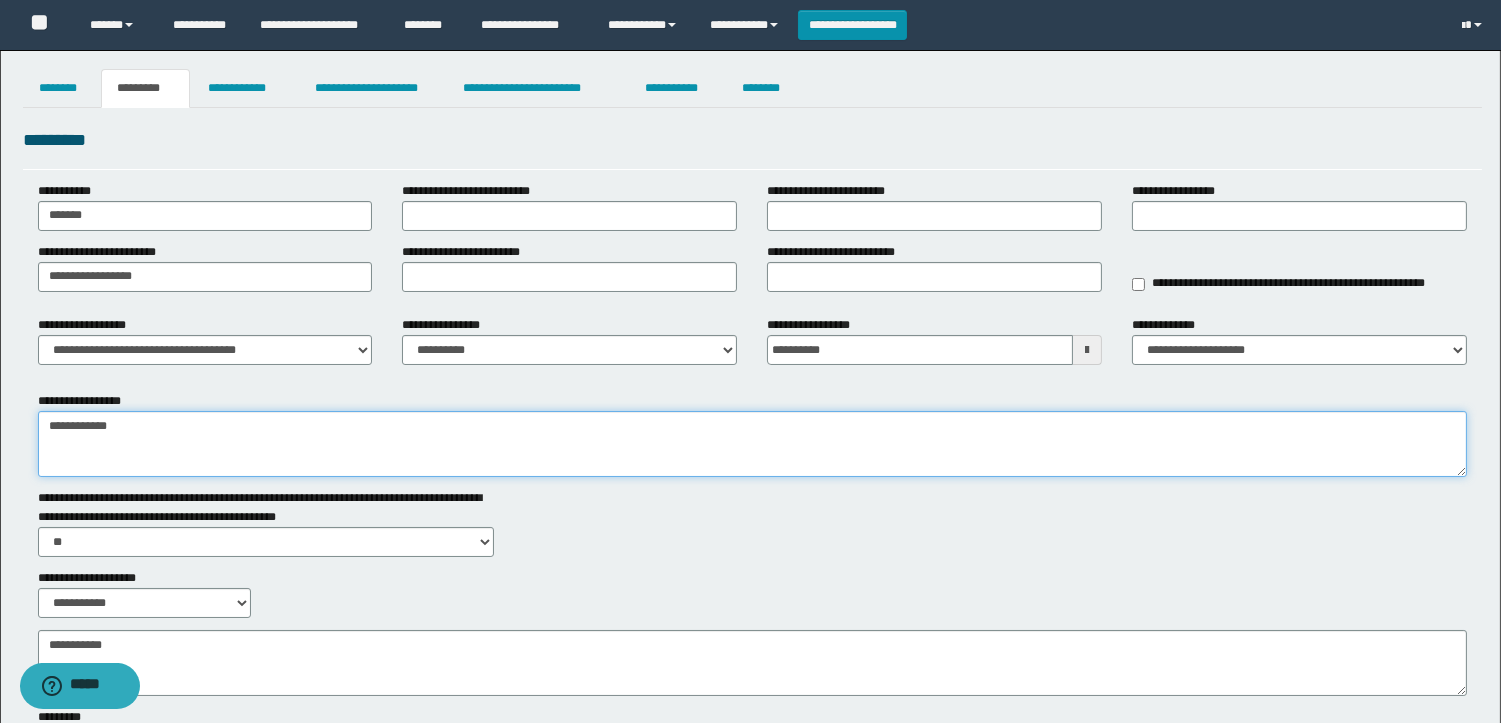 type on "**********" 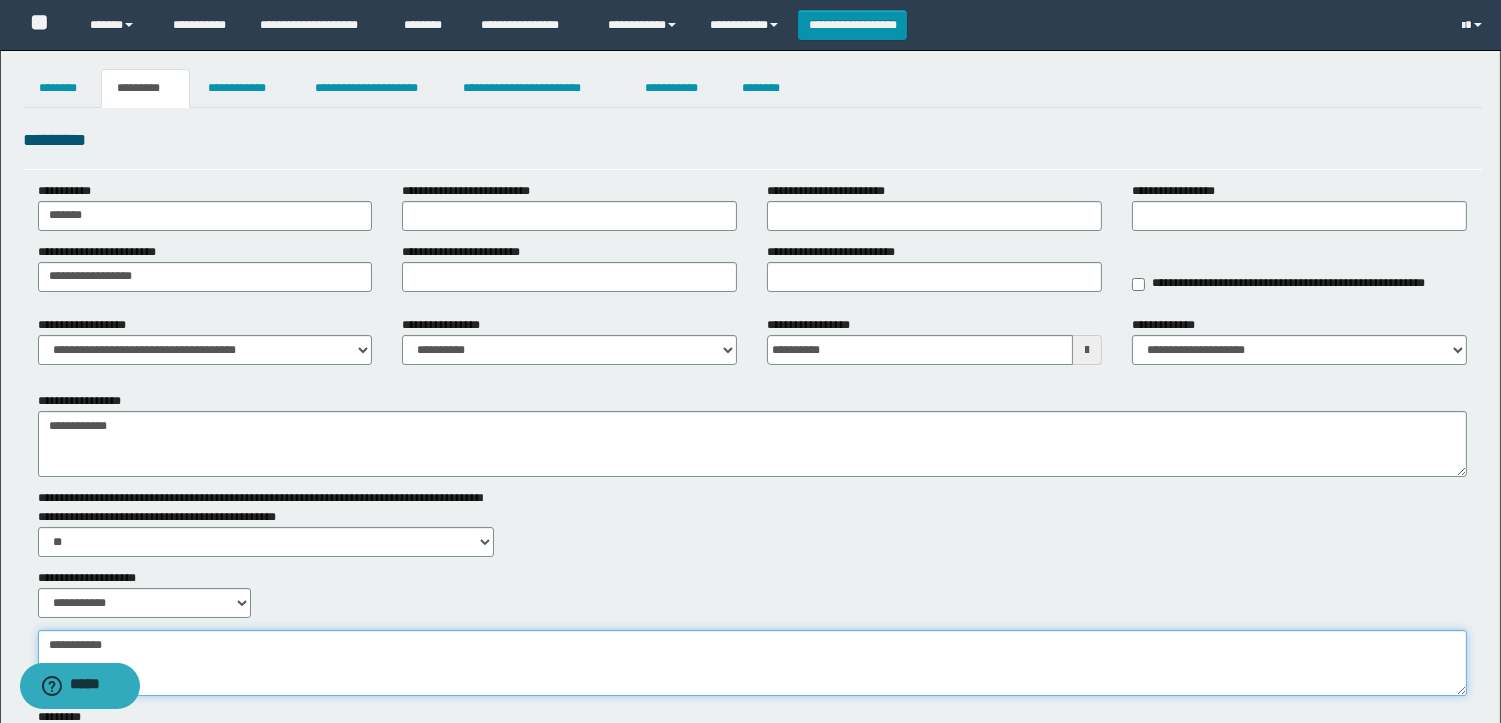 click on "**********" at bounding box center [752, 663] 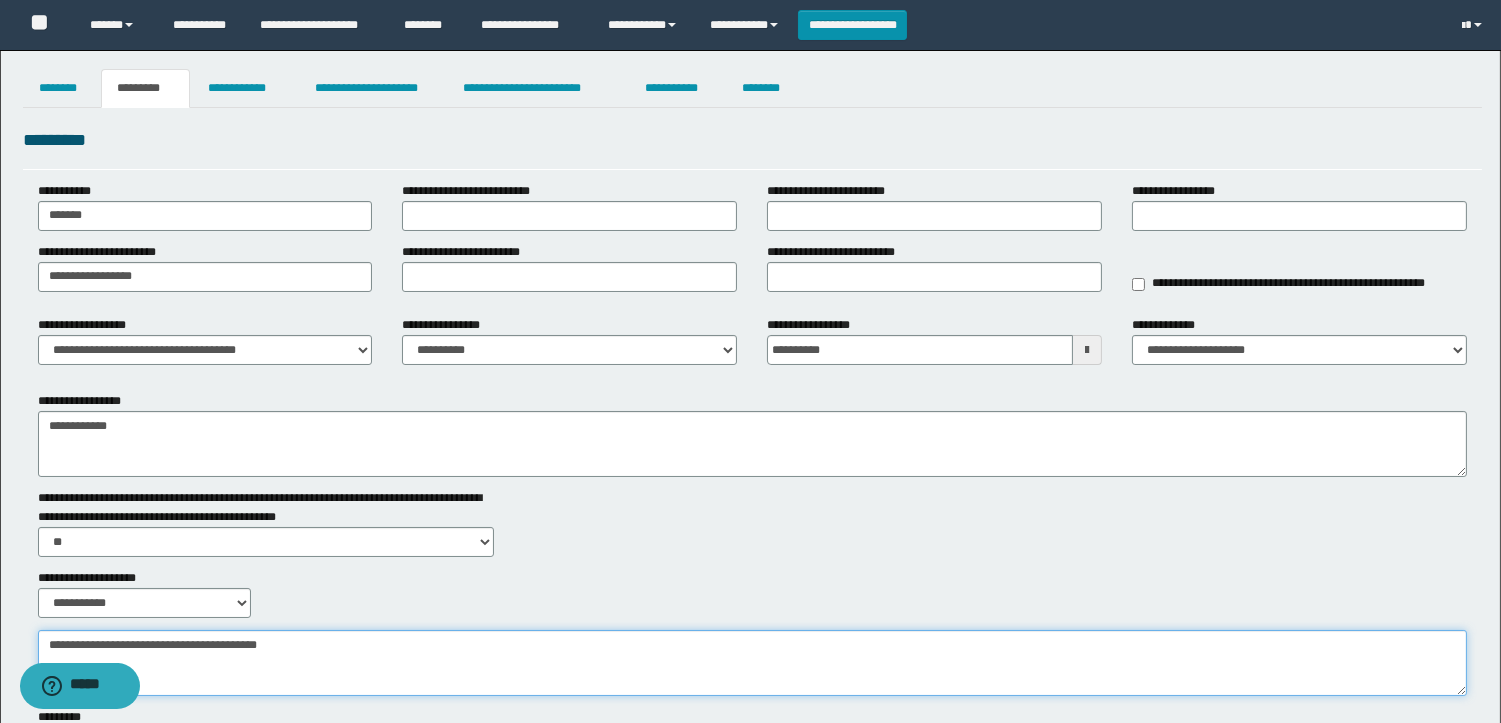 type on "**********" 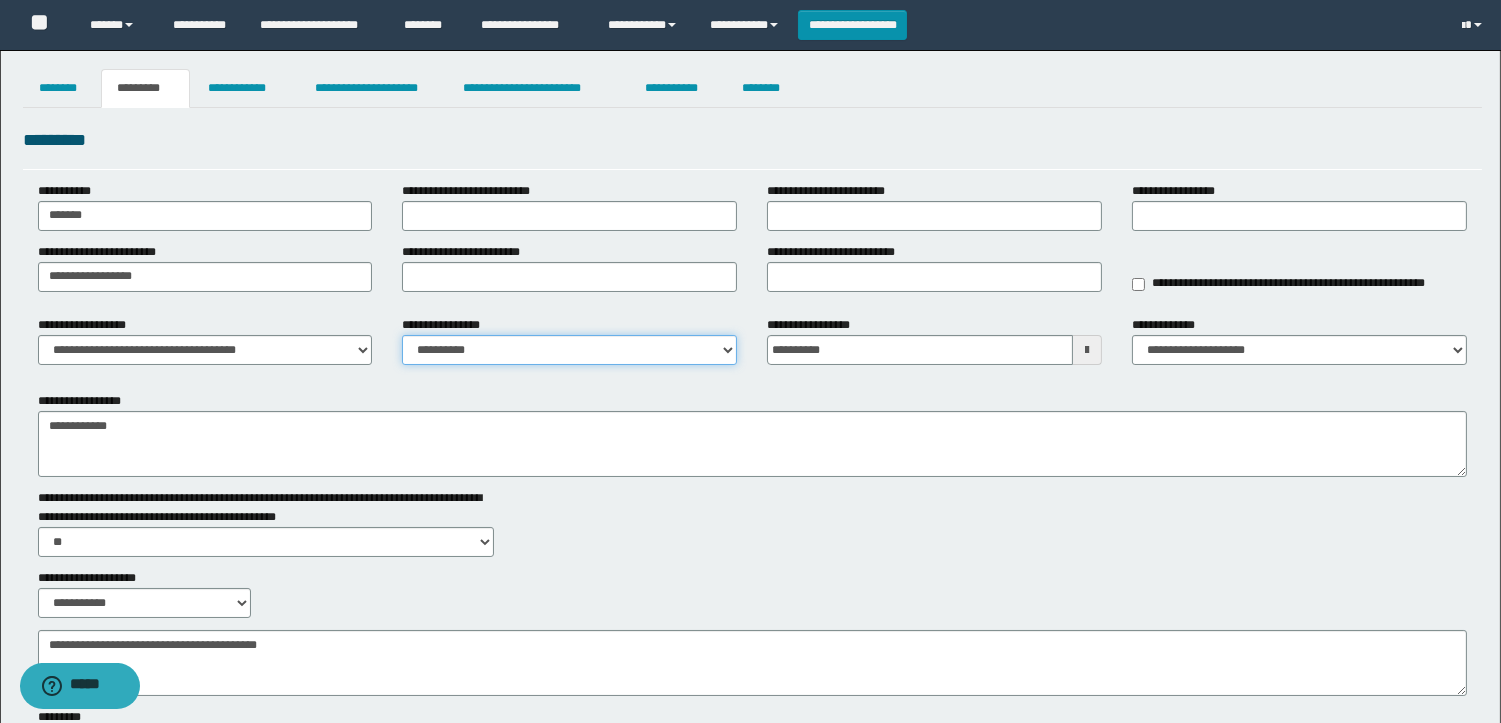click on "**********" at bounding box center (569, 350) 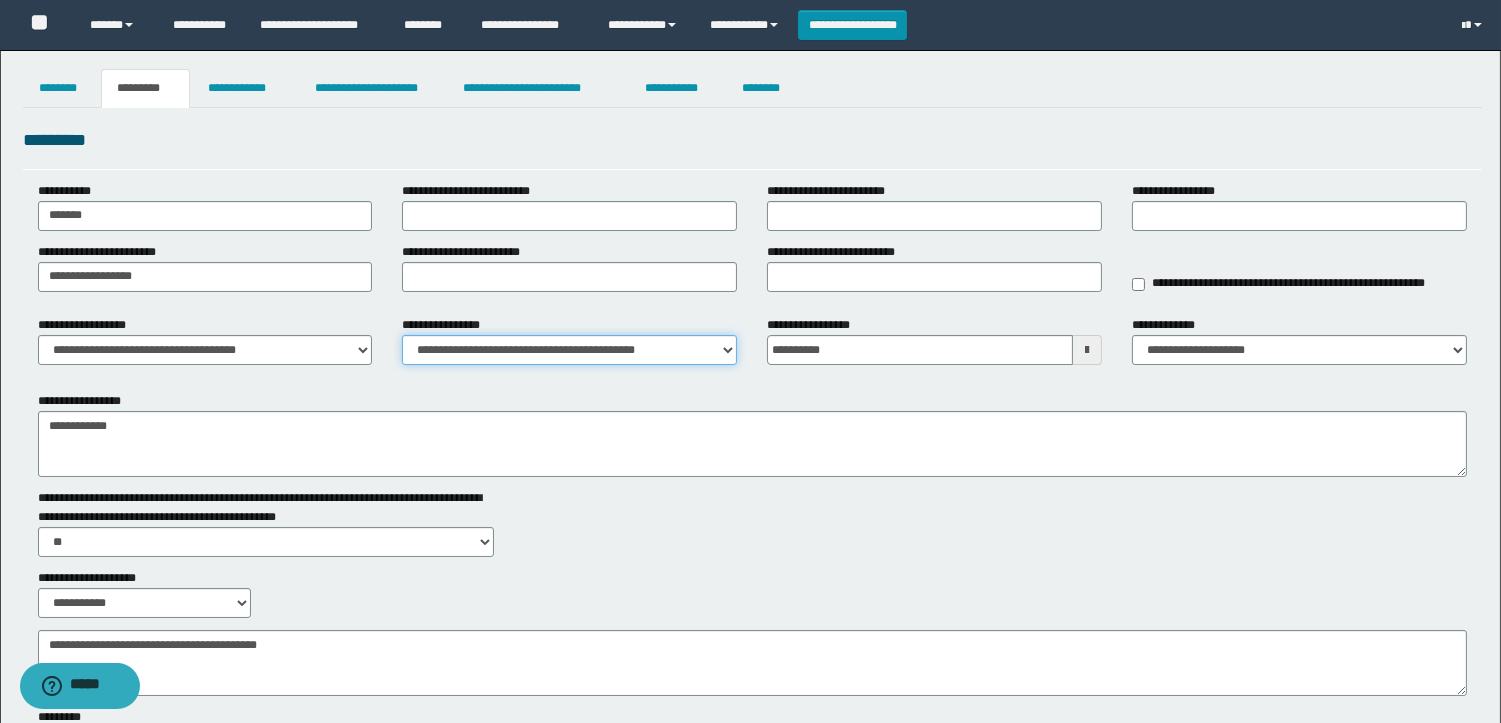 click on "**********" at bounding box center [569, 350] 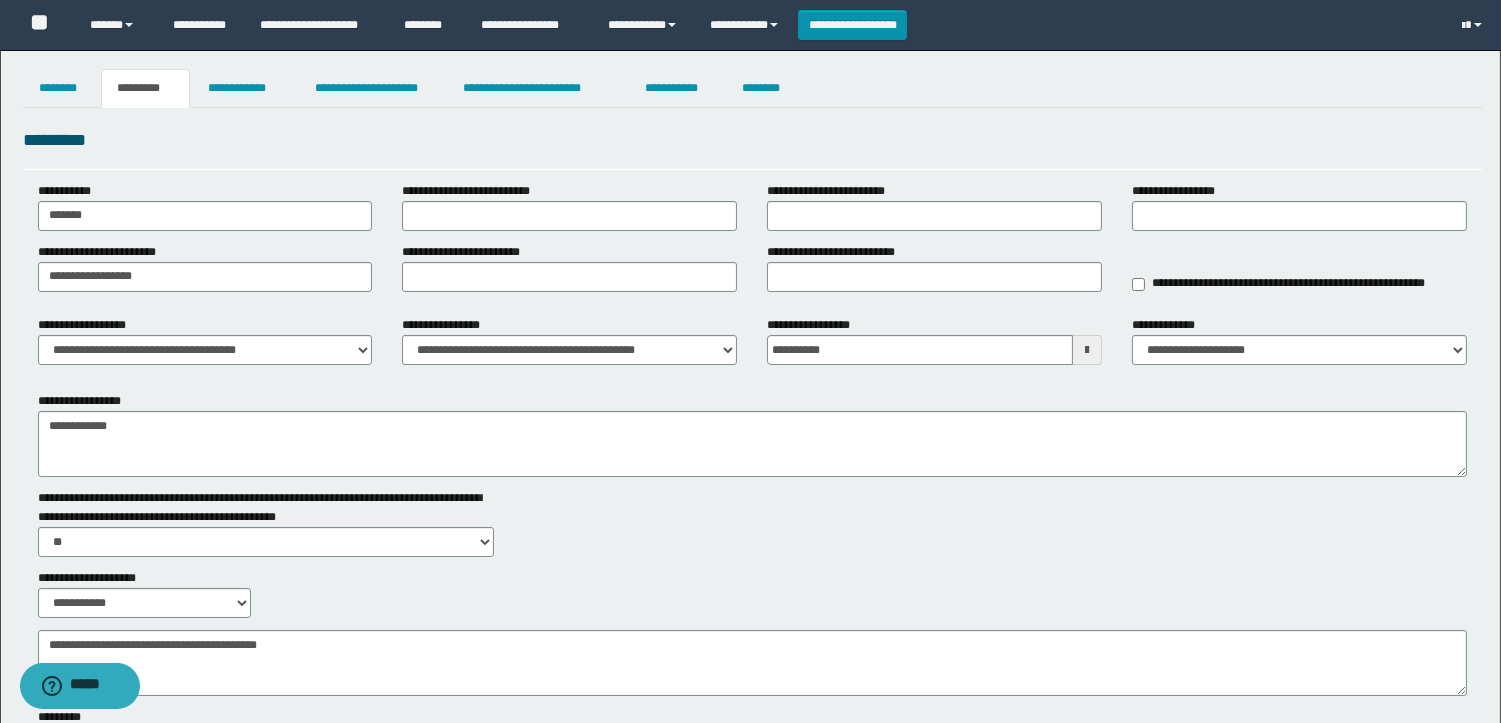 click on "**********" at bounding box center [750, 442] 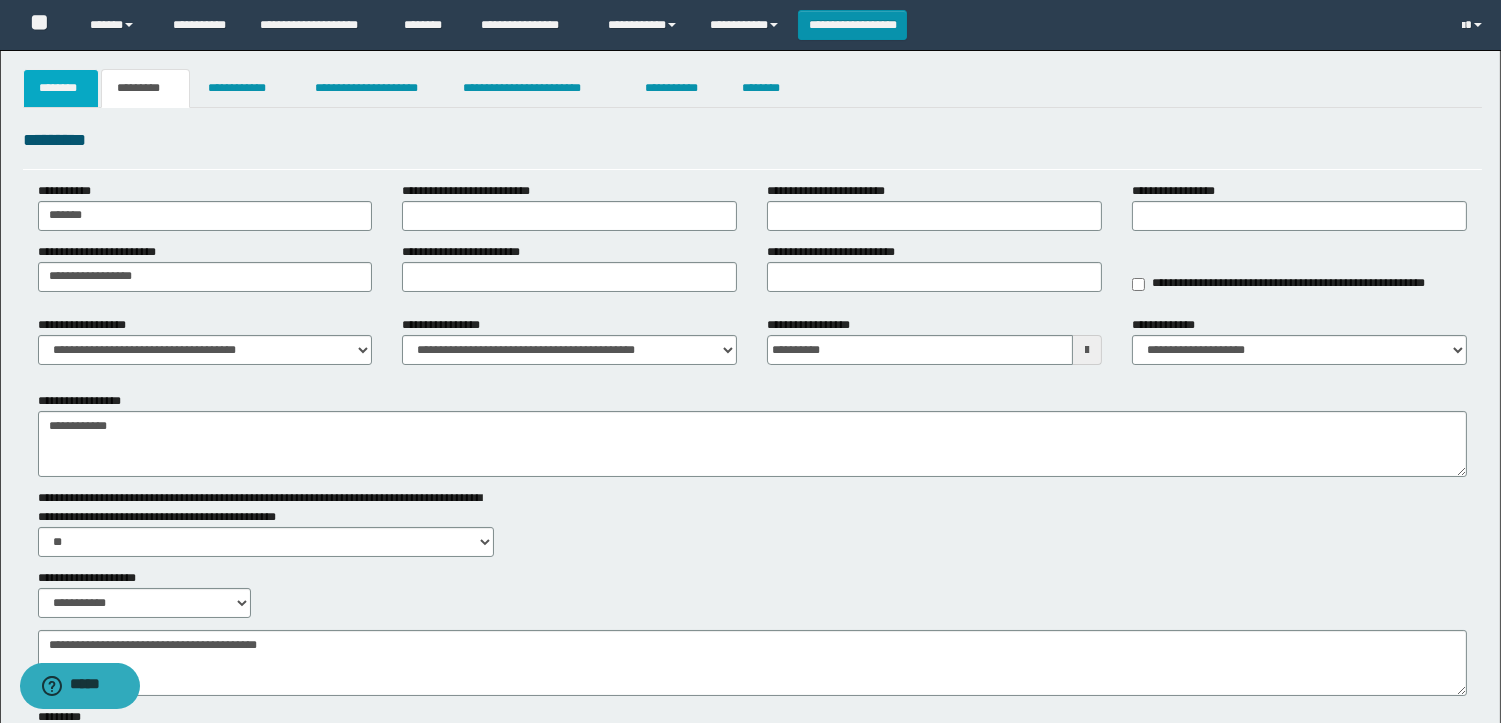 click on "********" at bounding box center (61, 88) 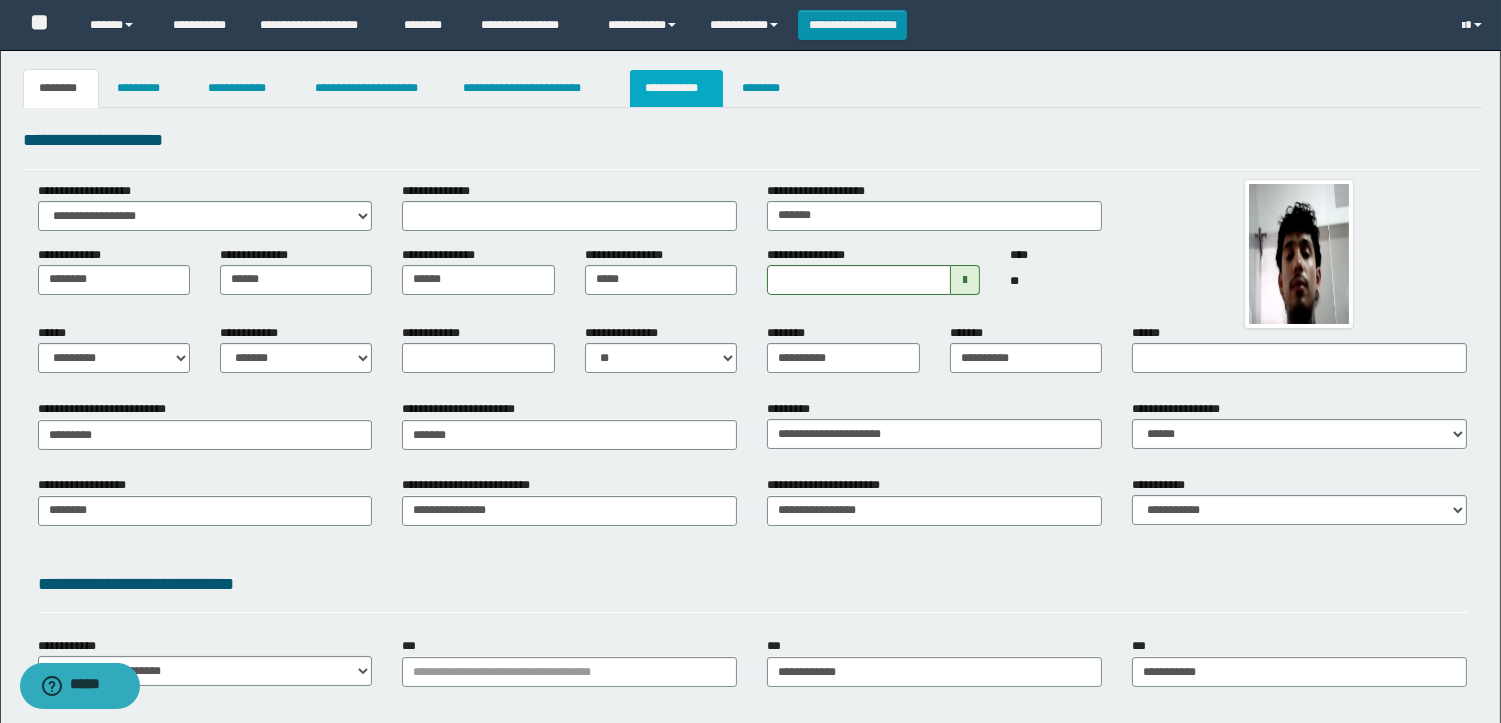 click on "**********" at bounding box center (676, 88) 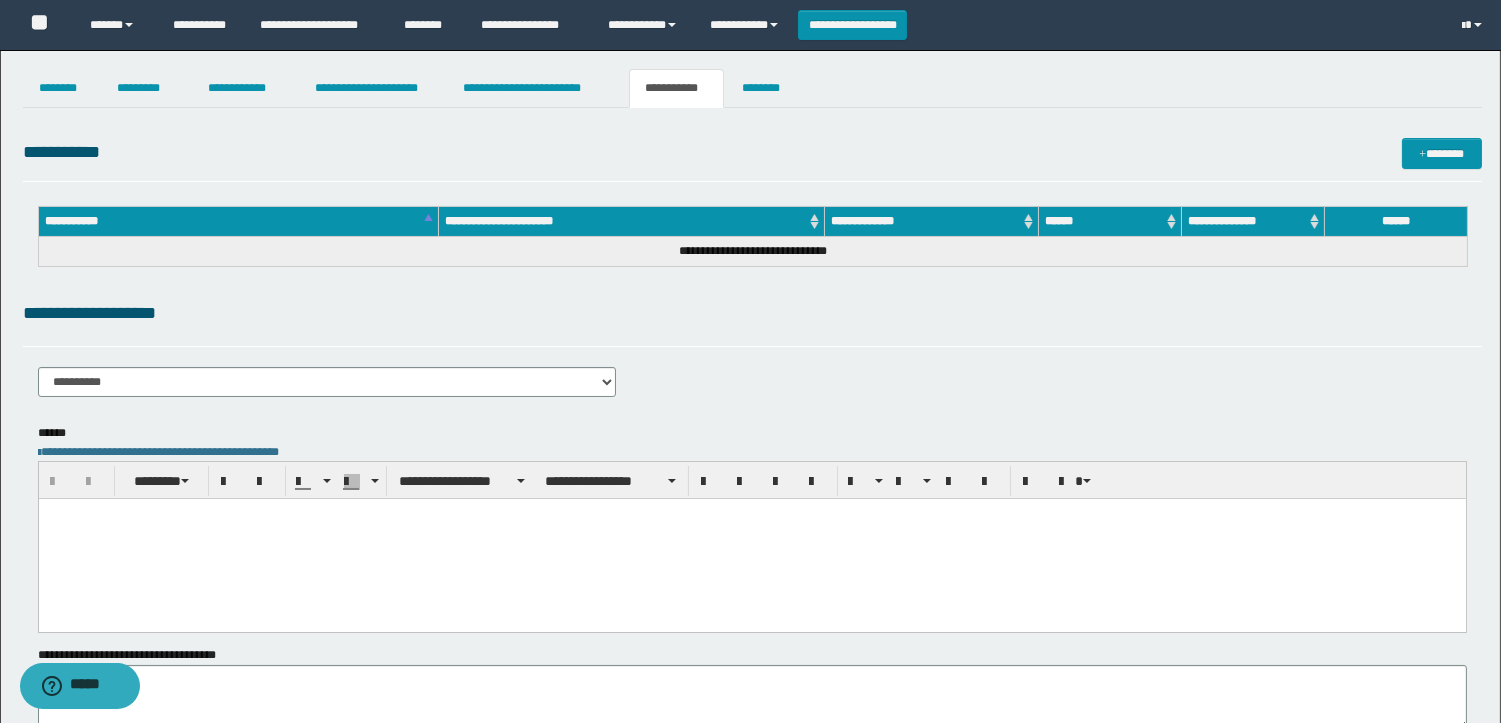 scroll, scrollTop: 0, scrollLeft: 0, axis: both 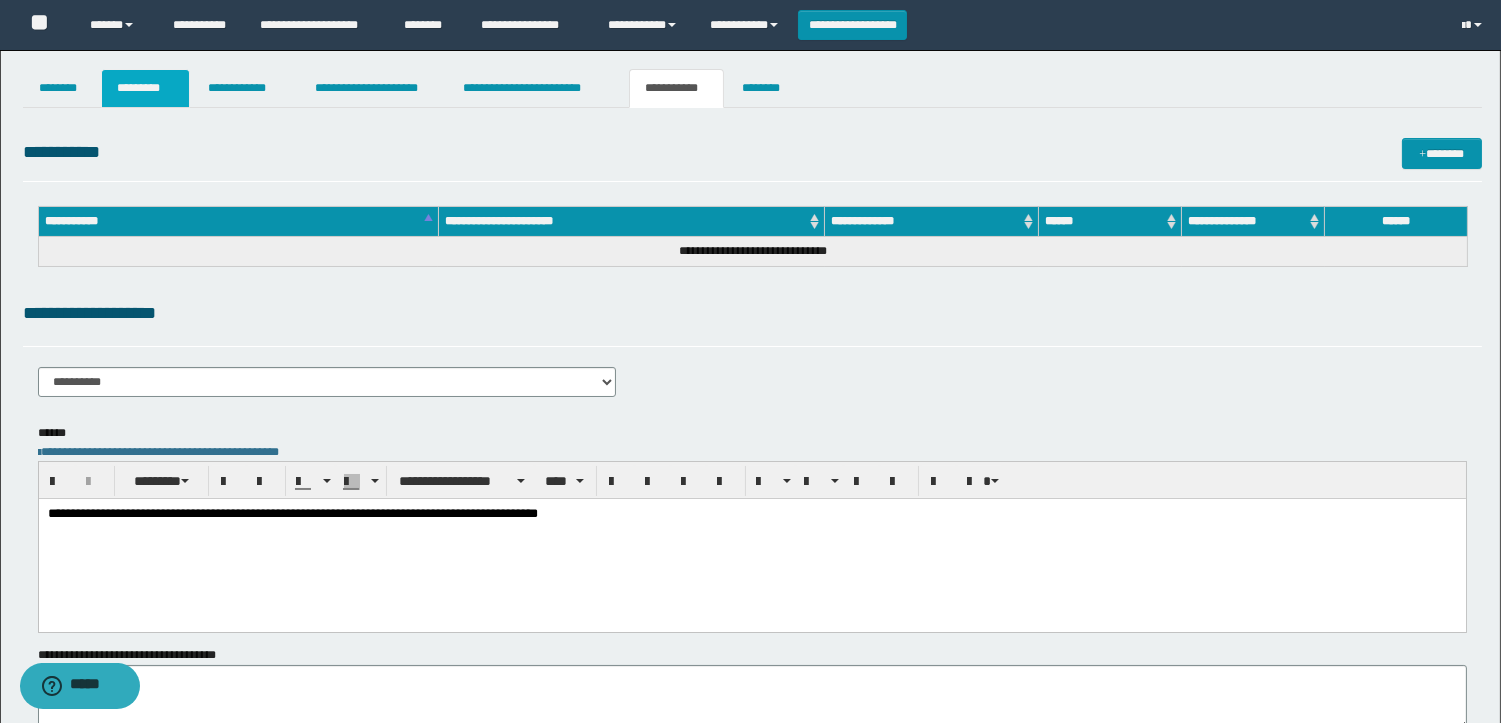 click on "*********" at bounding box center [145, 88] 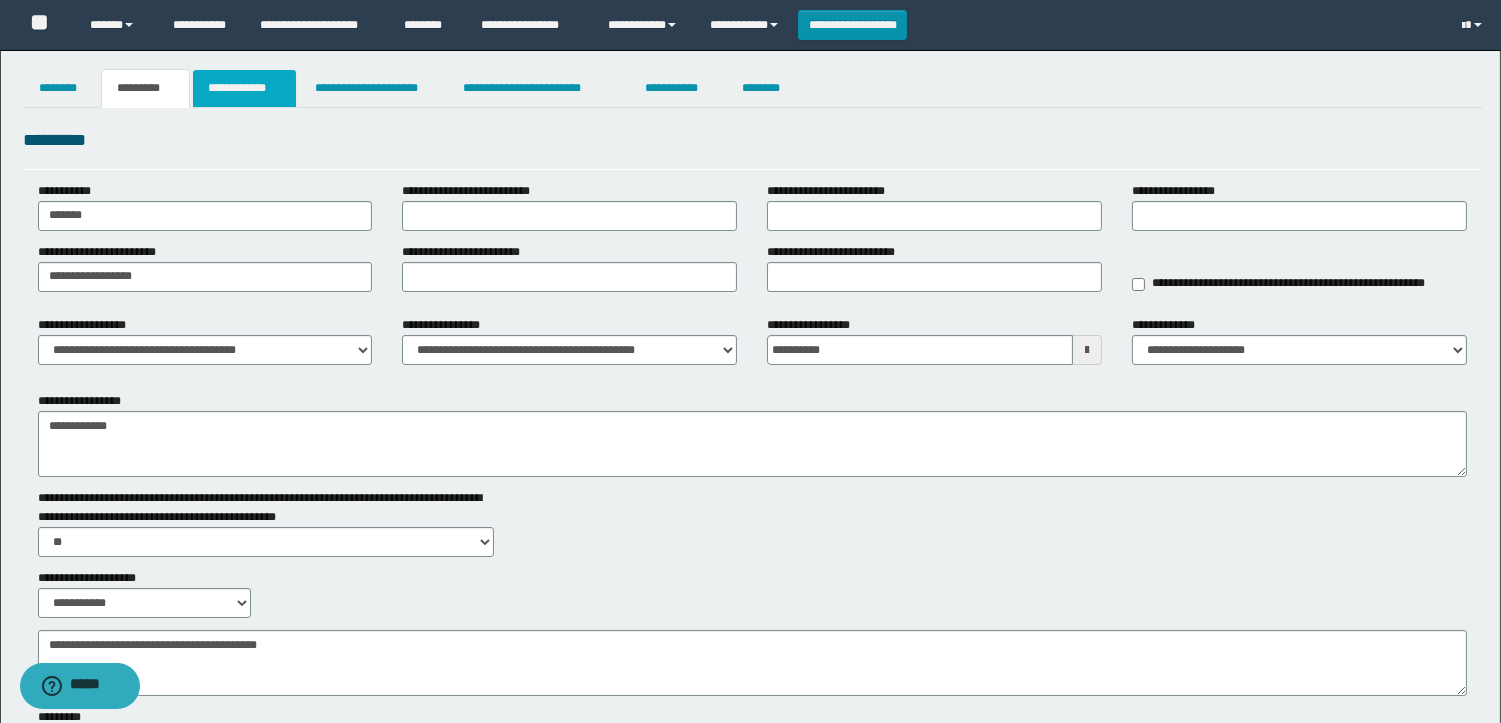 click on "**********" at bounding box center (244, 88) 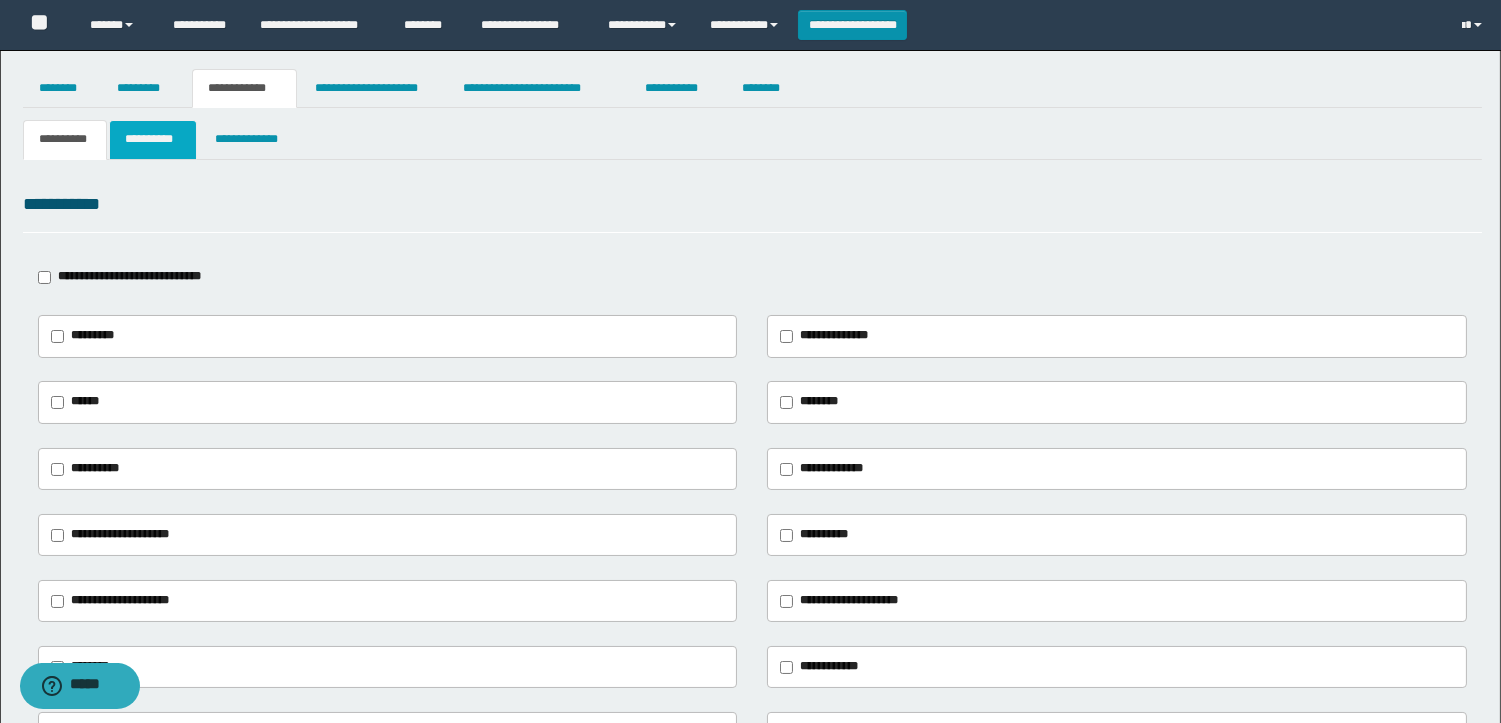 click on "**********" at bounding box center [153, 139] 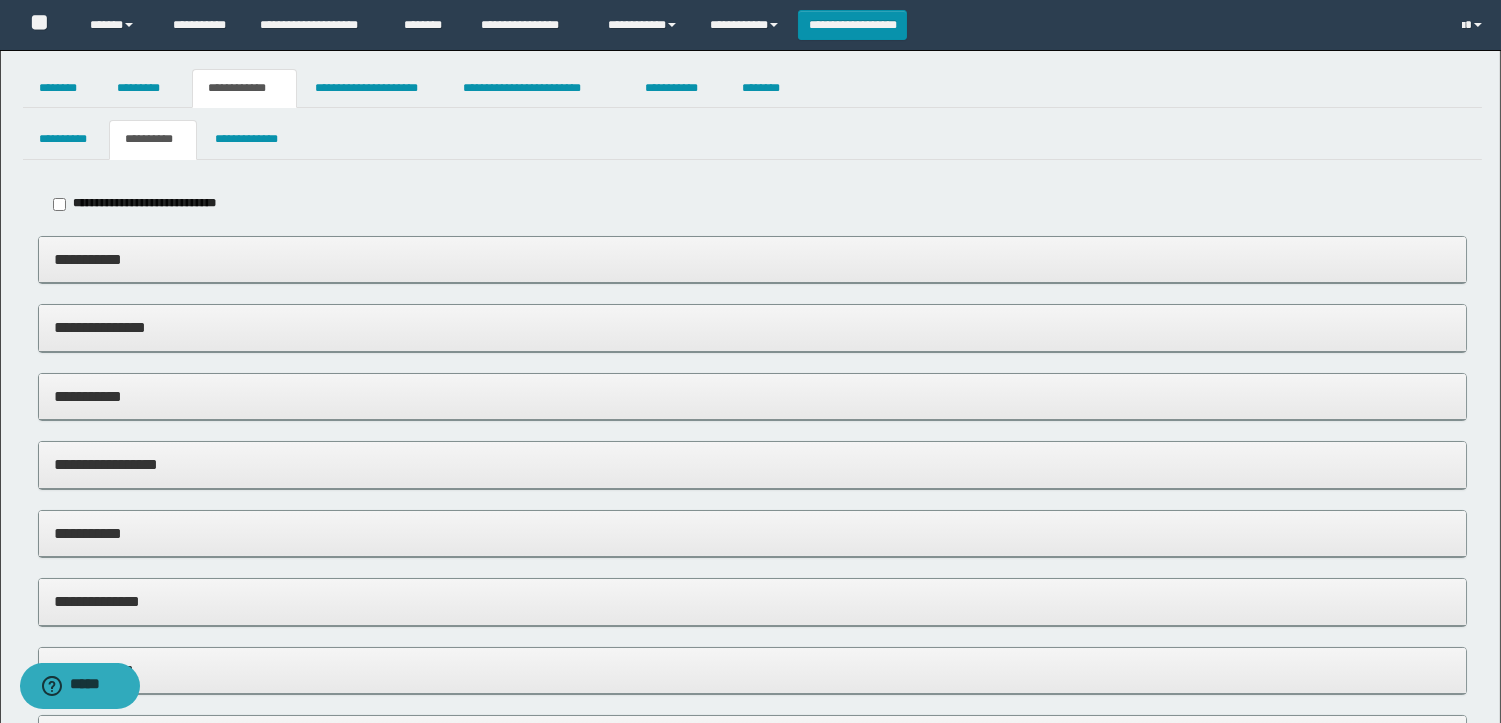 click on "**********" at bounding box center (752, 396) 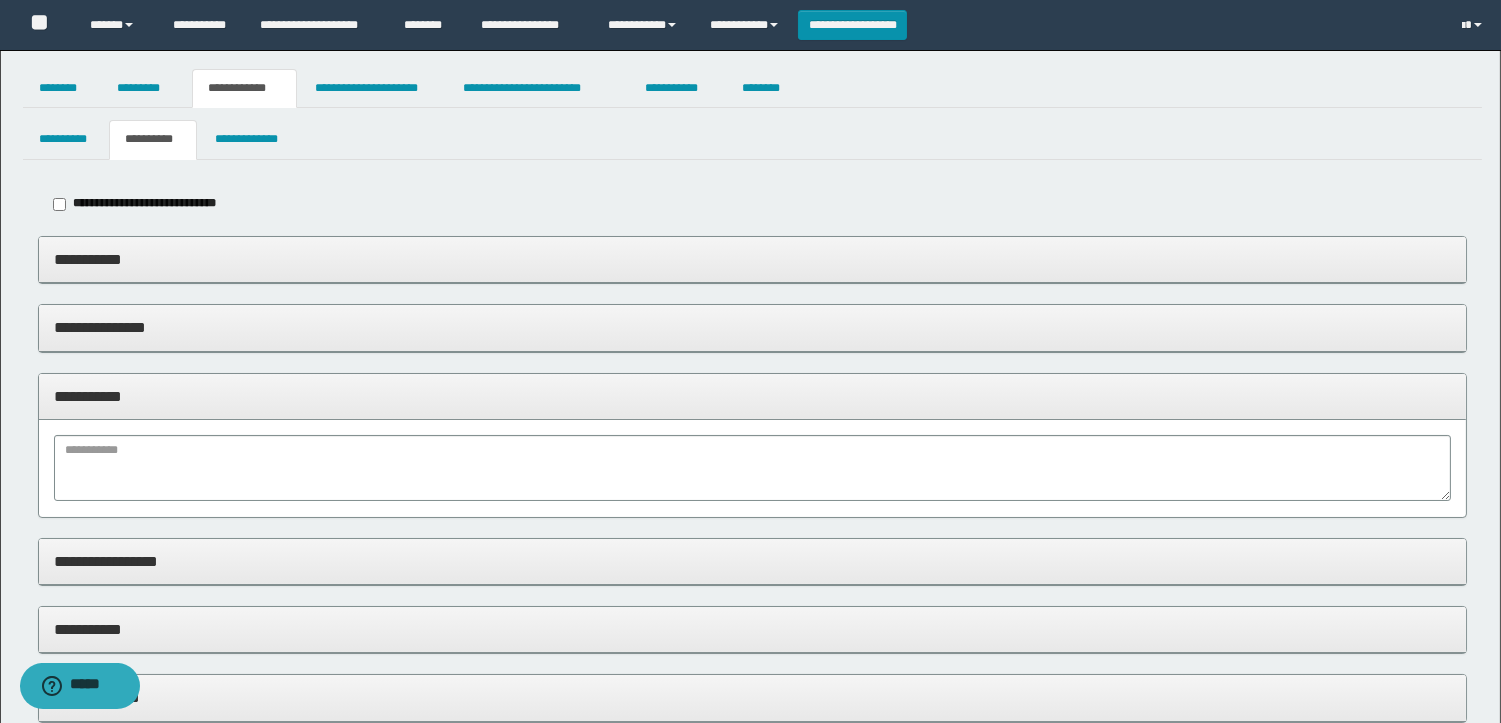 click at bounding box center (752, 468) 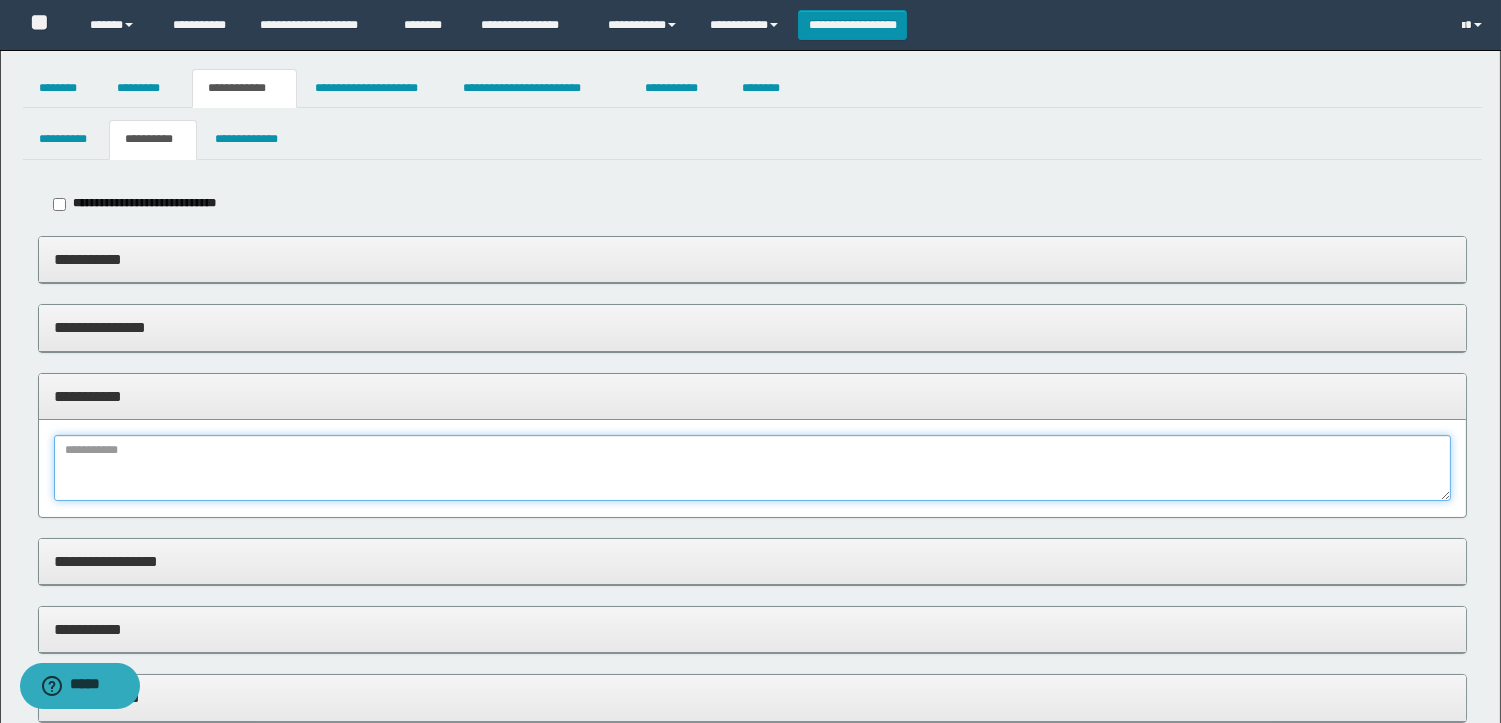 click at bounding box center [752, 468] 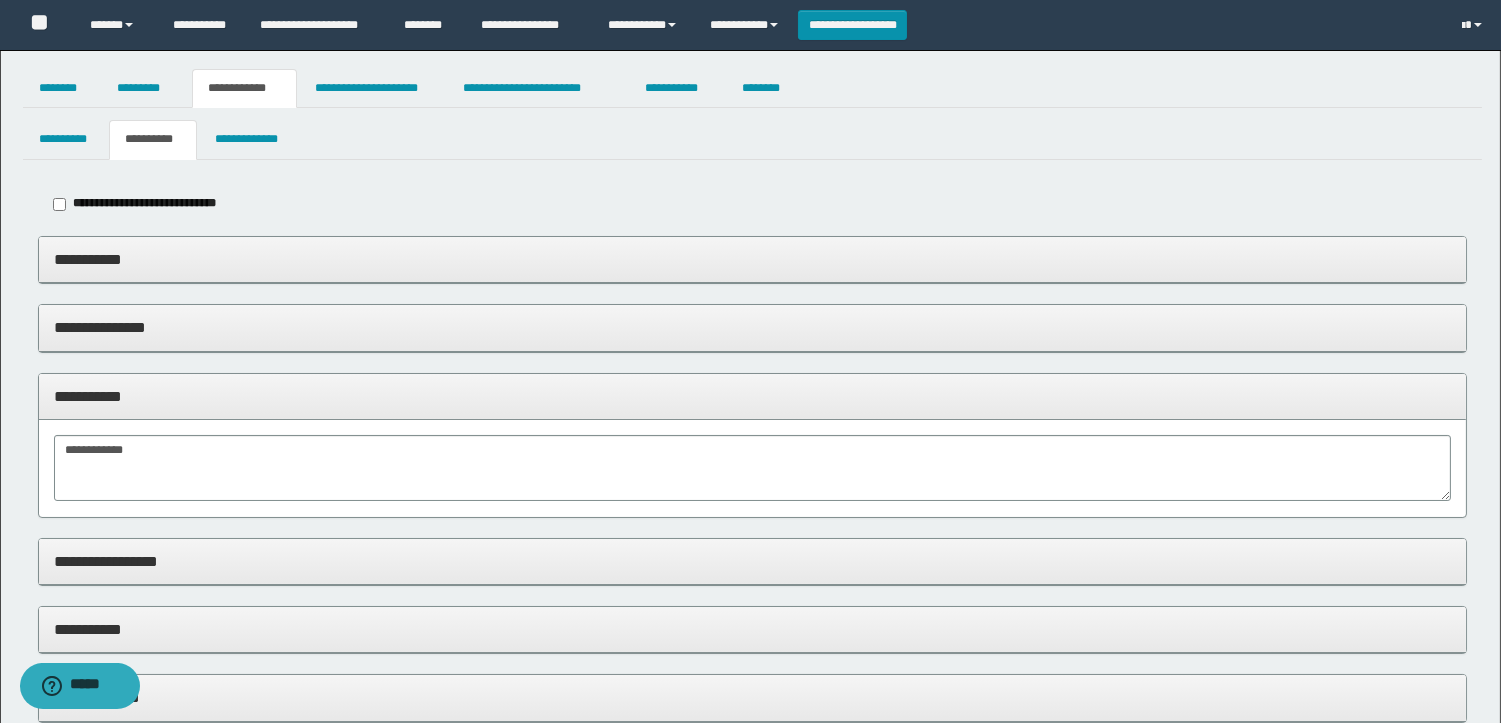 click on "**********" at bounding box center [752, 396] 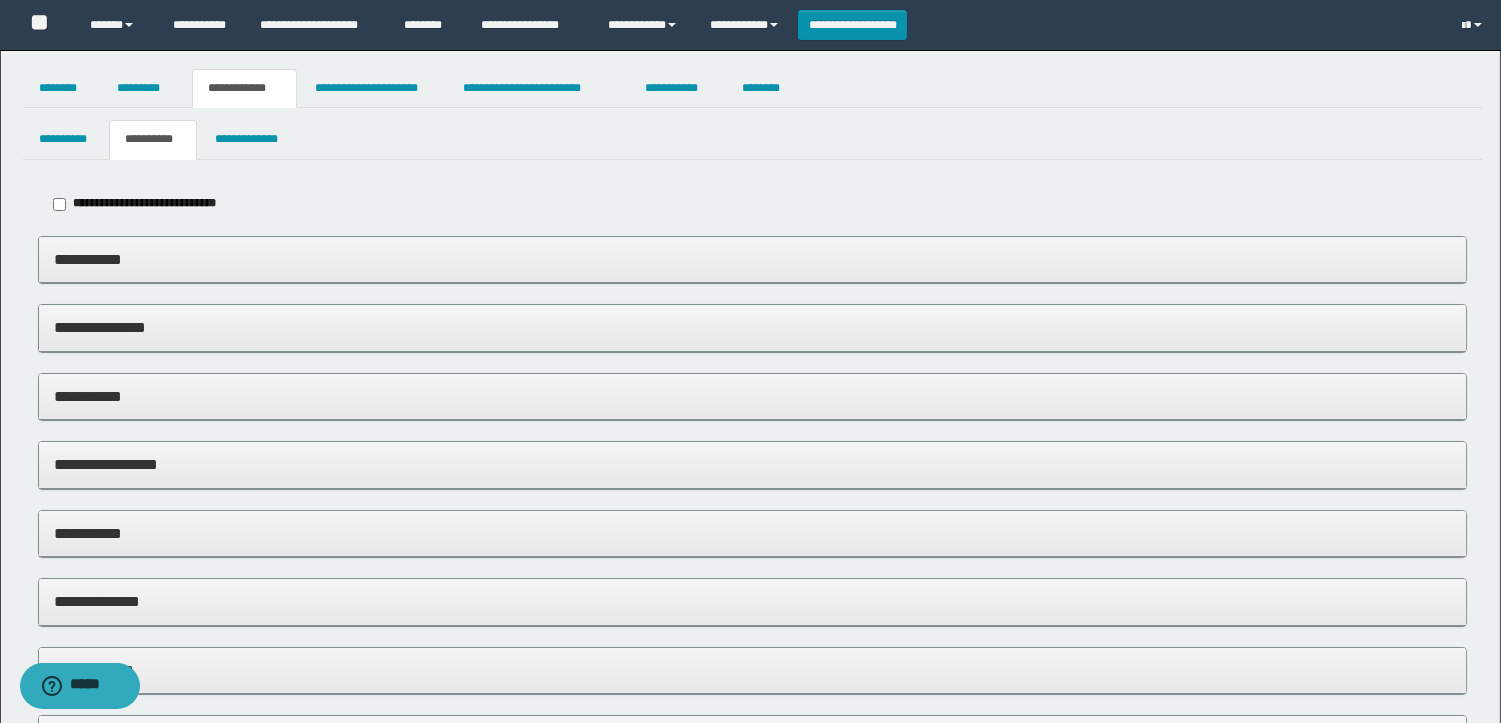 click on "**********" at bounding box center (752, 396) 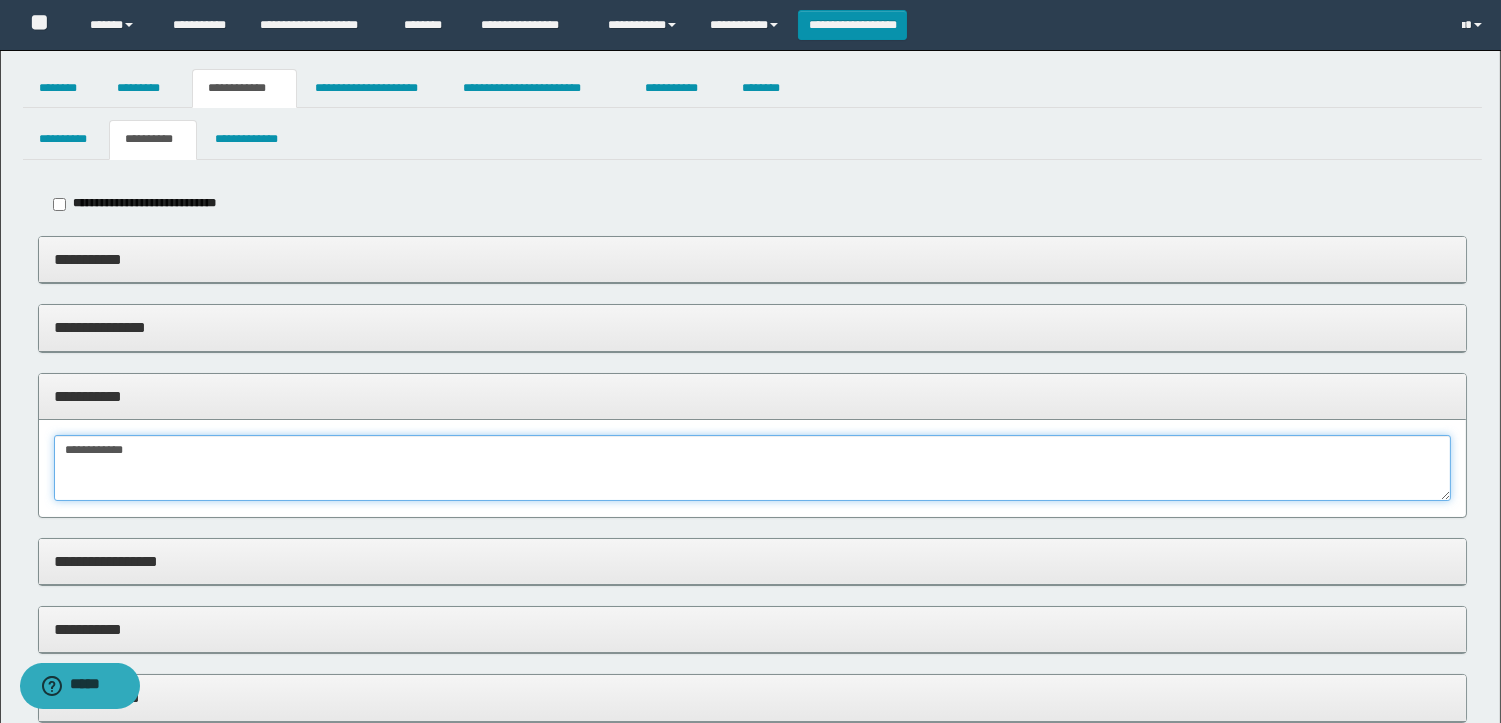 click on "**********" at bounding box center [752, 468] 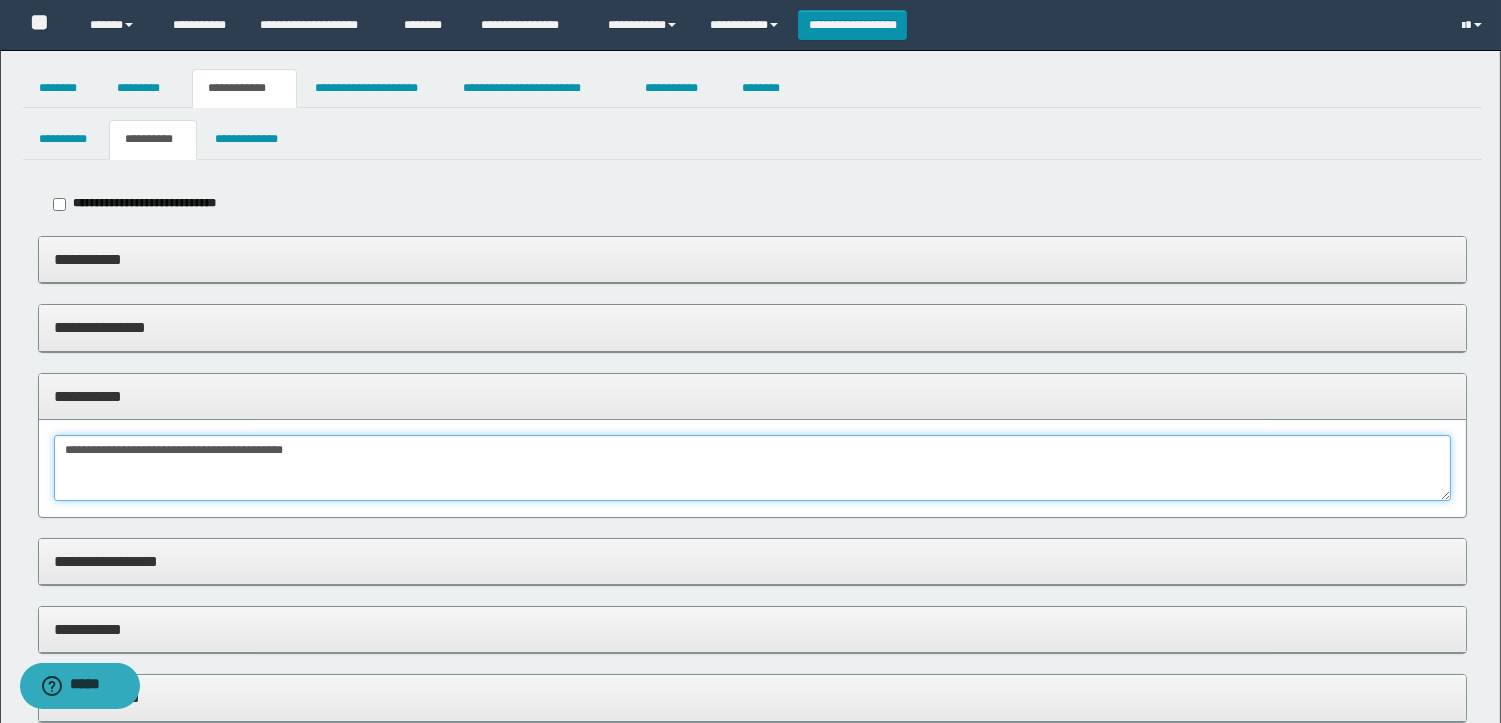 type on "**********" 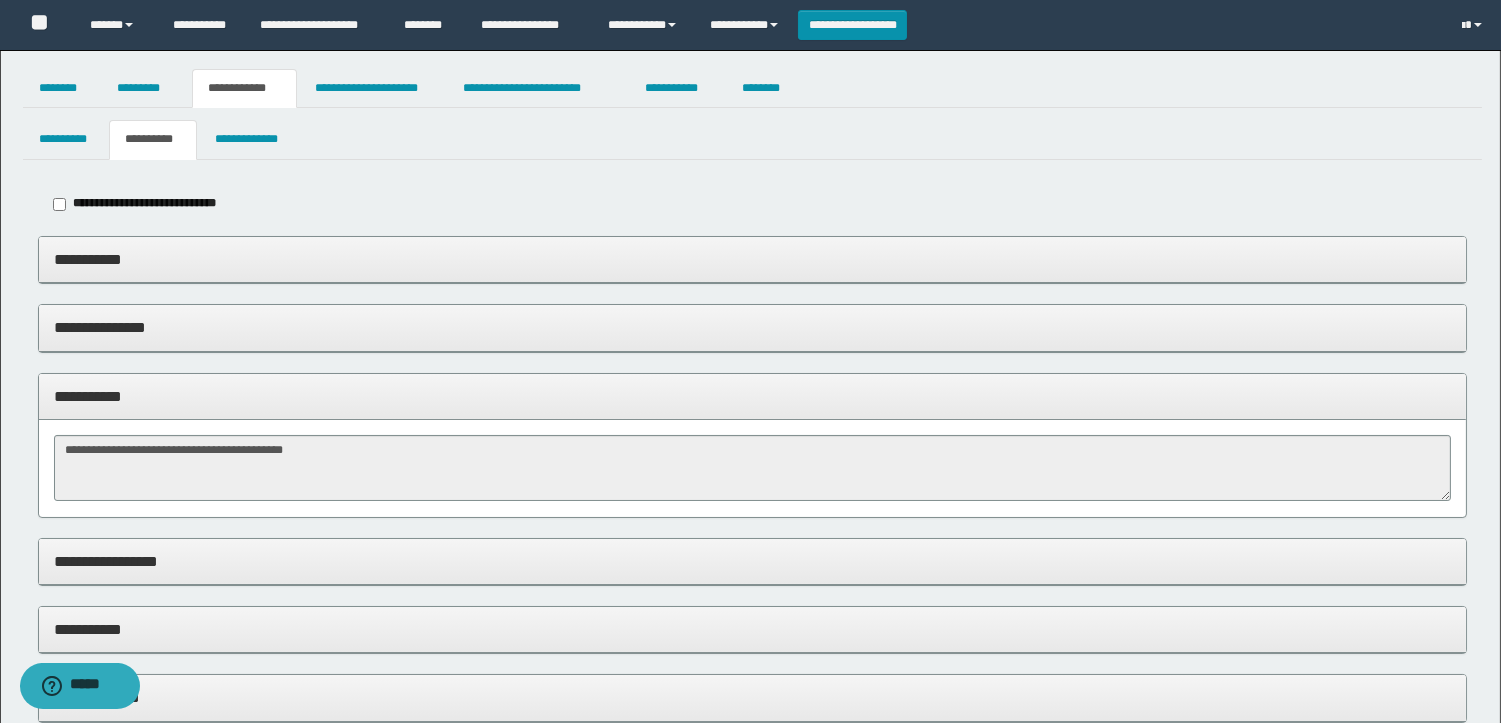 click on "**********" at bounding box center [752, 396] 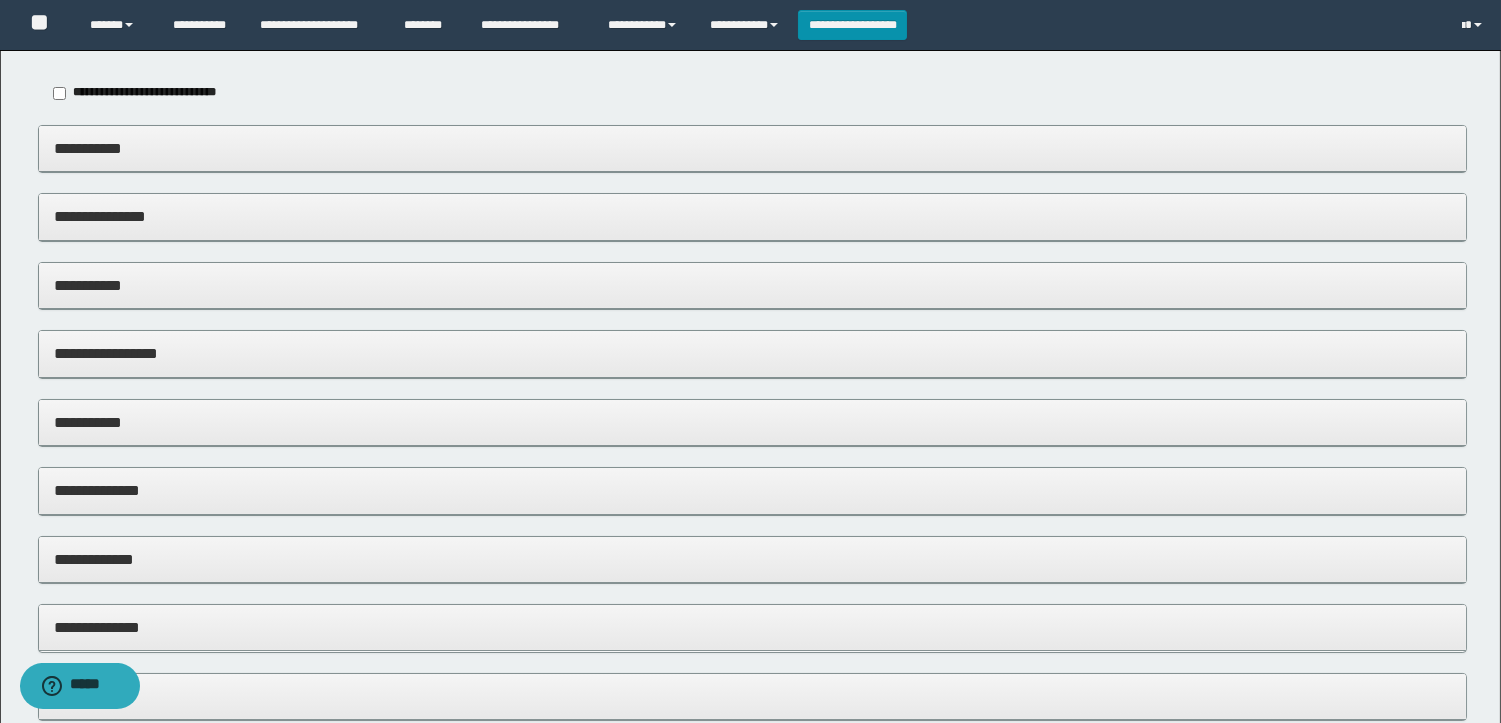 scroll, scrollTop: 284, scrollLeft: 0, axis: vertical 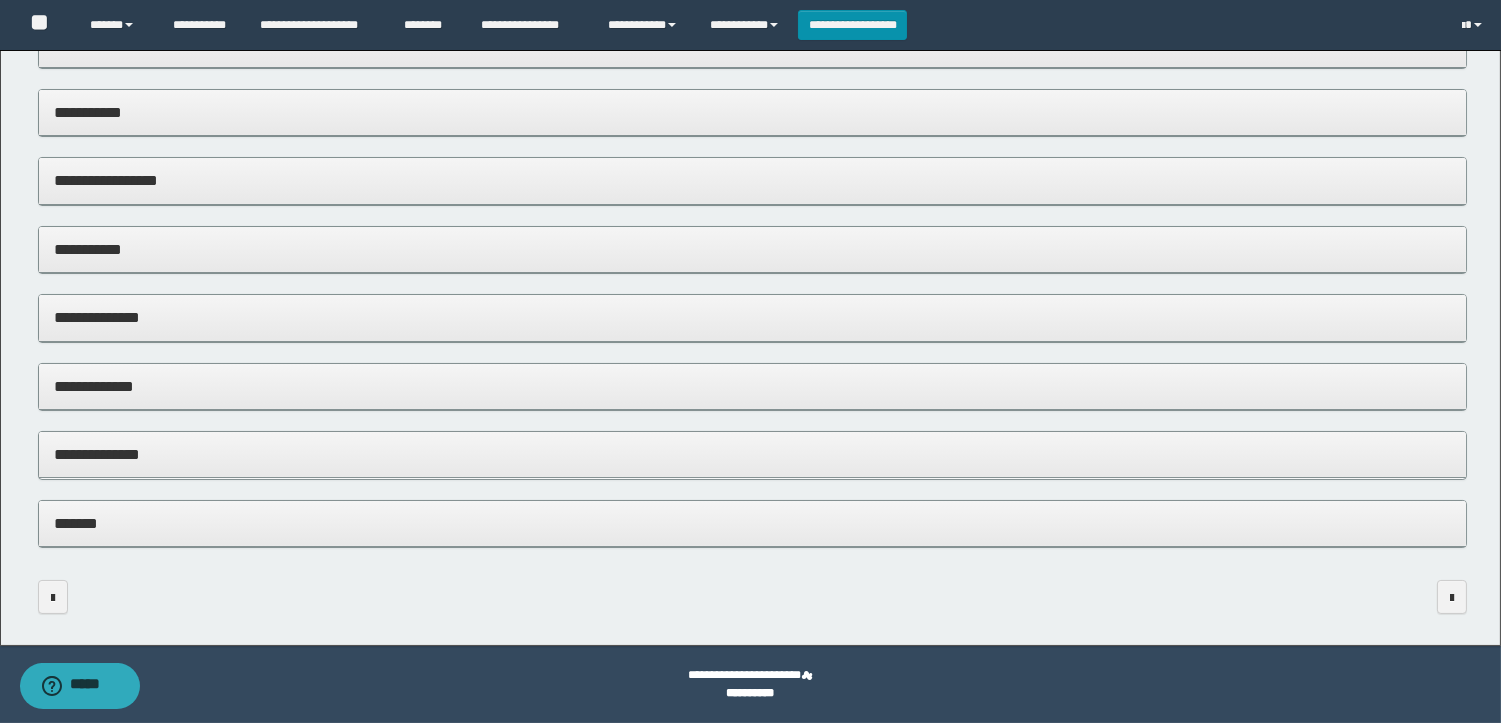 click on "**********" at bounding box center (752, 250) 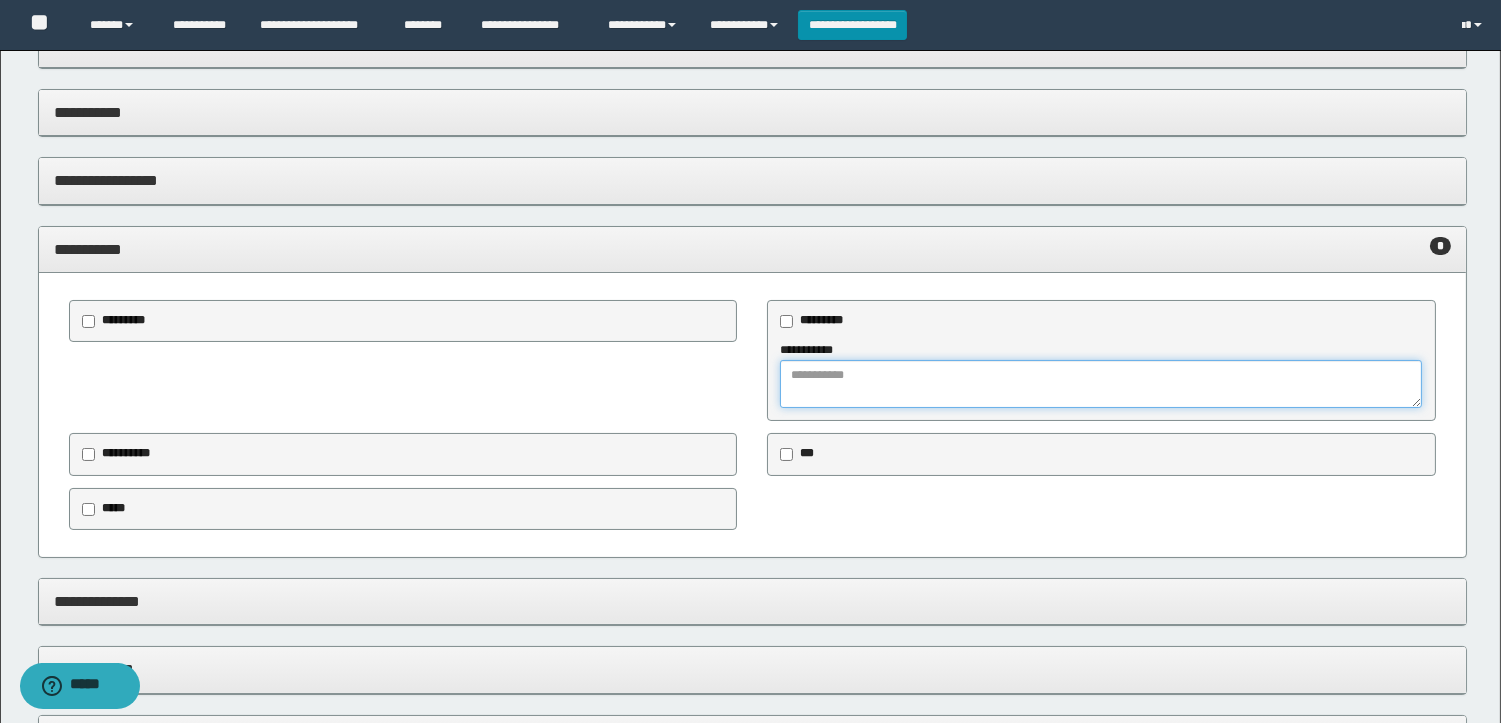 click at bounding box center (1101, 384) 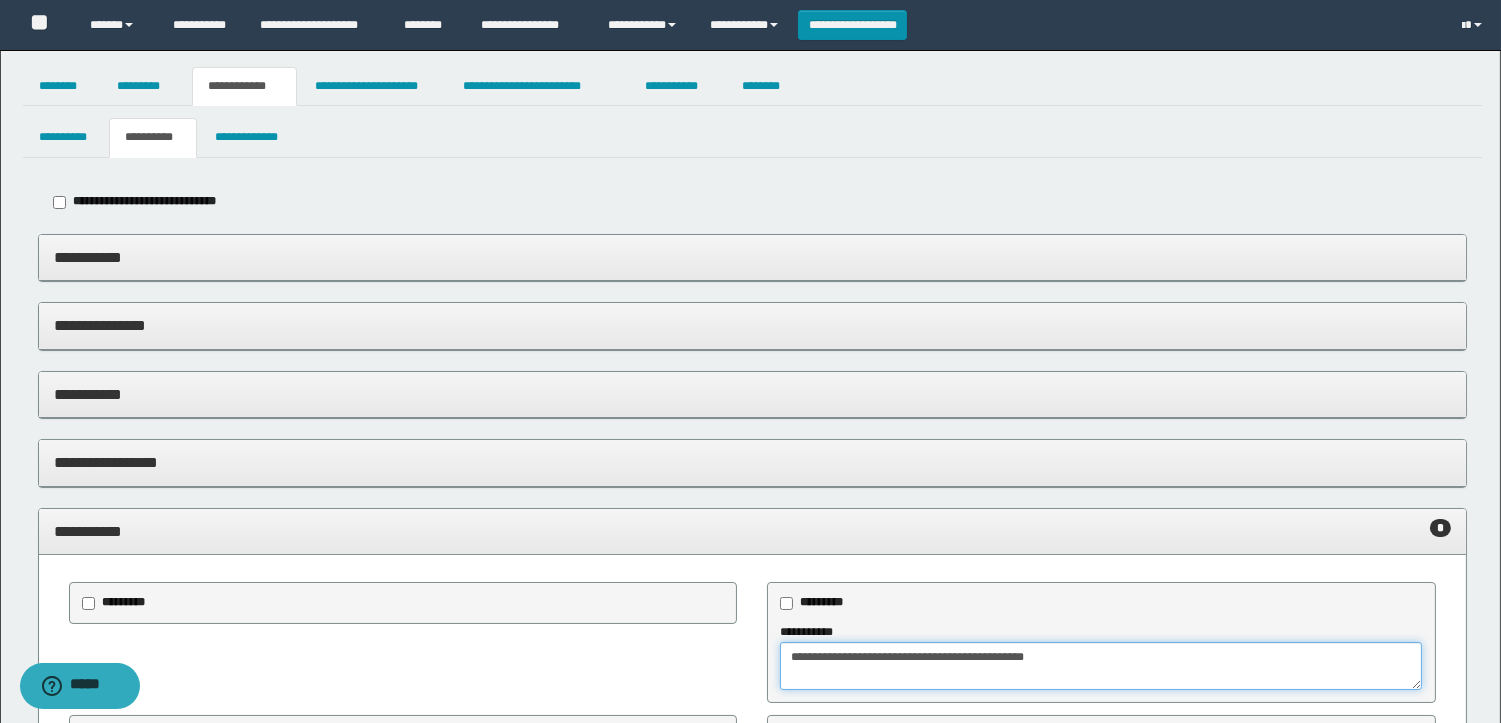 scroll, scrollTop: 0, scrollLeft: 0, axis: both 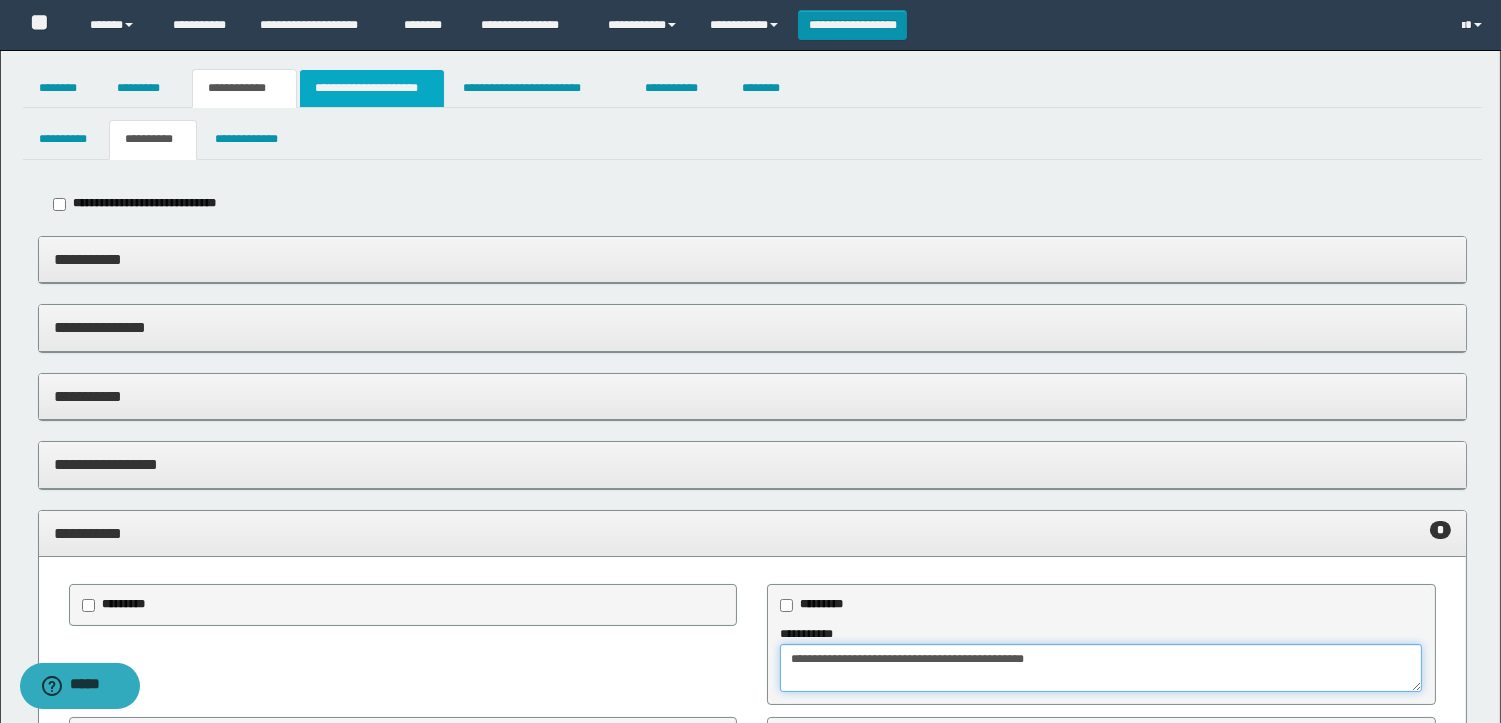 type on "**********" 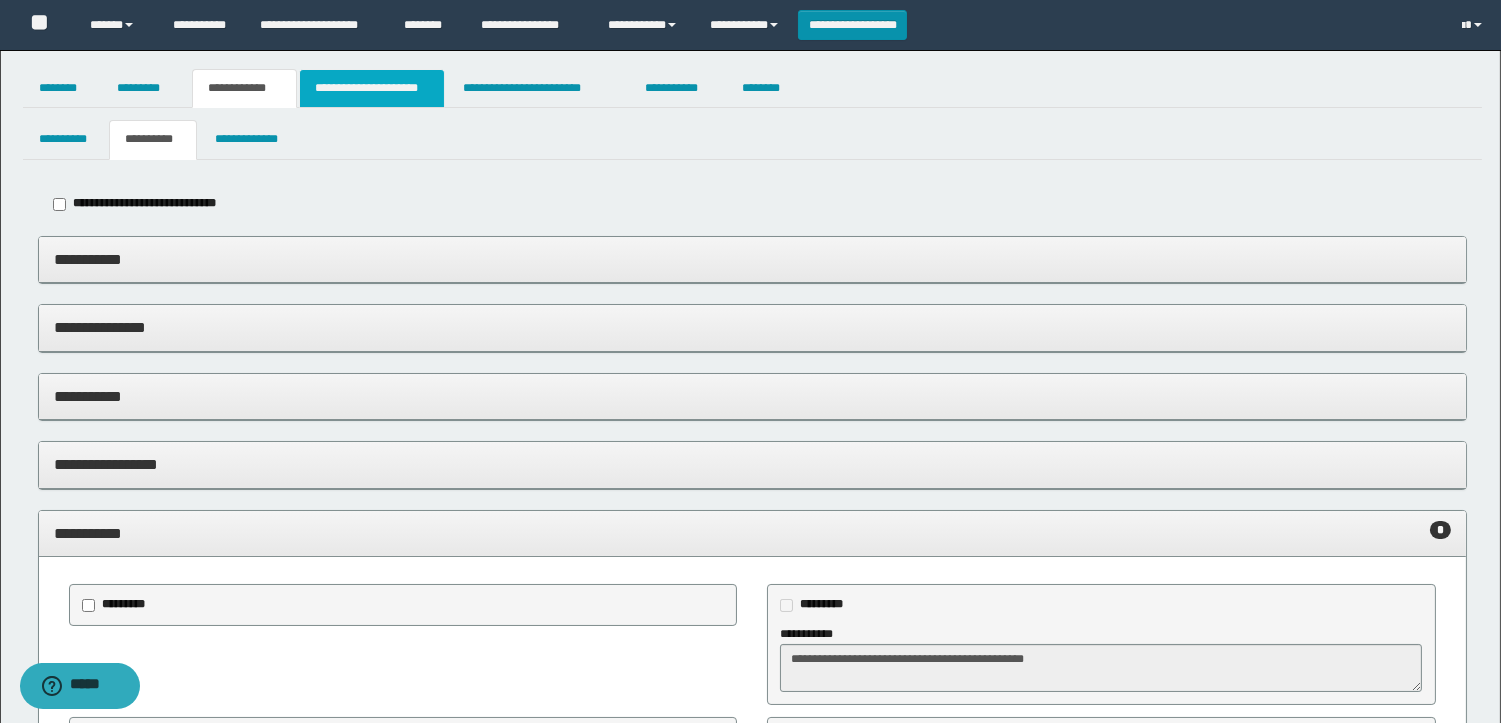click on "**********" at bounding box center [372, 88] 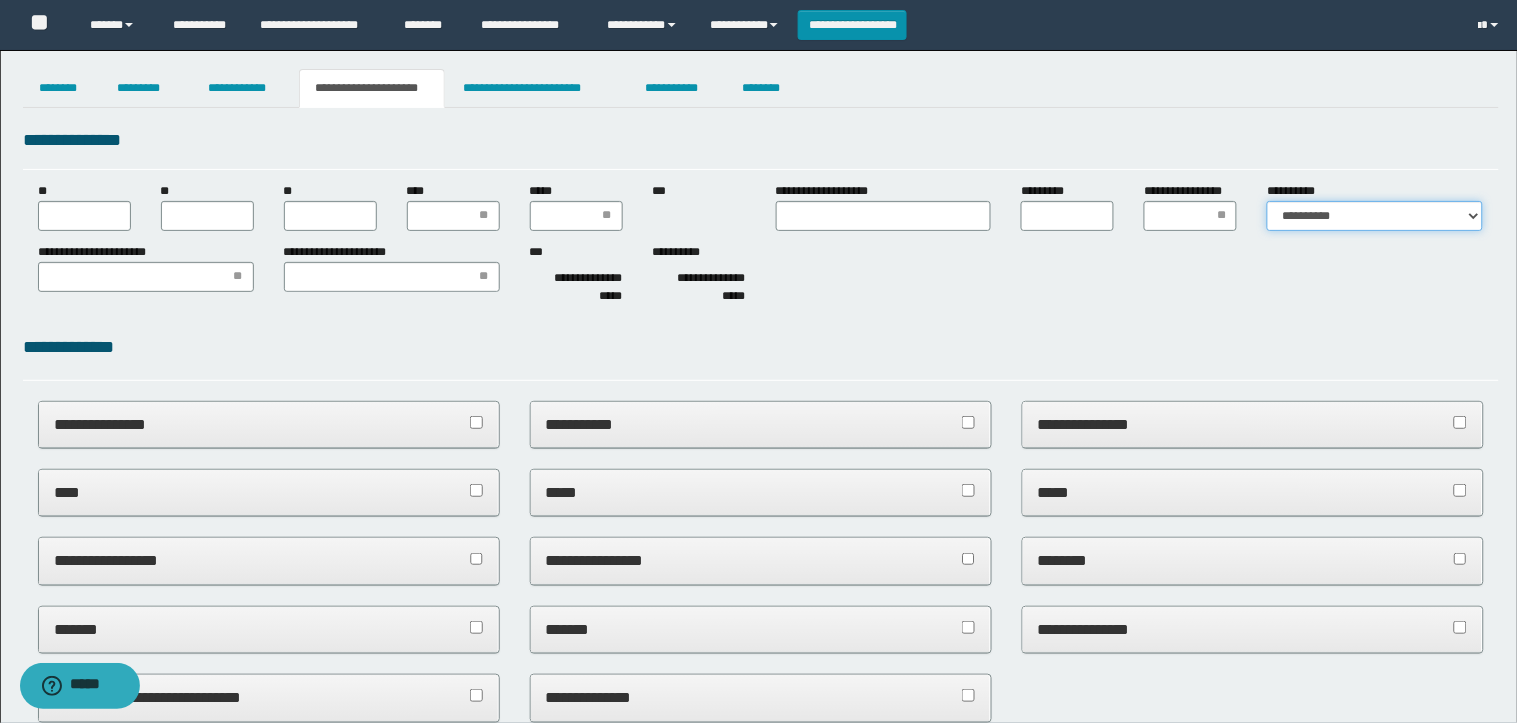 click on "**********" at bounding box center [1375, 216] 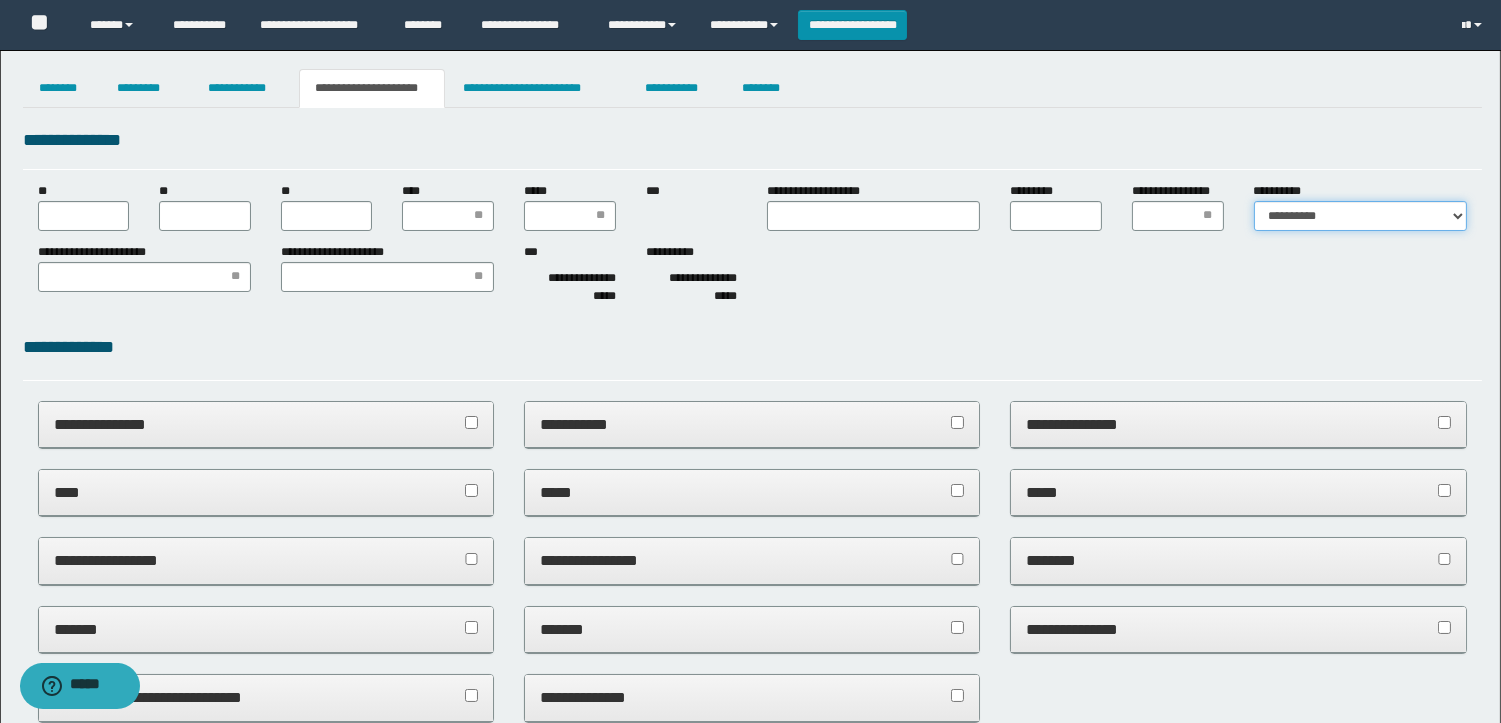scroll, scrollTop: 0, scrollLeft: 0, axis: both 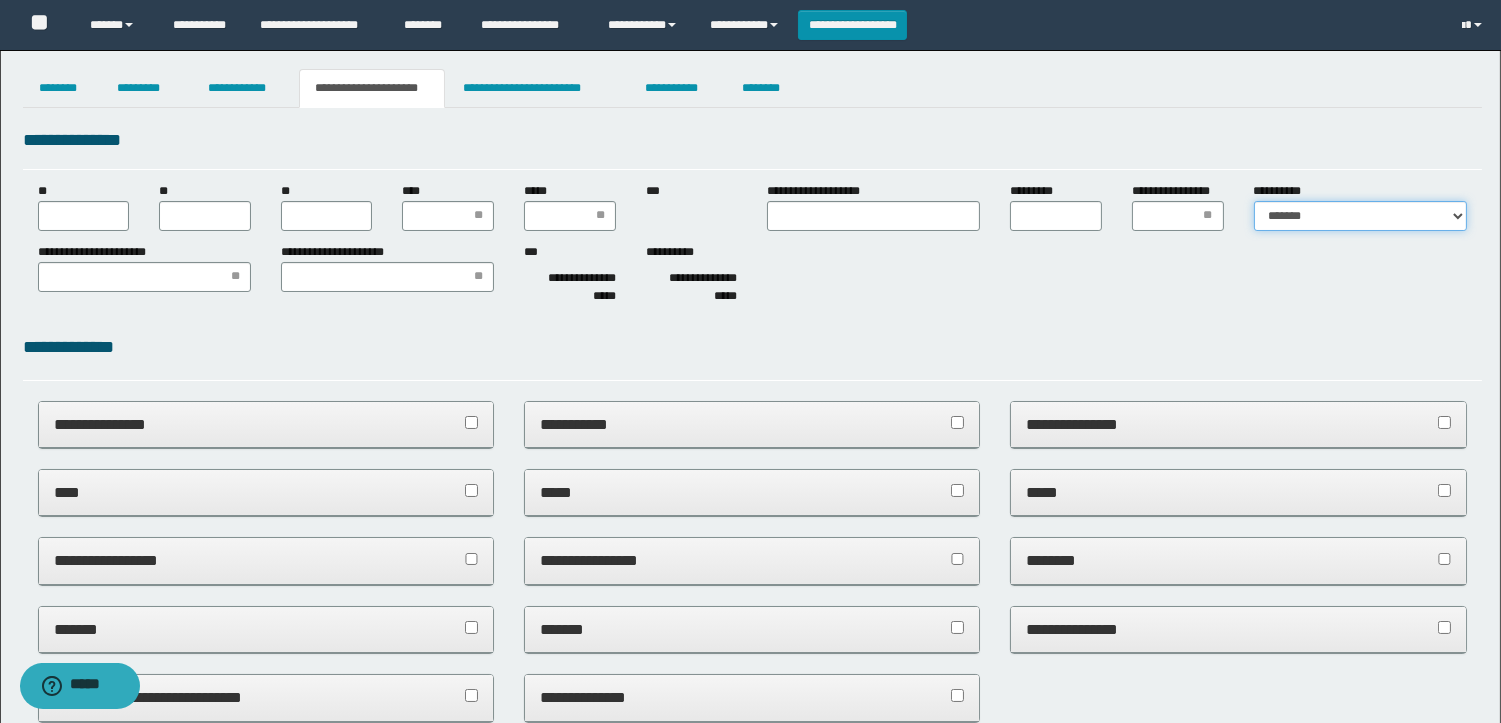 click on "**********" at bounding box center [1360, 216] 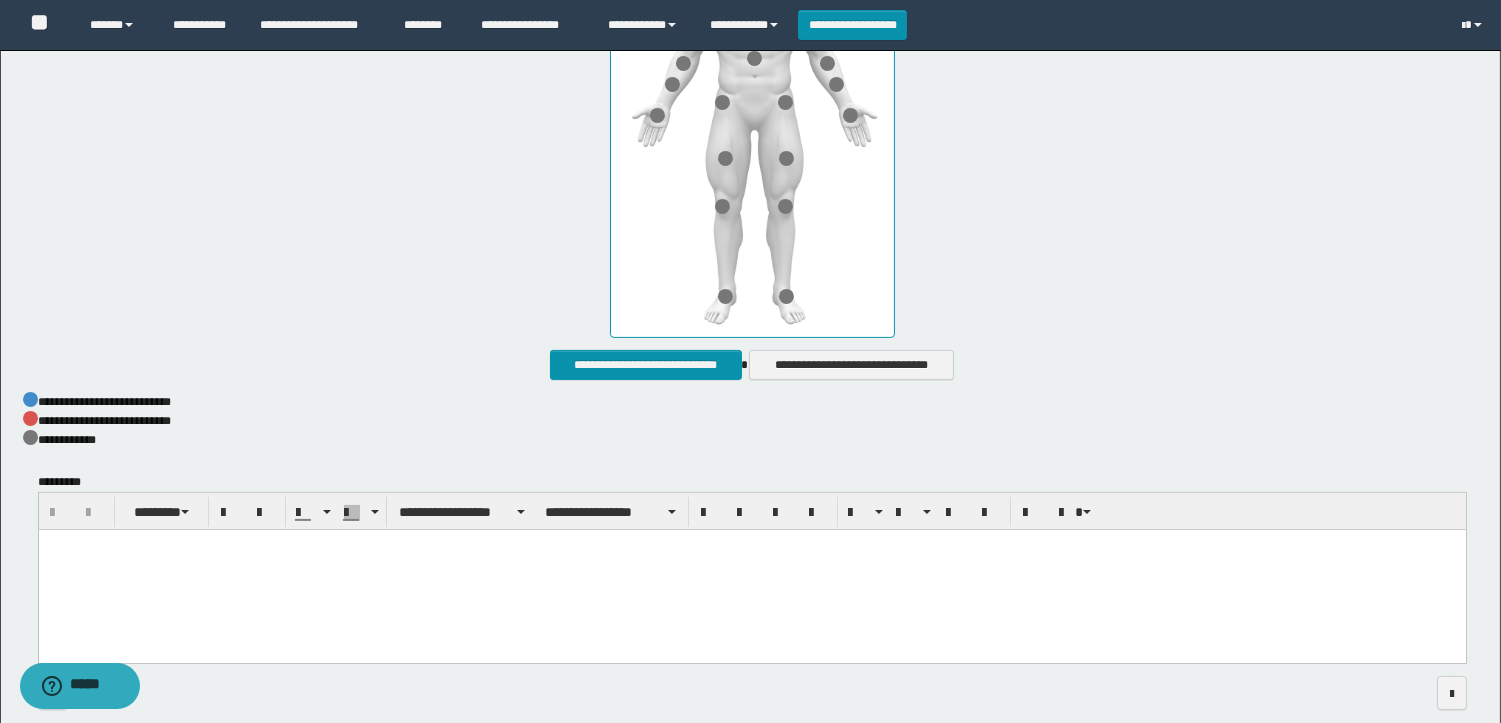 scroll, scrollTop: 1000, scrollLeft: 0, axis: vertical 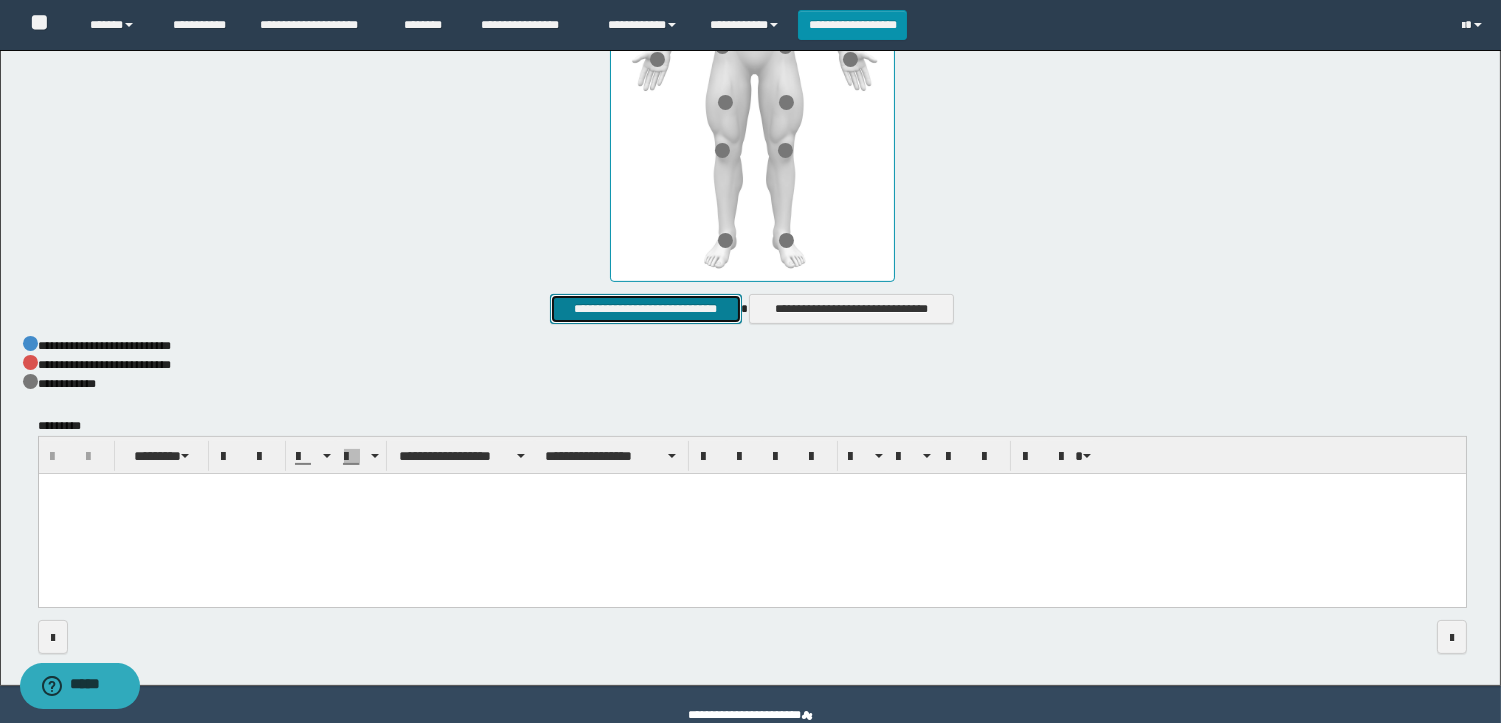 click on "**********" at bounding box center [645, 309] 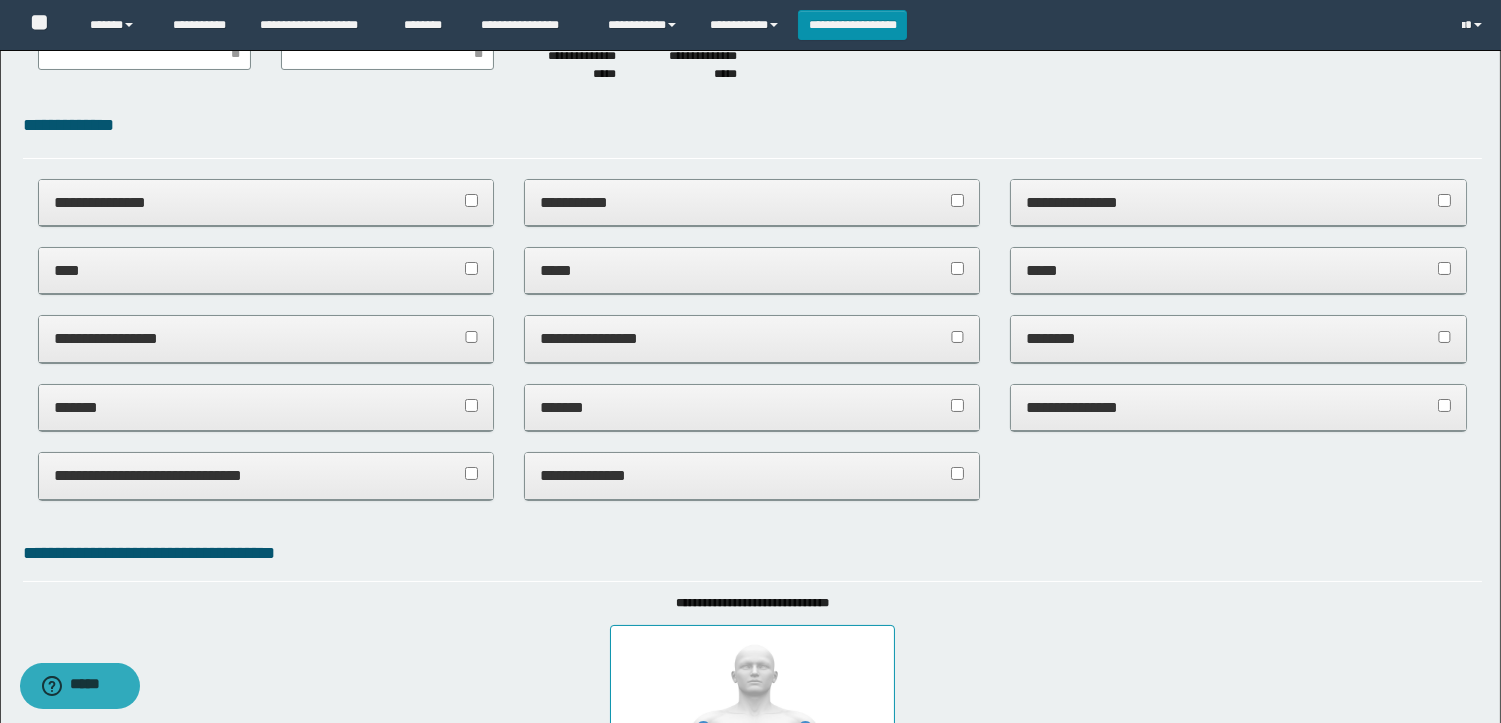 scroll, scrollTop: 0, scrollLeft: 0, axis: both 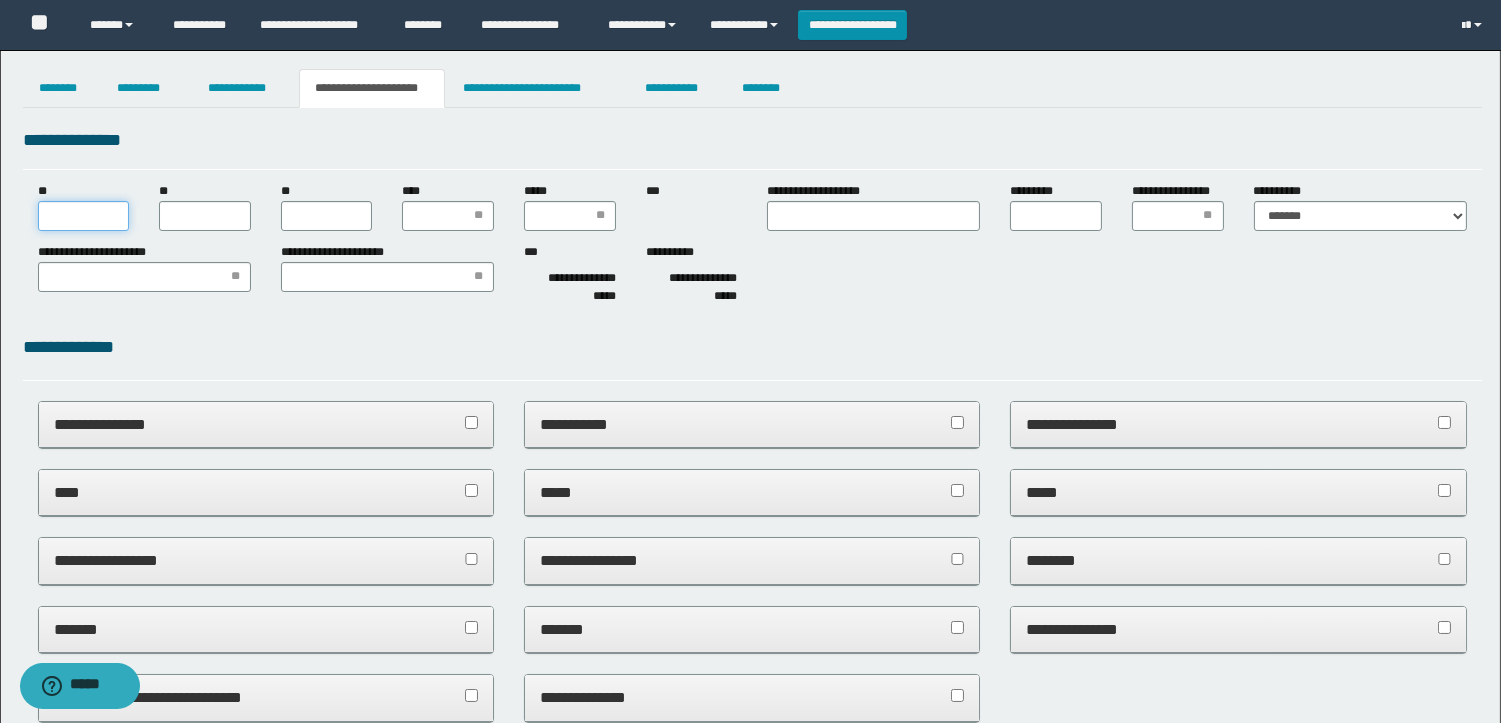 click on "**" at bounding box center (84, 216) 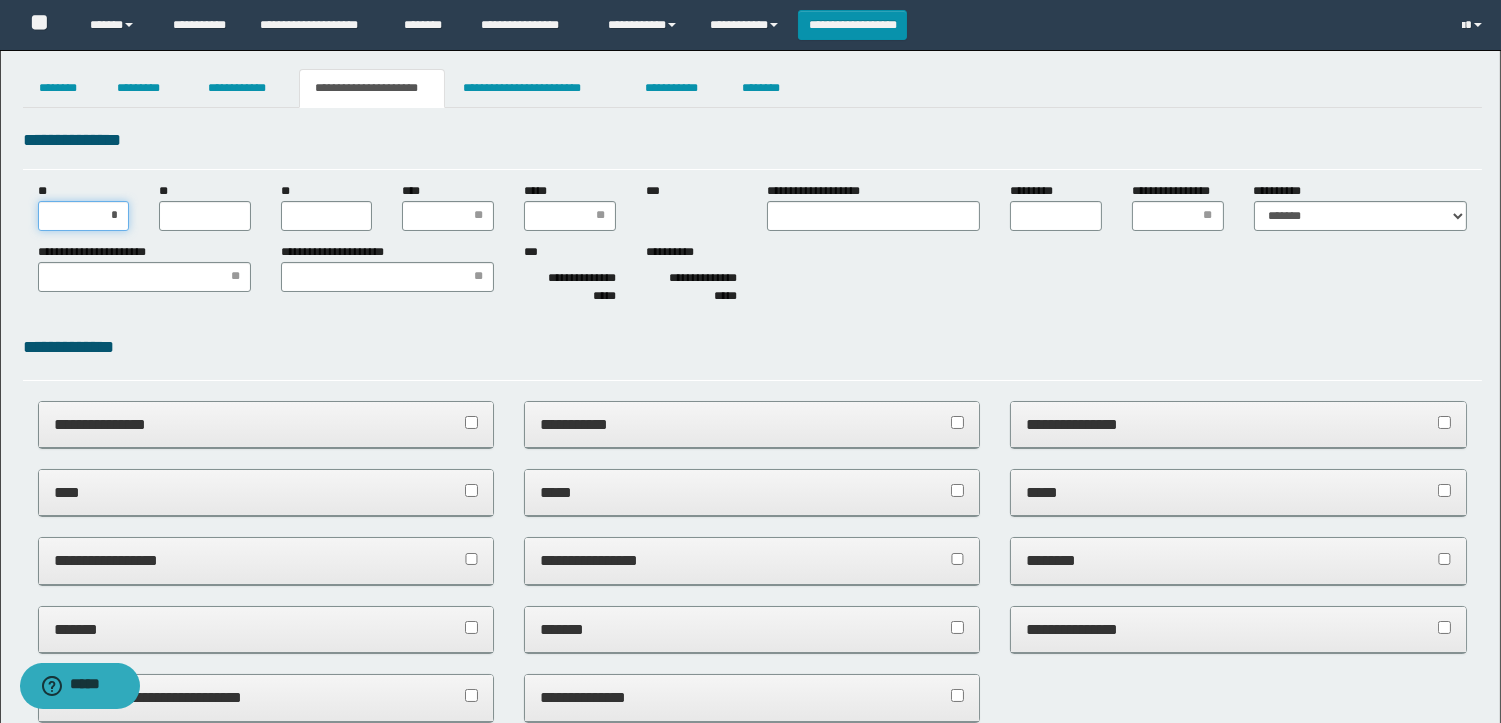 type on "**" 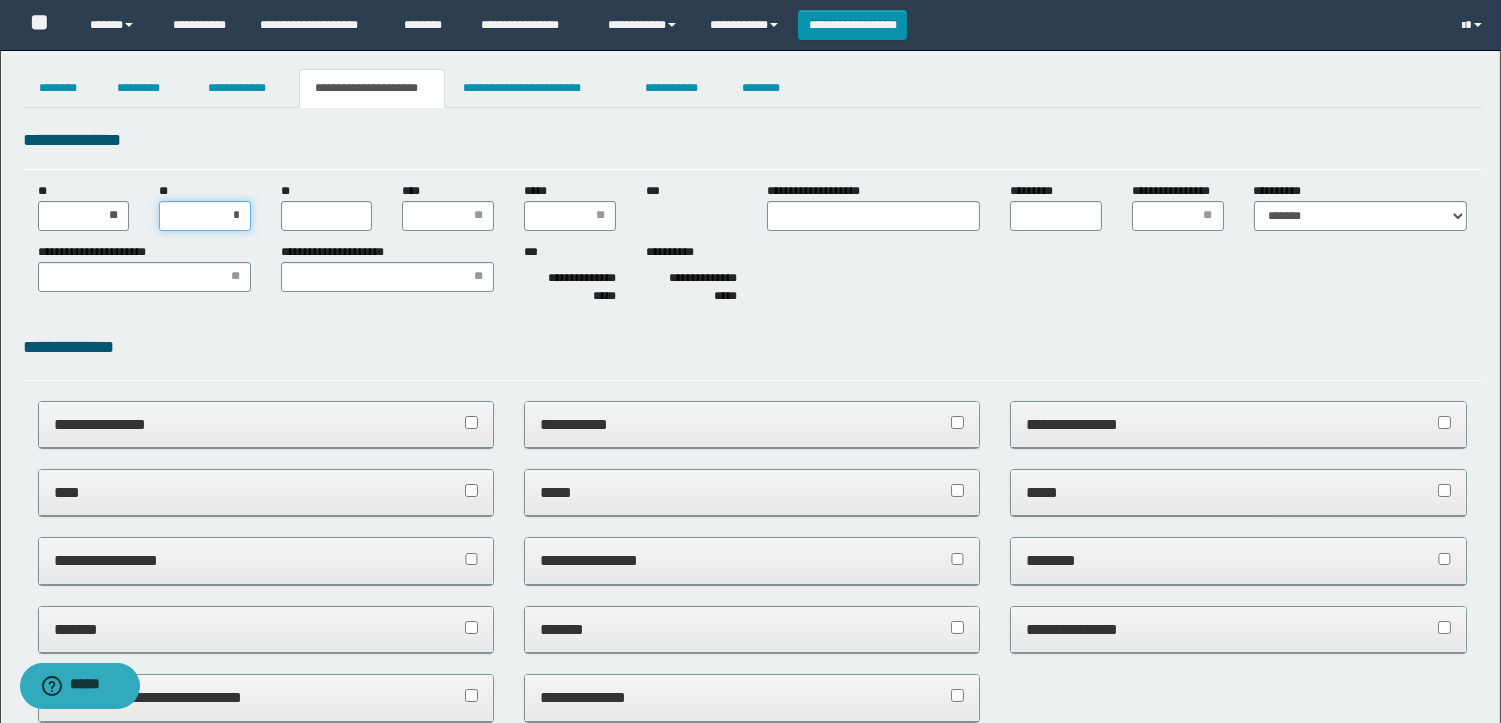 type on "**" 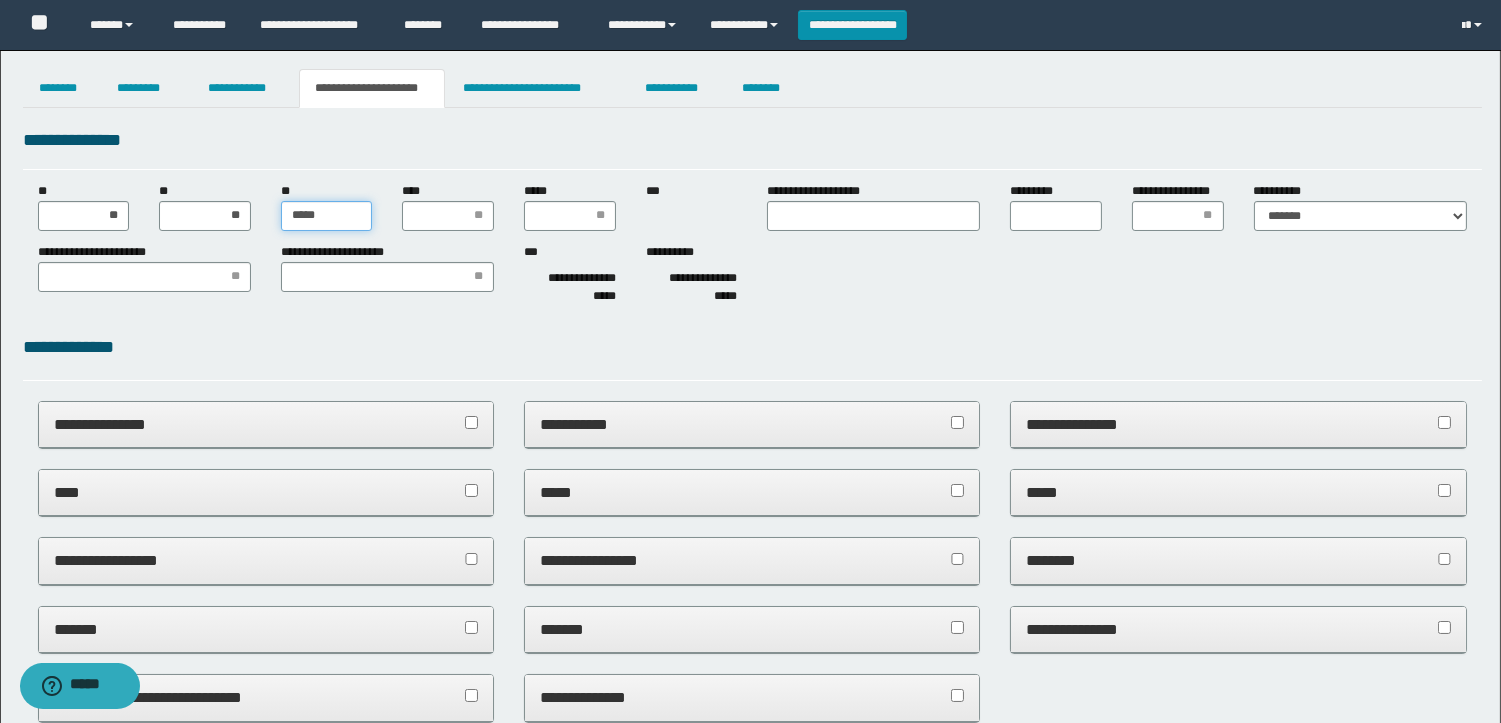 type on "******" 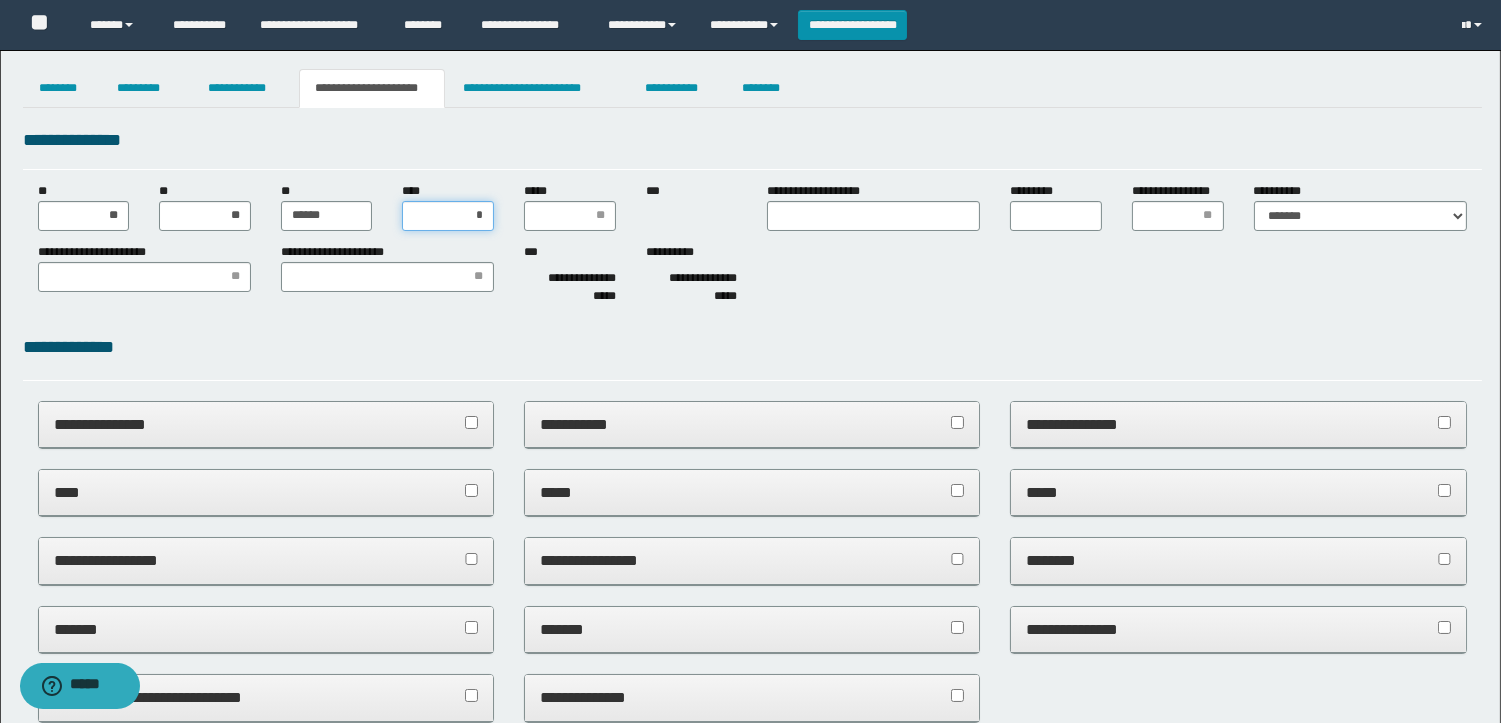 type on "**" 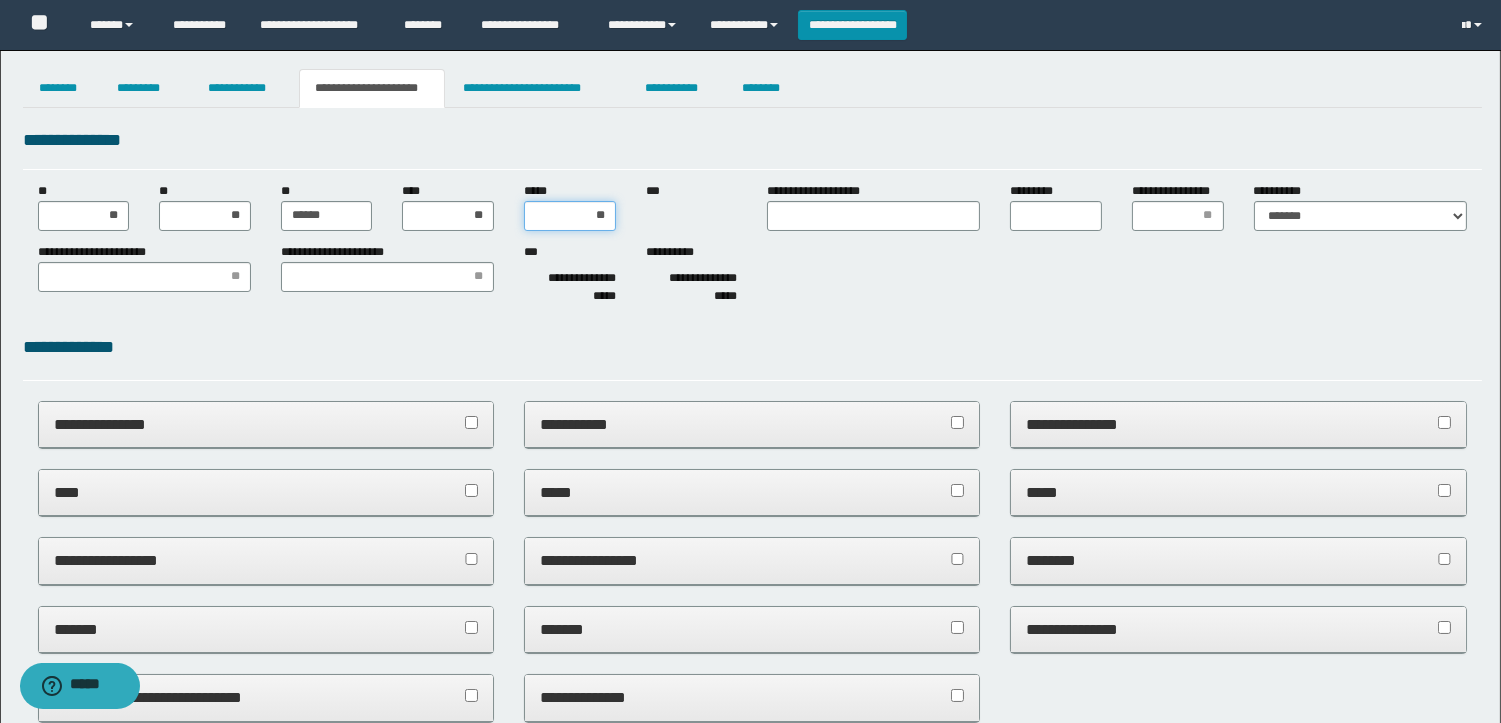type on "***" 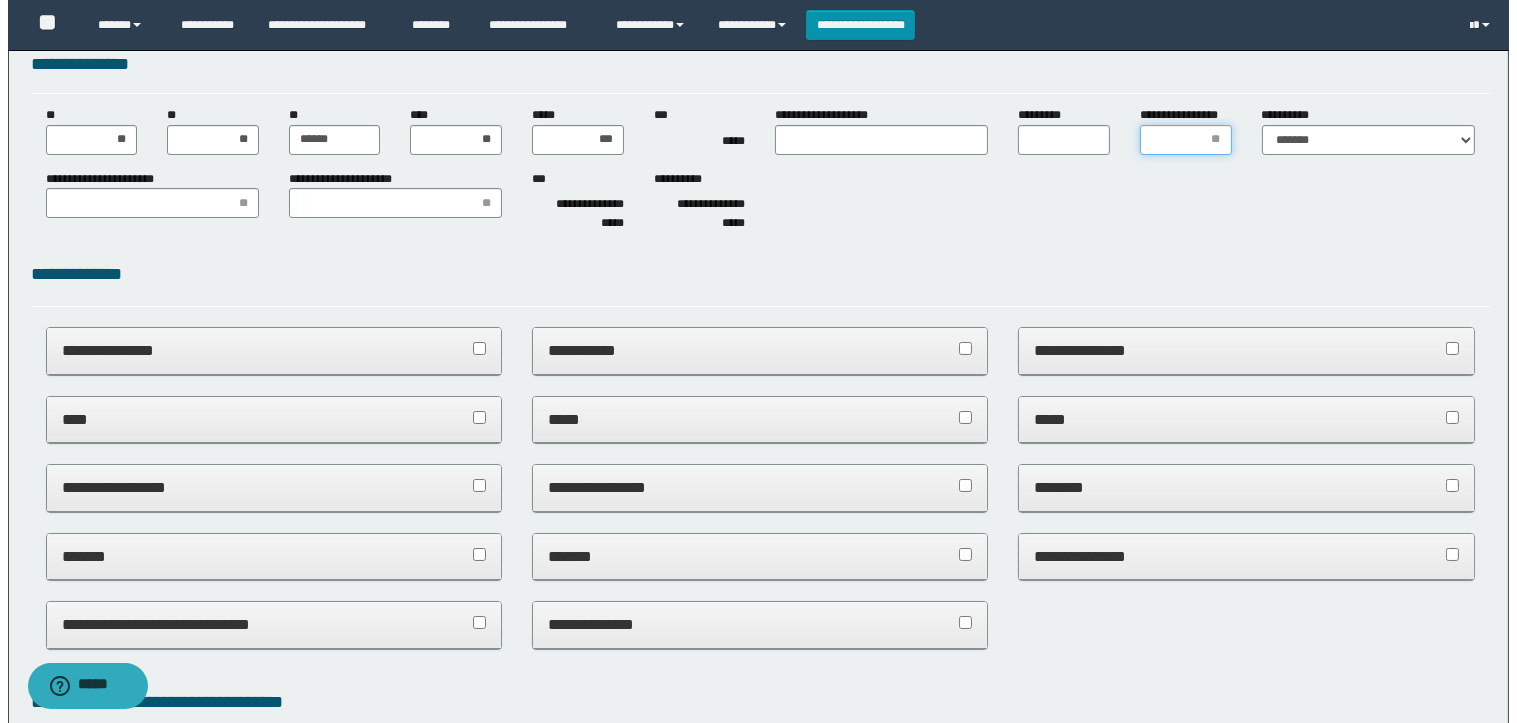 scroll, scrollTop: 0, scrollLeft: 0, axis: both 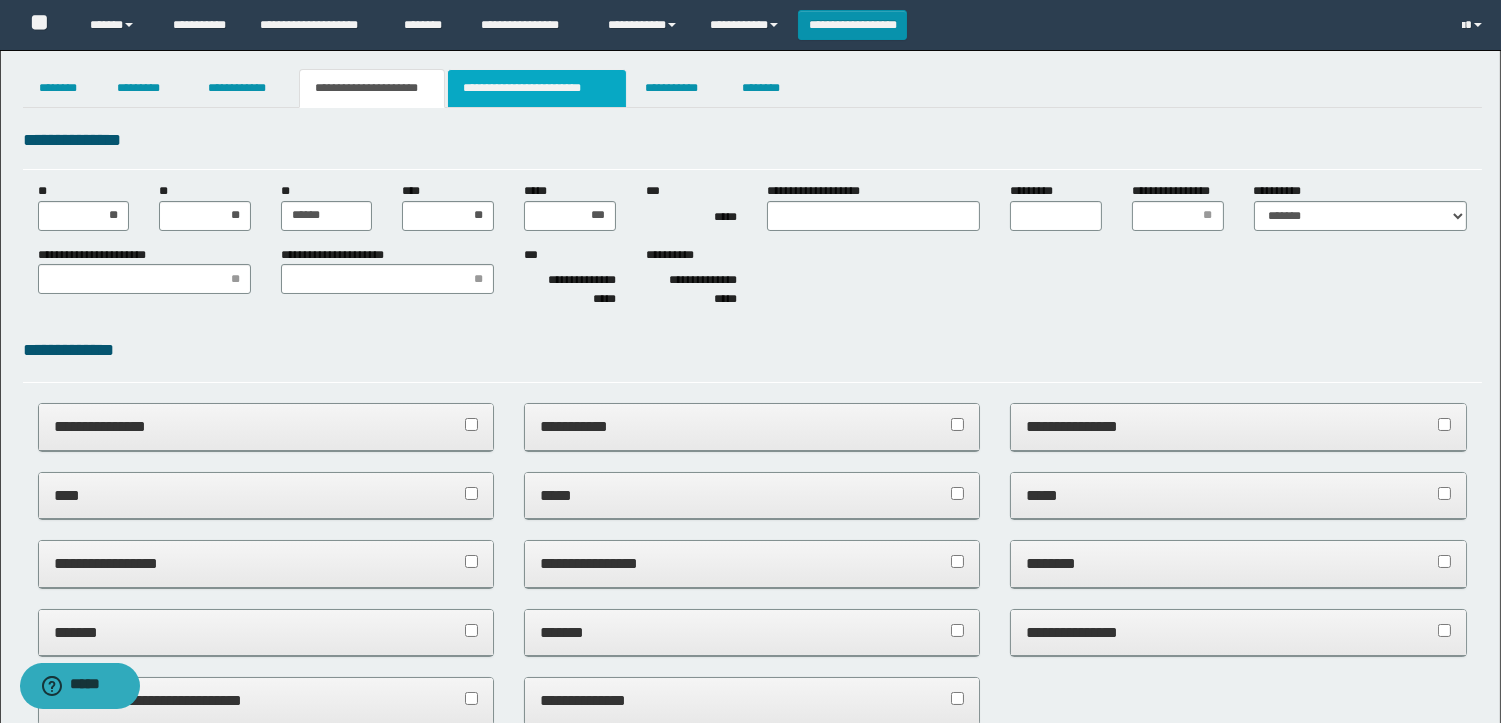 click on "**********" at bounding box center [537, 88] 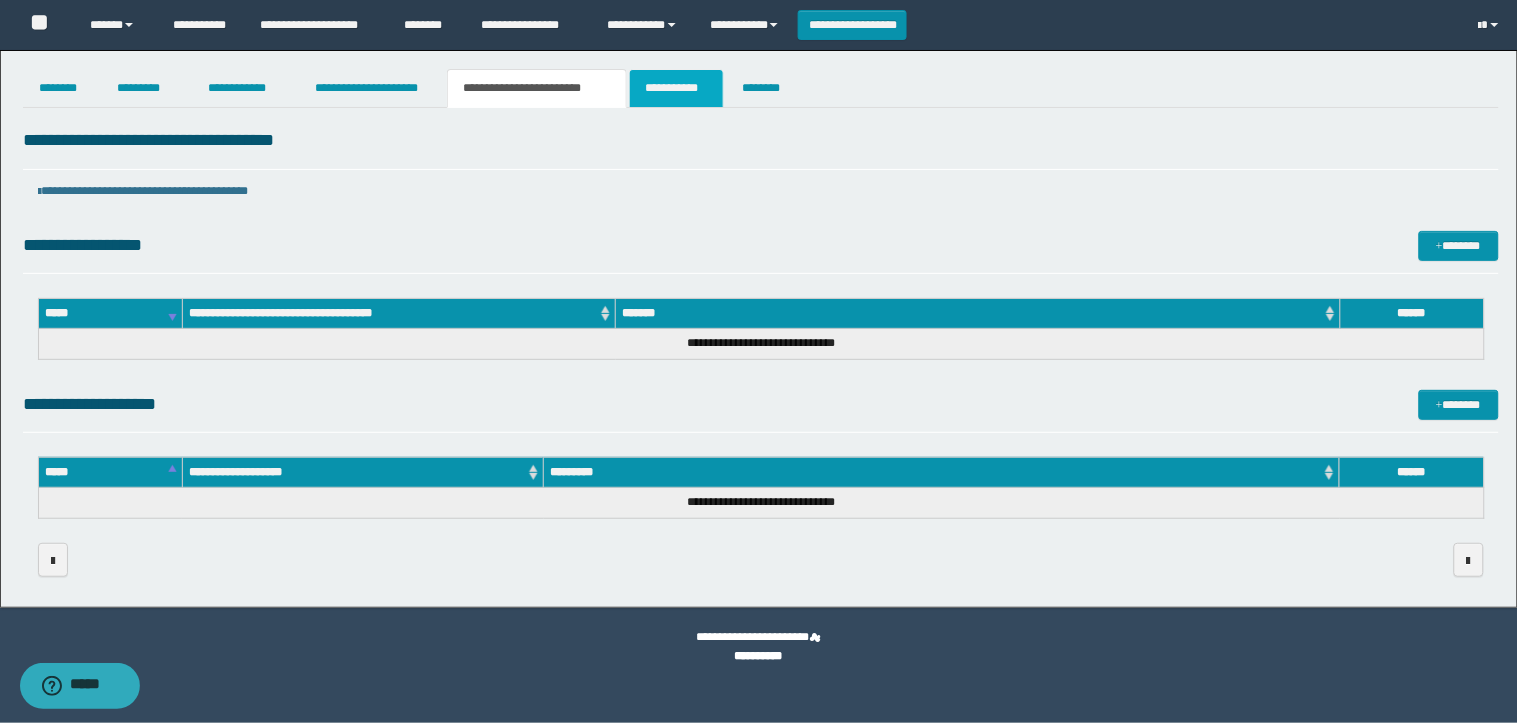 click on "**********" at bounding box center [676, 88] 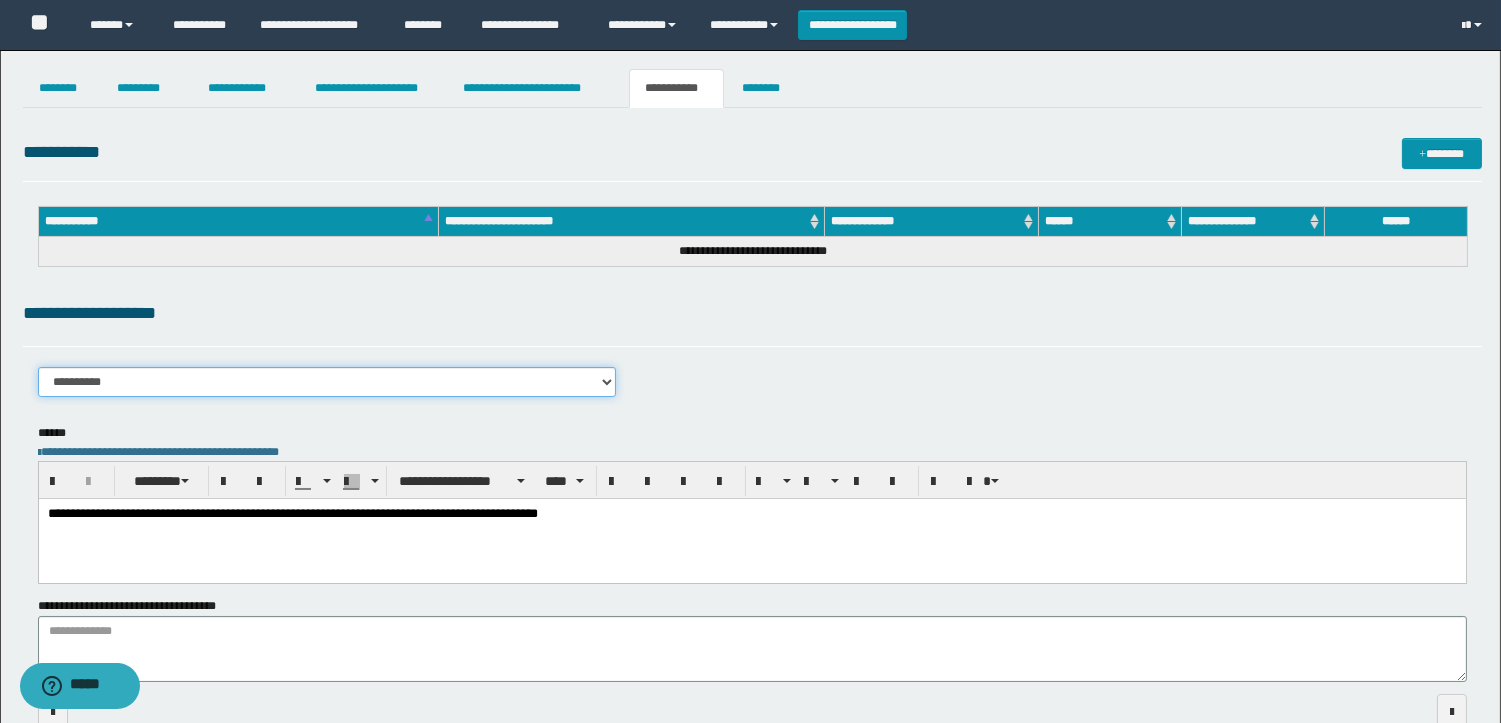click on "**********" at bounding box center (327, 382) 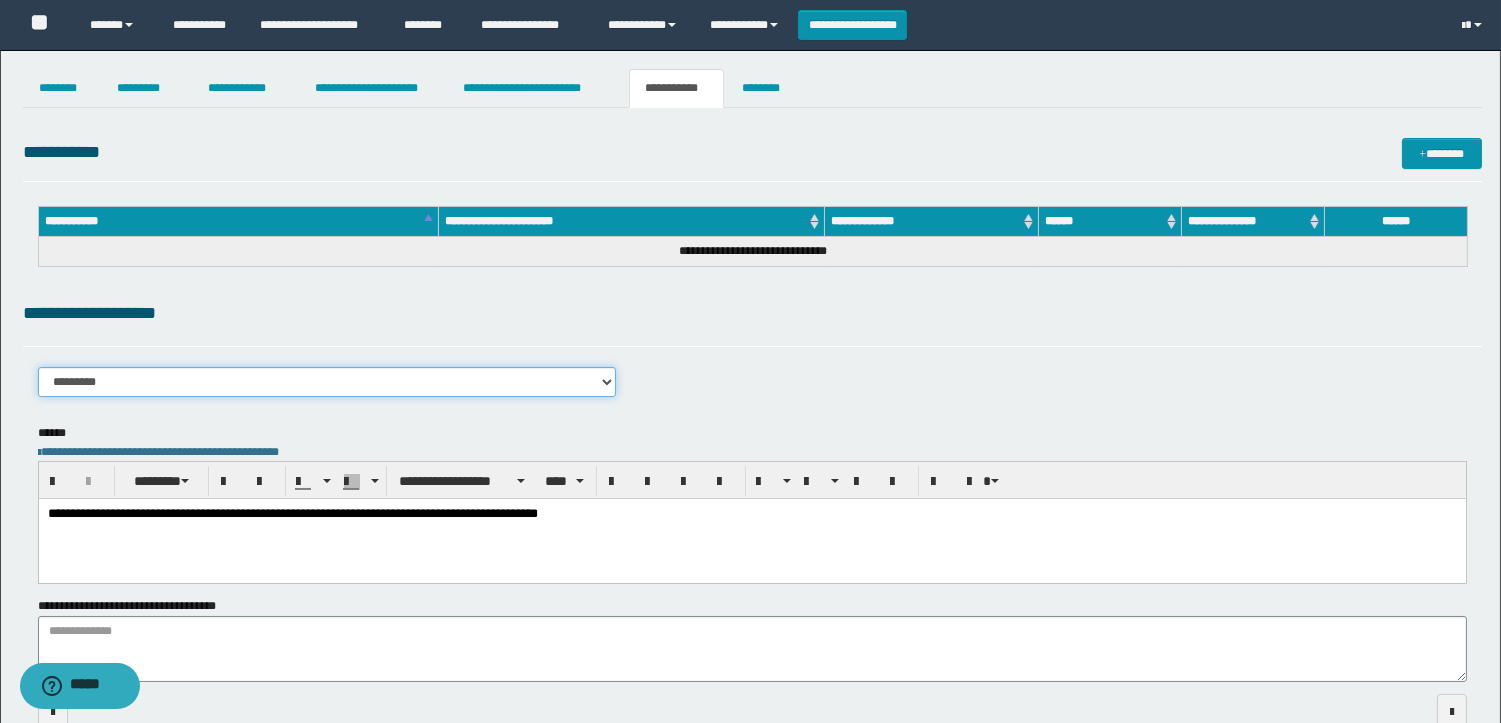click on "**********" at bounding box center [327, 382] 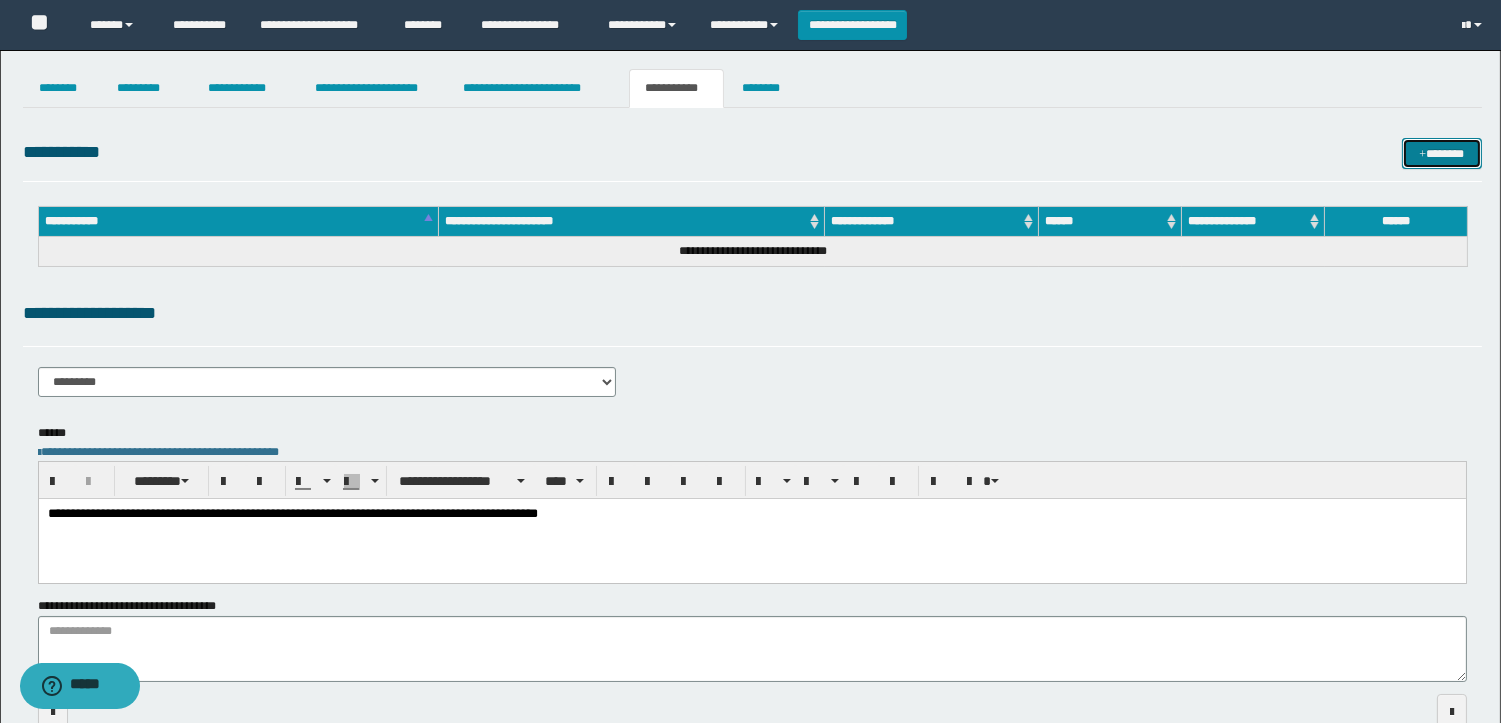 click on "*******" at bounding box center (1442, 153) 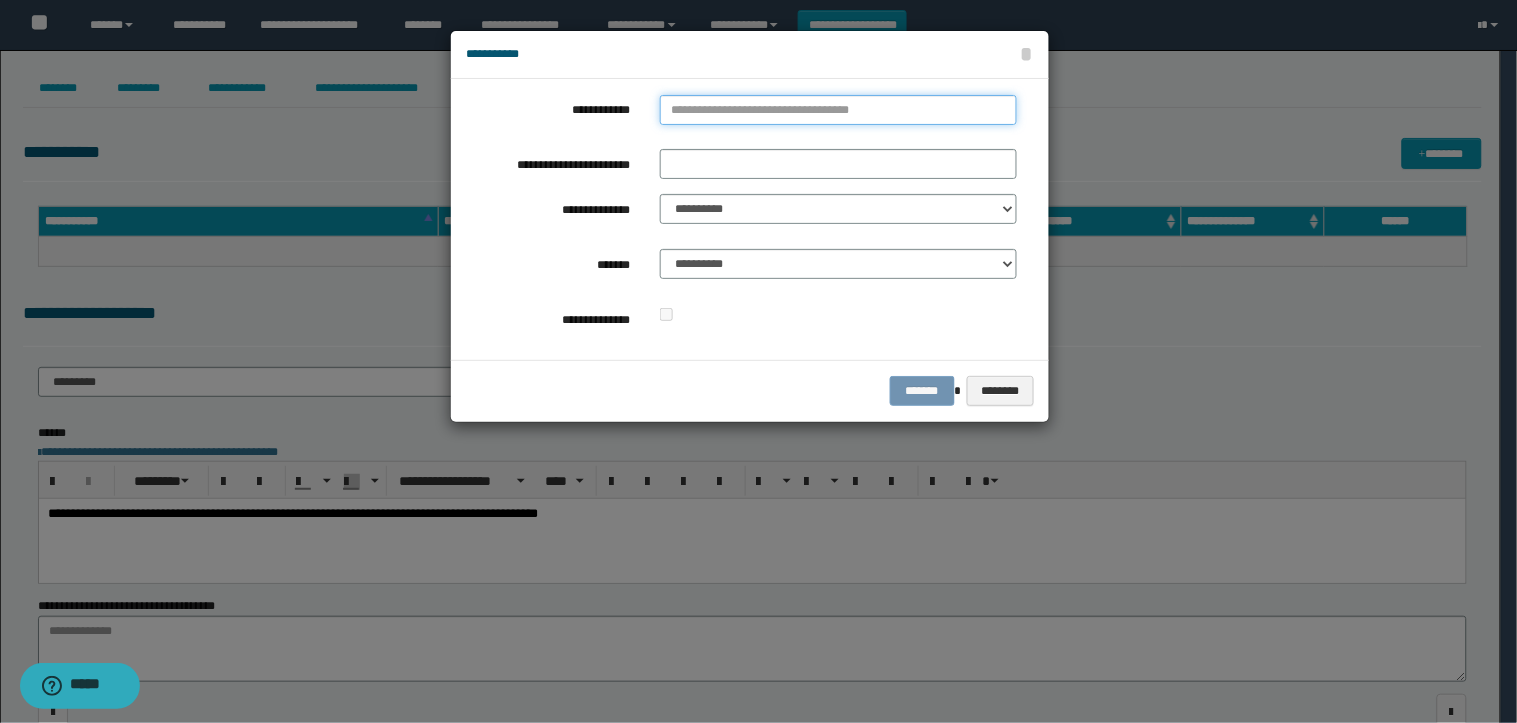 click on "**********" at bounding box center (838, 110) 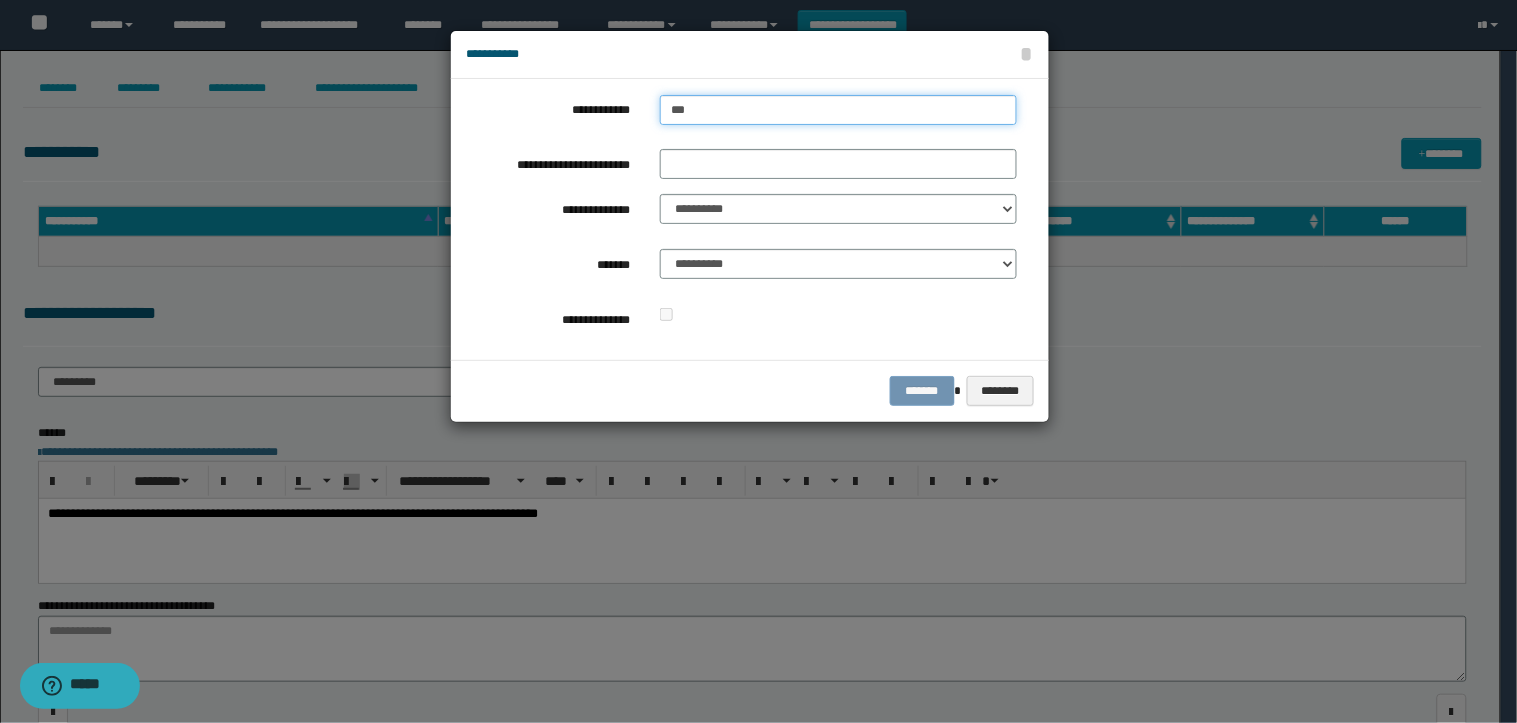 type on "****" 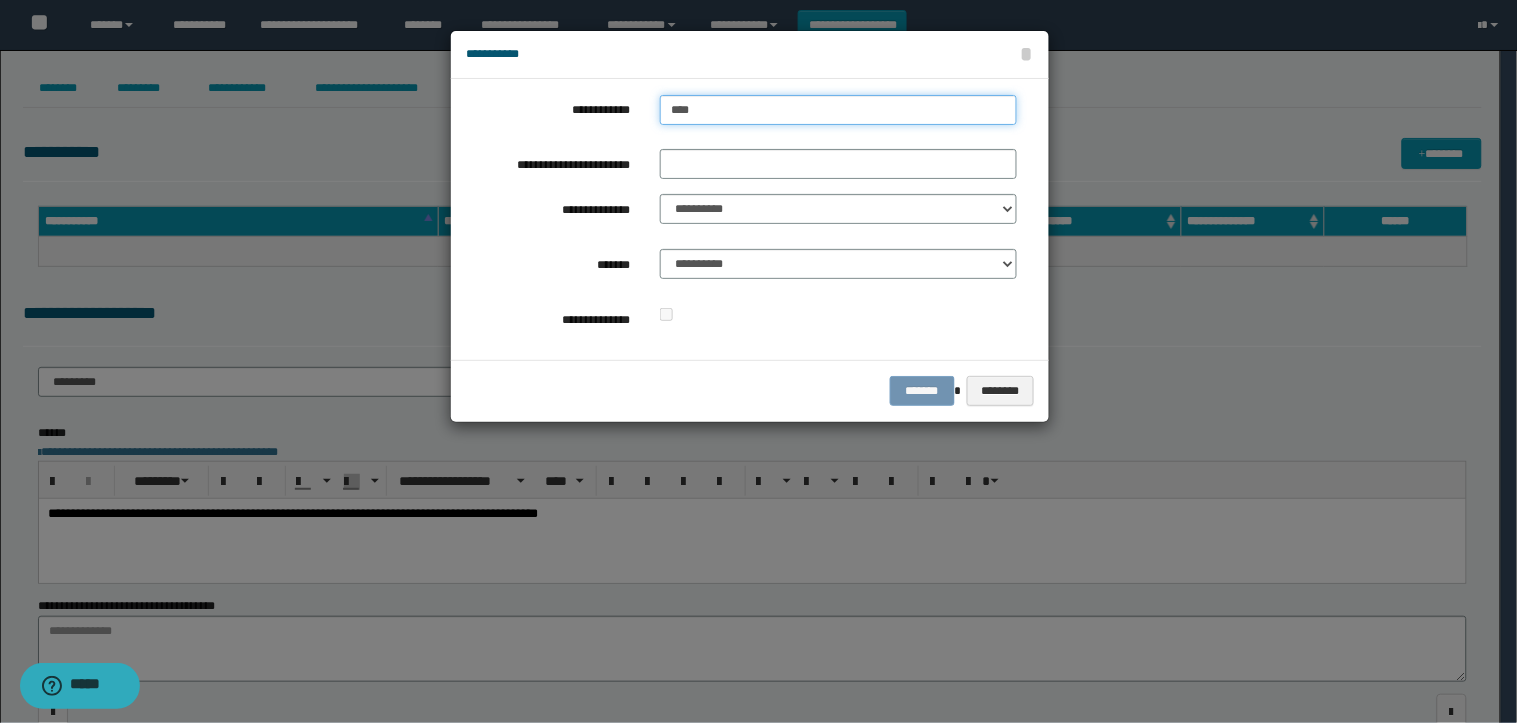 type on "****" 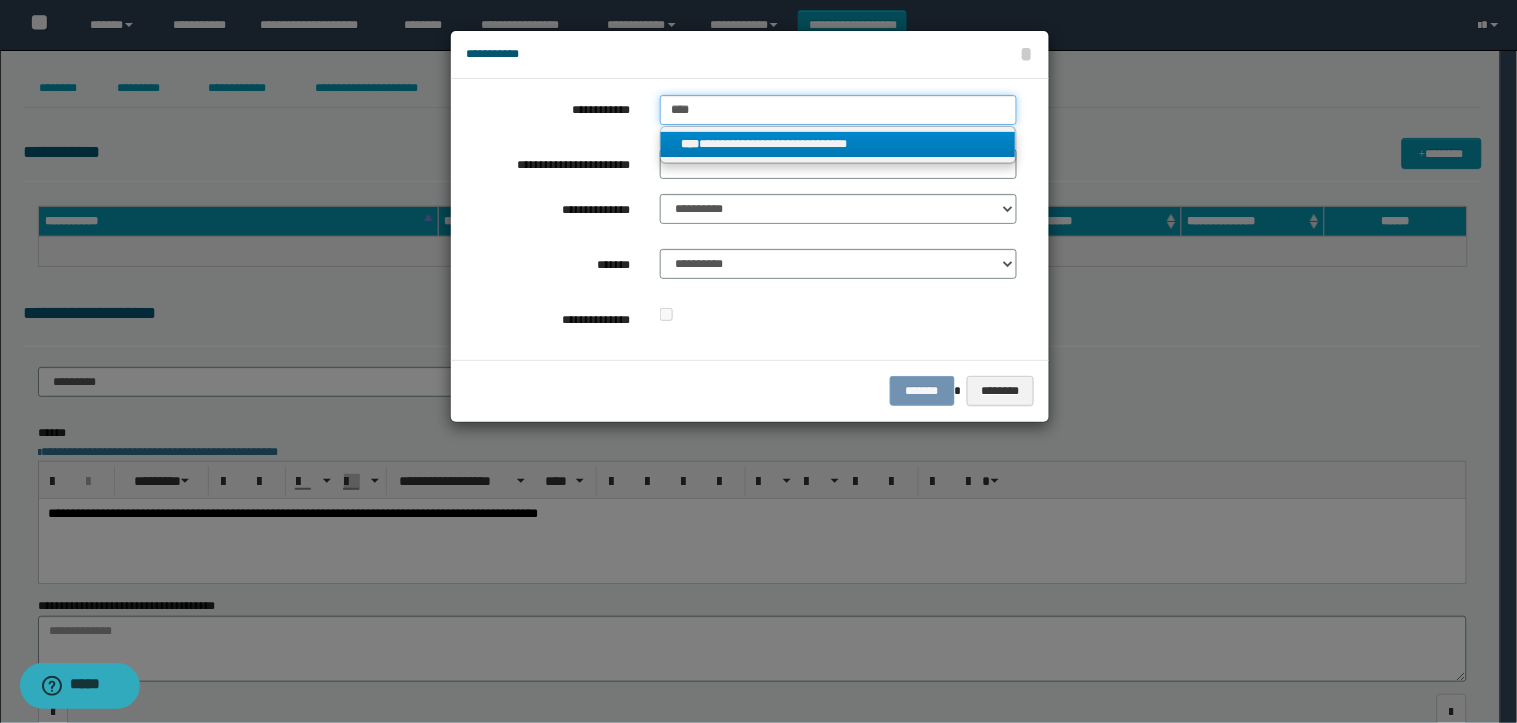 type on "****" 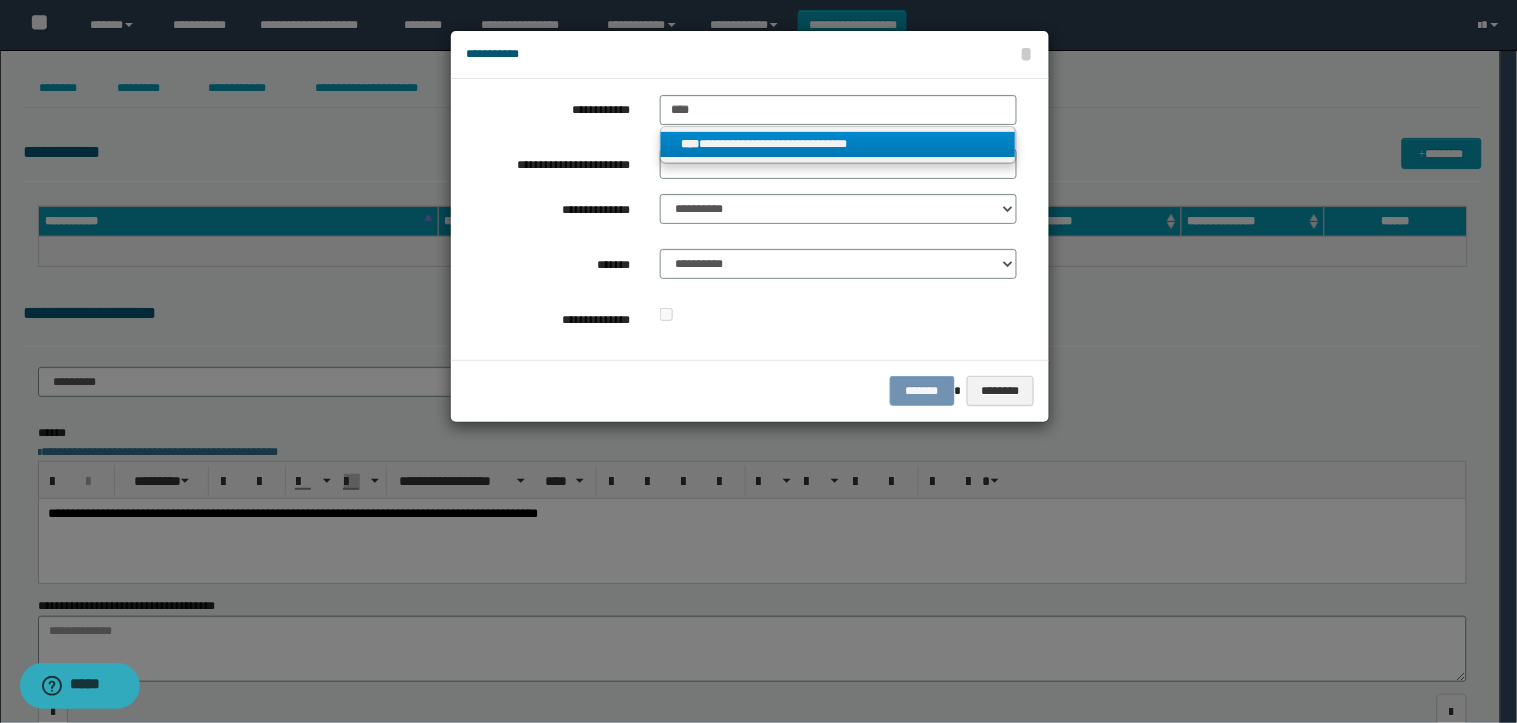 click on "**********" at bounding box center (838, 144) 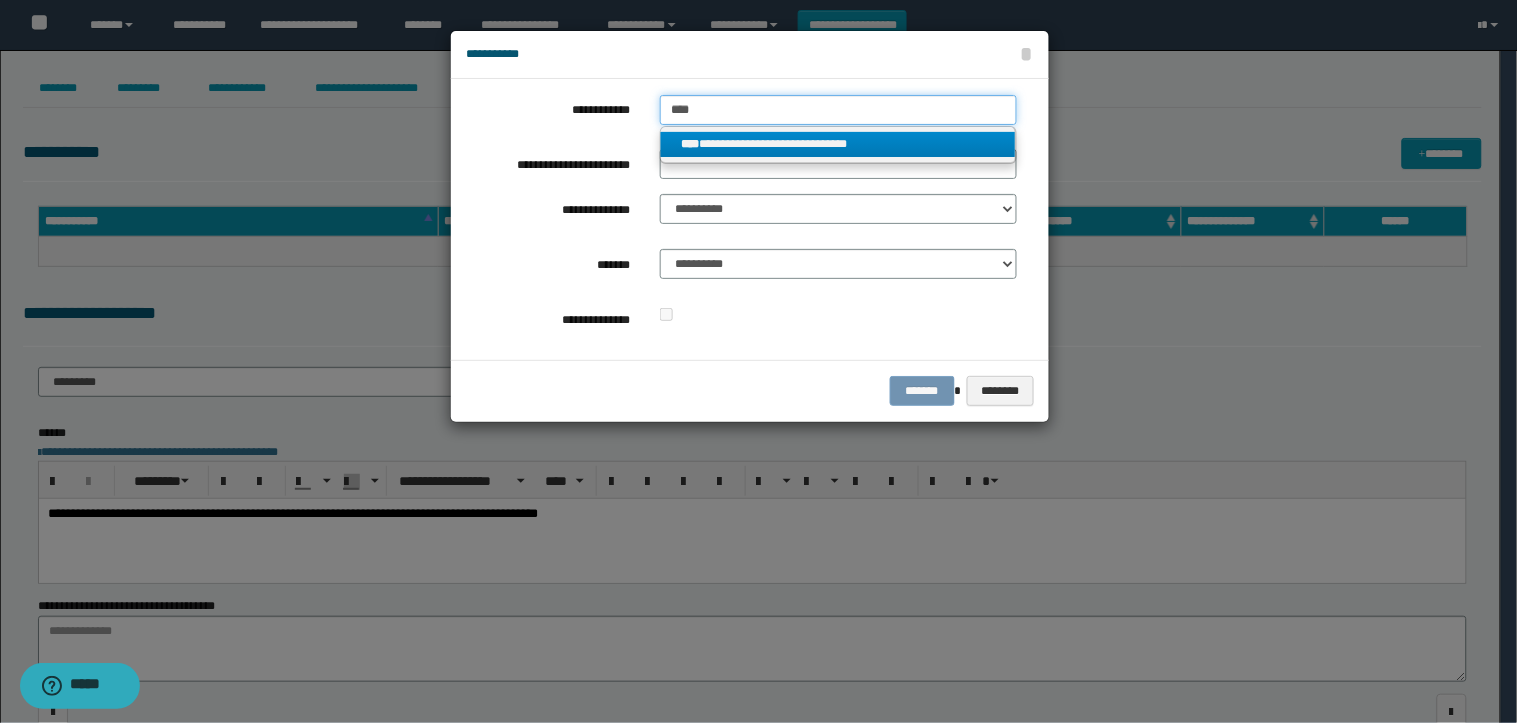 type 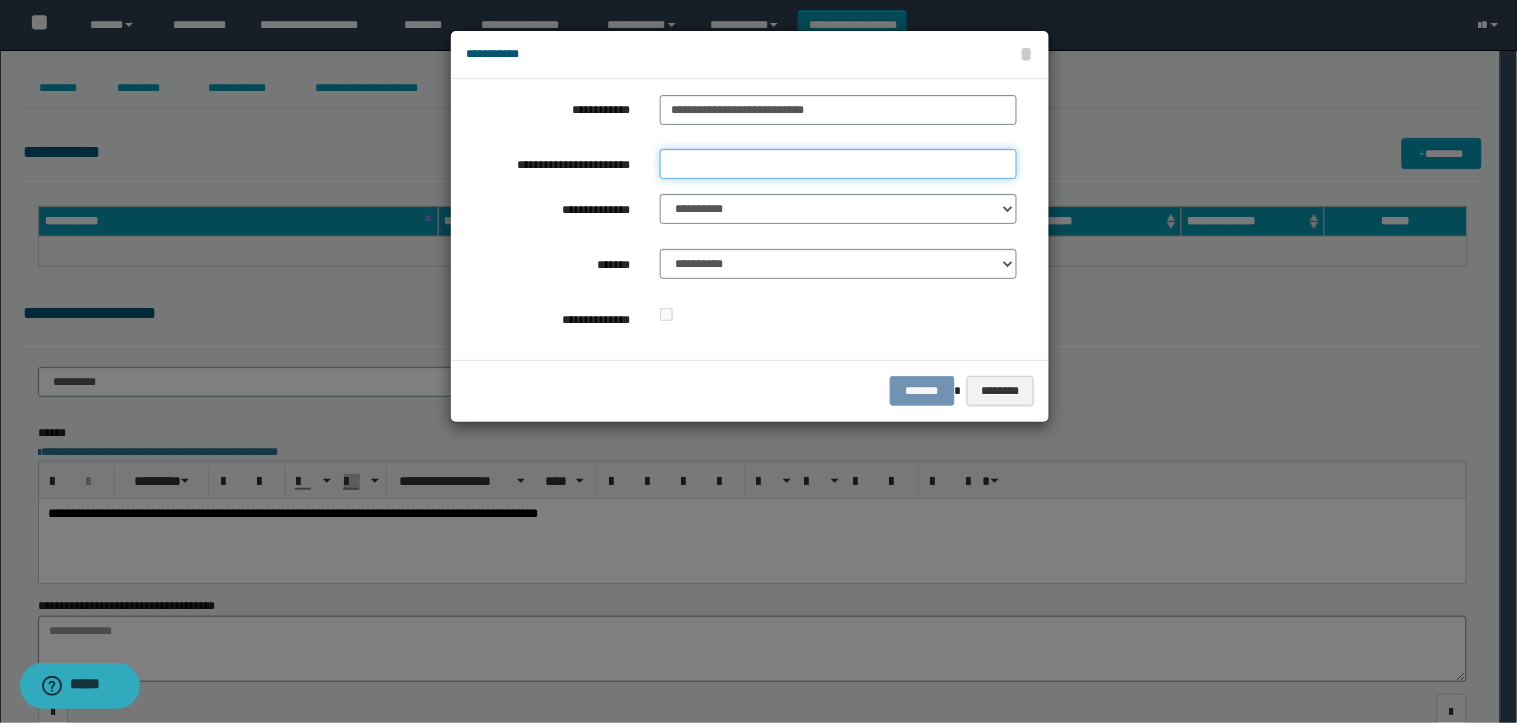 click on "**********" at bounding box center [838, 164] 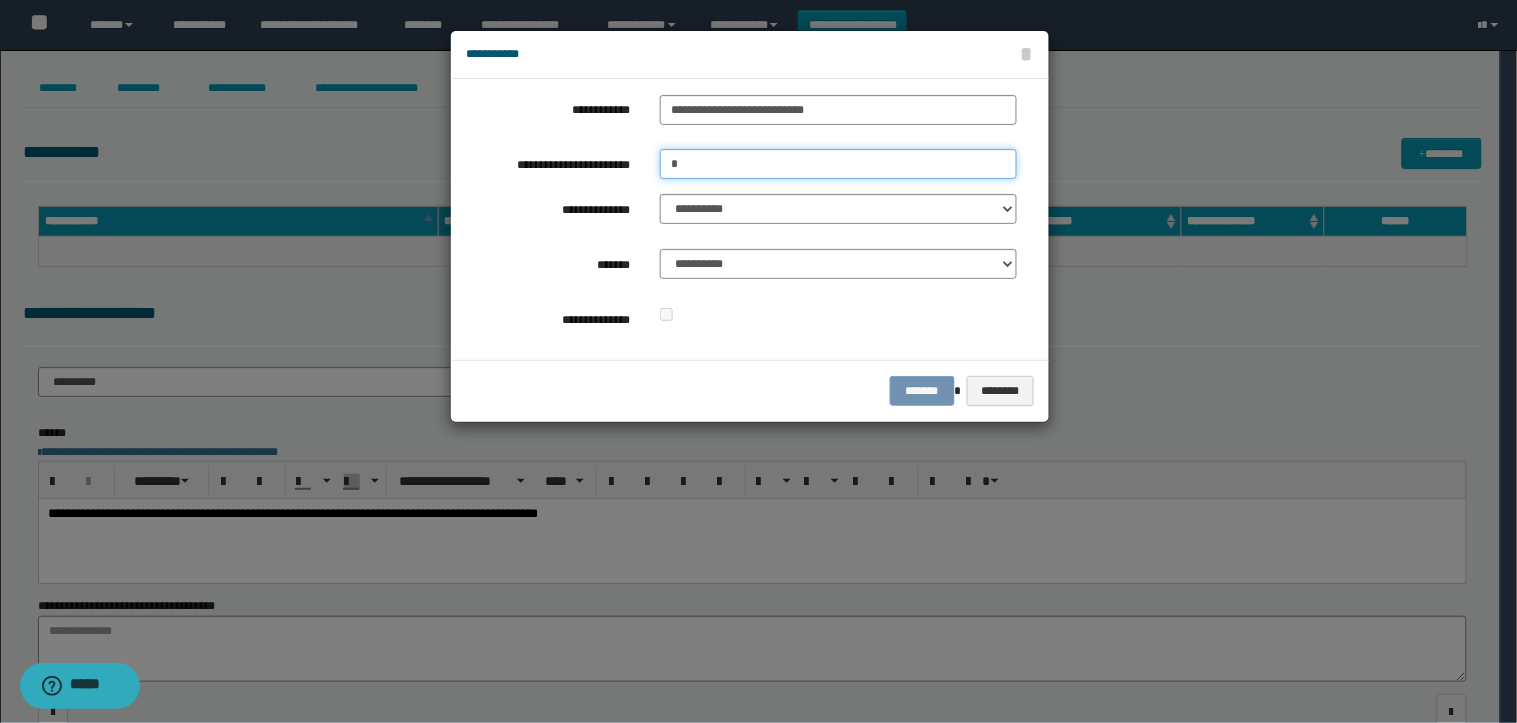 type on "*" 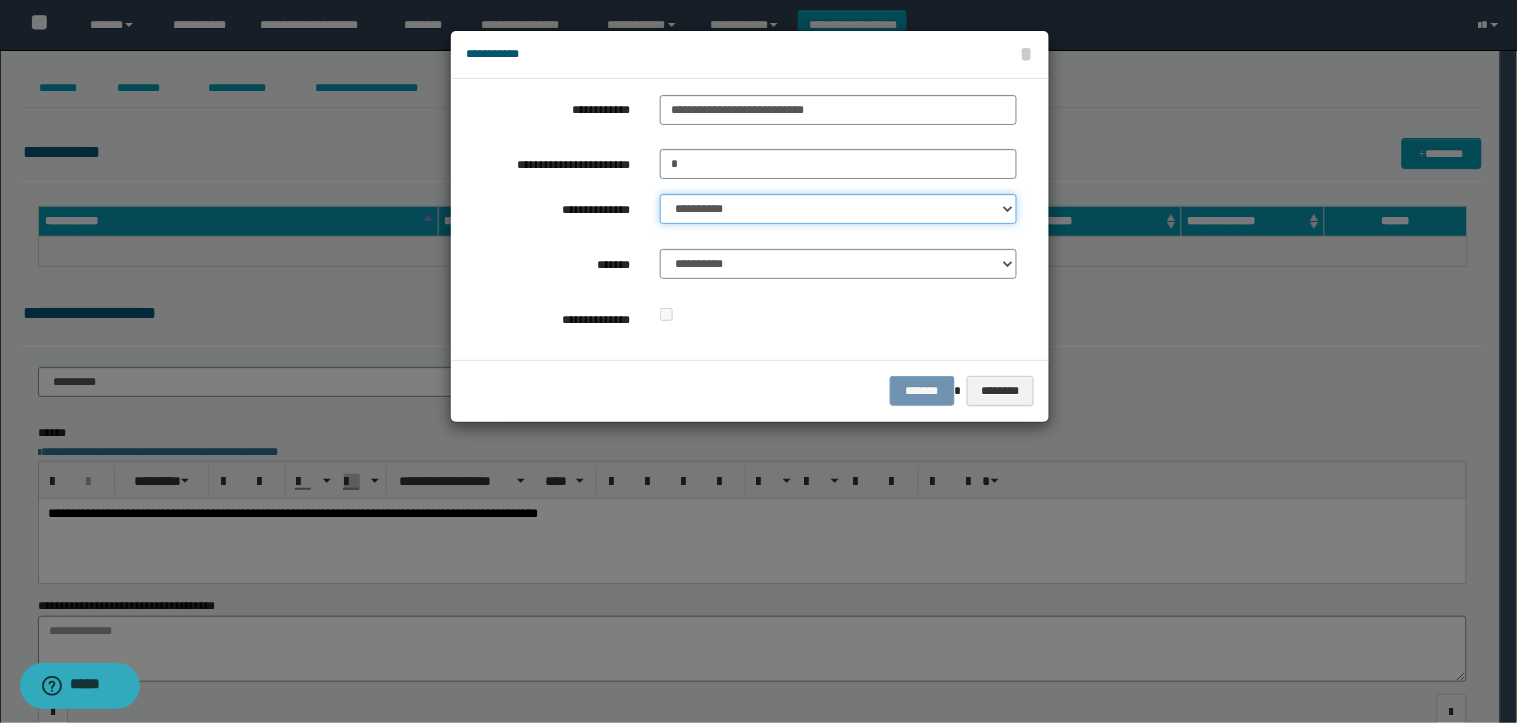 click on "**********" at bounding box center [838, 209] 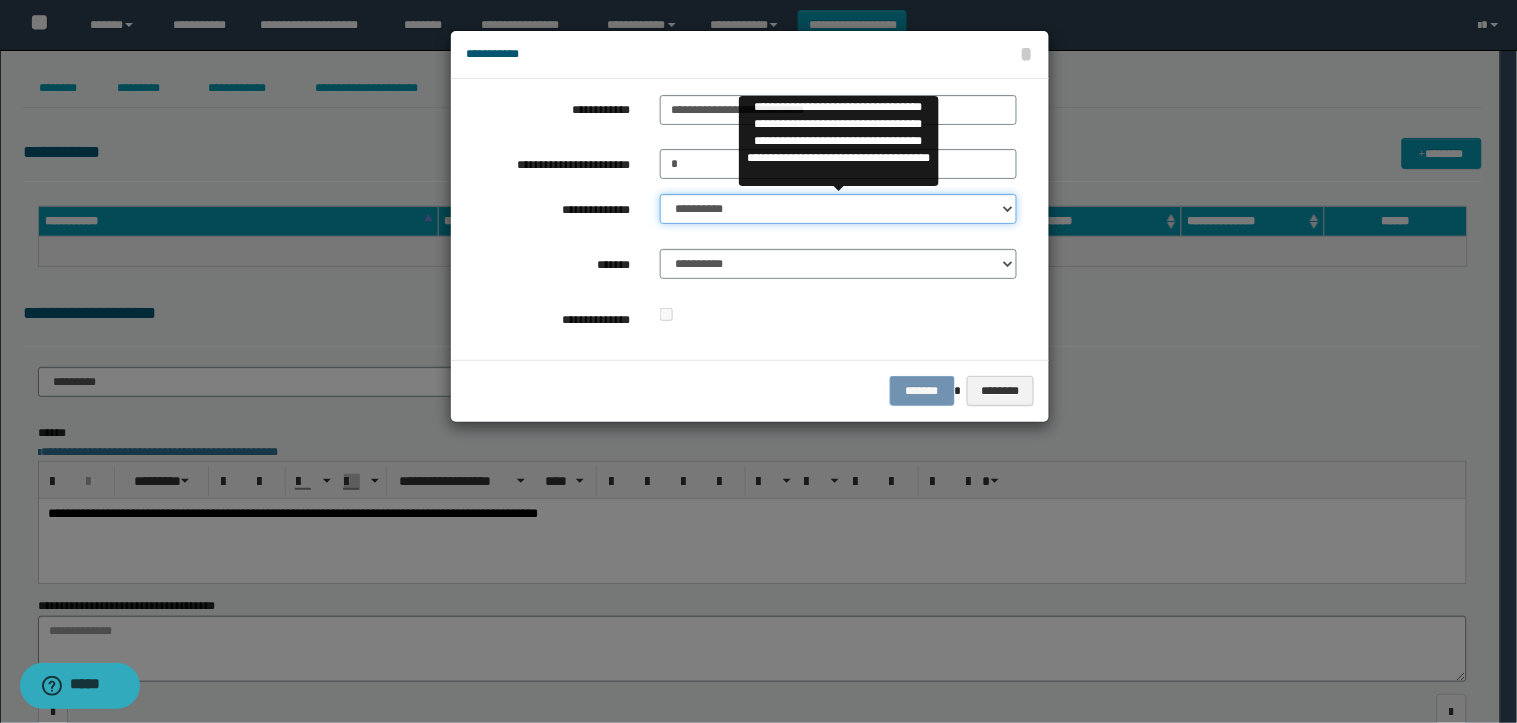 select on "**" 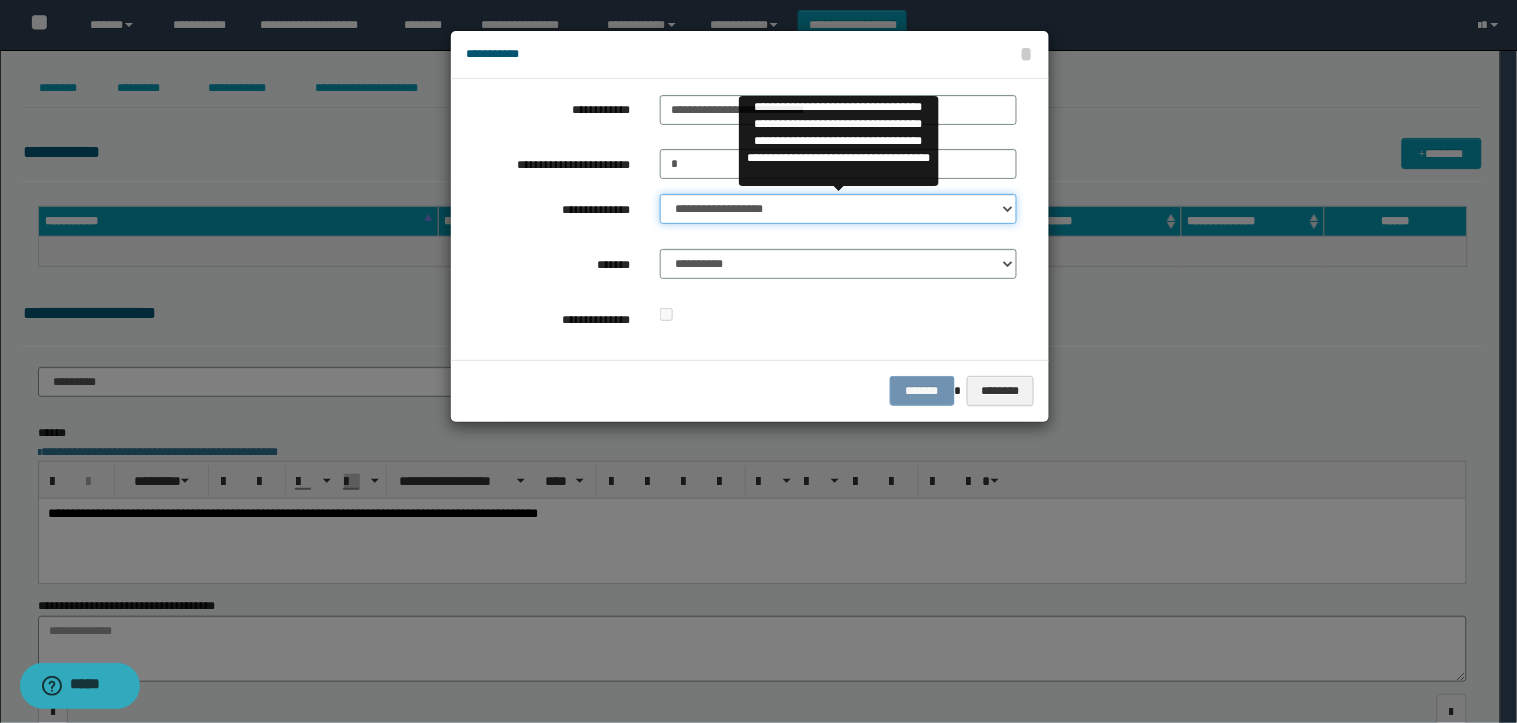 click on "**********" at bounding box center (838, 209) 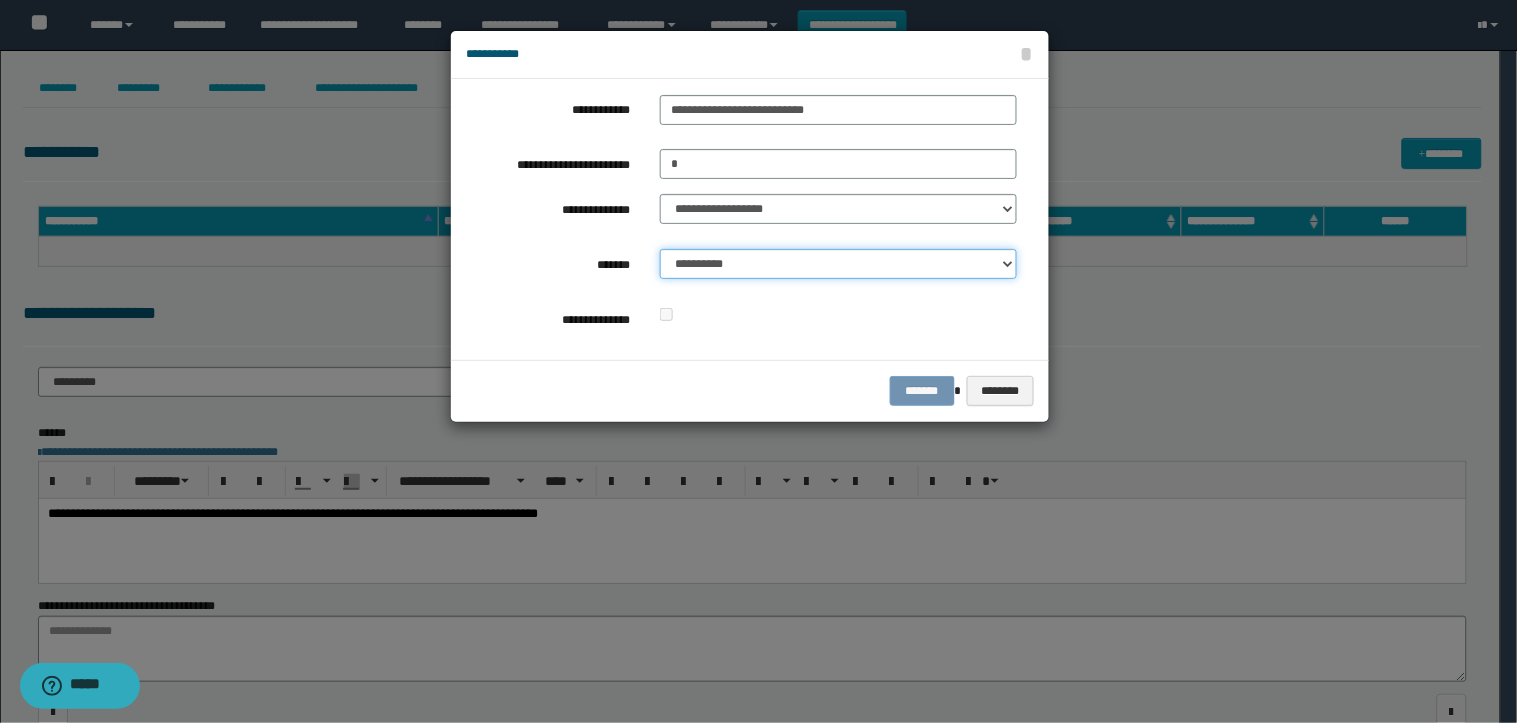 click on "**********" at bounding box center [838, 264] 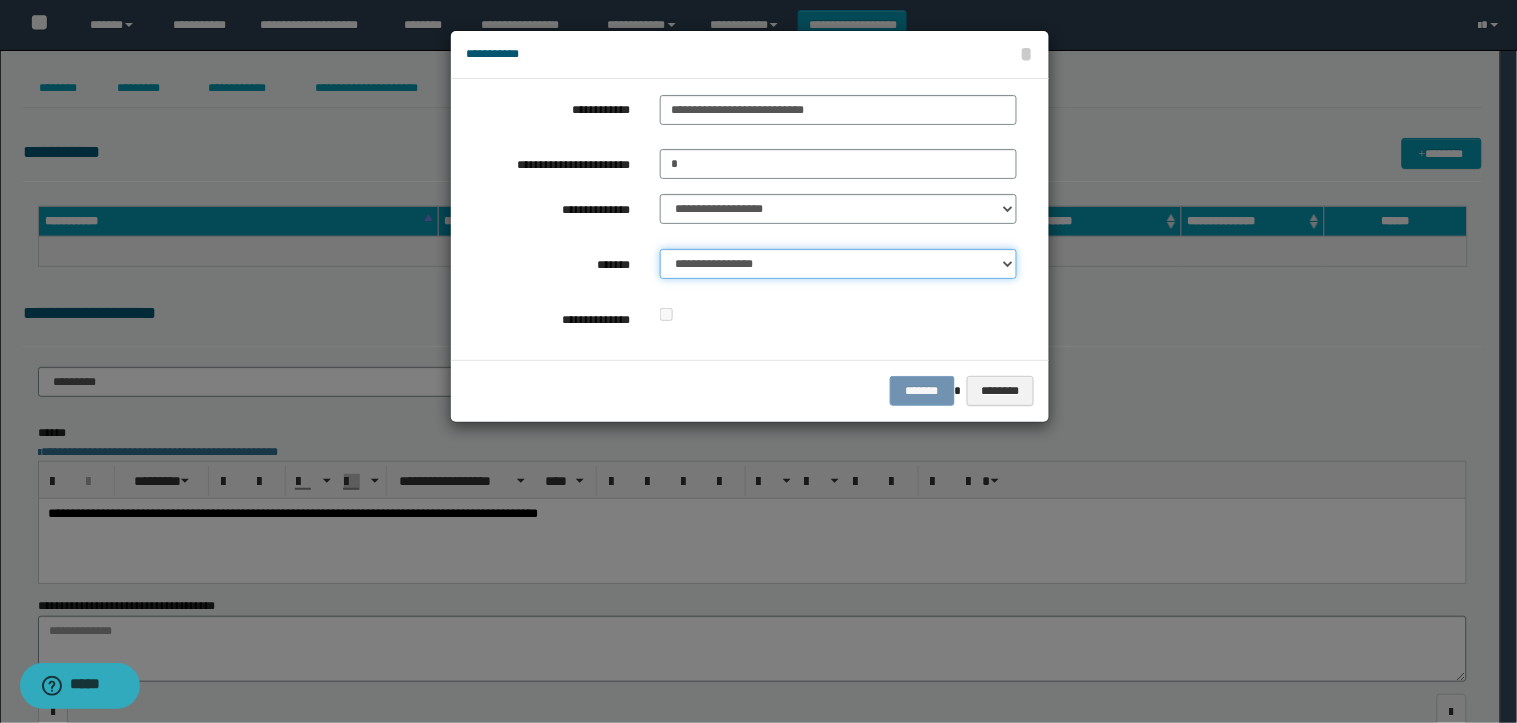 click on "**********" at bounding box center (838, 264) 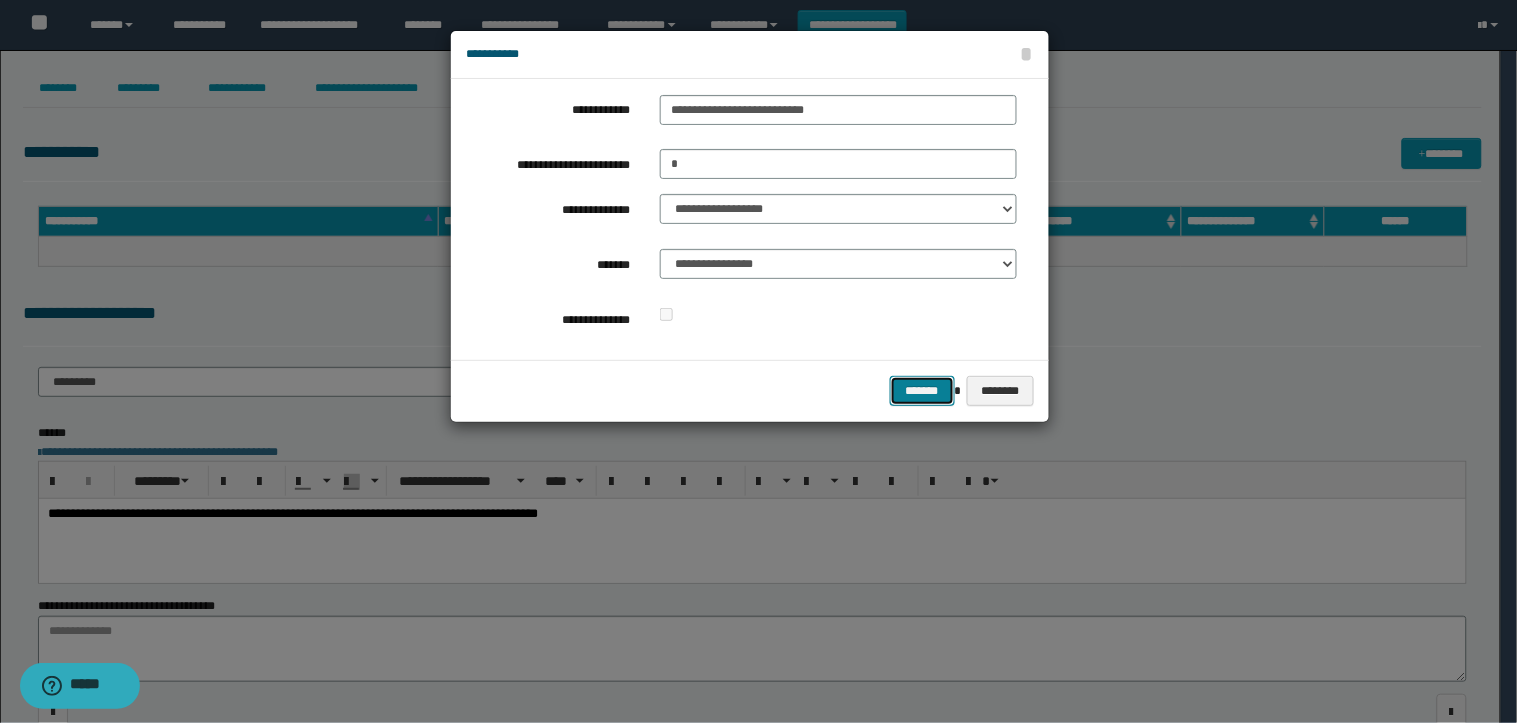 click on "*******" at bounding box center [922, 391] 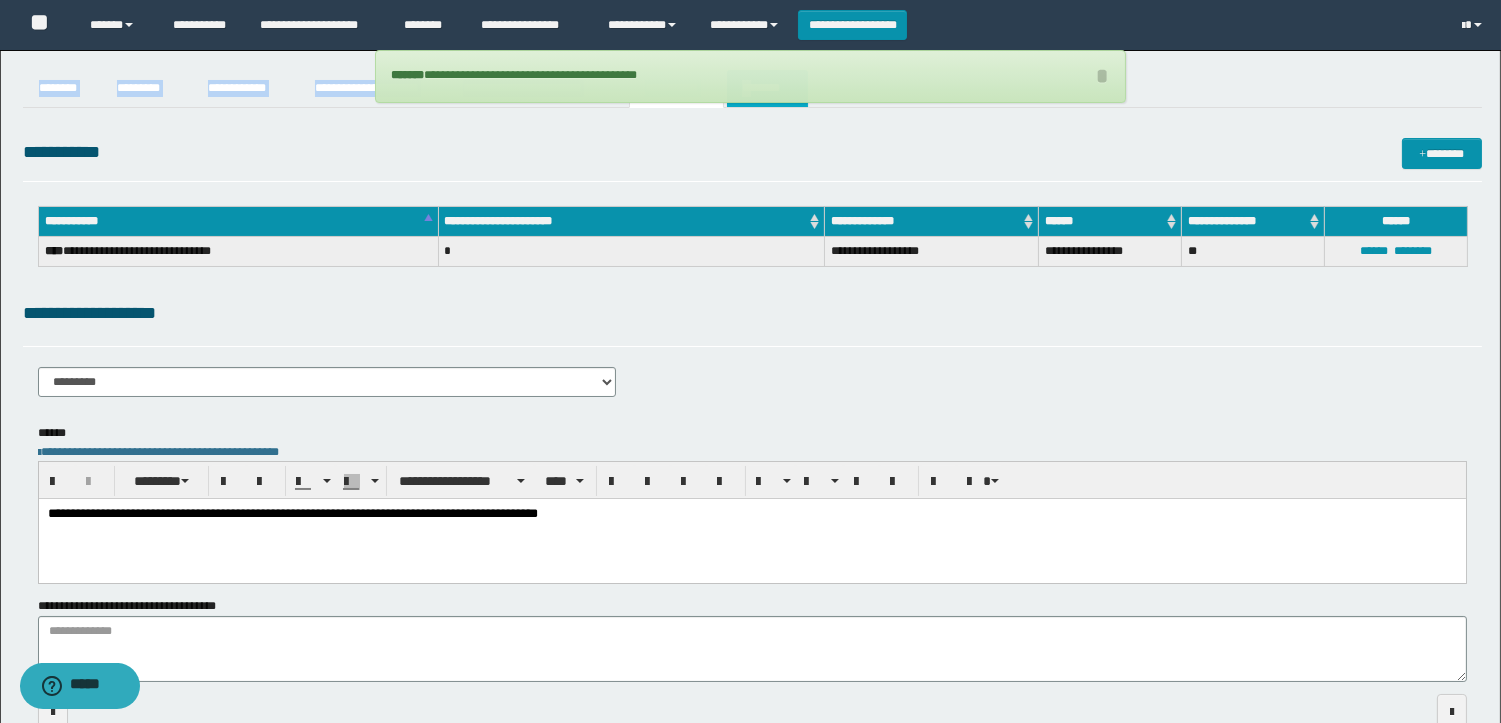 click on "**********" at bounding box center (750, 404) 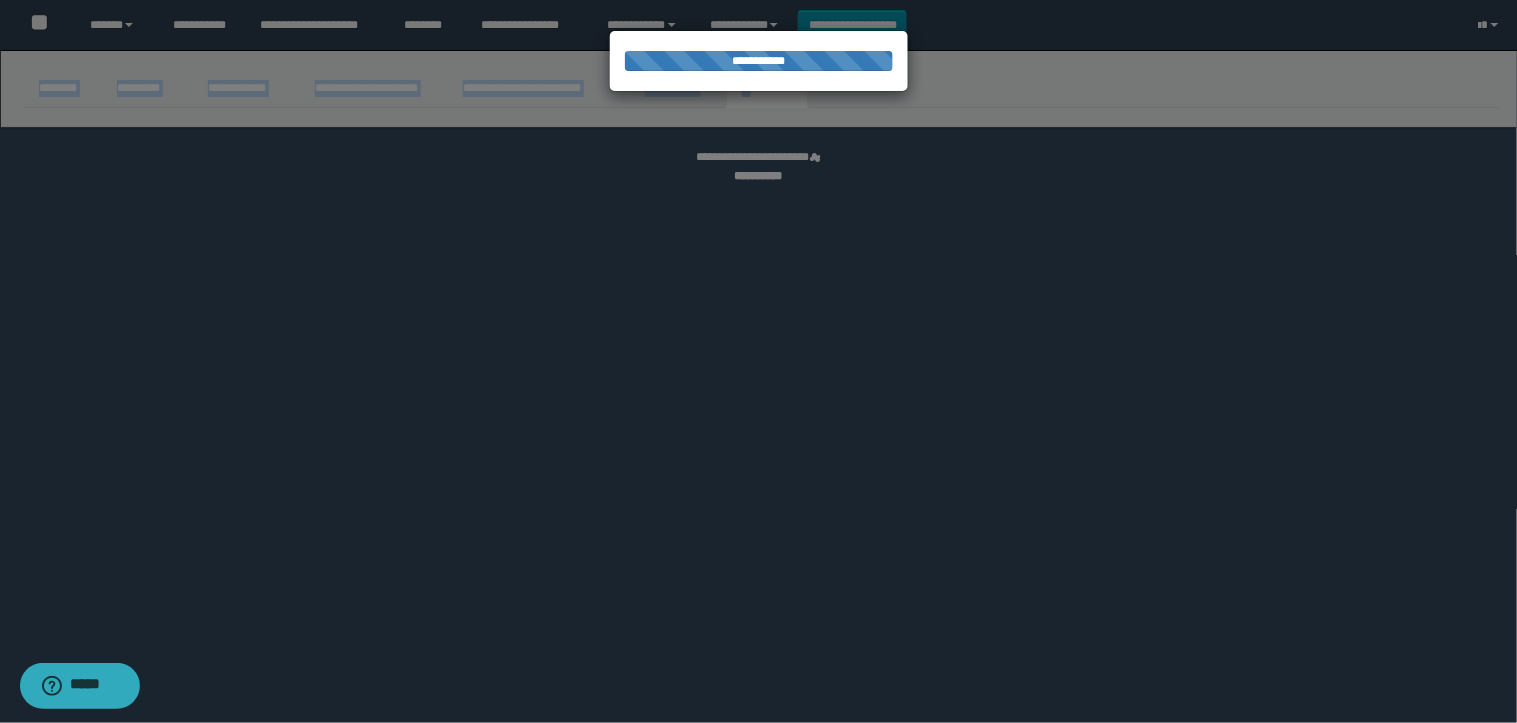select 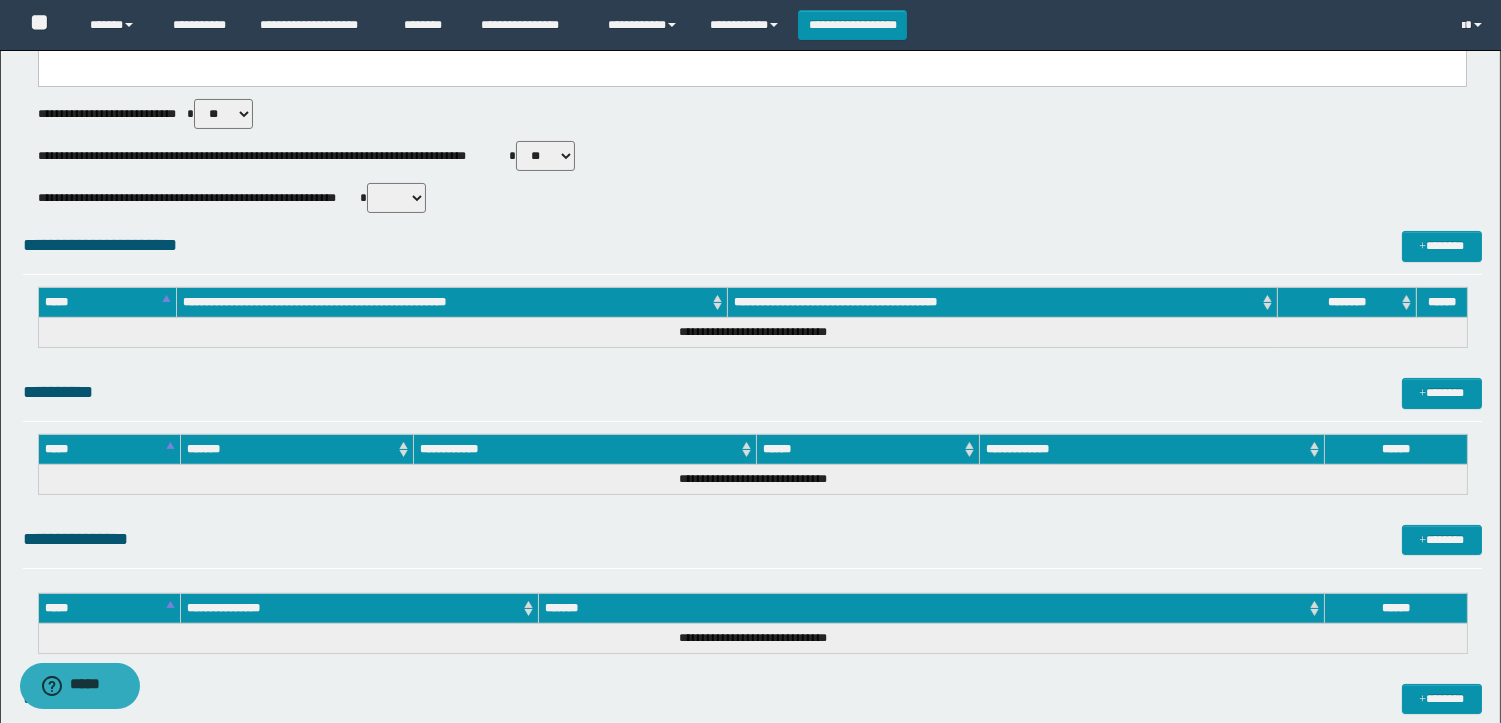 scroll, scrollTop: 914, scrollLeft: 0, axis: vertical 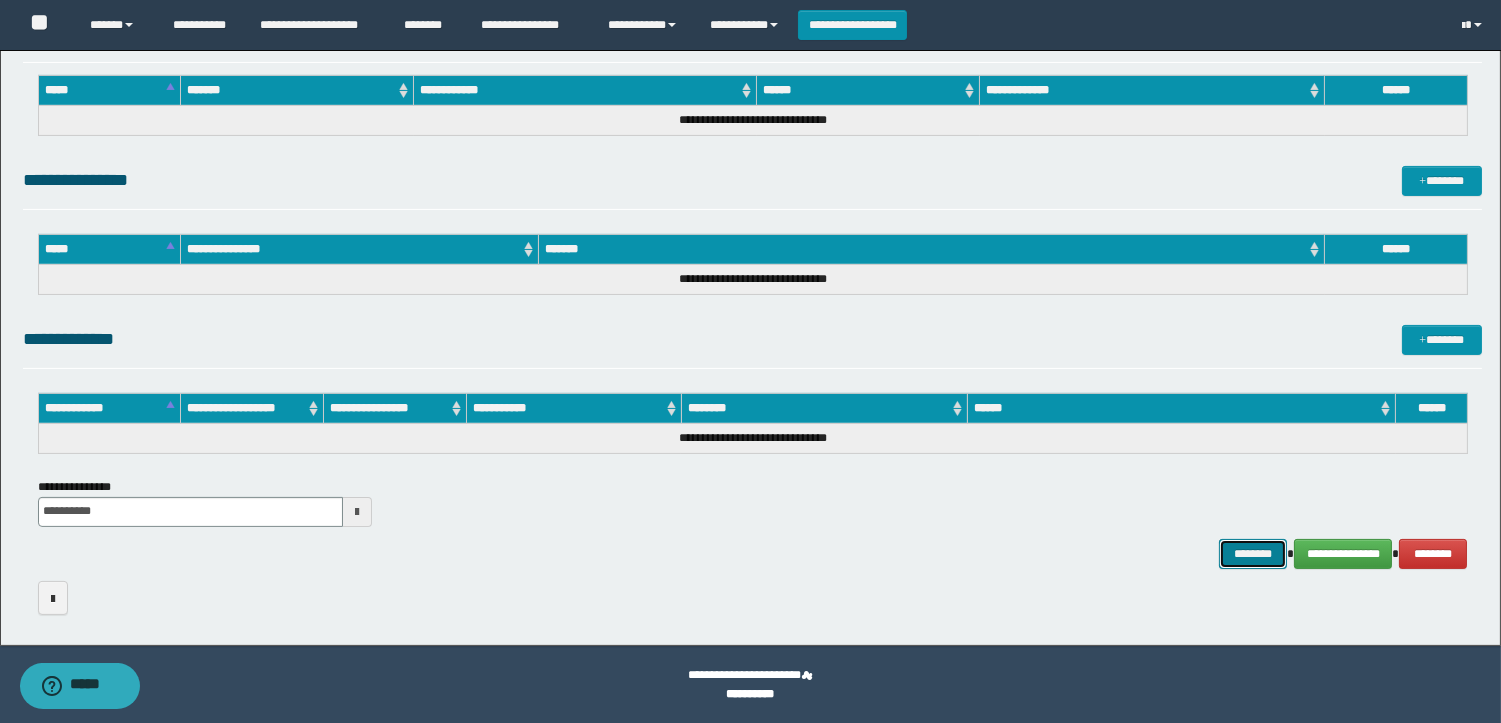 click on "********" at bounding box center [1253, 554] 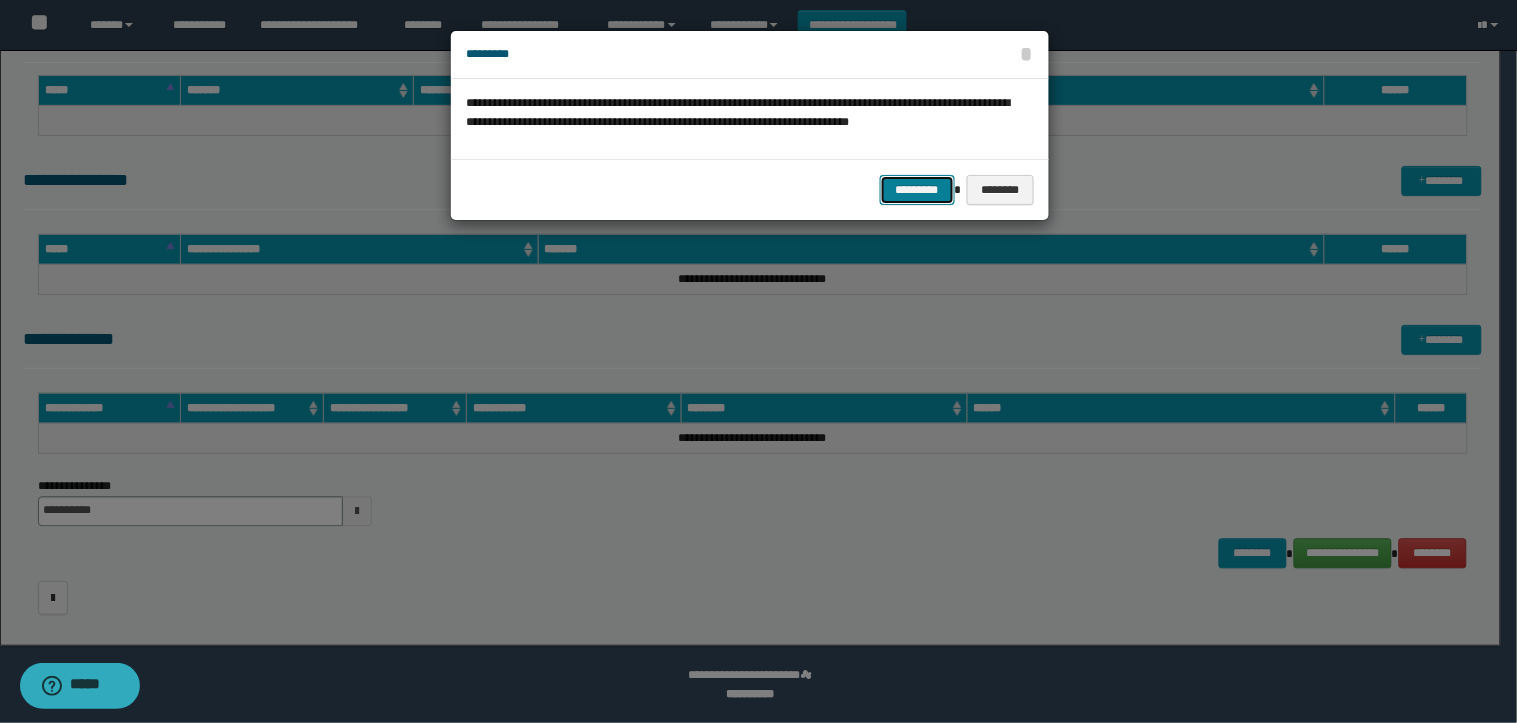 click on "*********" at bounding box center [917, 190] 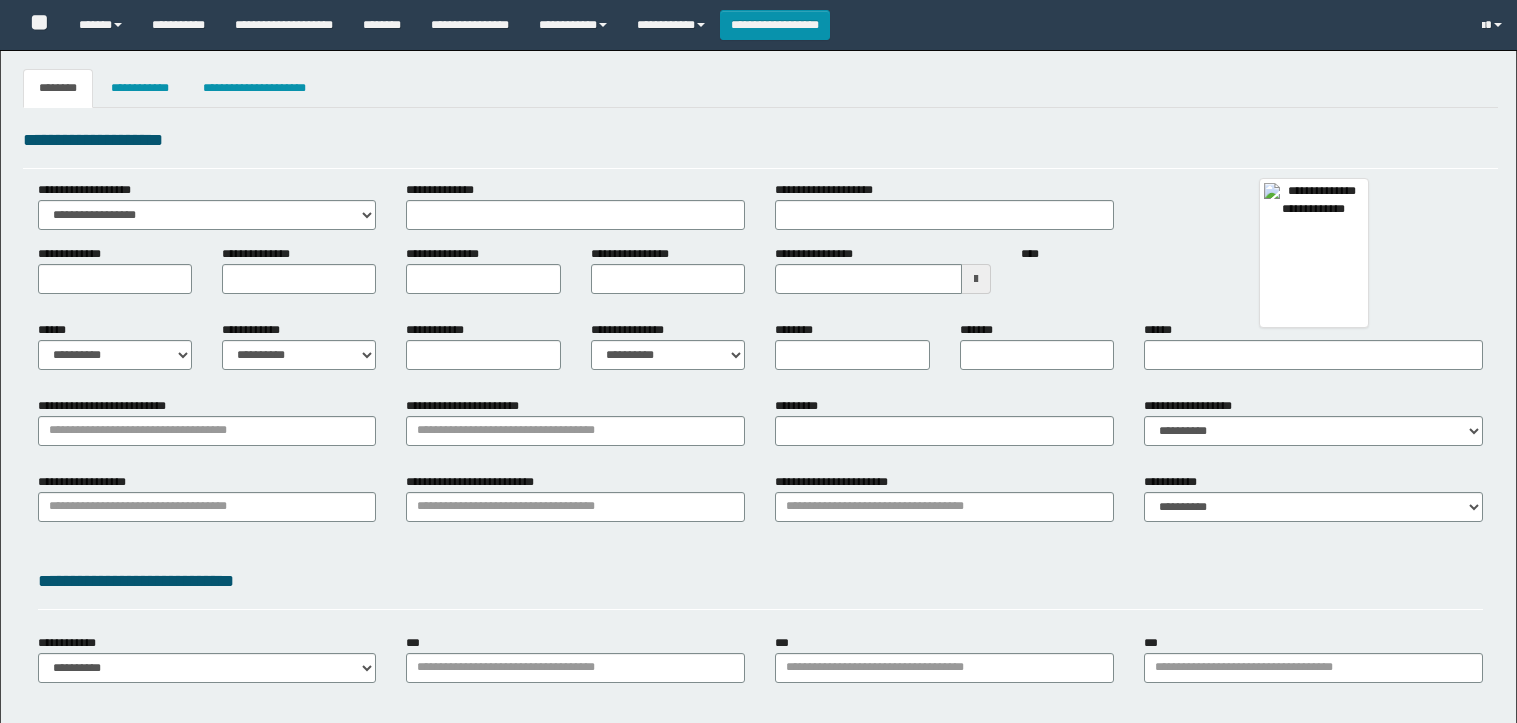 type 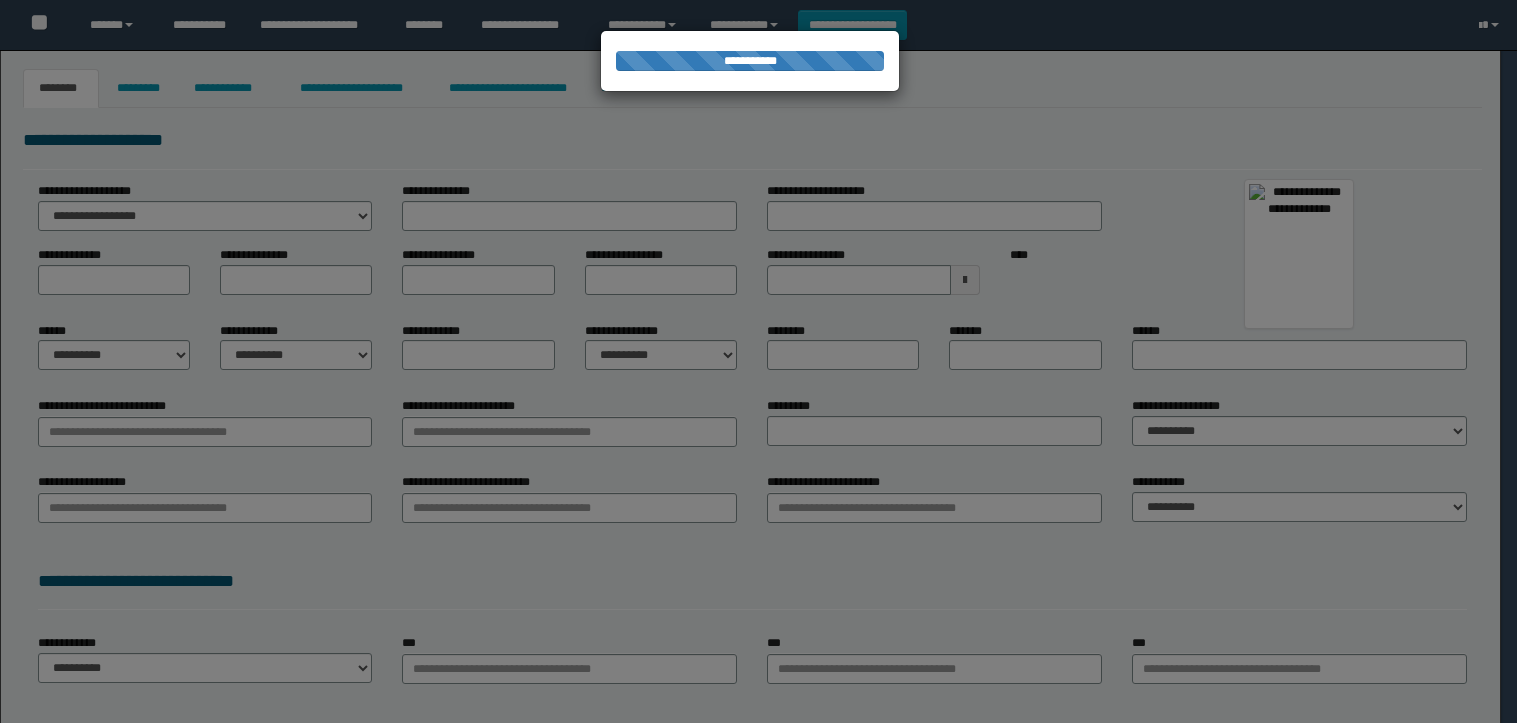 scroll, scrollTop: 0, scrollLeft: 0, axis: both 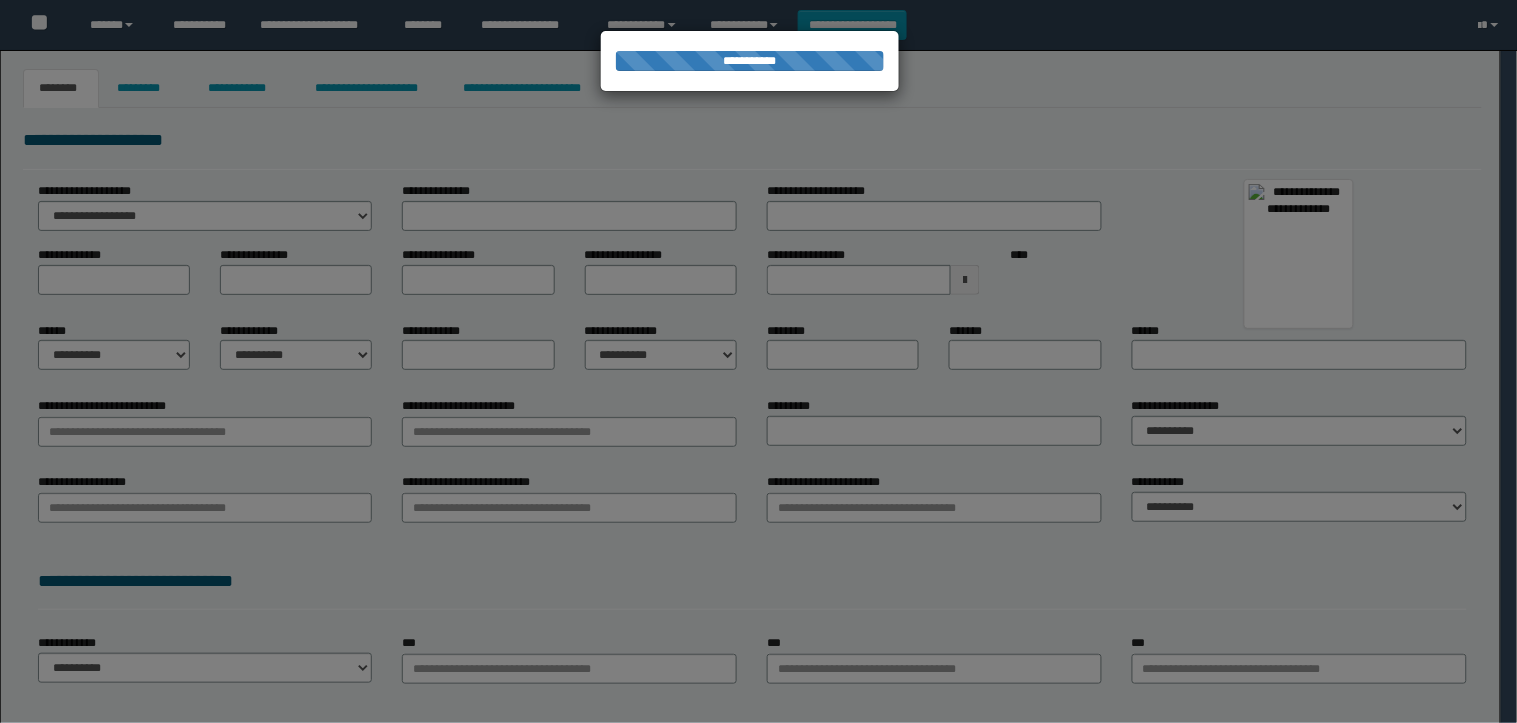type on "**********" 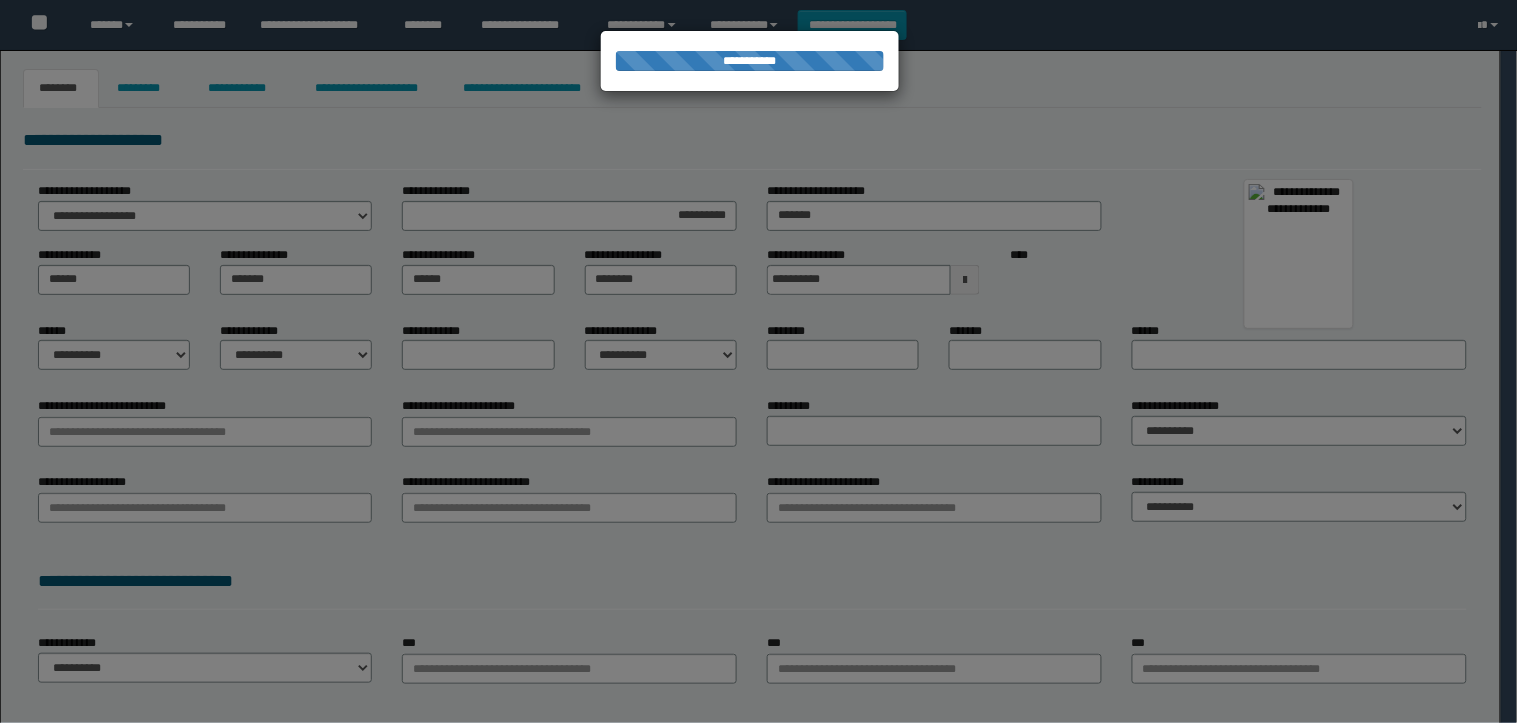select on "*" 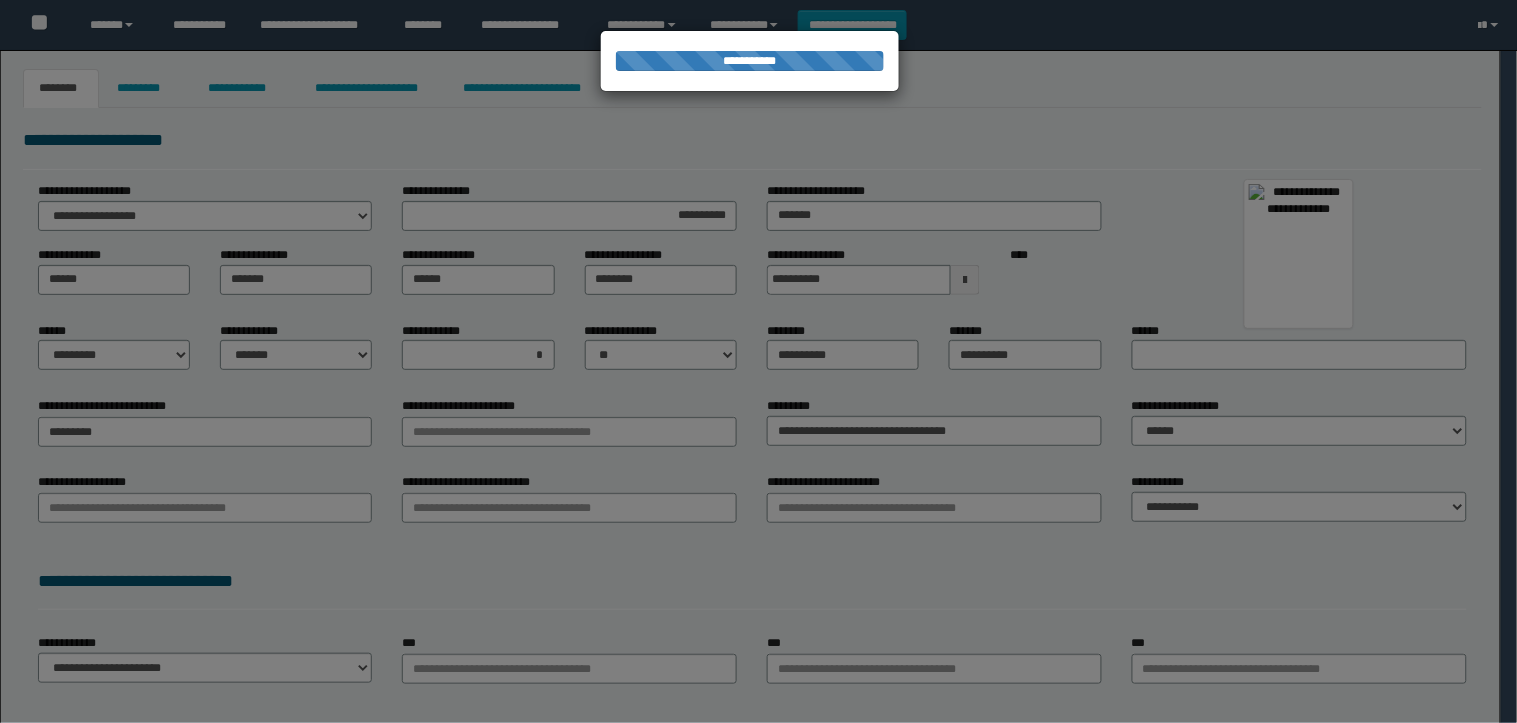 type on "*******" 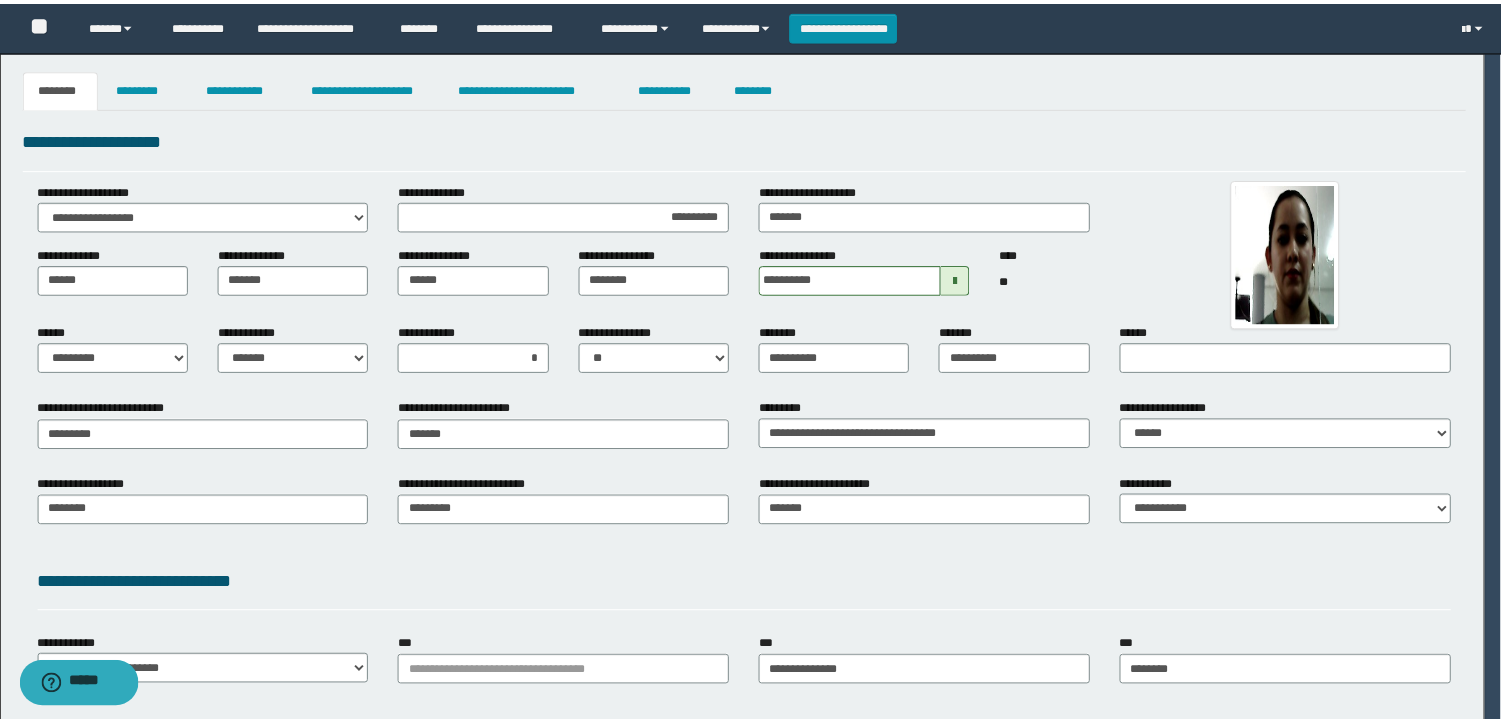 scroll, scrollTop: 0, scrollLeft: 0, axis: both 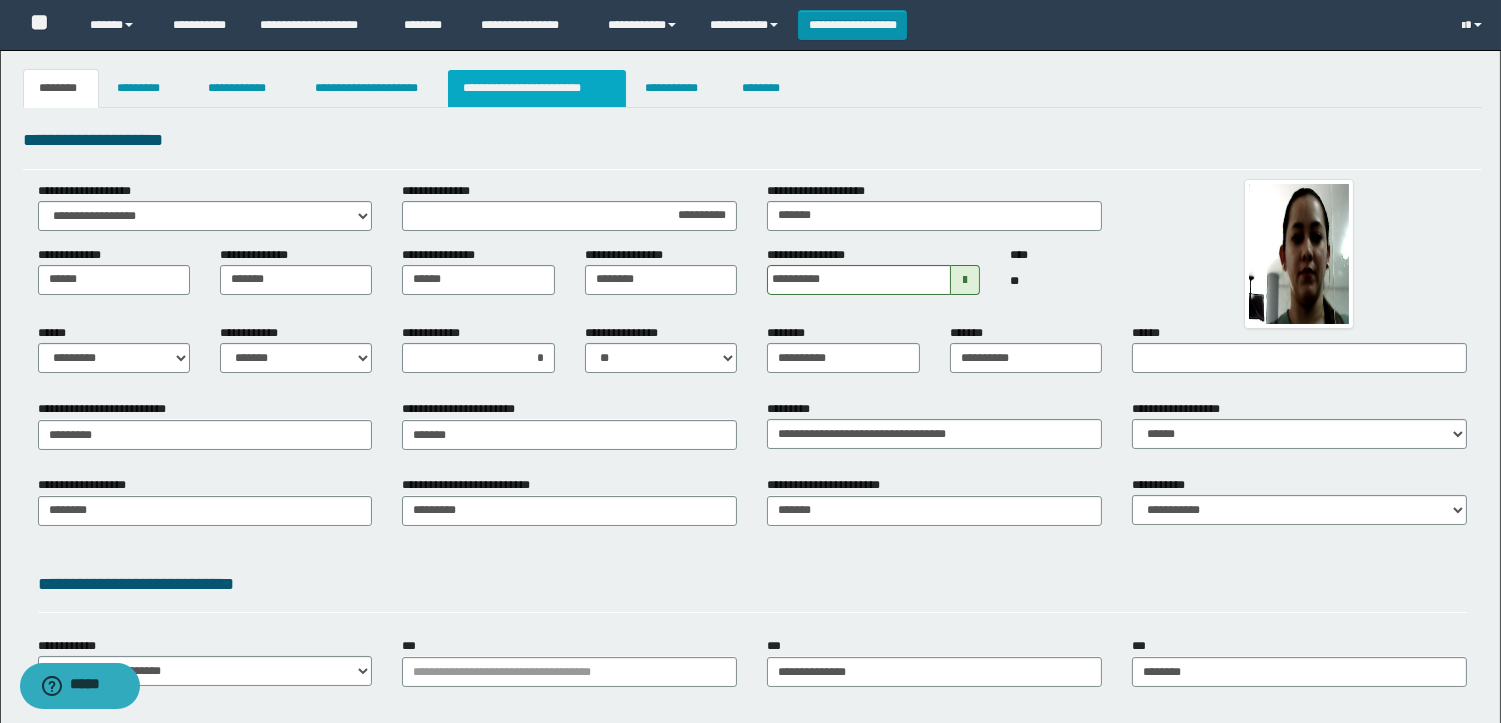 click on "**********" at bounding box center (537, 88) 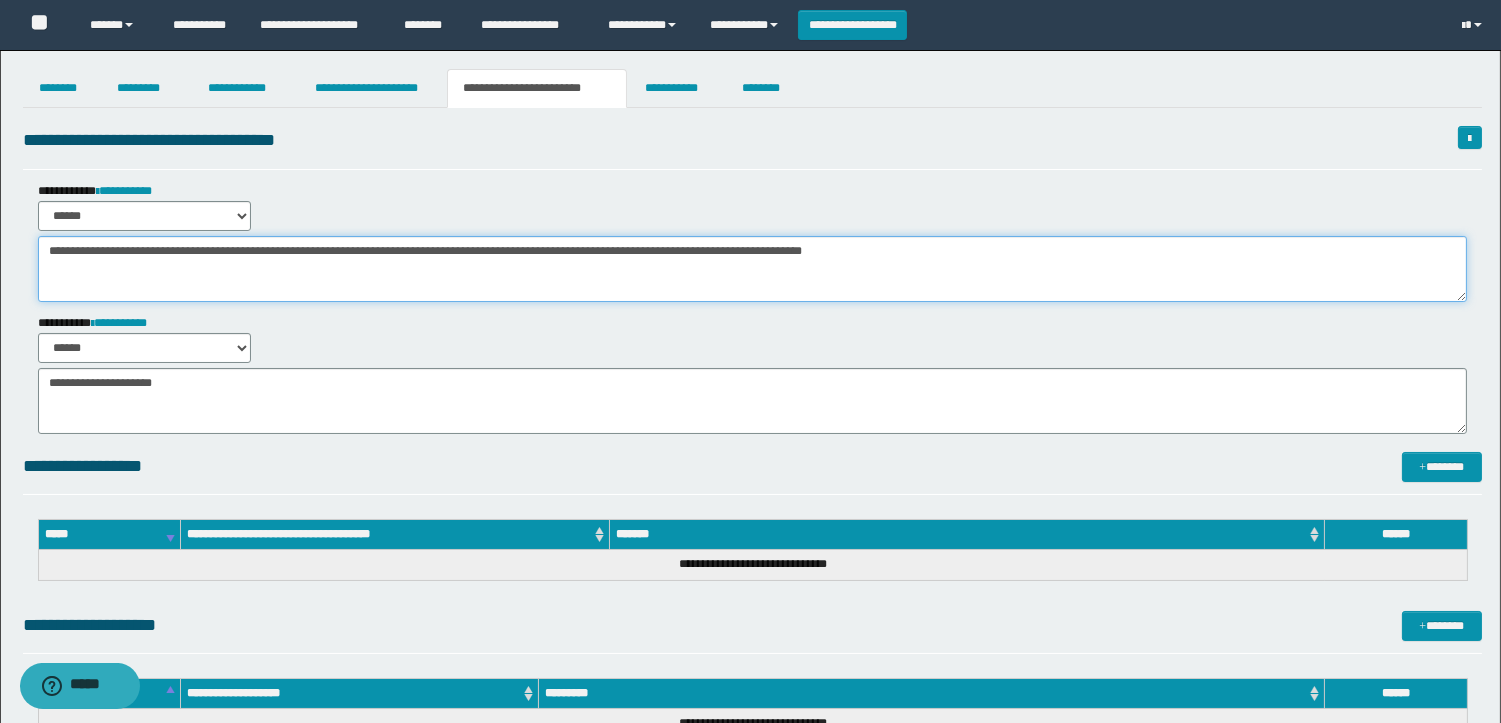 drag, startPoint x: 1042, startPoint y: 242, endPoint x: 0, endPoint y: 166, distance: 1044.768 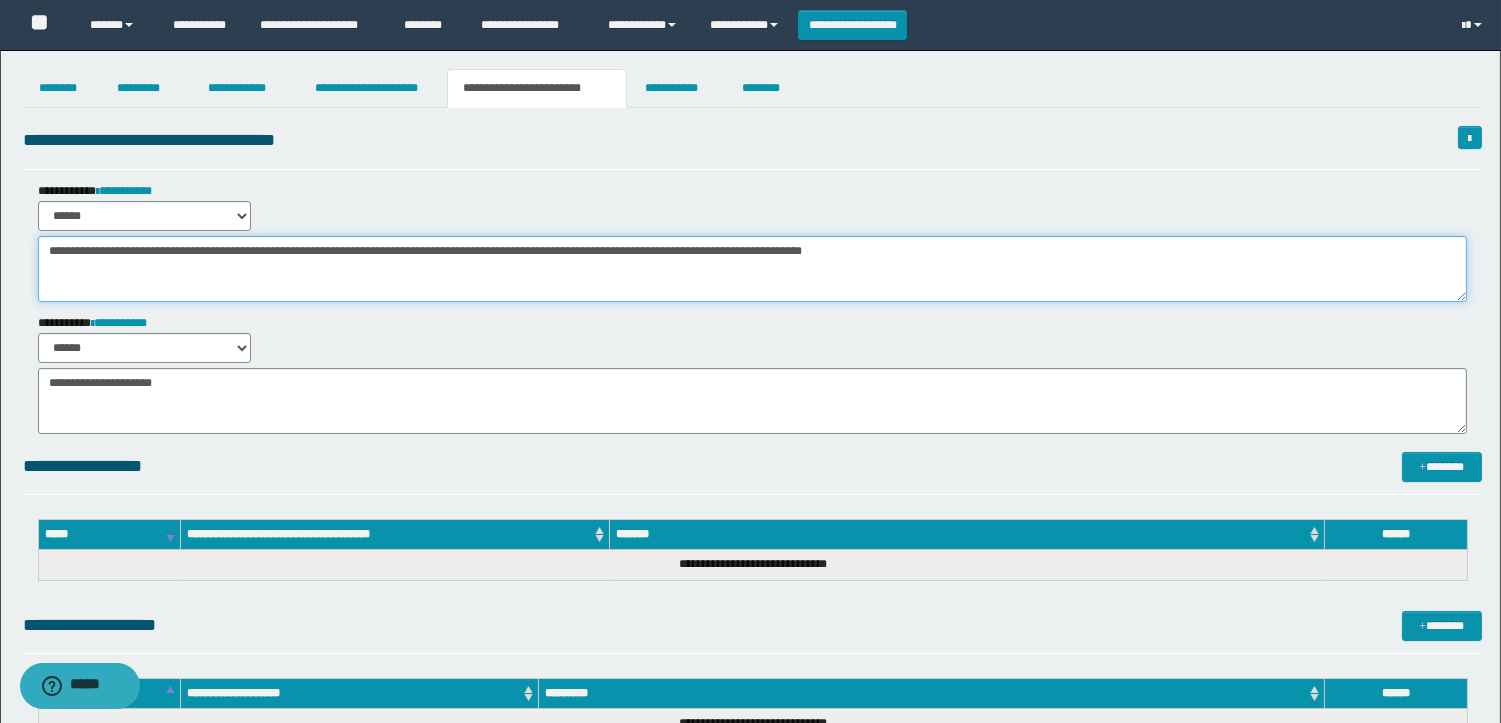 click on "**********" at bounding box center [750, 439] 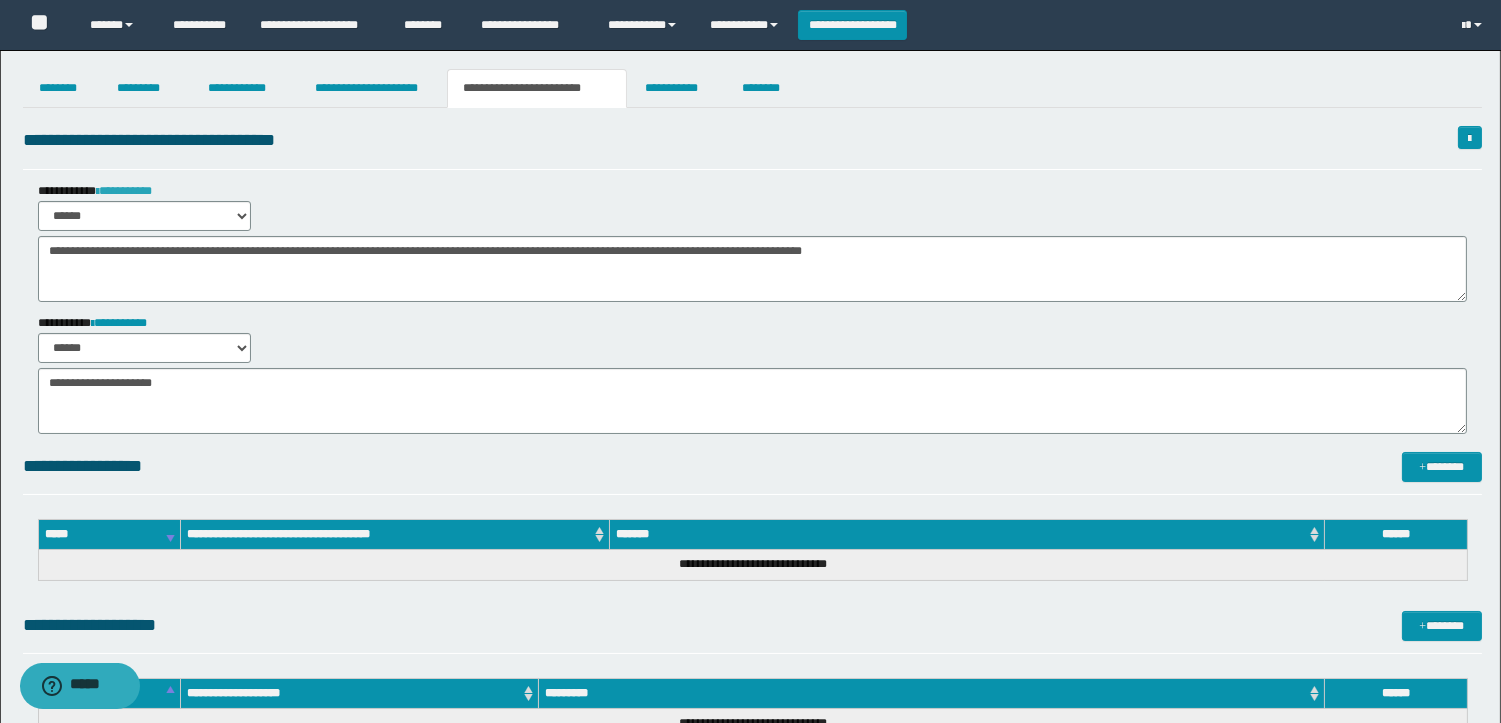 click on "**********" at bounding box center (124, 191) 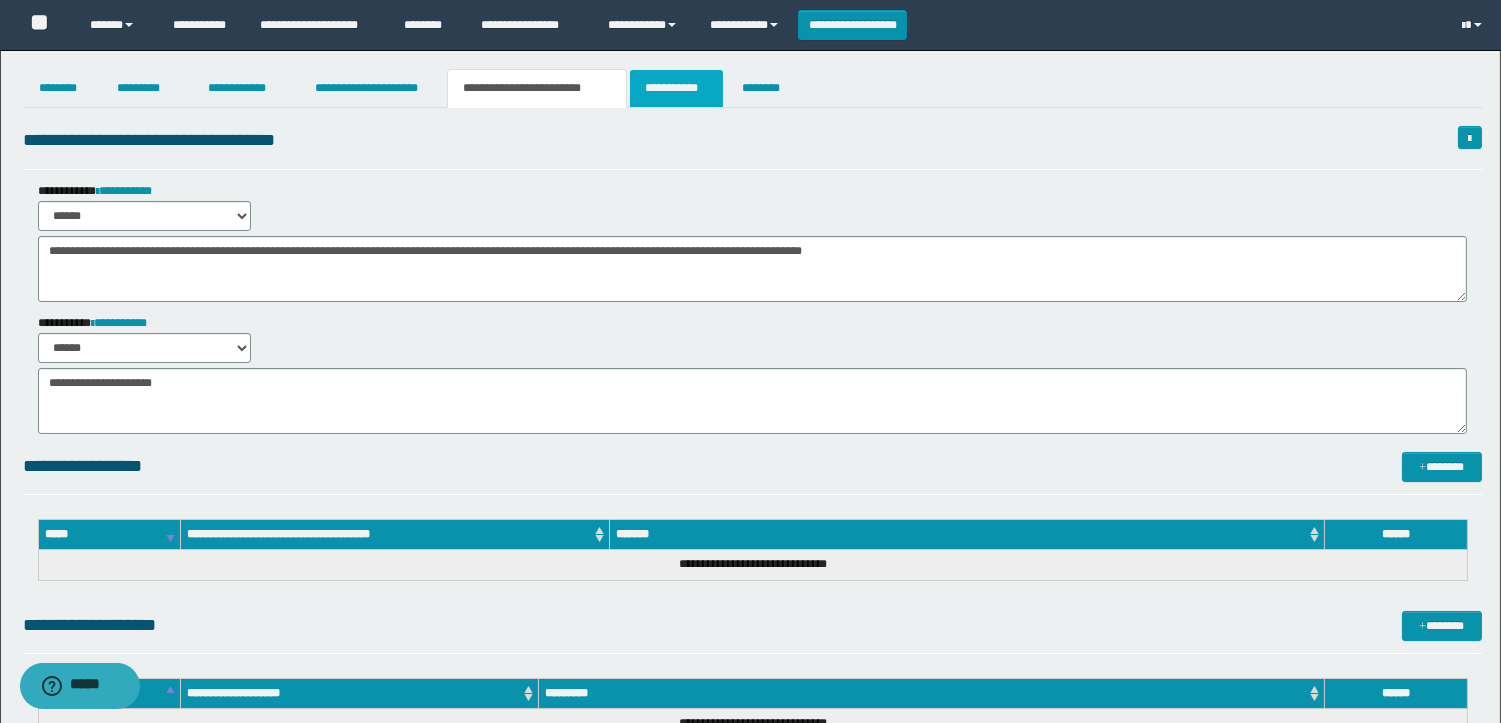 click on "**********" at bounding box center (676, 88) 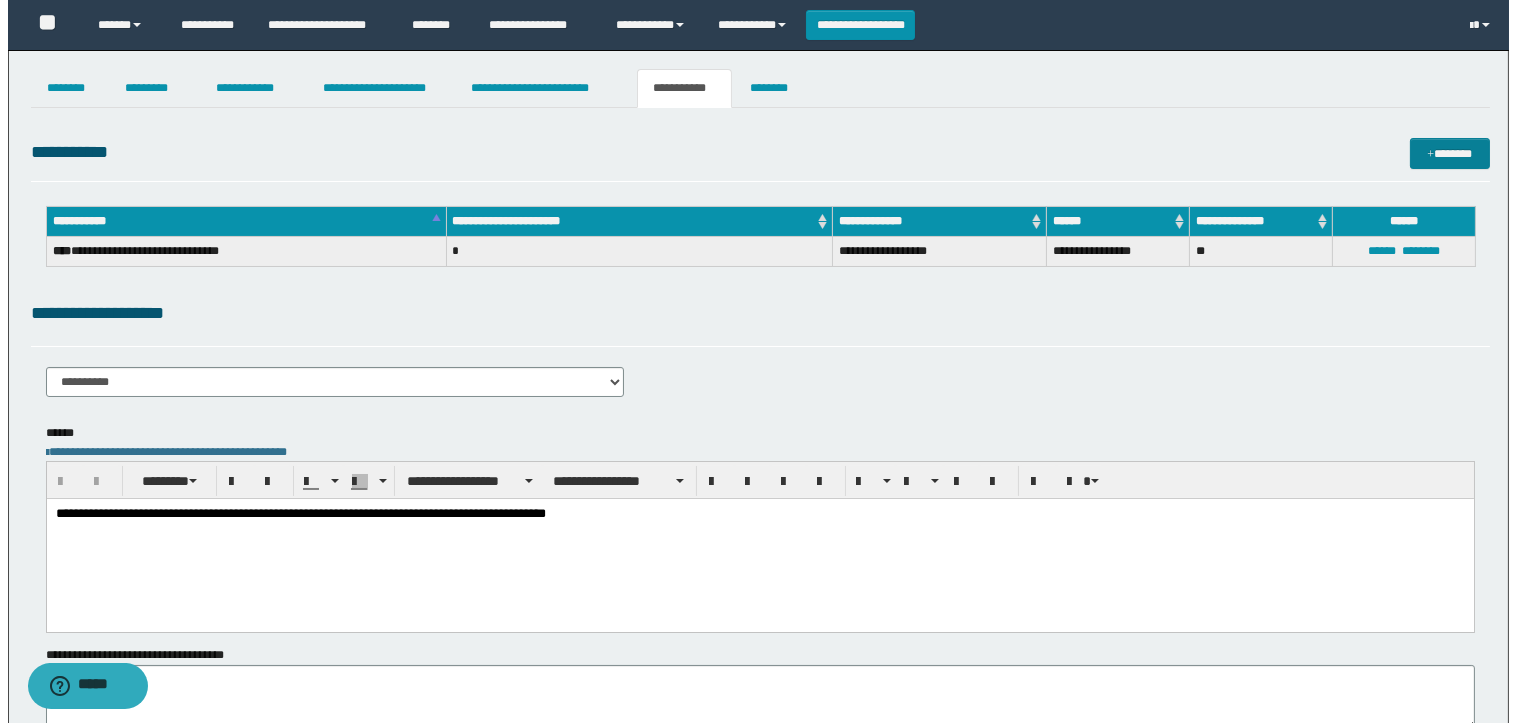 scroll, scrollTop: 0, scrollLeft: 0, axis: both 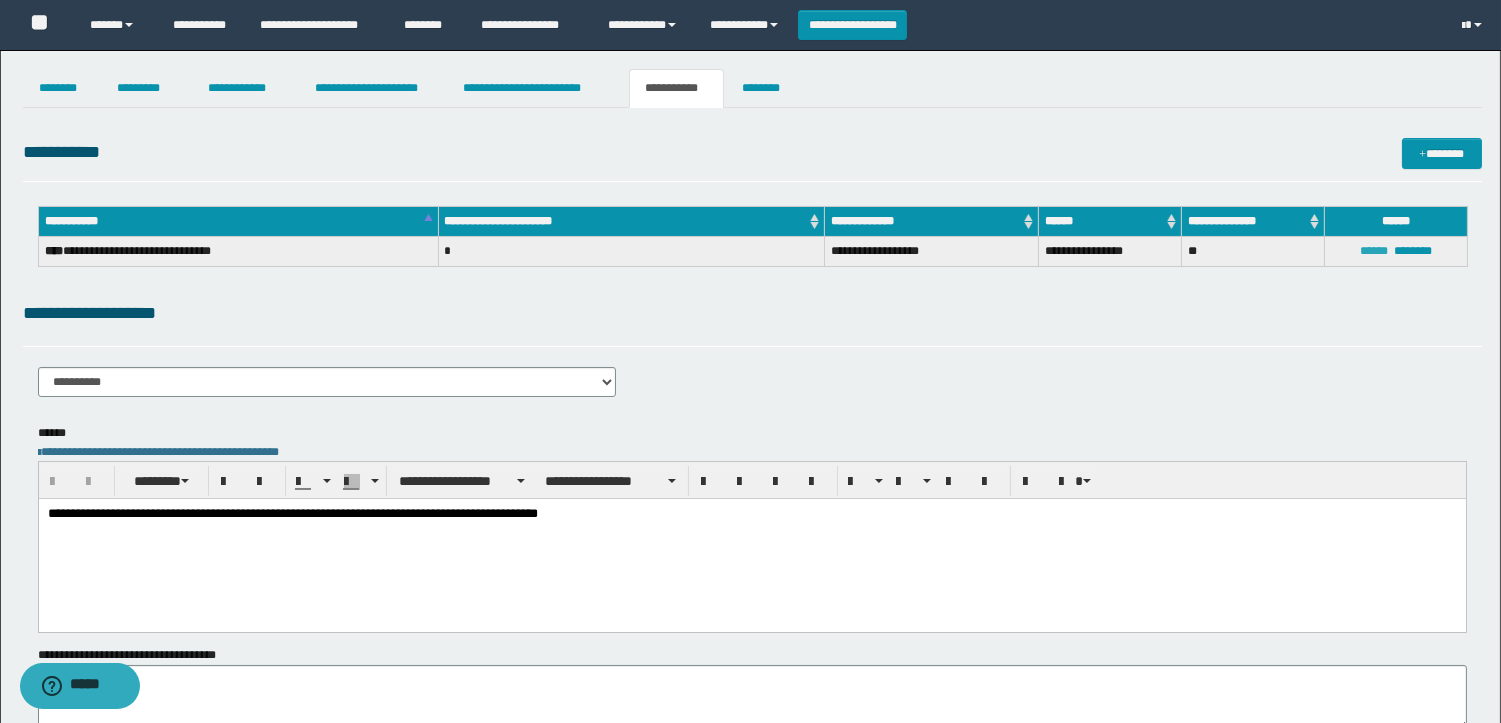 click on "******" at bounding box center (1374, 251) 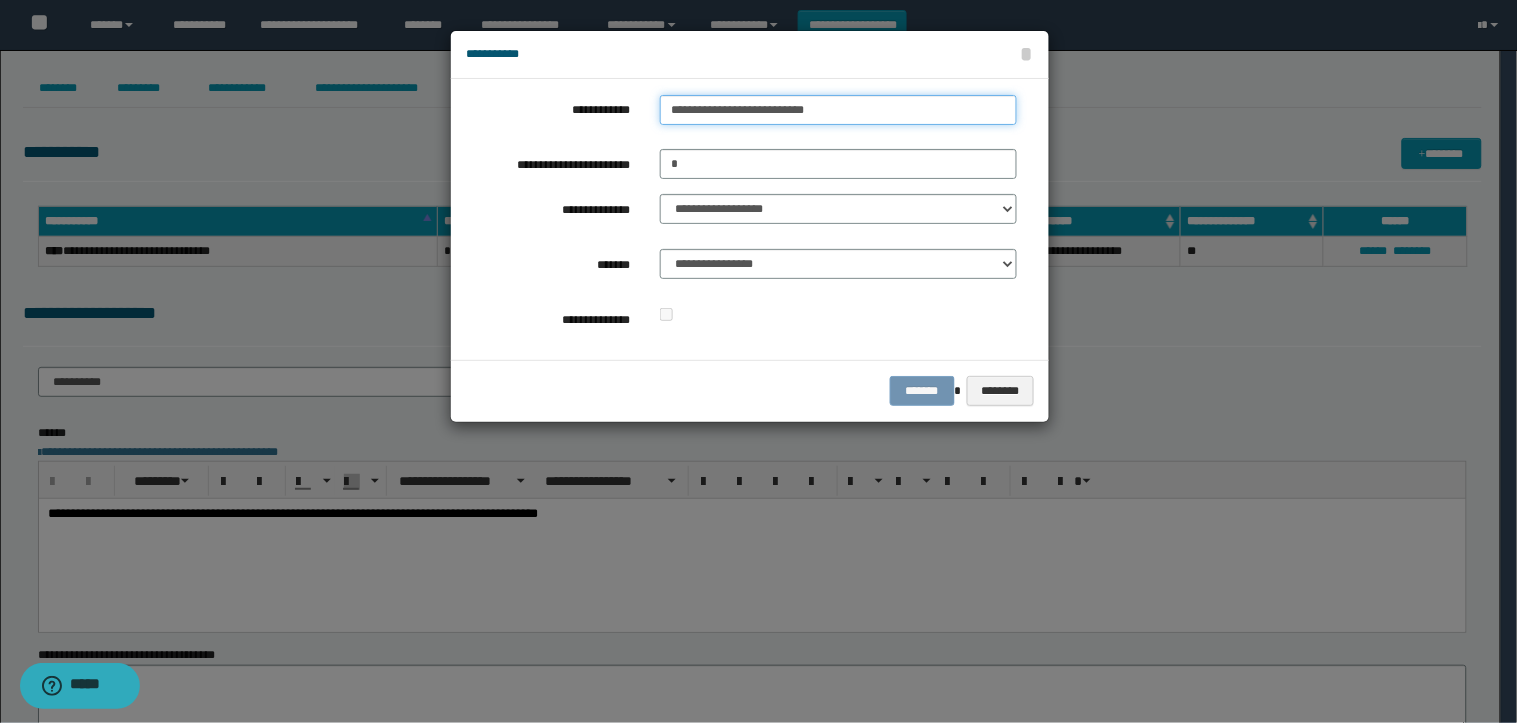 type on "**********" 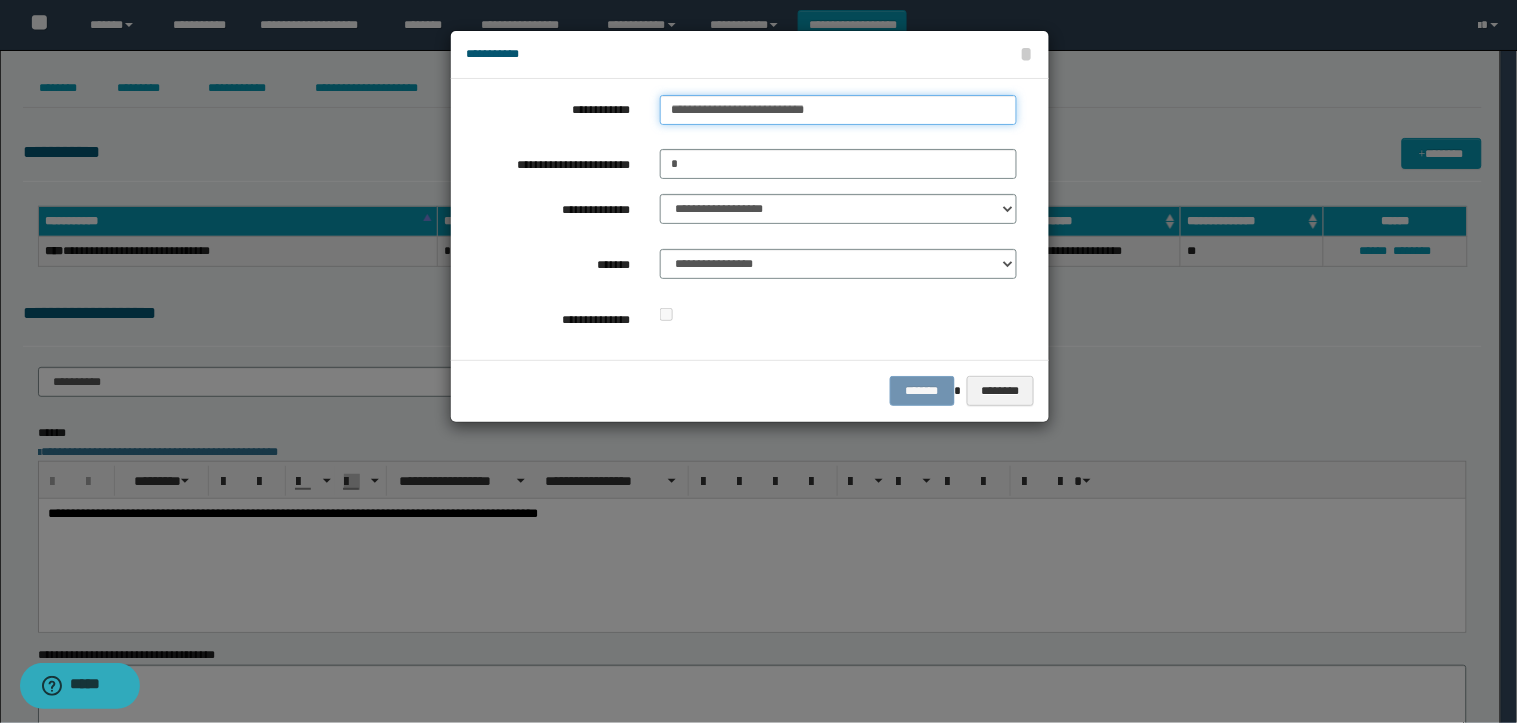drag, startPoint x: 894, startPoint y: 108, endPoint x: 0, endPoint y: 25, distance: 897.84467 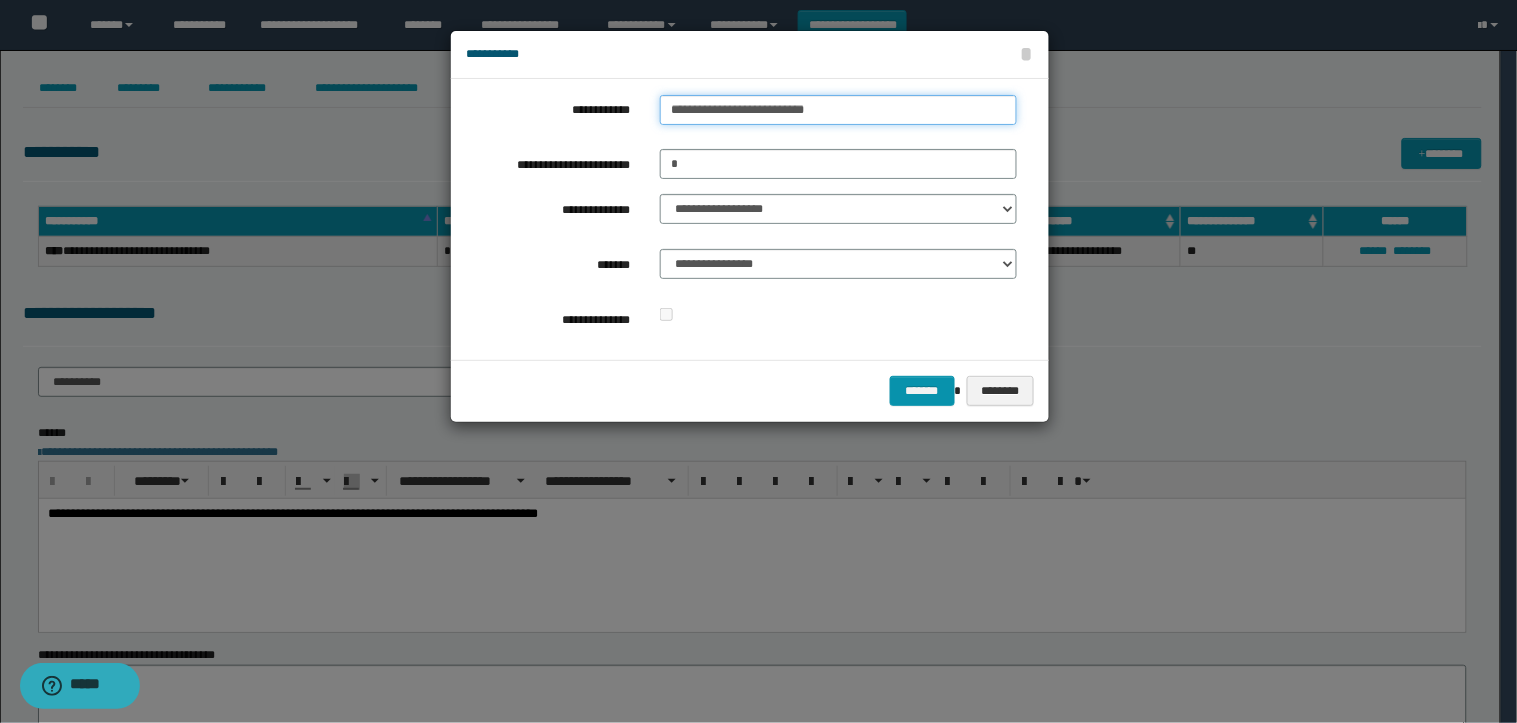 type 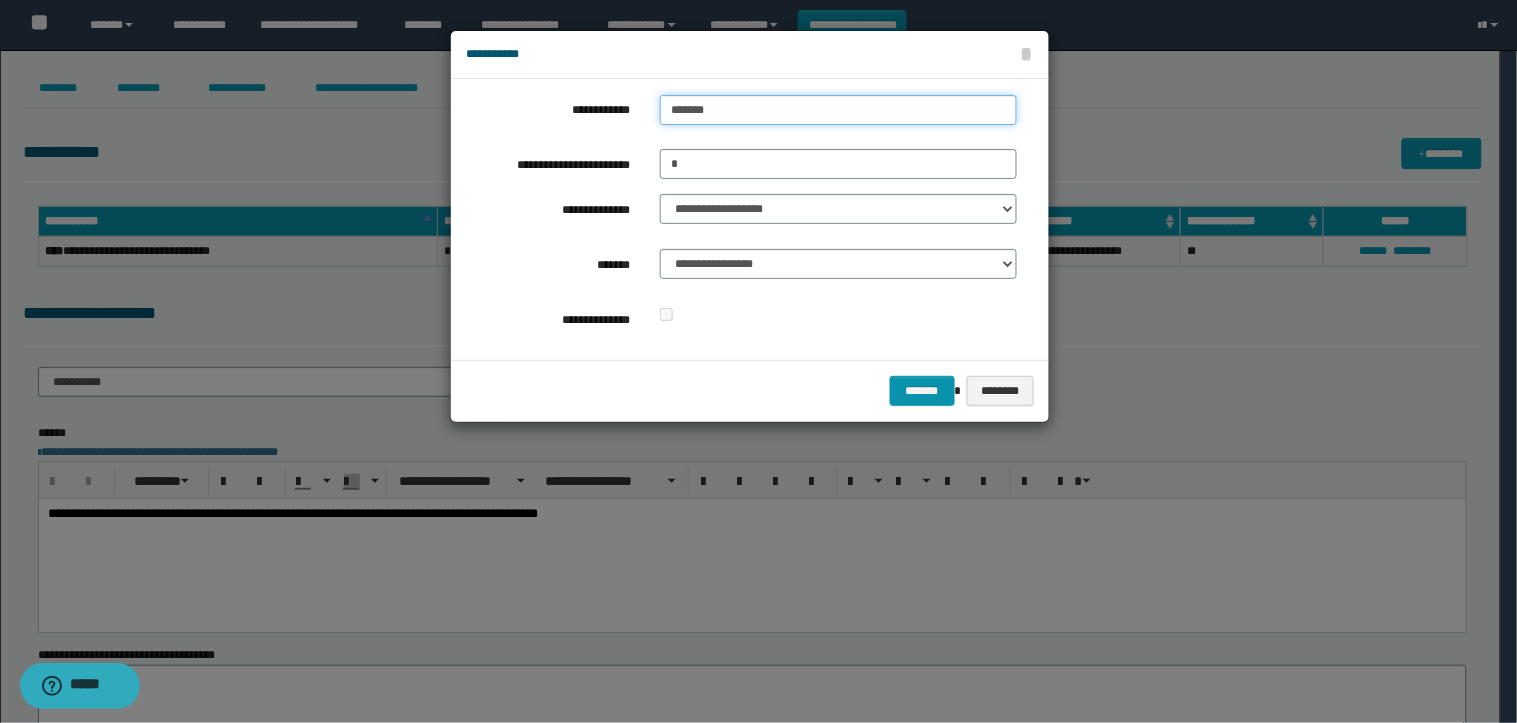 type on "********" 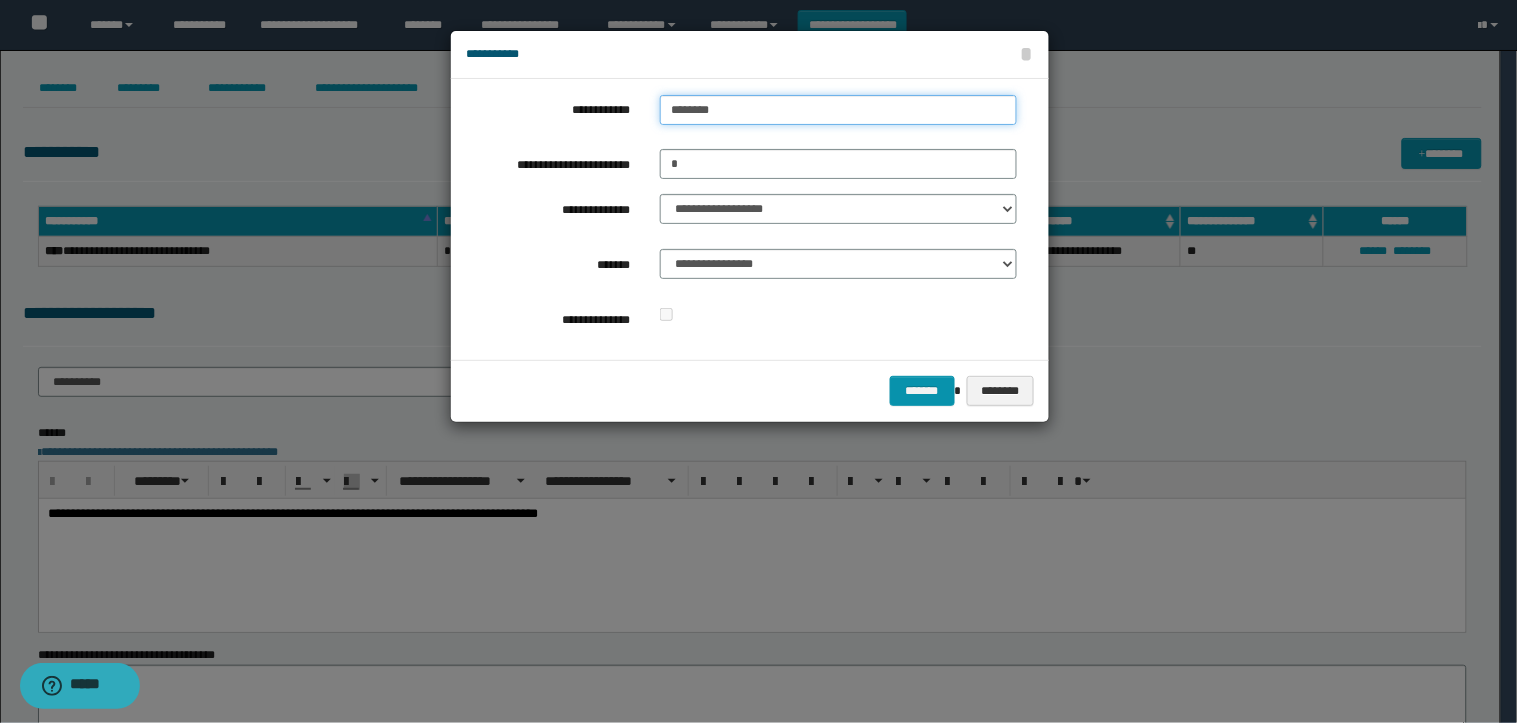 type on "********" 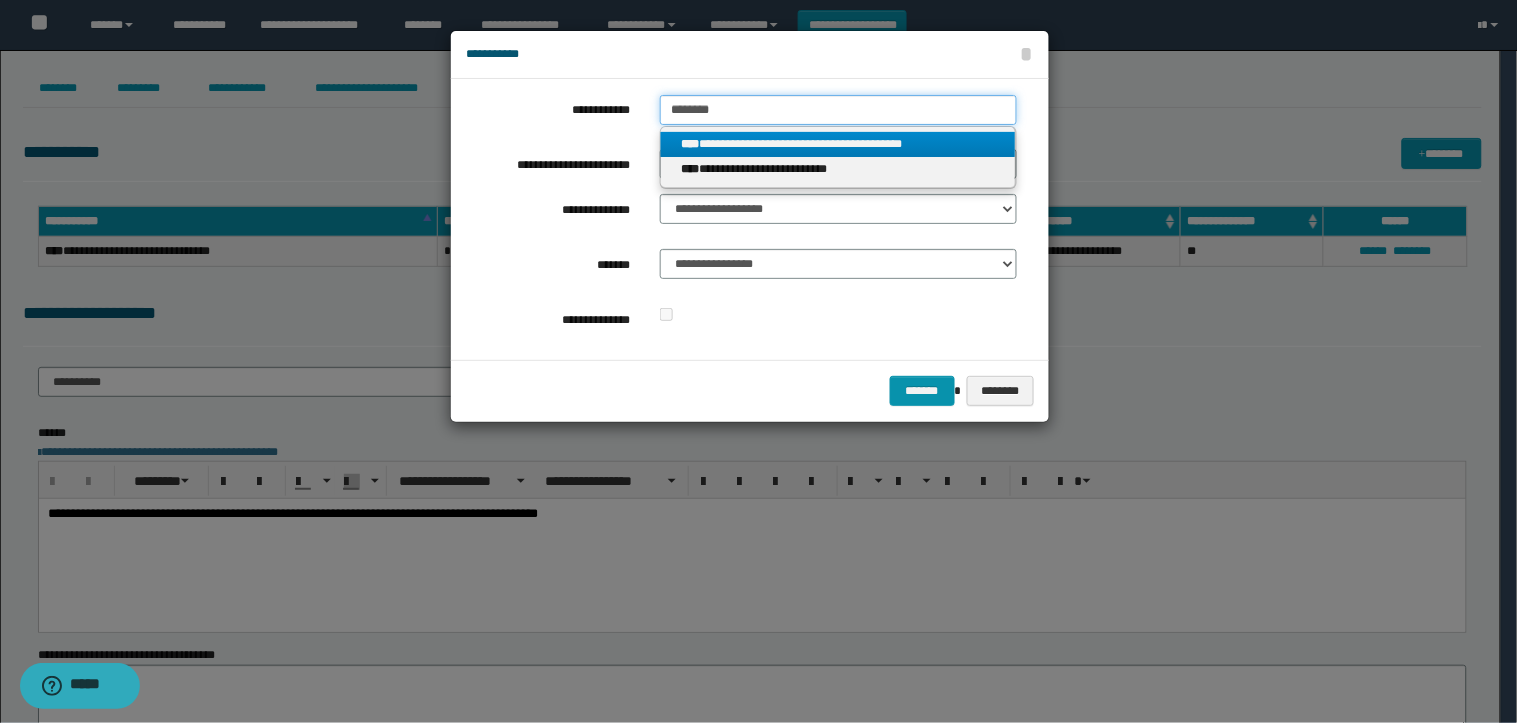 type on "********" 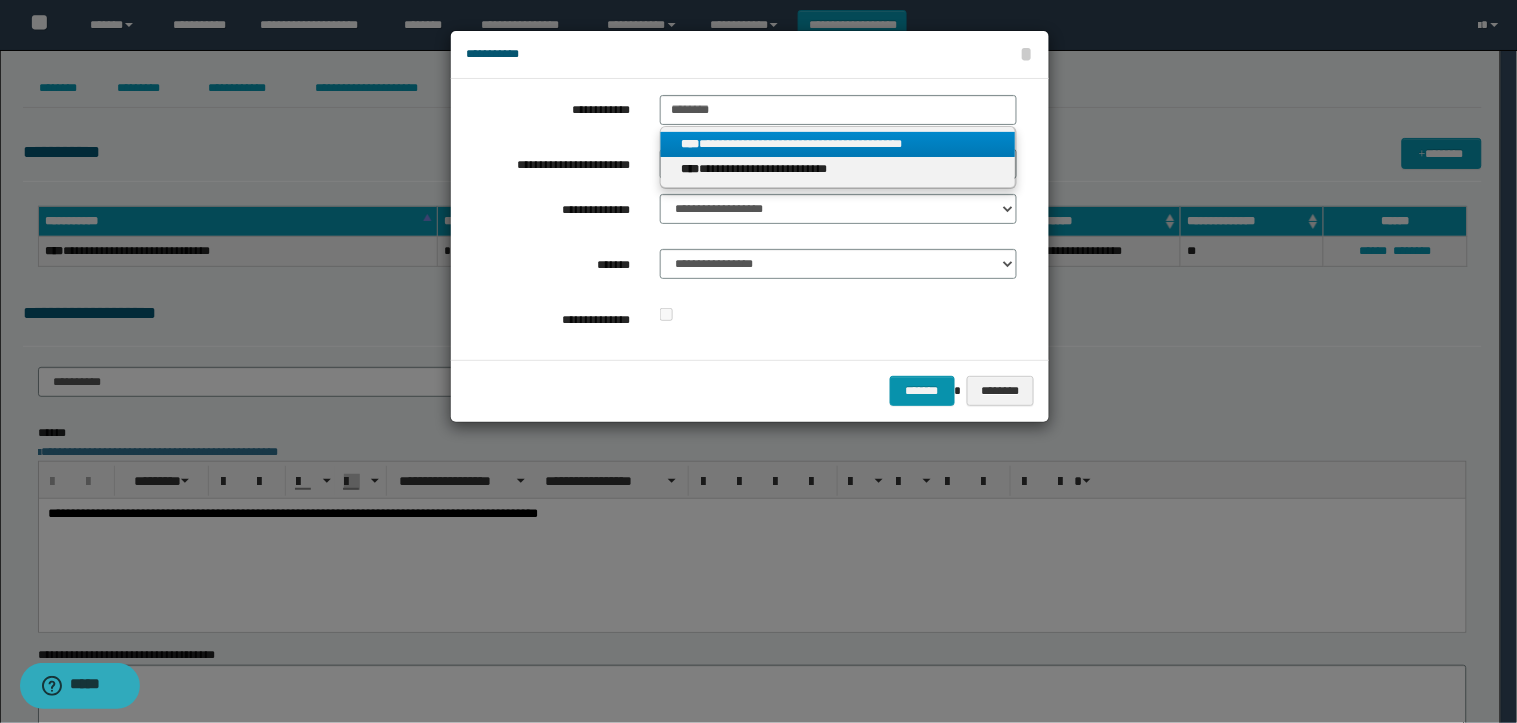 click on "**********" at bounding box center (838, 144) 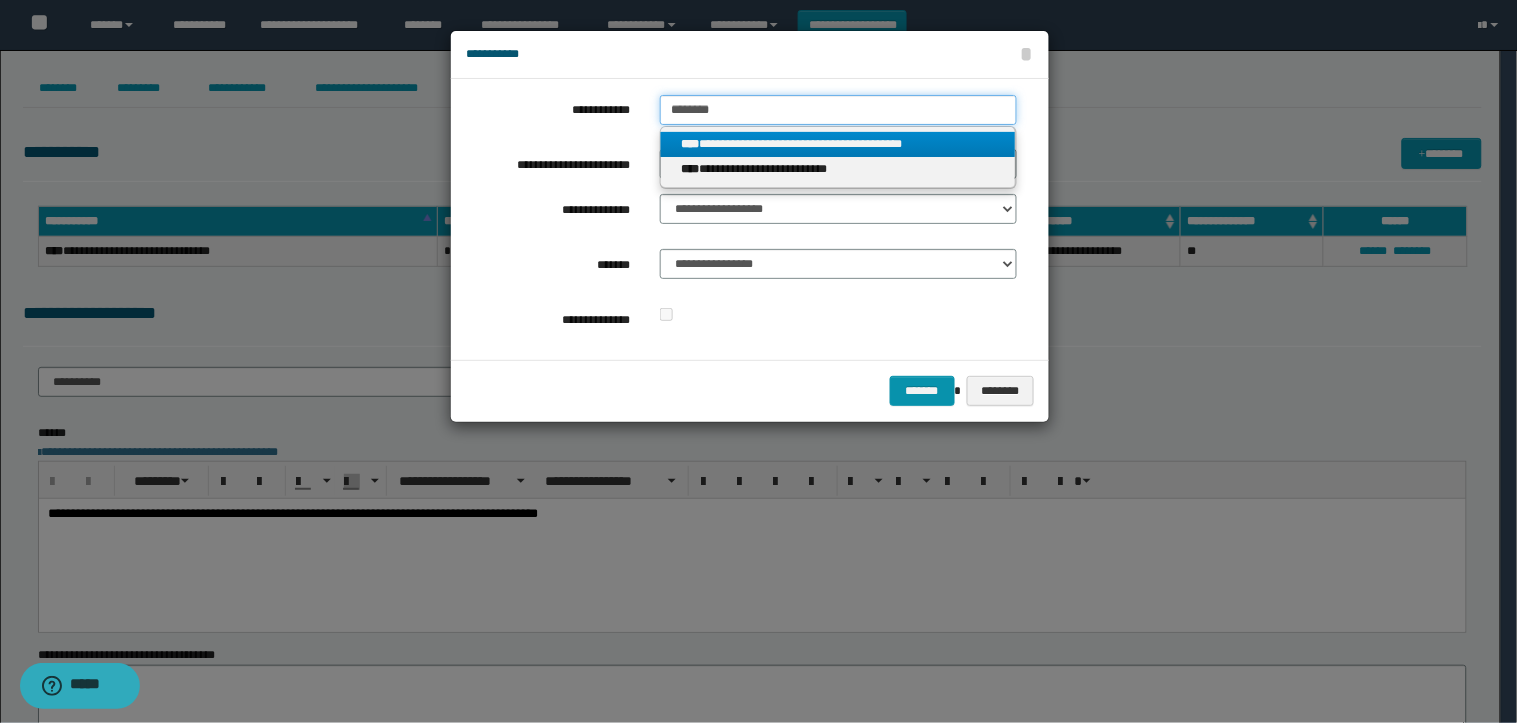 type 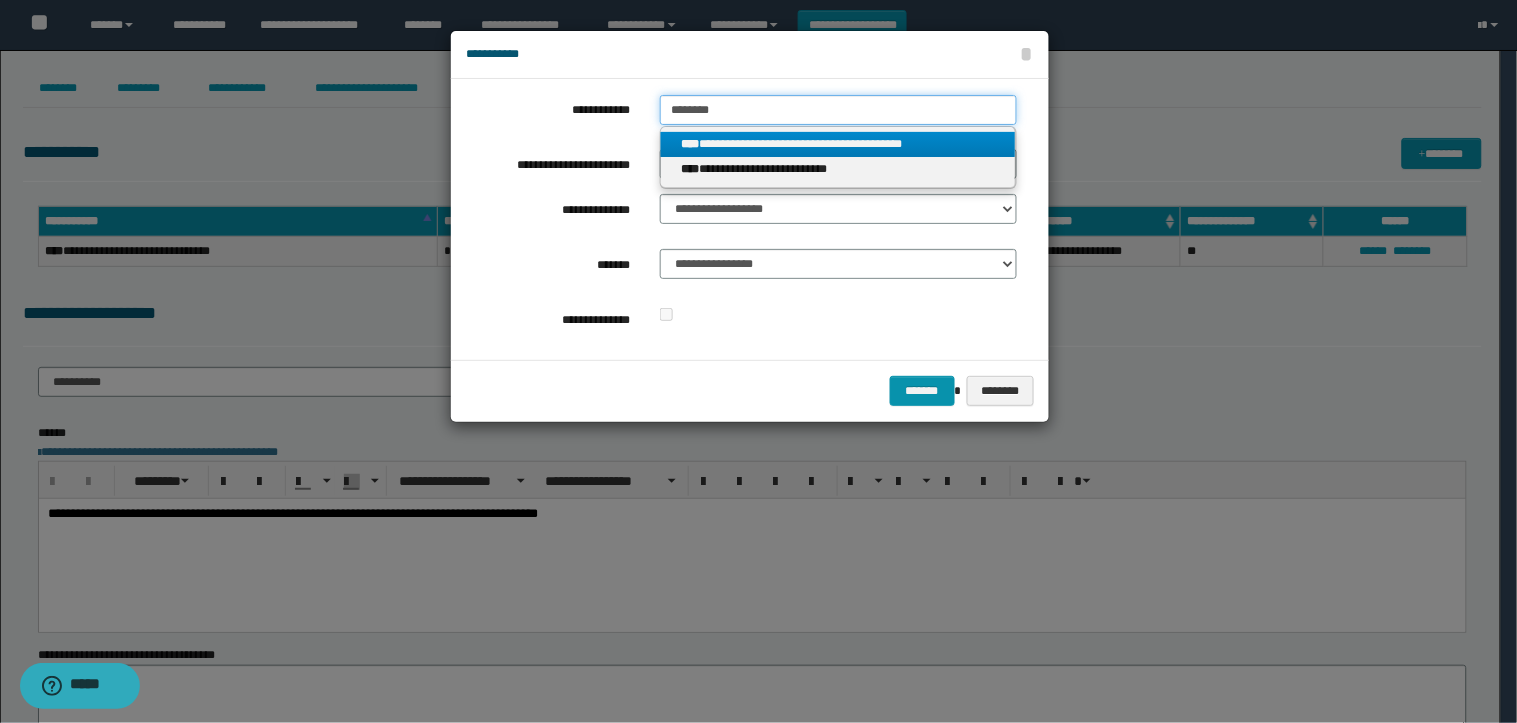 type on "**********" 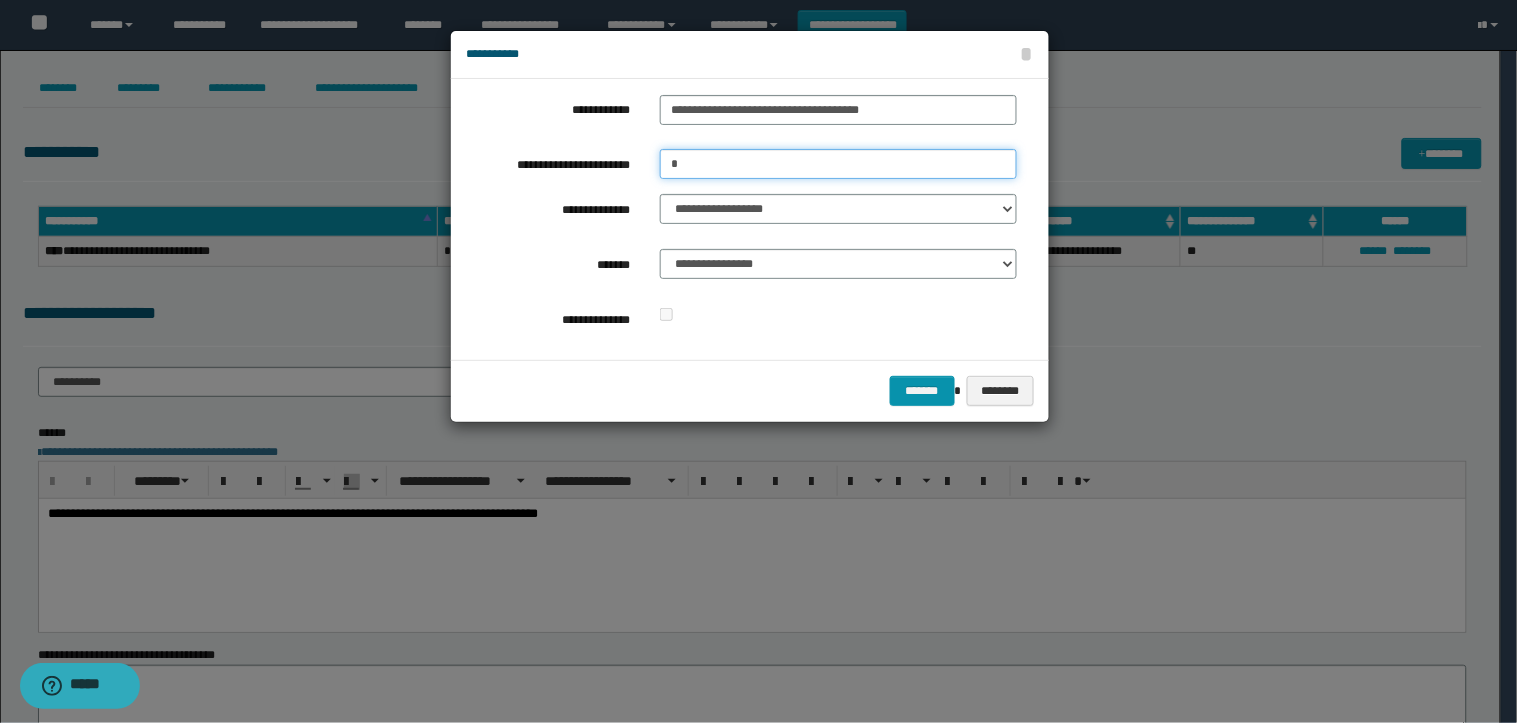 drag, startPoint x: 723, startPoint y: 168, endPoint x: 433, endPoint y: 131, distance: 292.35083 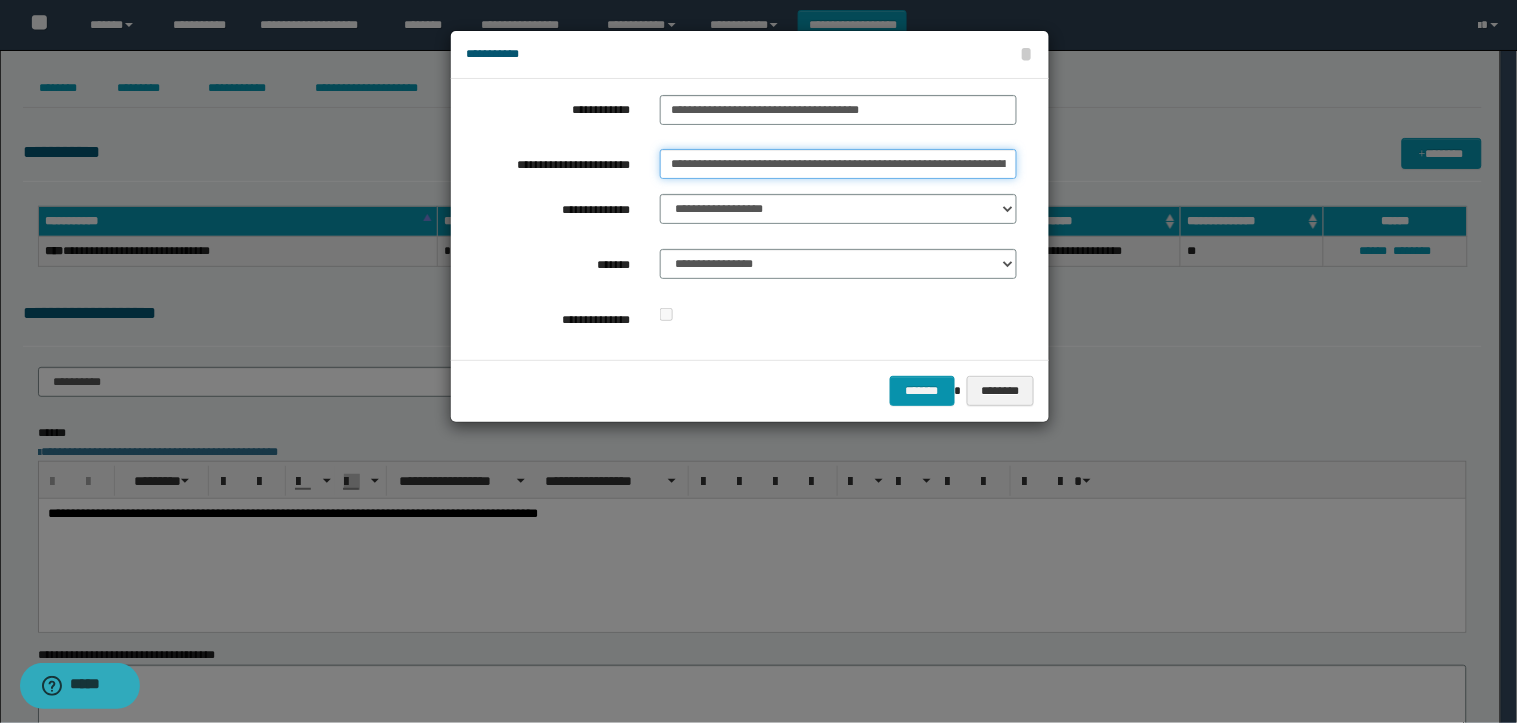 scroll, scrollTop: 0, scrollLeft: 615, axis: horizontal 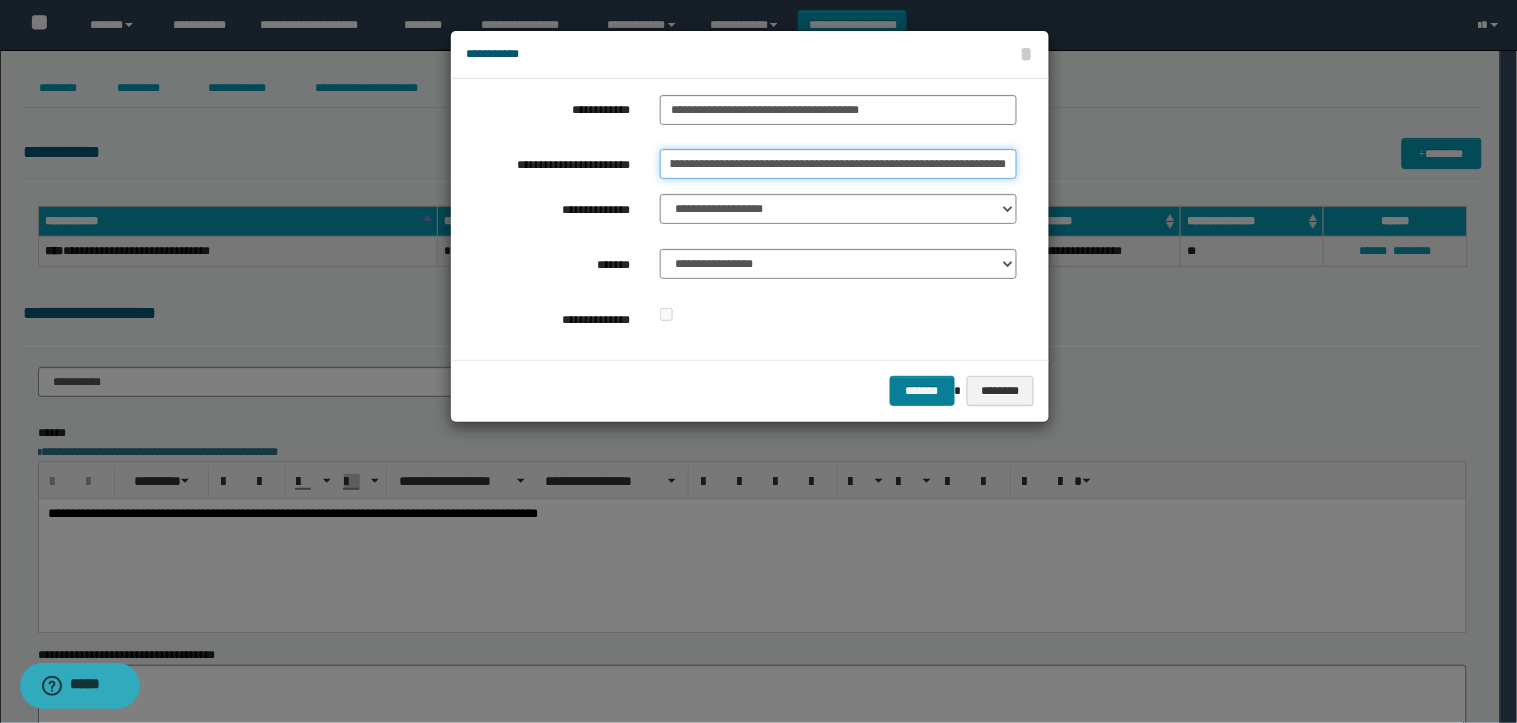 type on "**********" 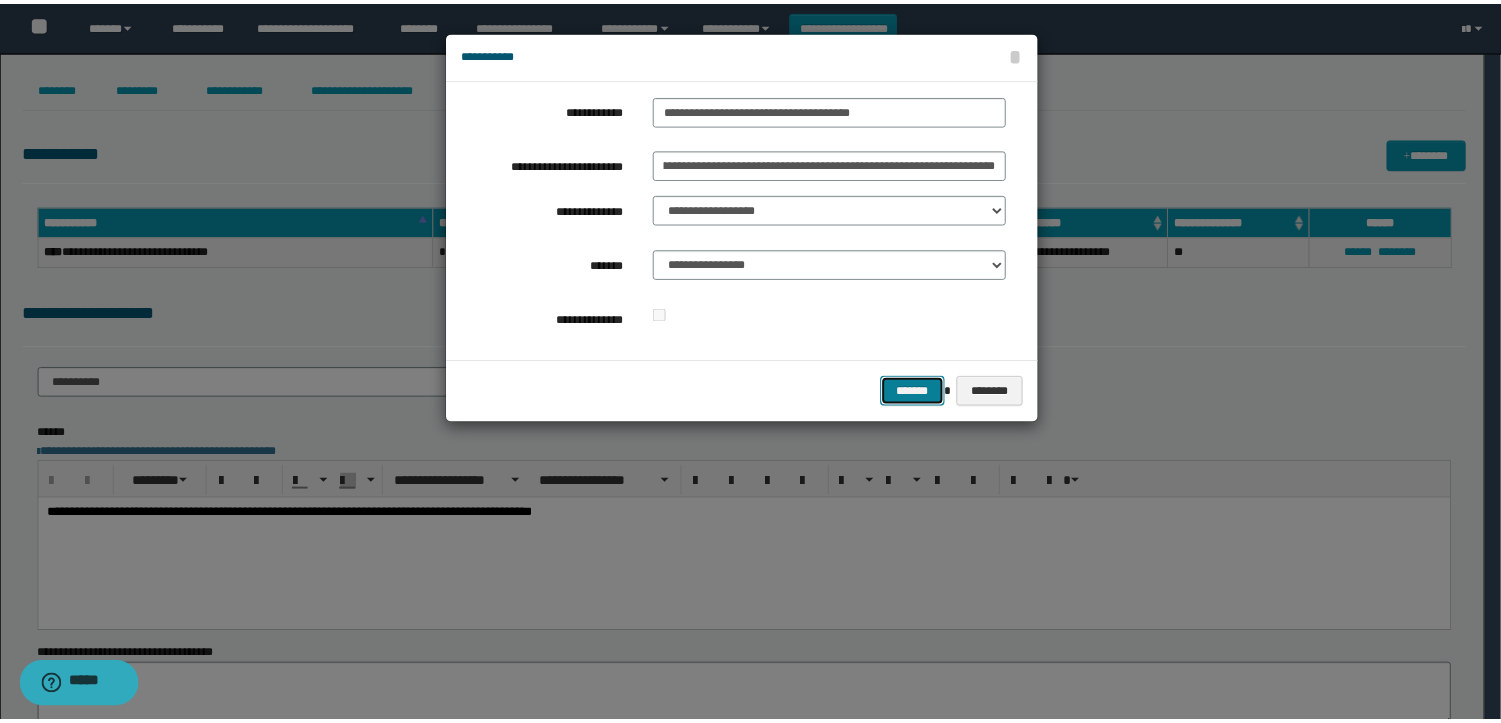 scroll, scrollTop: 0, scrollLeft: 0, axis: both 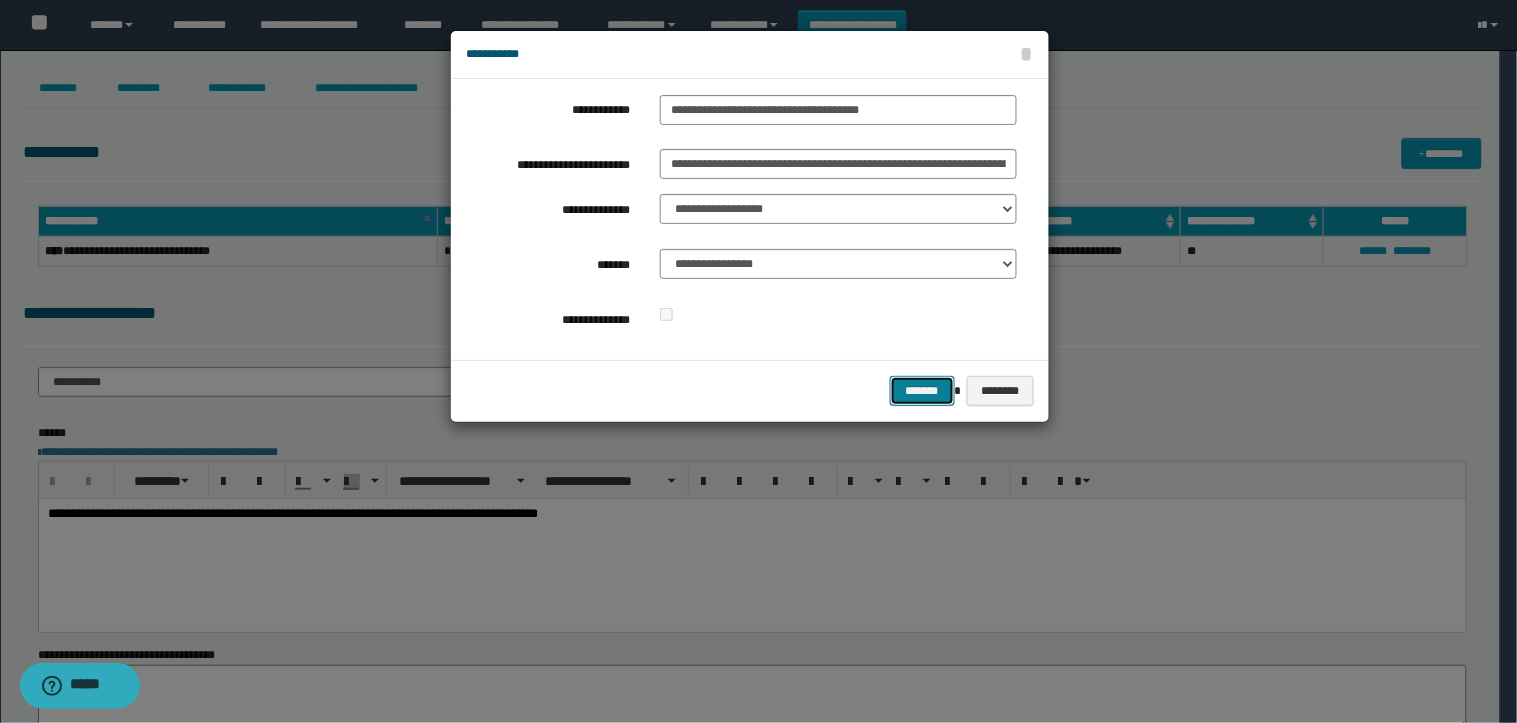 click on "*******" at bounding box center (922, 391) 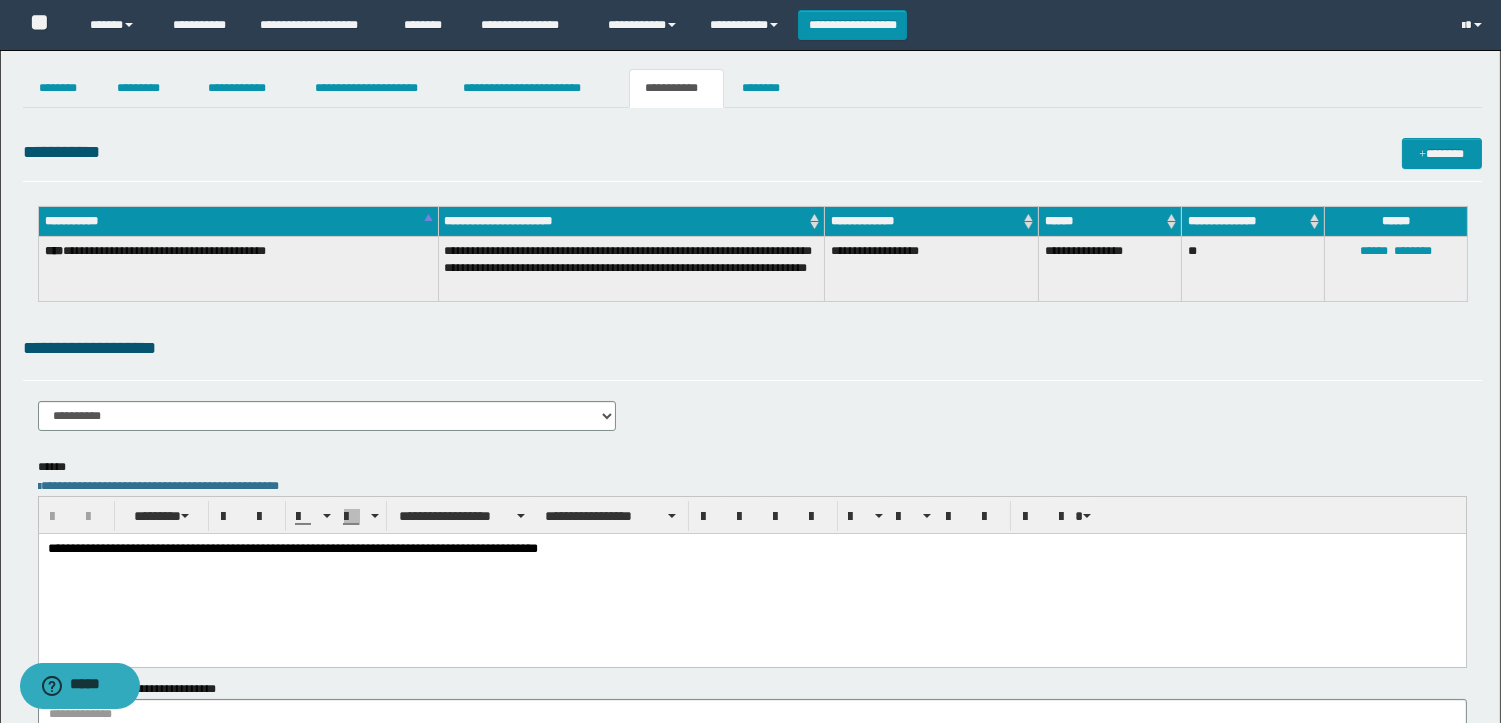 click on "**********" at bounding box center (751, 573) 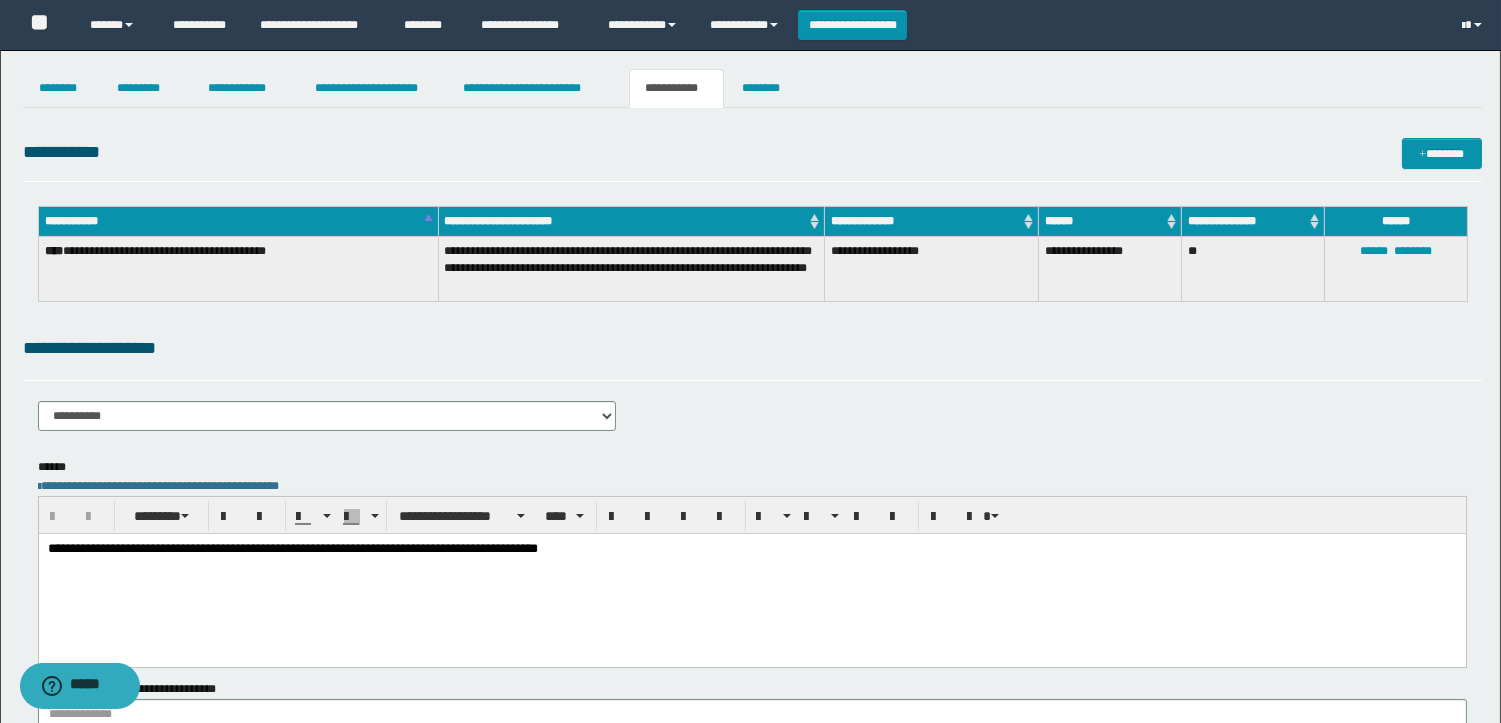 type 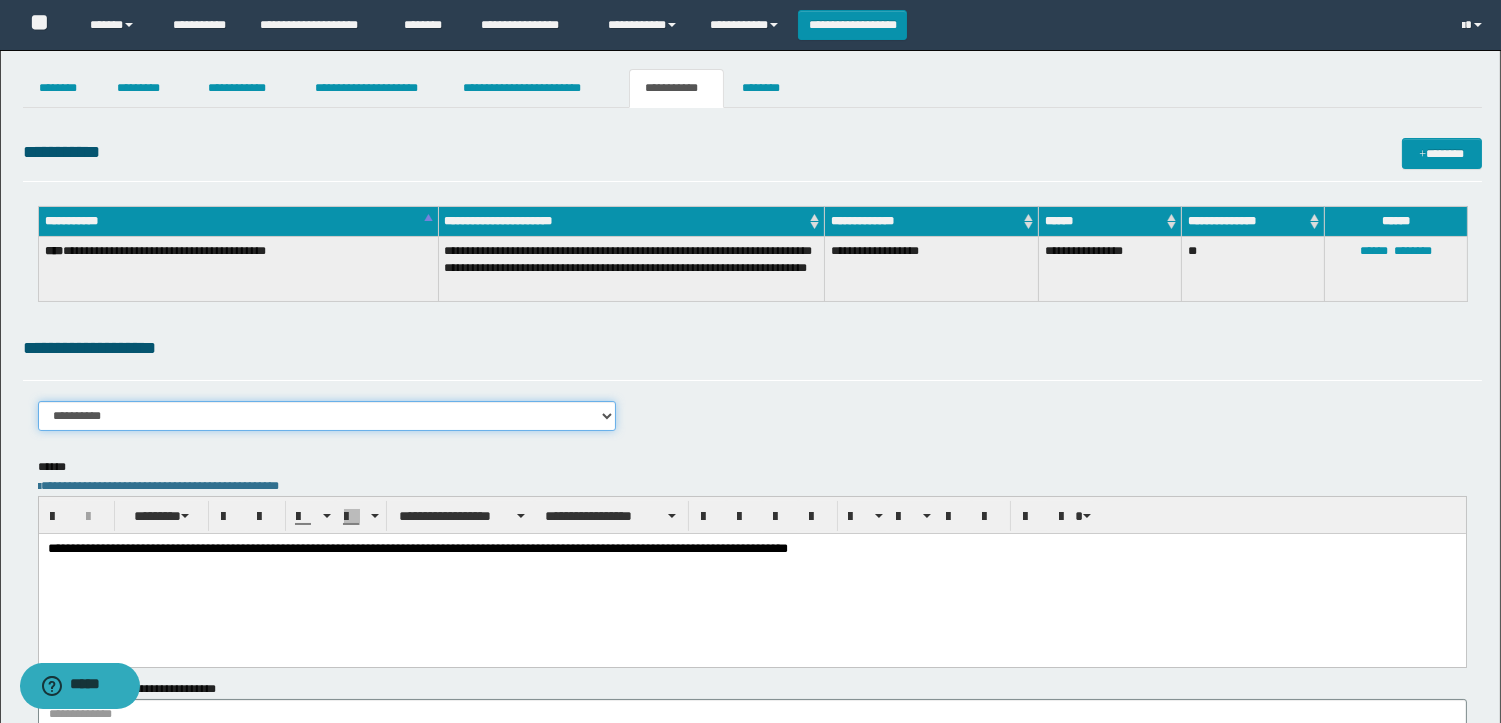 click on "**********" at bounding box center (327, 416) 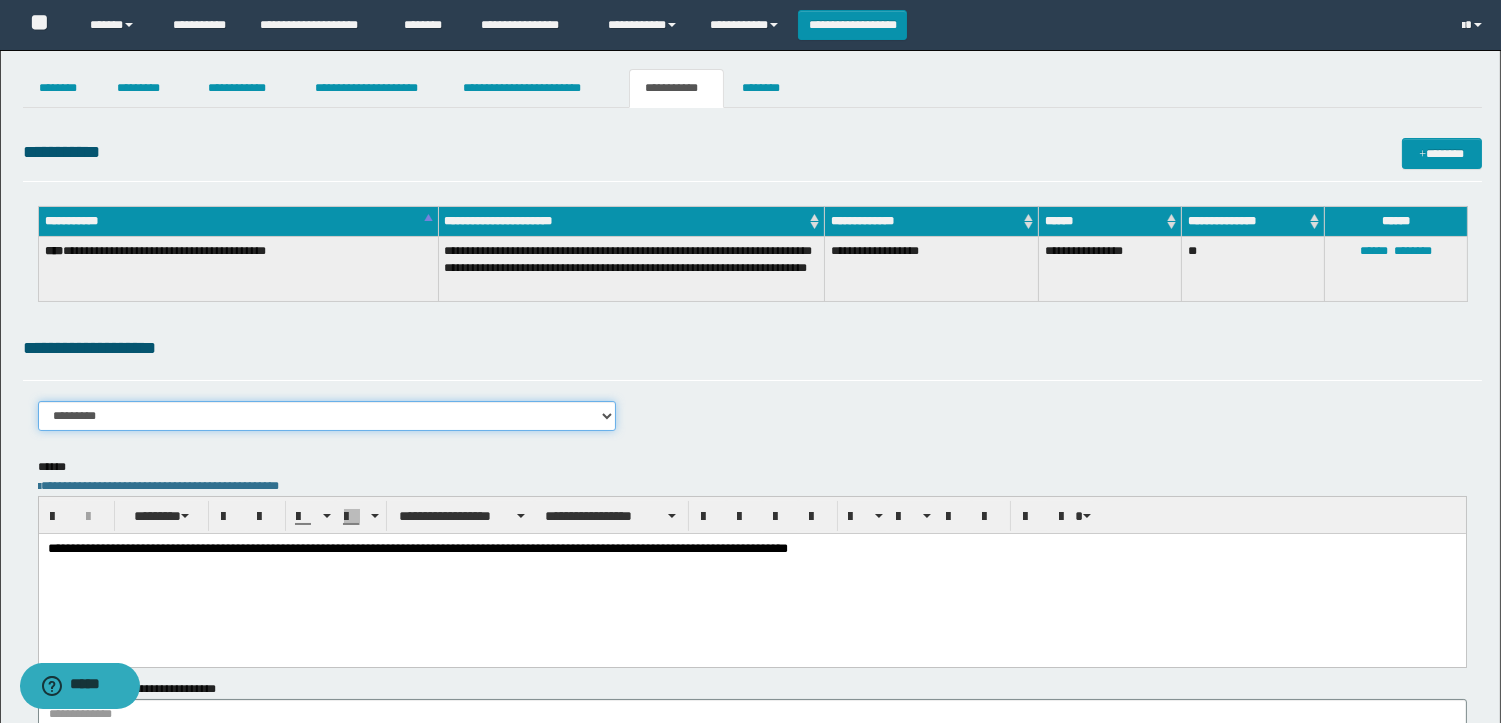 click on "**********" at bounding box center (327, 416) 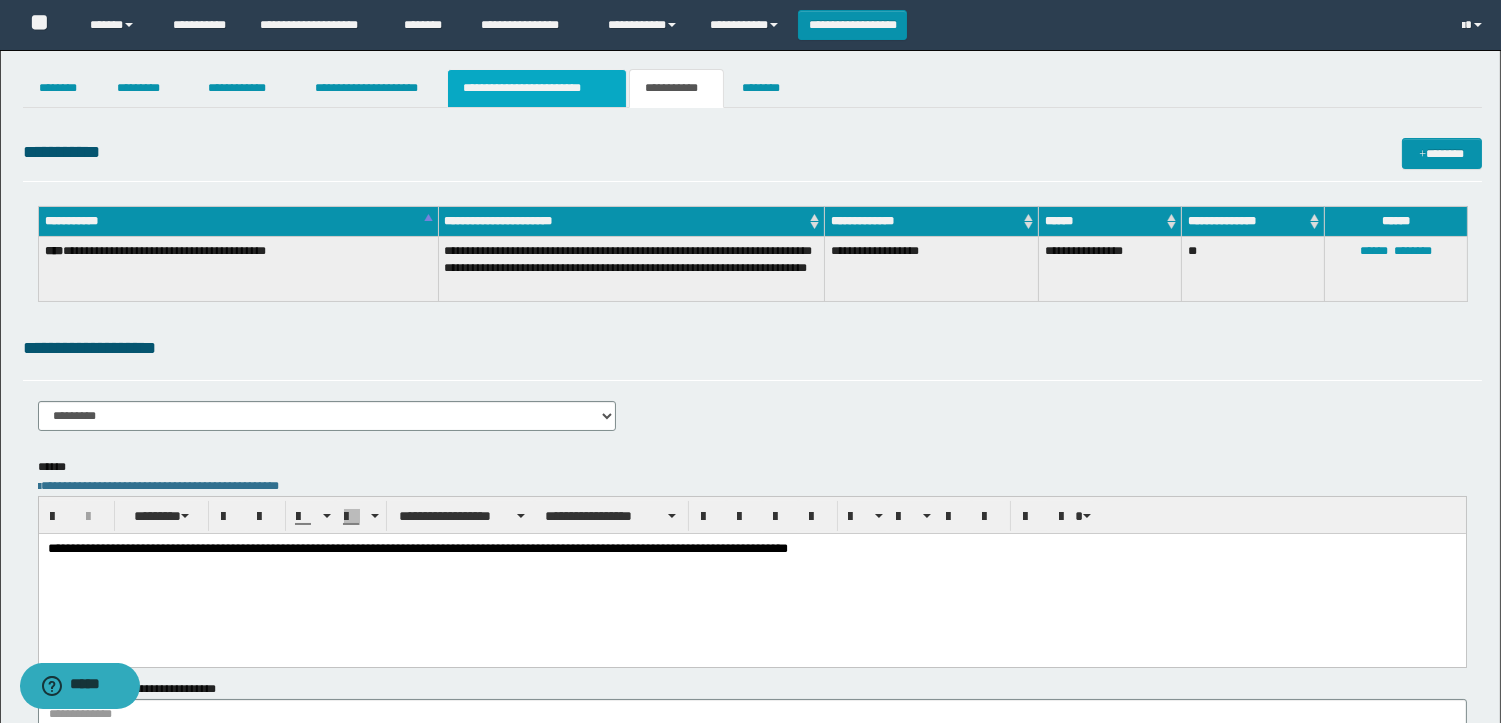 click on "**********" at bounding box center (537, 88) 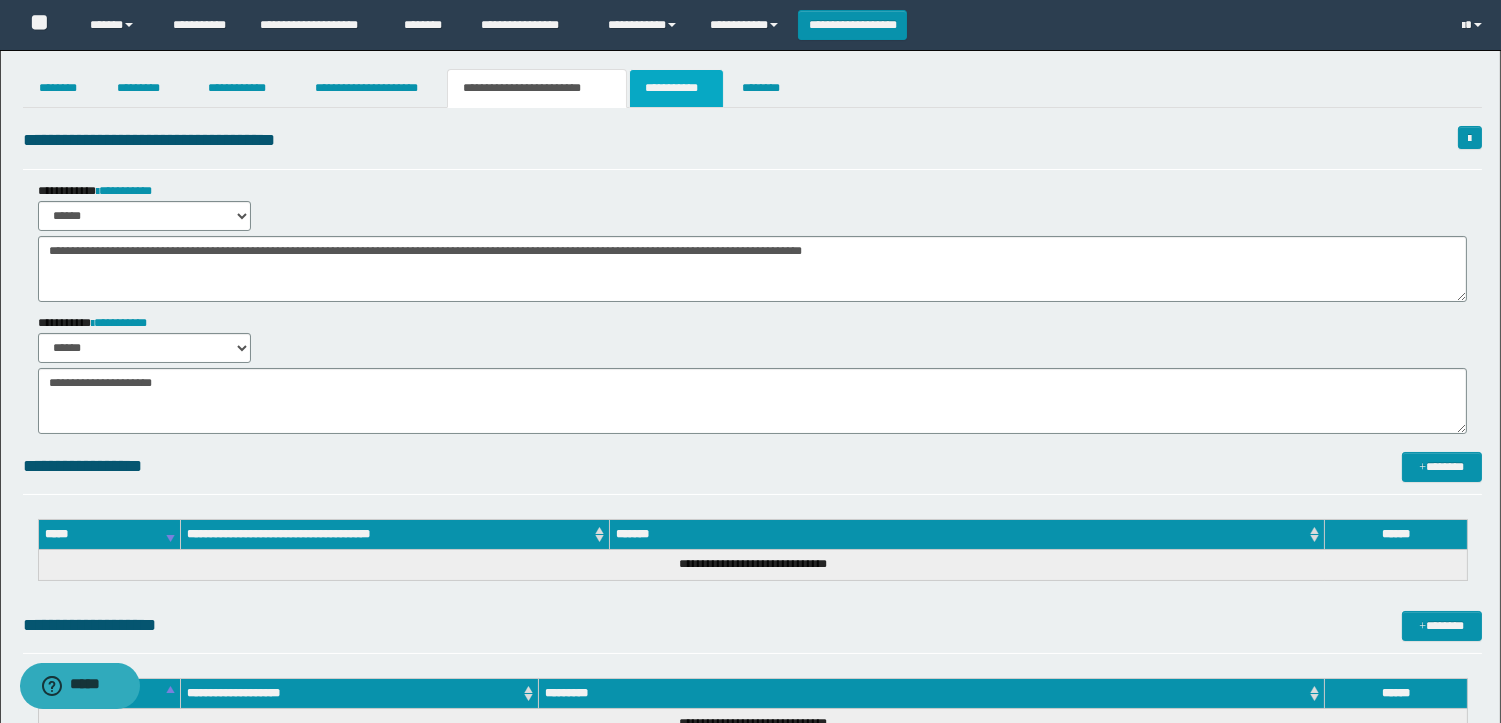 click on "**********" at bounding box center [676, 88] 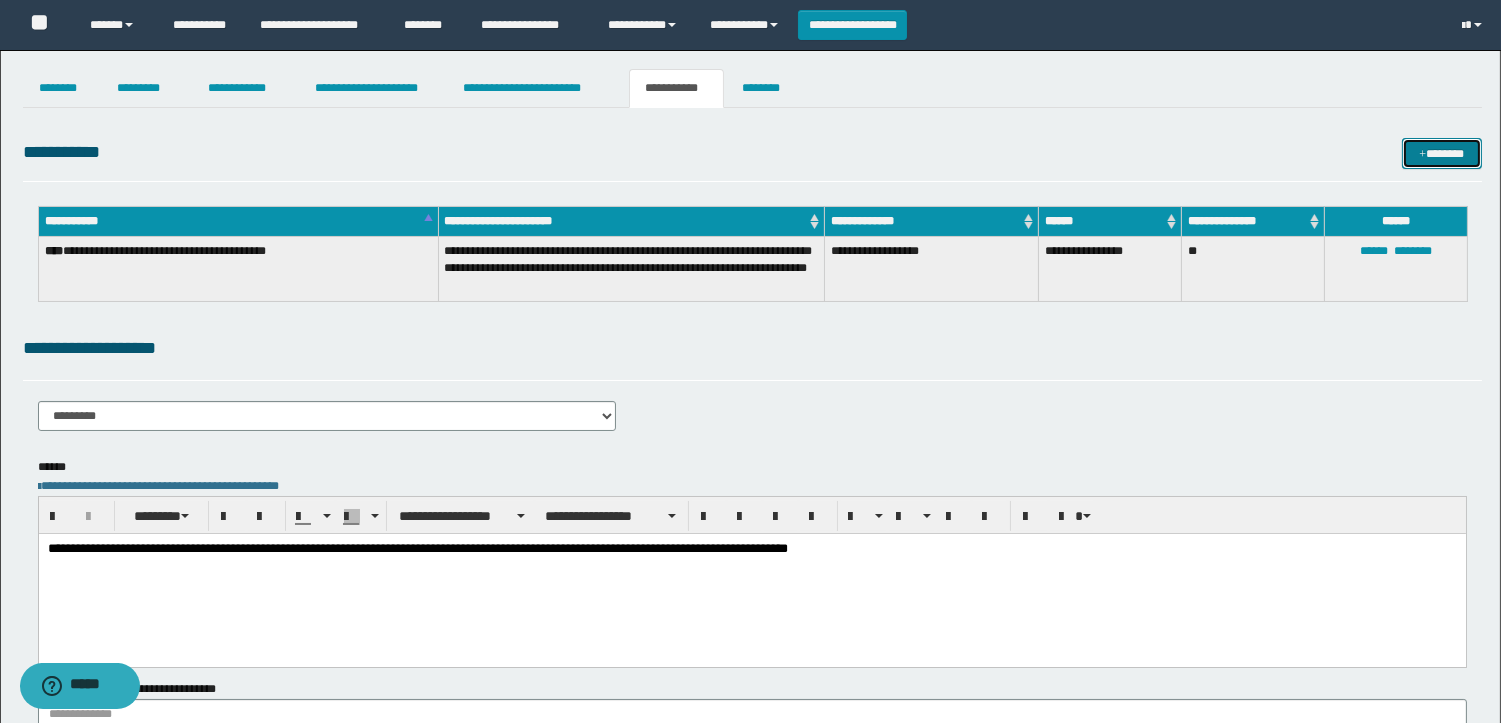 click on "*******" at bounding box center (1442, 153) 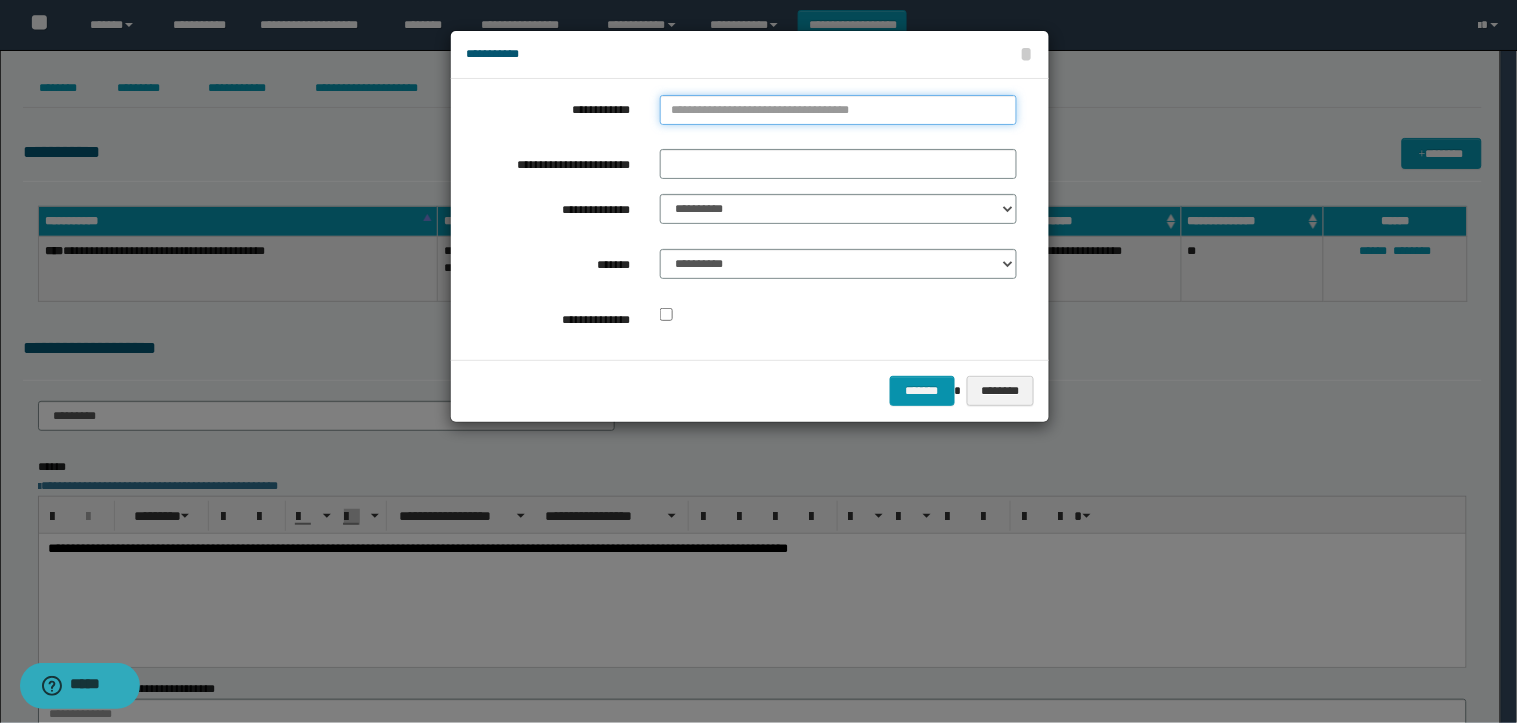 type on "**********" 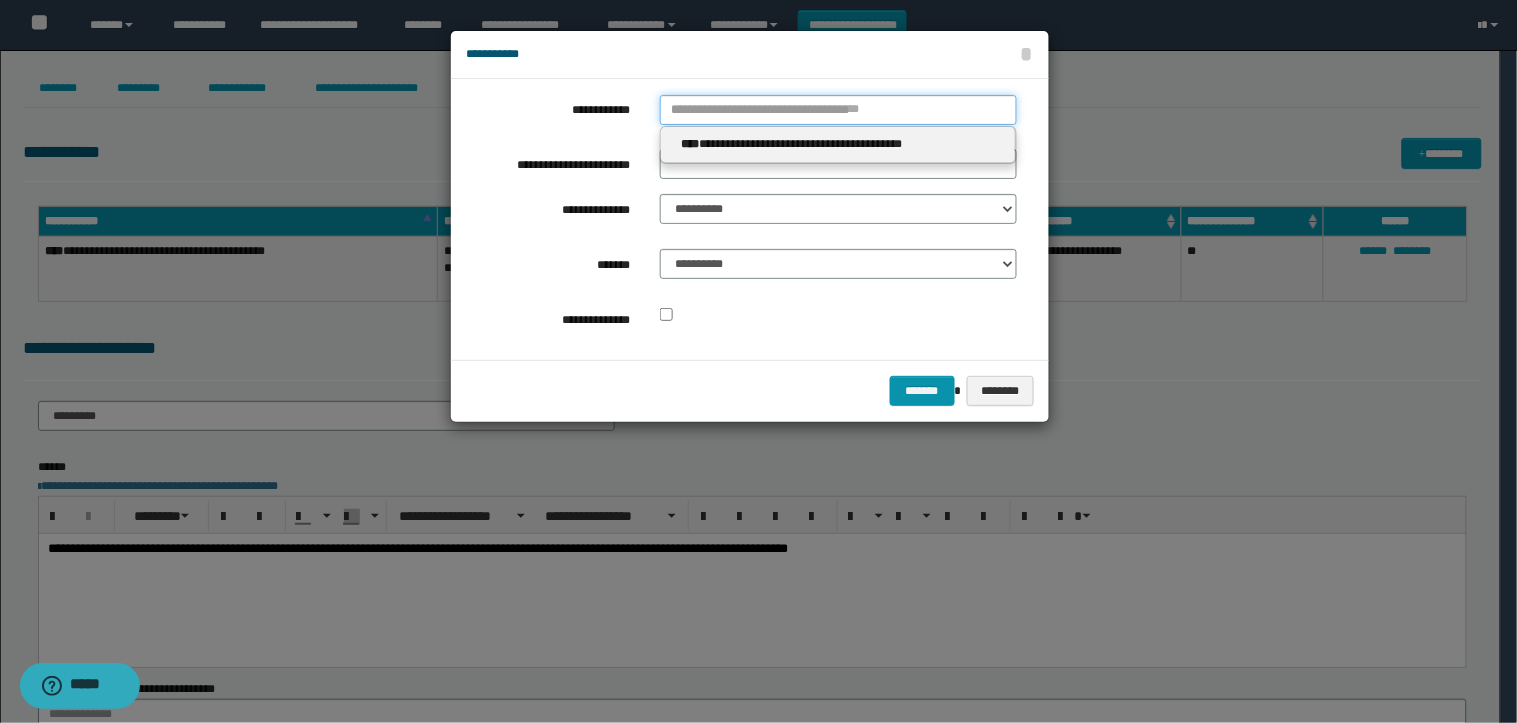 click on "**********" at bounding box center [838, 110] 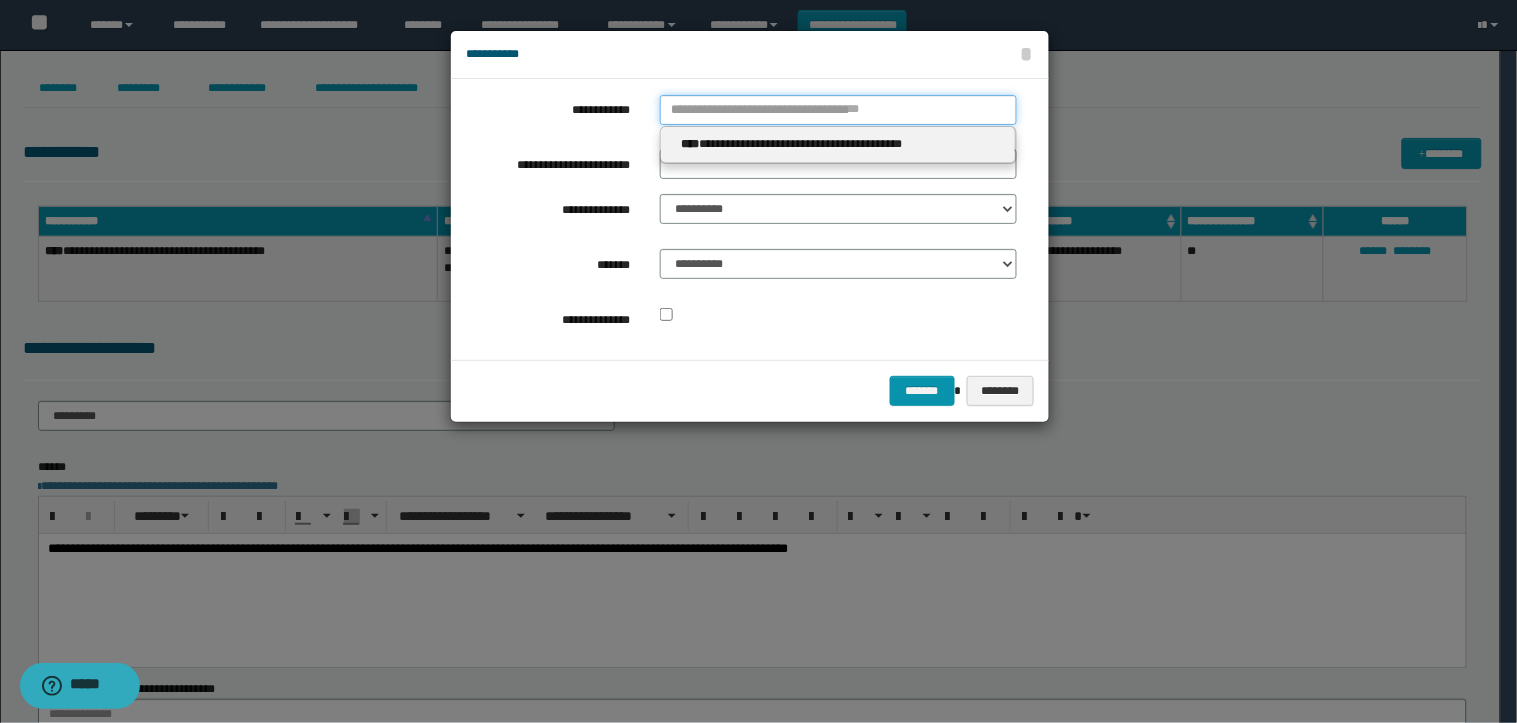 type 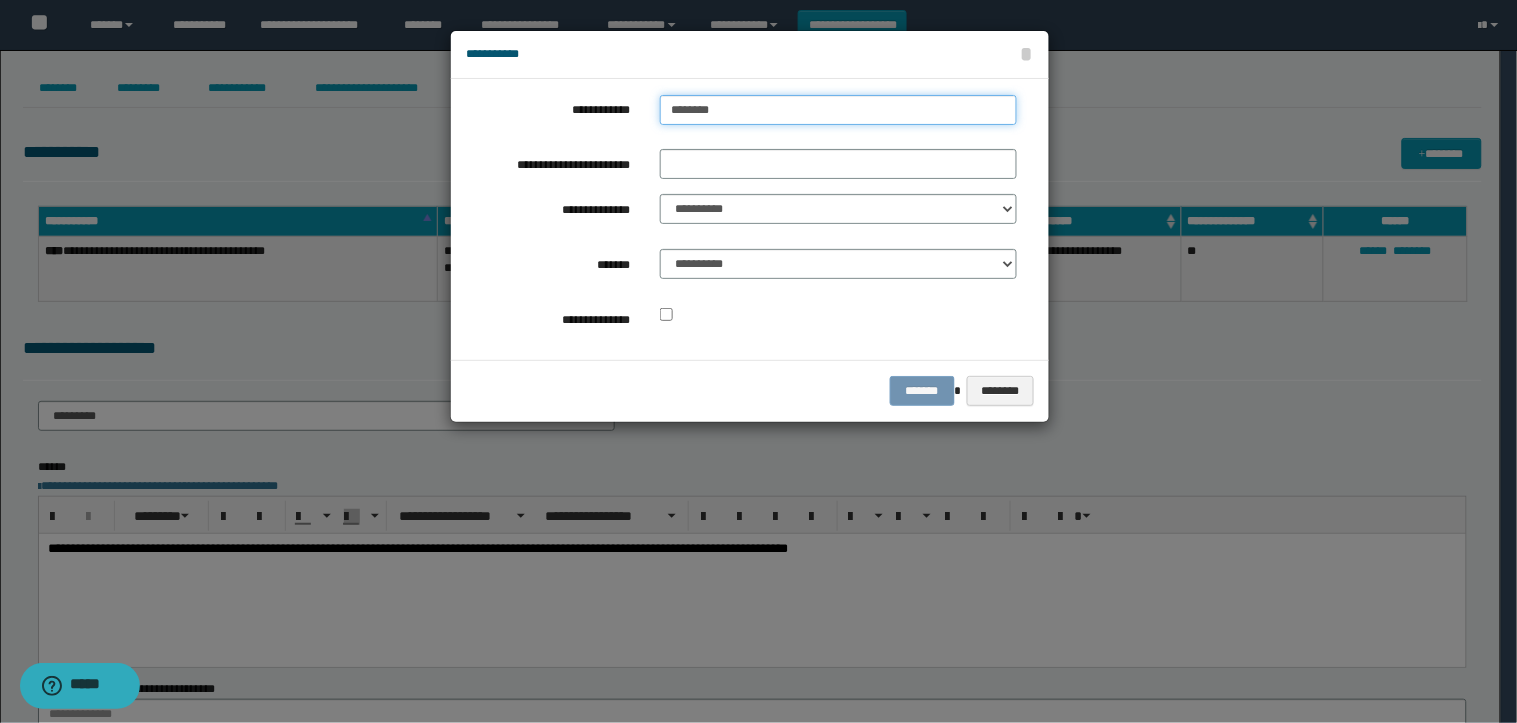 type on "*********" 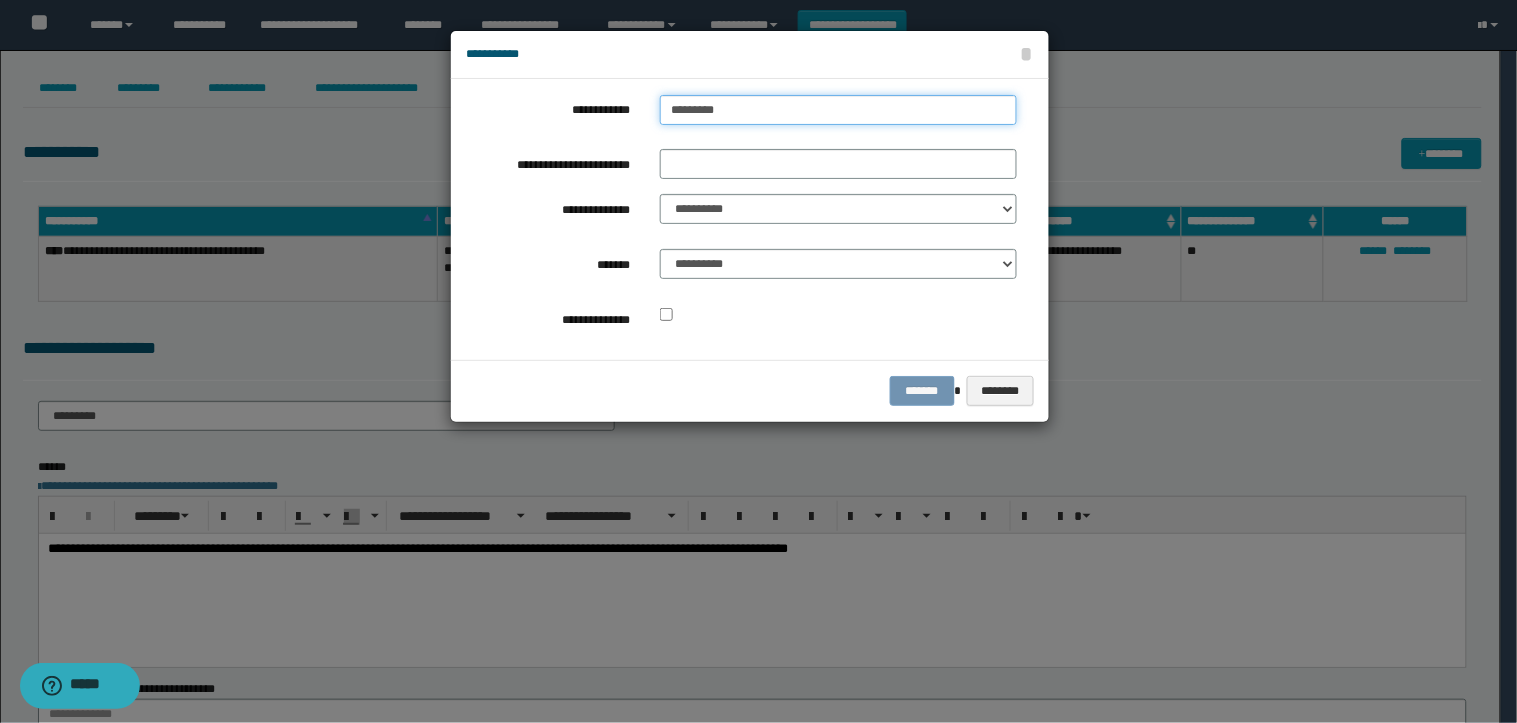 type on "*********" 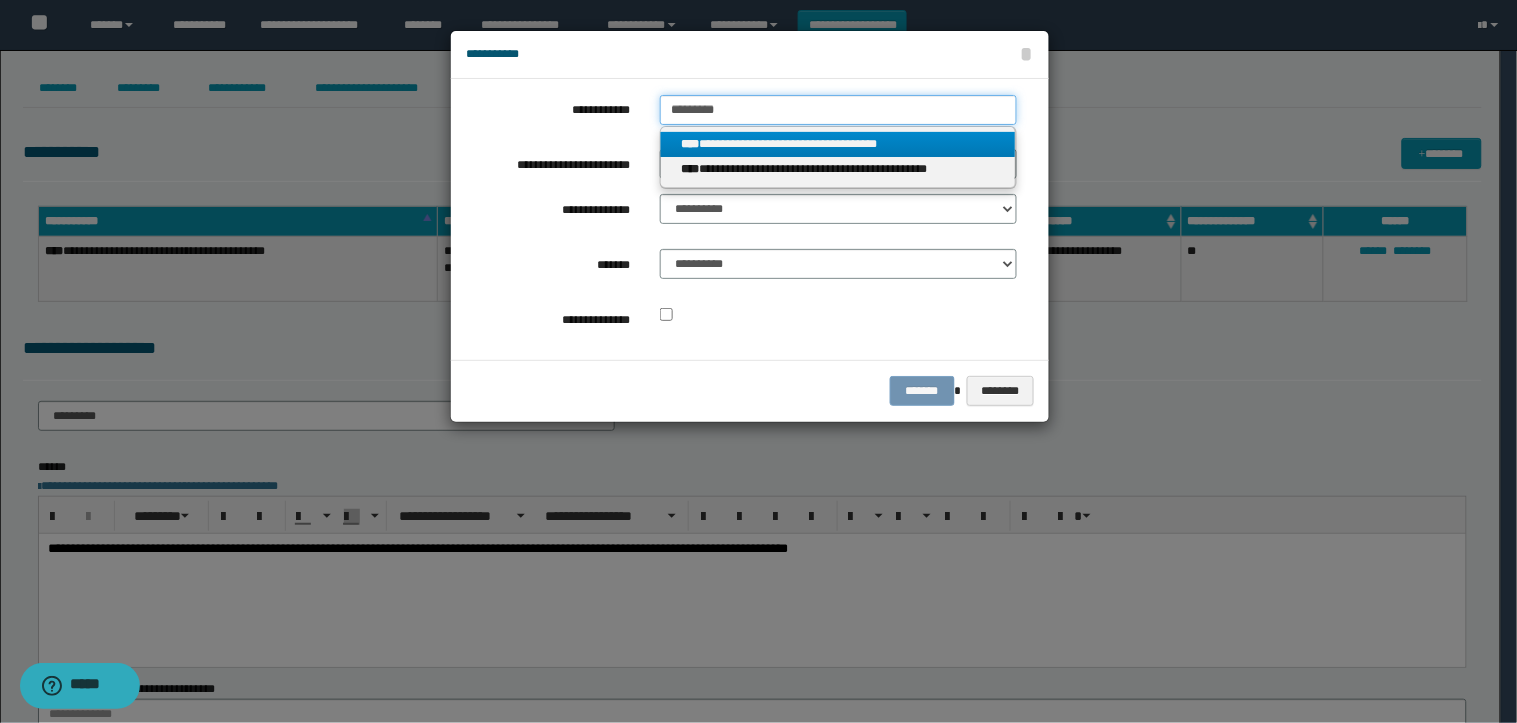type on "*********" 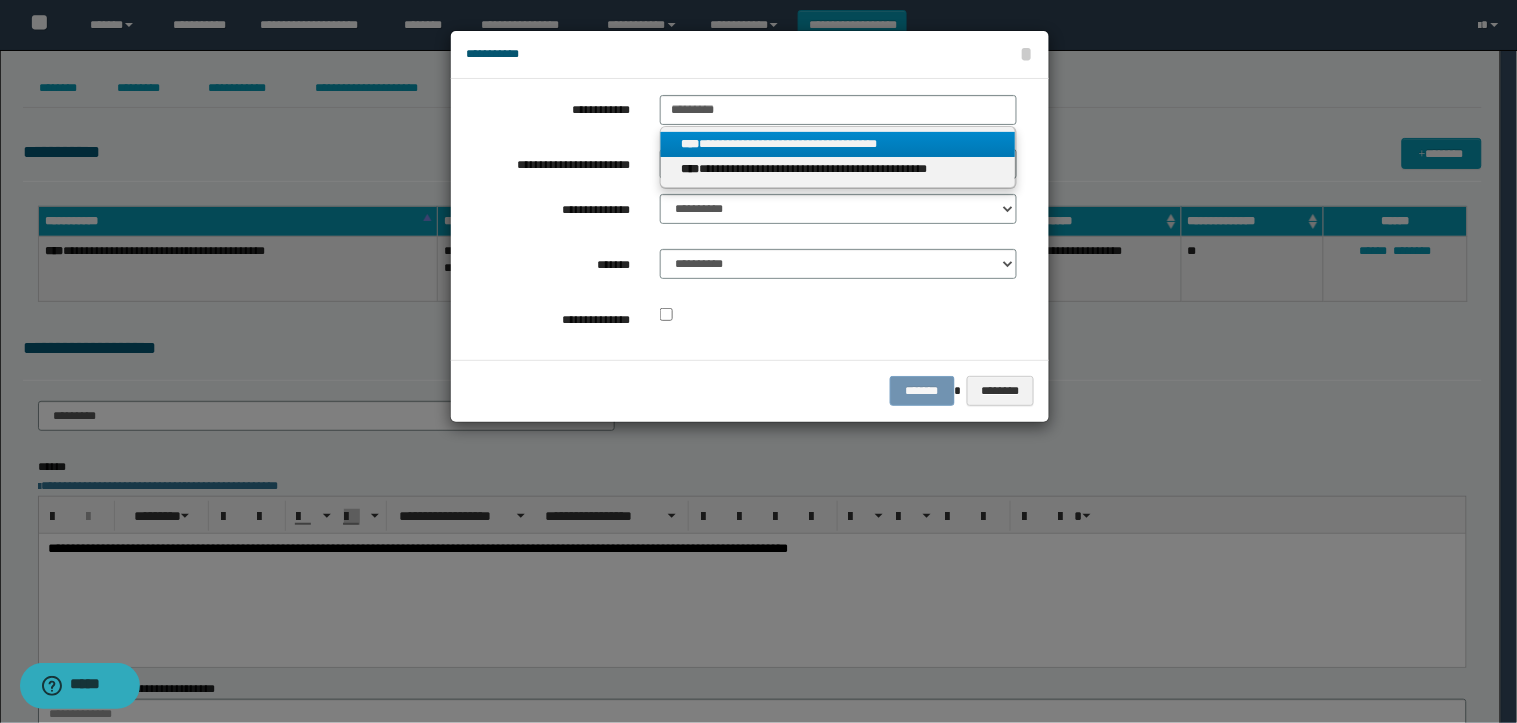 click on "**********" at bounding box center (838, 144) 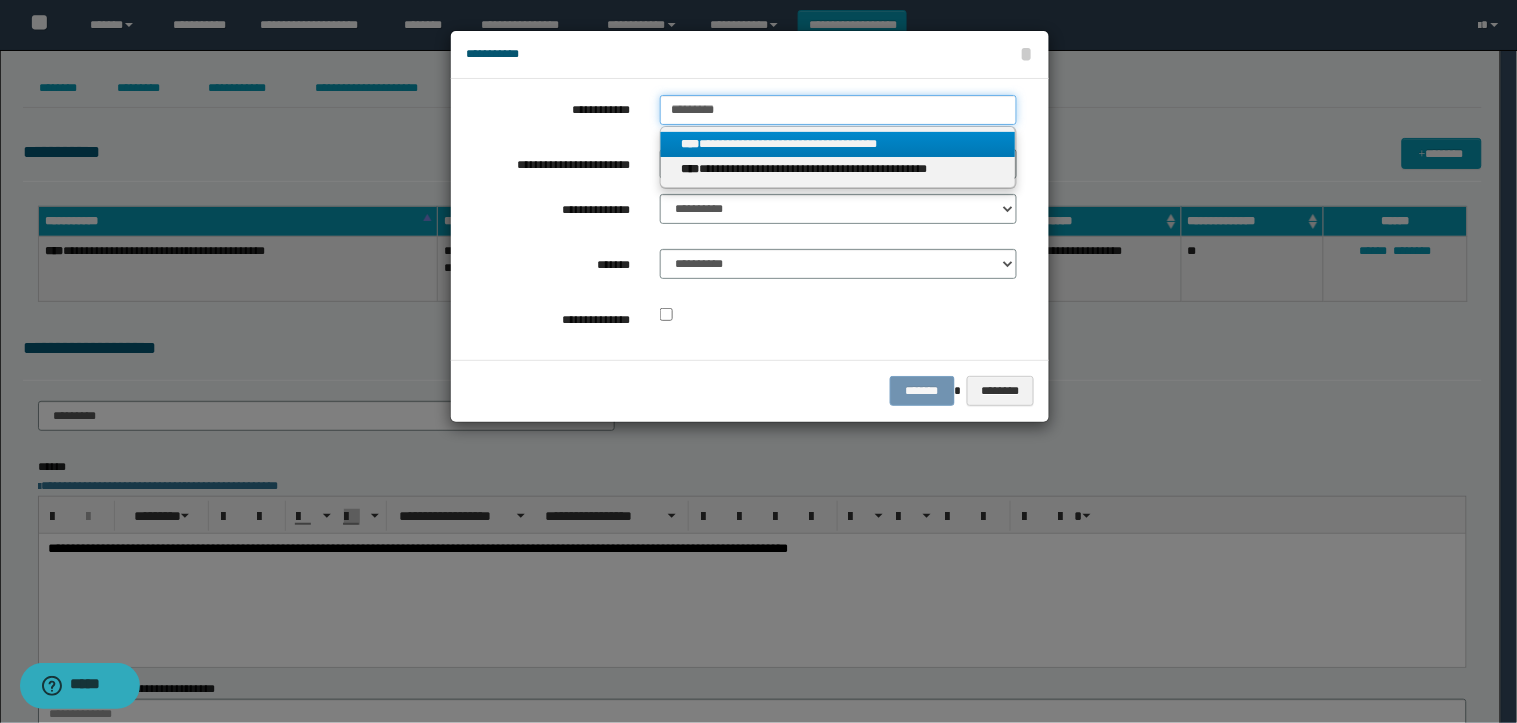 type 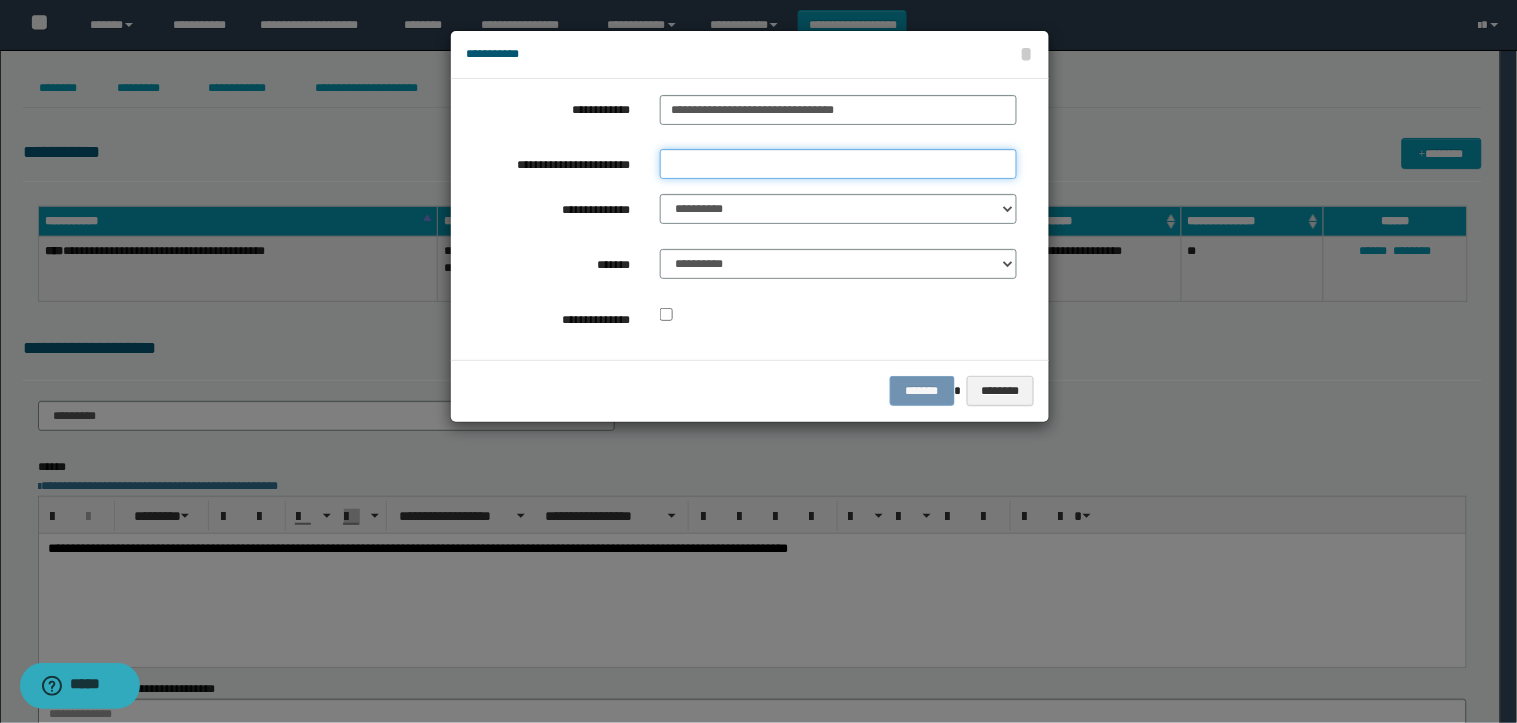 click on "**********" at bounding box center (838, 164) 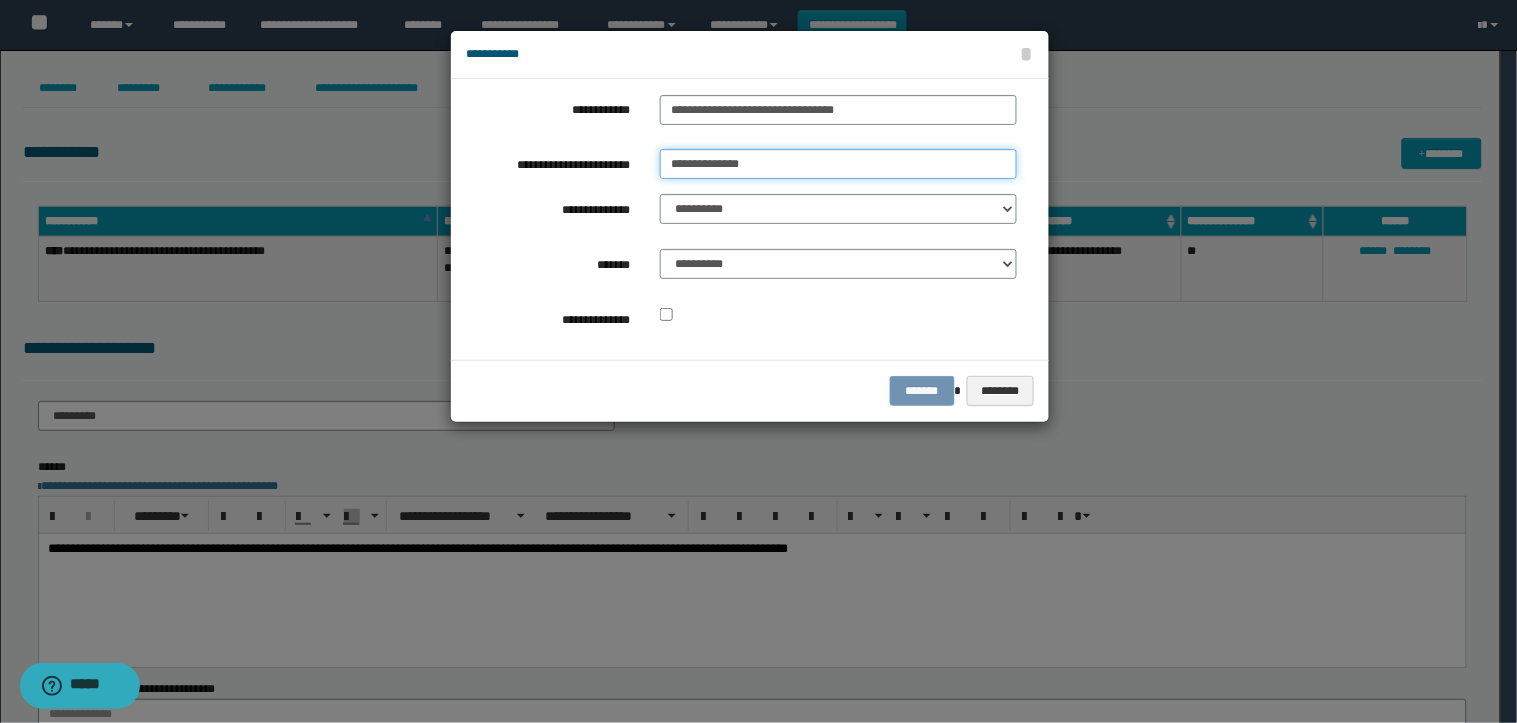 type on "**********" 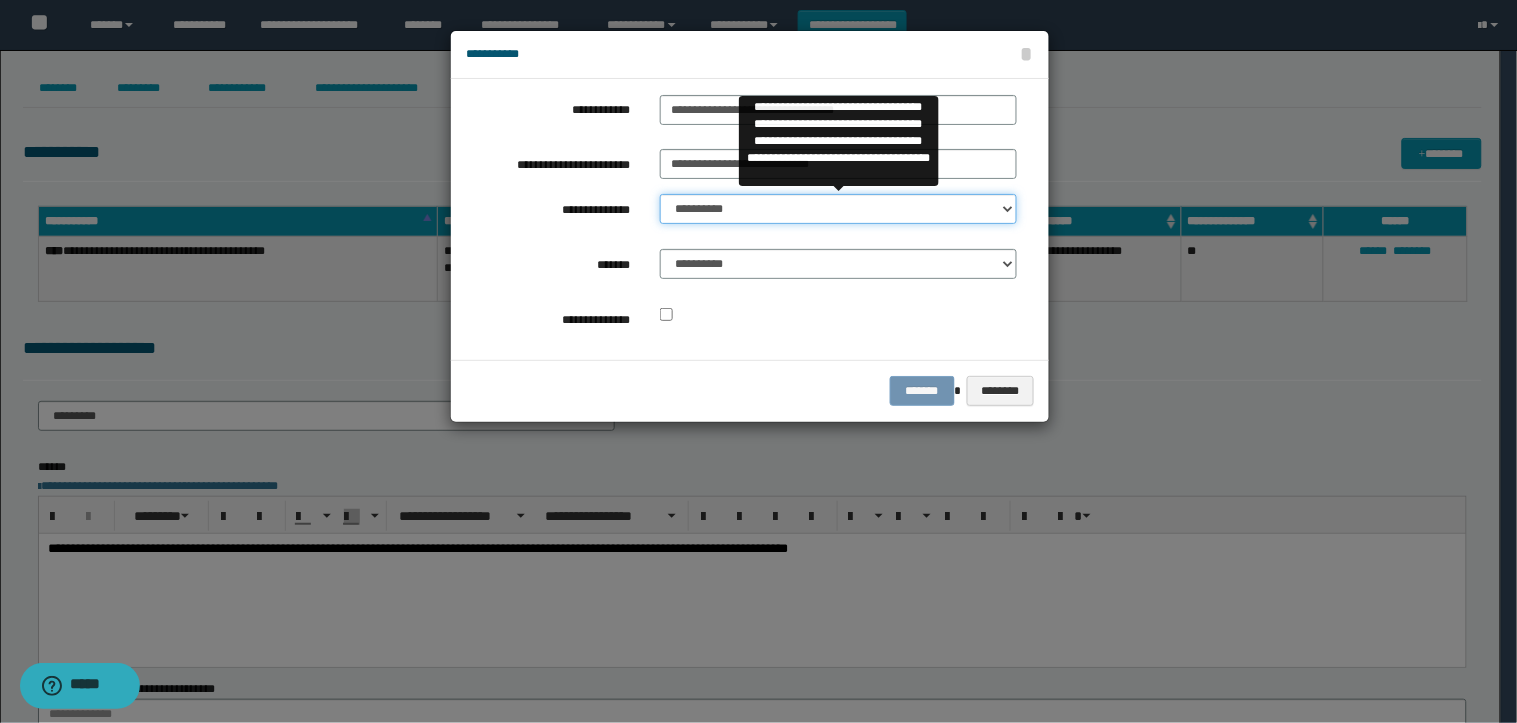 click on "**********" at bounding box center [838, 209] 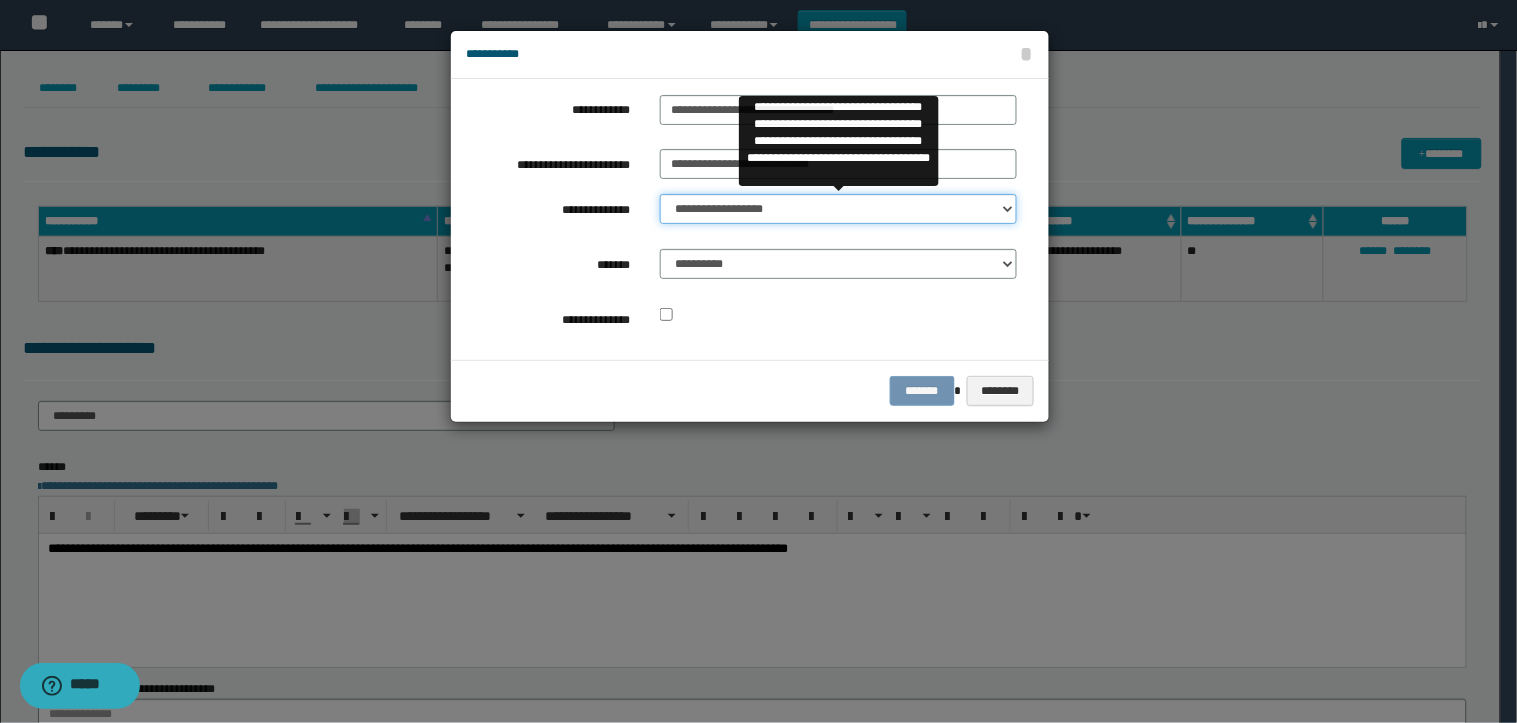 click on "**********" at bounding box center [838, 209] 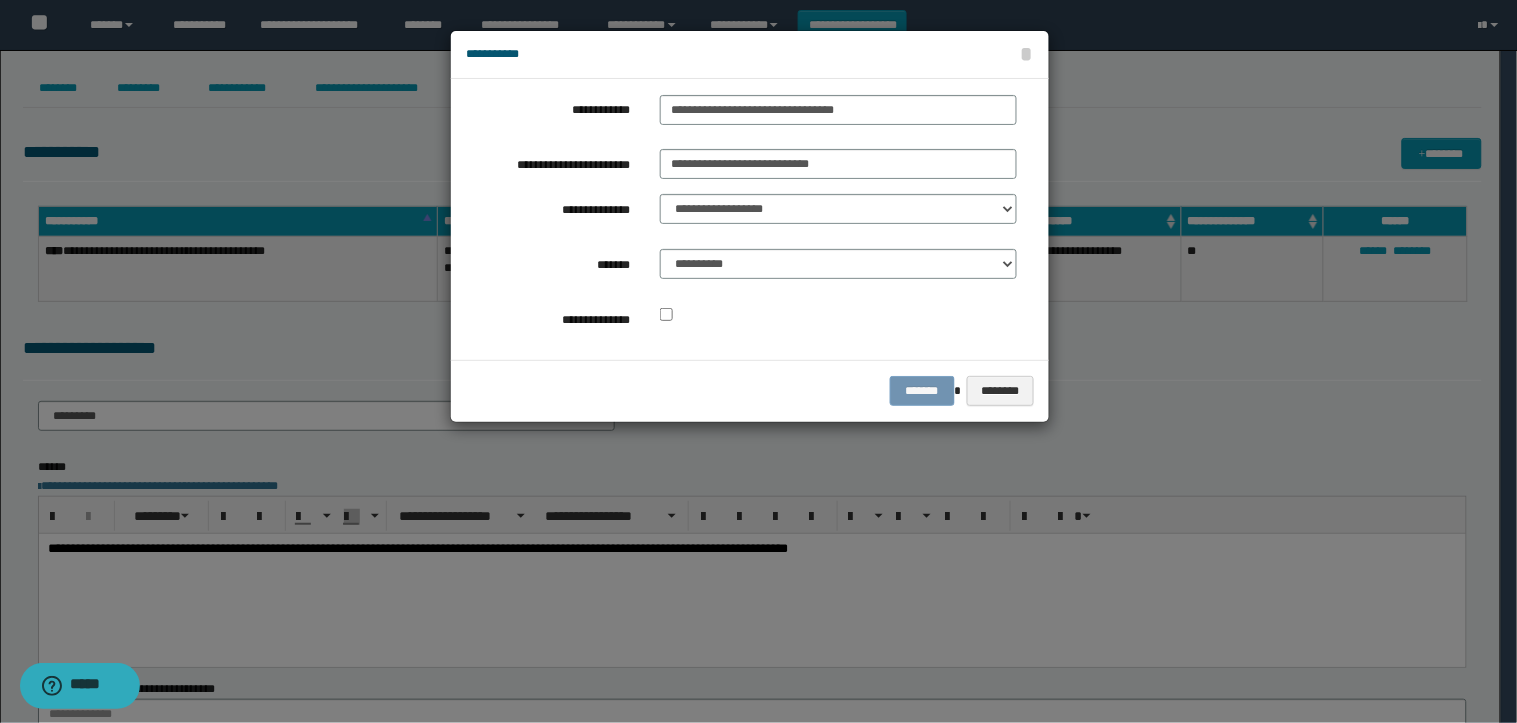 click on "**********" at bounding box center [838, 269] 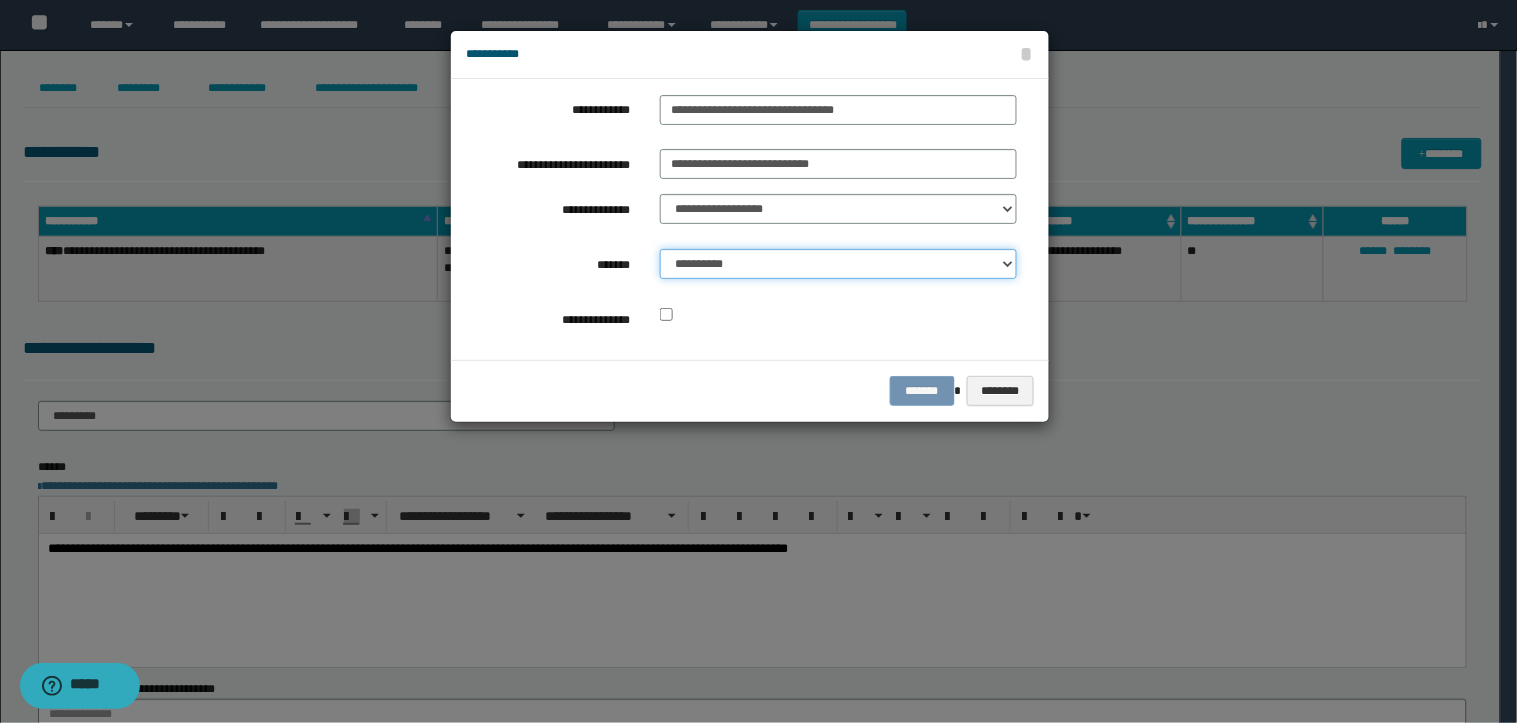 click on "**********" at bounding box center (838, 264) 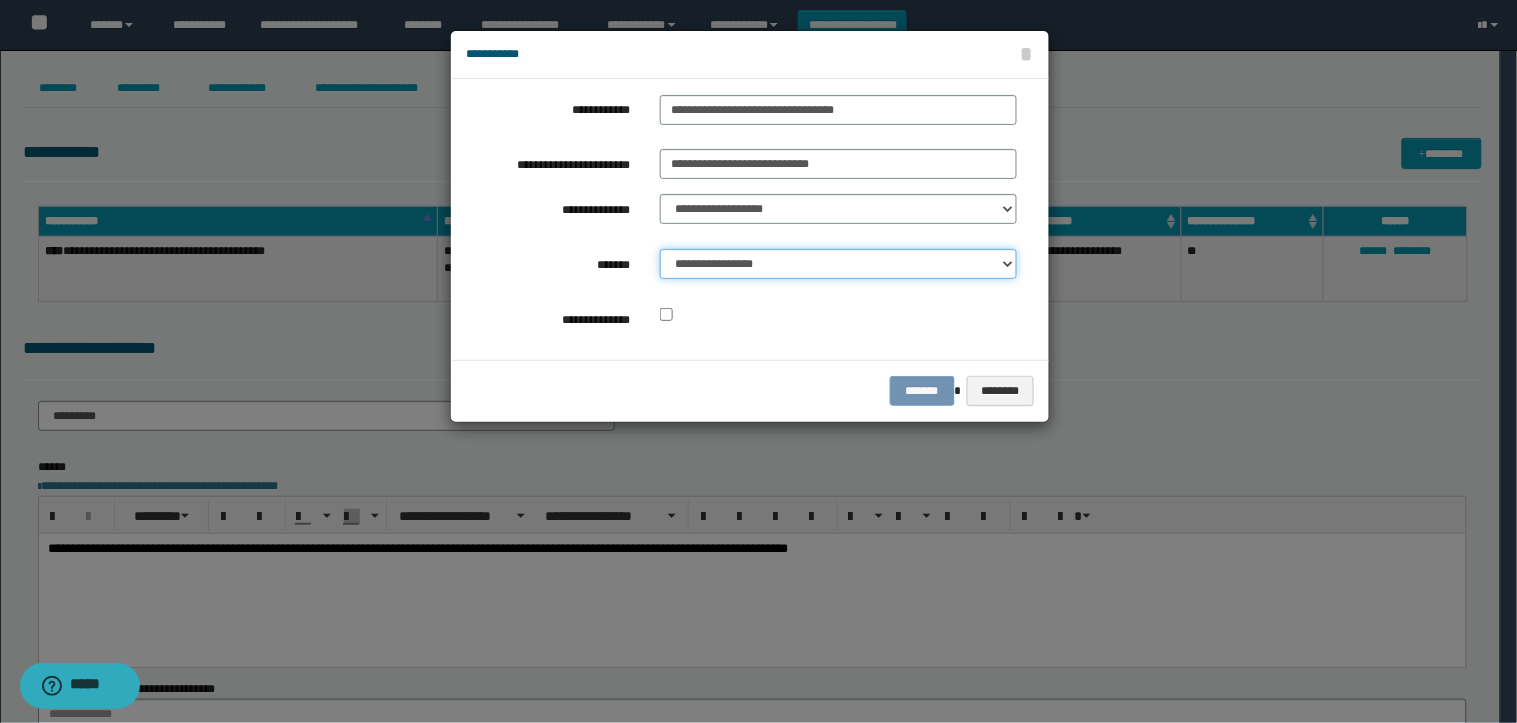 click on "**********" at bounding box center [838, 264] 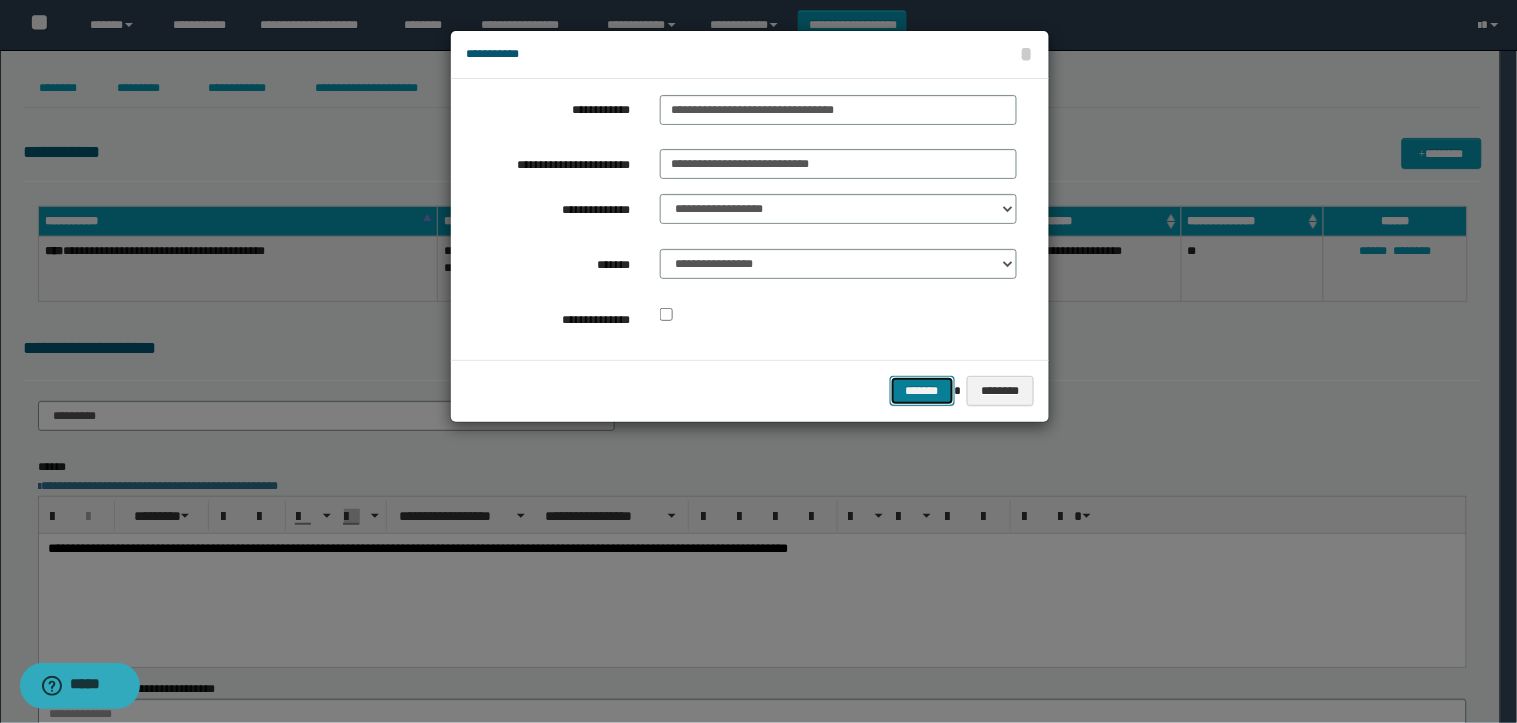 click on "*******" at bounding box center (922, 391) 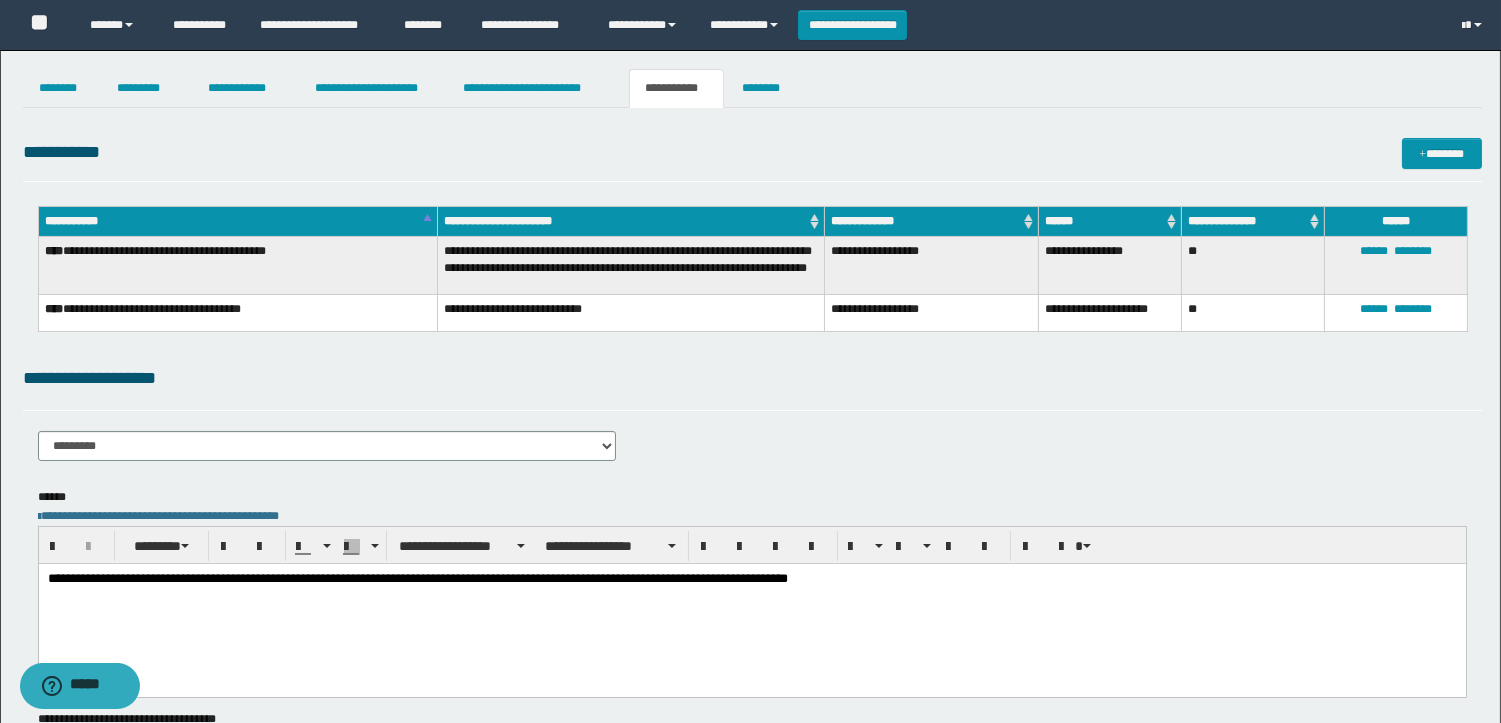 click on "**********" at bounding box center (750, 461) 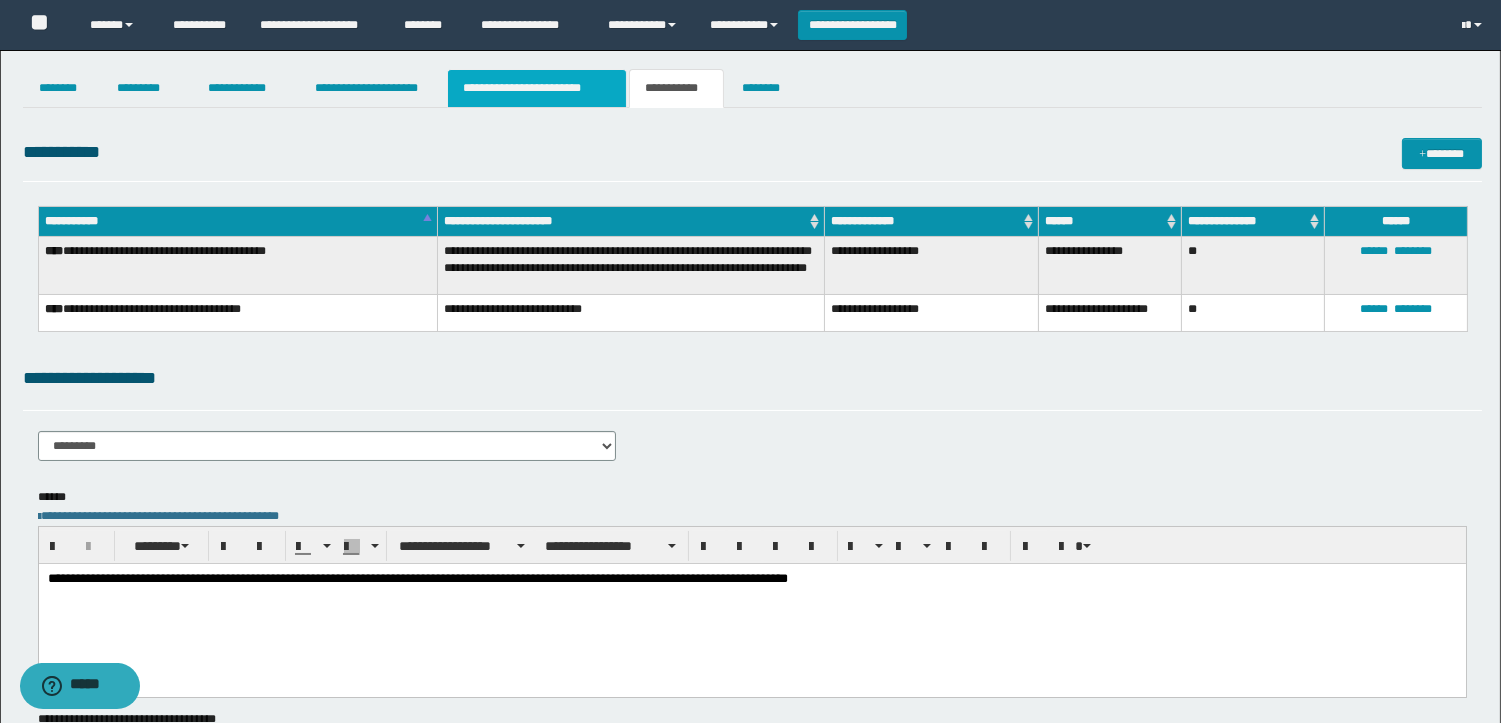 click on "**********" at bounding box center (537, 88) 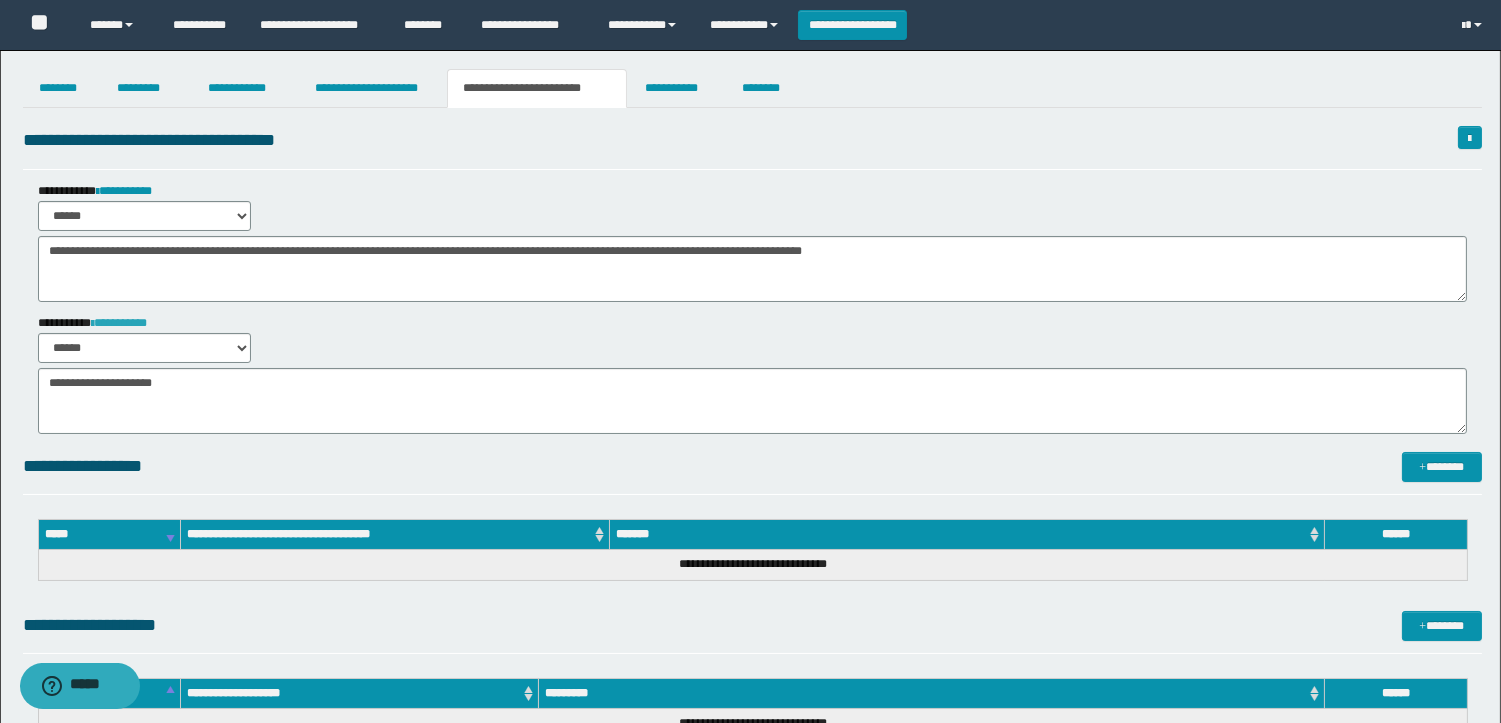 click on "**********" at bounding box center [119, 323] 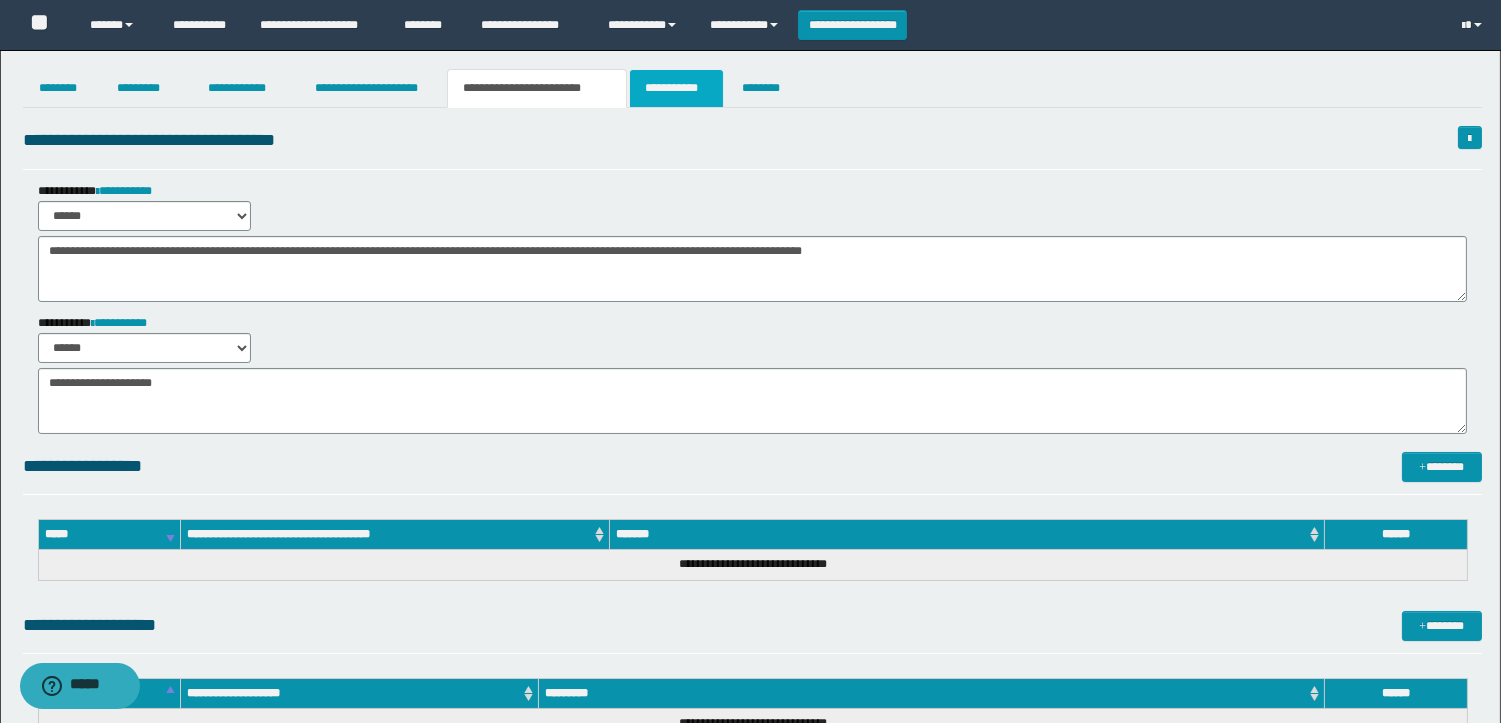 click on "**********" at bounding box center (676, 88) 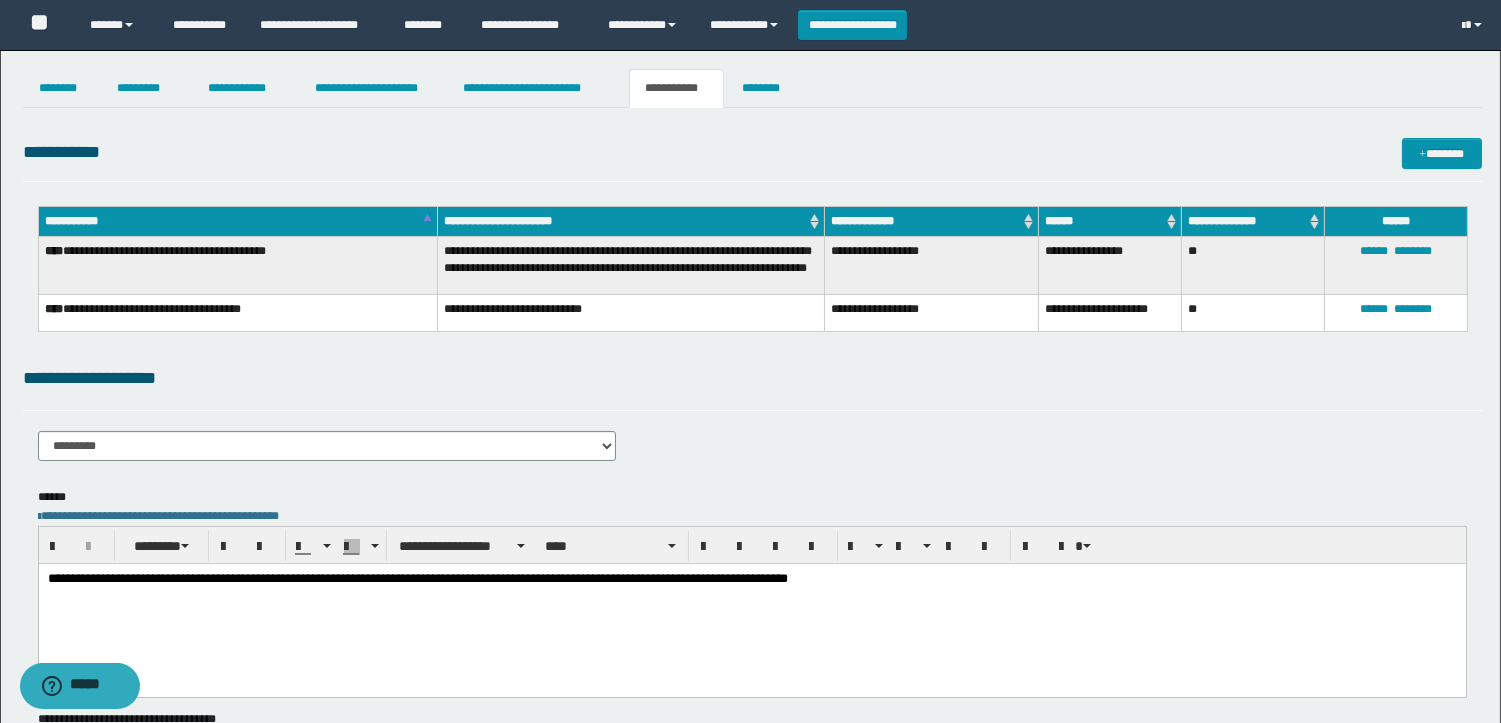 drag, startPoint x: 1232, startPoint y: 580, endPoint x: 1392, endPoint y: 1127, distance: 569.92017 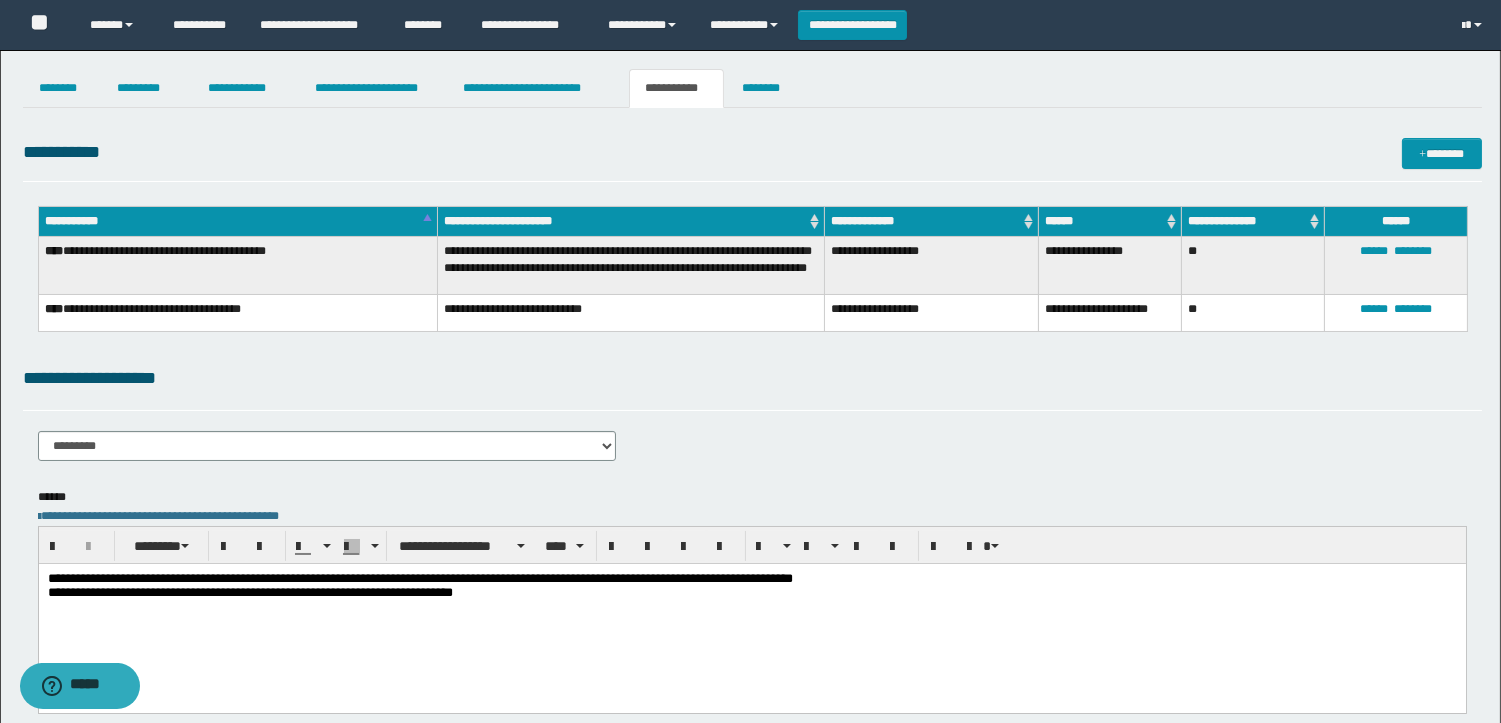 click on "**********" at bounding box center [751, 610] 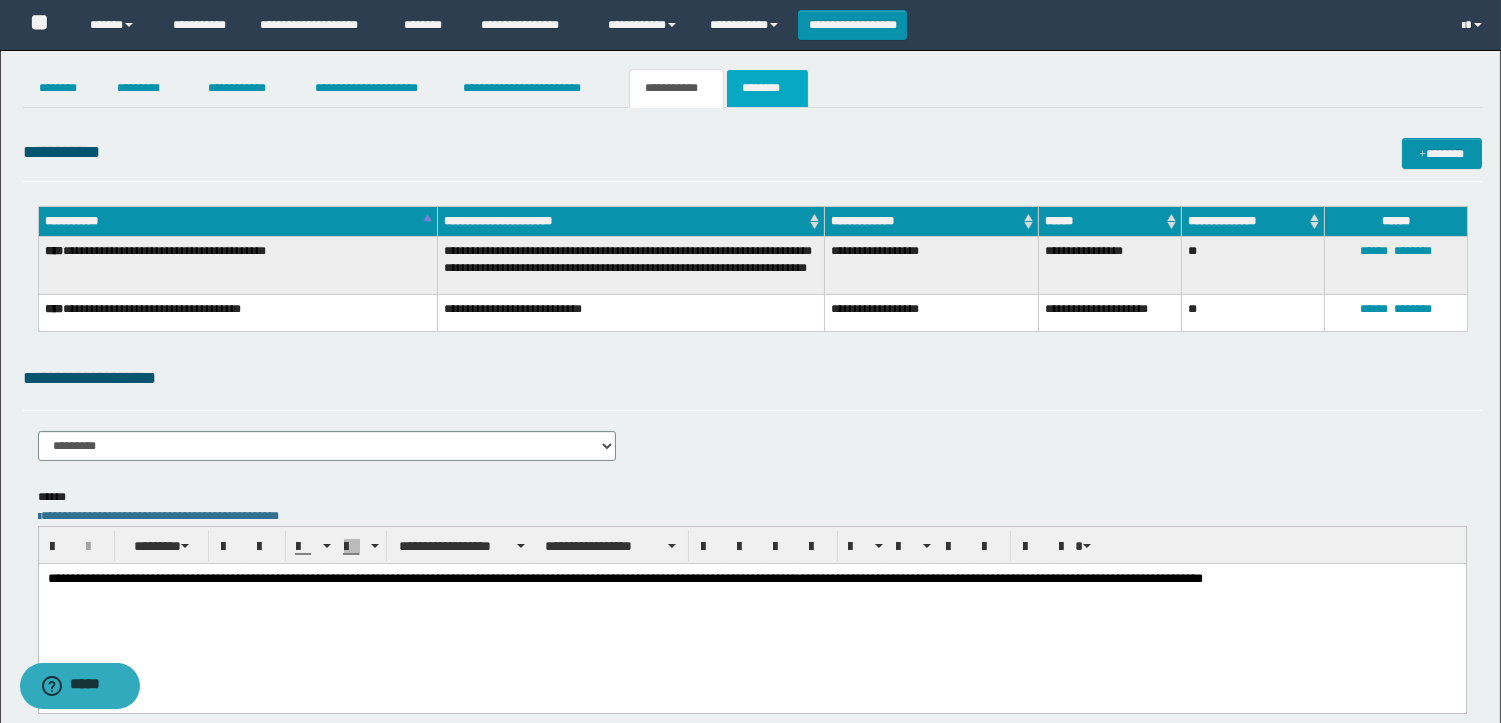 click on "********" at bounding box center [767, 88] 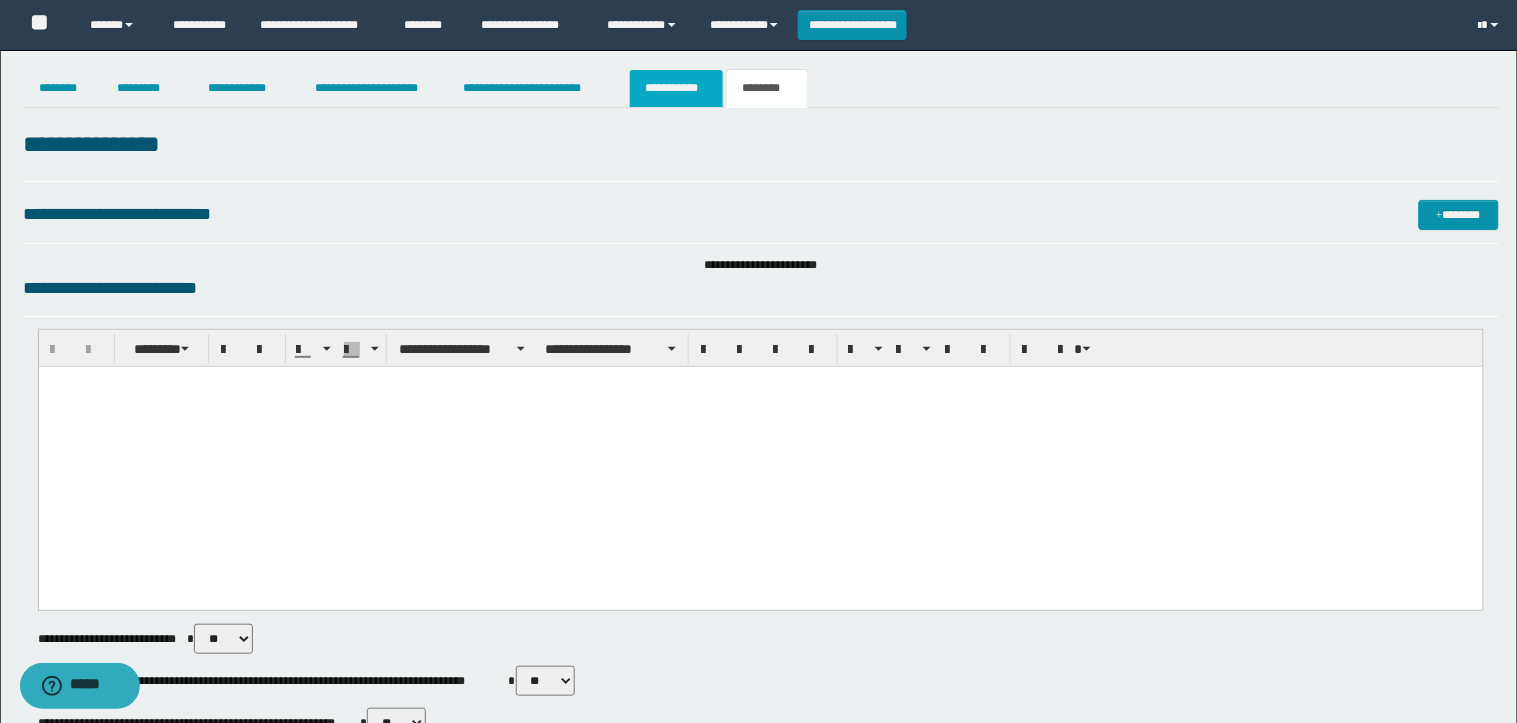 click on "**********" at bounding box center [676, 88] 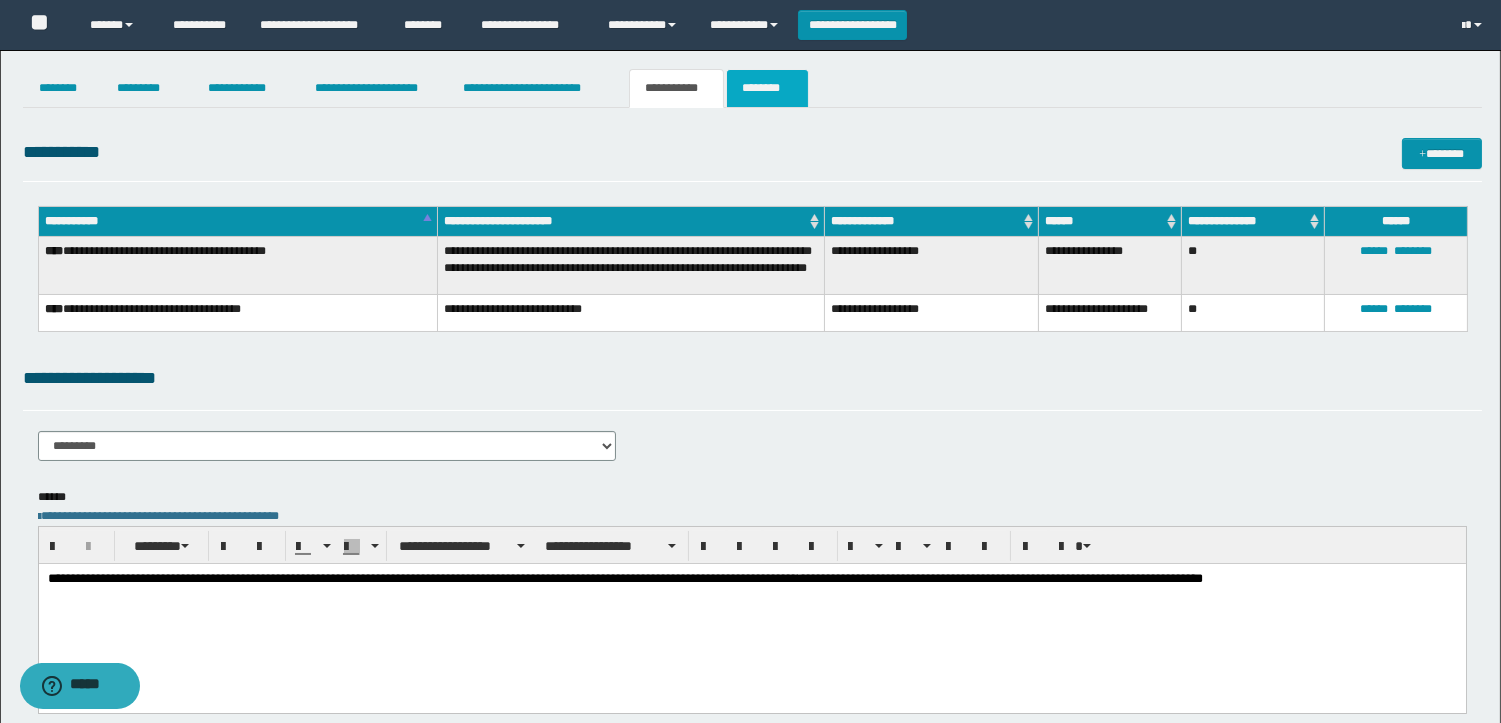 scroll, scrollTop: 0, scrollLeft: 0, axis: both 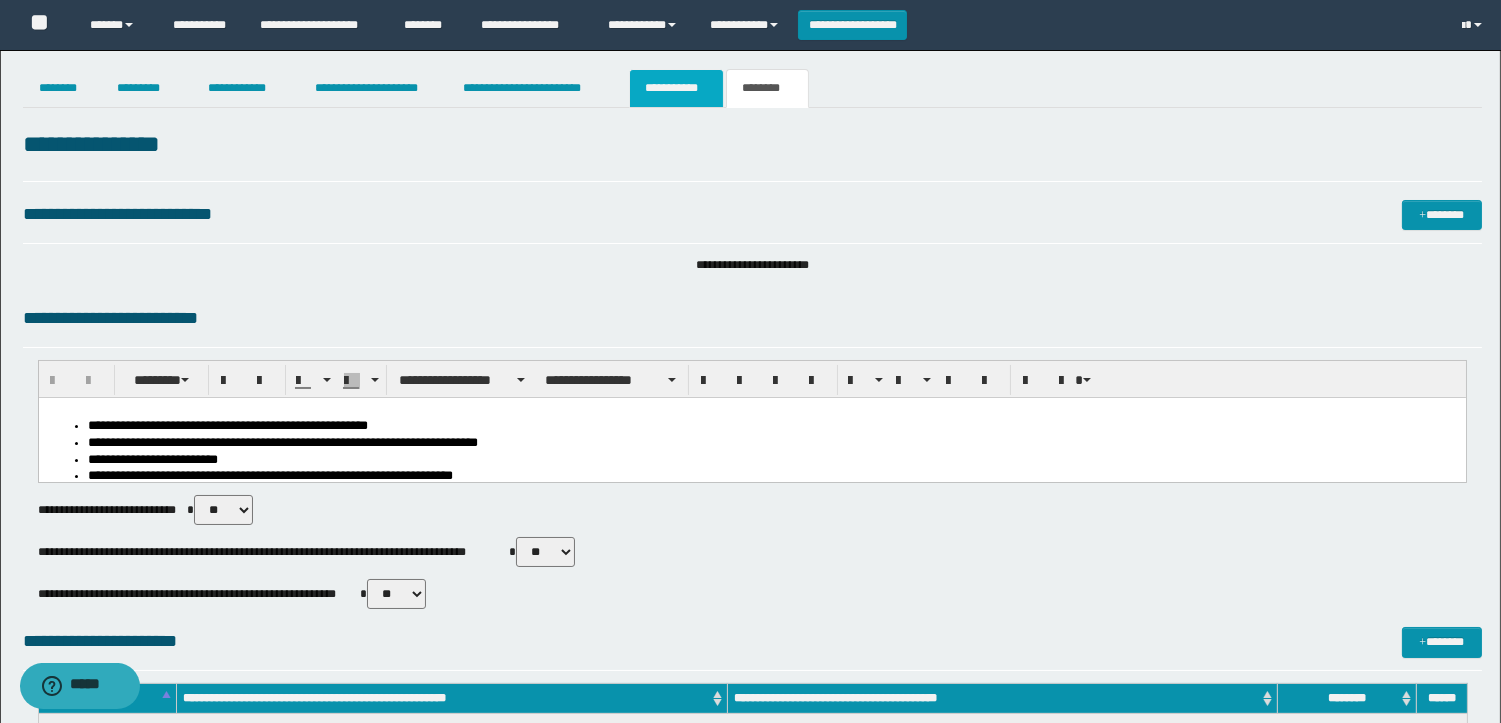 click on "**********" at bounding box center (676, 88) 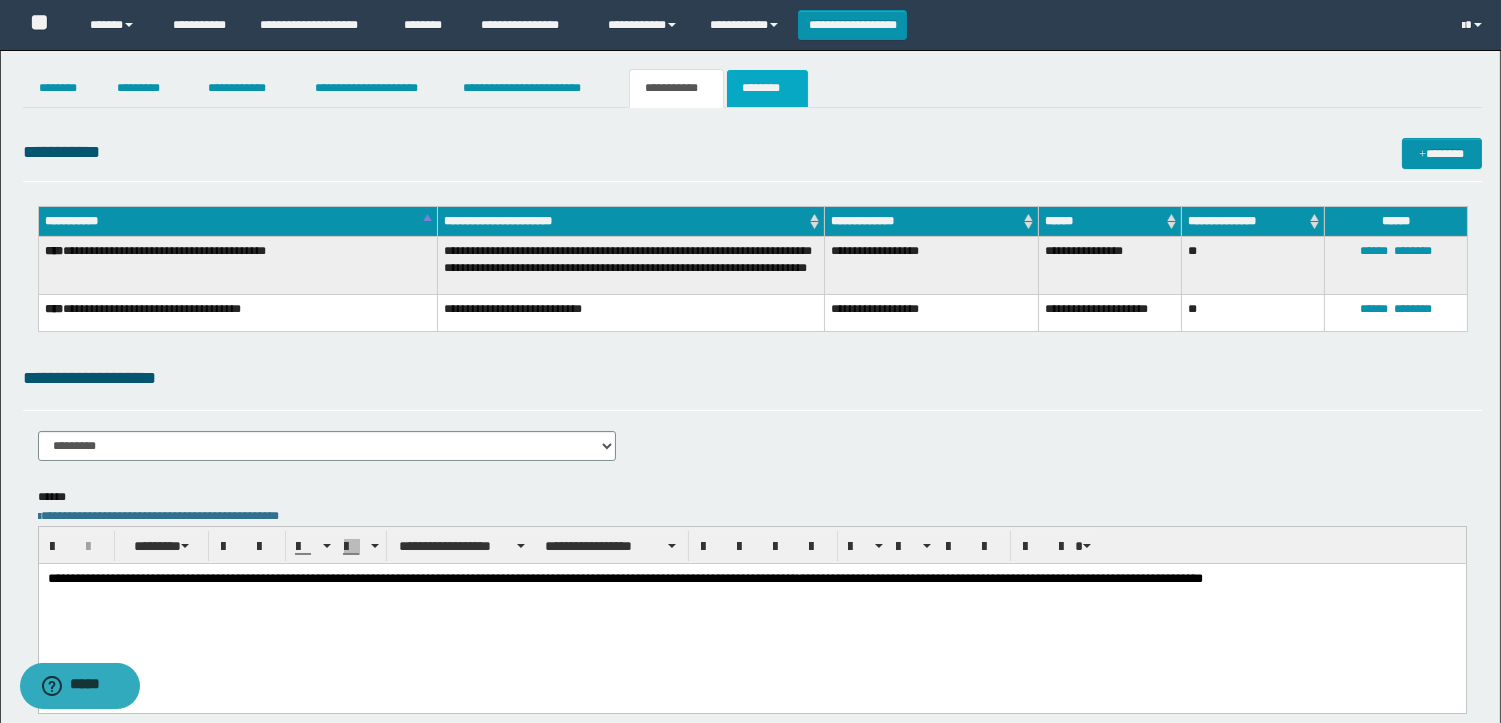 click on "********" at bounding box center [767, 88] 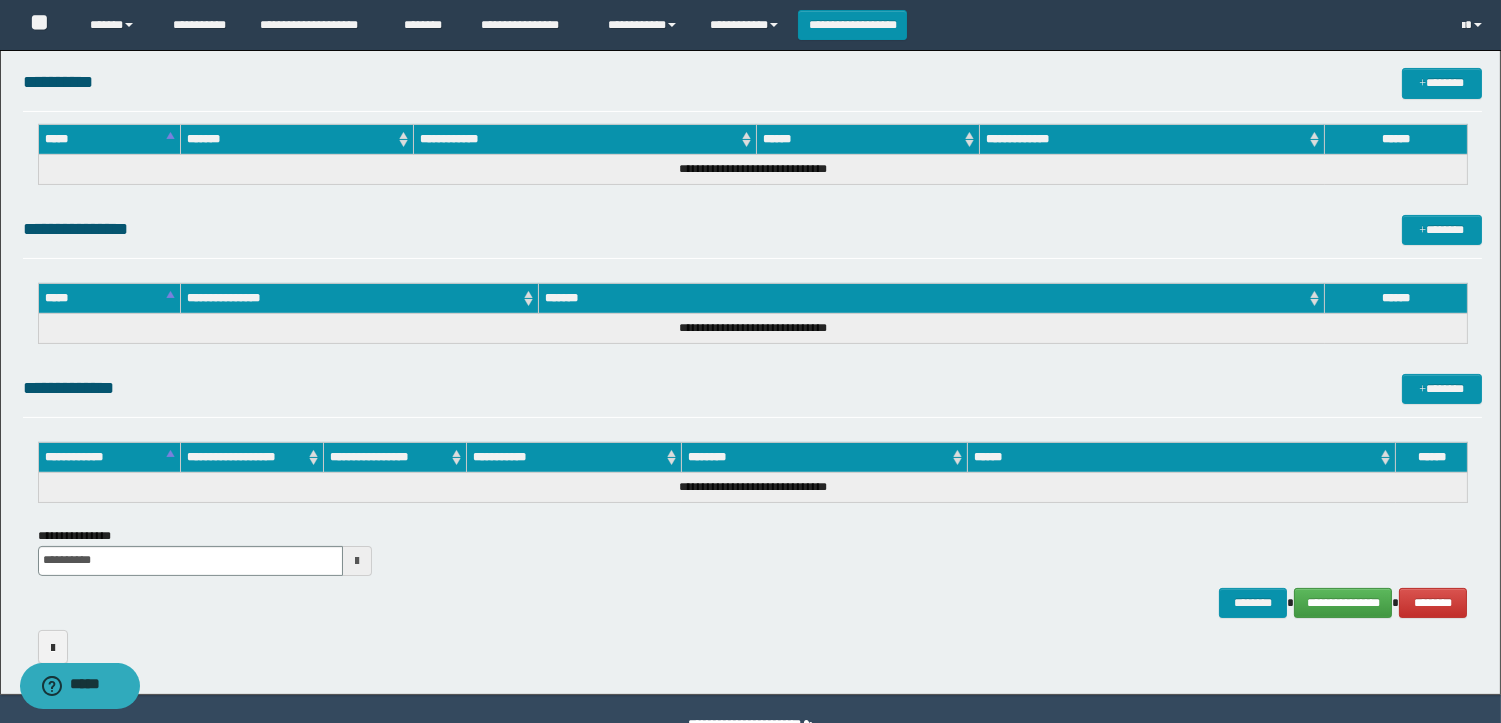 scroll, scrollTop: 755, scrollLeft: 0, axis: vertical 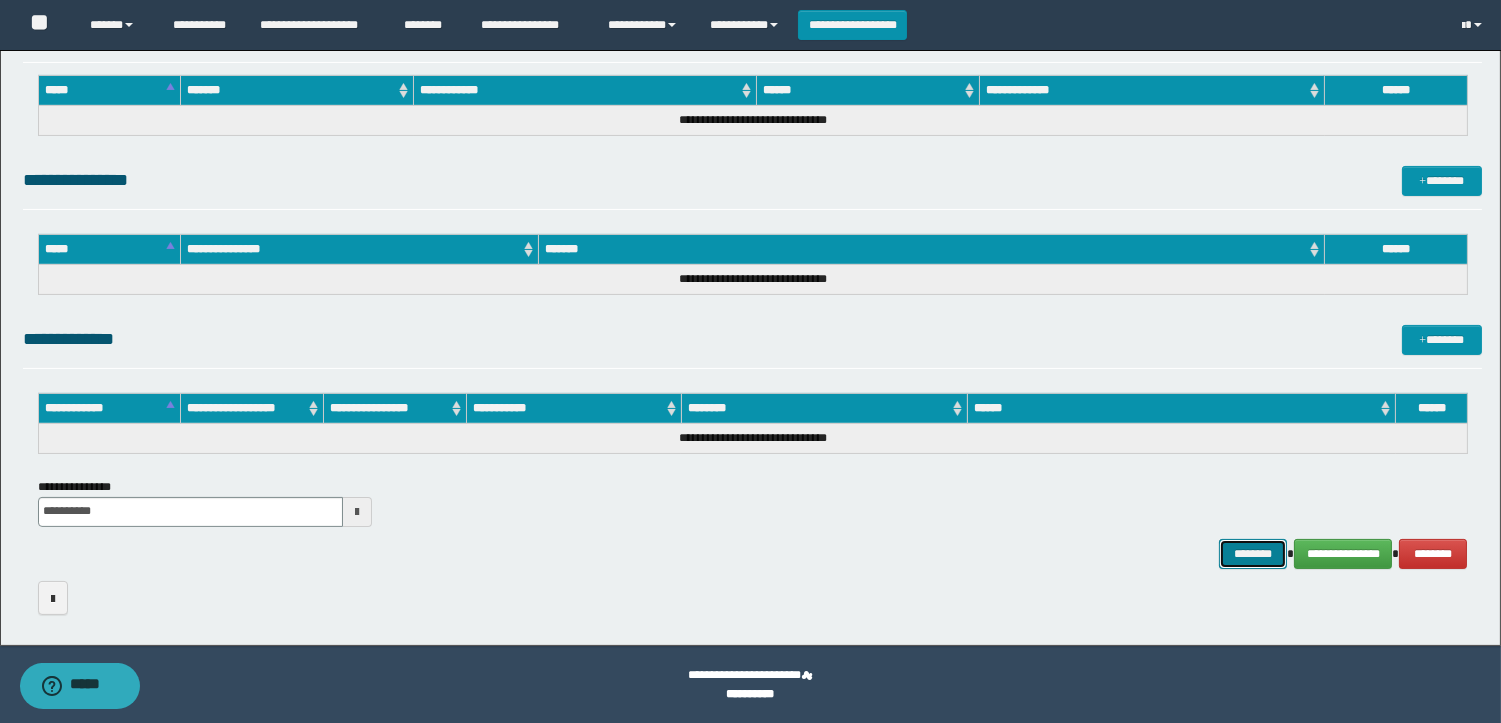 click on "********" at bounding box center (1253, 554) 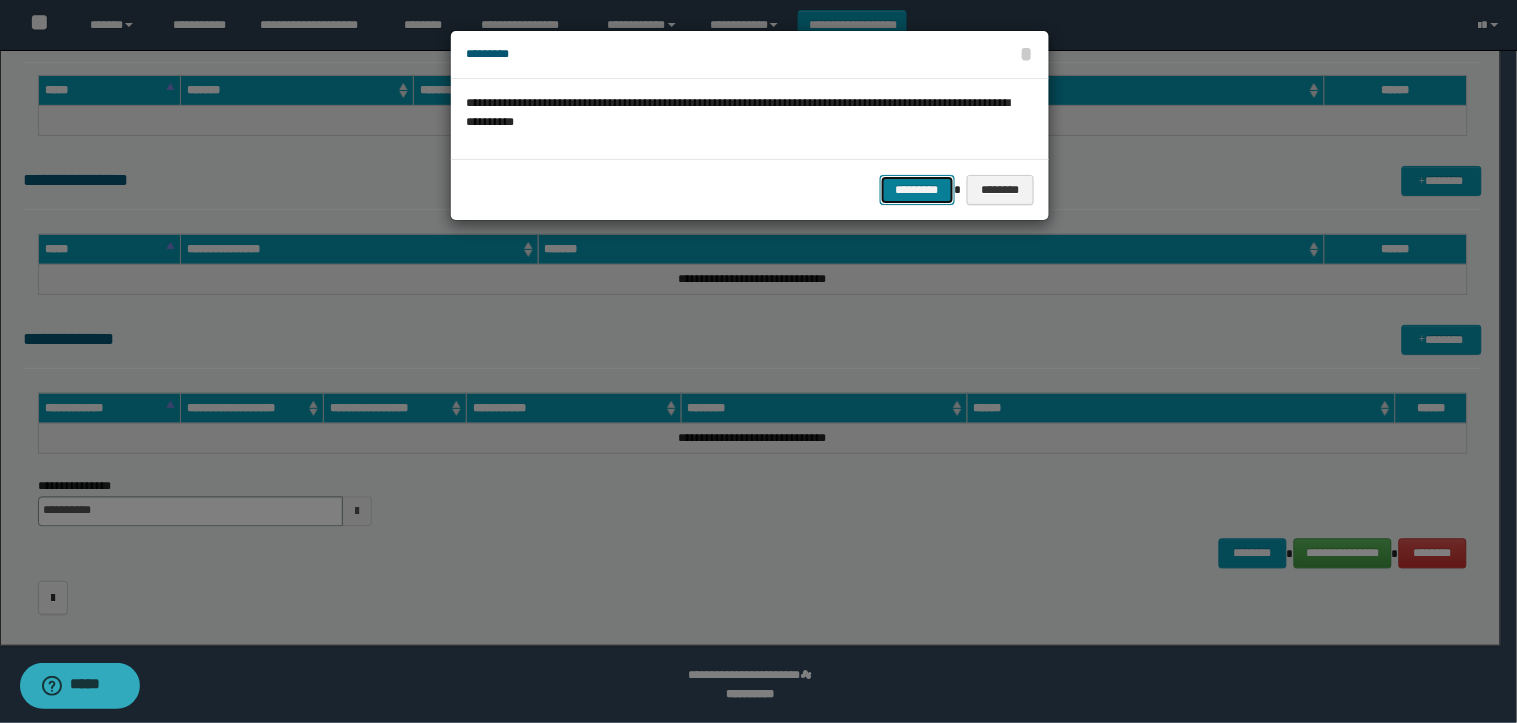 click on "*********" at bounding box center [917, 190] 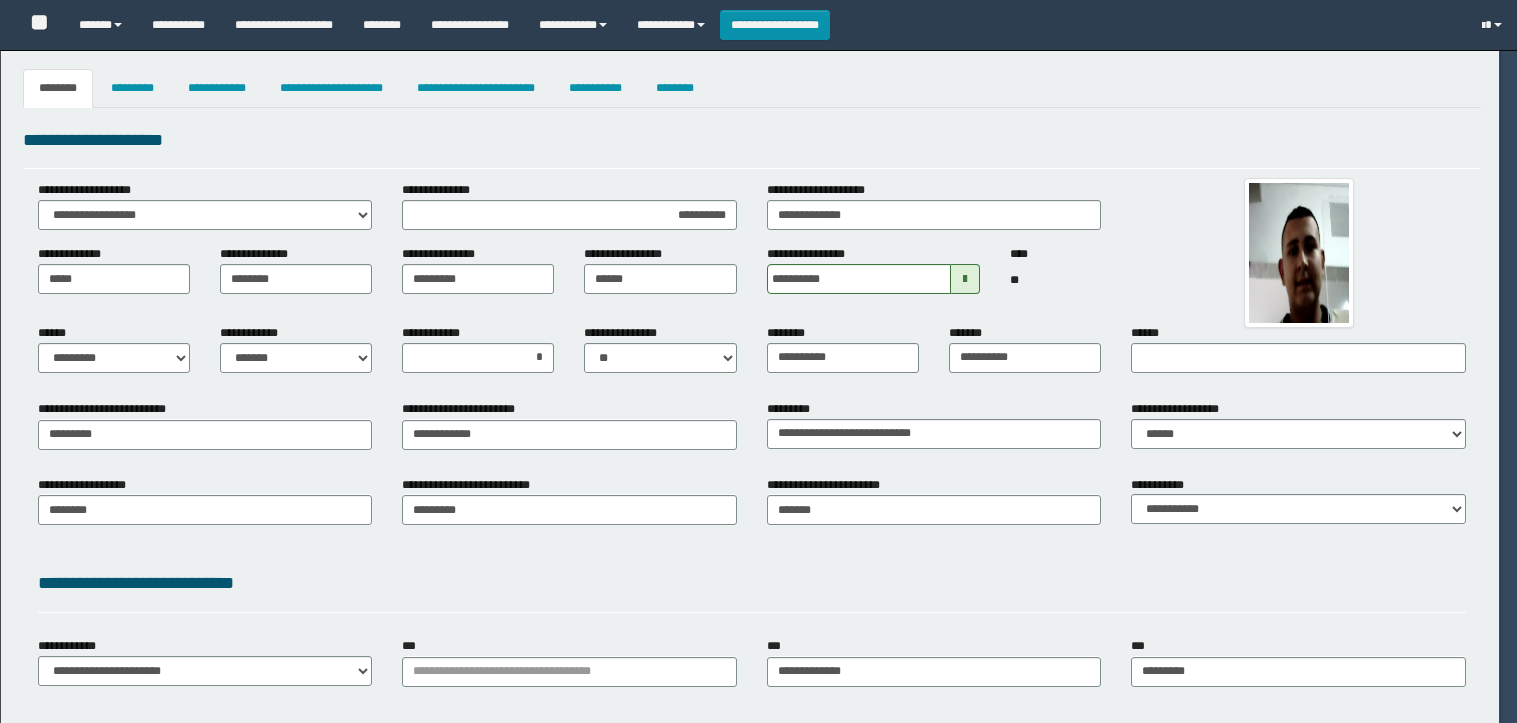 select on "*" 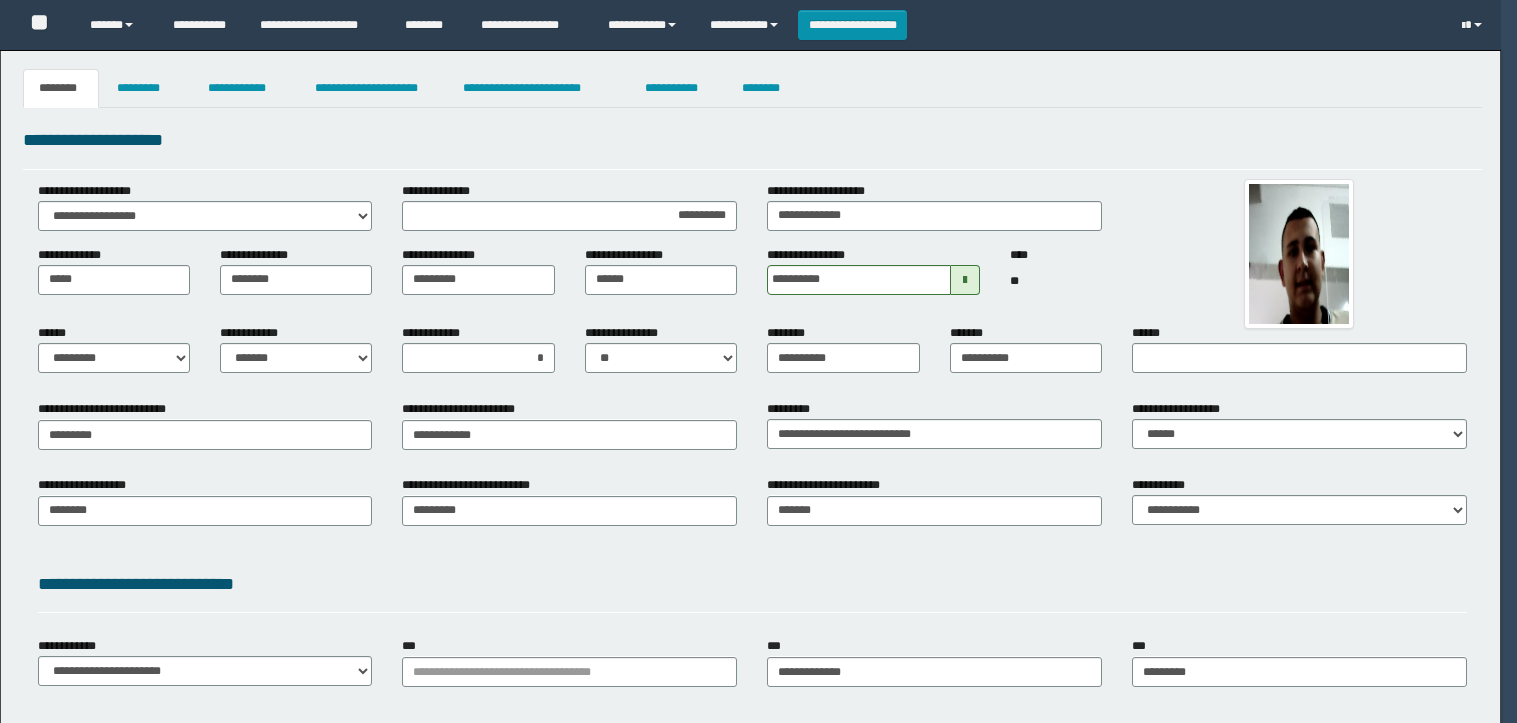 scroll, scrollTop: 0, scrollLeft: 0, axis: both 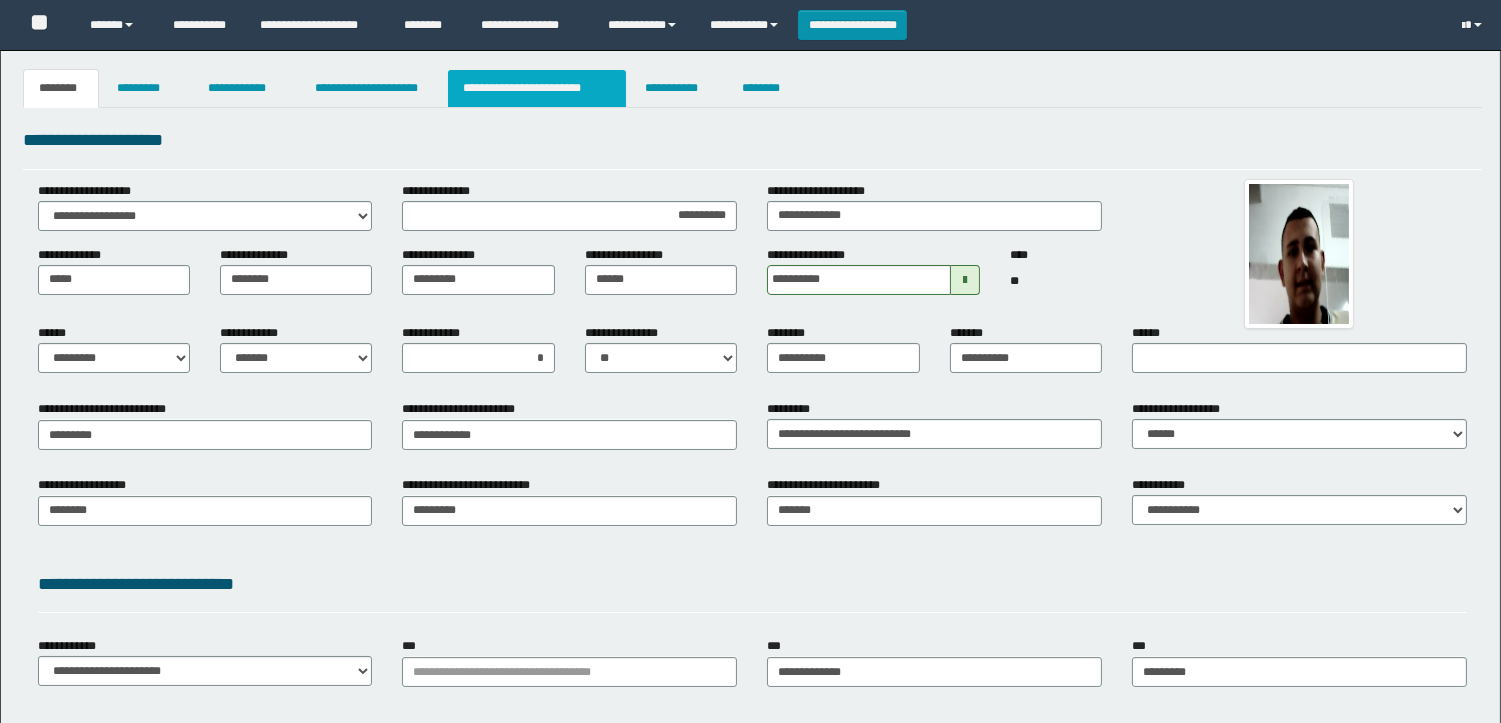 click on "**********" at bounding box center [537, 88] 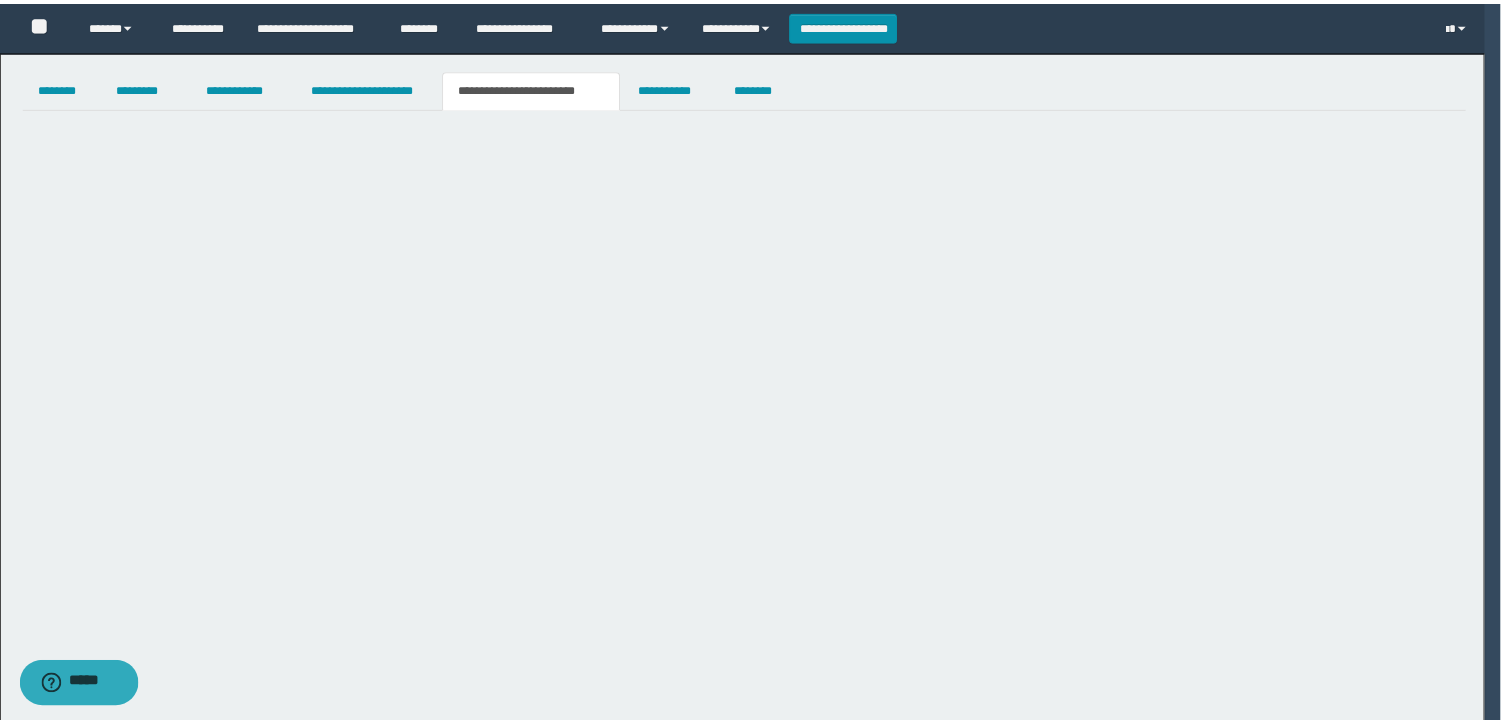 scroll, scrollTop: 0, scrollLeft: 0, axis: both 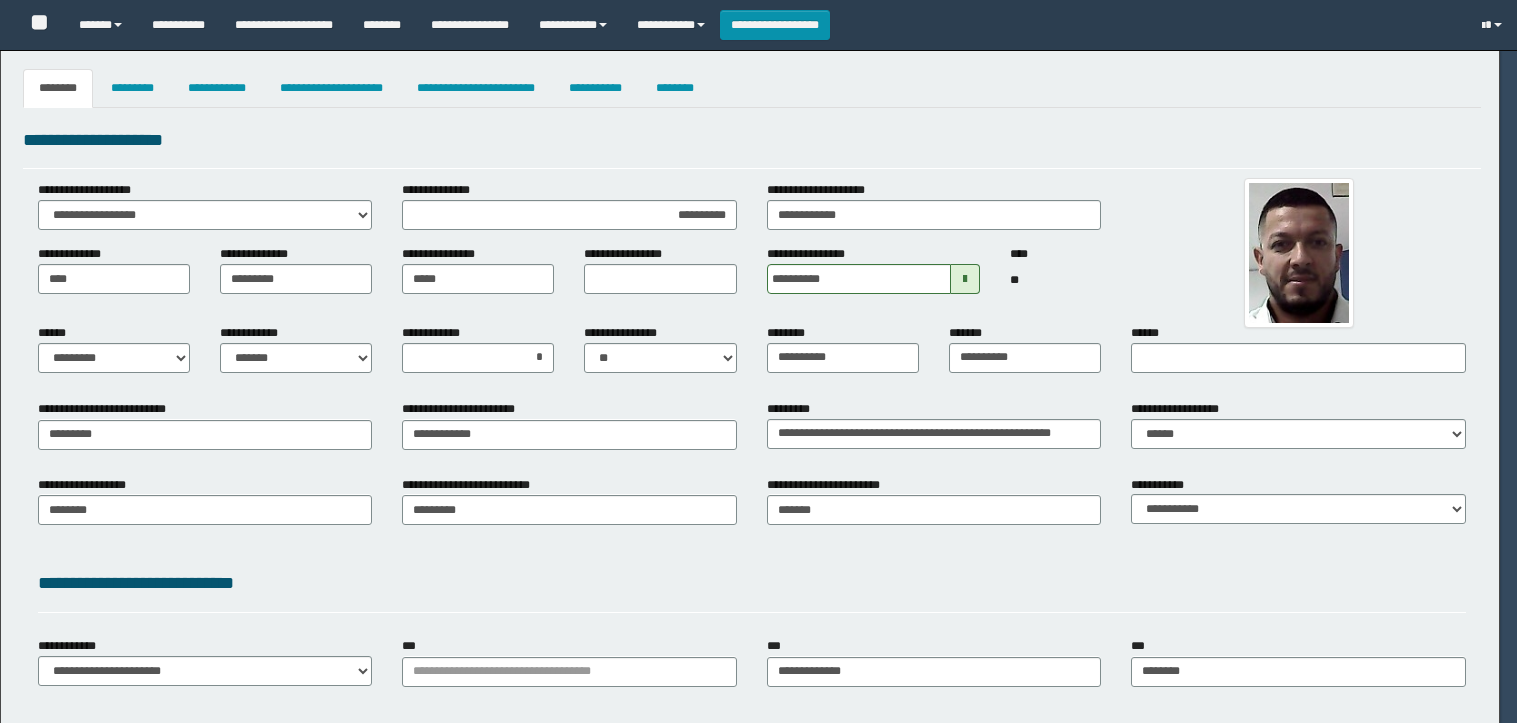 select on "*" 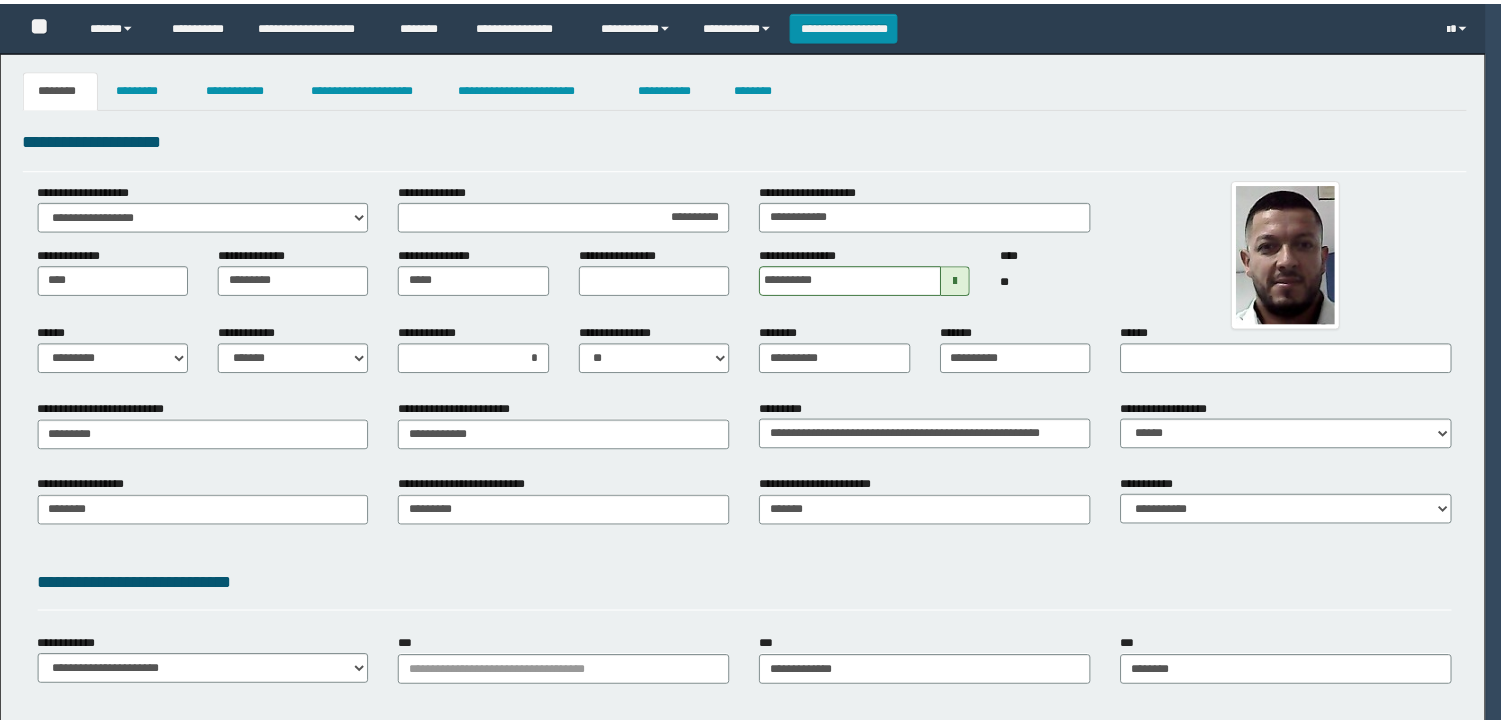 scroll, scrollTop: 0, scrollLeft: 0, axis: both 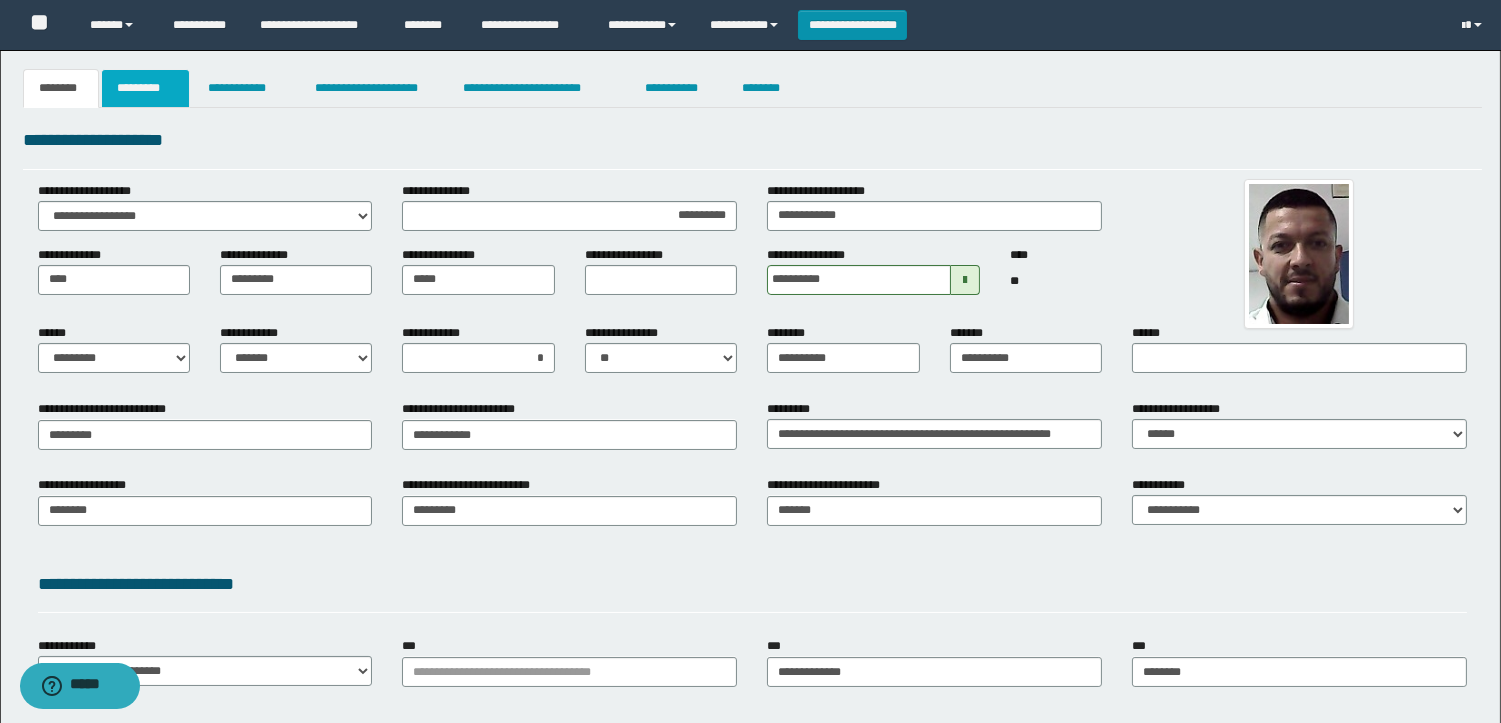 click on "*********" at bounding box center (145, 88) 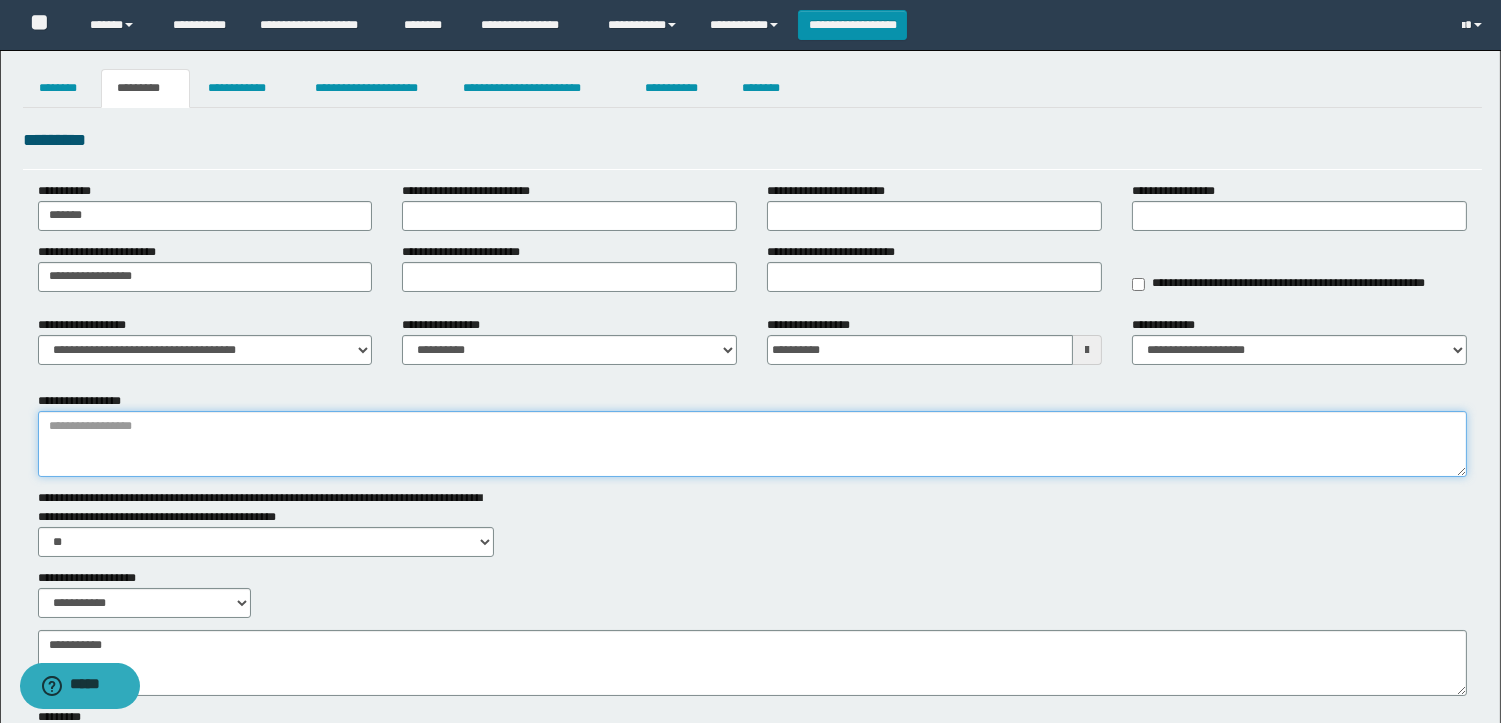 click on "**********" at bounding box center [752, 444] 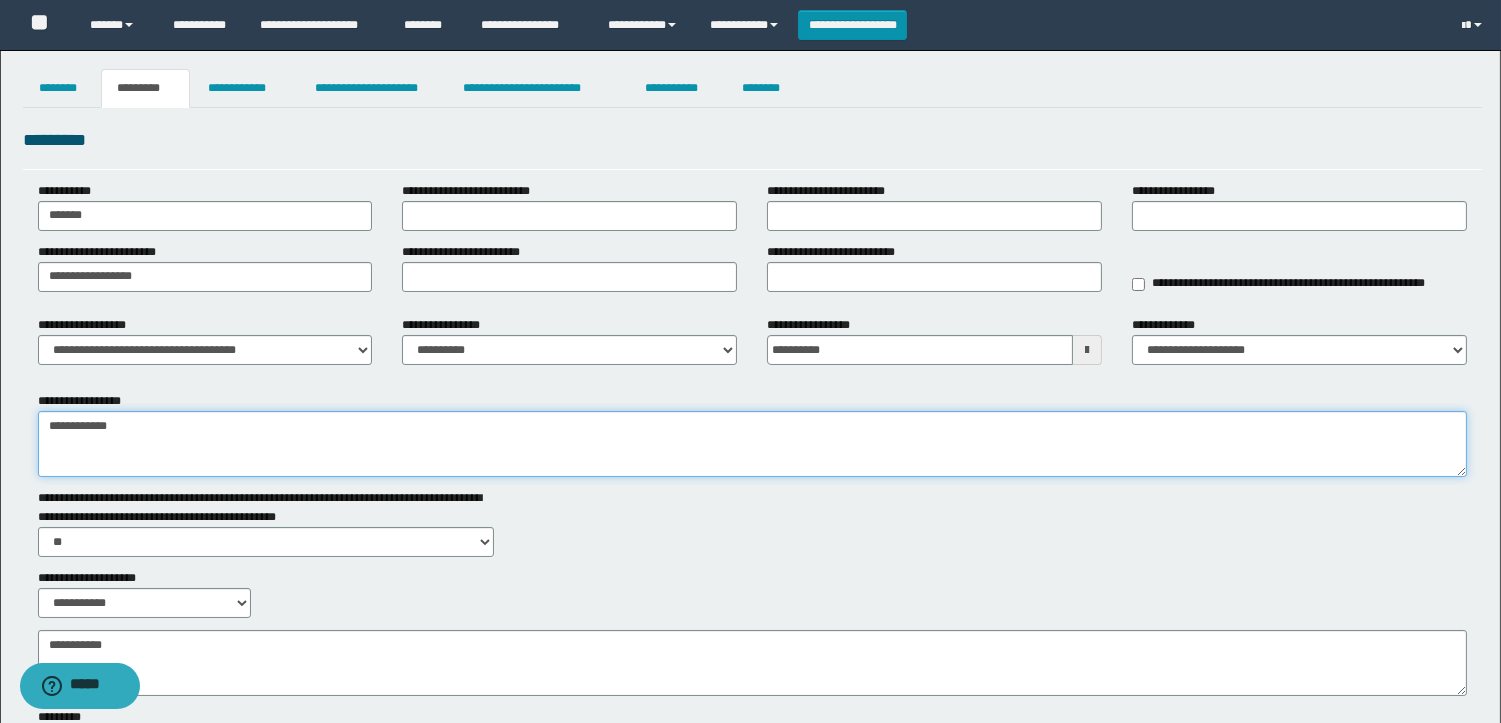 type on "**********" 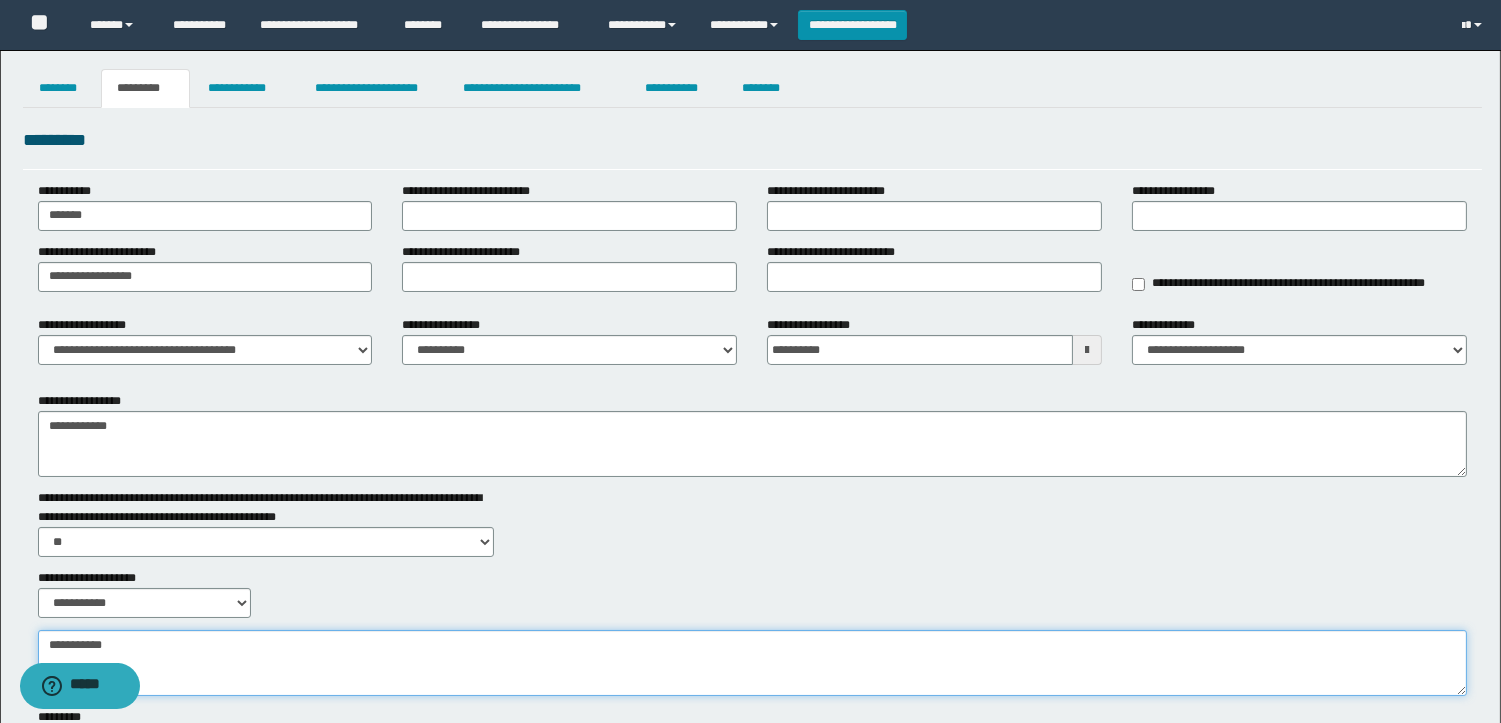 click on "**********" at bounding box center [752, 663] 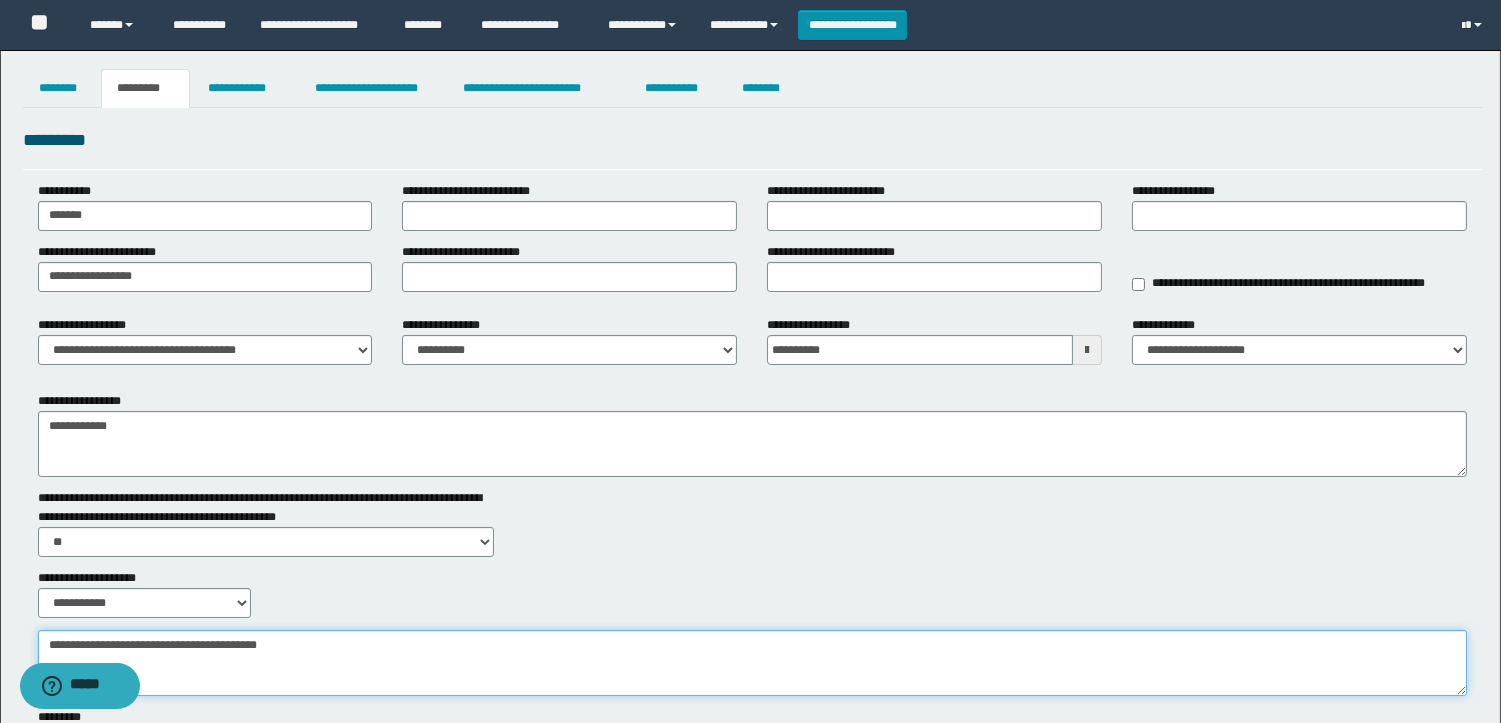 type on "**********" 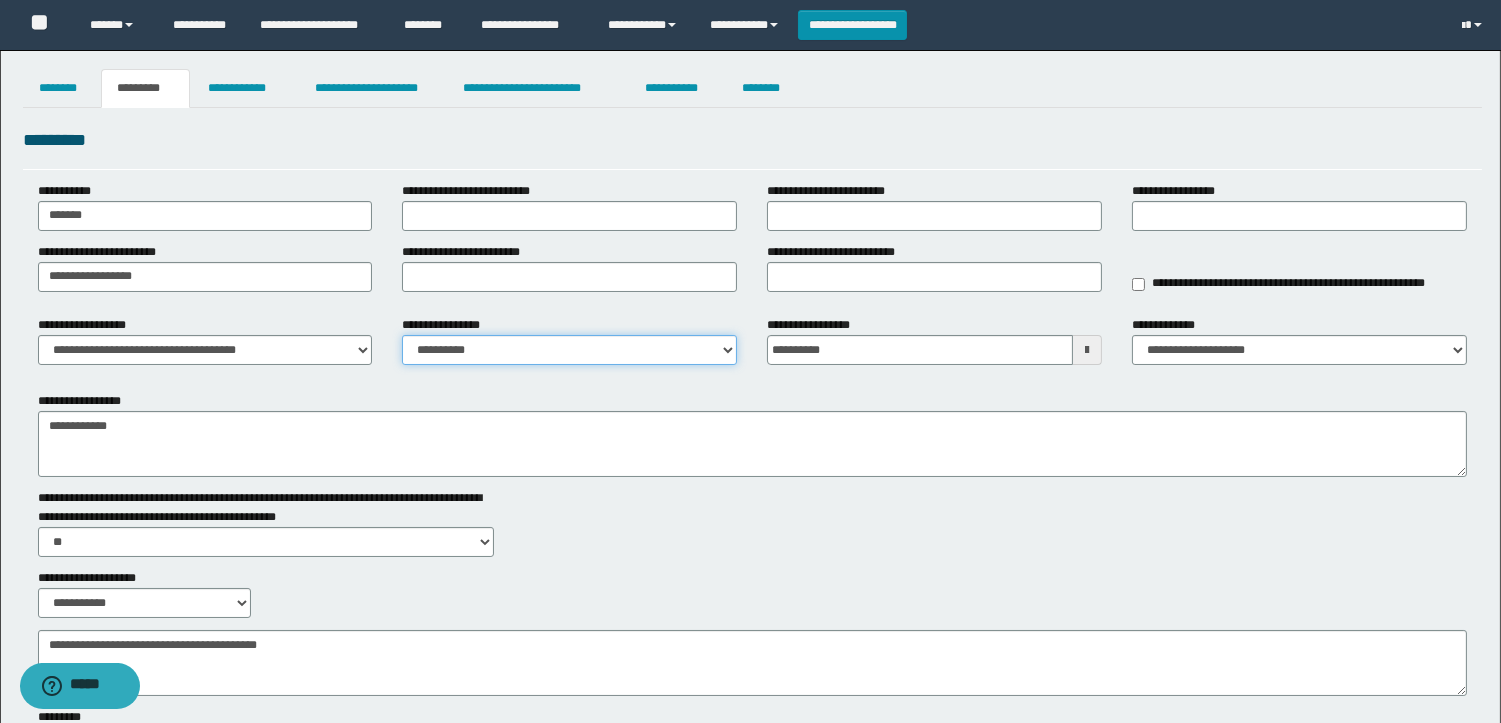 click on "**********" at bounding box center (569, 350) 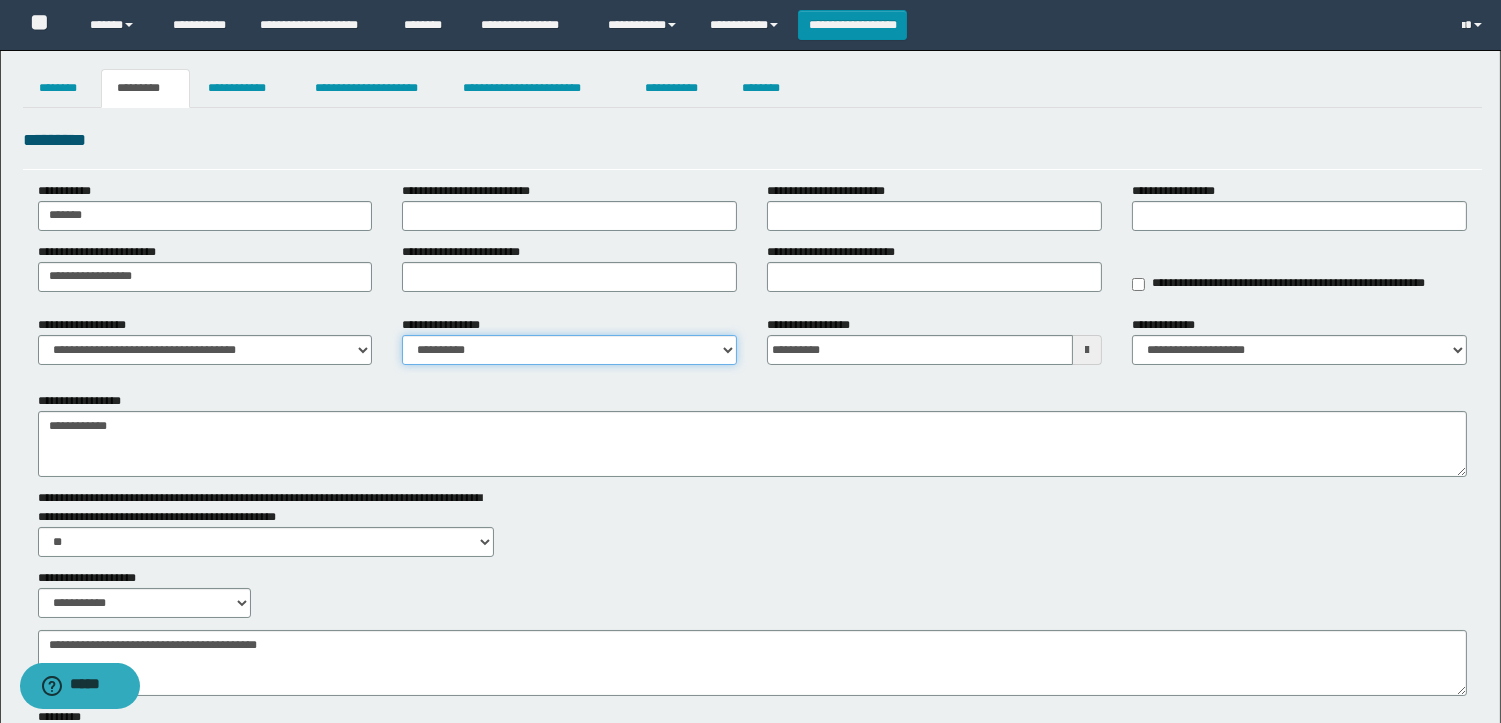select on "****" 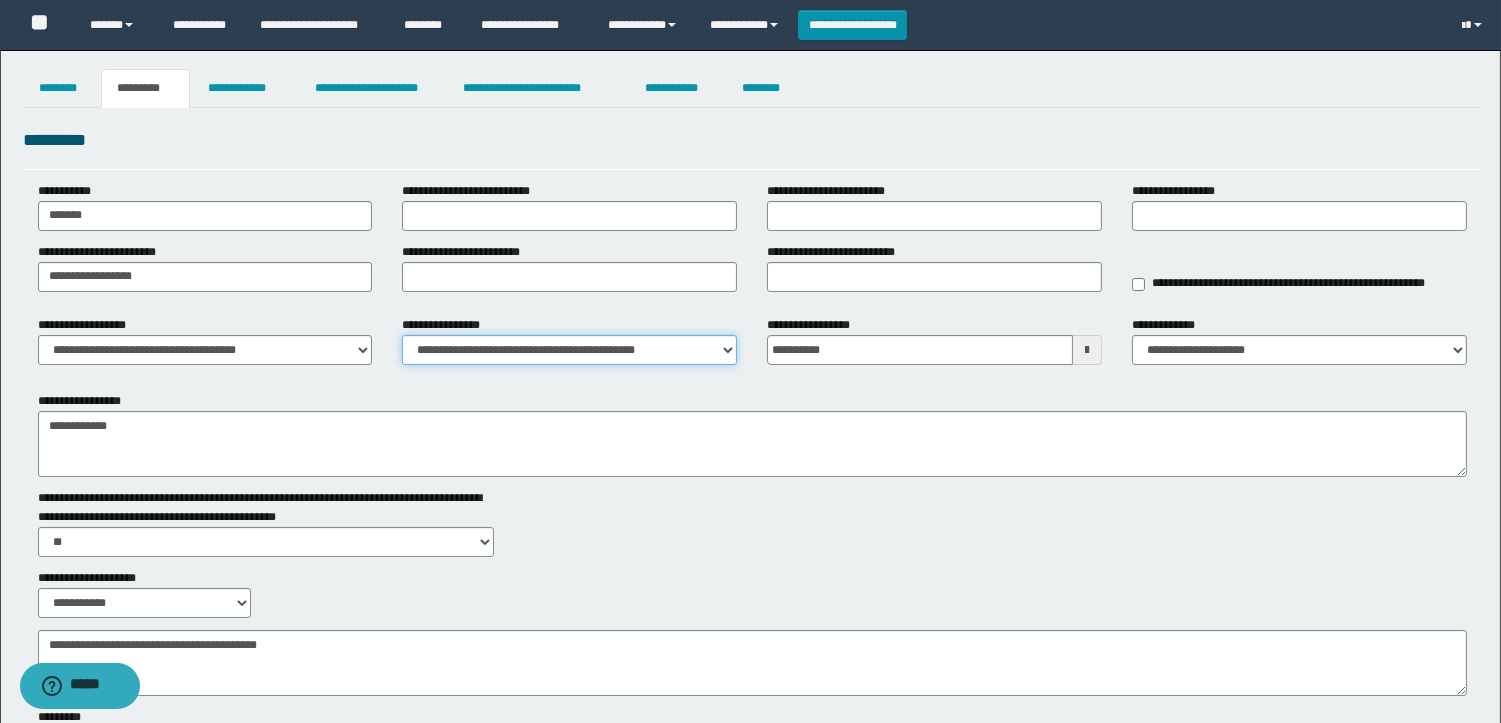 click on "**********" at bounding box center (569, 350) 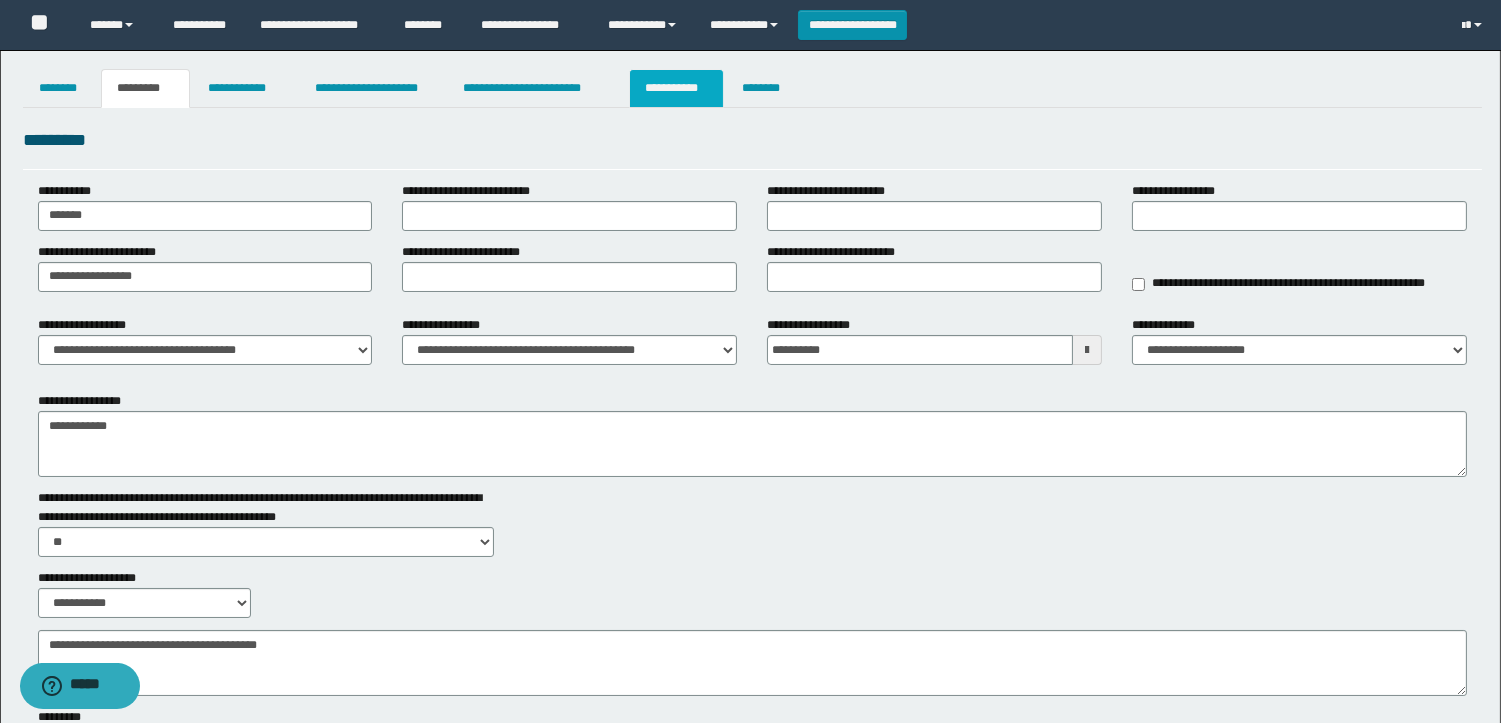 click on "**********" at bounding box center [676, 88] 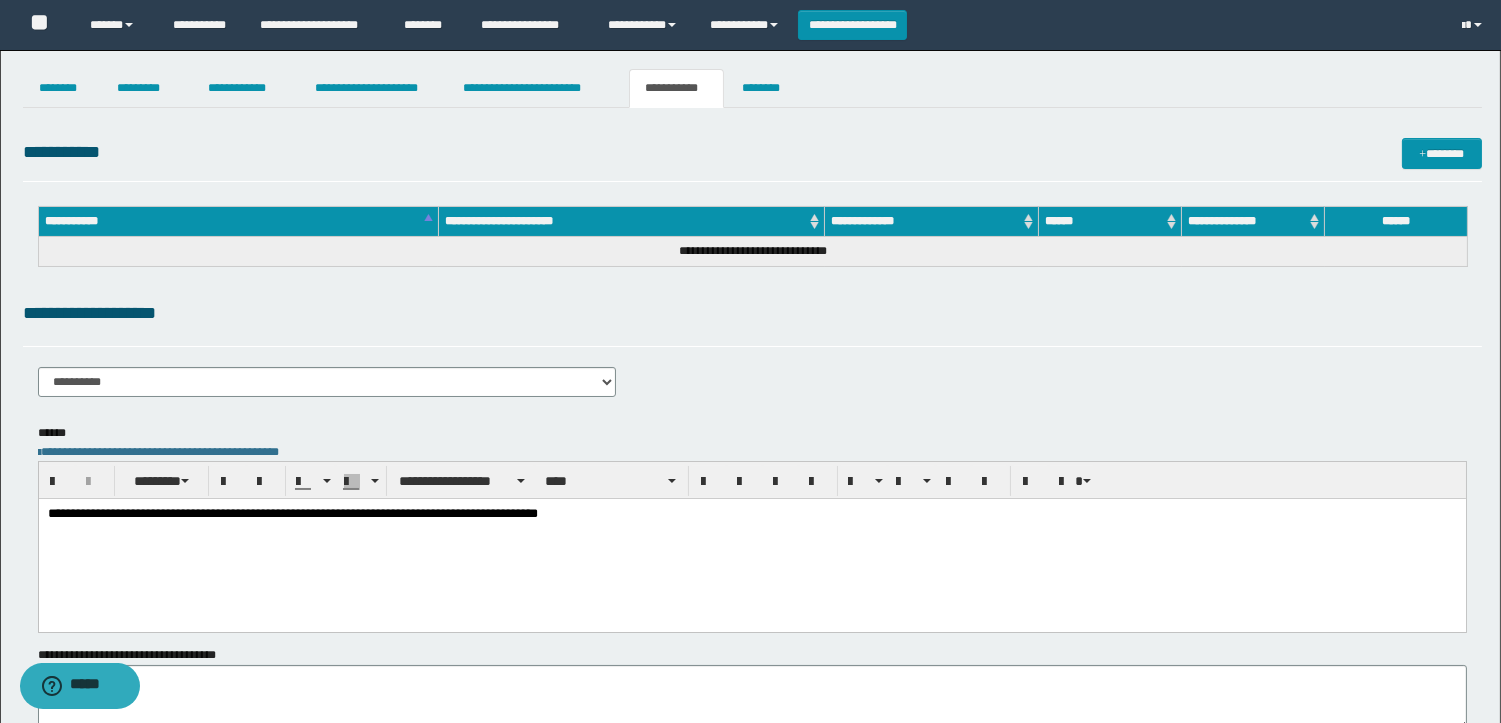 scroll, scrollTop: 0, scrollLeft: 0, axis: both 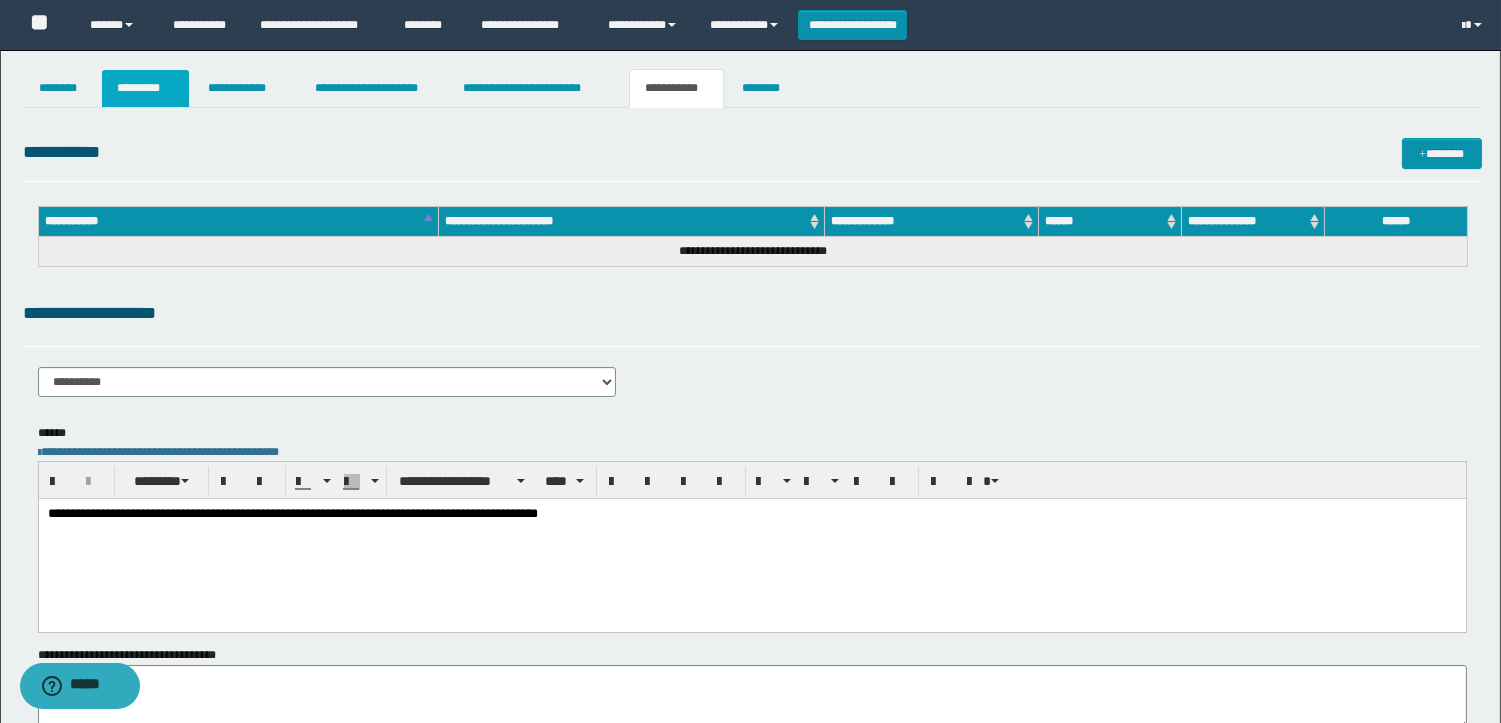 click on "*********" at bounding box center (145, 88) 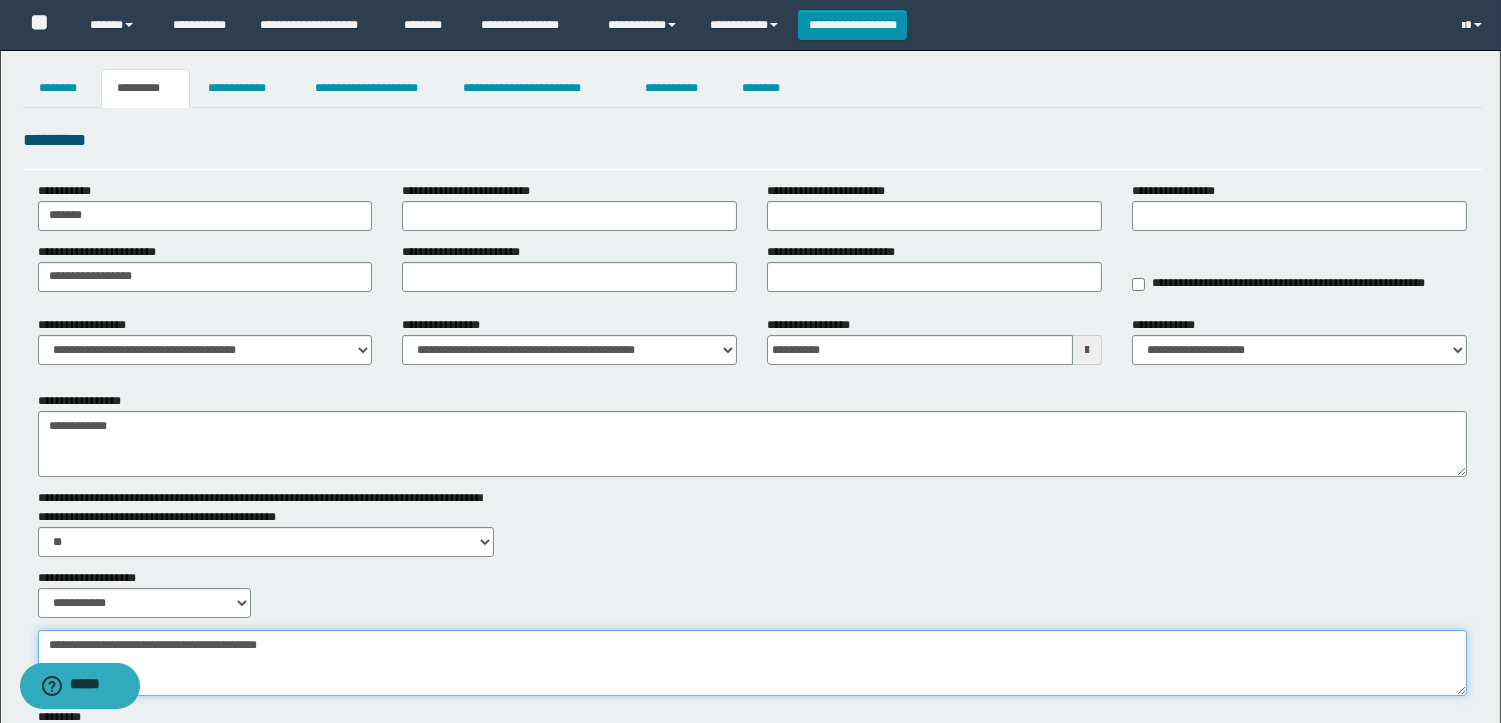 drag, startPoint x: 375, startPoint y: 637, endPoint x: 0, endPoint y: 520, distance: 392.82822 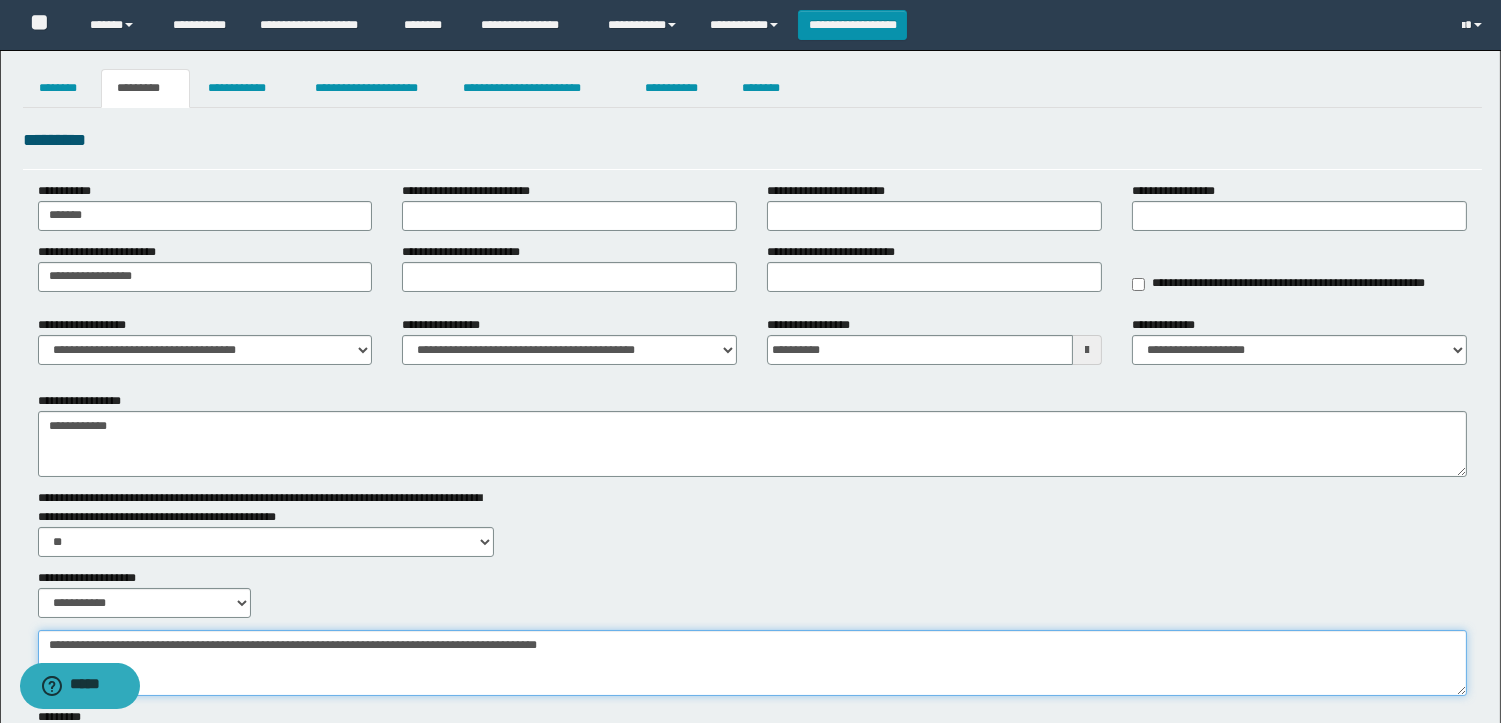 drag, startPoint x: 712, startPoint y: 642, endPoint x: 0, endPoint y: 472, distance: 732.0137 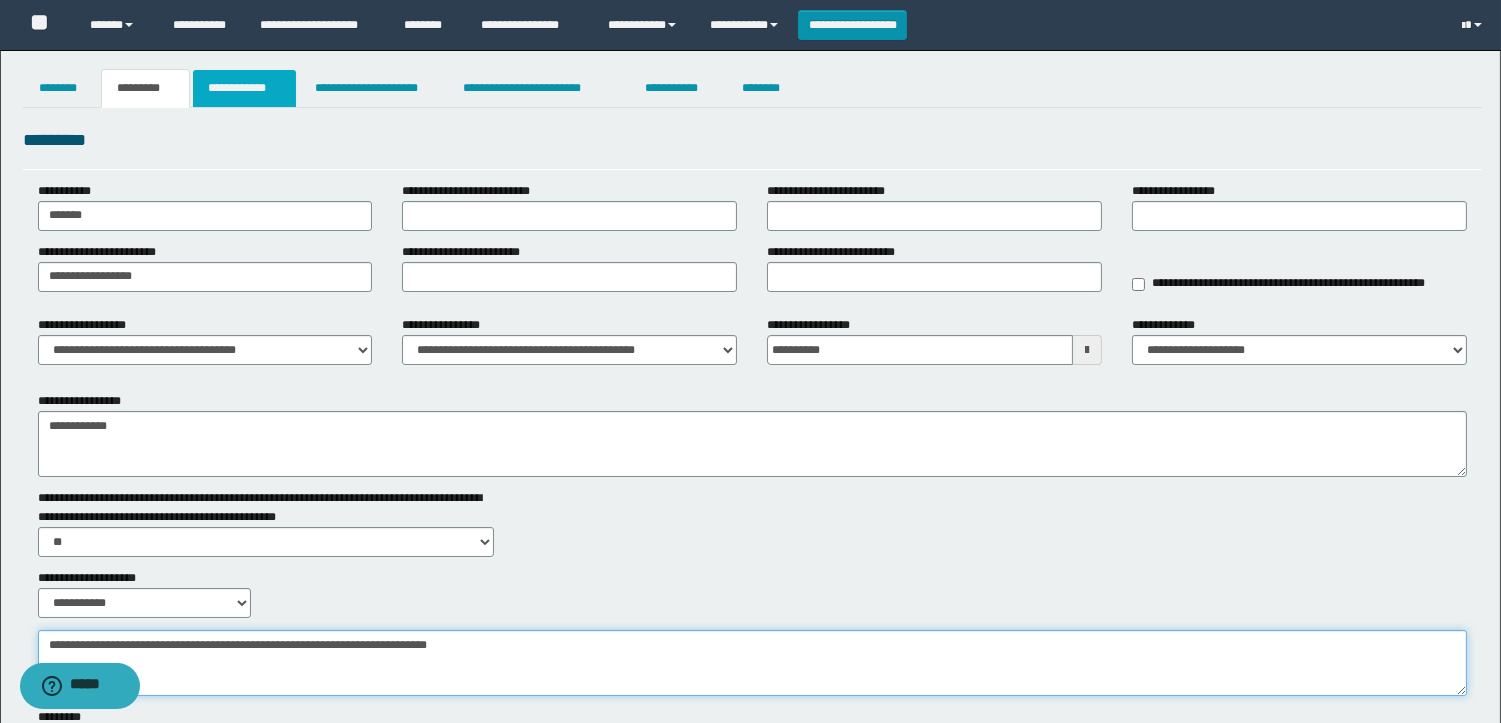 type on "**********" 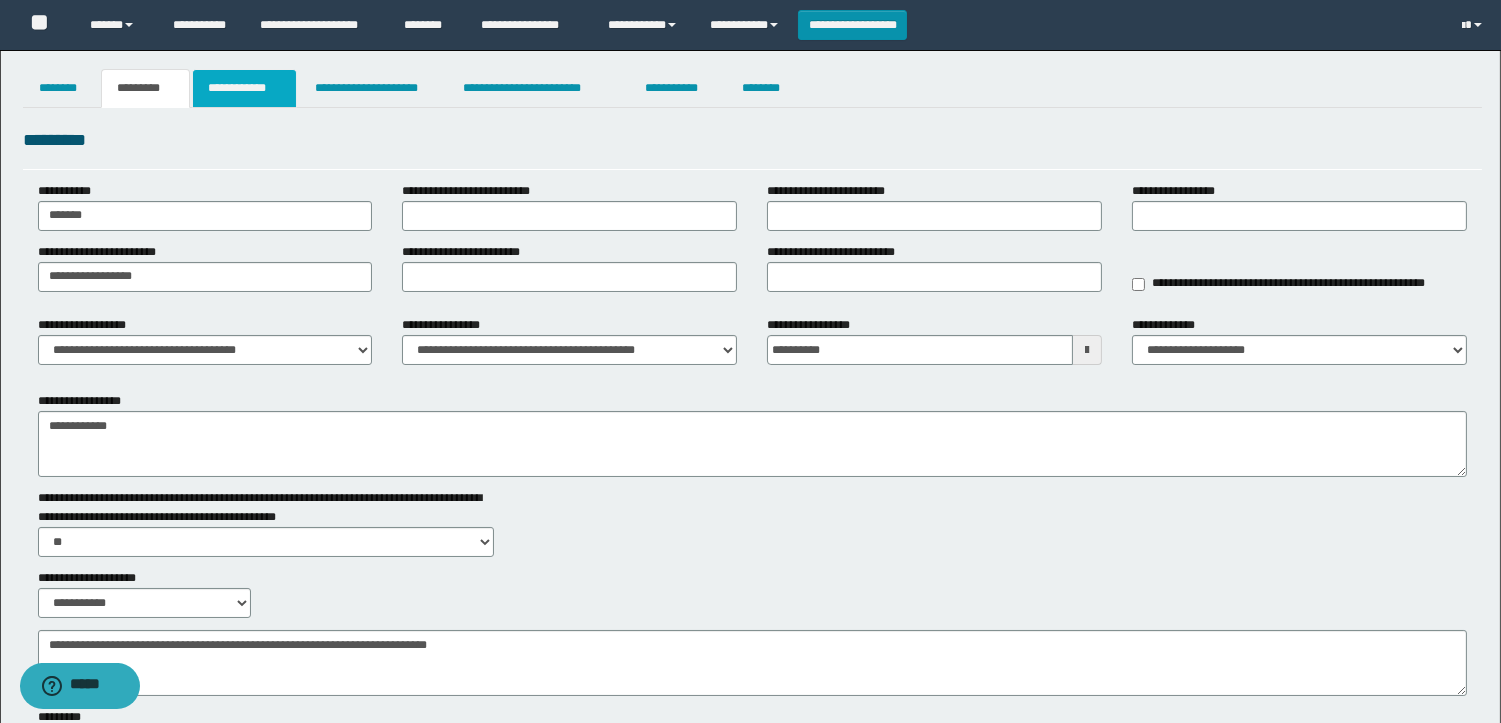 click on "**********" at bounding box center [244, 88] 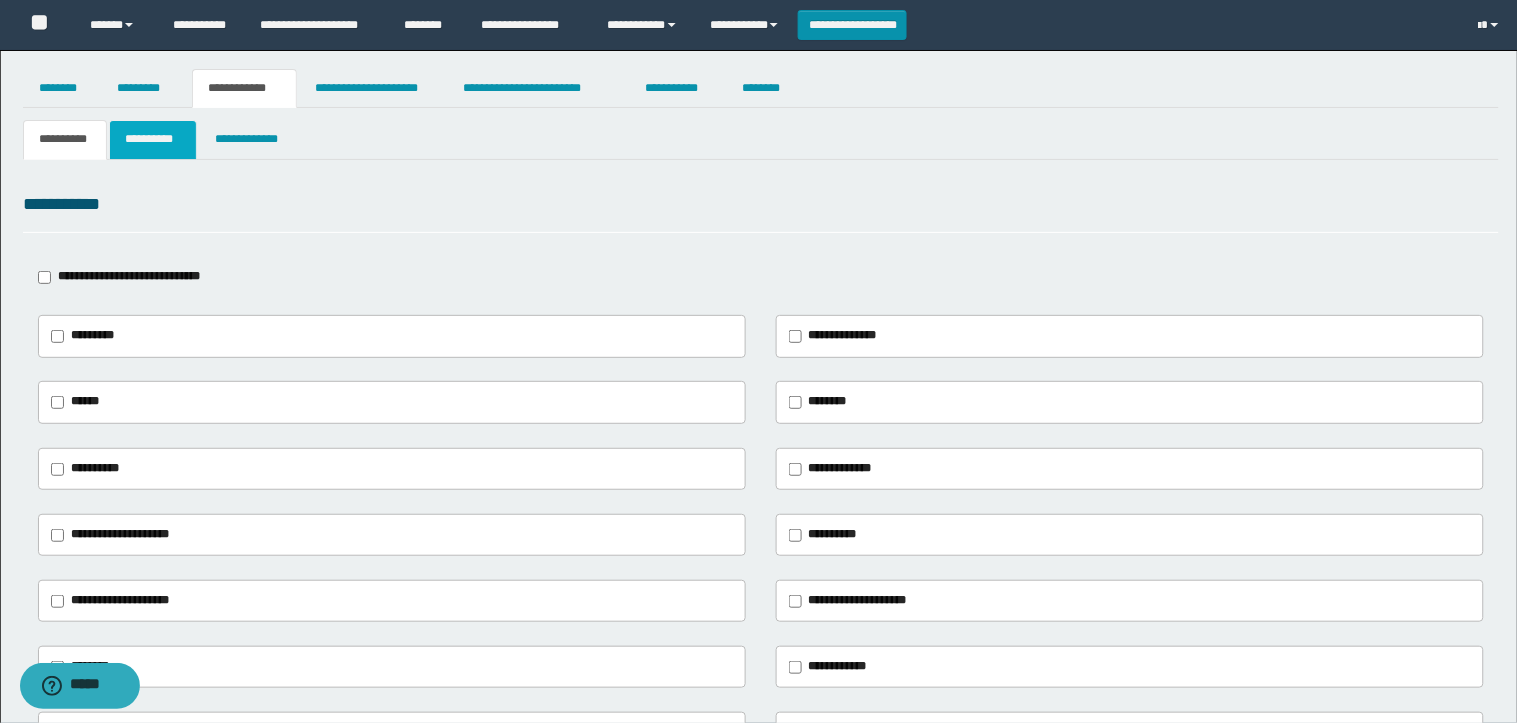 click on "**********" at bounding box center [153, 139] 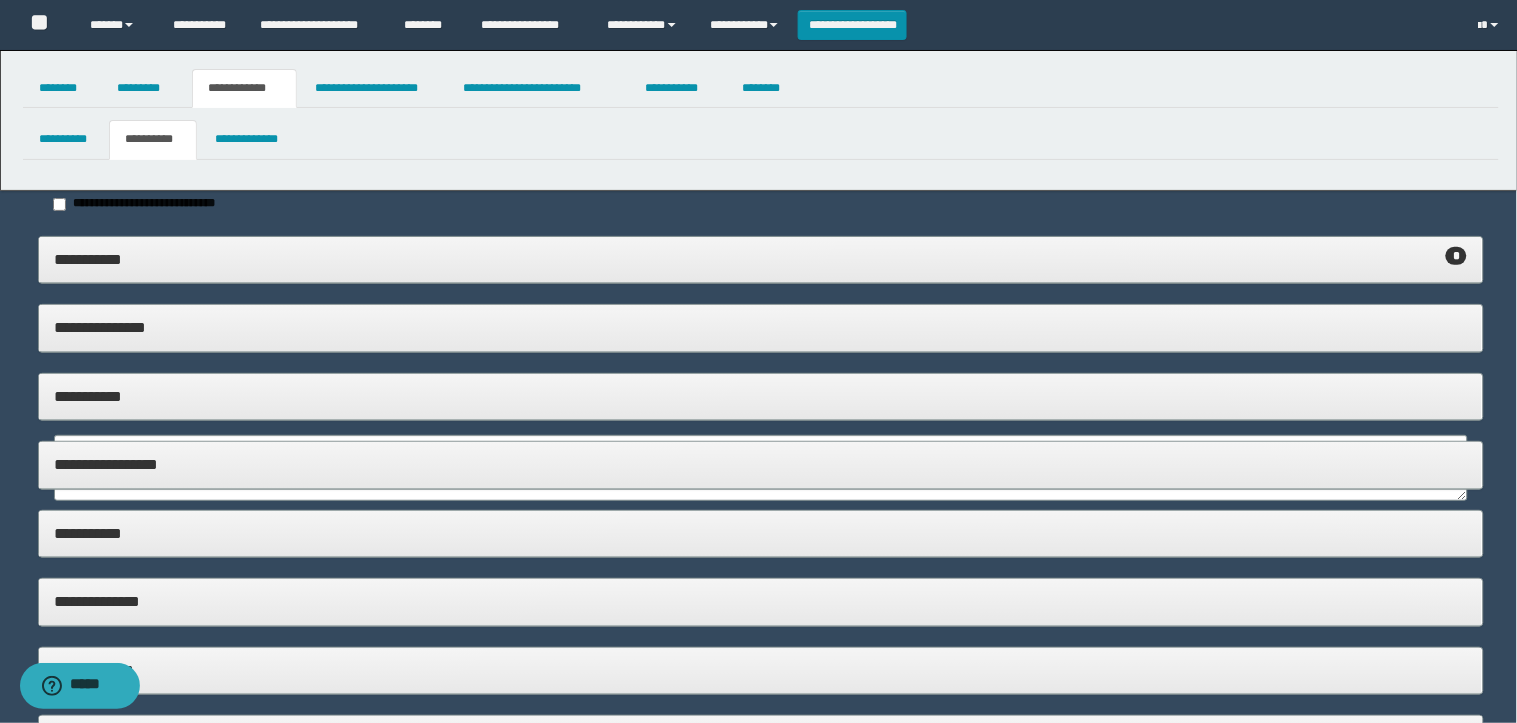 type on "**********" 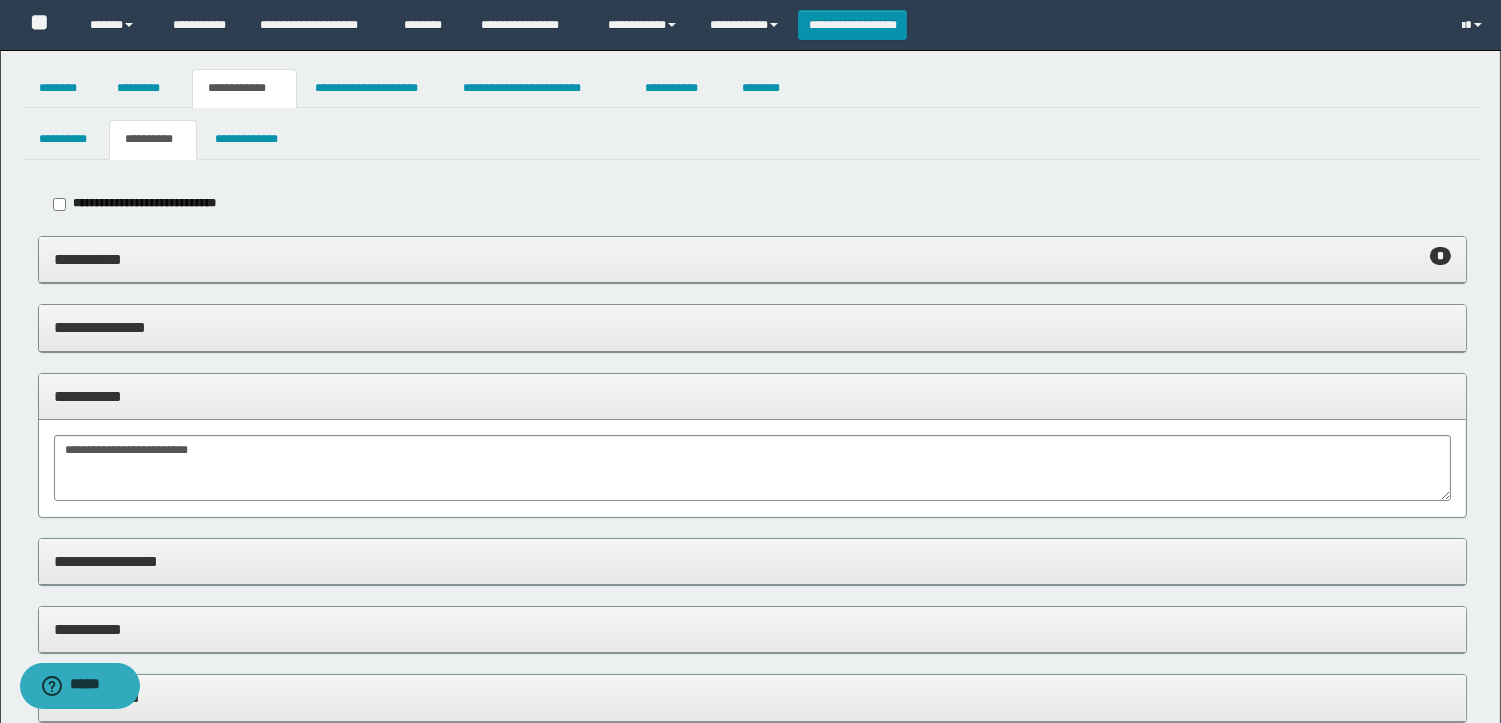 click on "[FIRST] [LAST]" at bounding box center [752, 270] 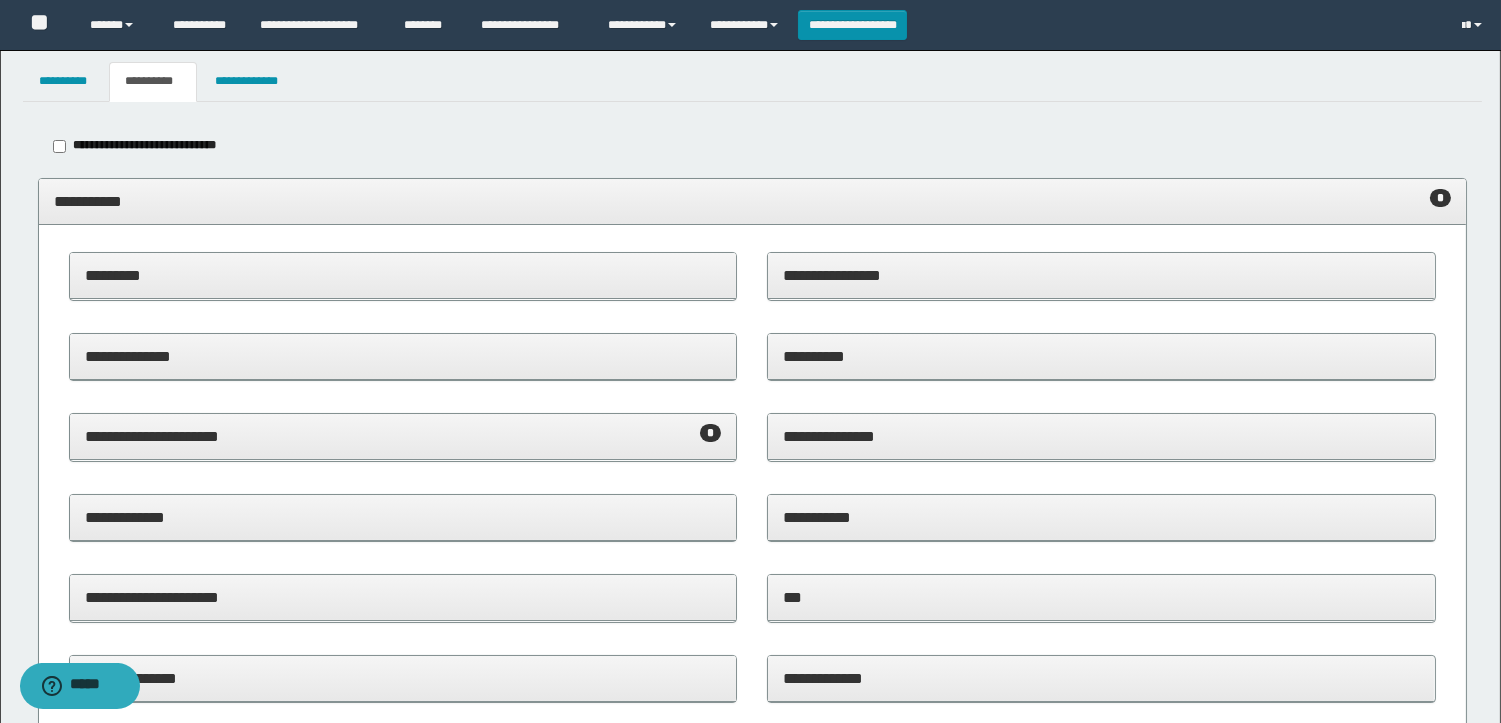 scroll, scrollTop: 111, scrollLeft: 0, axis: vertical 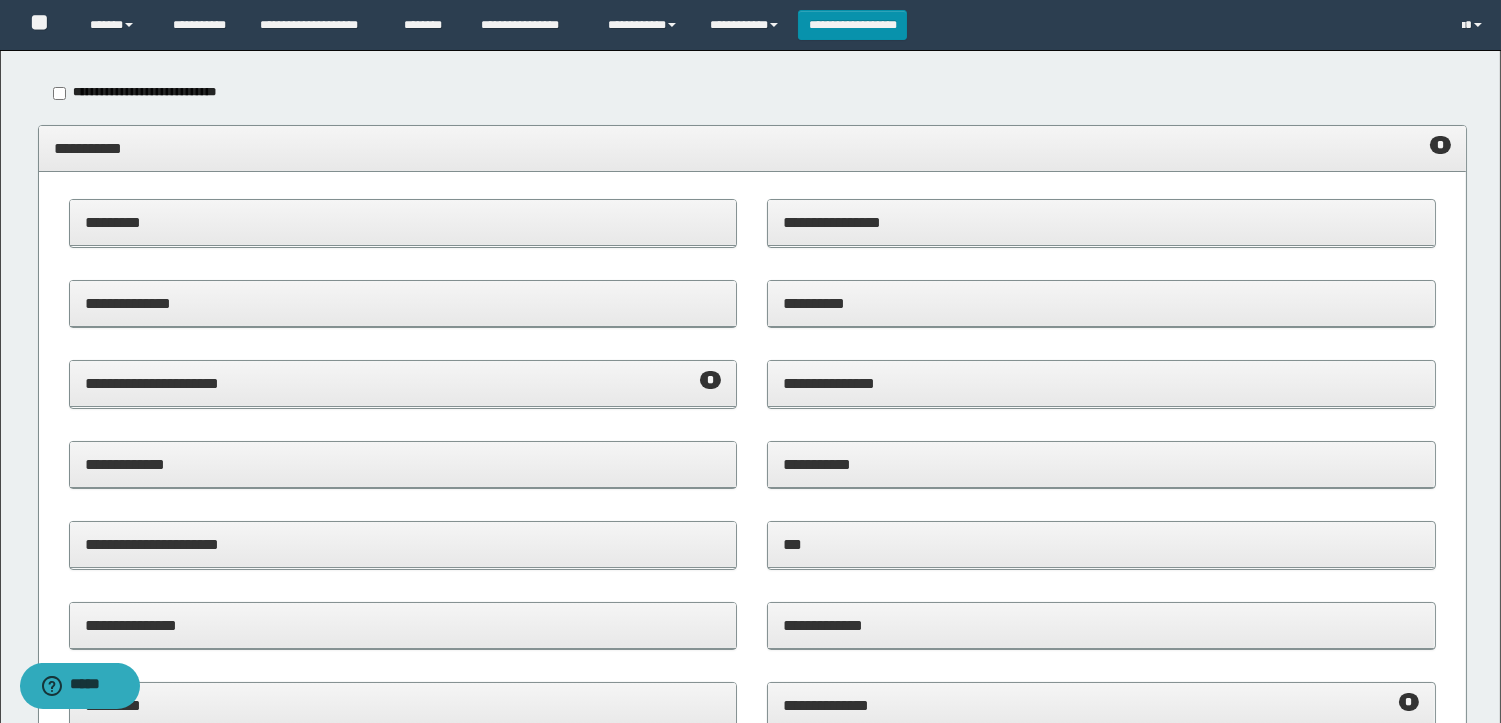 click on "**********" at bounding box center [752, 474] 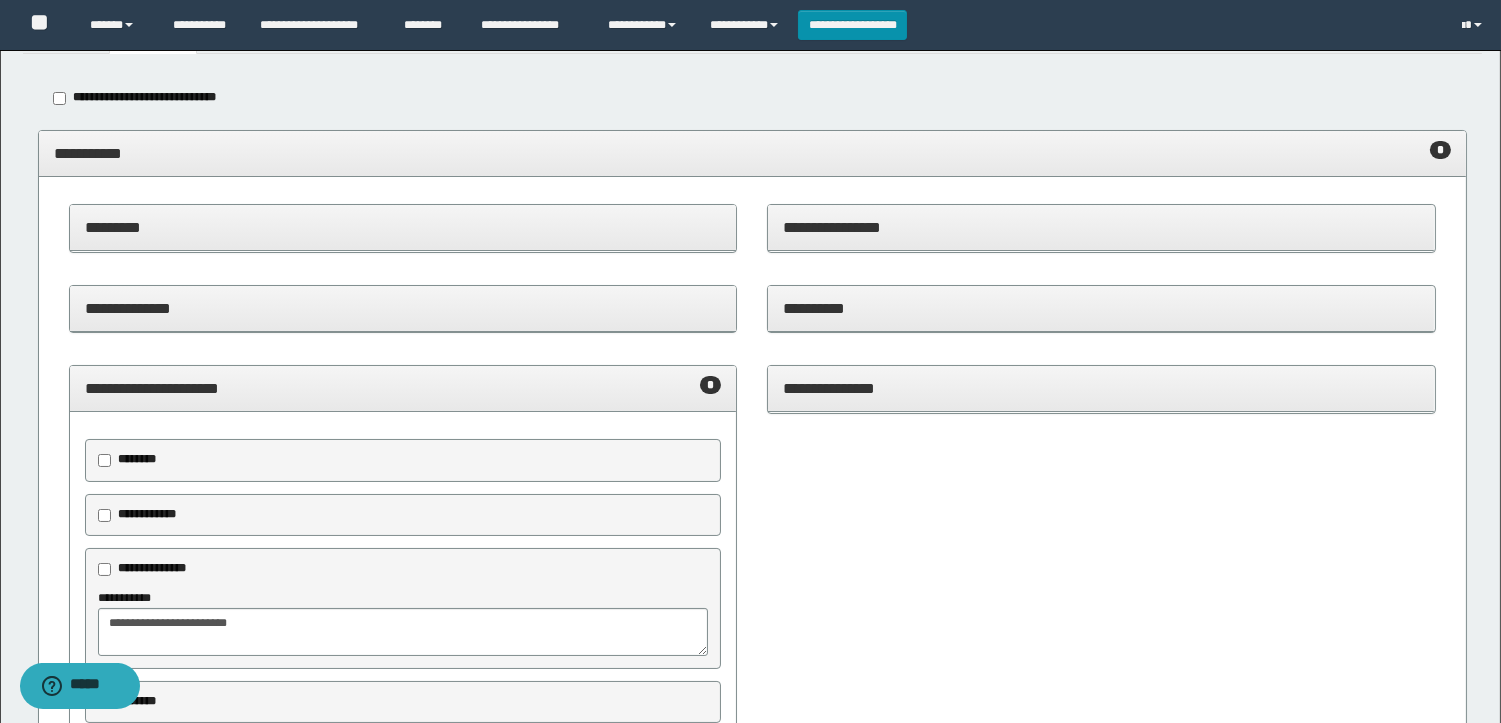 scroll, scrollTop: 0, scrollLeft: 0, axis: both 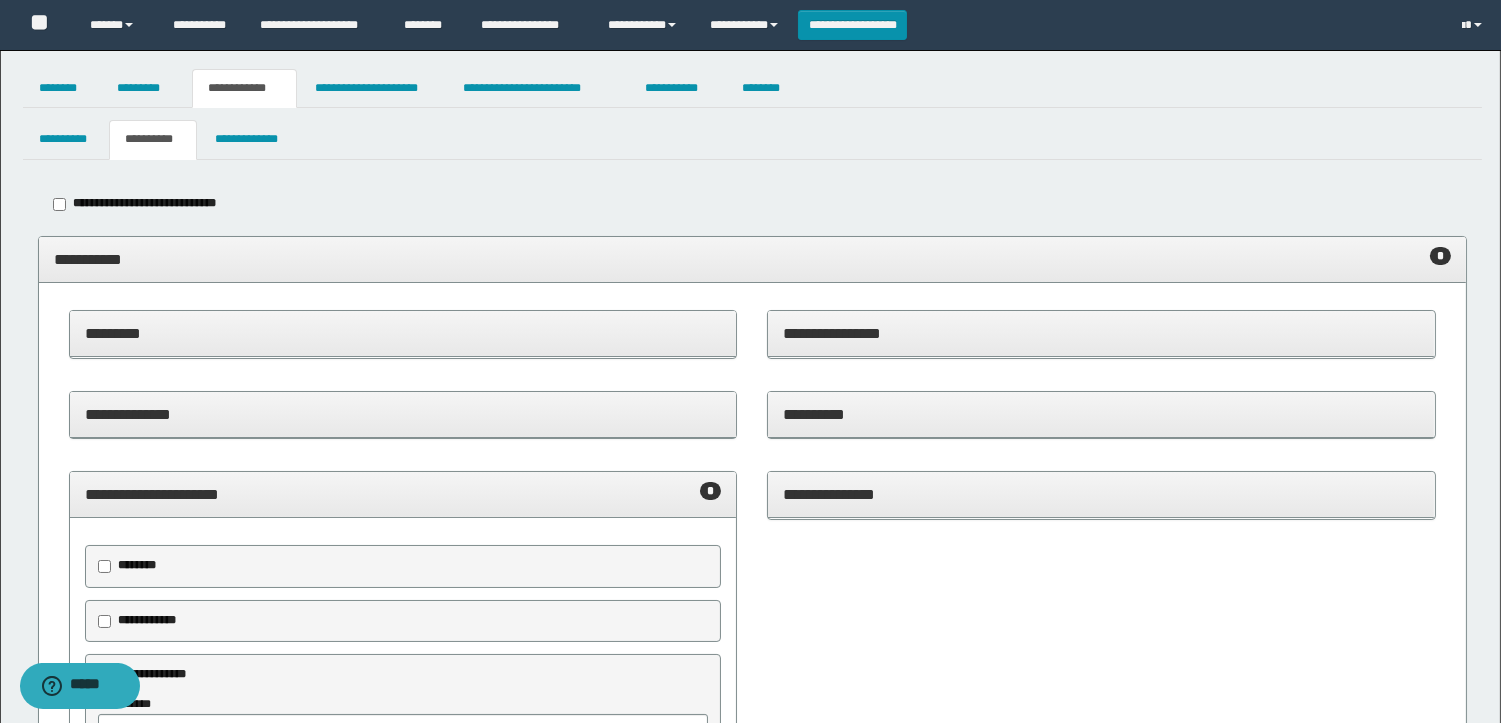 click on "**********" at bounding box center [750, 1063] 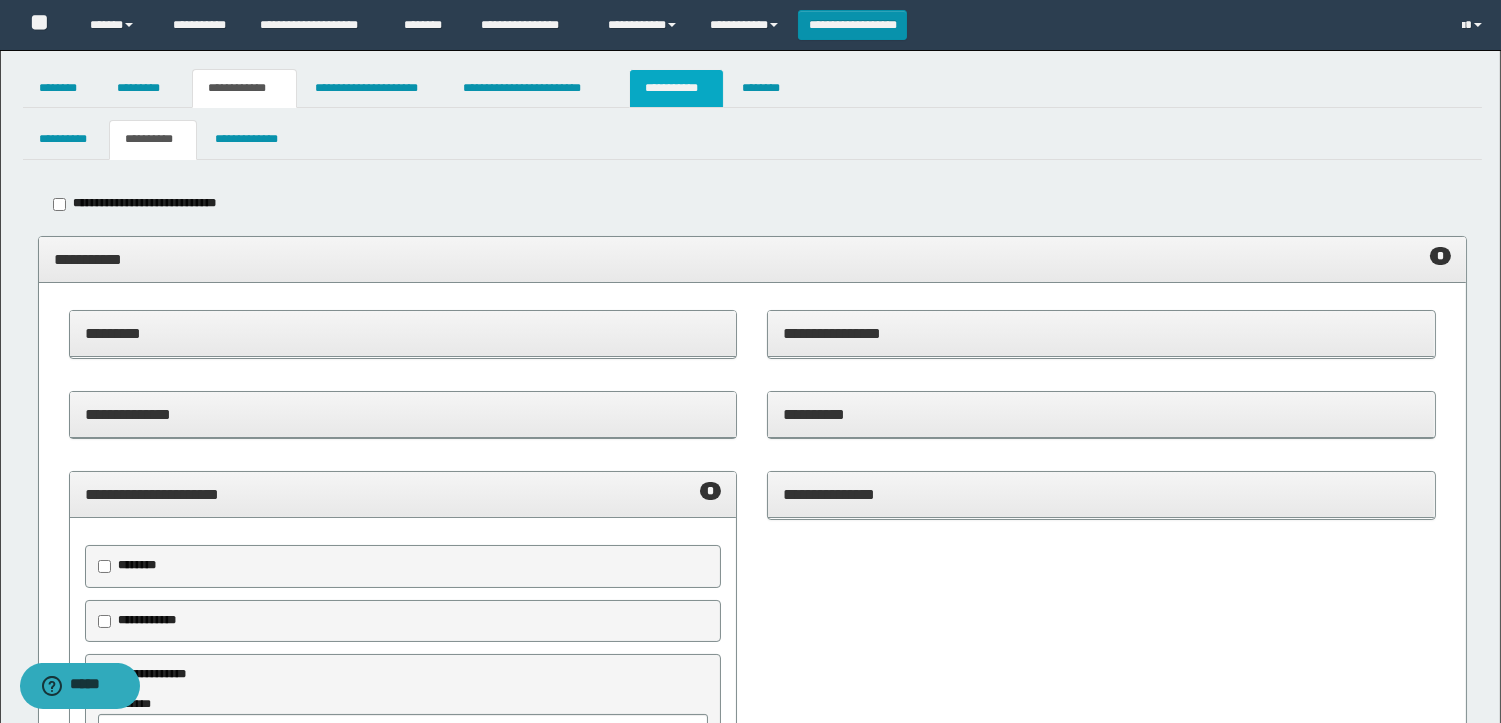 click on "**********" at bounding box center (676, 88) 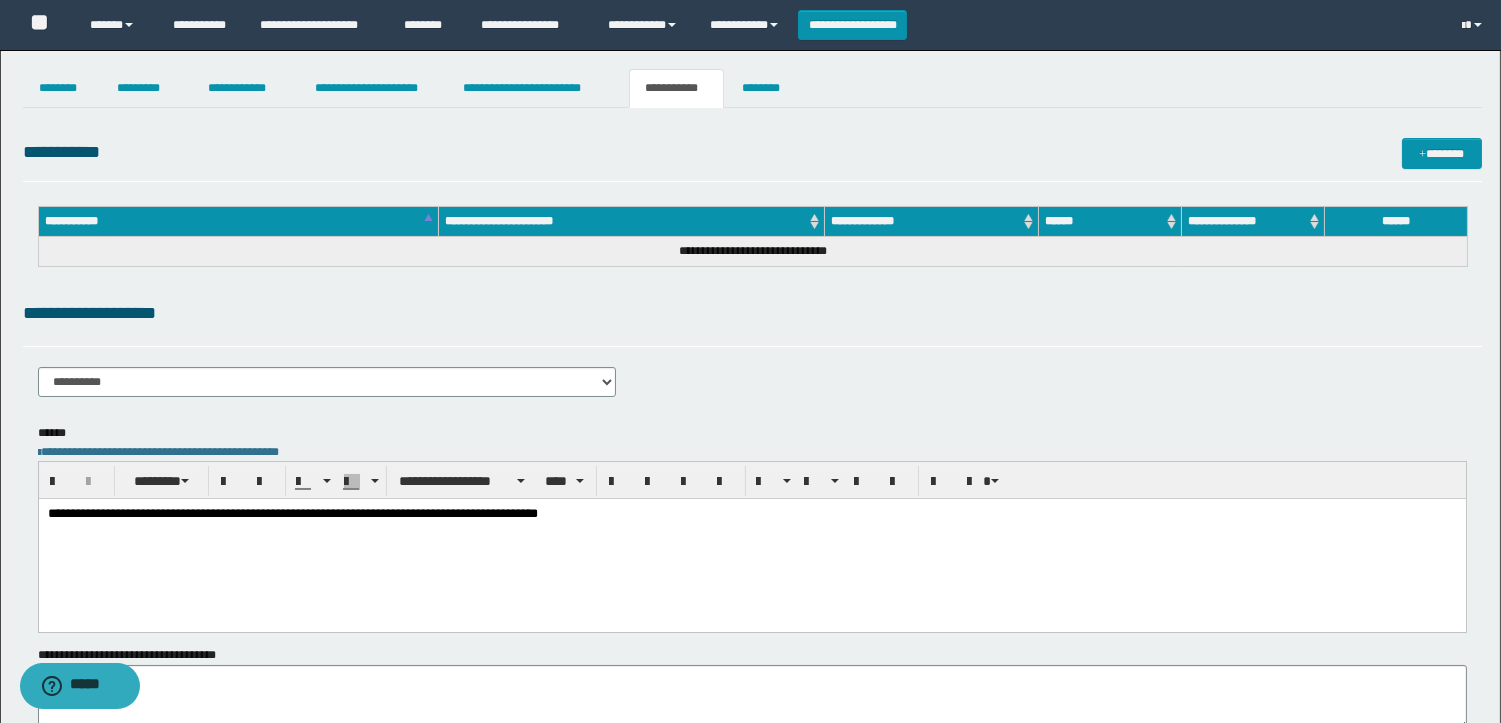 click on "**********" at bounding box center [751, 539] 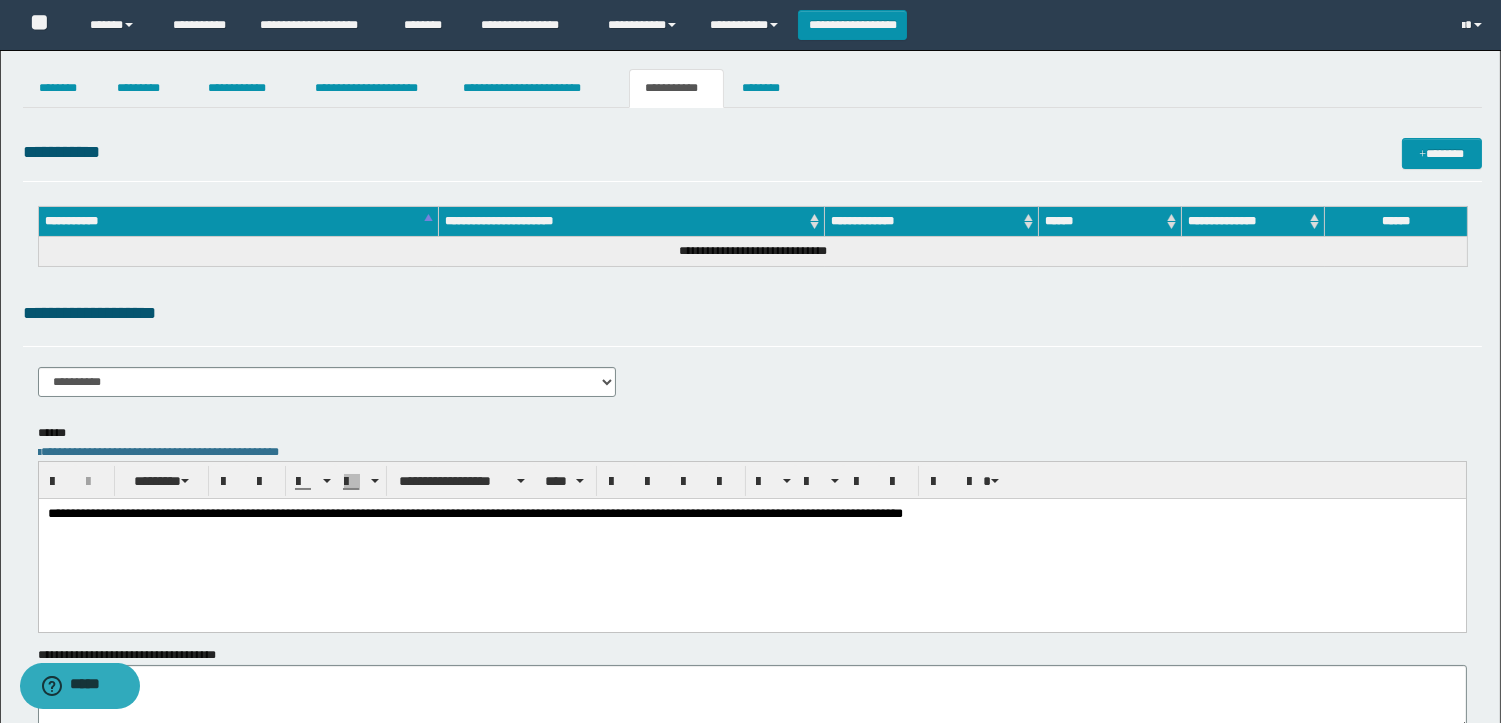 click on "**********" at bounding box center [752, 156] 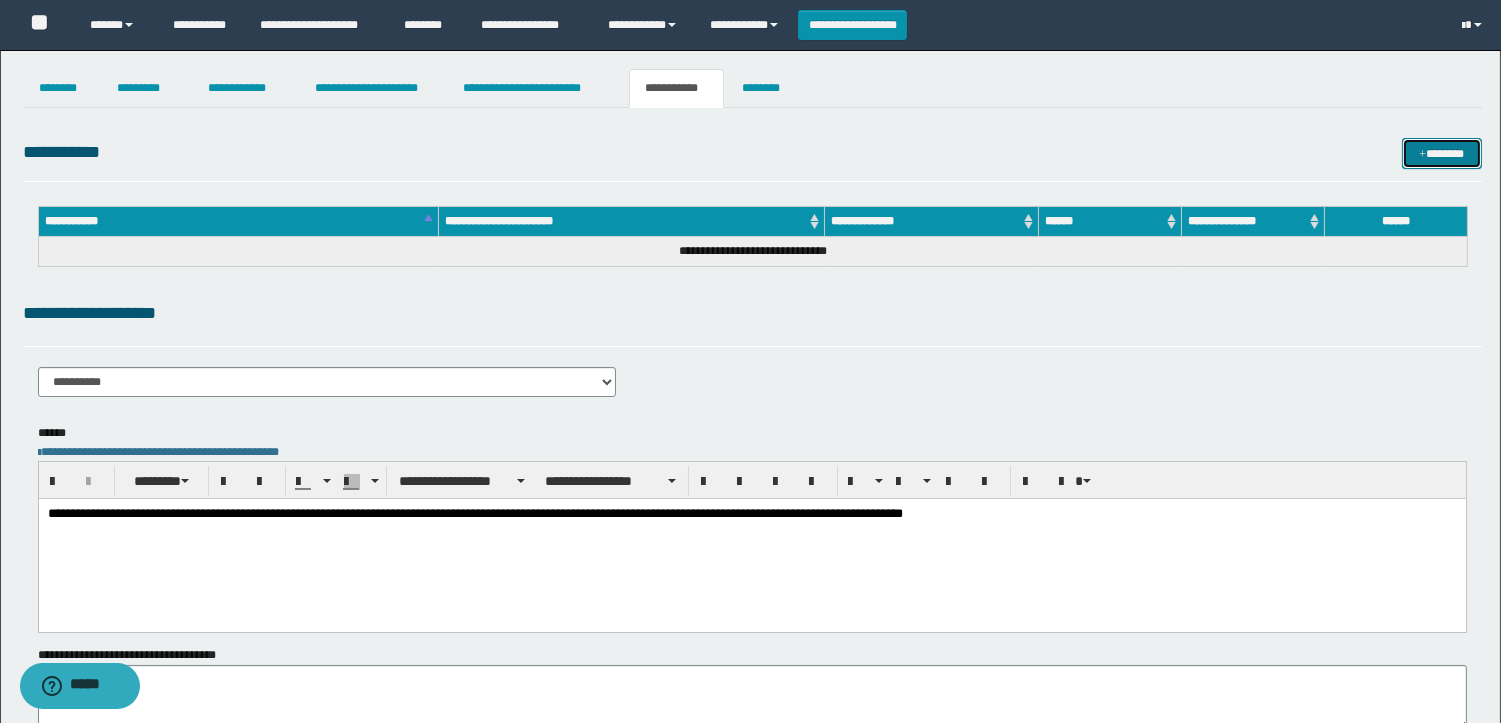 click at bounding box center (1422, 155) 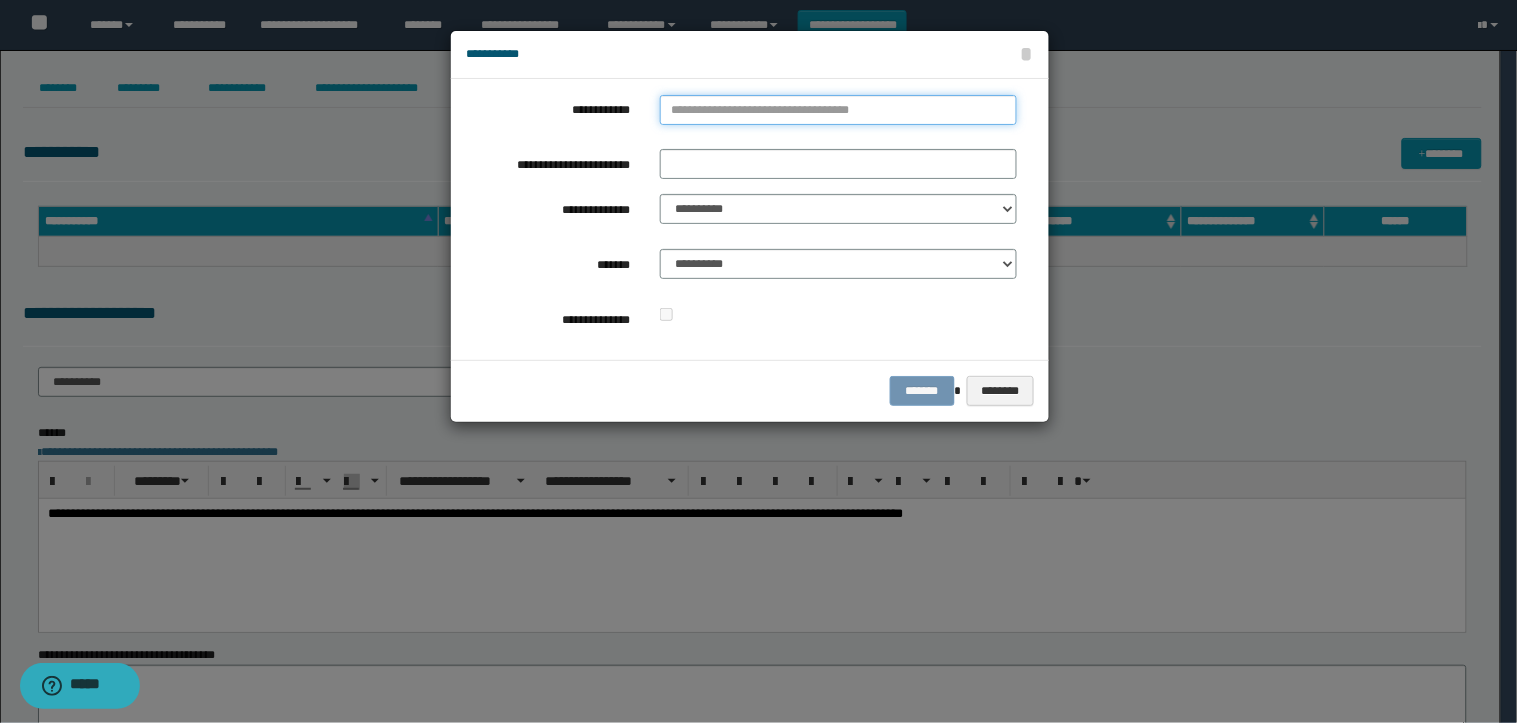 click on "**********" at bounding box center (838, 110) 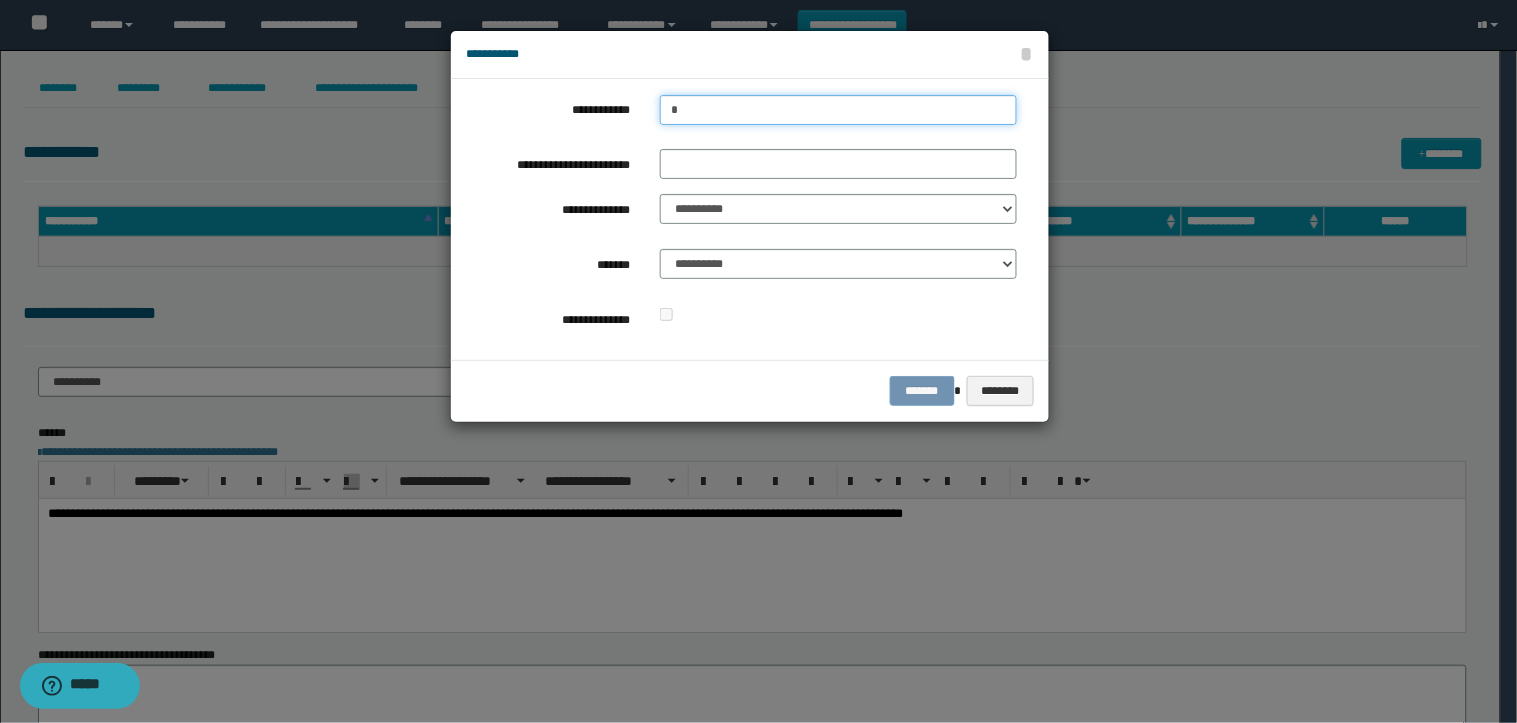type on "**" 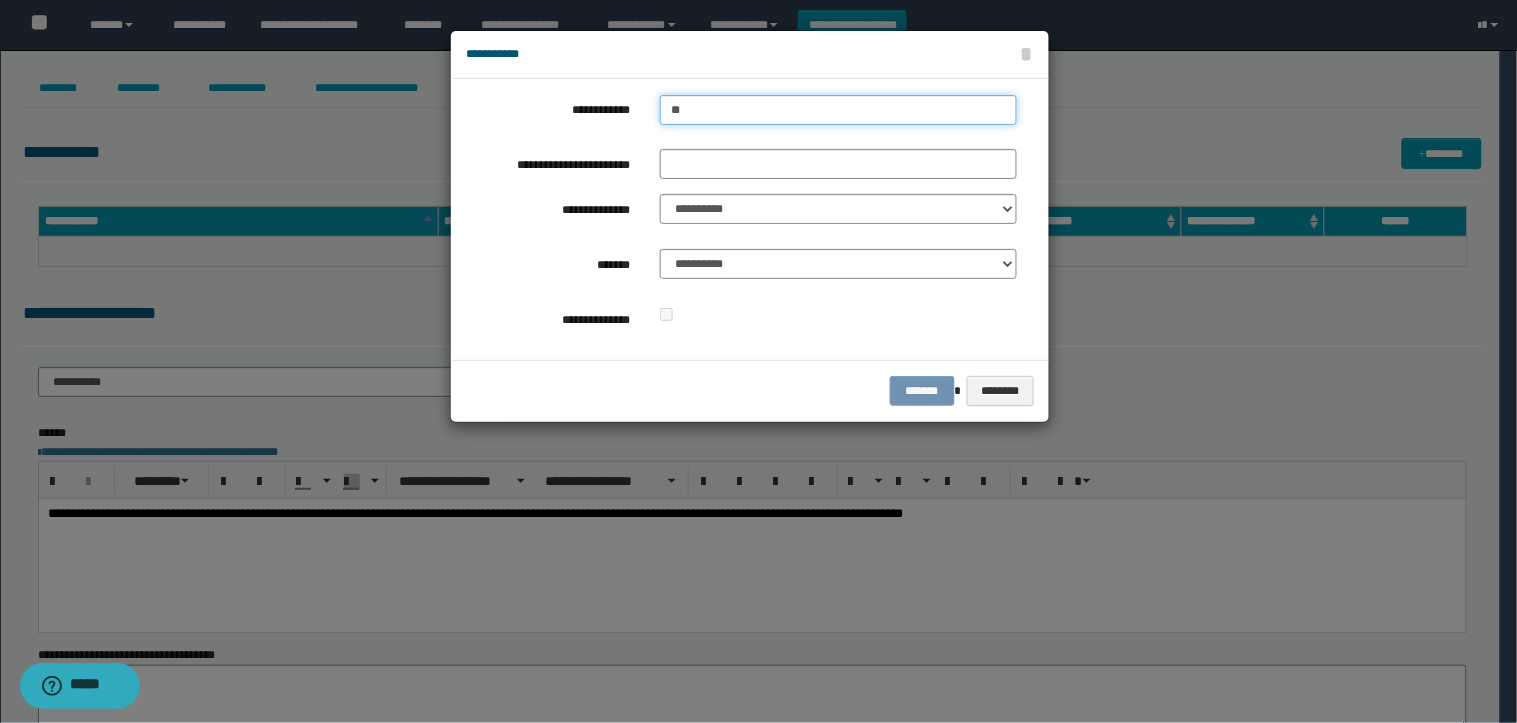 type 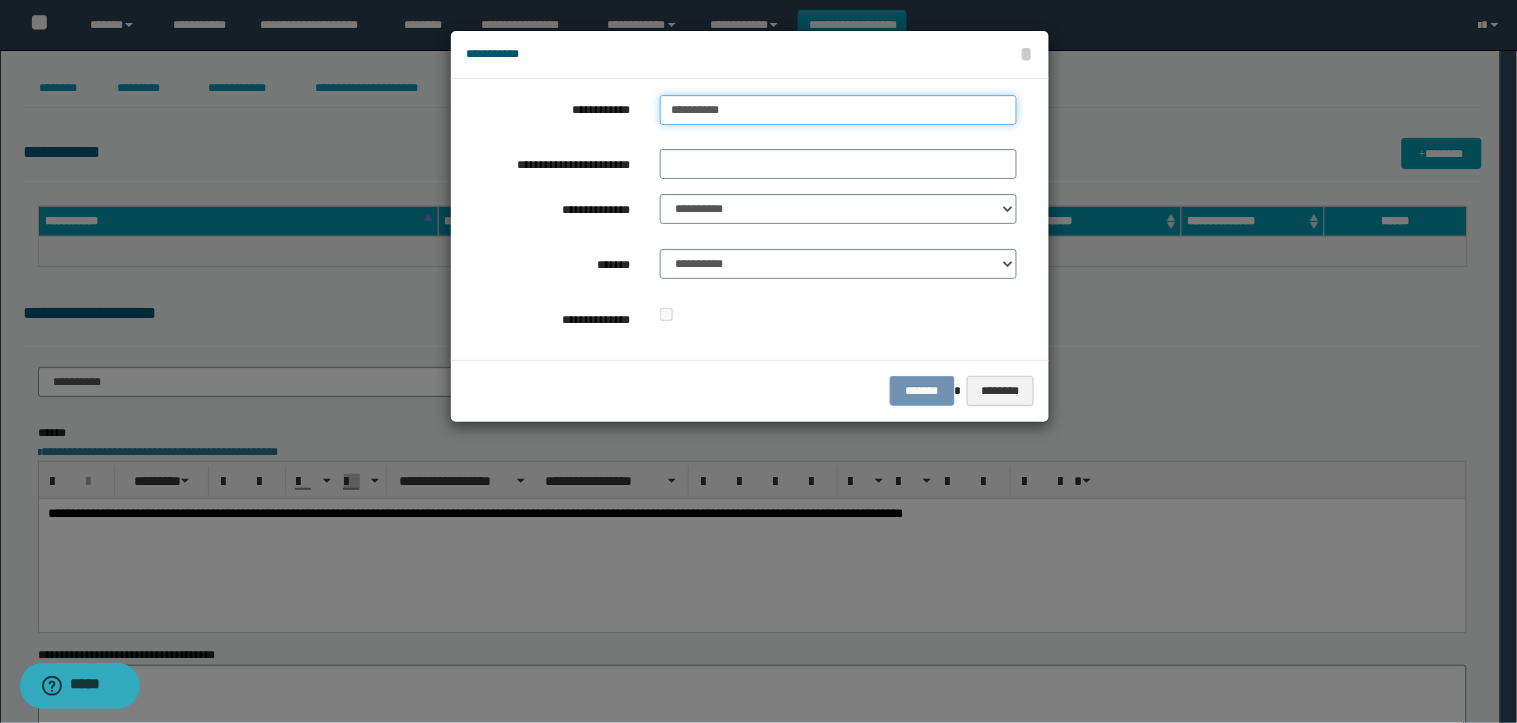 type on "**********" 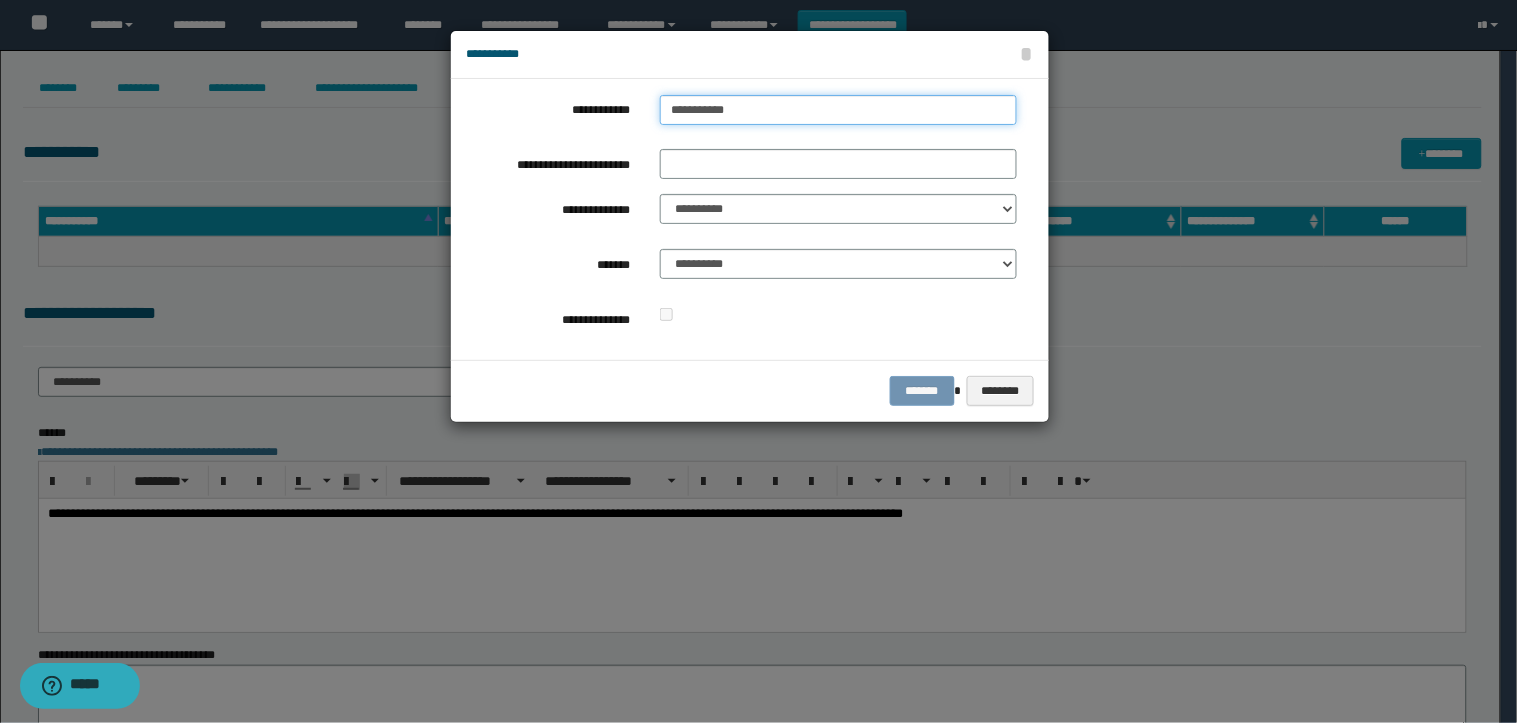 type on "**********" 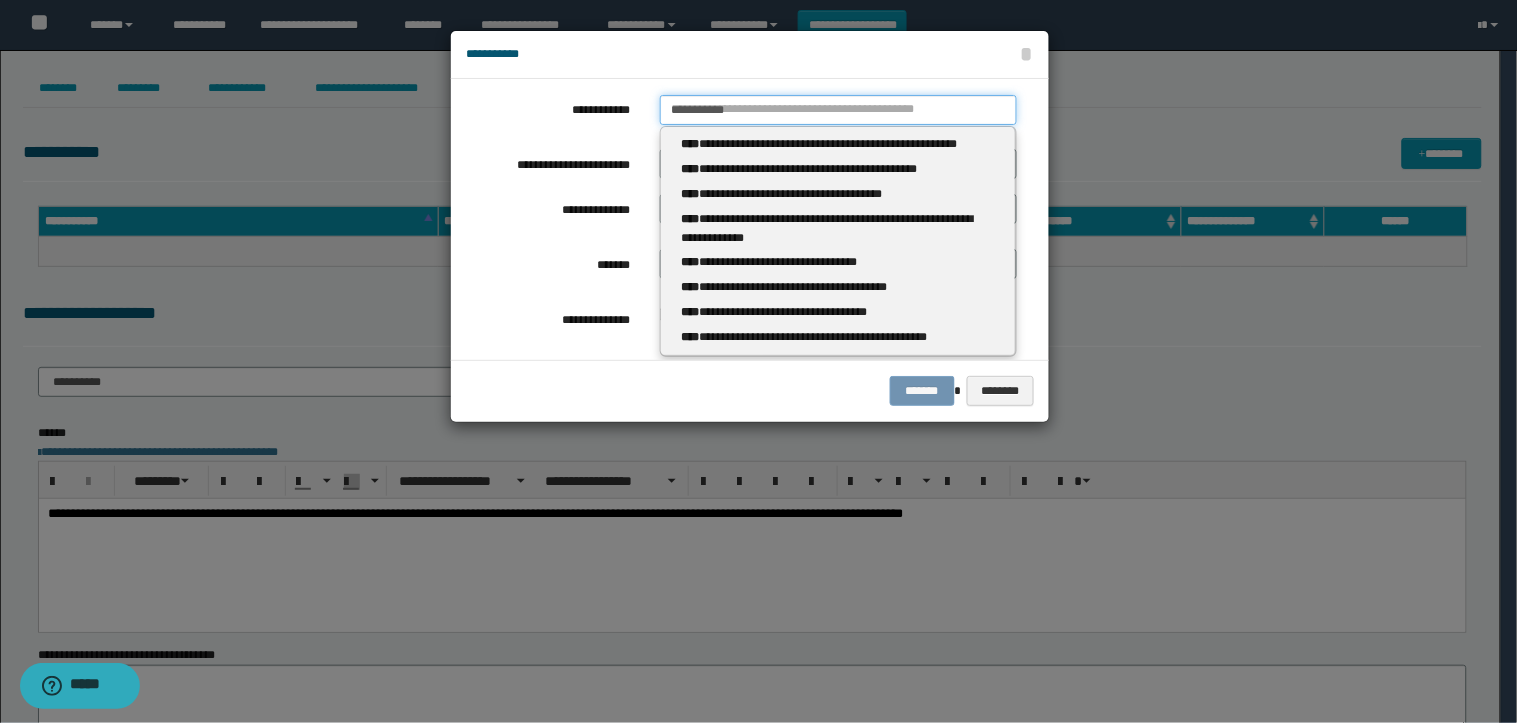 type 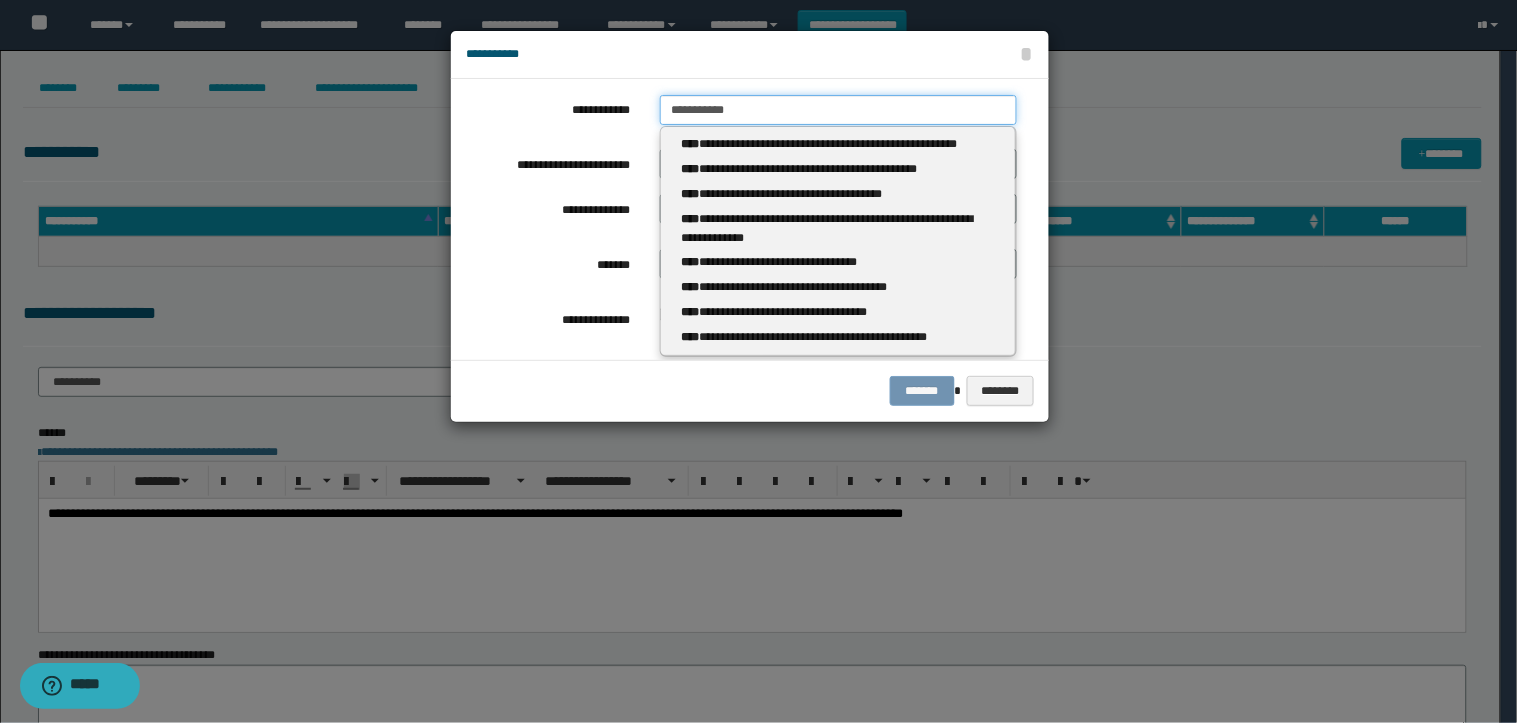 type on "**********" 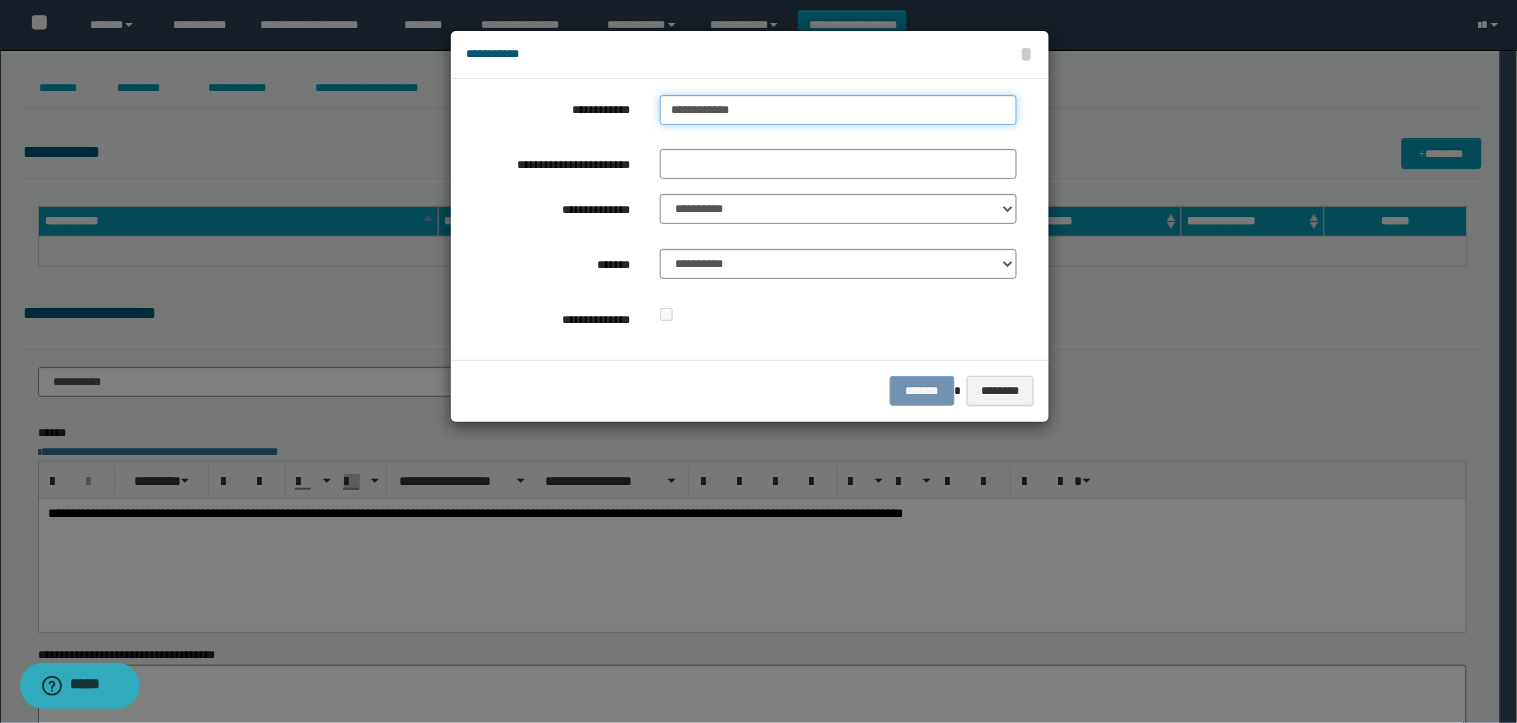 type on "**********" 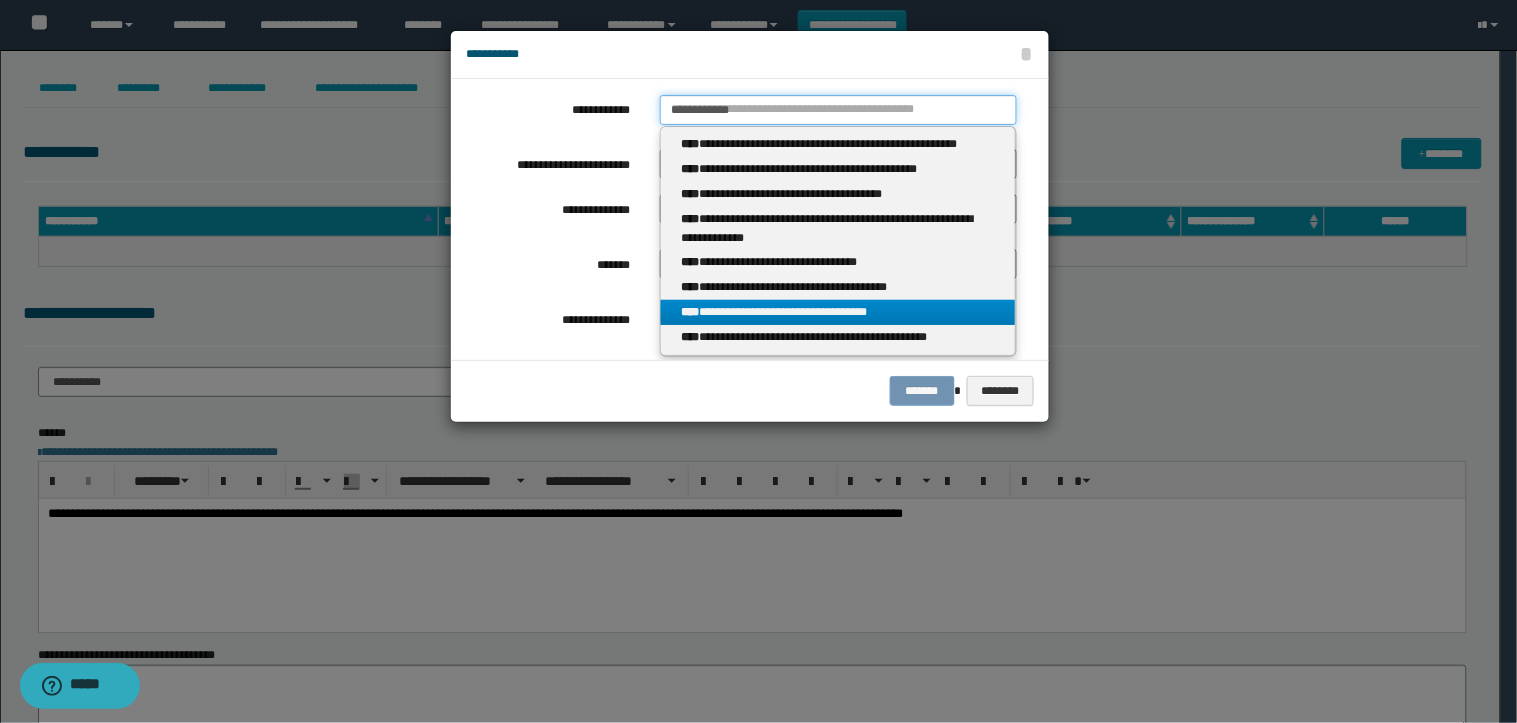type on "**********" 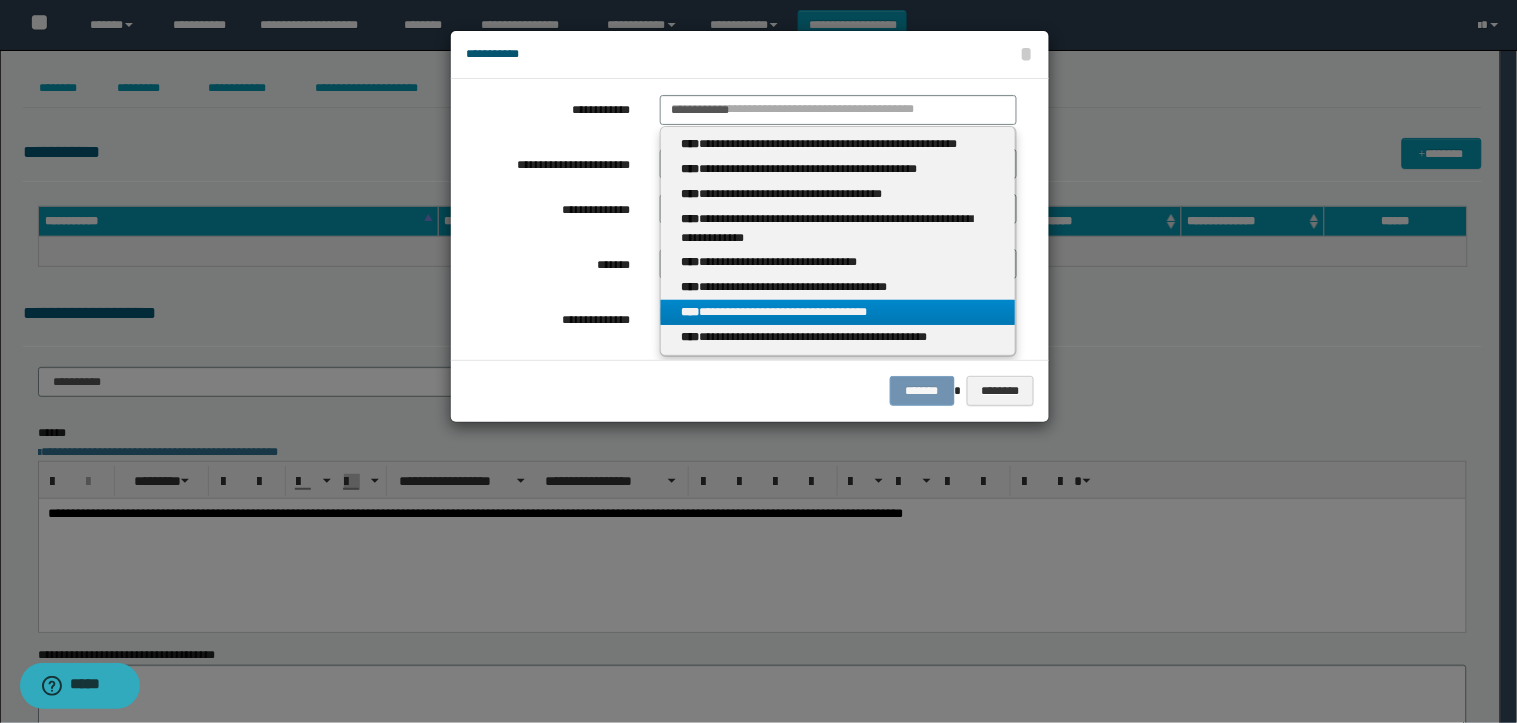 click on "**********" at bounding box center (838, 312) 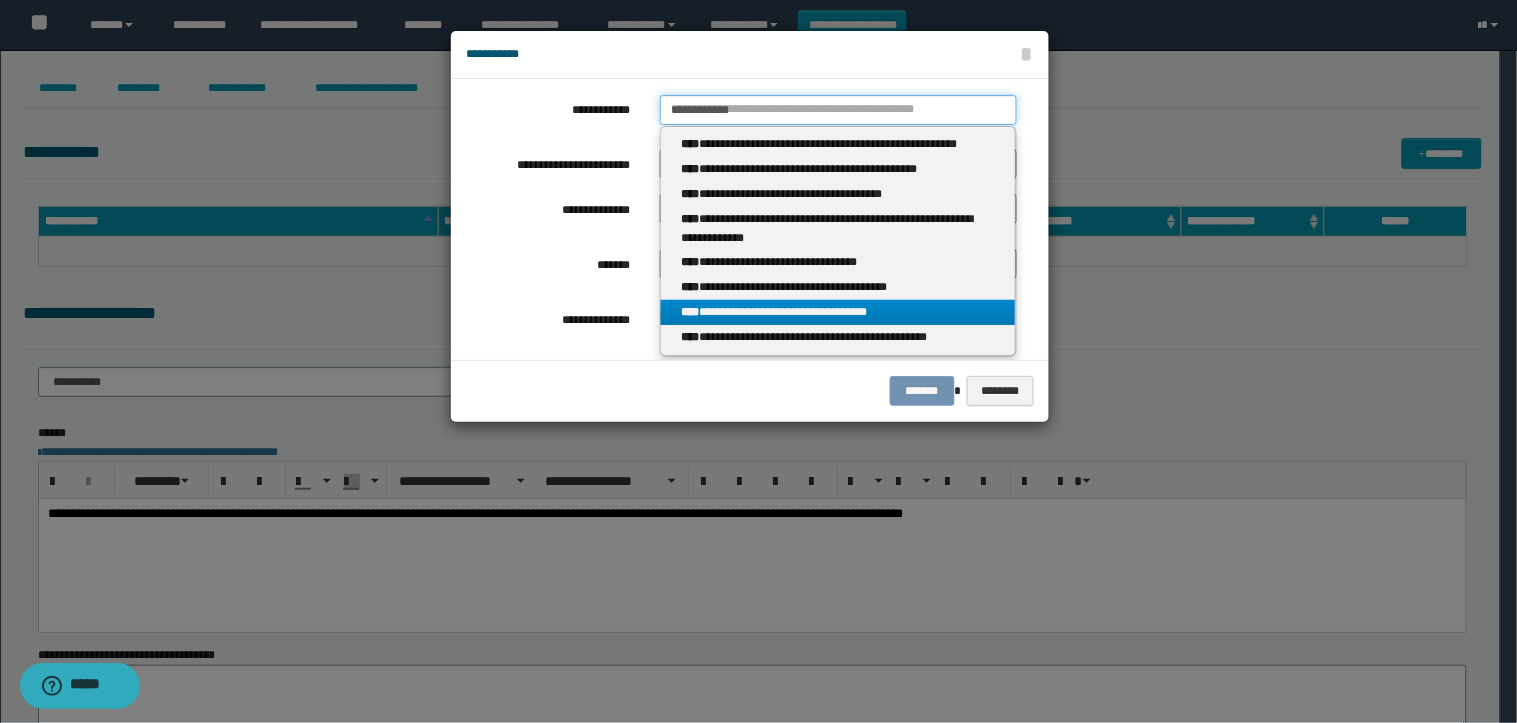 type 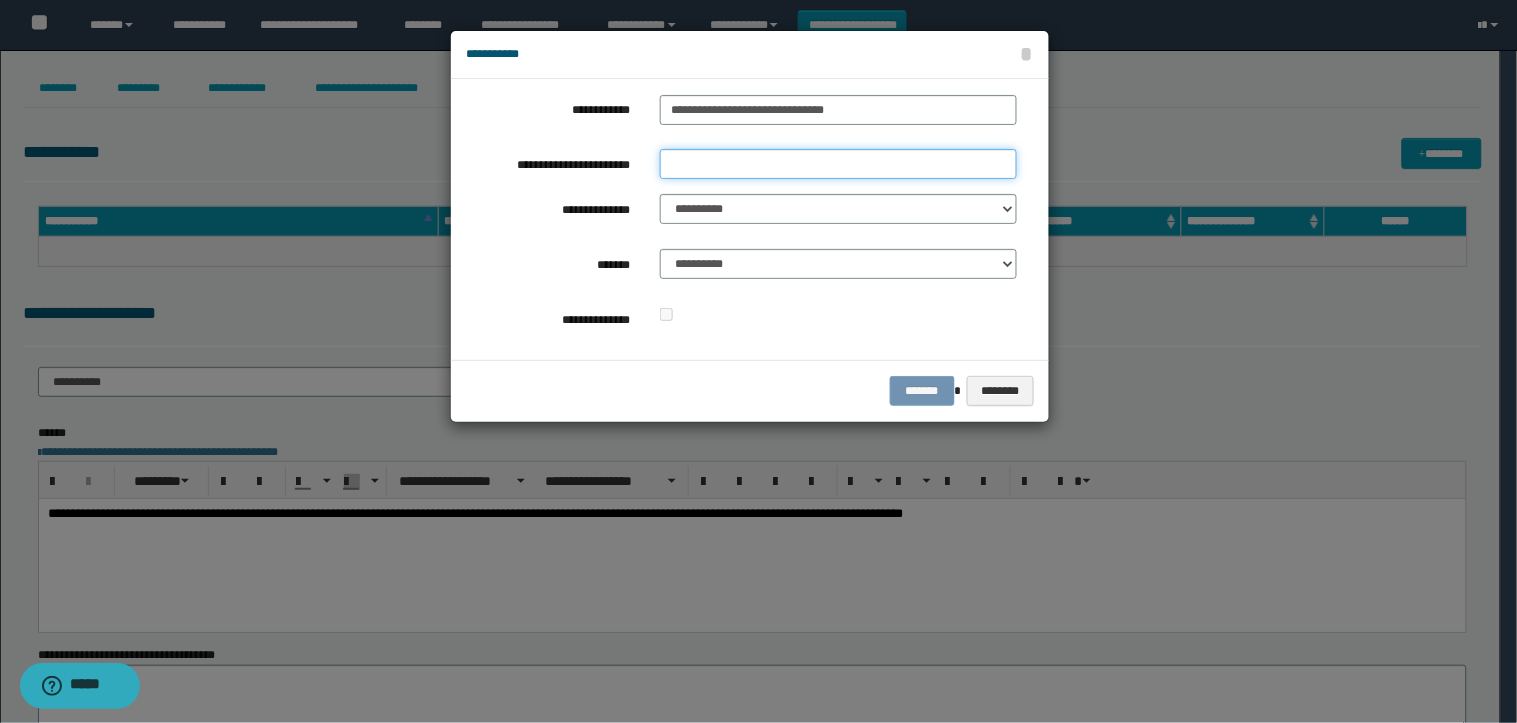 click on "**********" at bounding box center [838, 164] 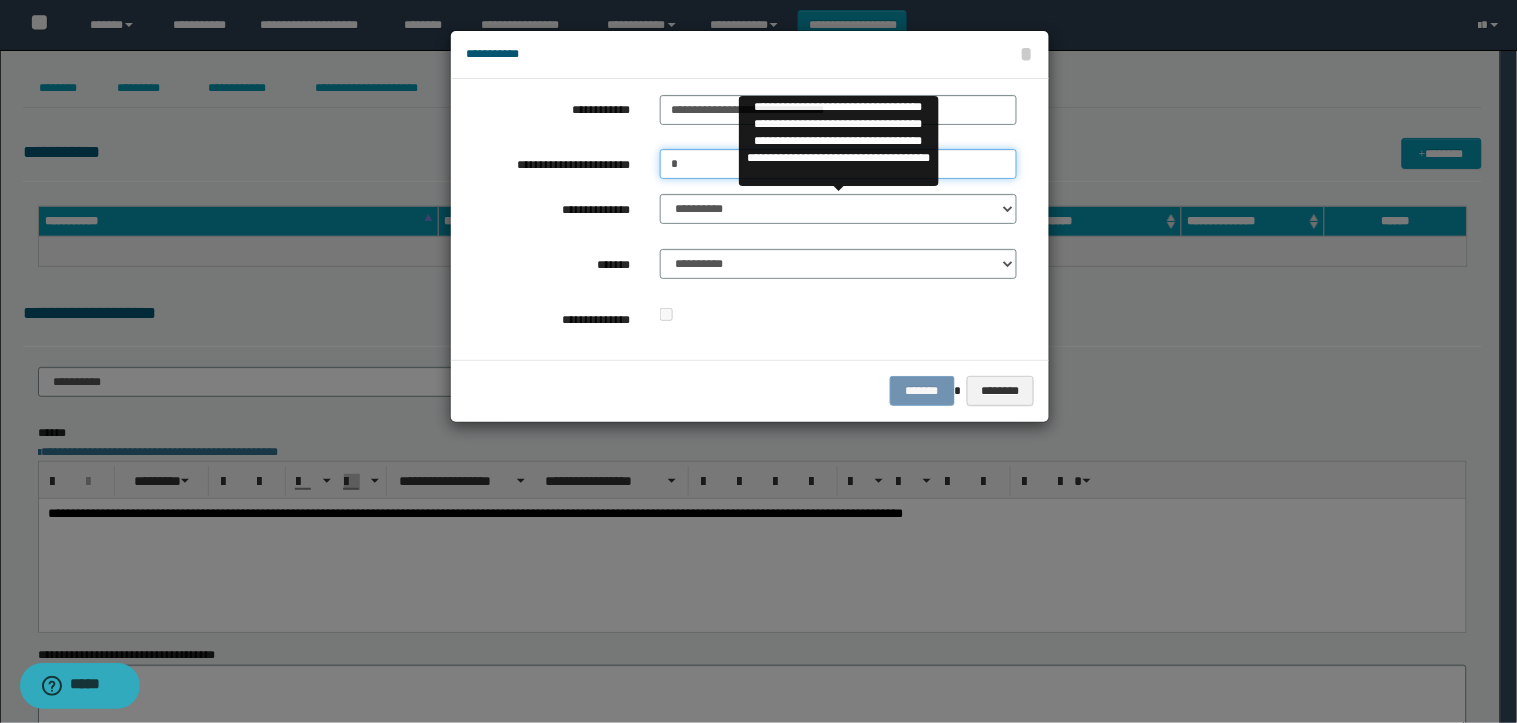 type on "*" 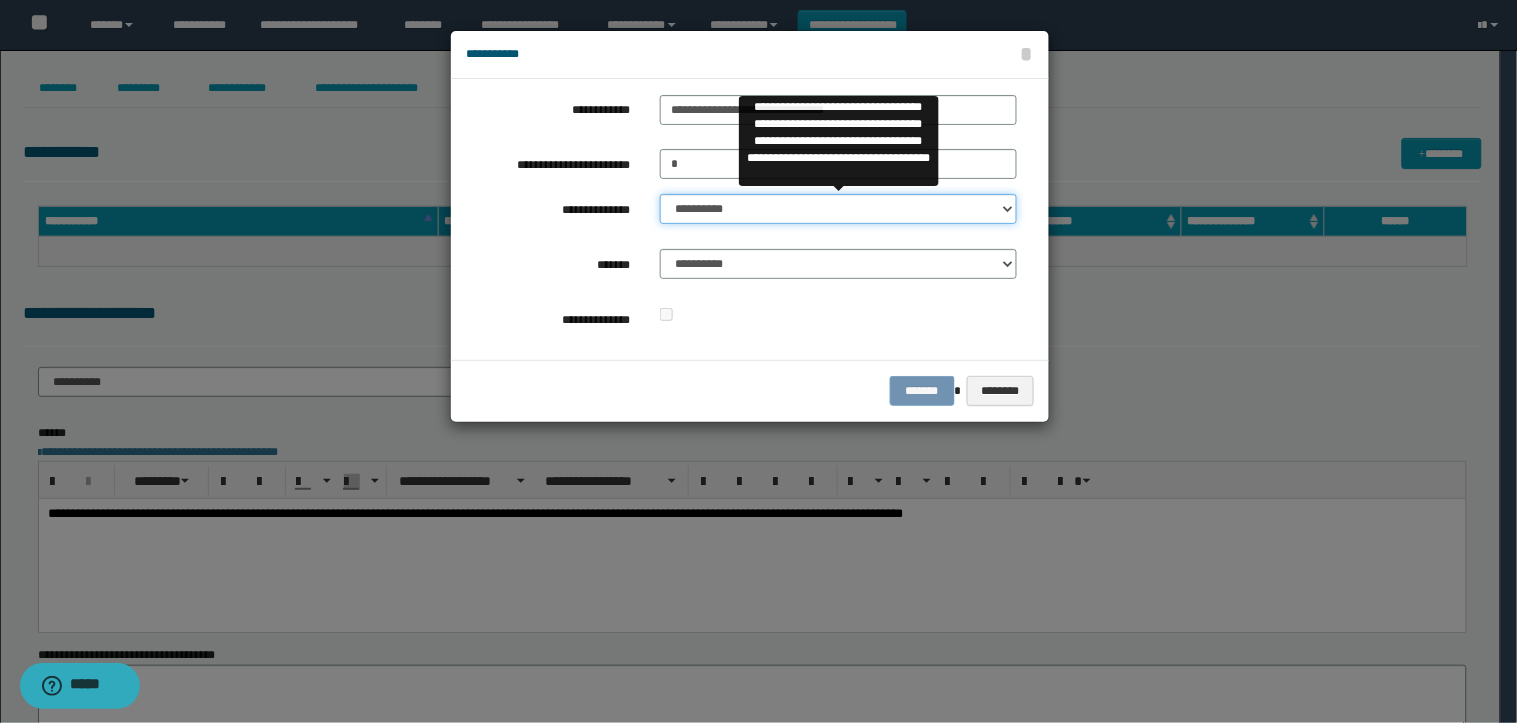 click on "**********" at bounding box center (838, 209) 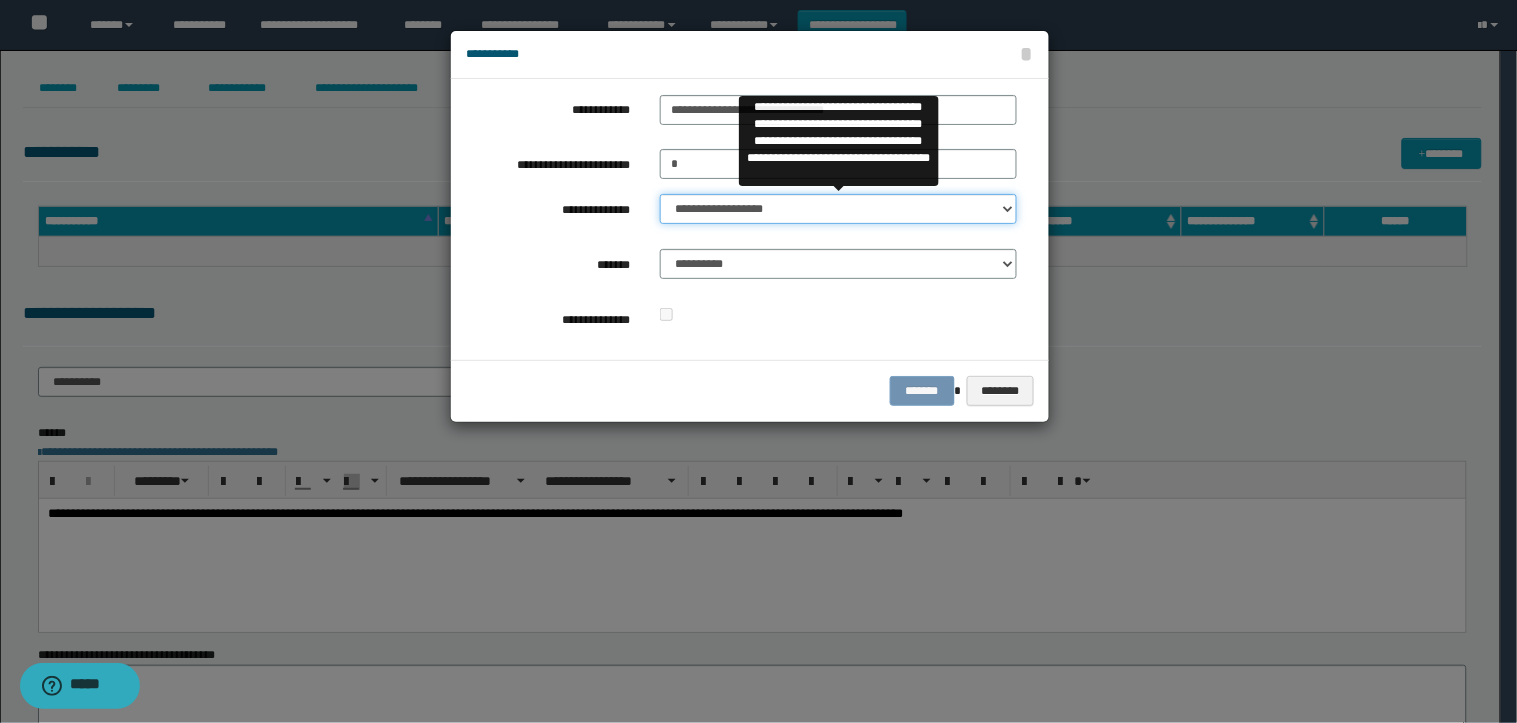click on "**********" at bounding box center [838, 209] 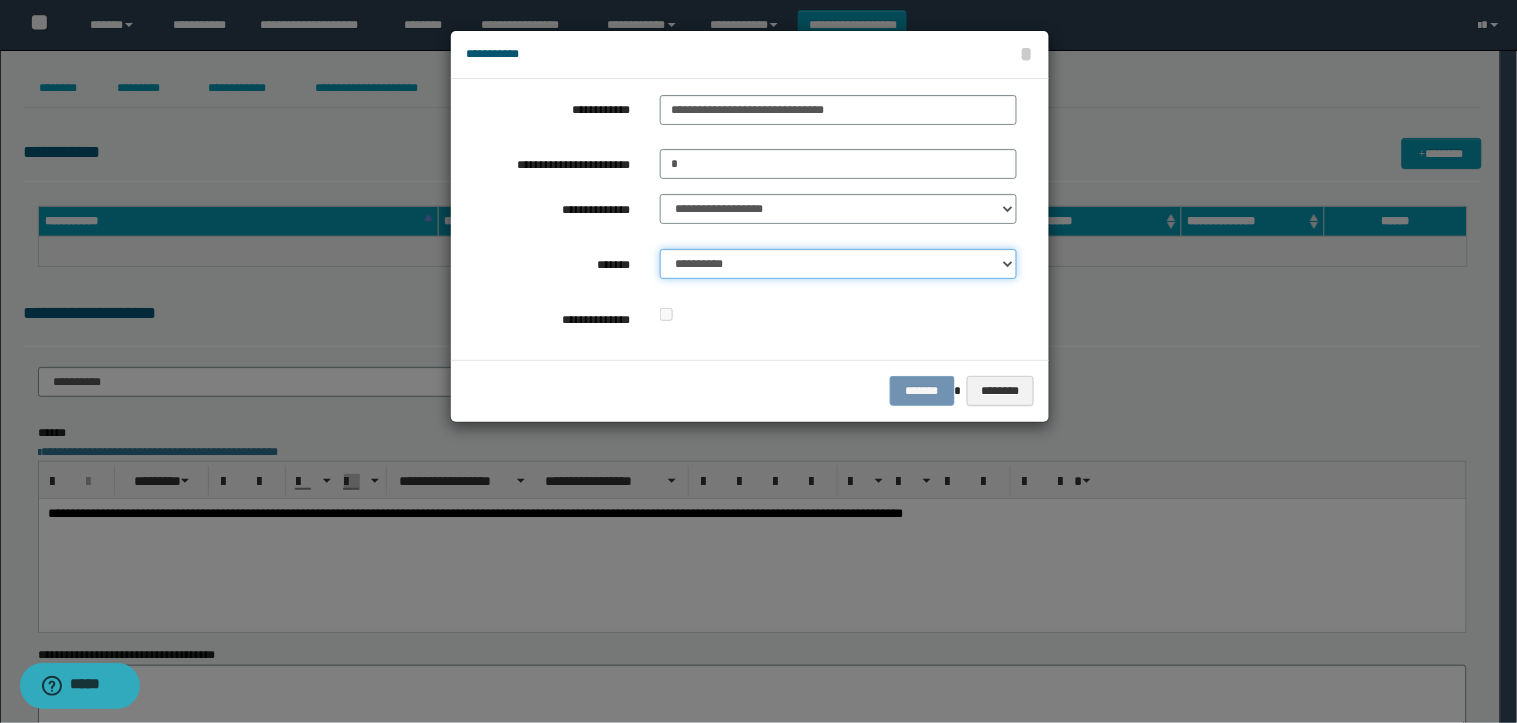 click on "**********" at bounding box center [838, 264] 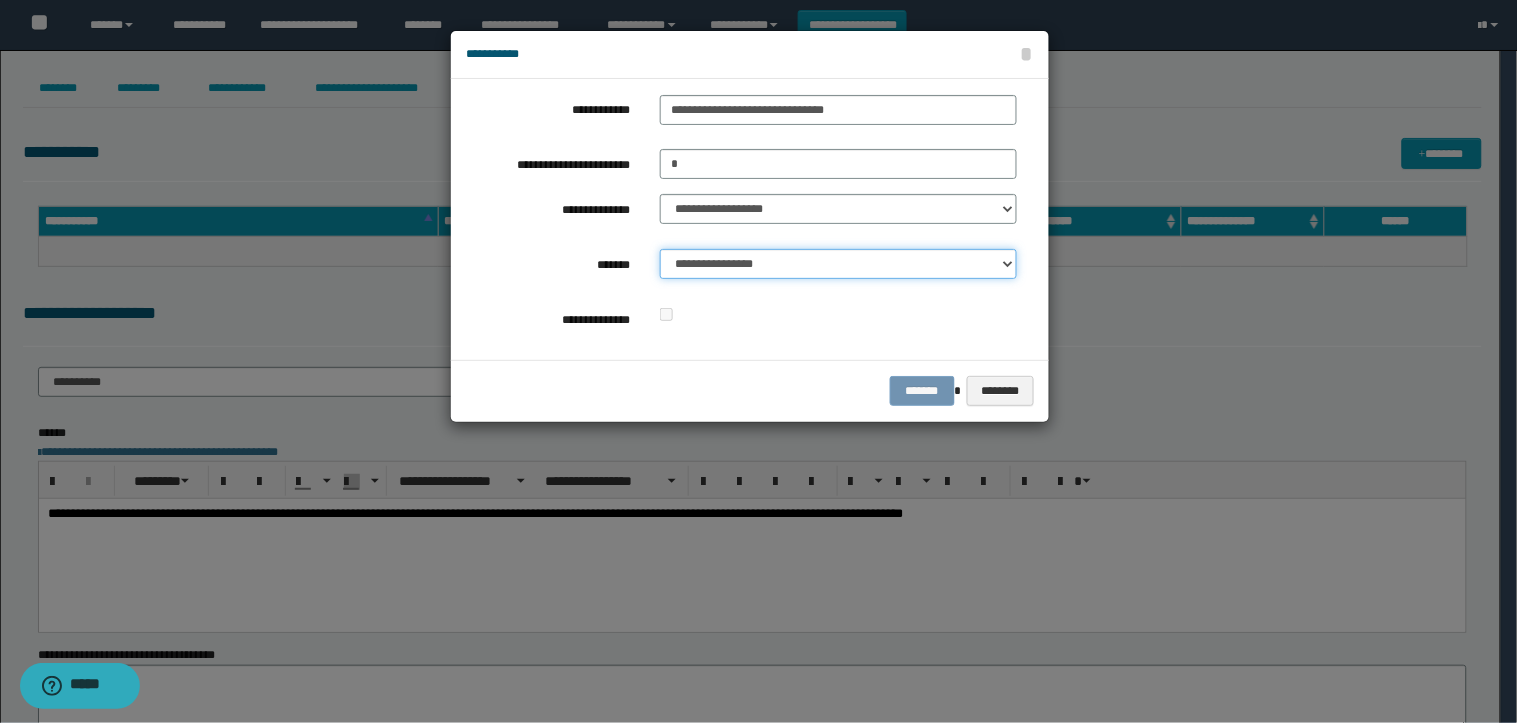 click on "**********" at bounding box center (838, 264) 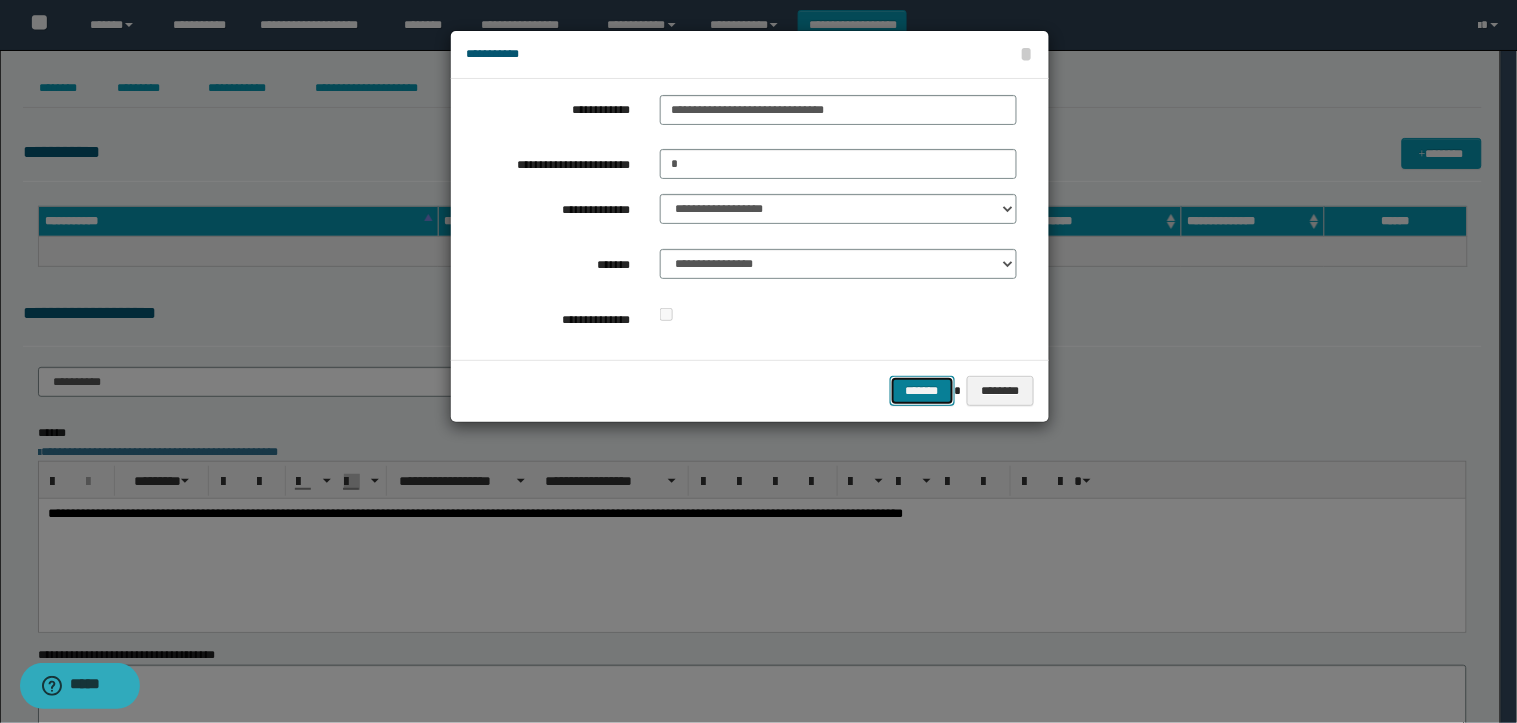 click on "*******" at bounding box center (922, 391) 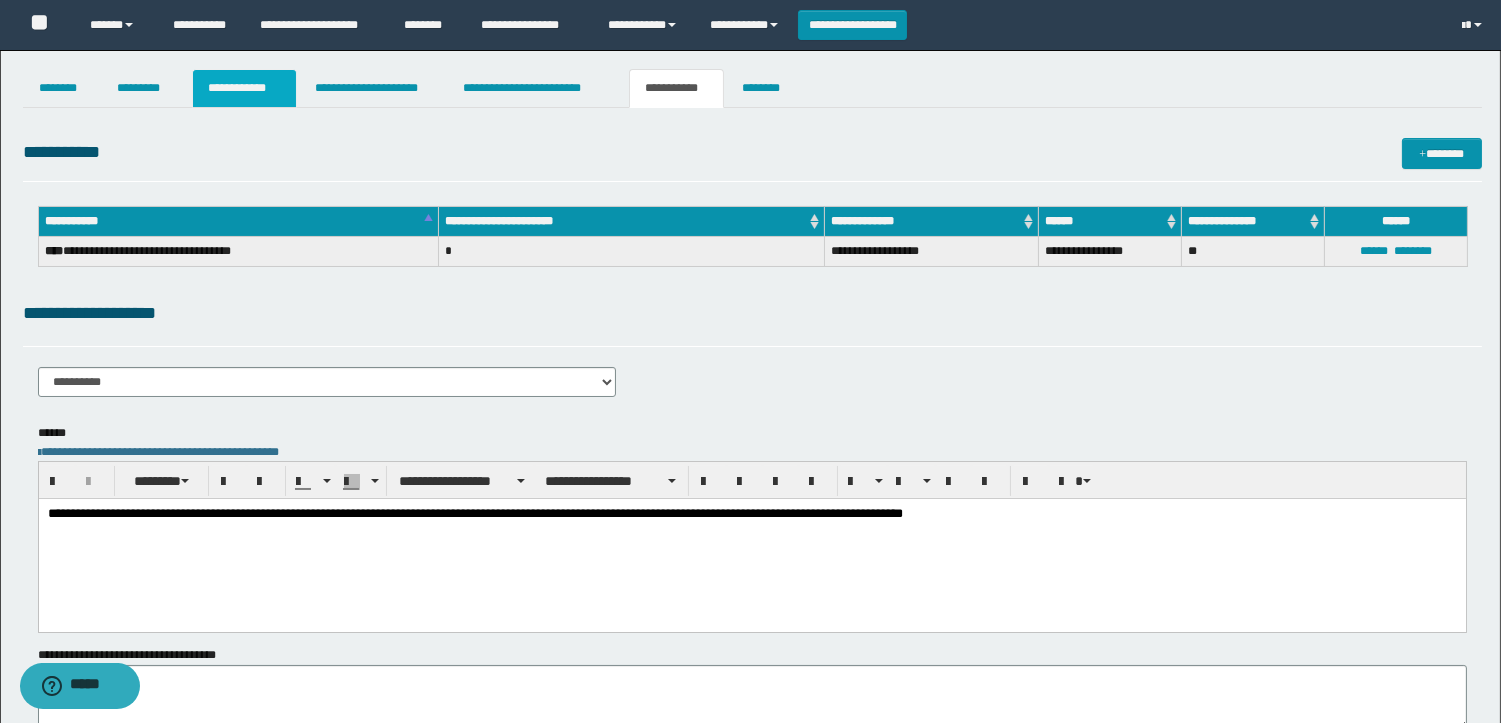click on "**********" at bounding box center [244, 88] 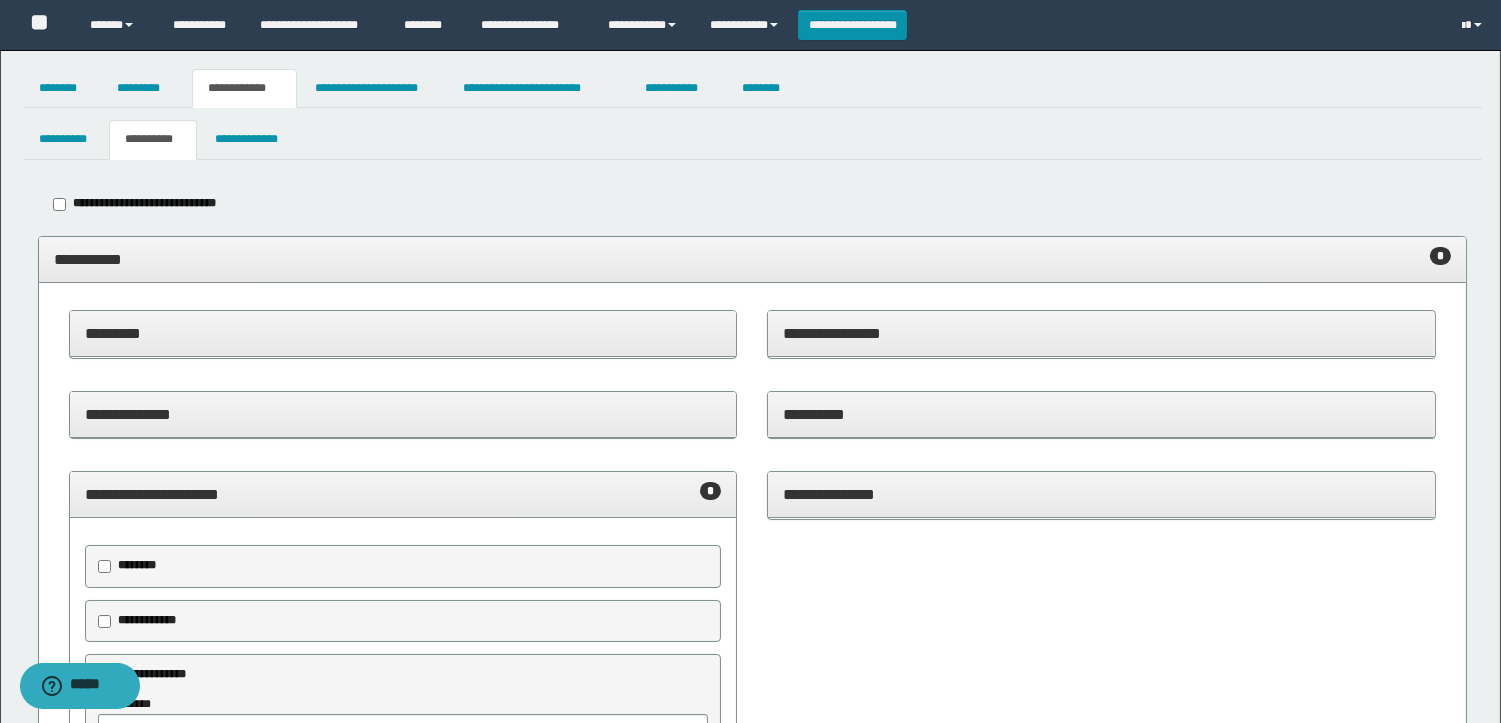 click on "**********" at bounding box center (752, 259) 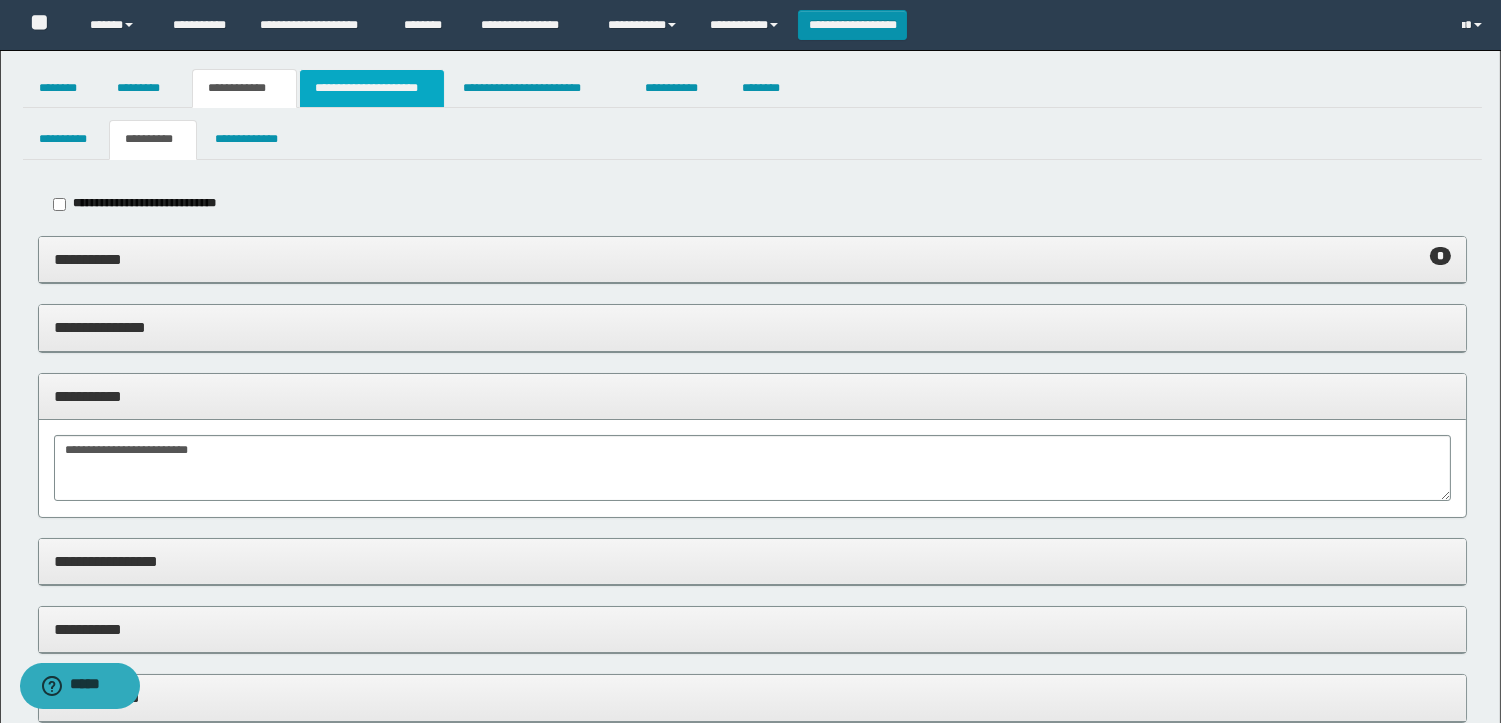 click on "**********" at bounding box center (372, 88) 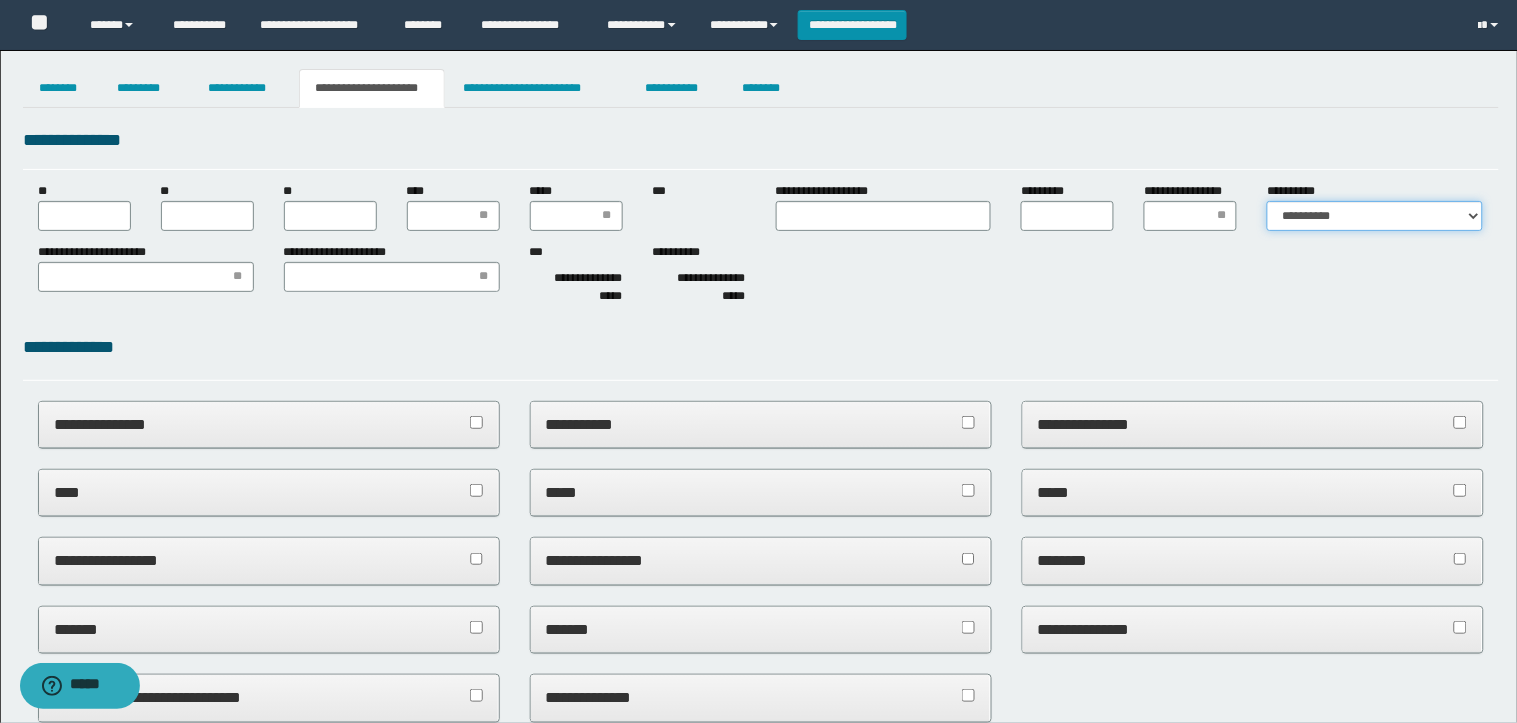 click on "**********" at bounding box center [1375, 216] 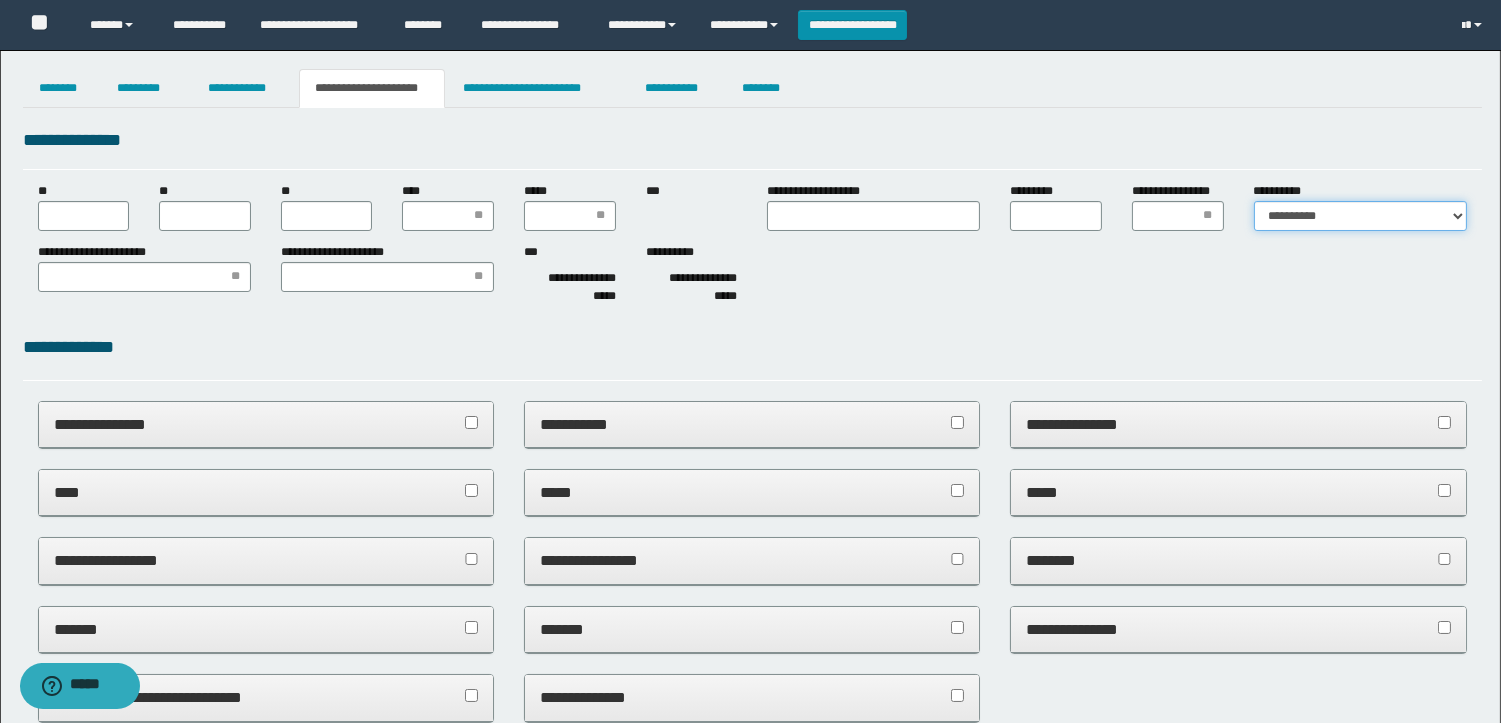 scroll, scrollTop: 0, scrollLeft: 0, axis: both 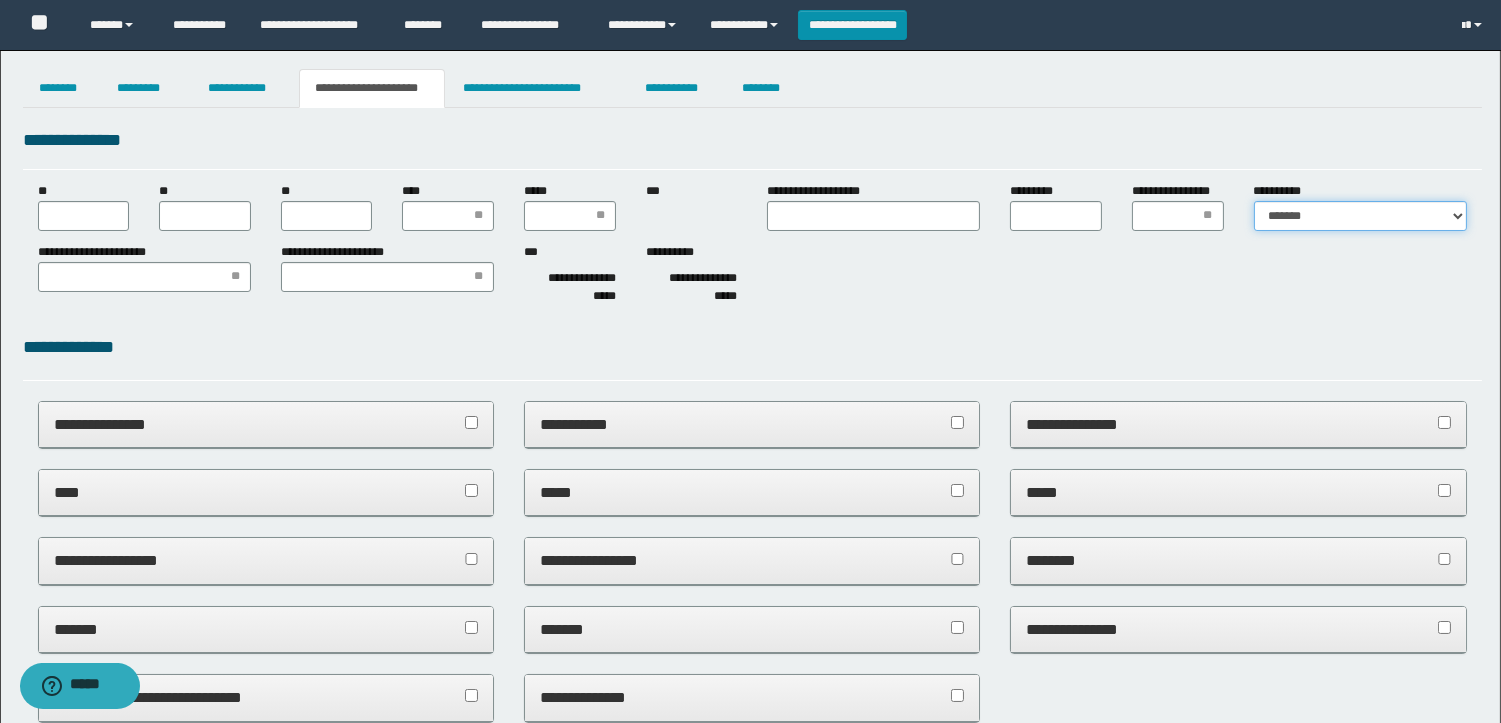 click on "**********" at bounding box center (1360, 216) 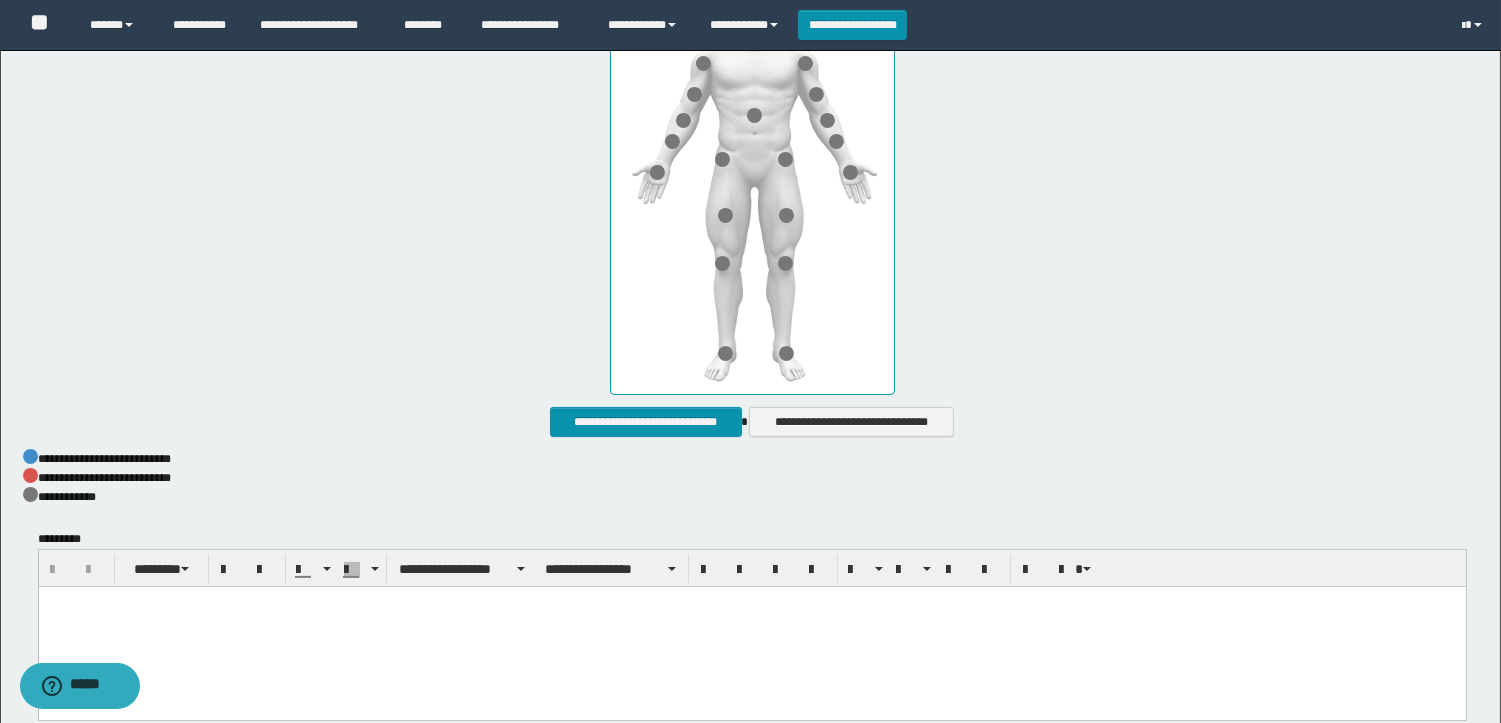scroll, scrollTop: 888, scrollLeft: 0, axis: vertical 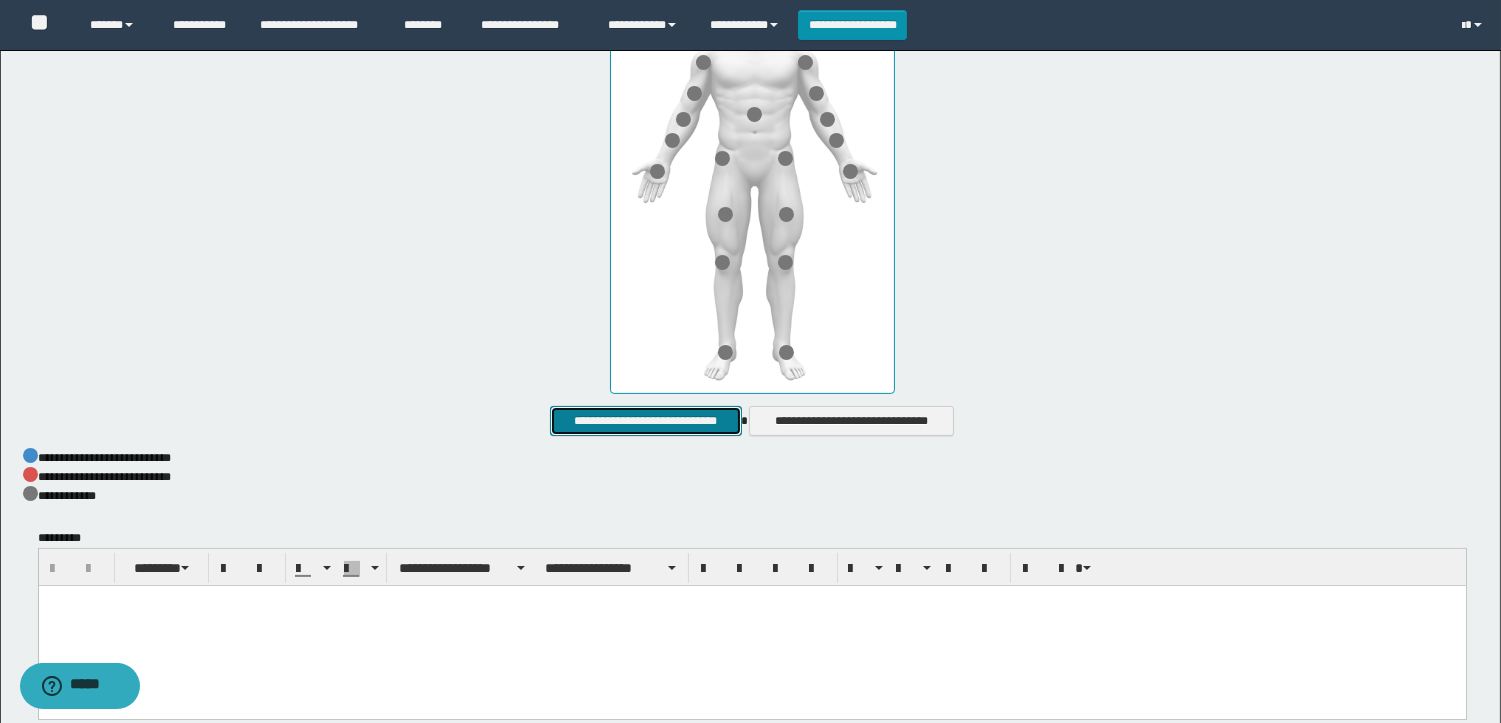 click on "**********" at bounding box center (645, 421) 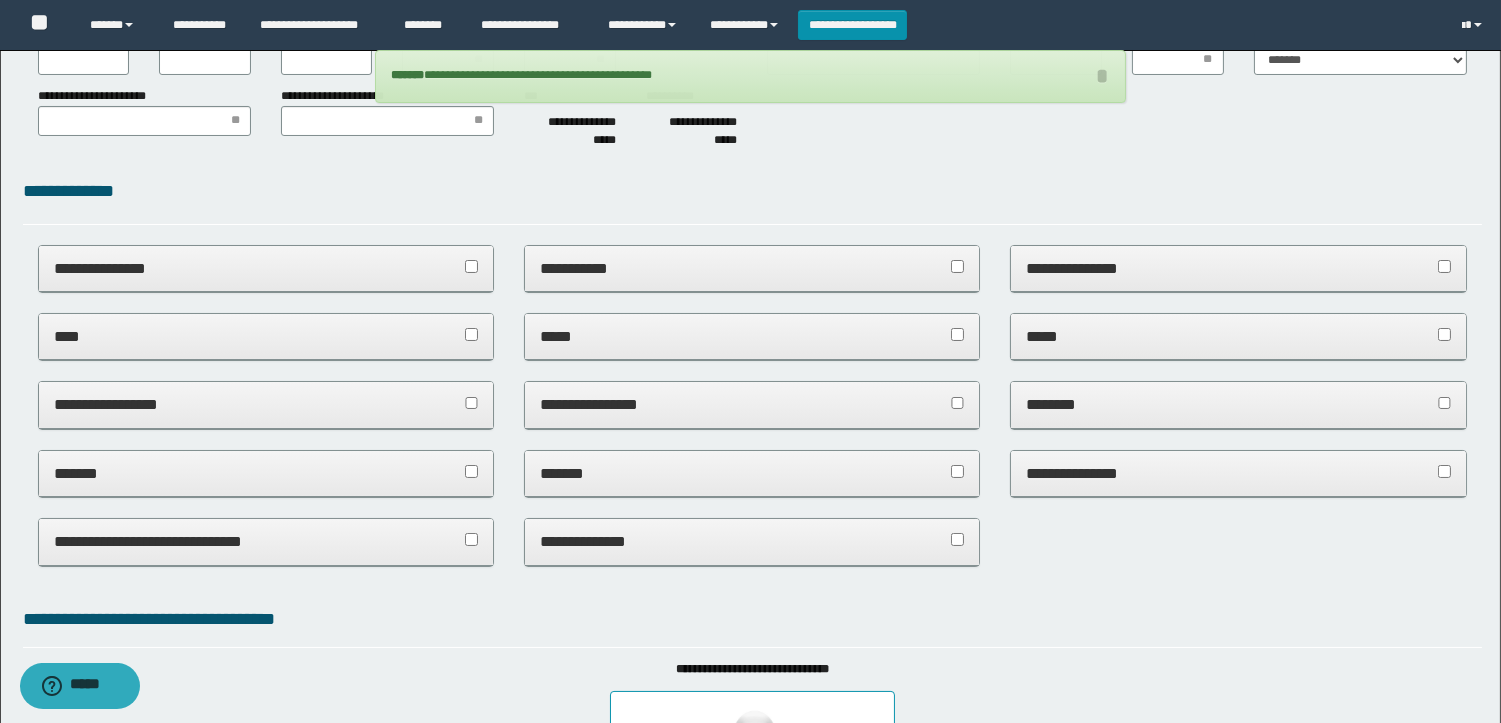 scroll, scrollTop: 0, scrollLeft: 0, axis: both 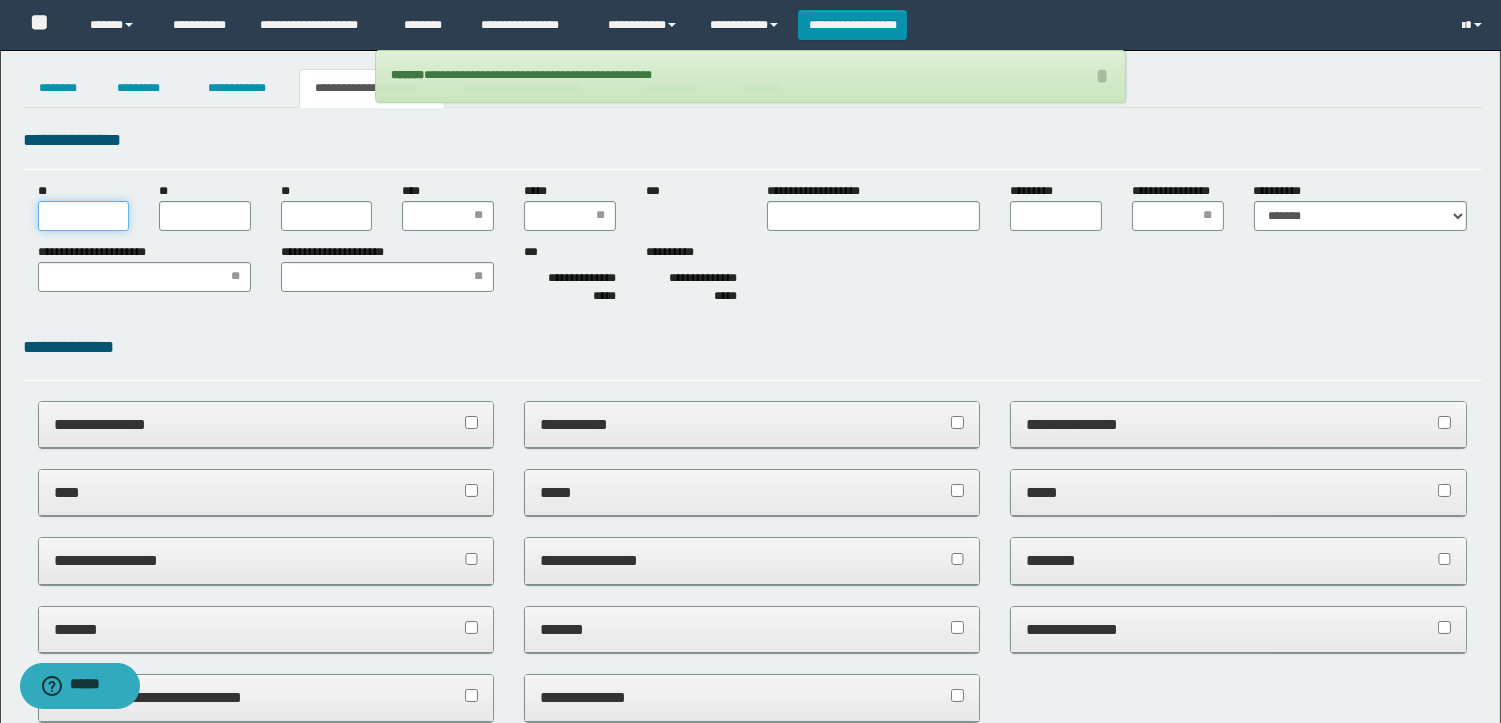 click on "**" at bounding box center [84, 216] 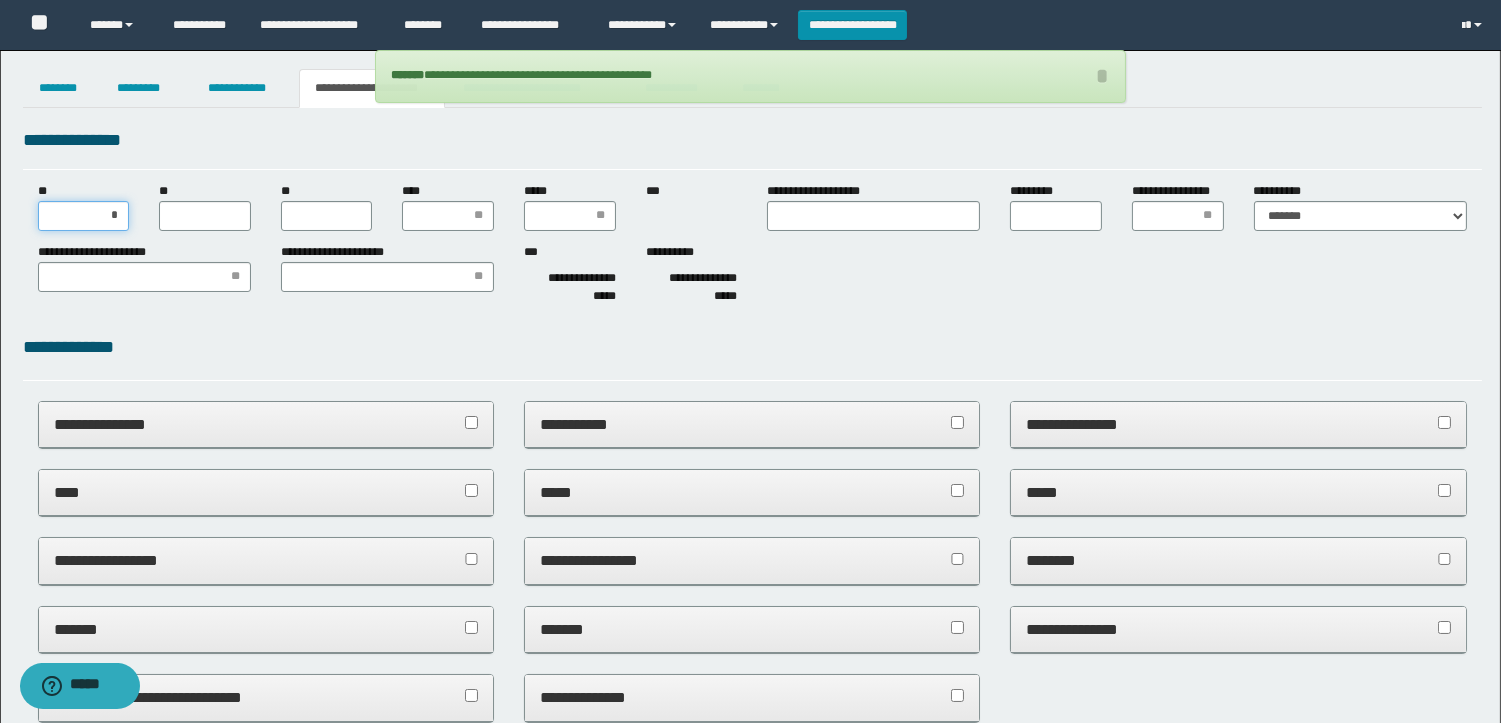 type on "**" 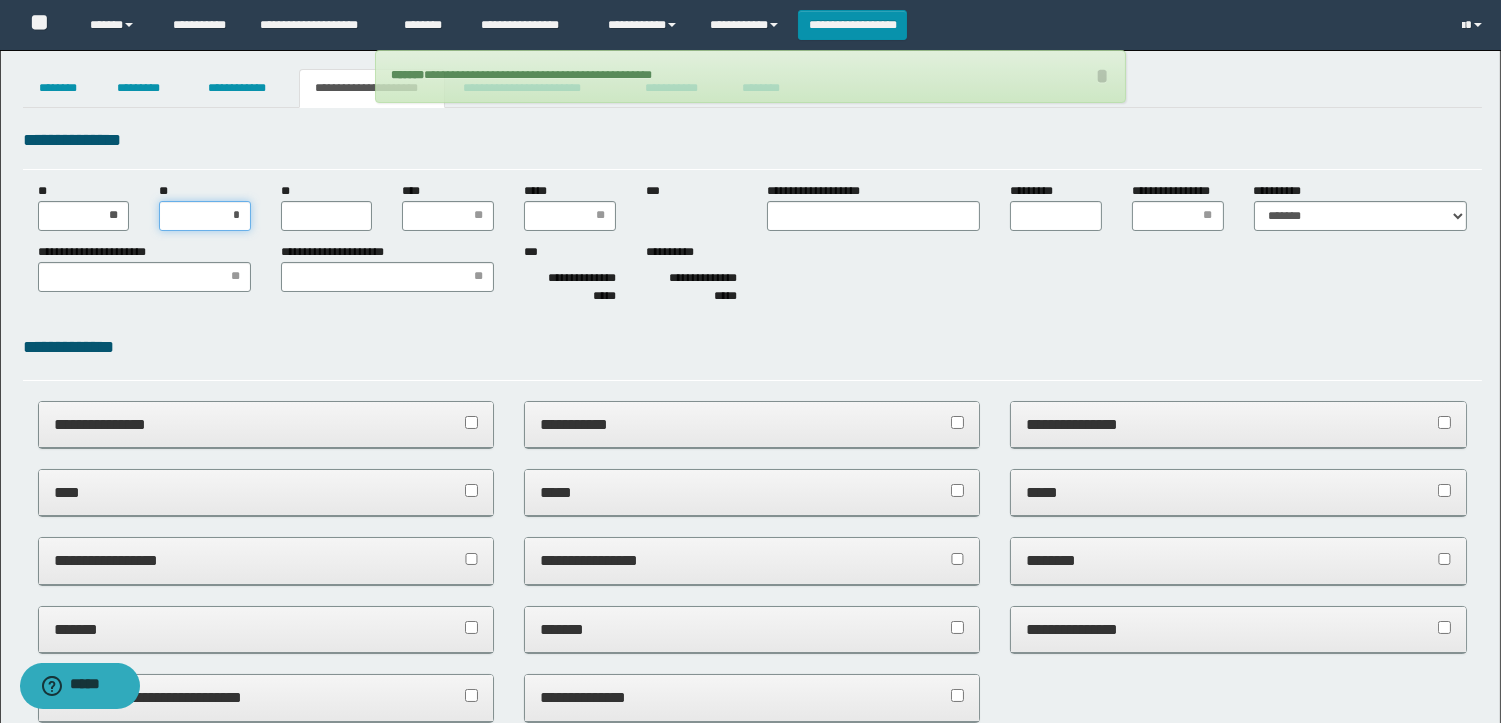 type on "**" 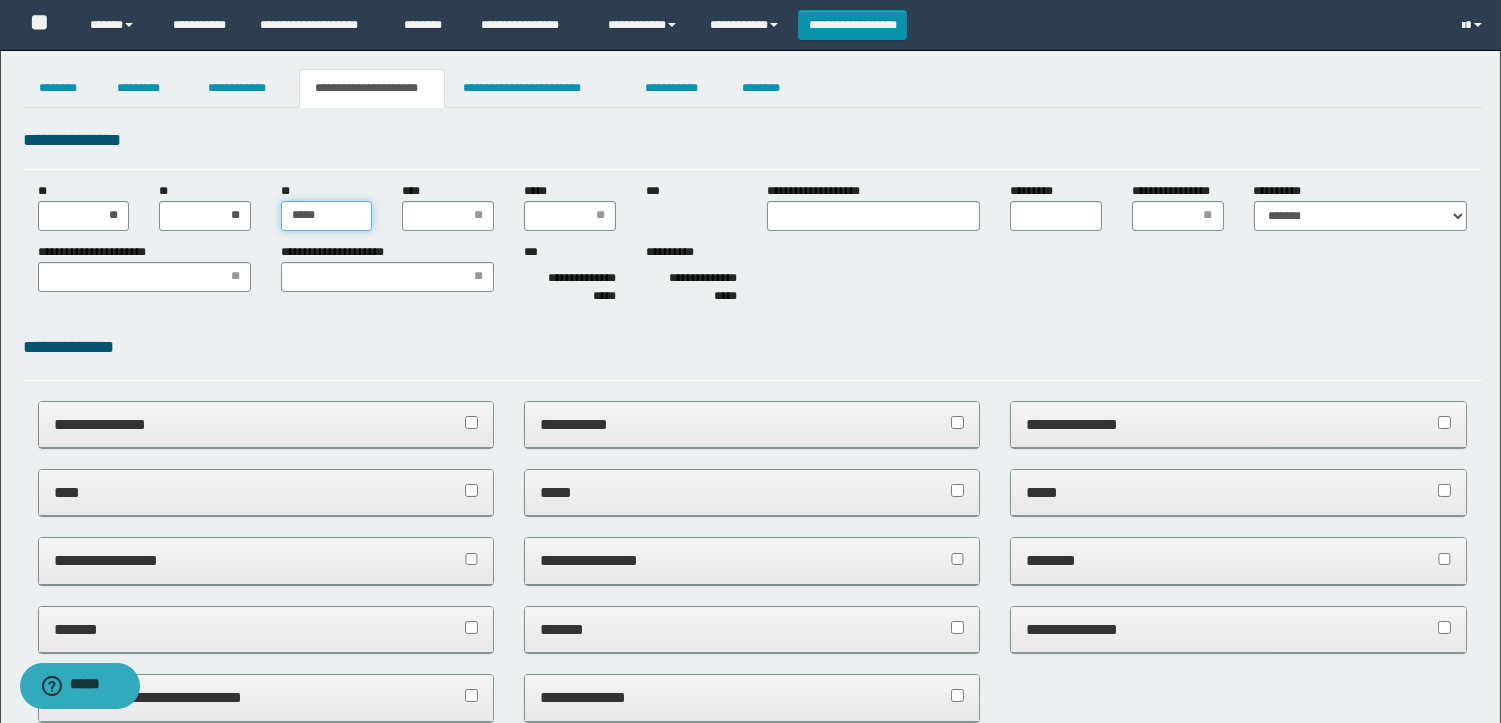 type on "******" 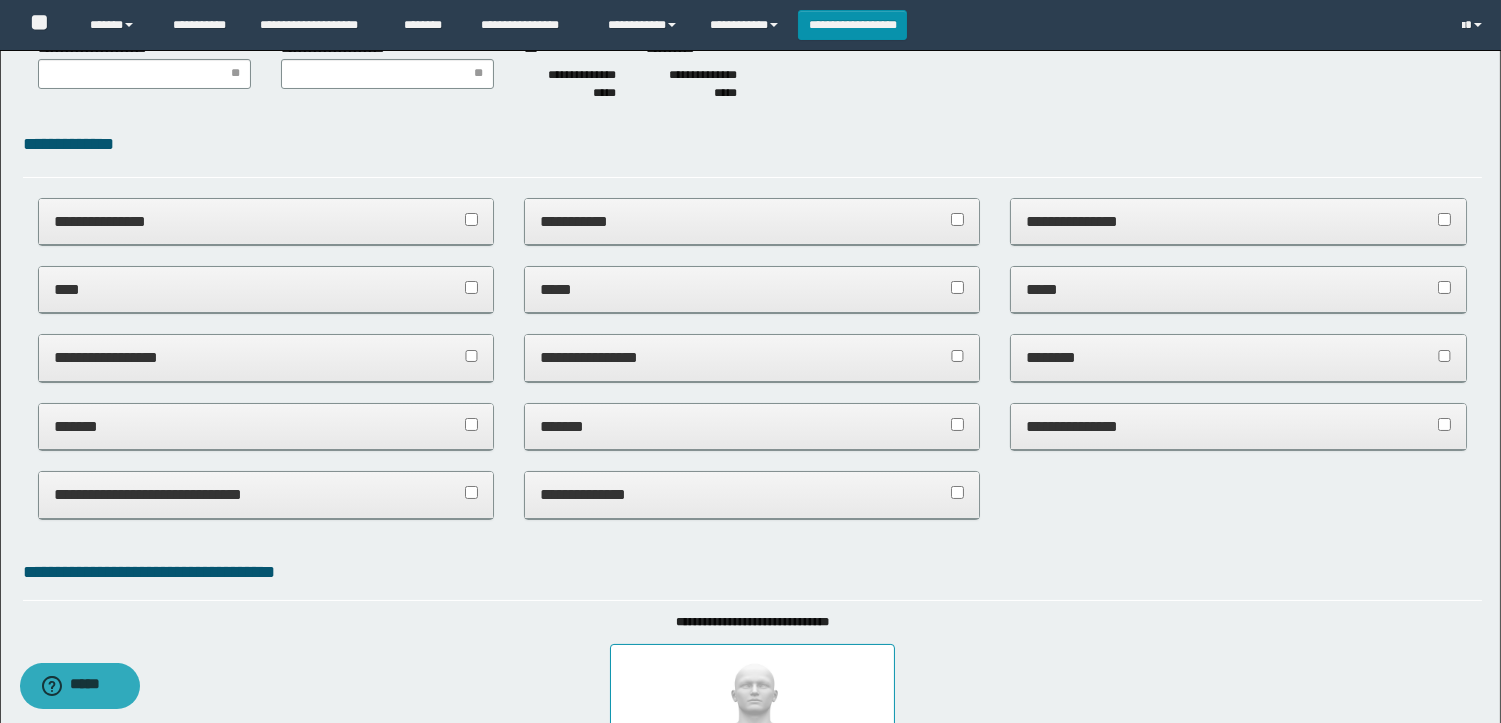 scroll, scrollTop: 0, scrollLeft: 0, axis: both 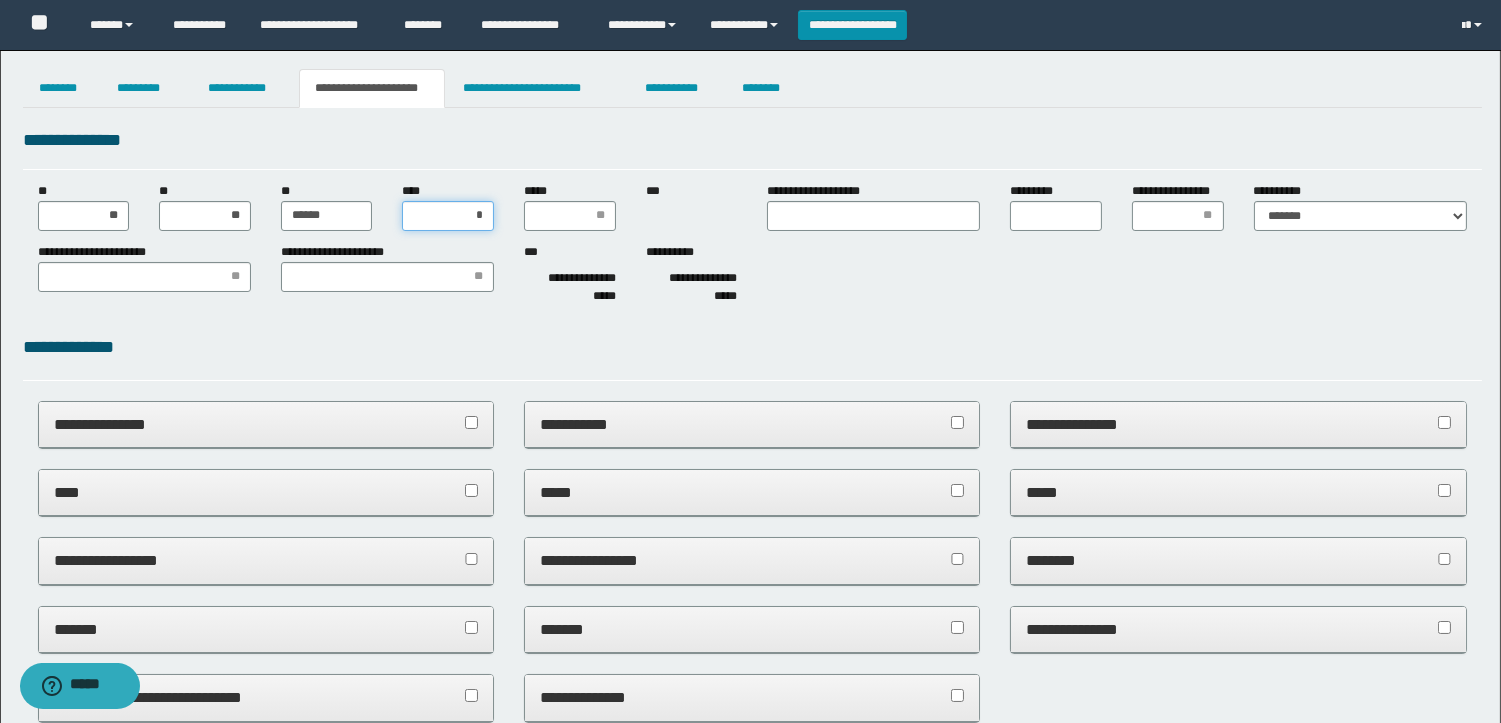 type on "**" 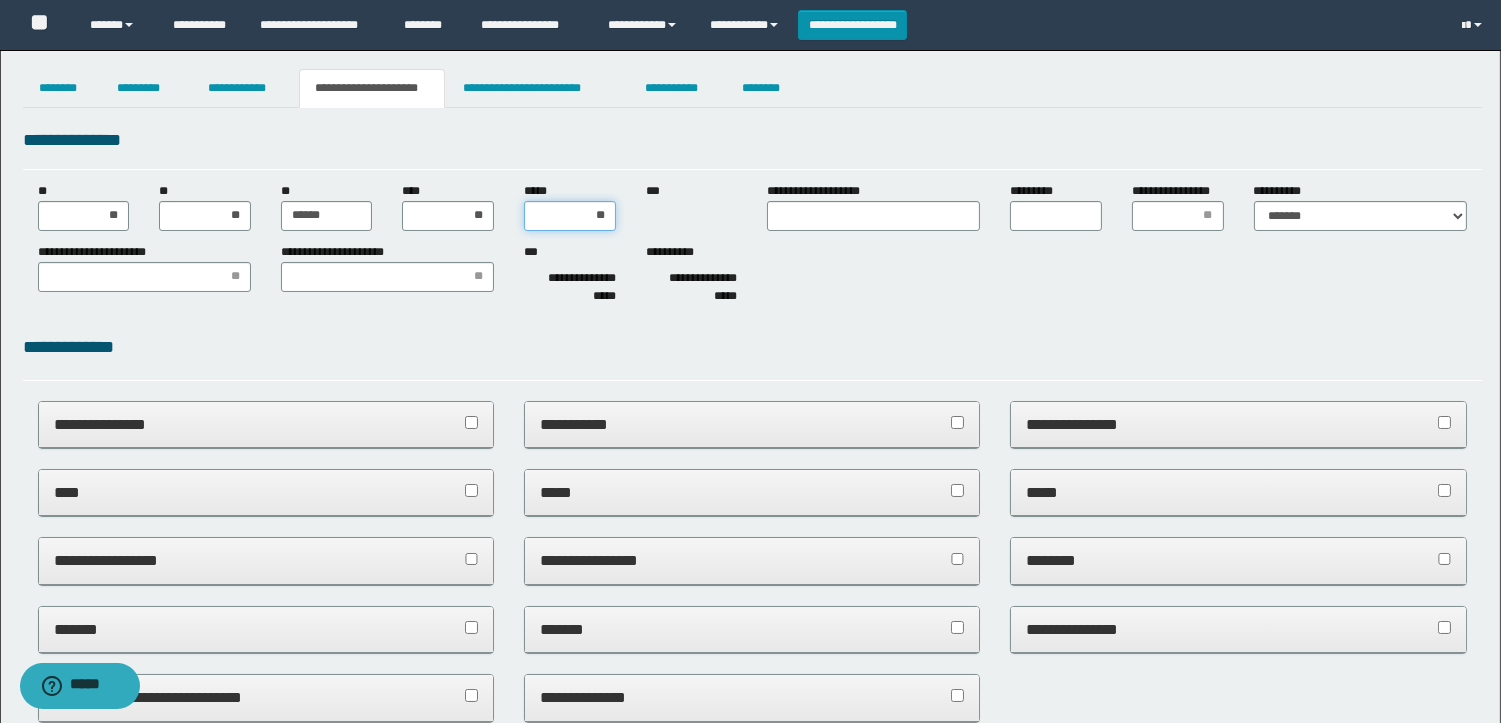 type on "***" 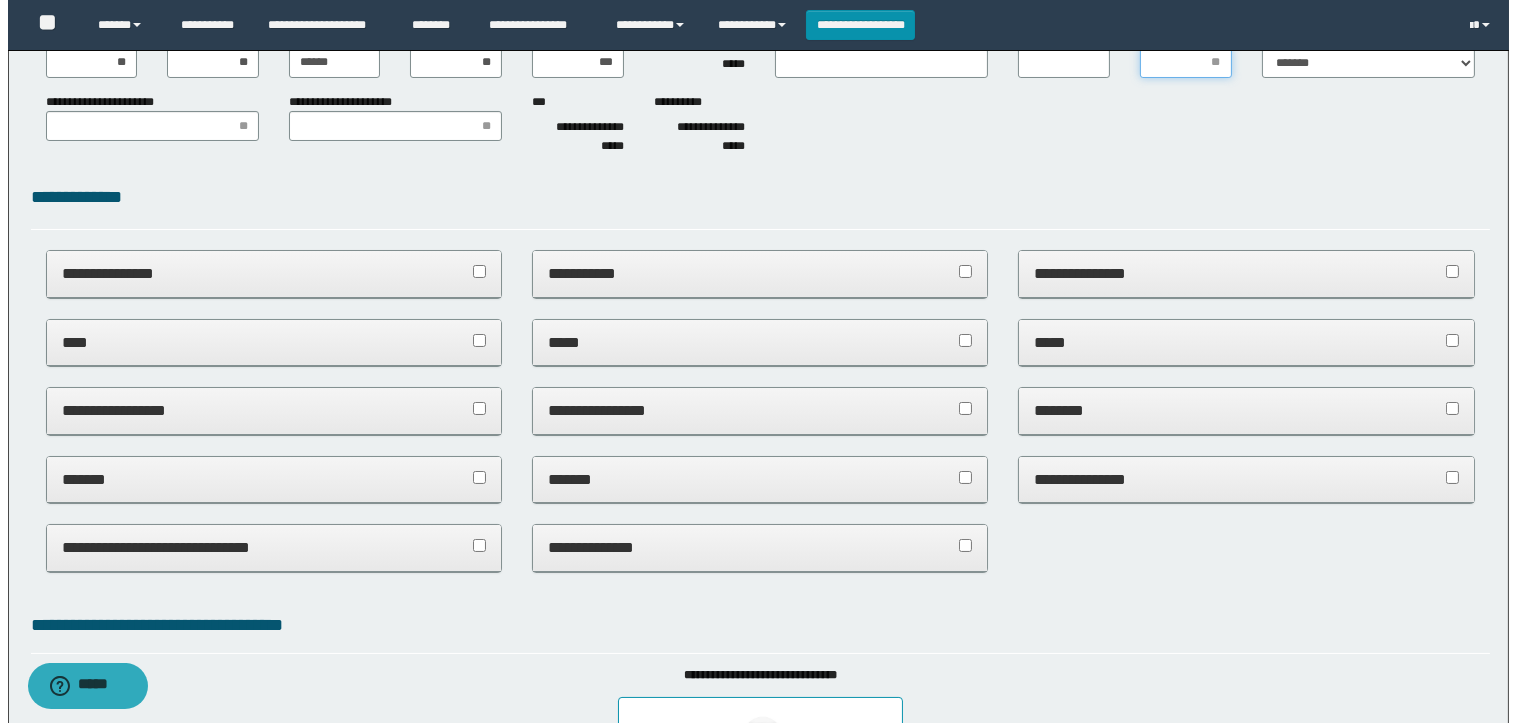 scroll, scrollTop: 0, scrollLeft: 0, axis: both 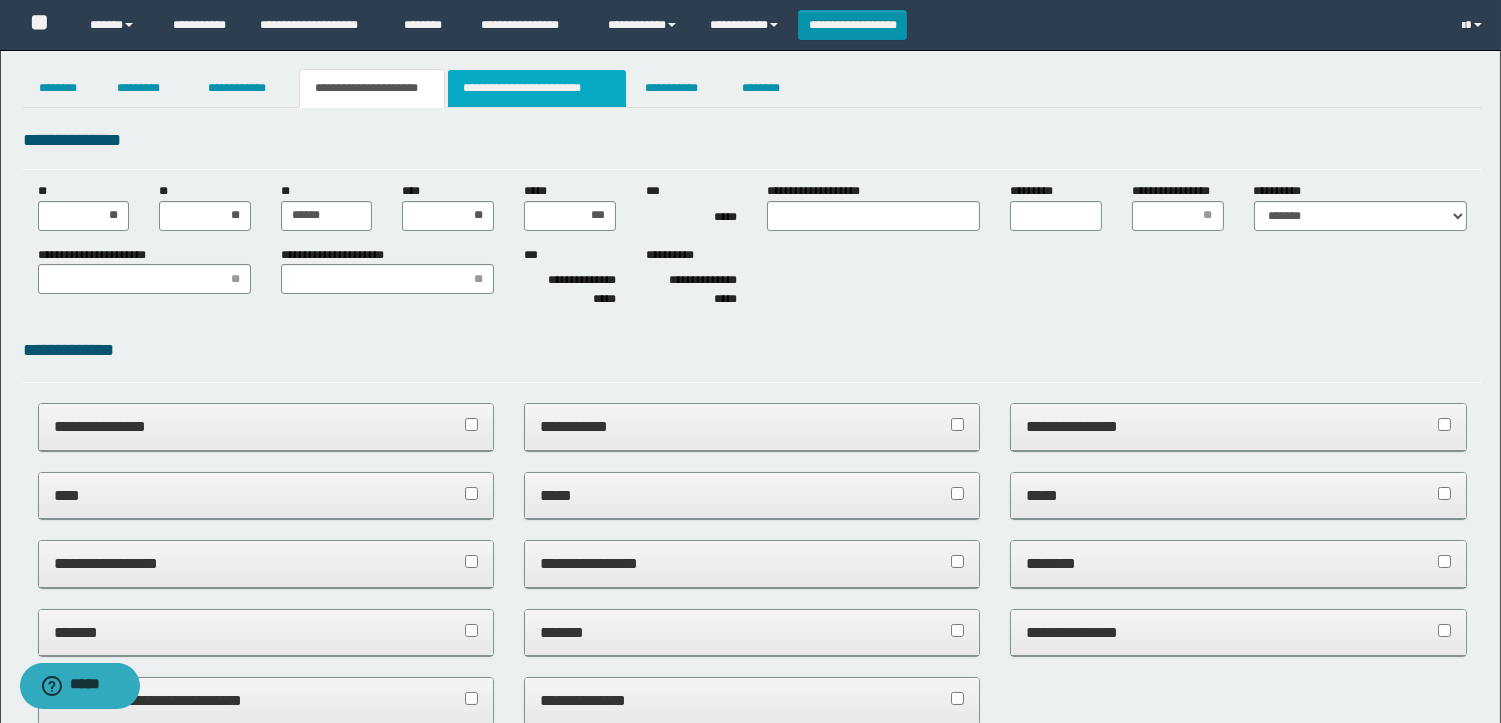click on "**********" at bounding box center (537, 88) 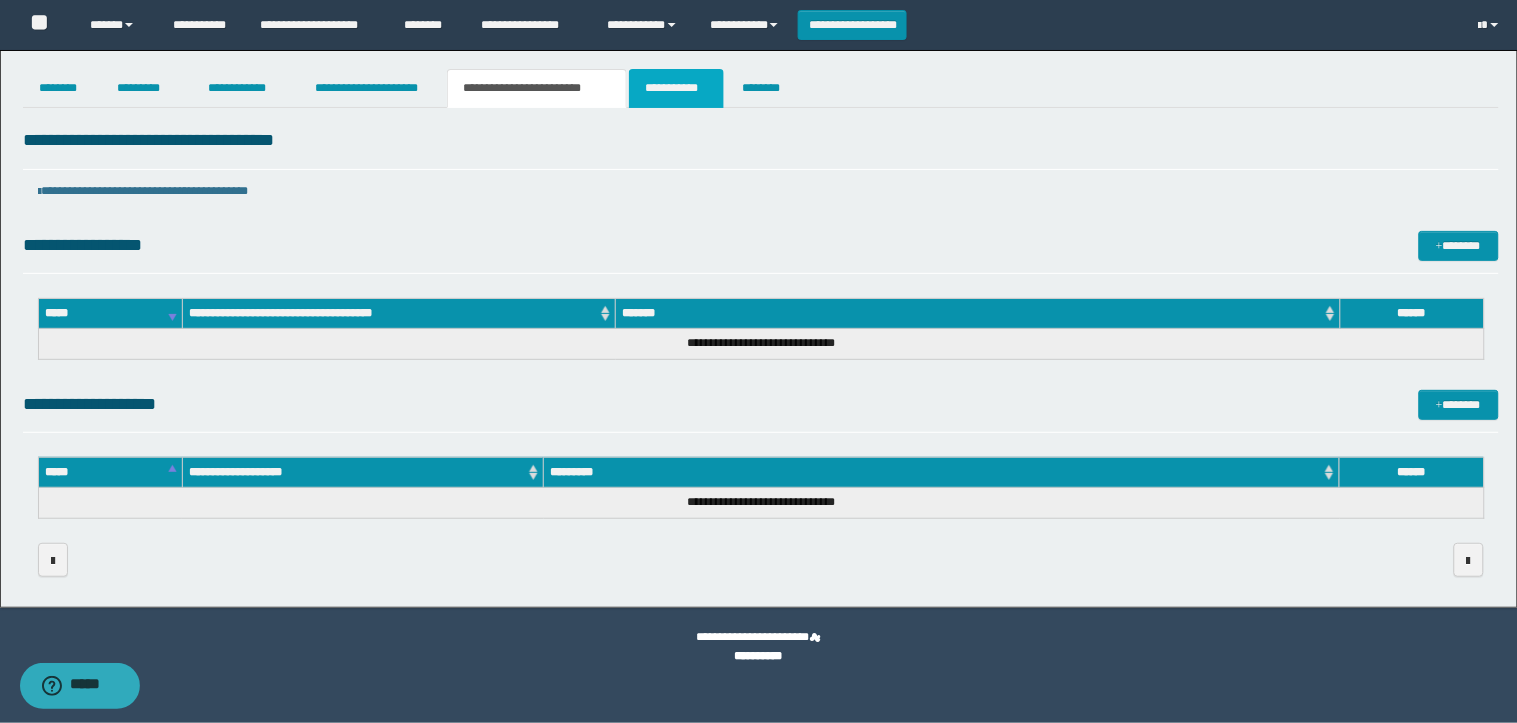 click on "**********" at bounding box center (676, 88) 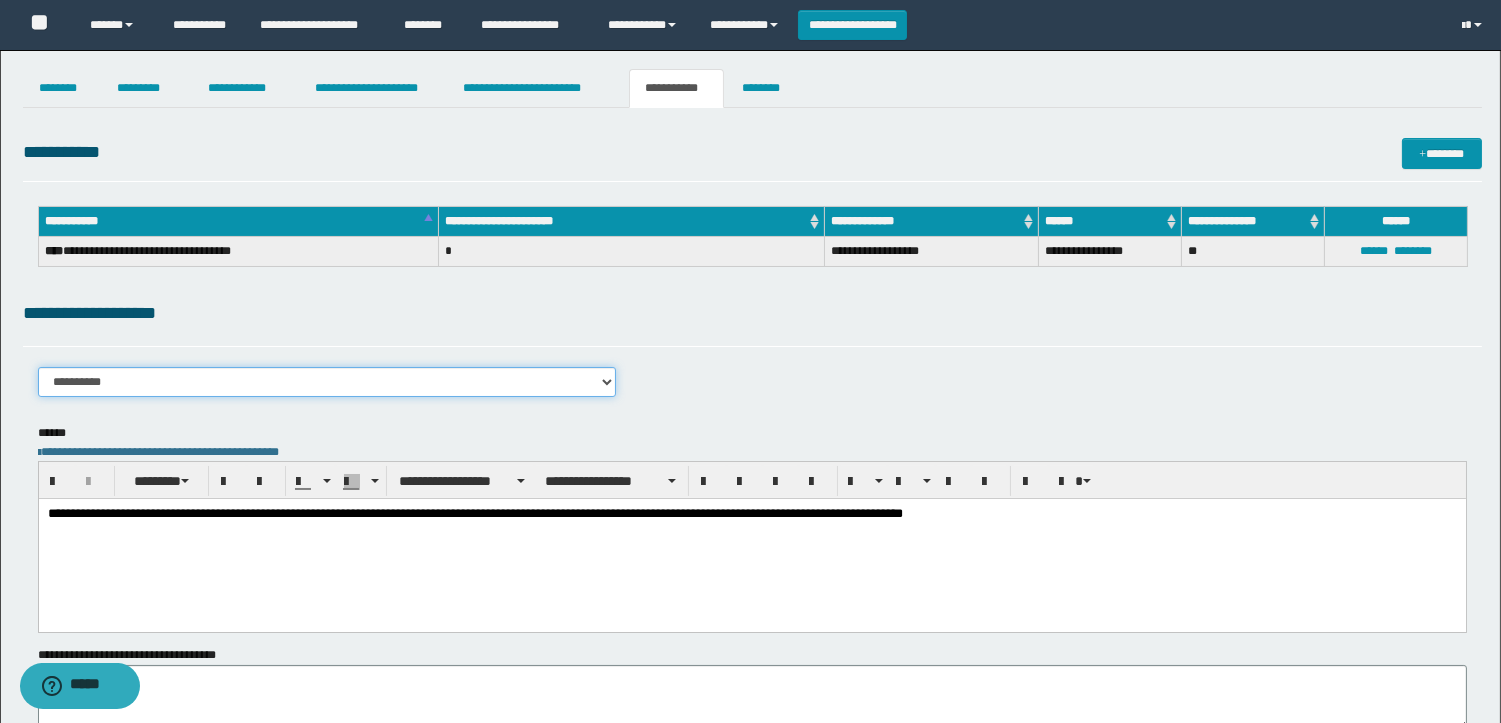 click on "**********" at bounding box center (327, 382) 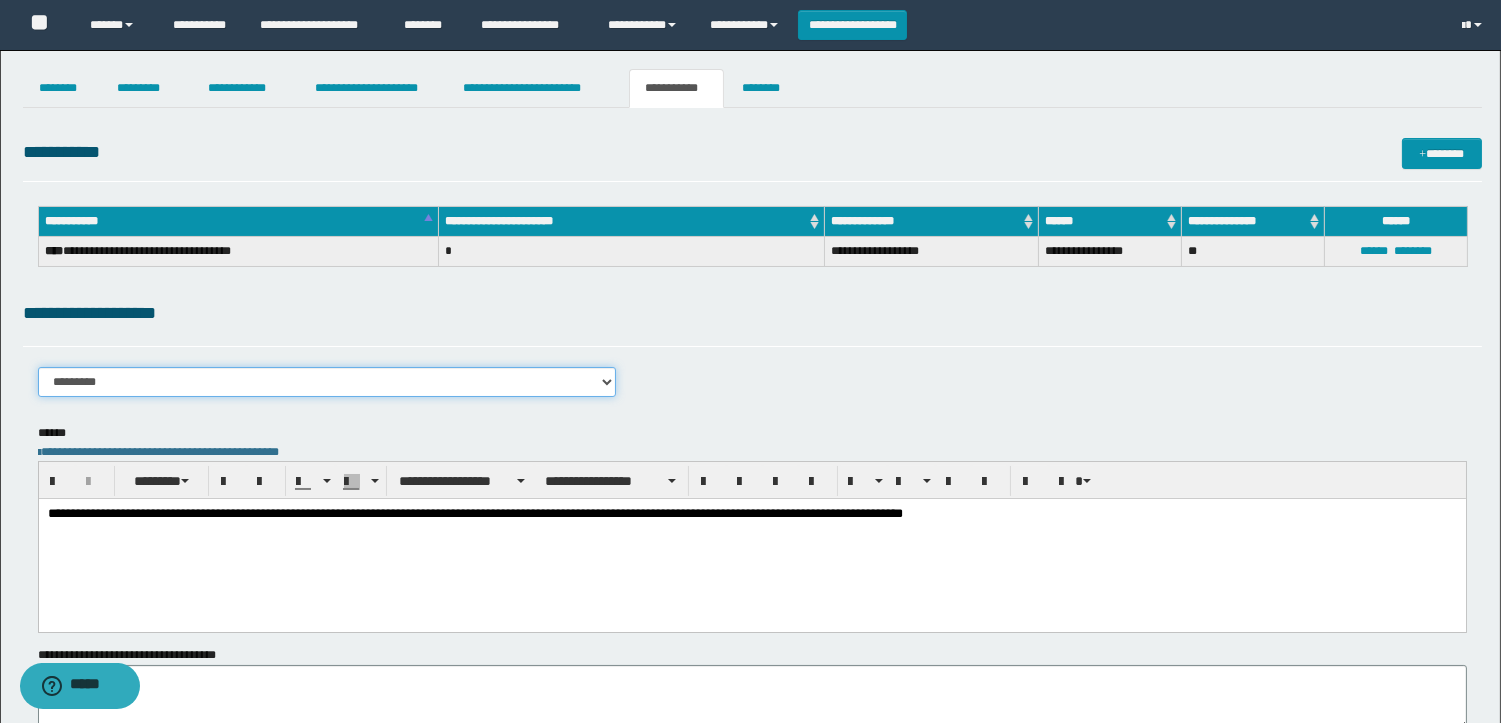 click on "**********" at bounding box center (327, 382) 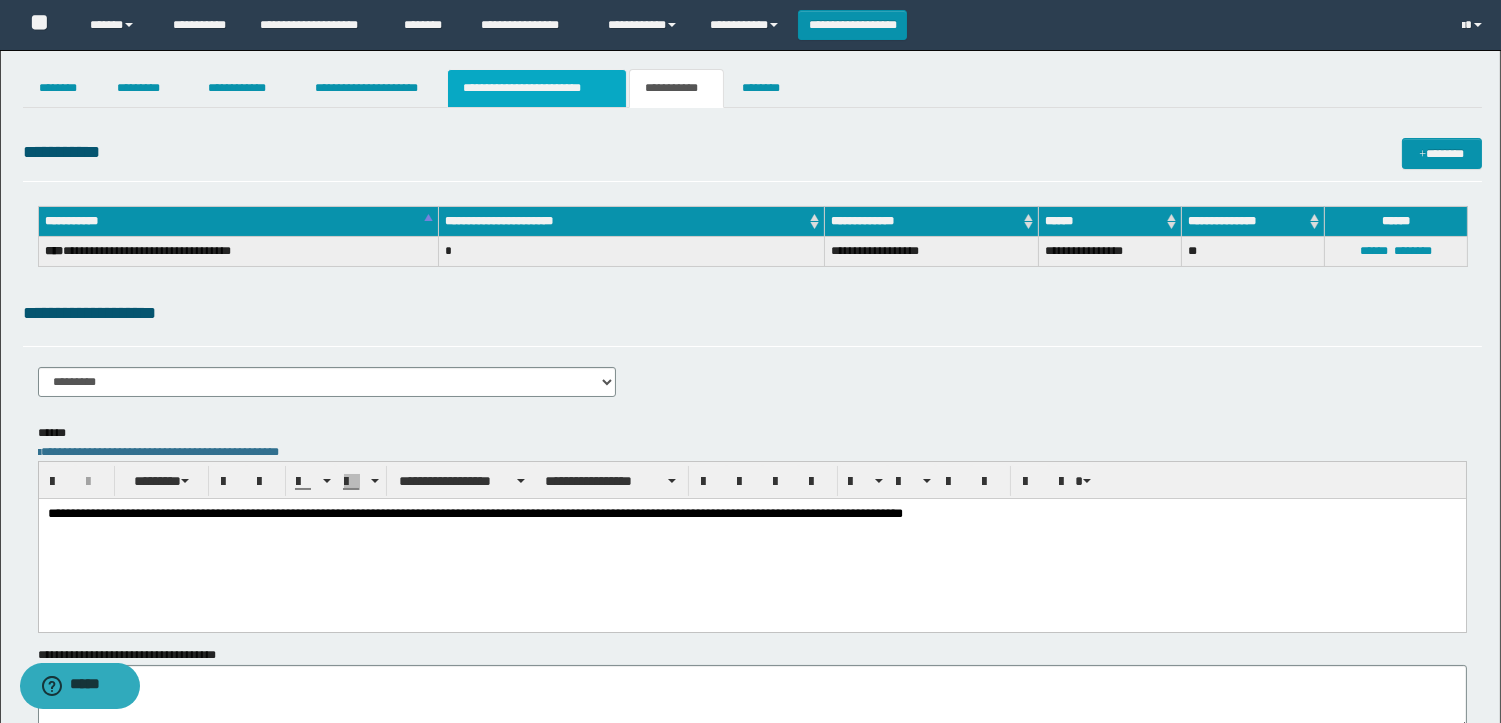 click on "**********" at bounding box center (537, 88) 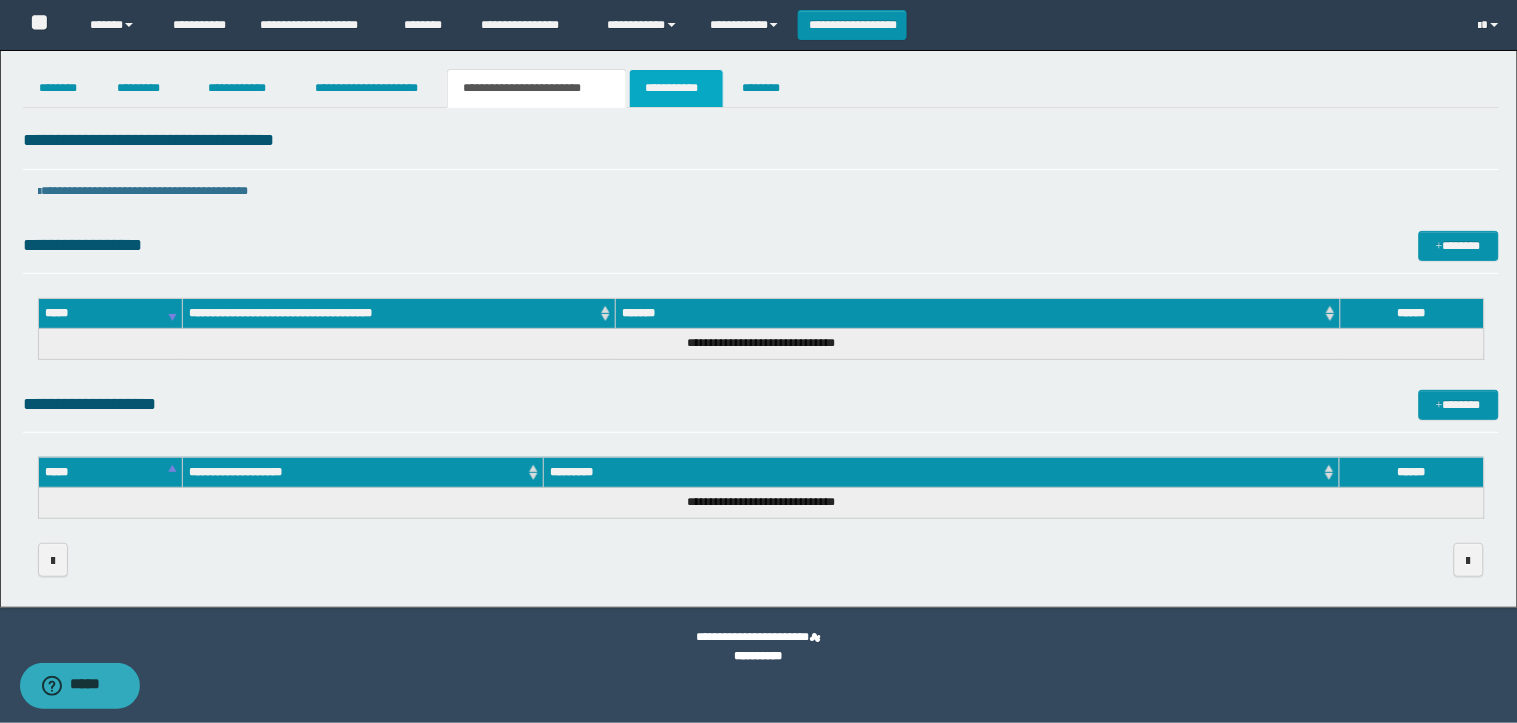 click on "**********" at bounding box center (676, 88) 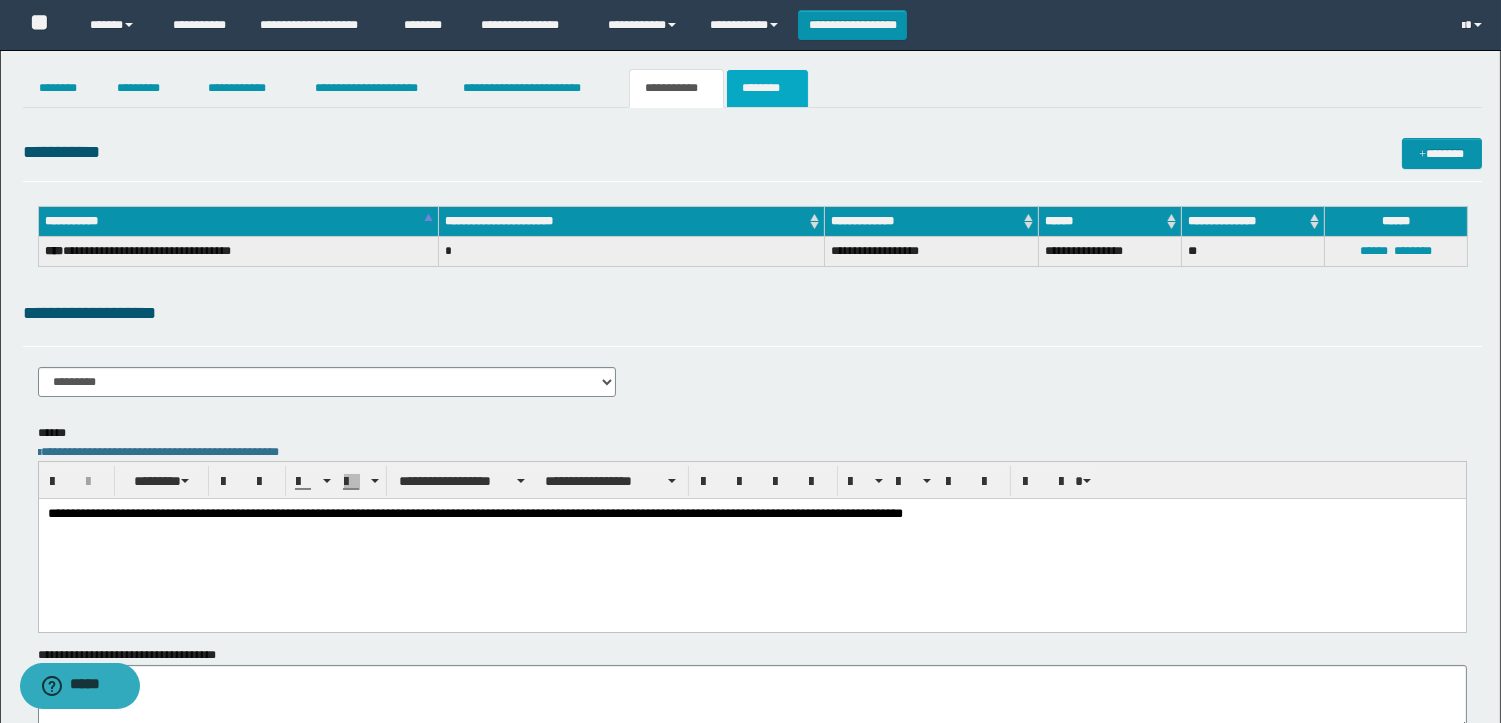 click on "********" at bounding box center [767, 88] 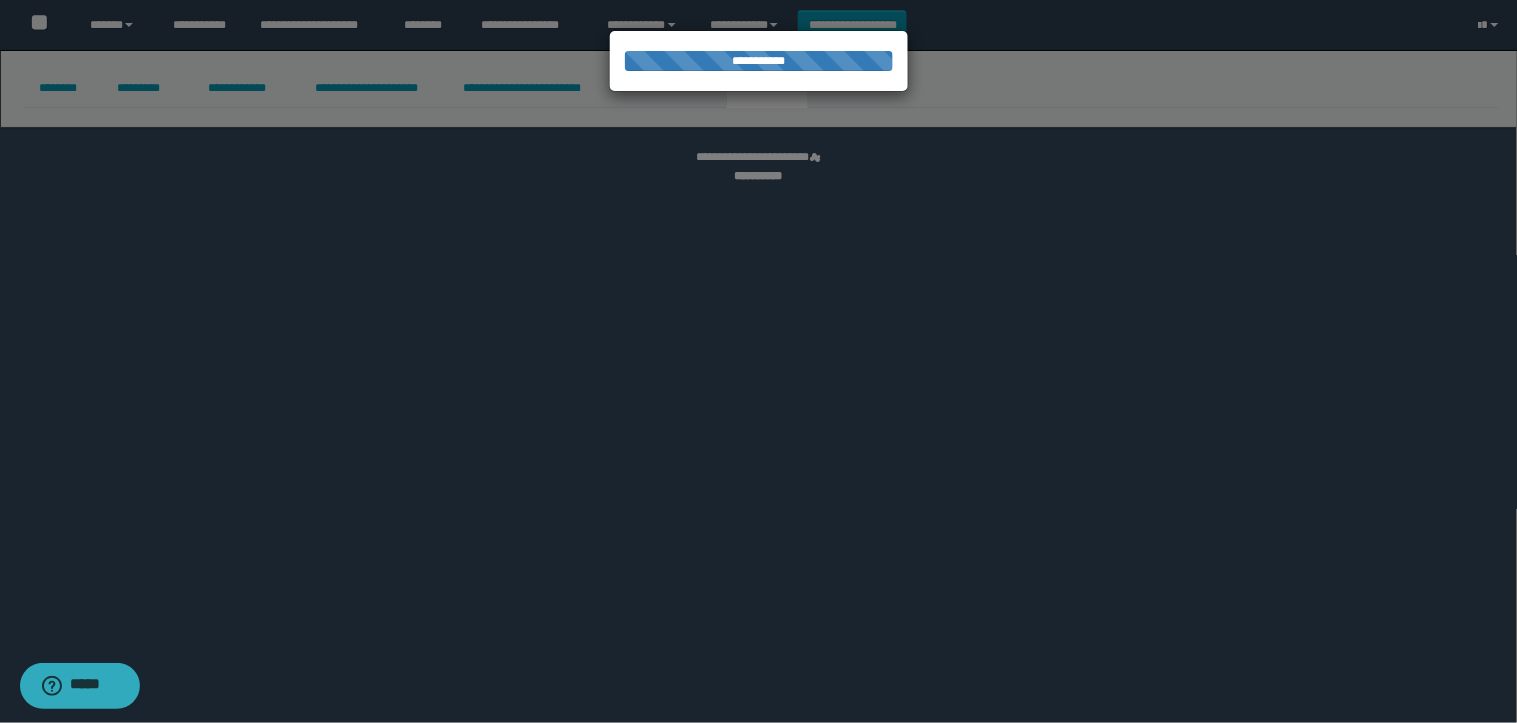 select 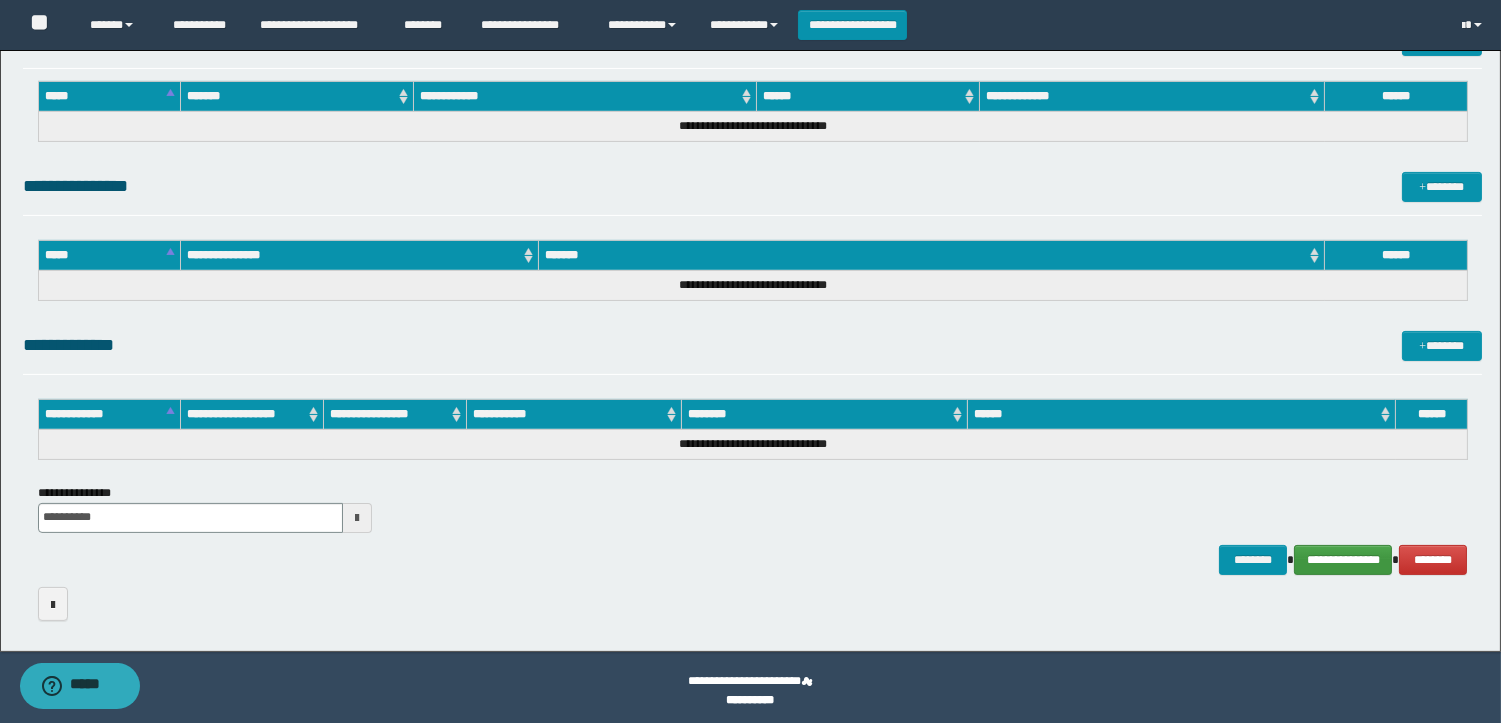 scroll, scrollTop: 914, scrollLeft: 0, axis: vertical 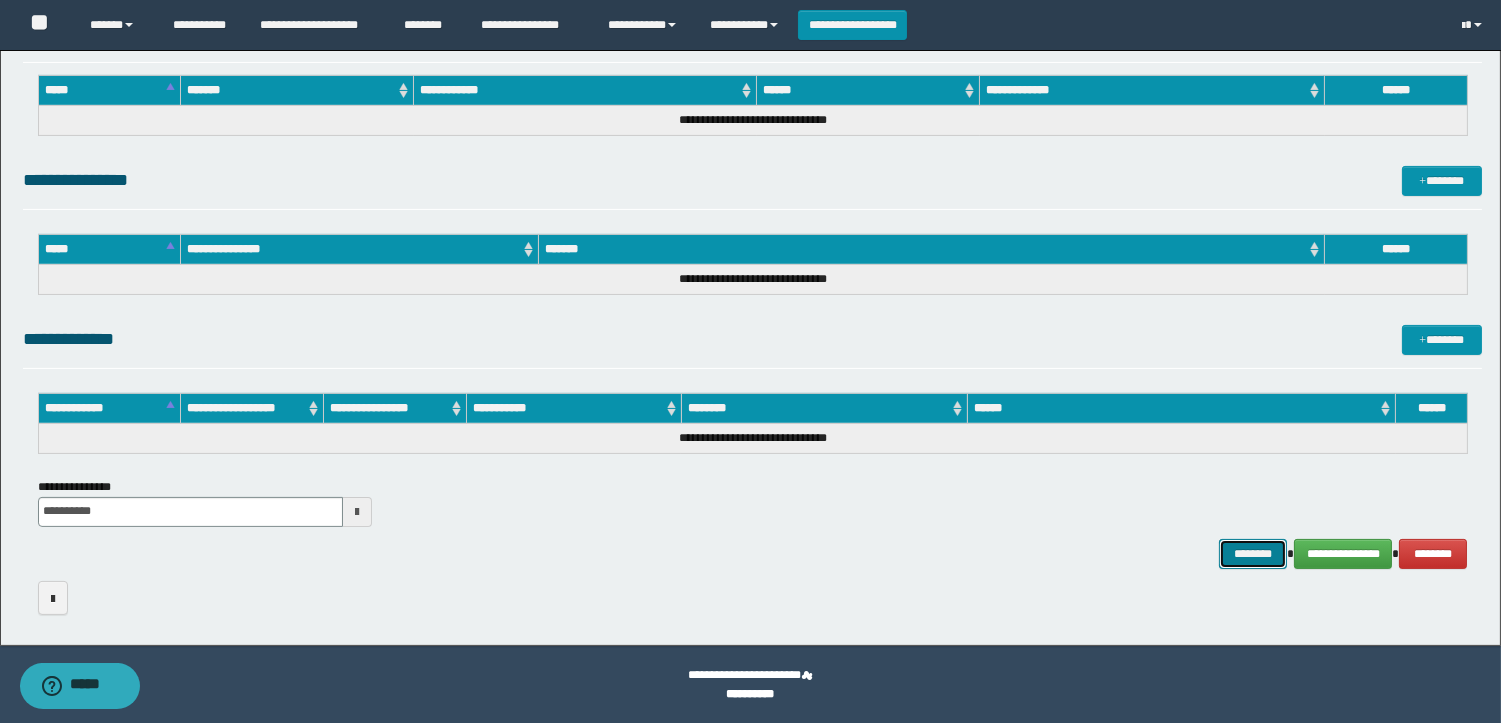 click on "********" at bounding box center (1253, 554) 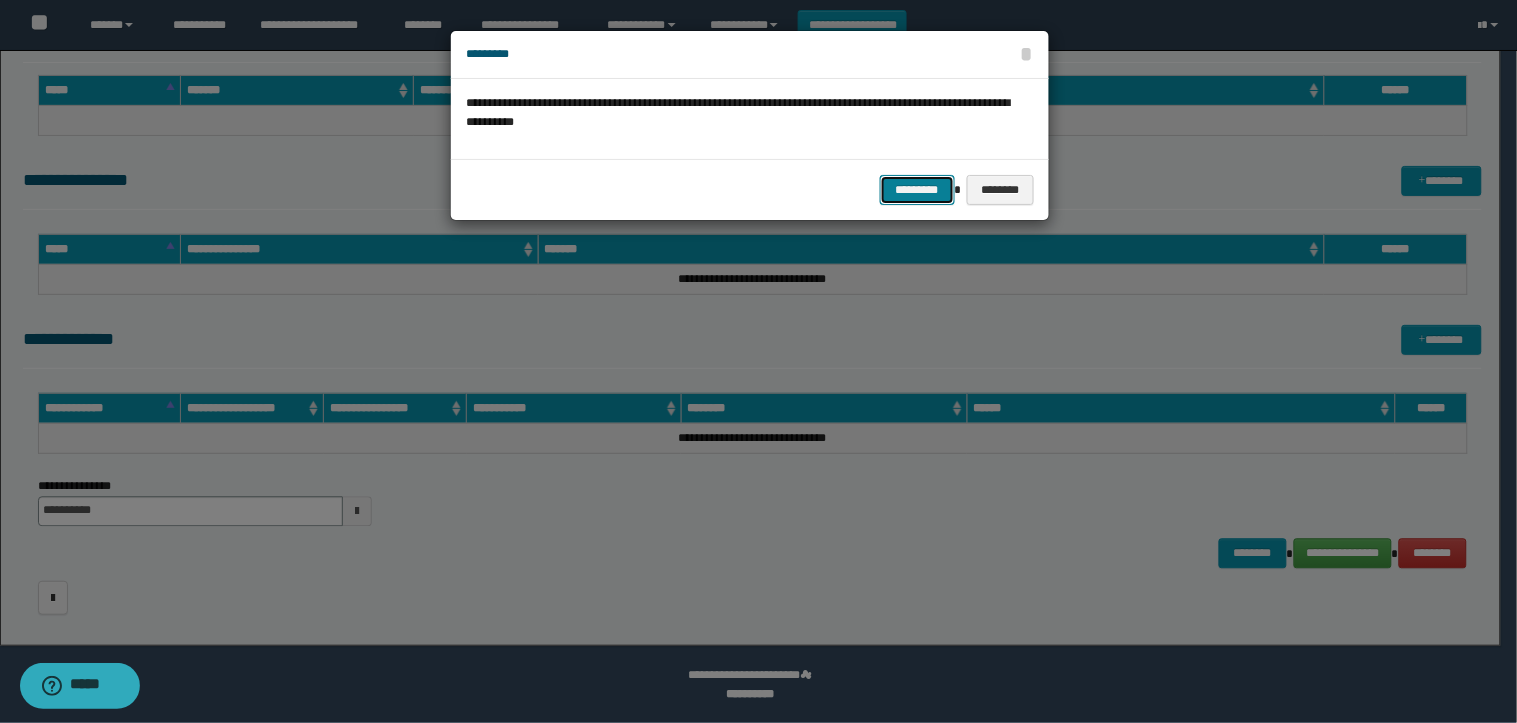 click on "*********" at bounding box center (917, 190) 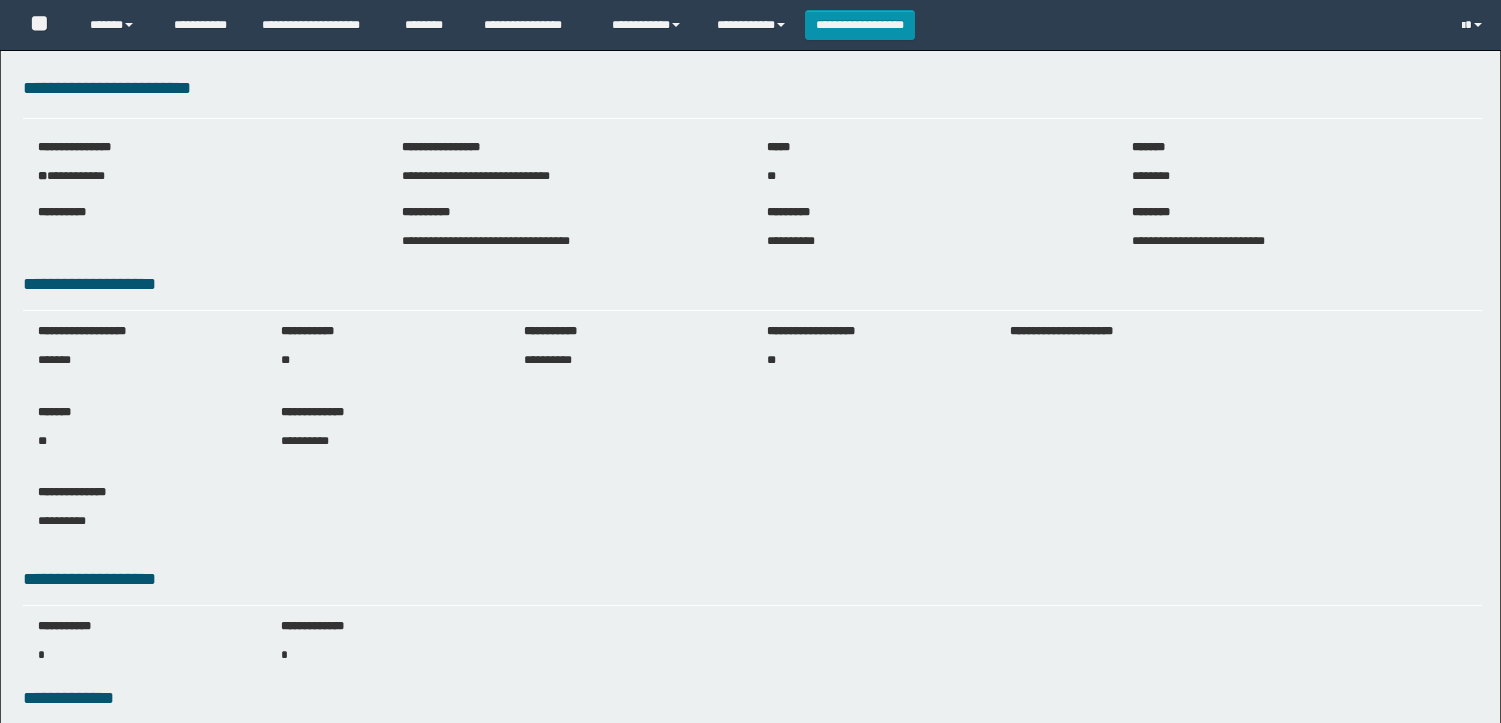 scroll, scrollTop: 0, scrollLeft: 0, axis: both 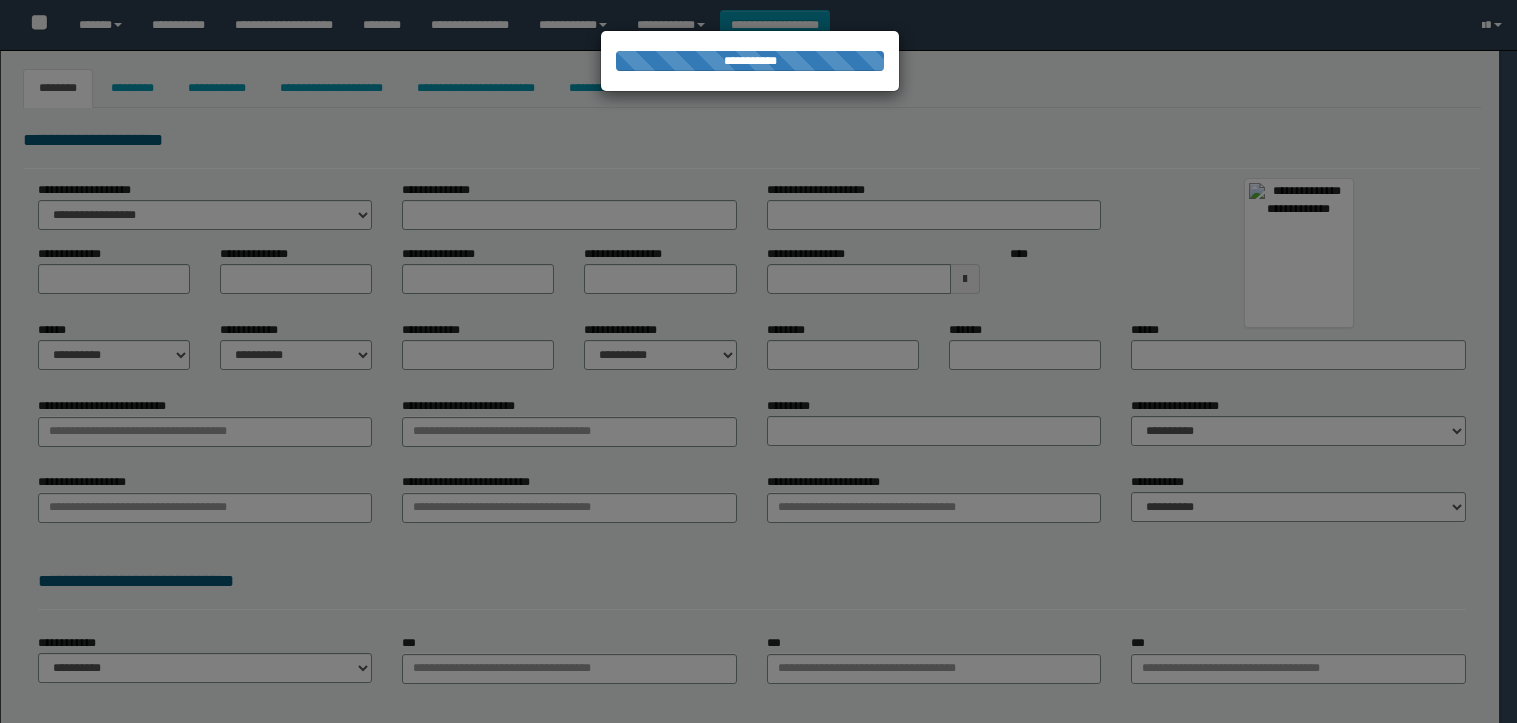 type on "**********" 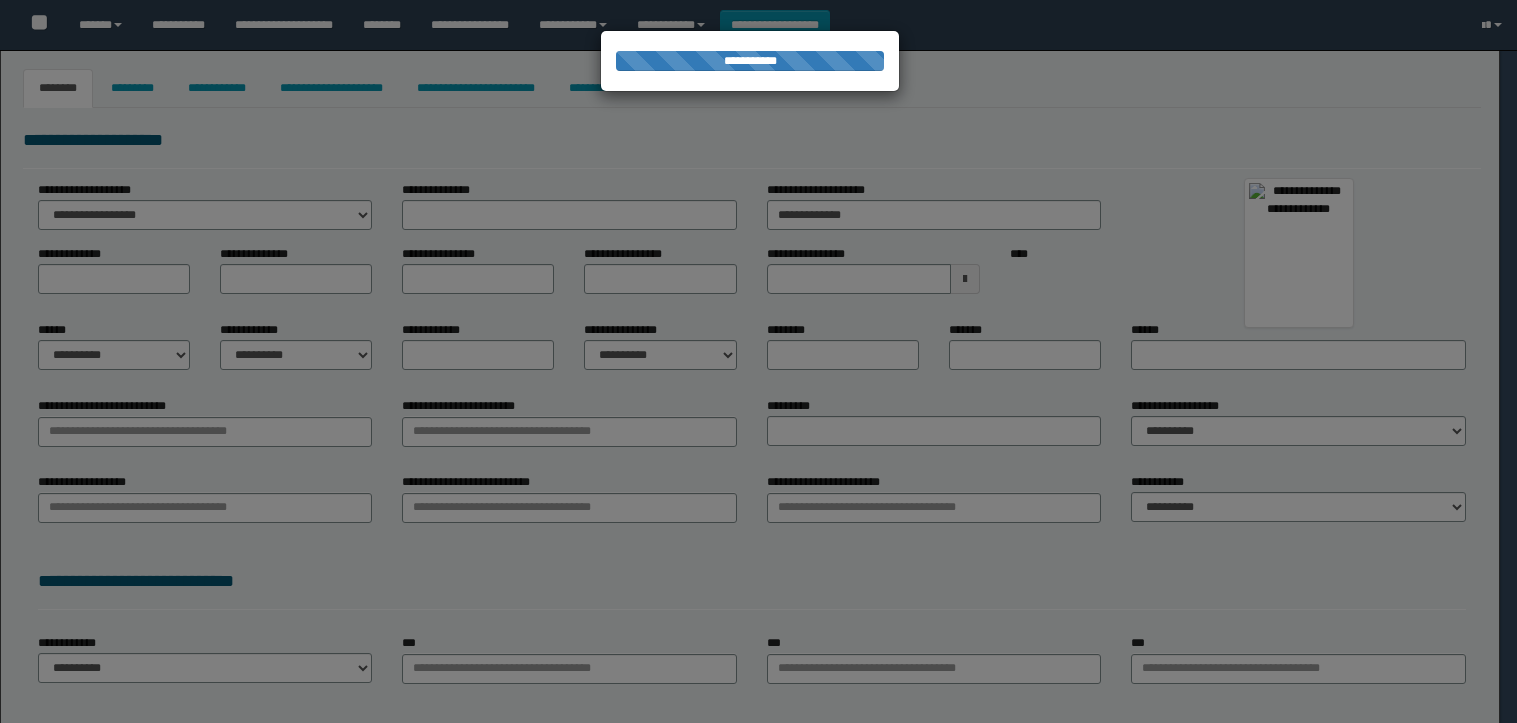 type on "*****" 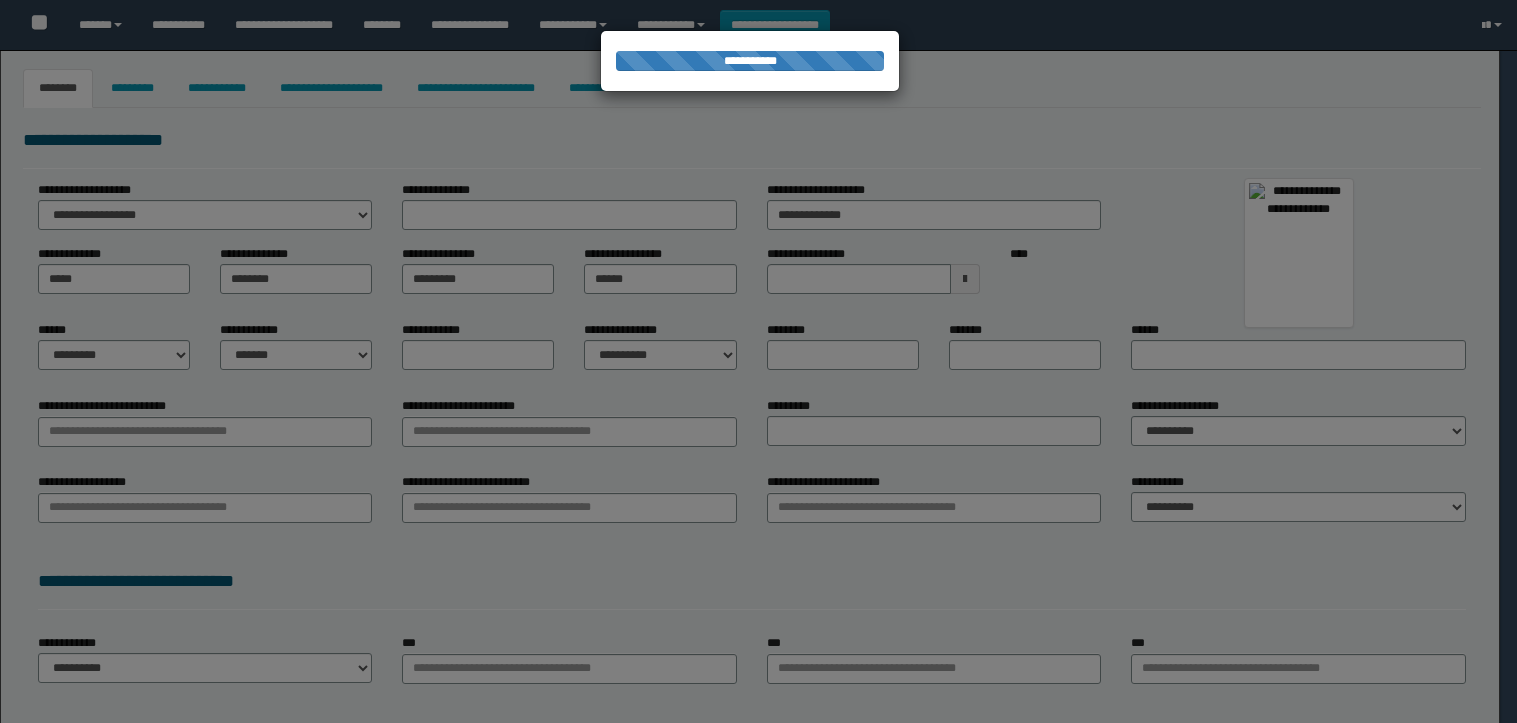 select on "*" 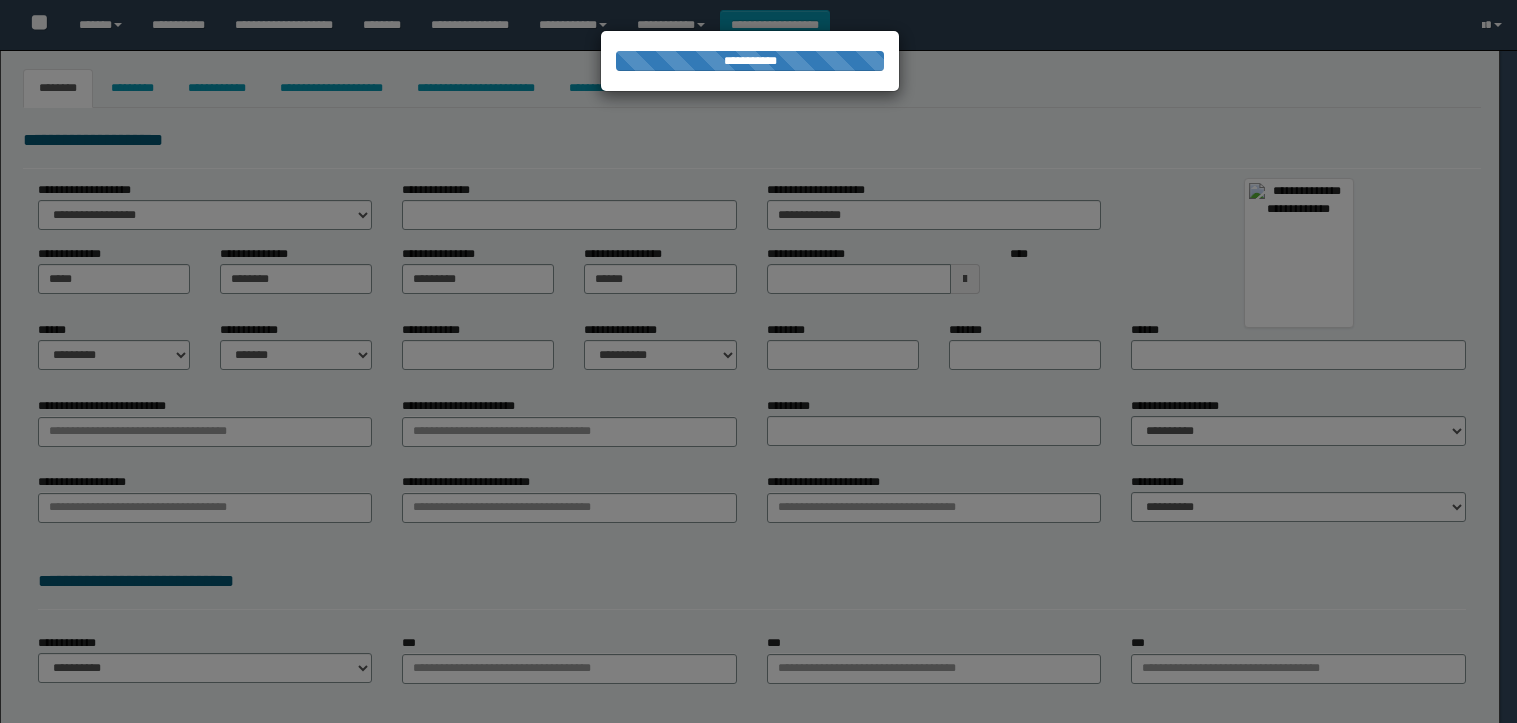 type on "**********" 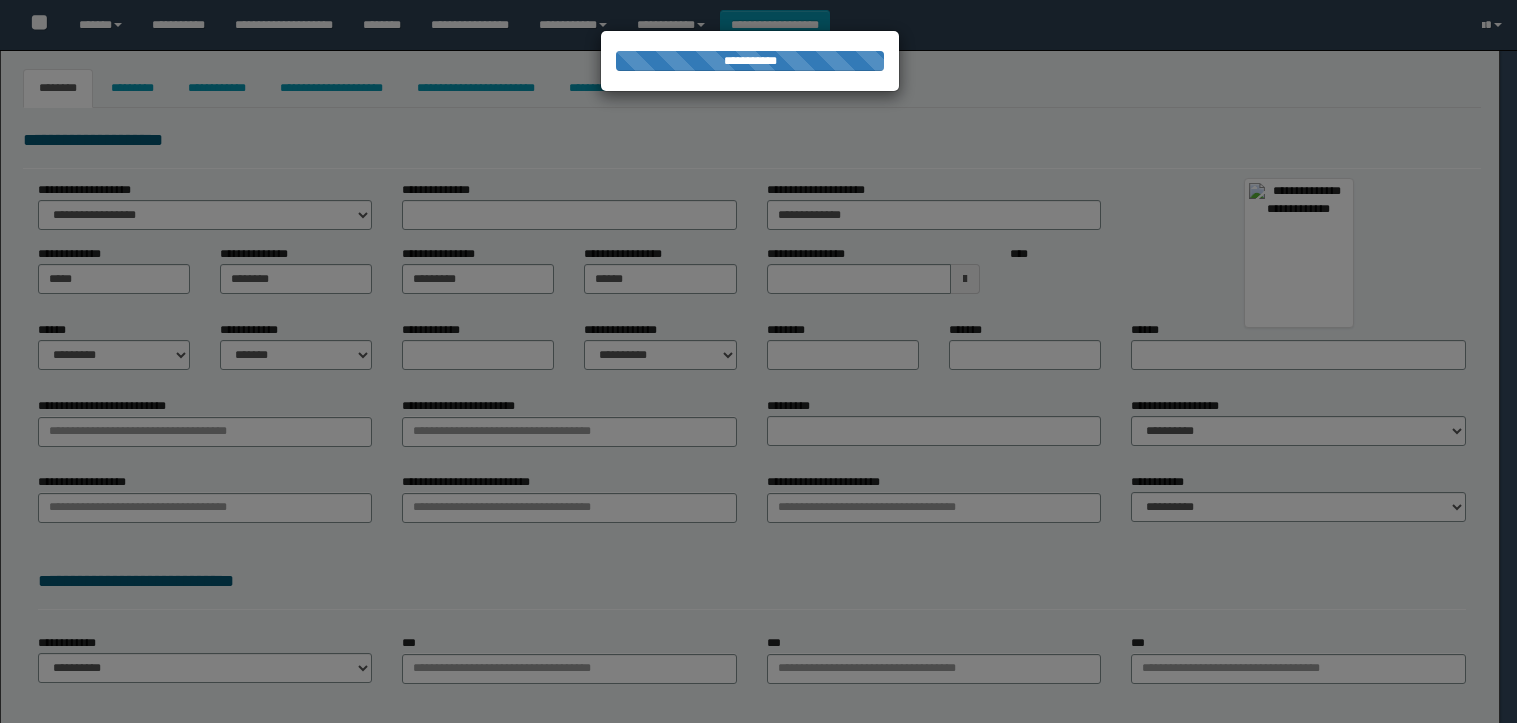 type on "*********" 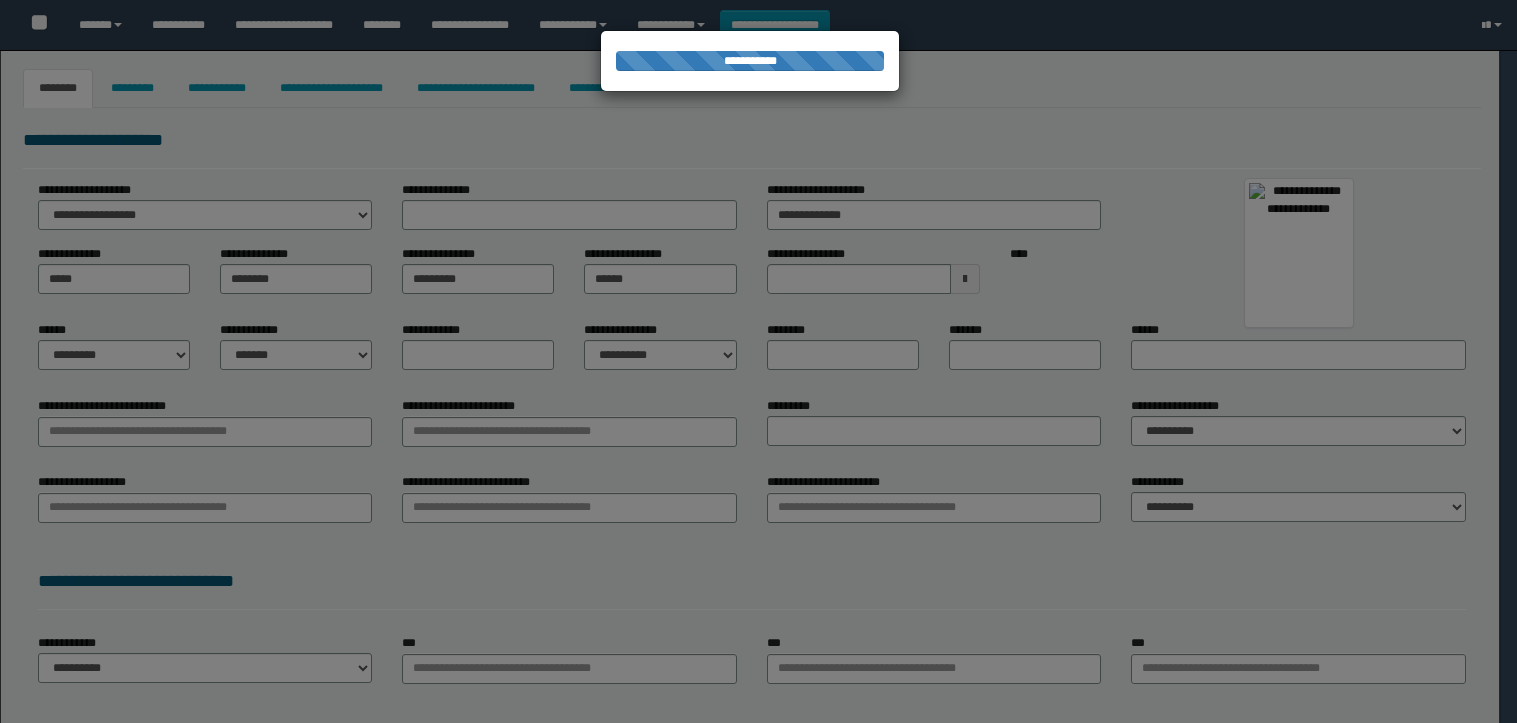 type on "**********" 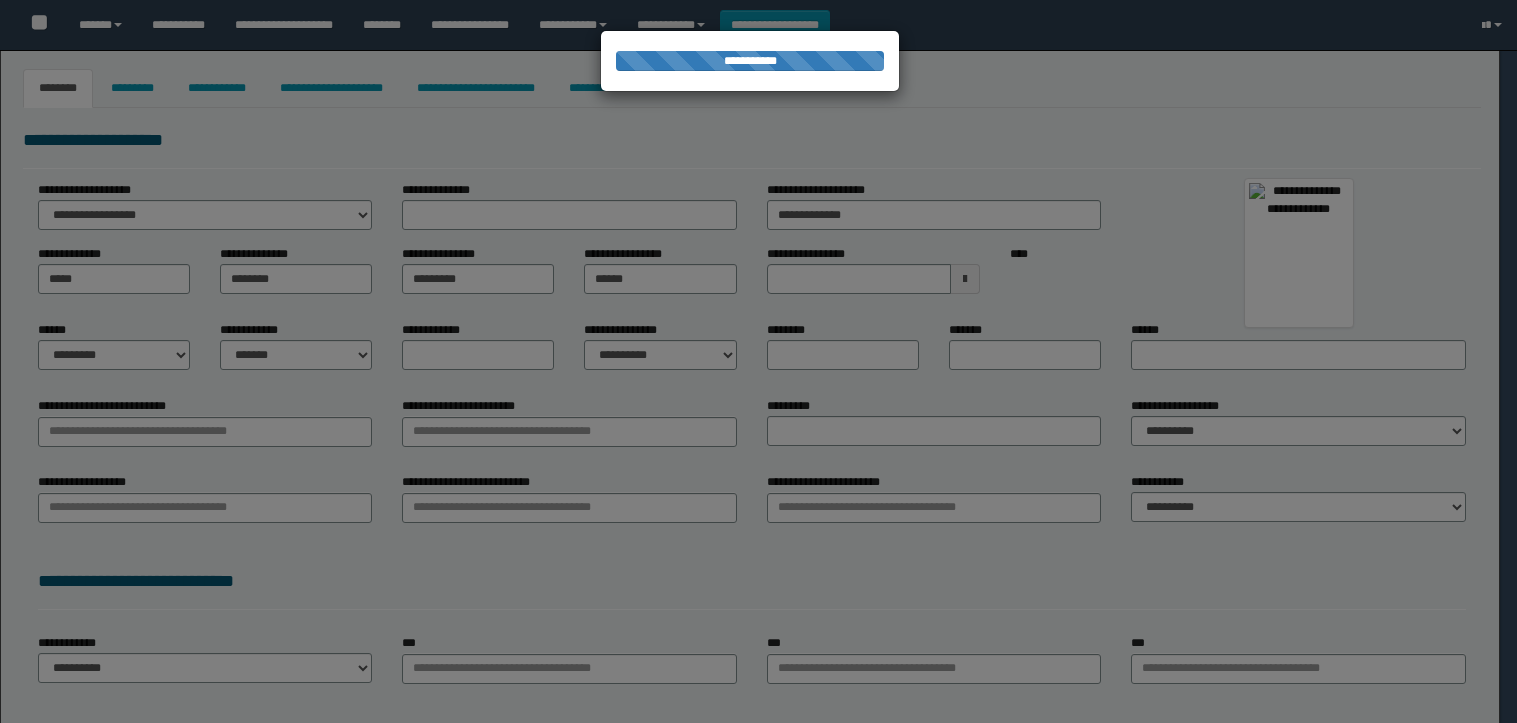 select on "*" 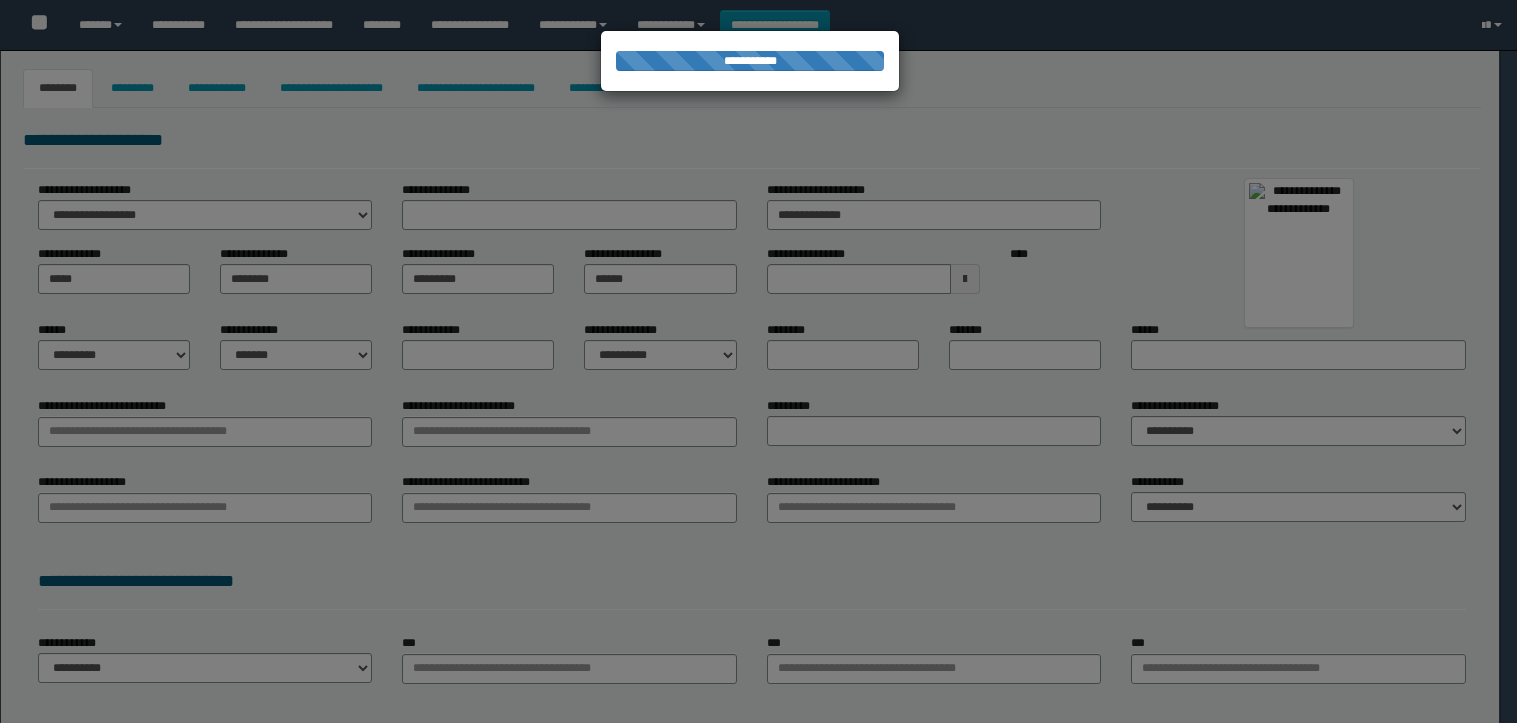 type on "********" 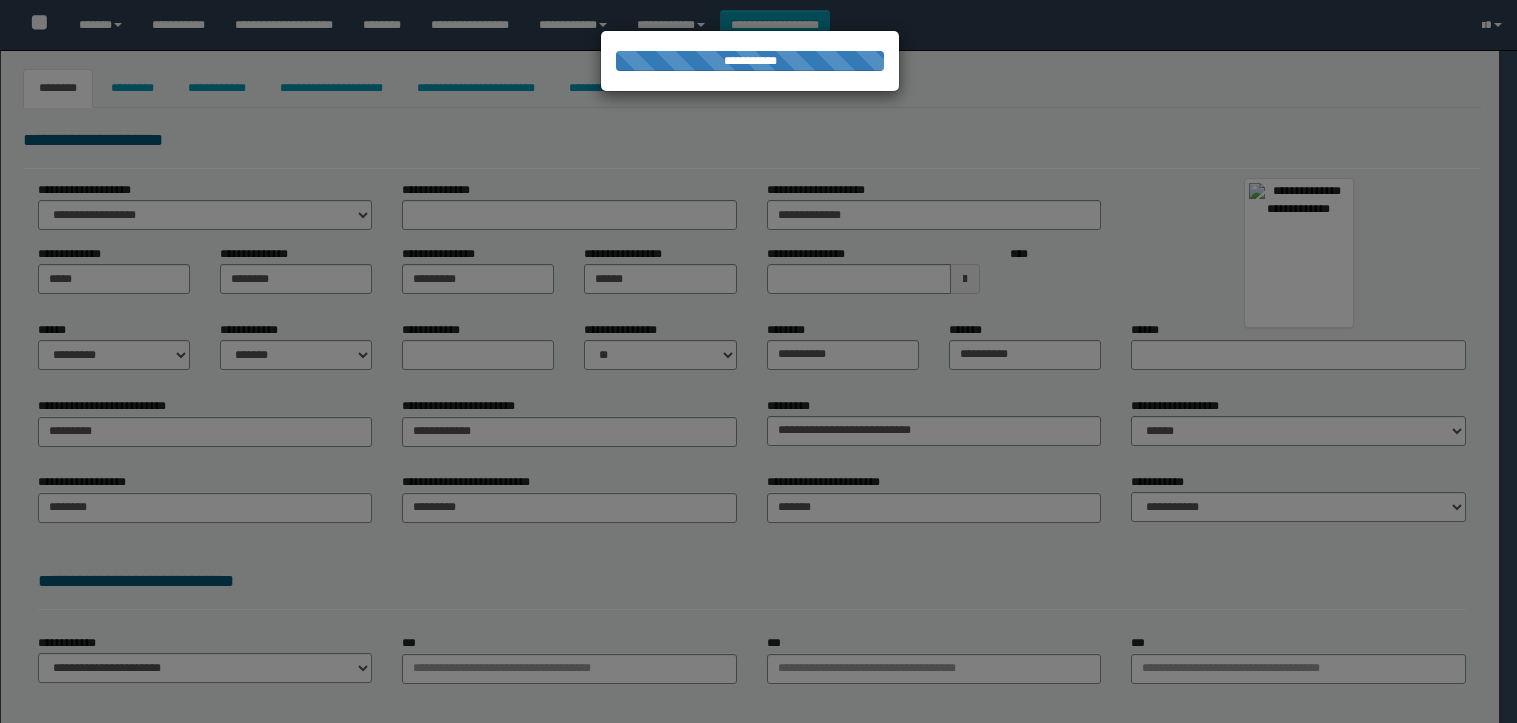 type on "**********" 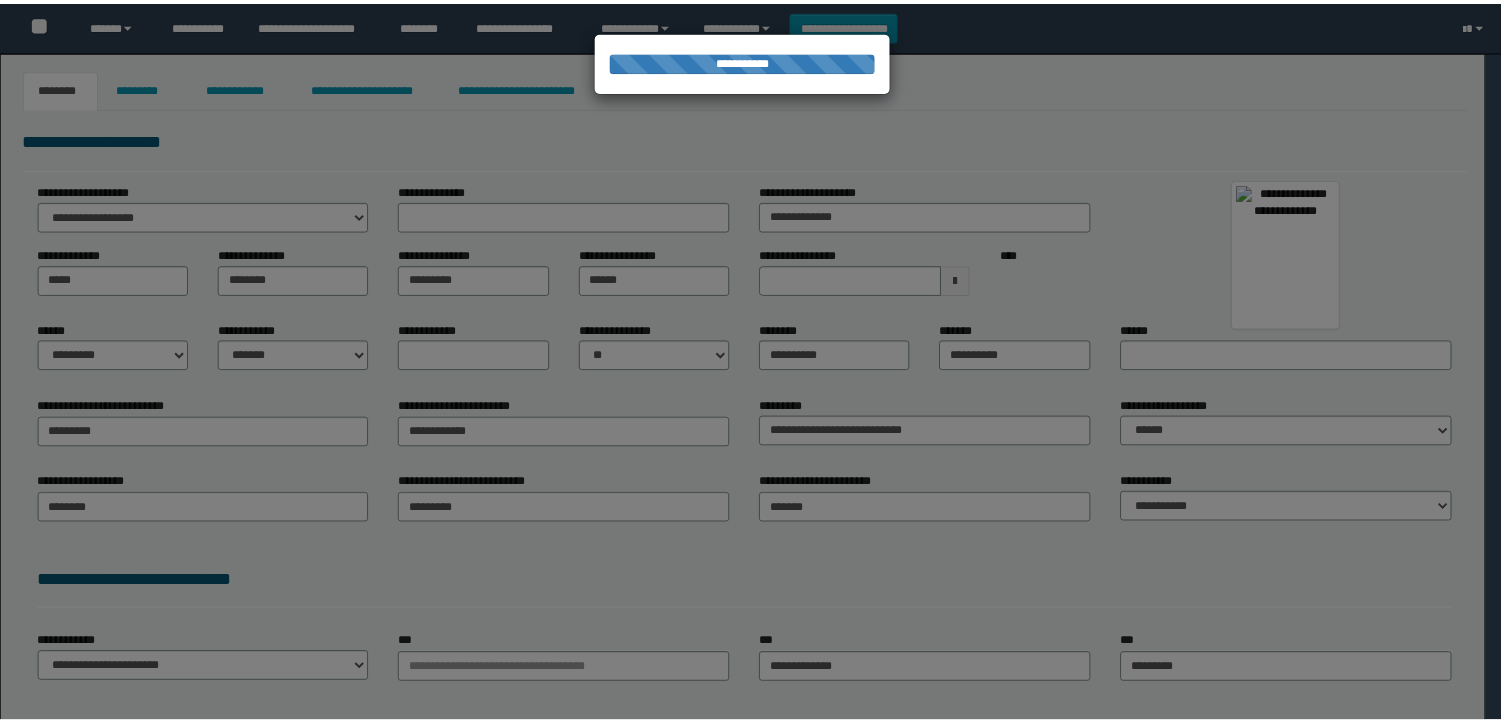 scroll, scrollTop: 0, scrollLeft: 0, axis: both 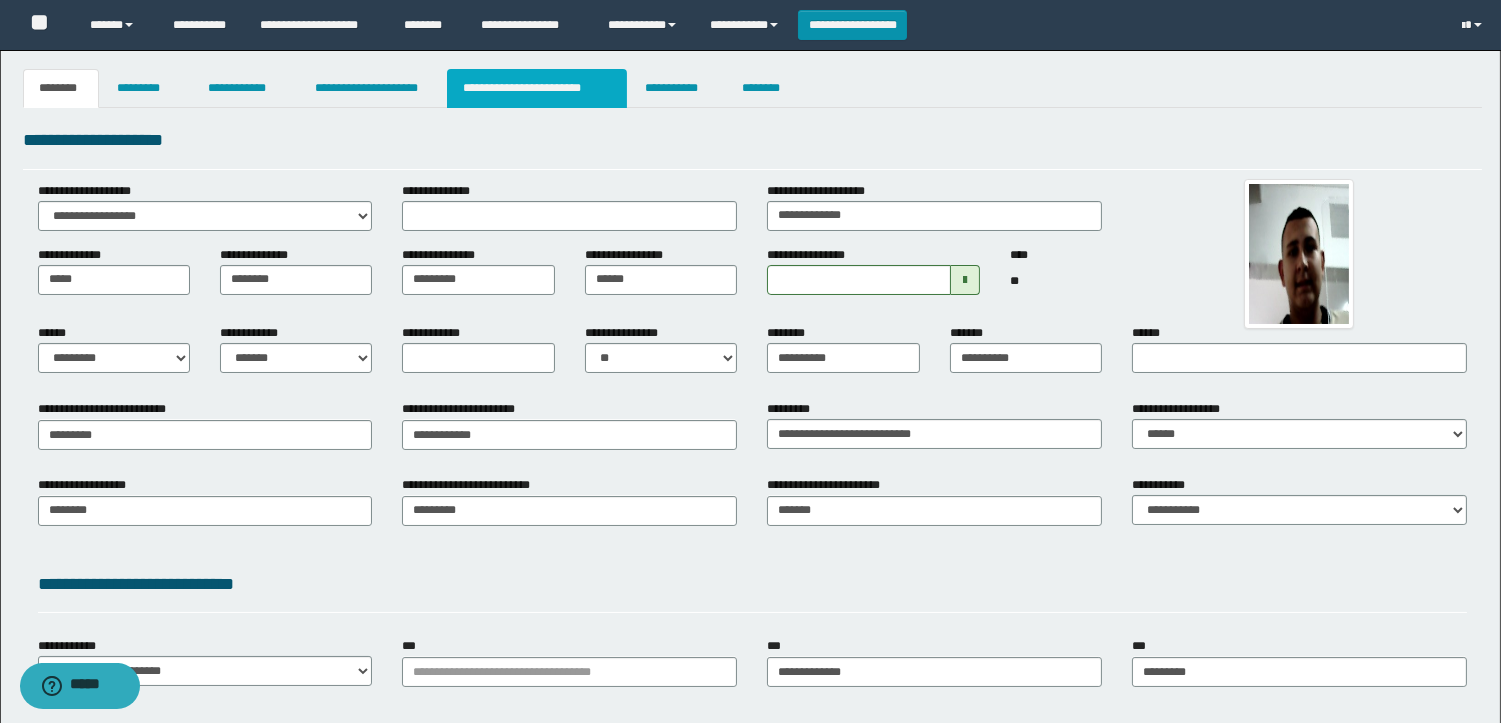 click on "**********" at bounding box center [537, 88] 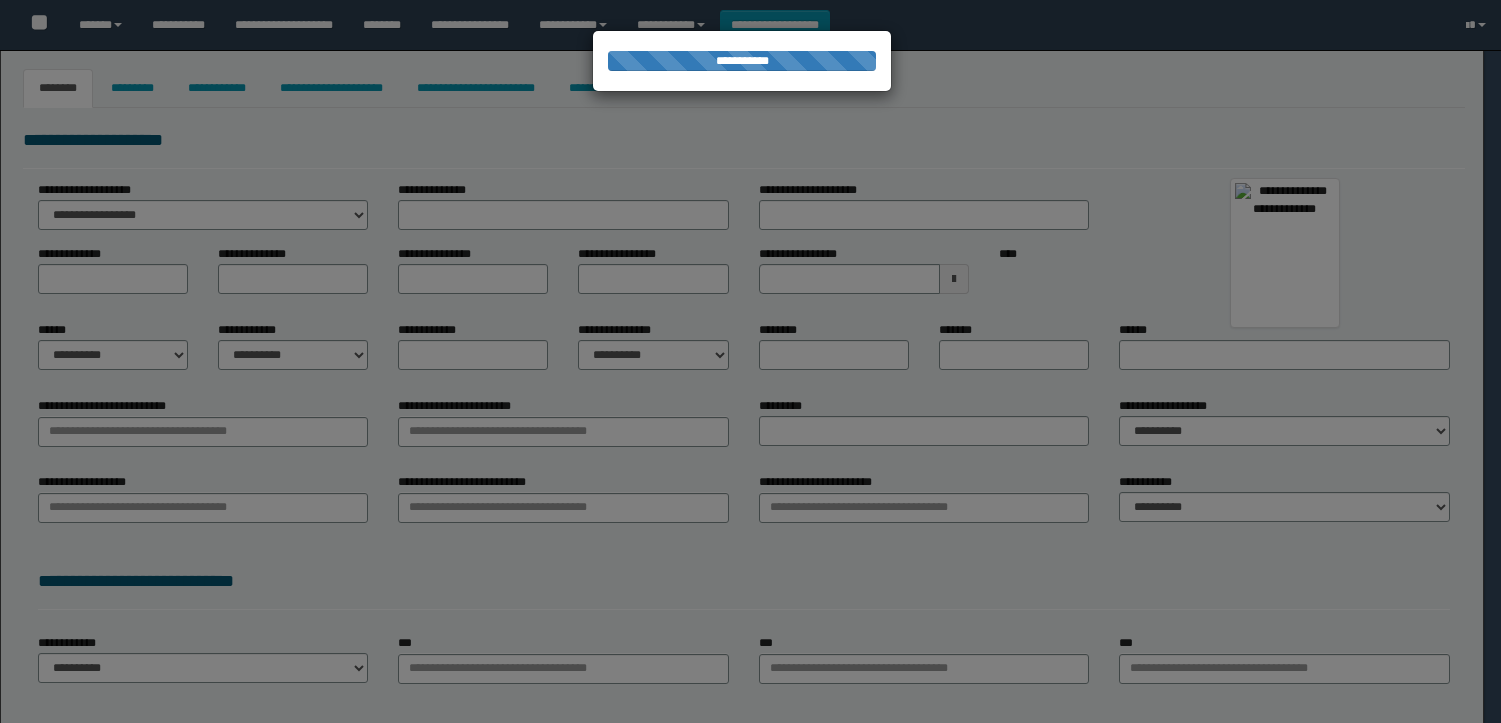 type on "*******" 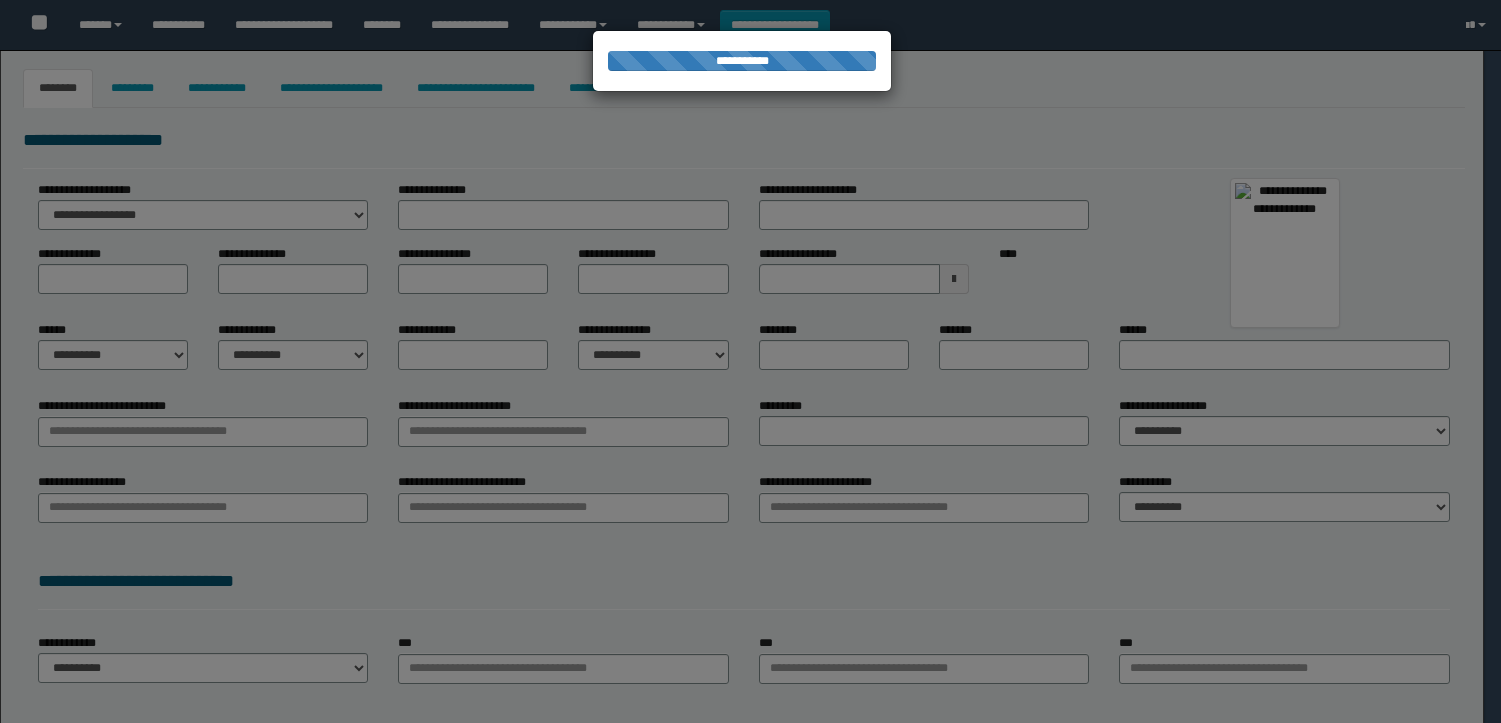 type on "********" 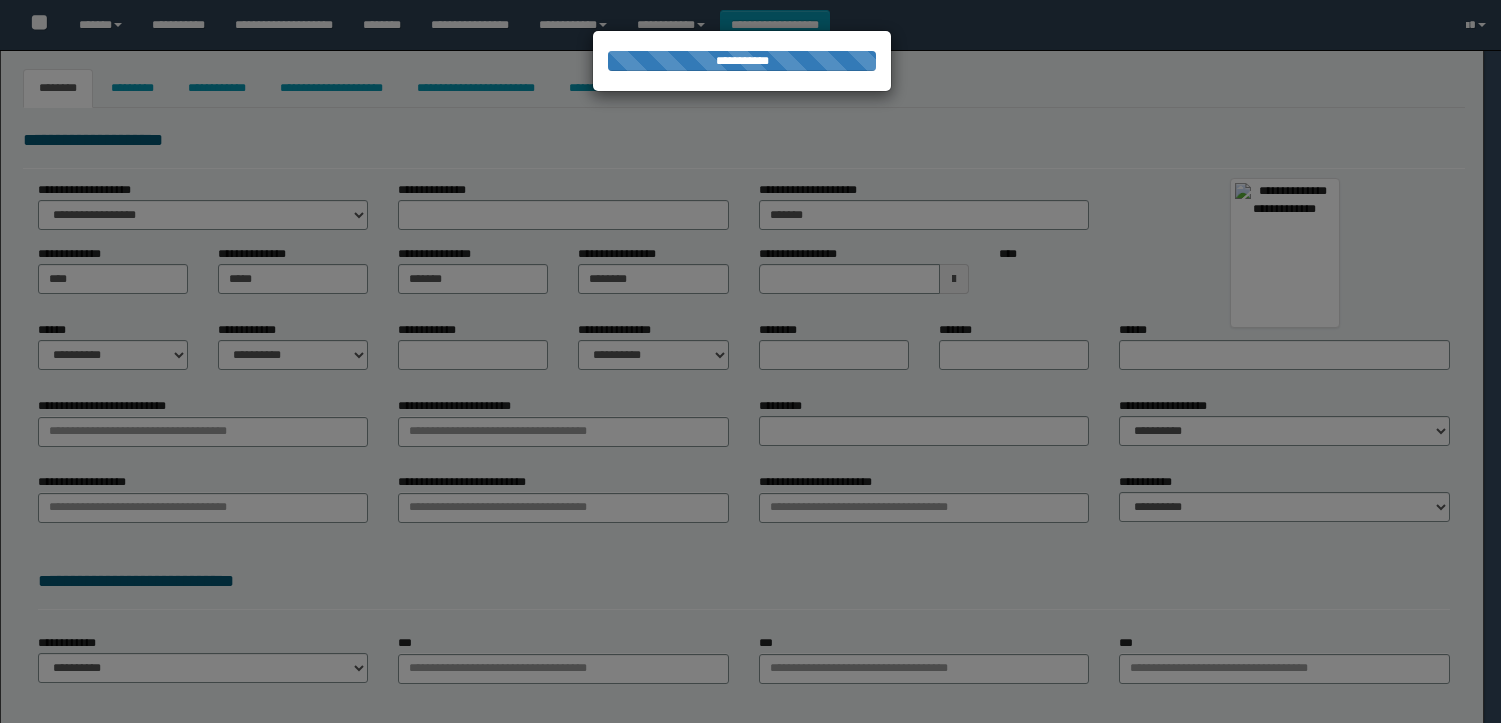 select on "*" 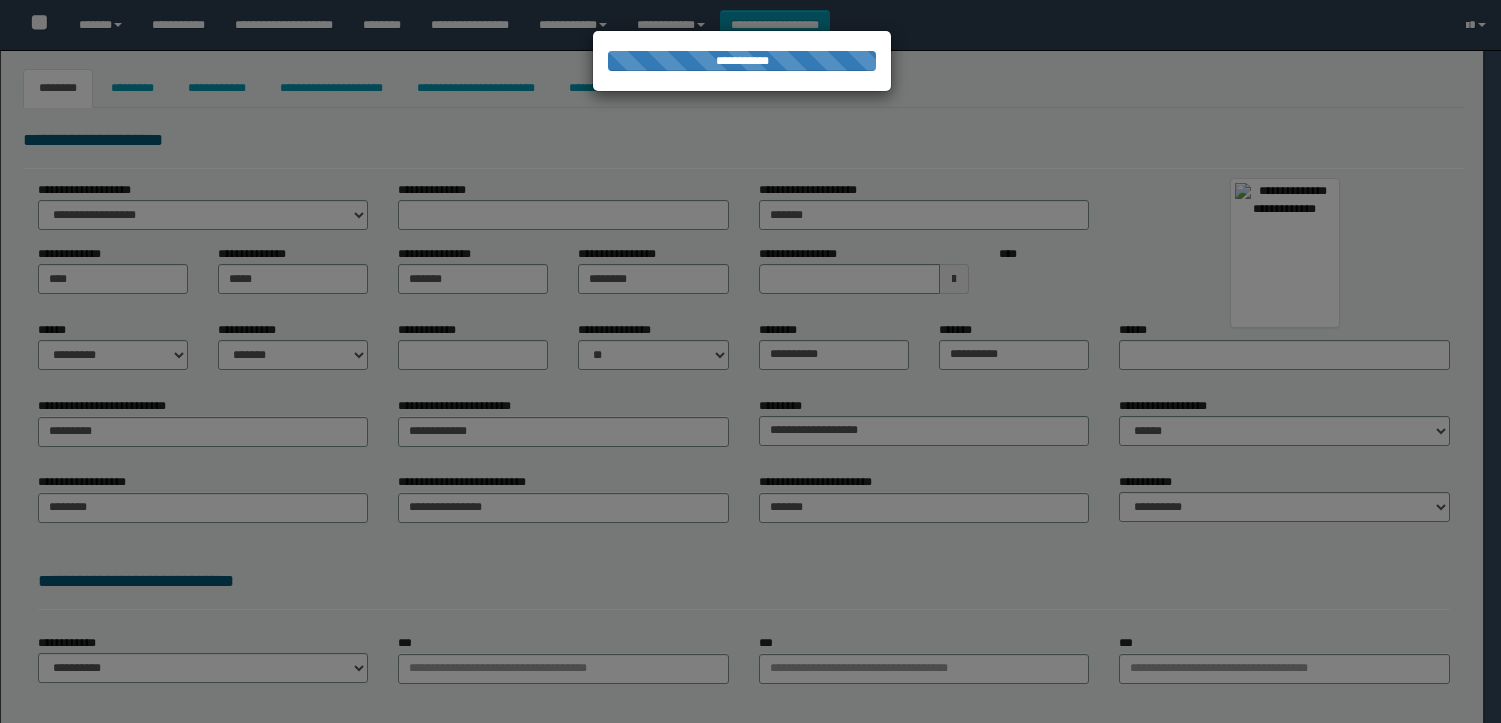 select on "*" 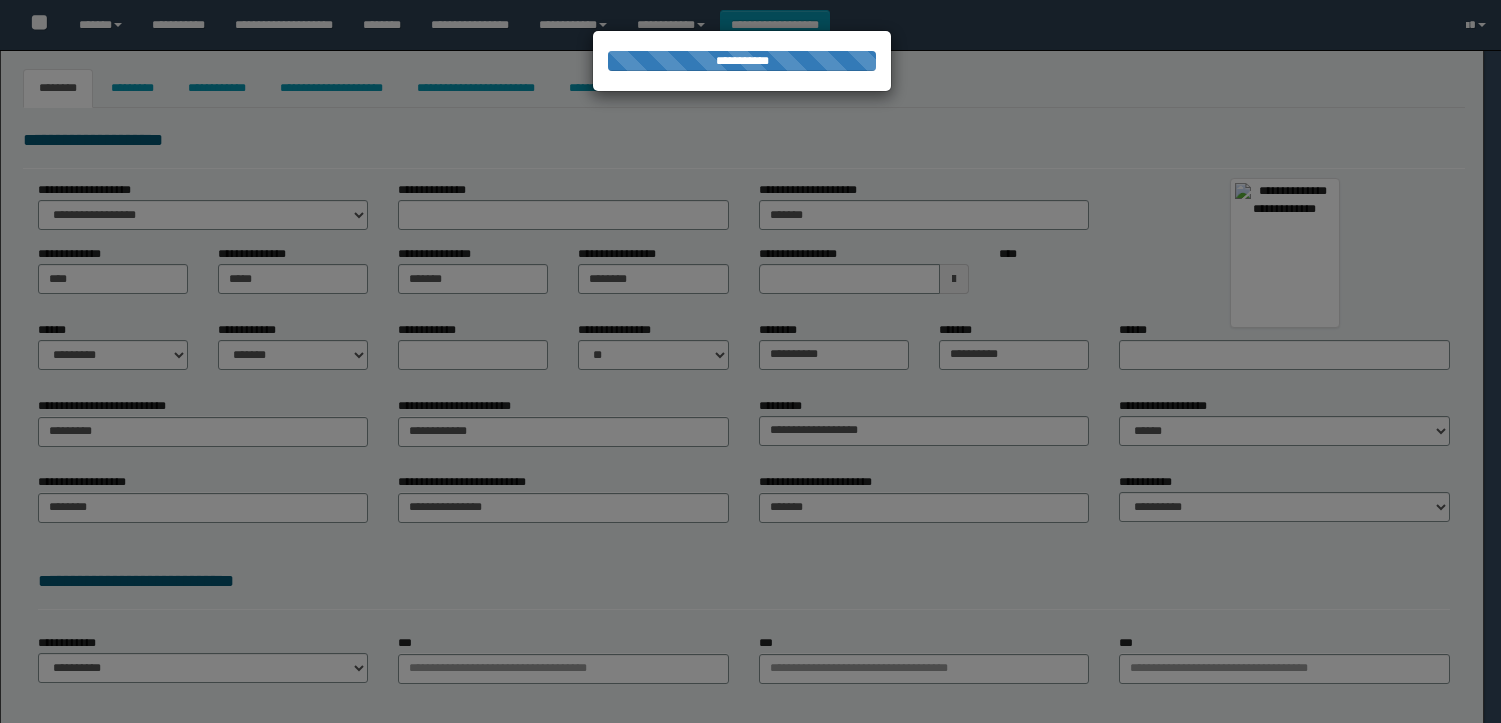 select on "**" 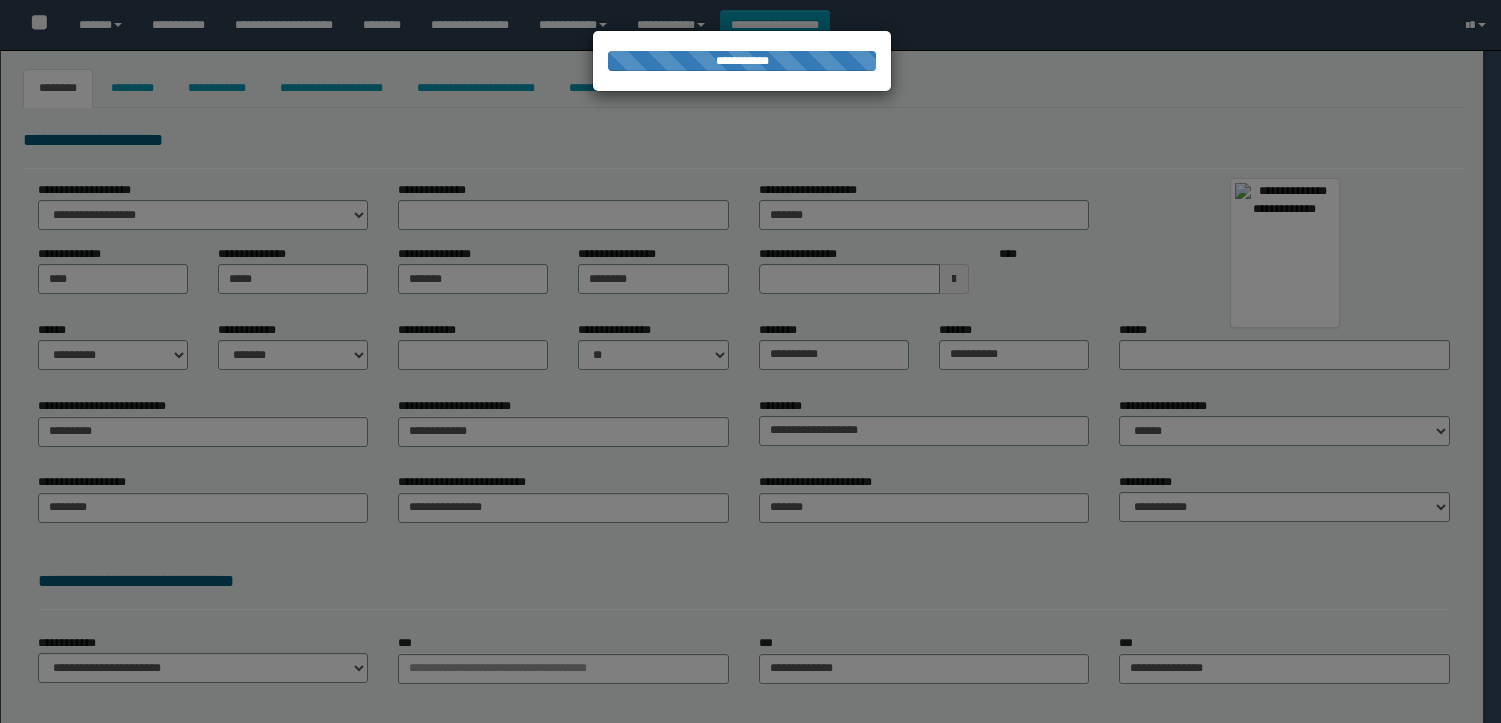 scroll, scrollTop: 0, scrollLeft: 0, axis: both 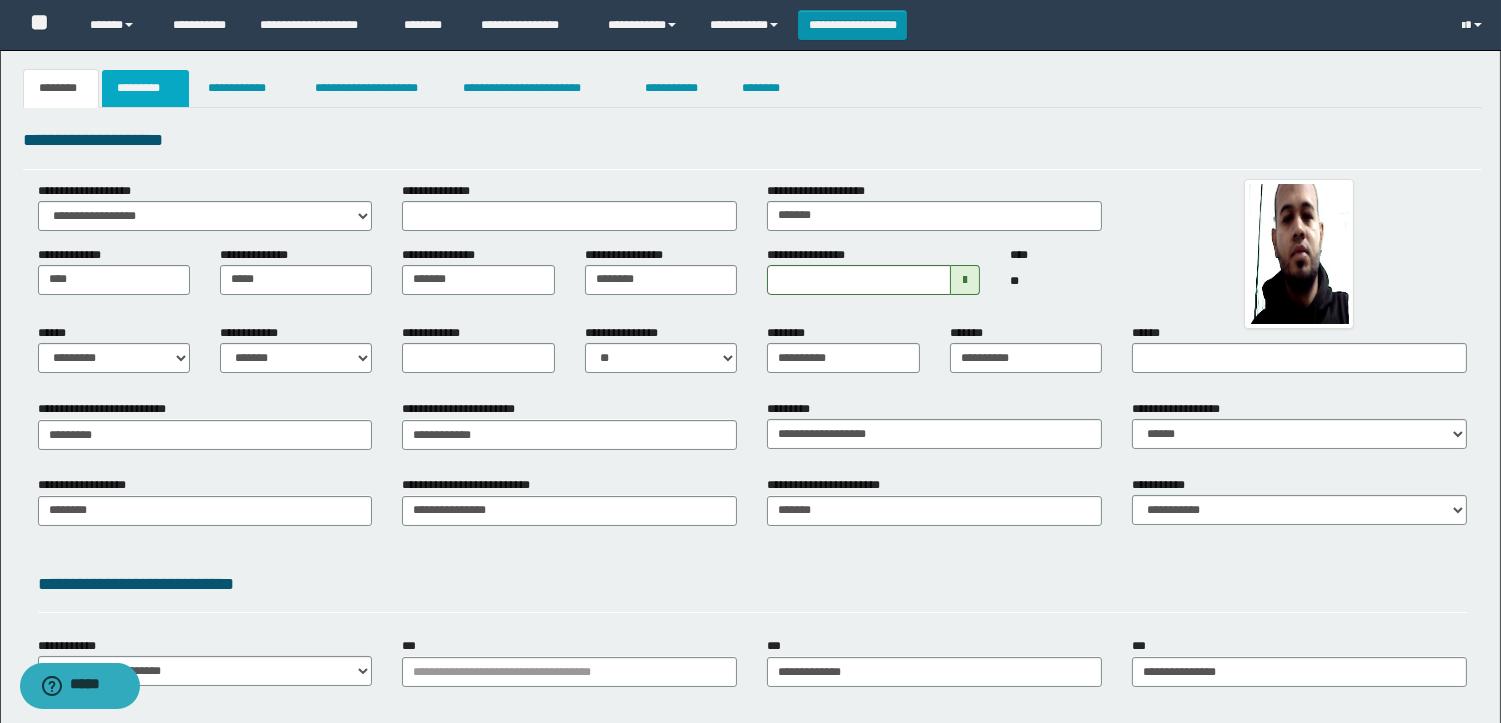 click on "*********" at bounding box center (145, 88) 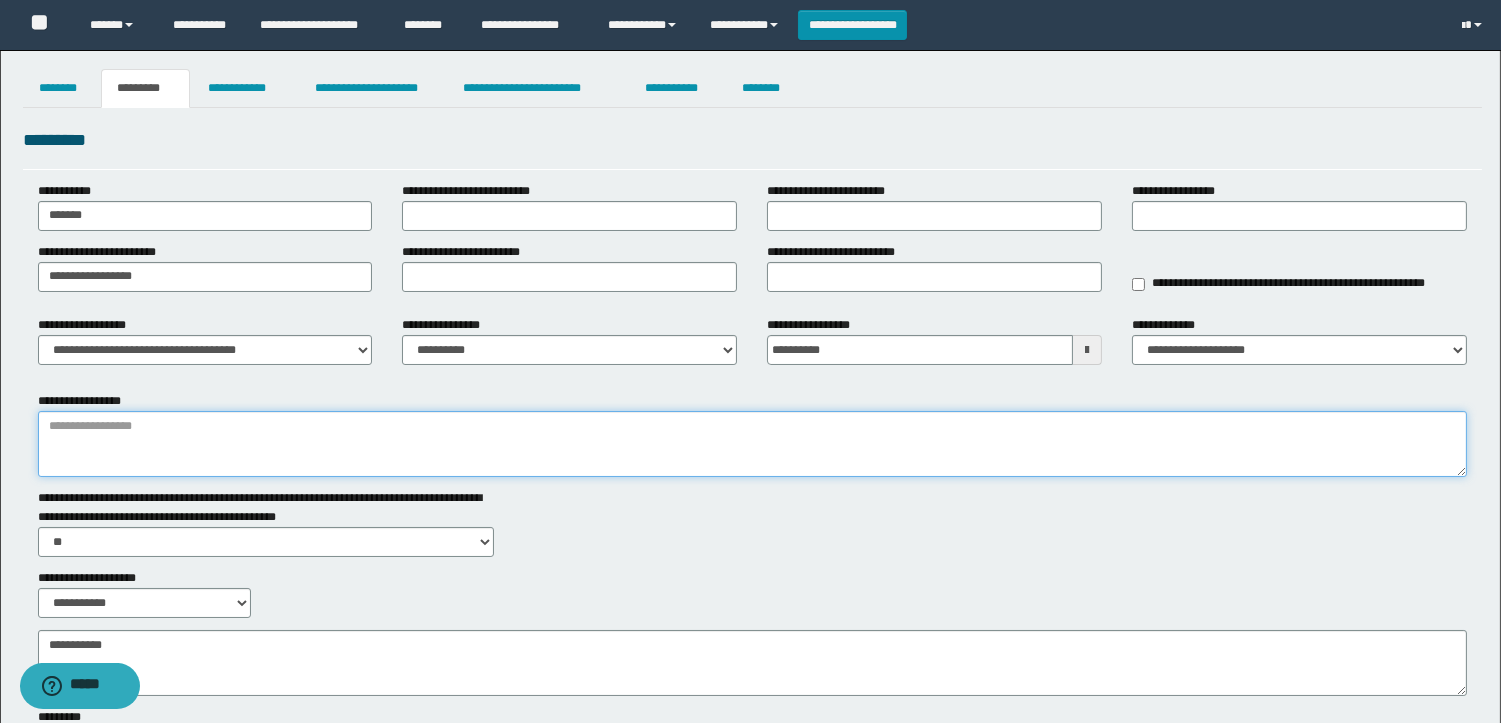 click on "**********" at bounding box center (752, 444) 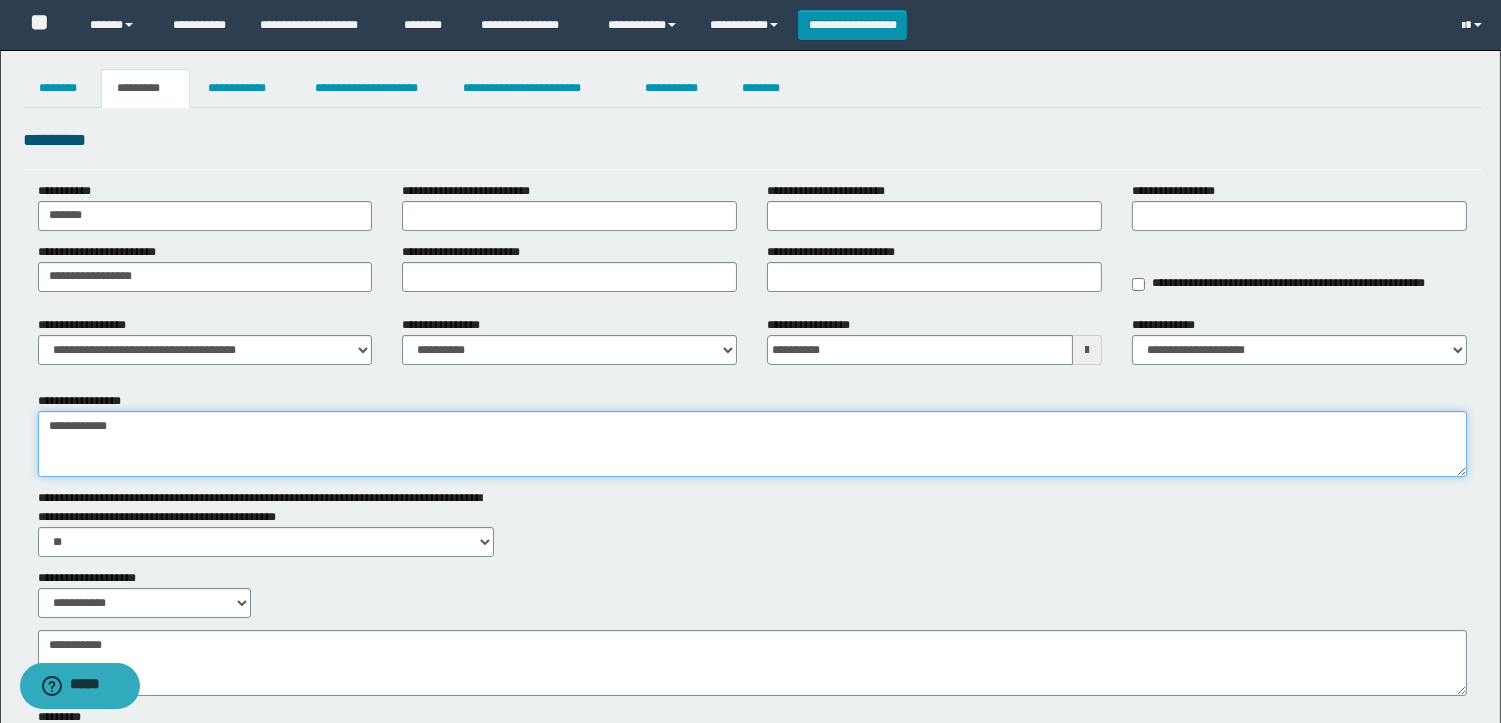 type on "**********" 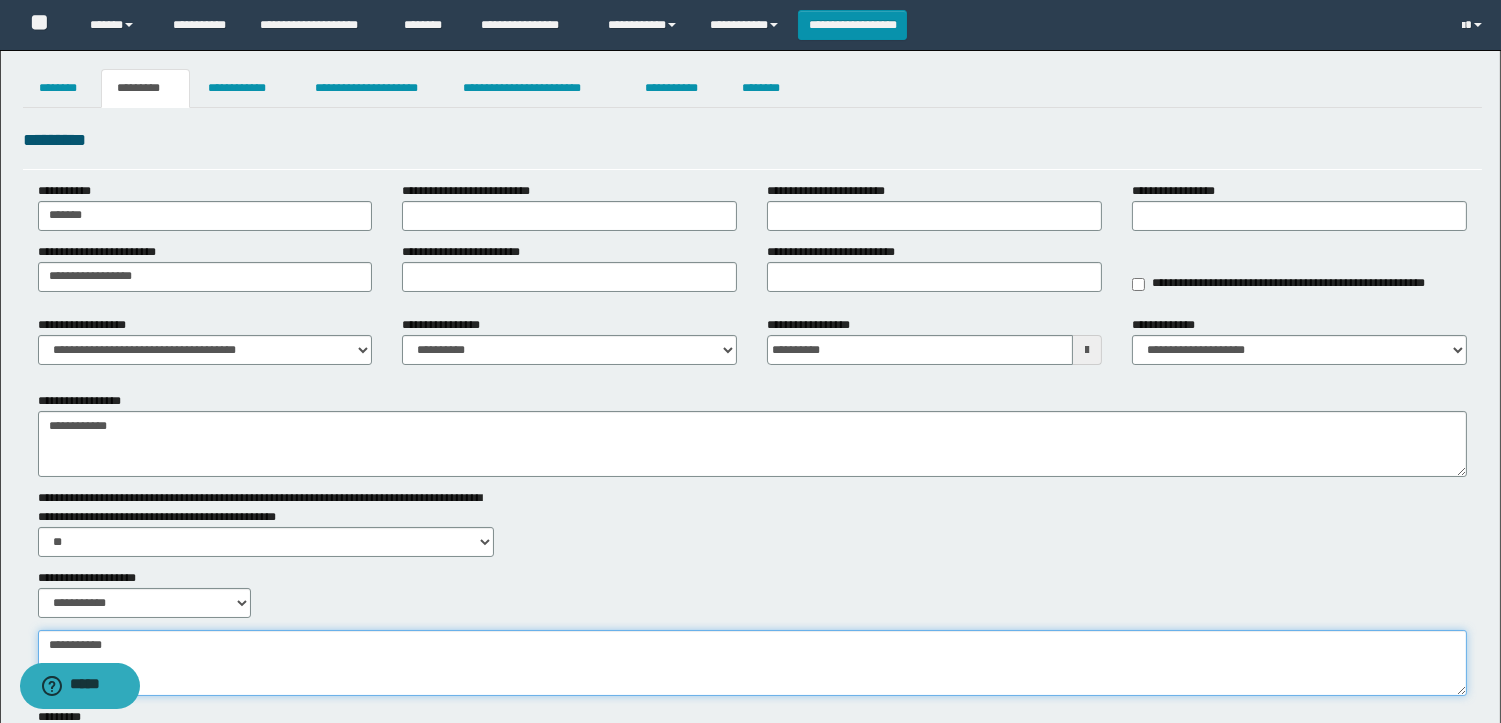 paste on "**********" 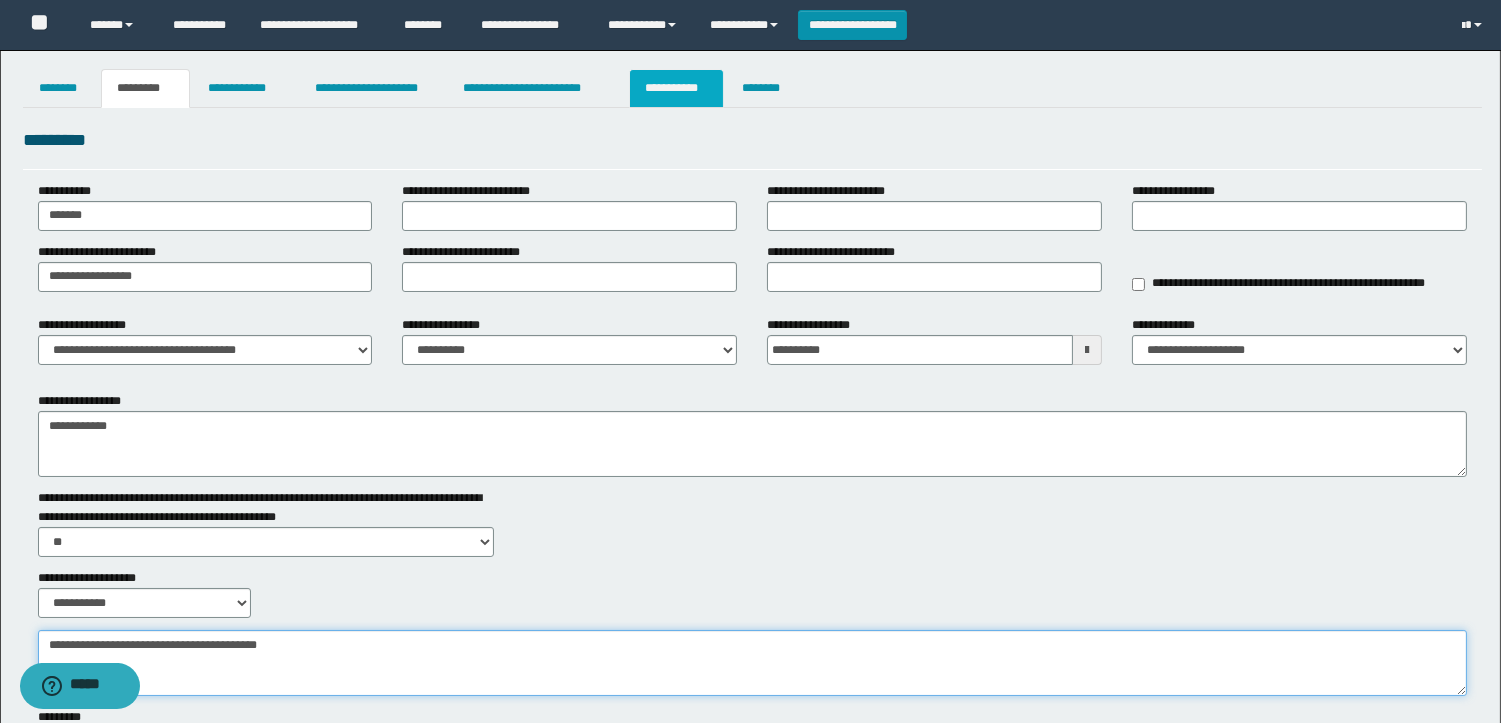 type on "**********" 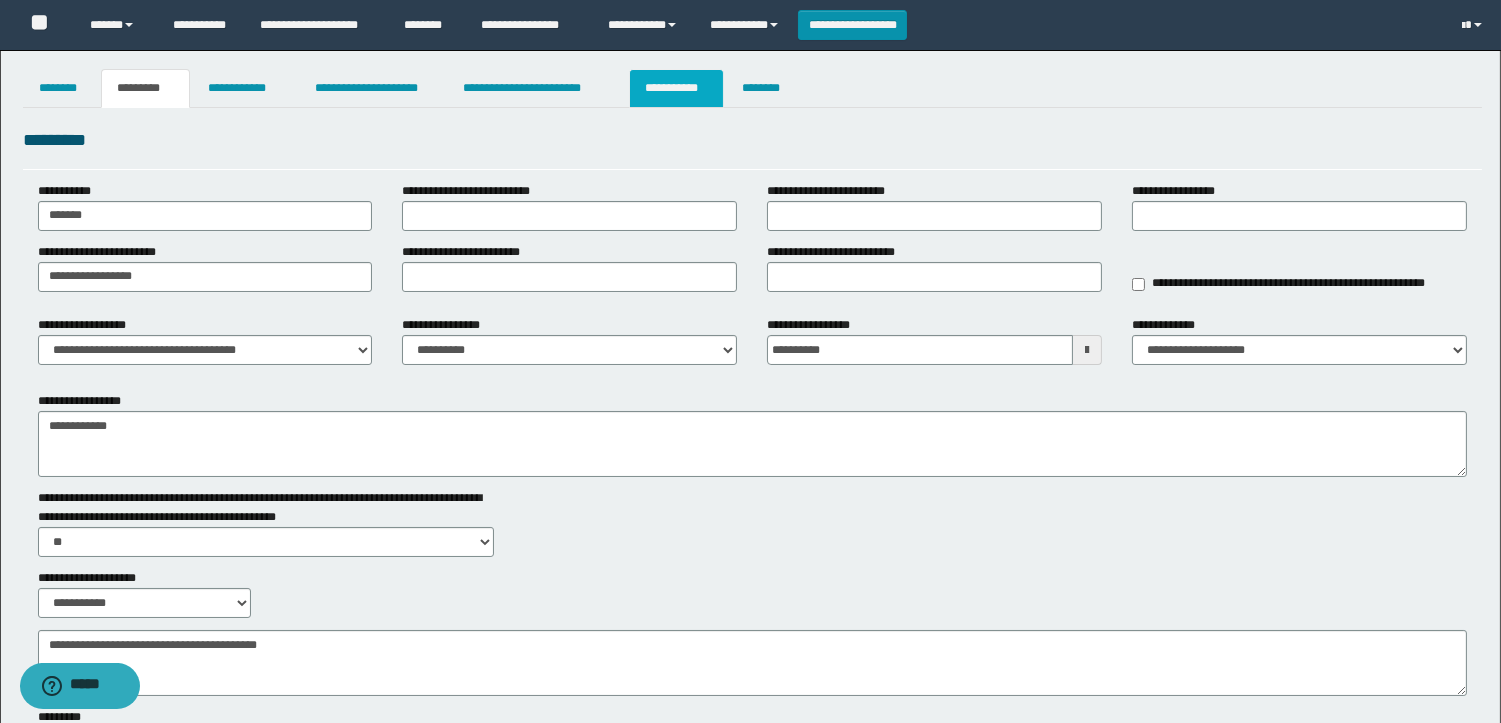 click on "**********" at bounding box center [676, 88] 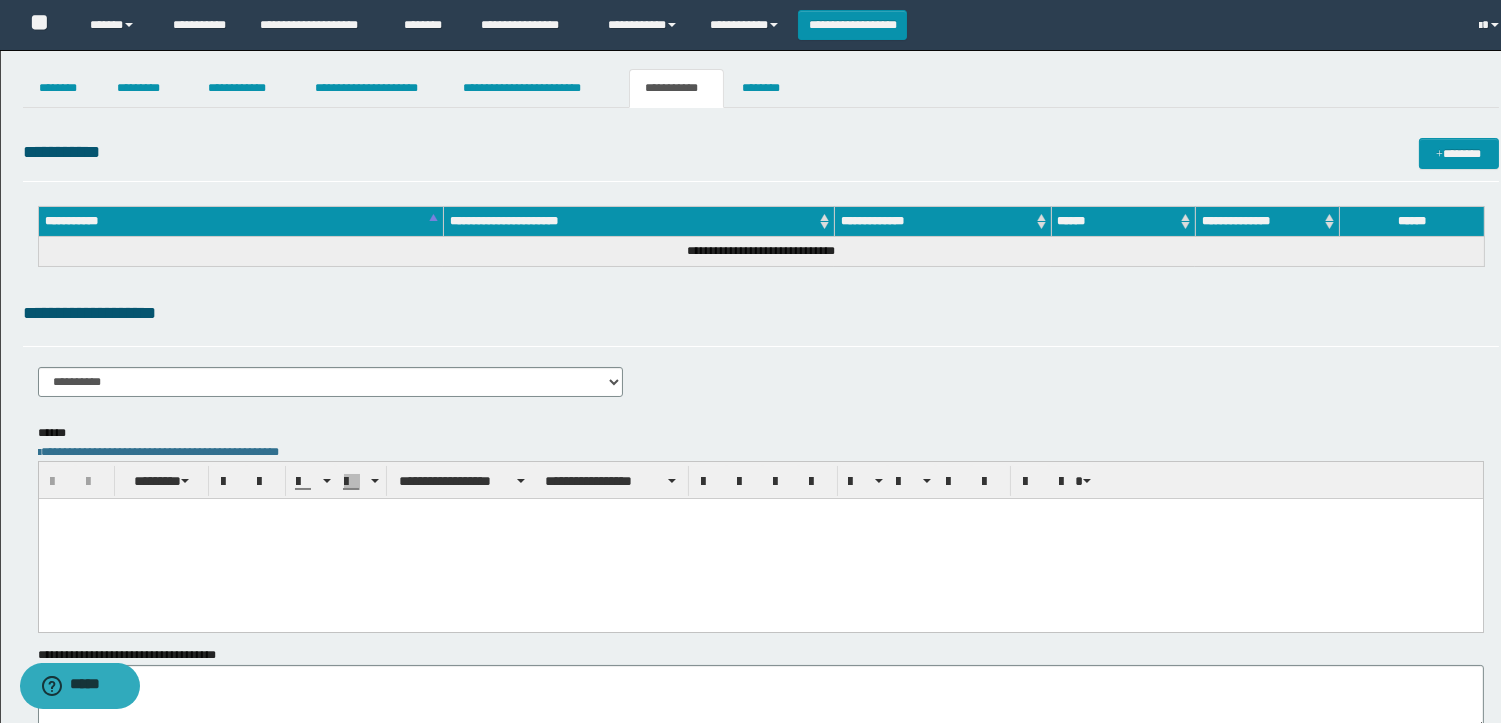 scroll, scrollTop: 0, scrollLeft: 0, axis: both 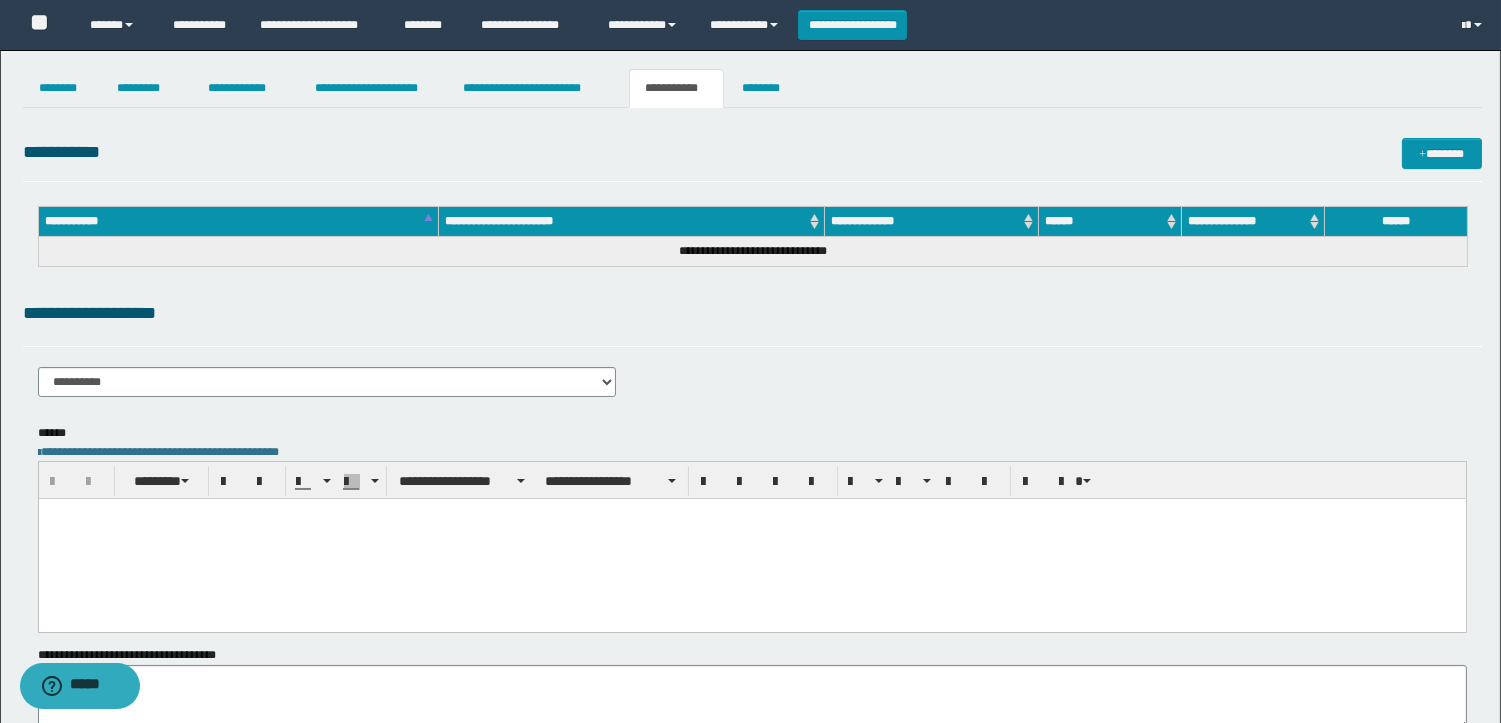 paste 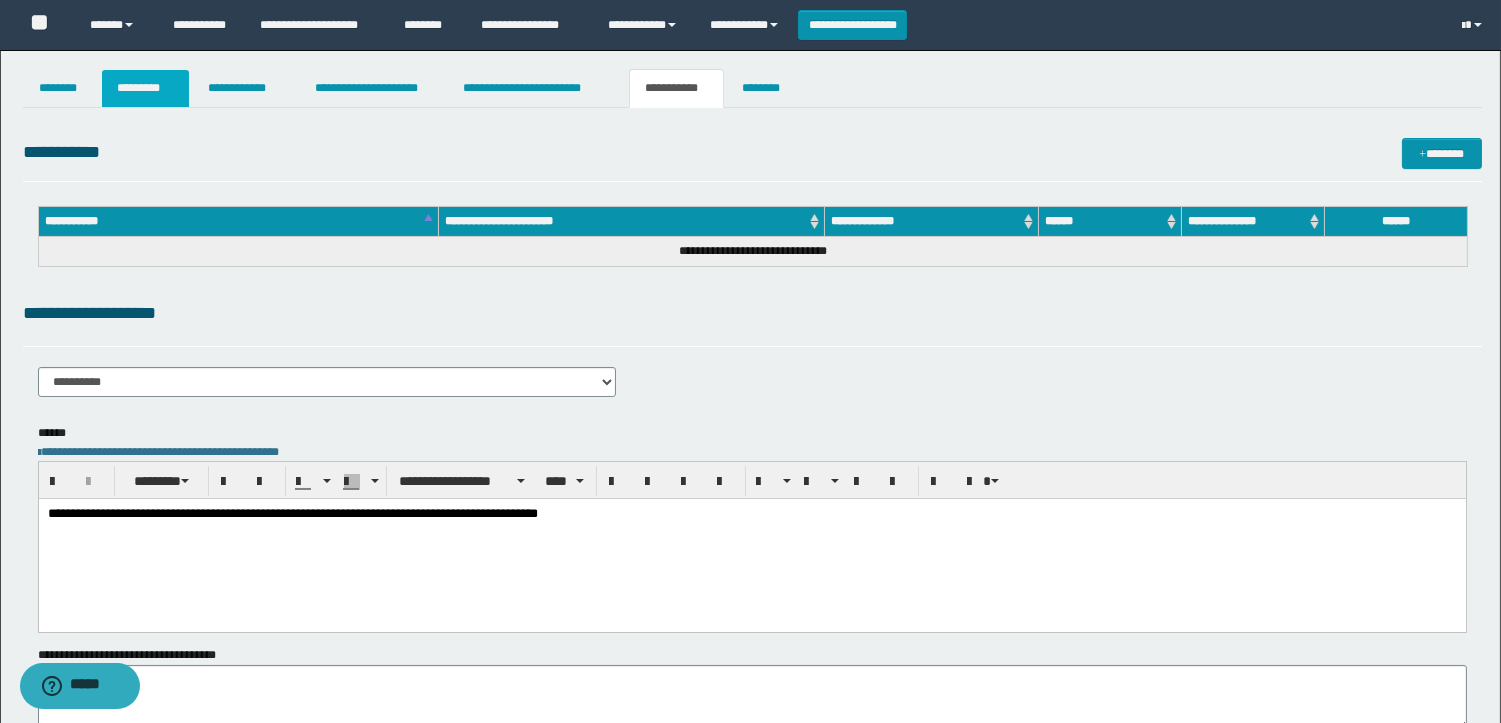click on "*********" at bounding box center (145, 88) 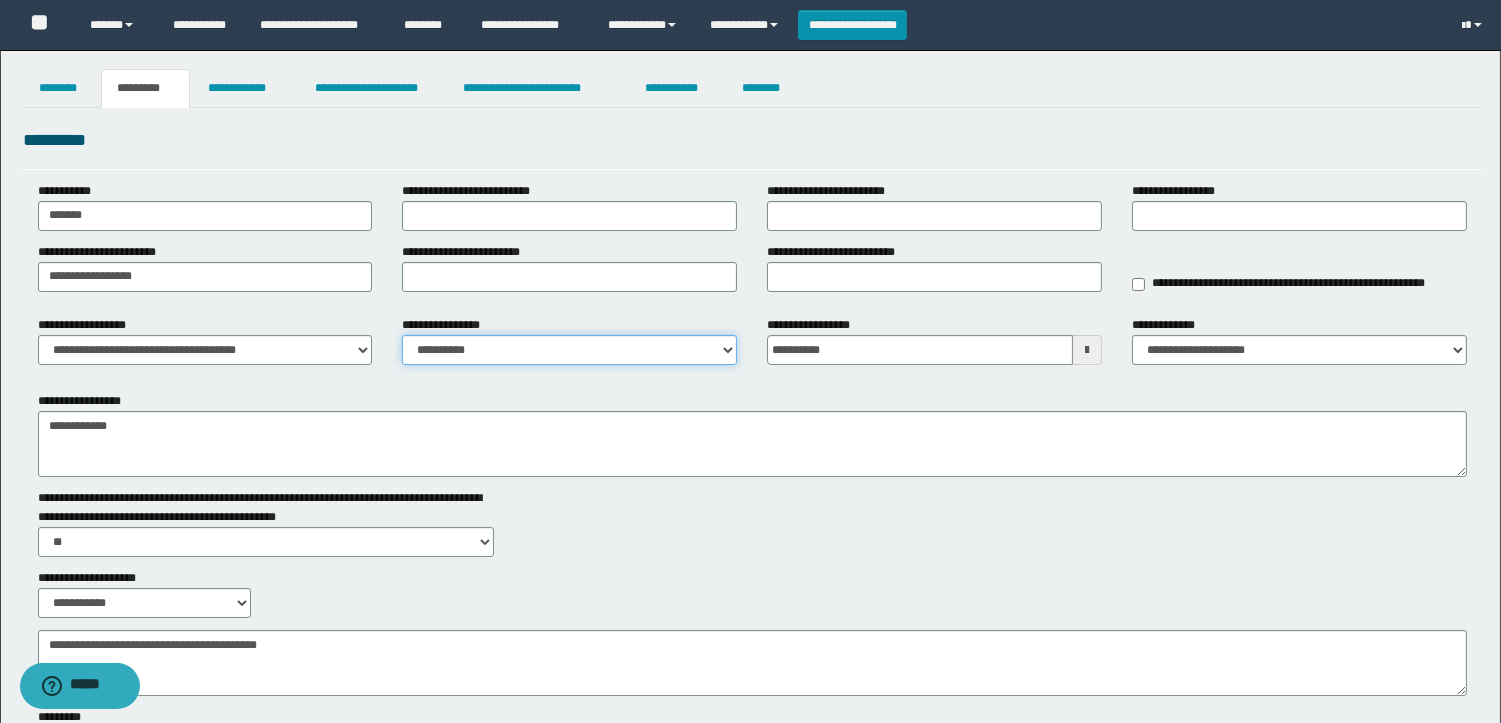drag, startPoint x: 701, startPoint y: 345, endPoint x: 691, endPoint y: 351, distance: 11.661903 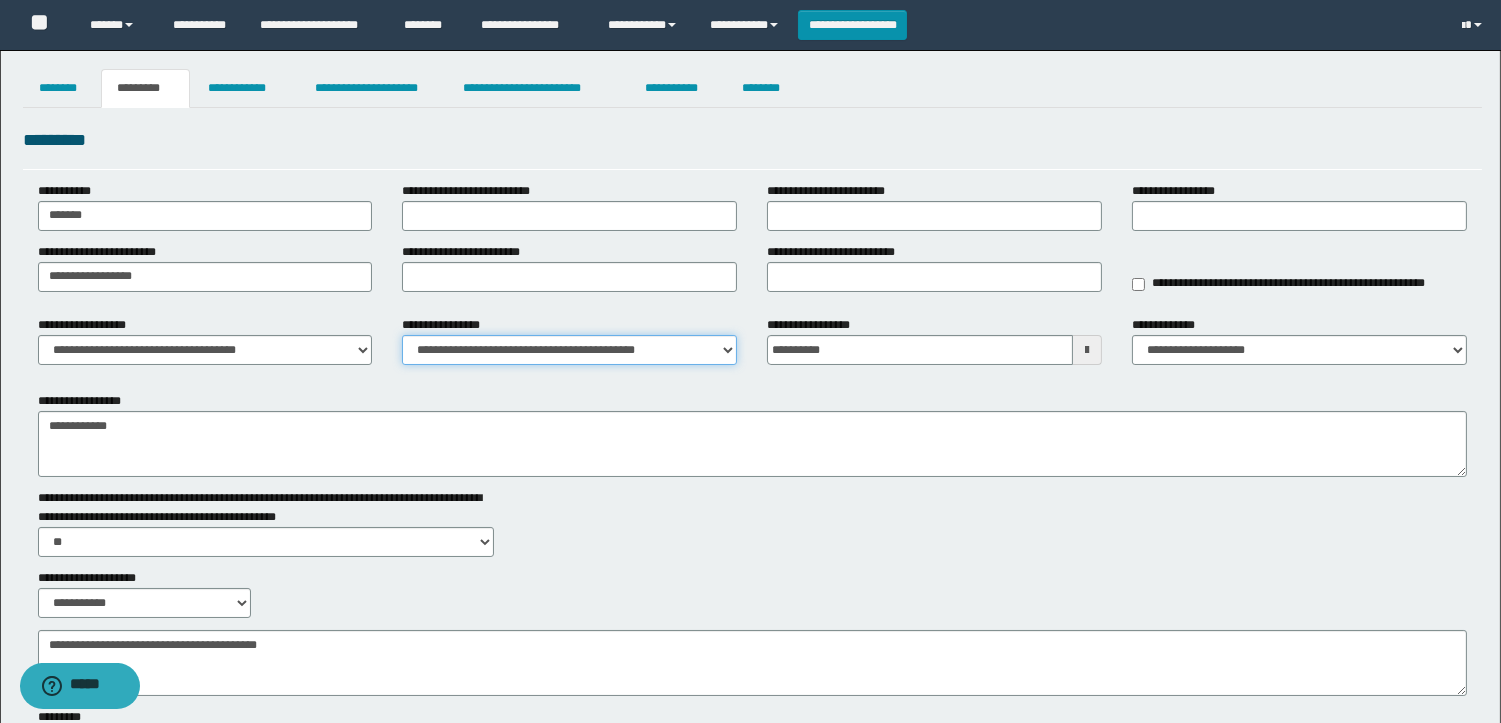 click on "**********" at bounding box center (569, 350) 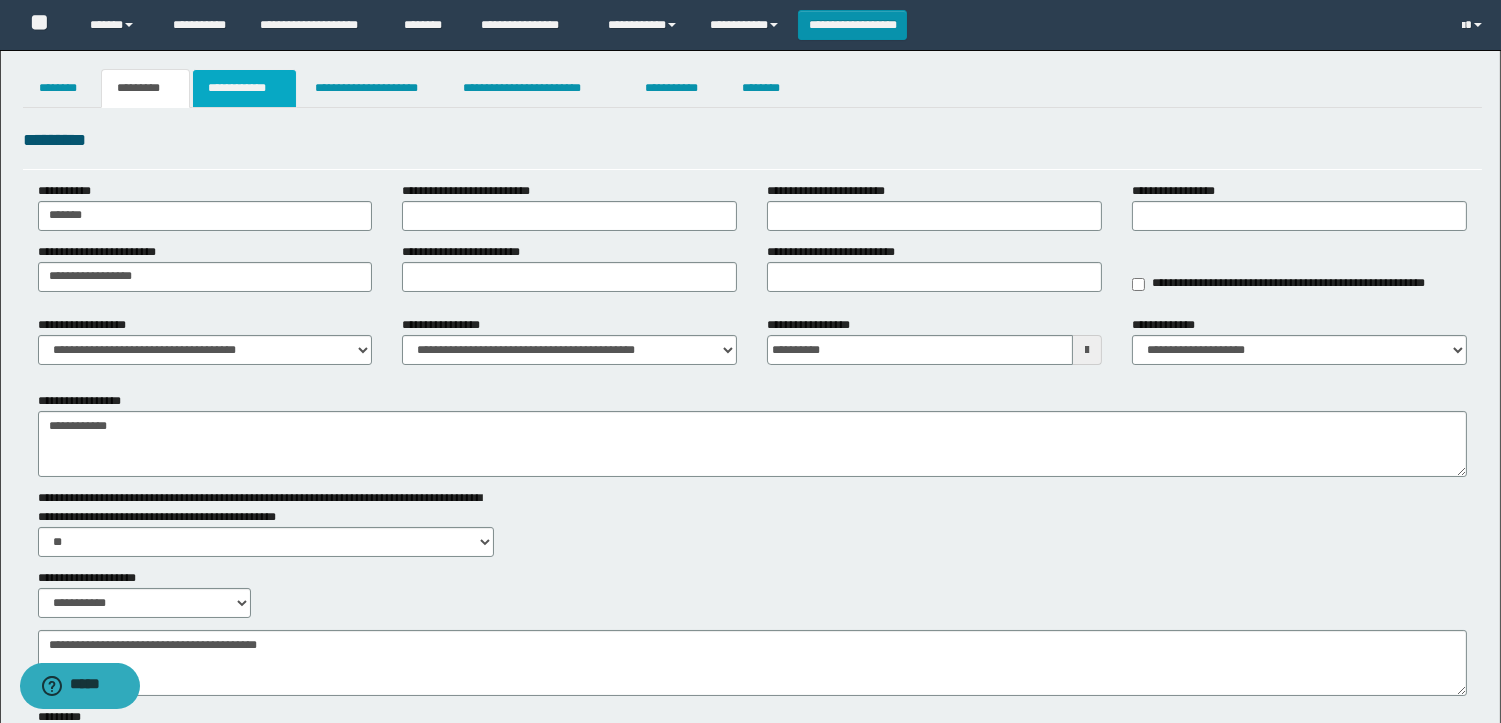 click on "**********" at bounding box center [244, 88] 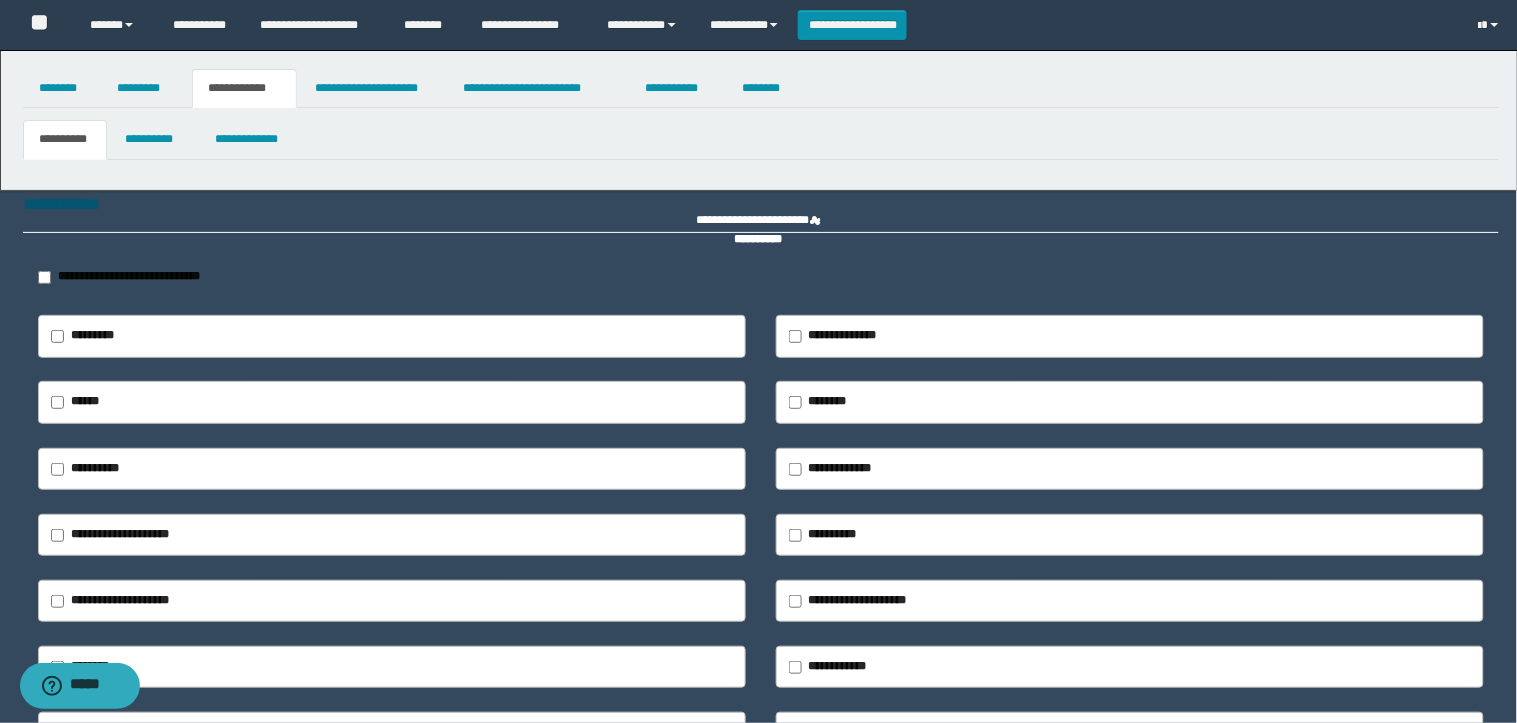 type on "**********" 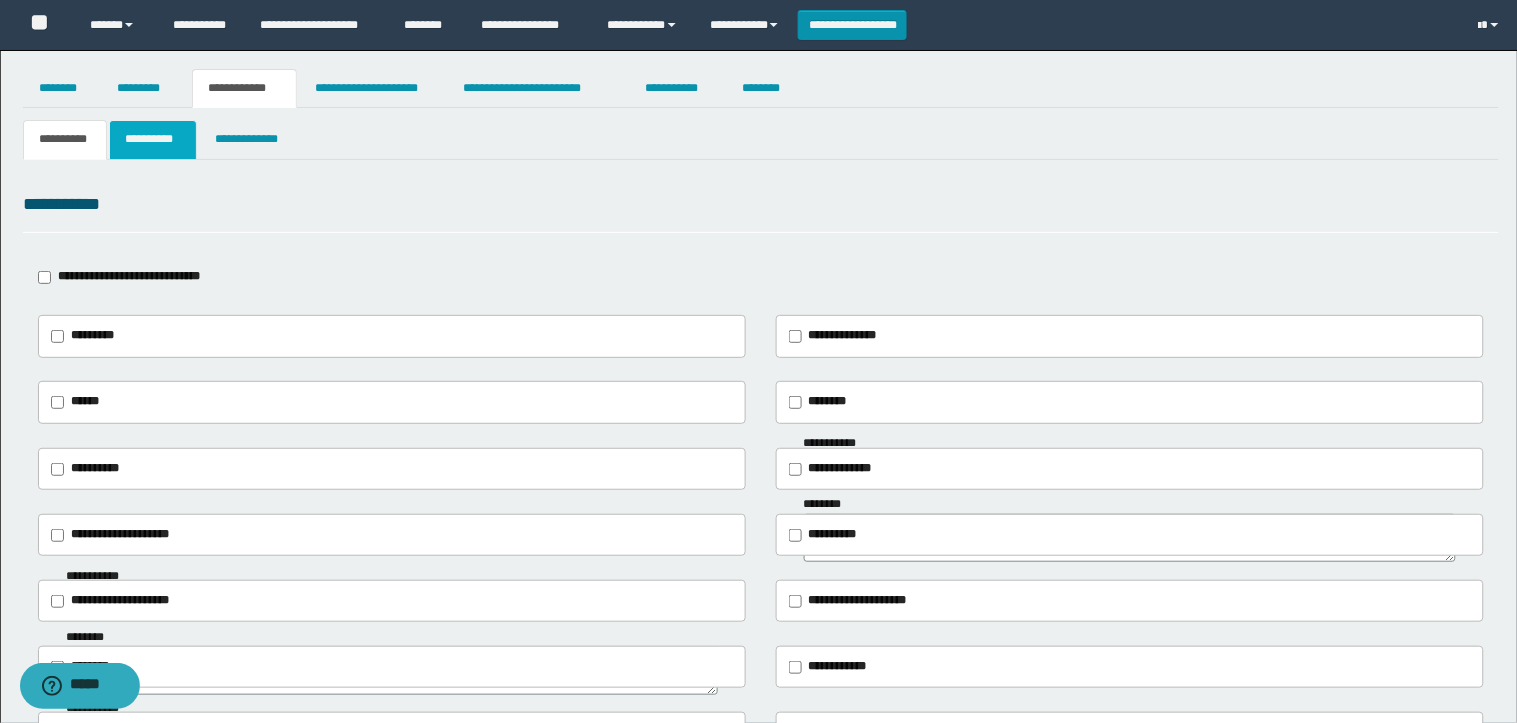 click on "**********" at bounding box center (759, 361) 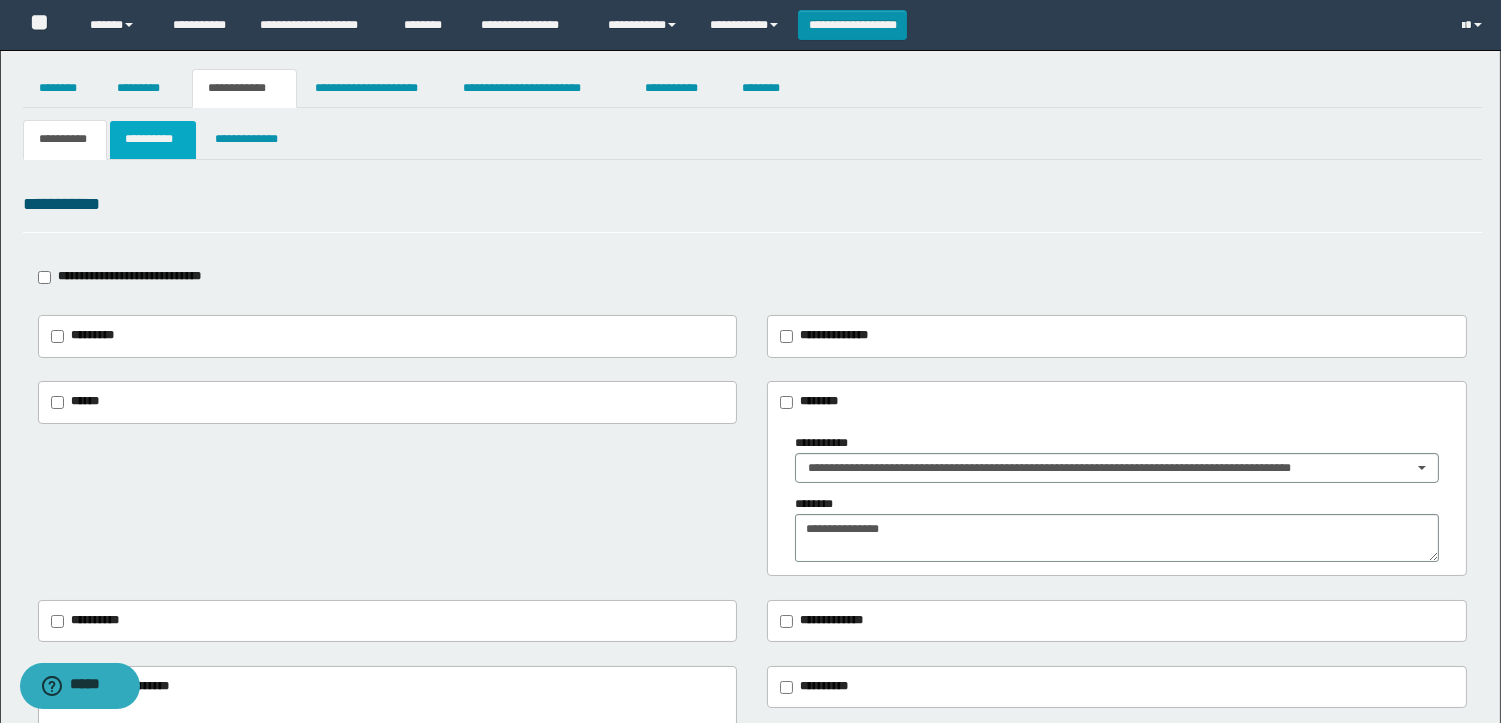 click on "**********" at bounding box center [153, 139] 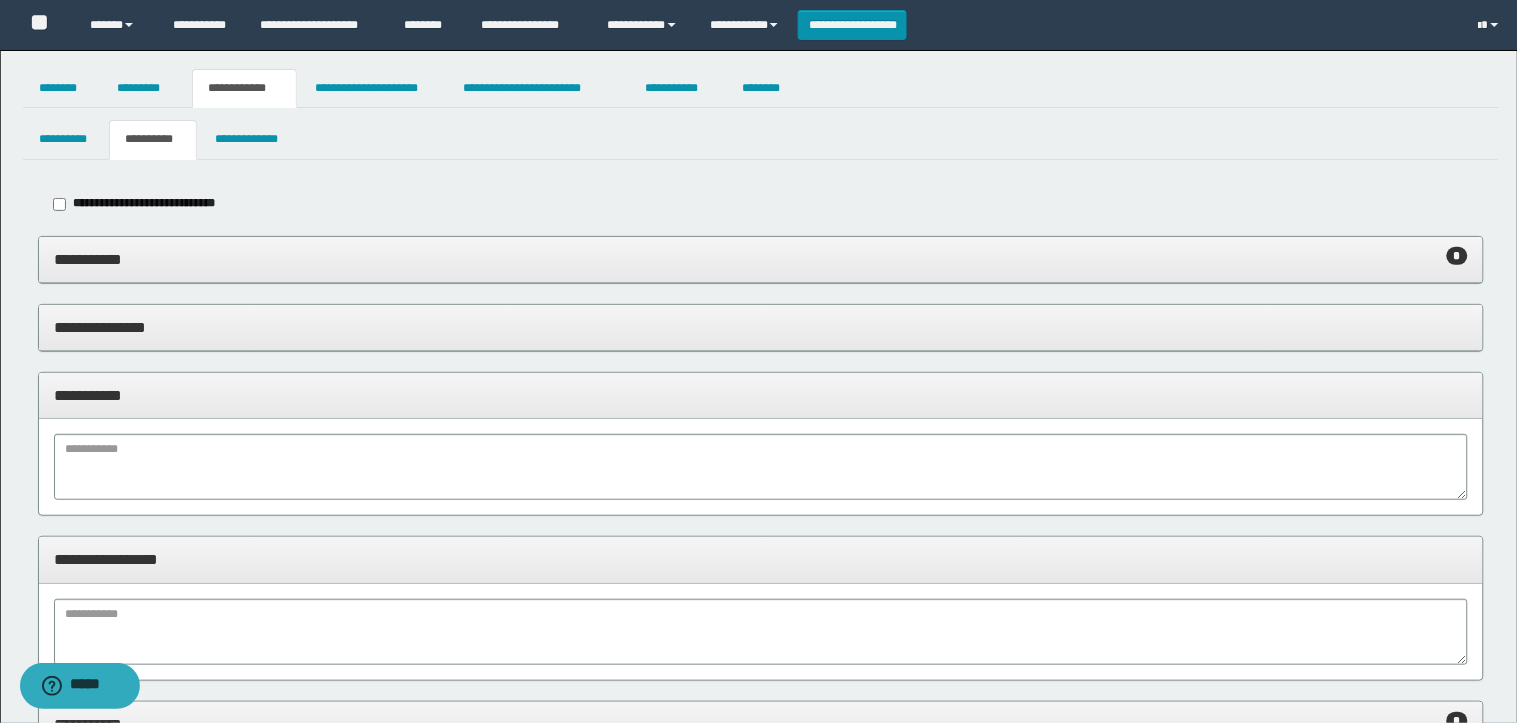 type on "**********" 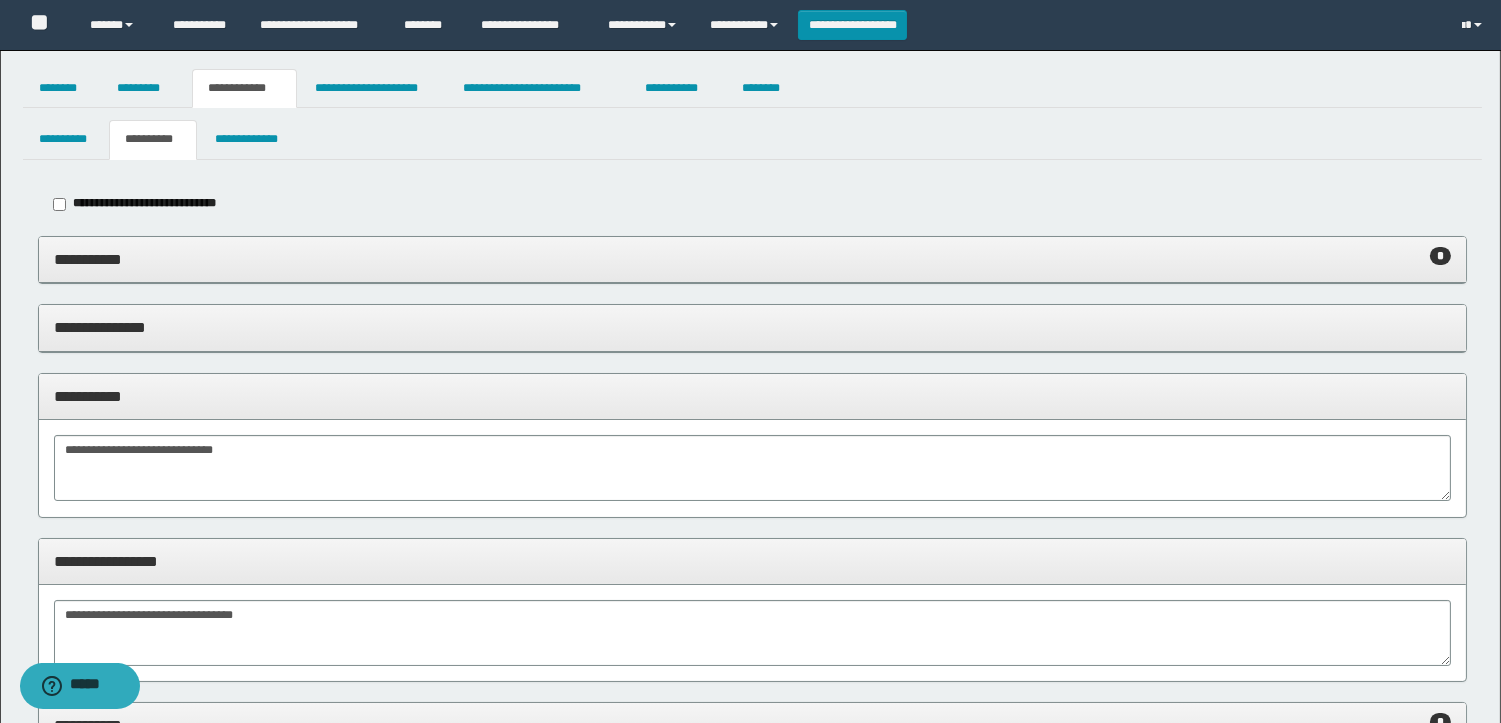 click on "**********" at bounding box center [752, 259] 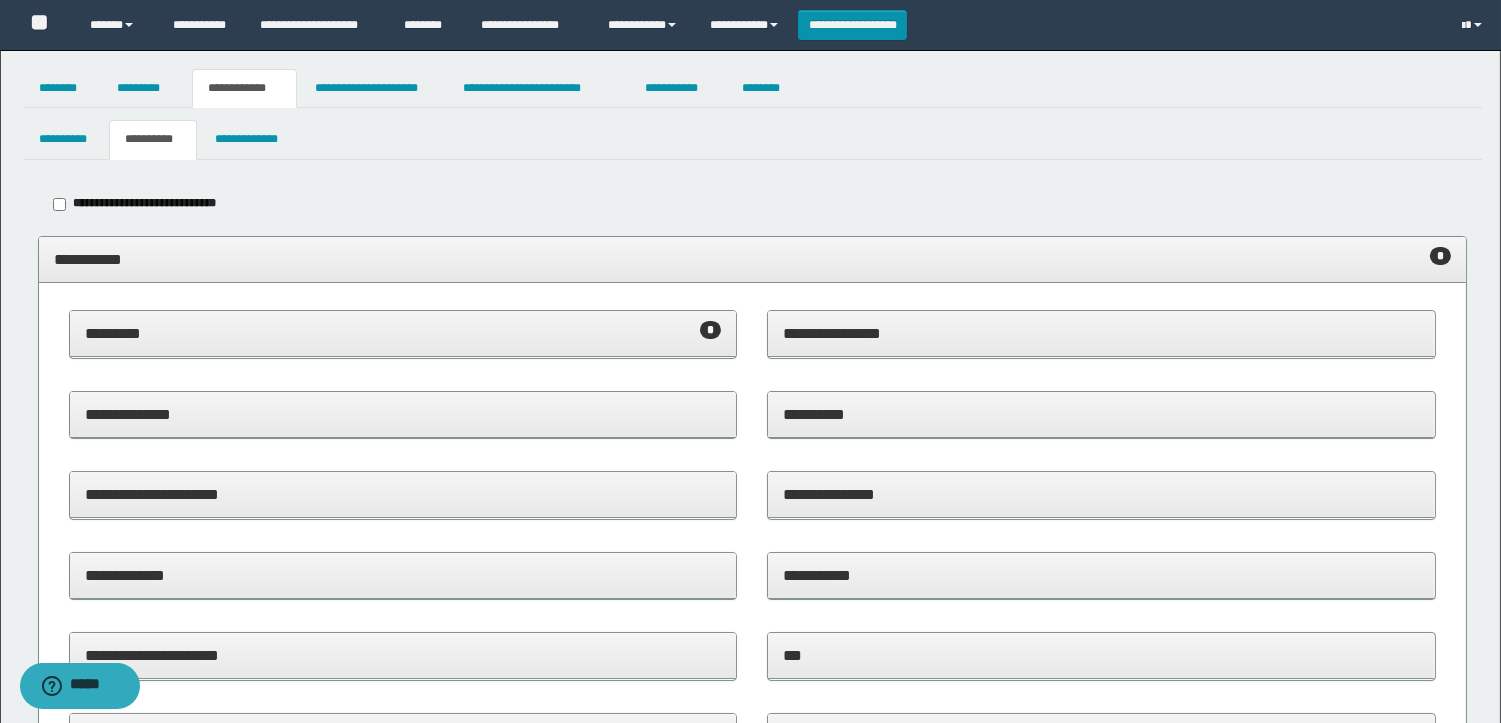click on "**********" at bounding box center [752, 585] 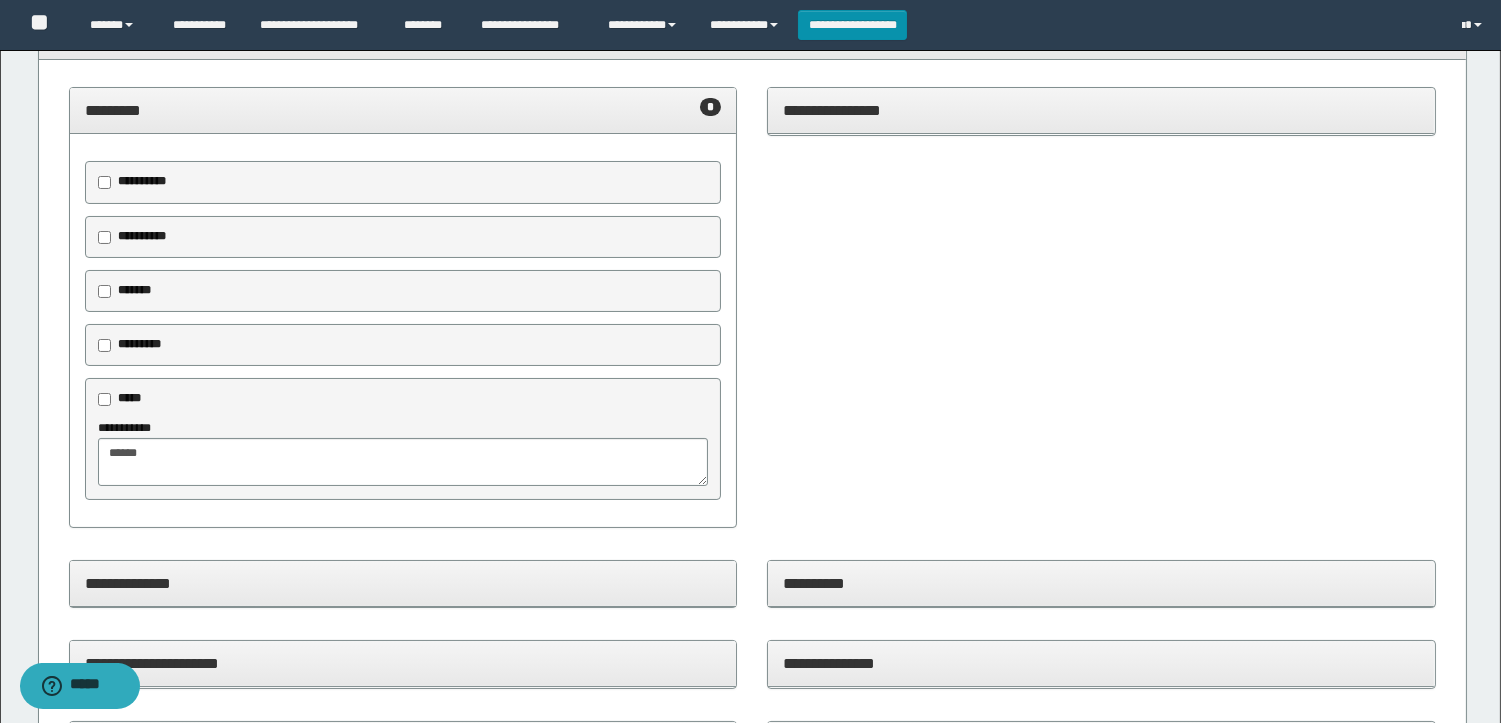 scroll, scrollTop: 222, scrollLeft: 0, axis: vertical 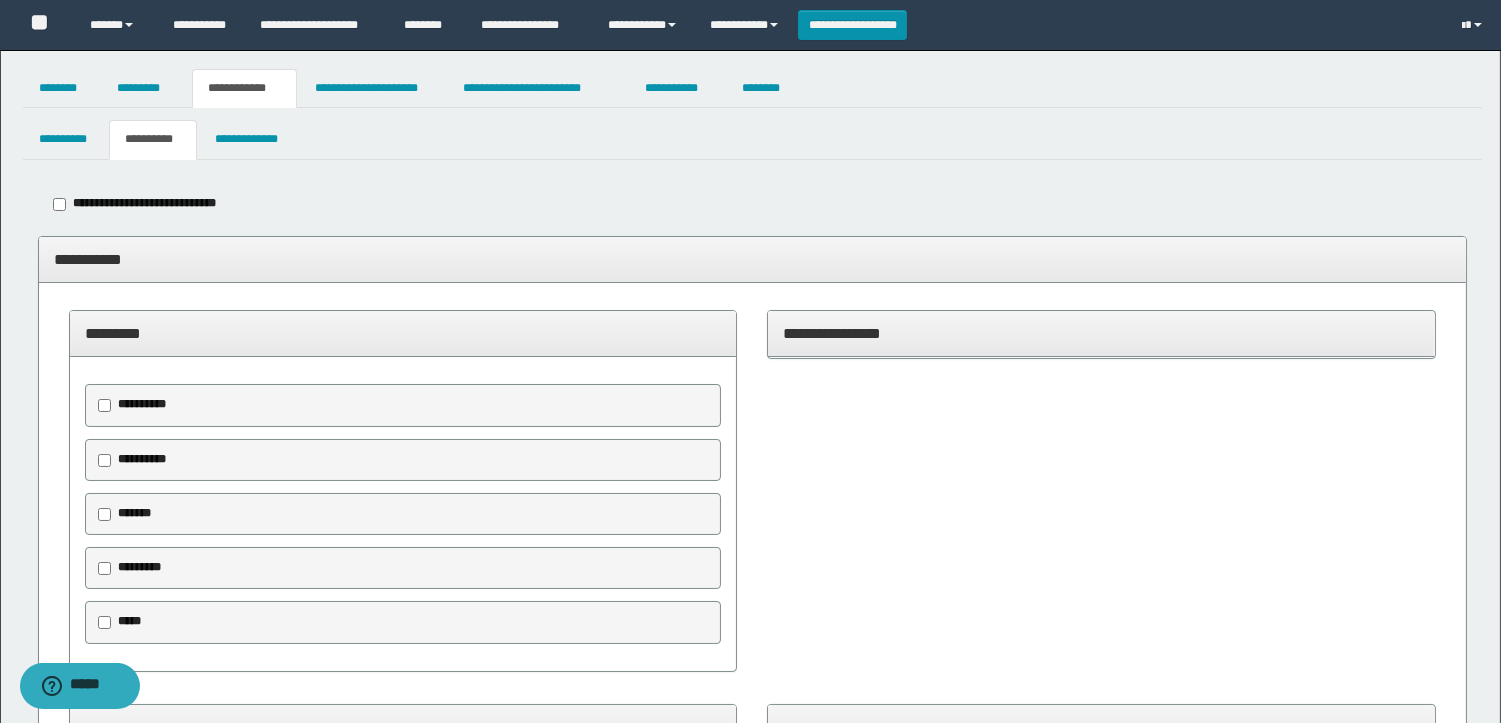 click on "**********" at bounding box center [752, 1067] 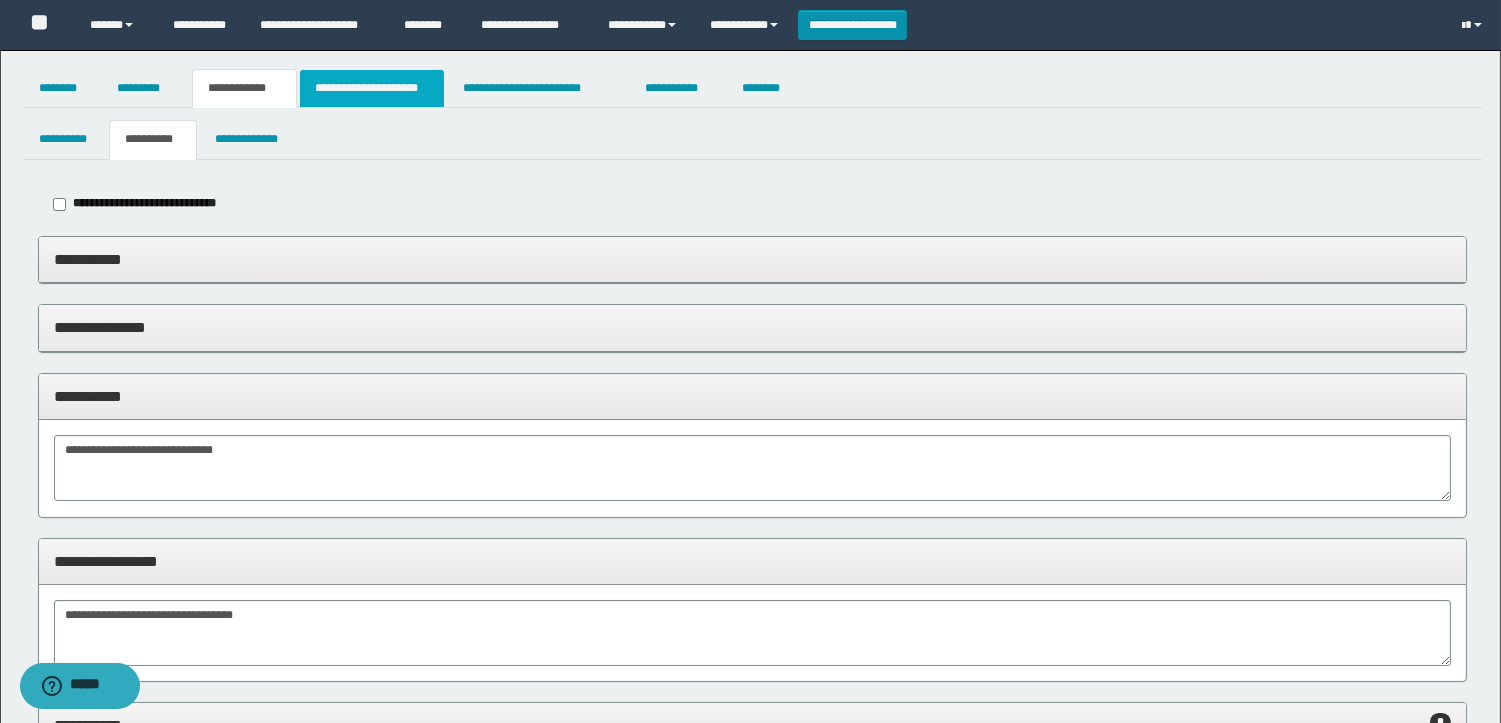 click on "**********" at bounding box center (372, 88) 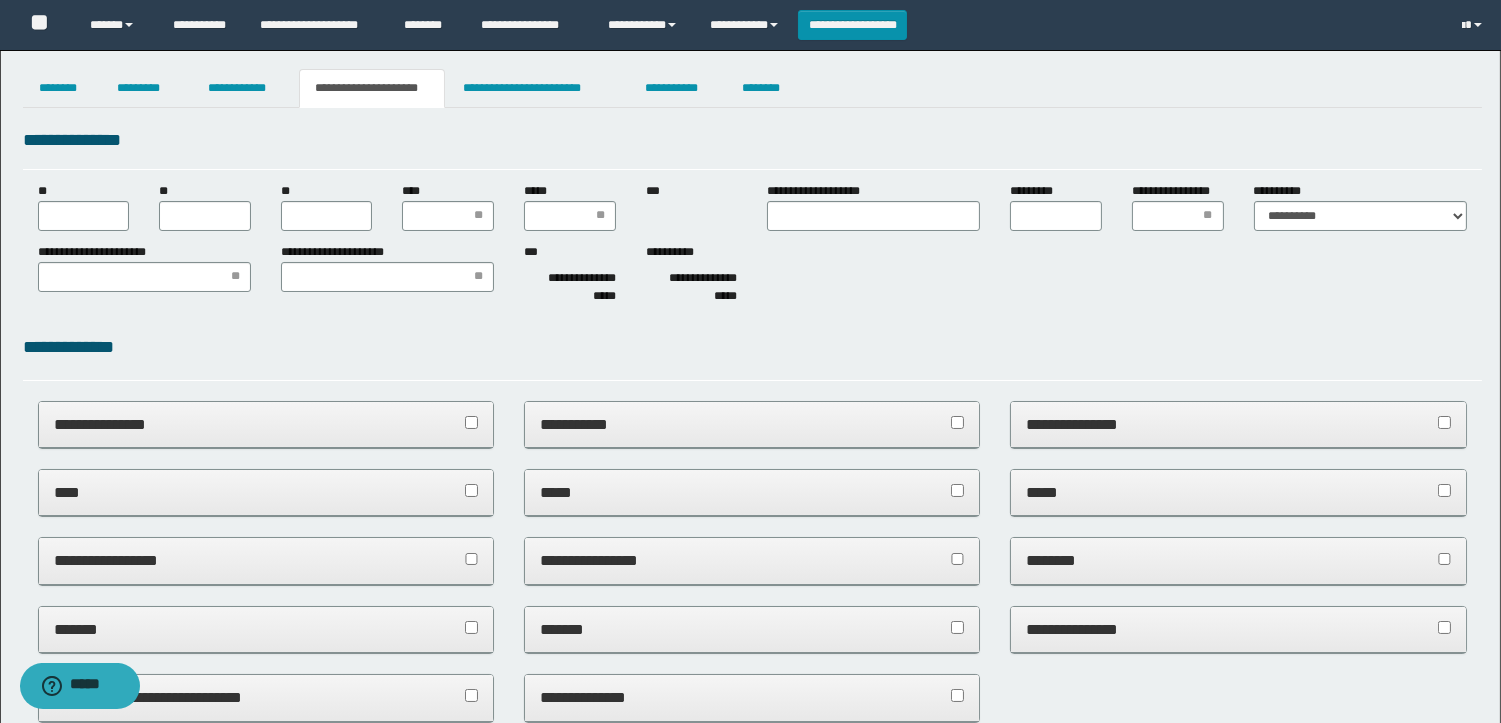 scroll, scrollTop: 0, scrollLeft: 0, axis: both 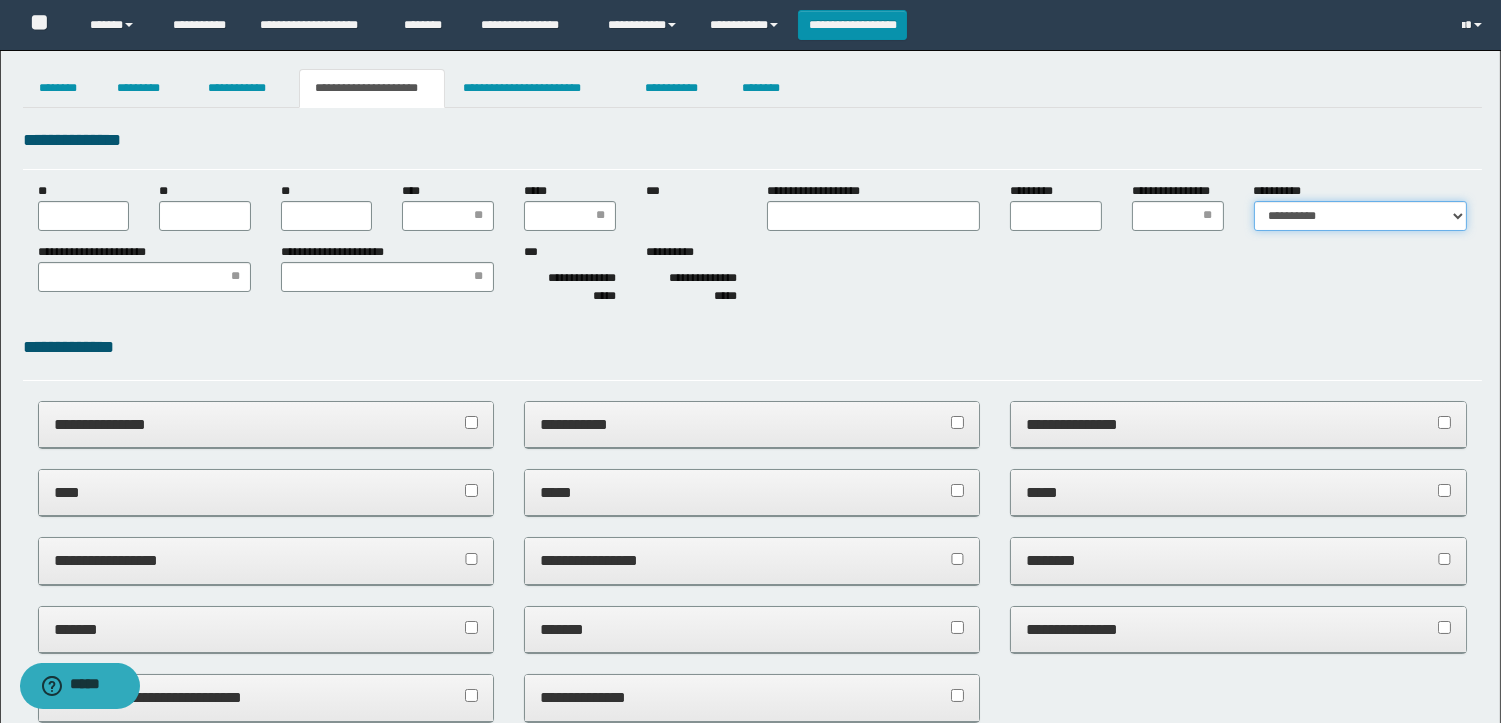 click on "**********" at bounding box center [1360, 216] 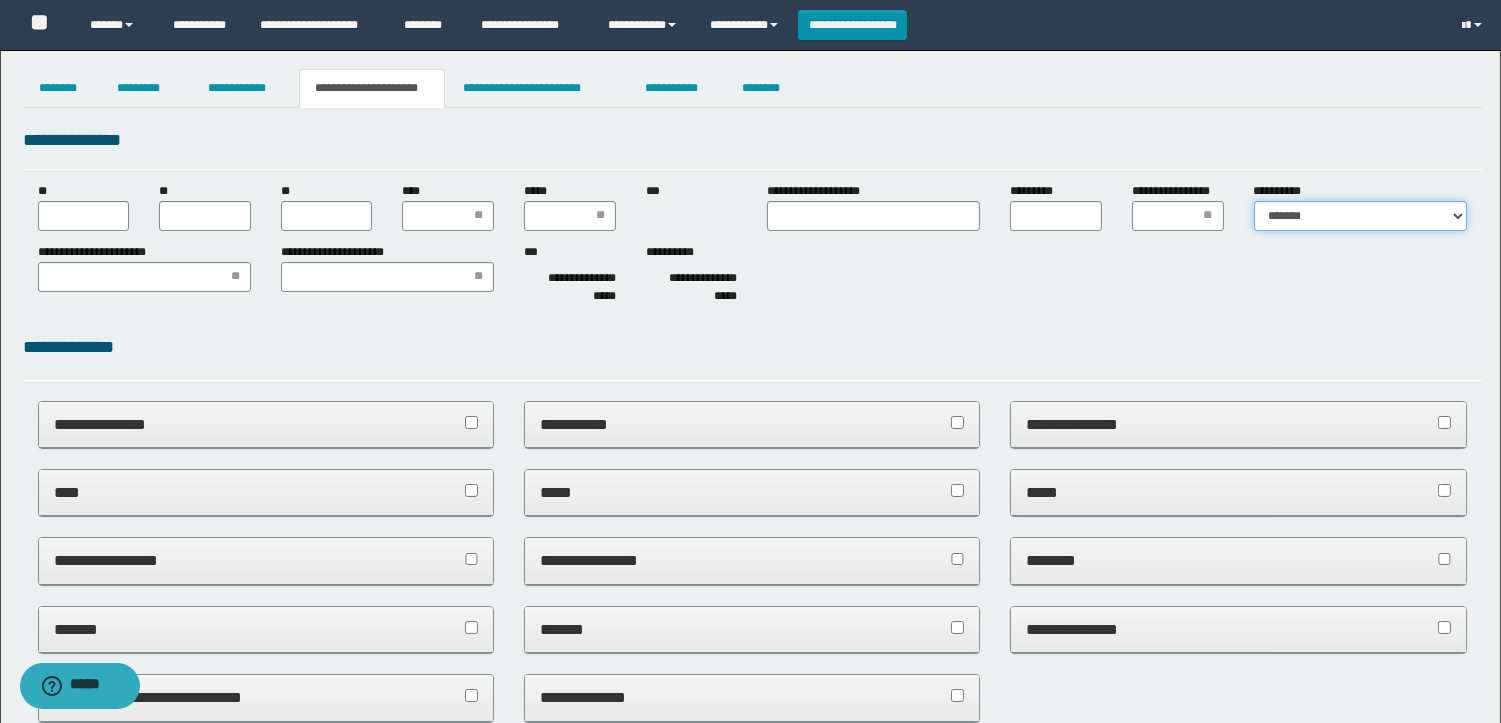 click on "**********" at bounding box center (1360, 216) 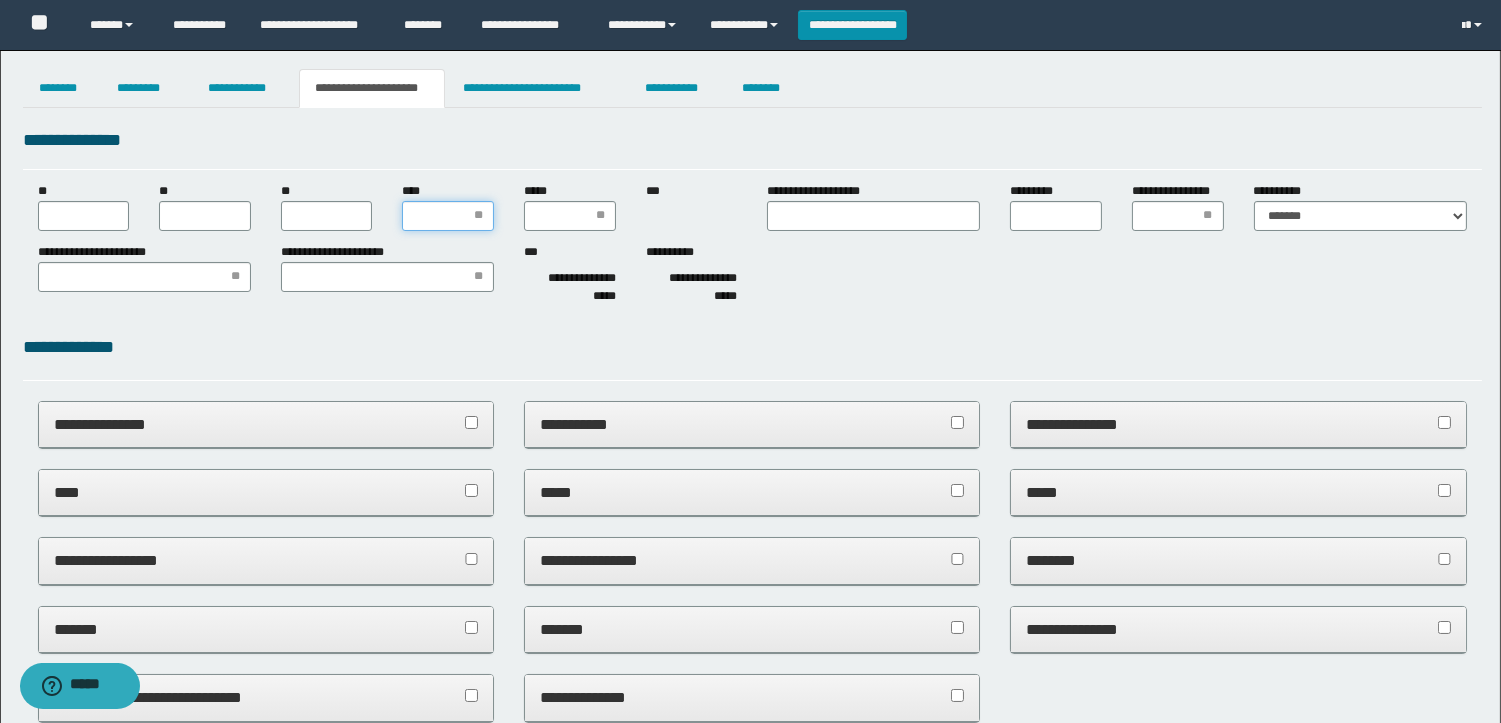 click on "****" at bounding box center (448, 216) 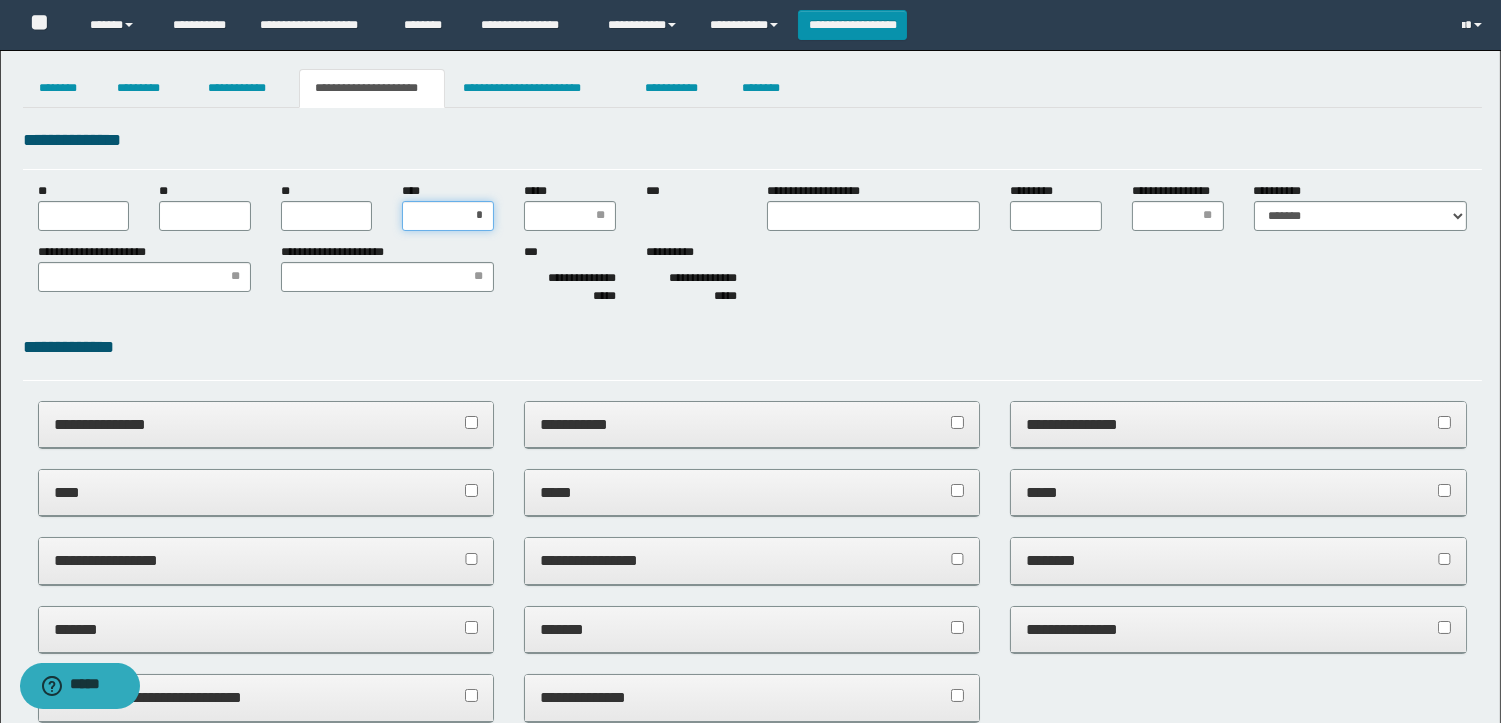 type on "**" 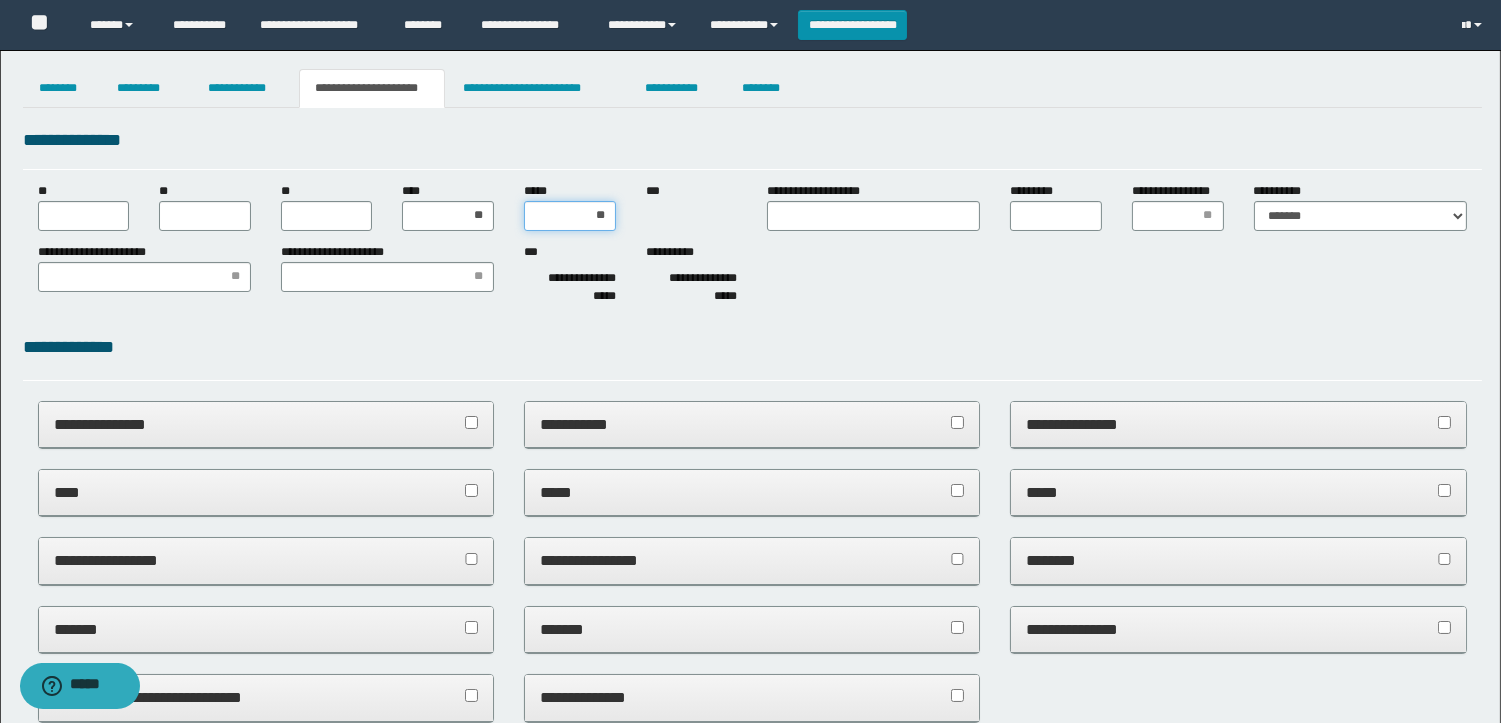 type on "***" 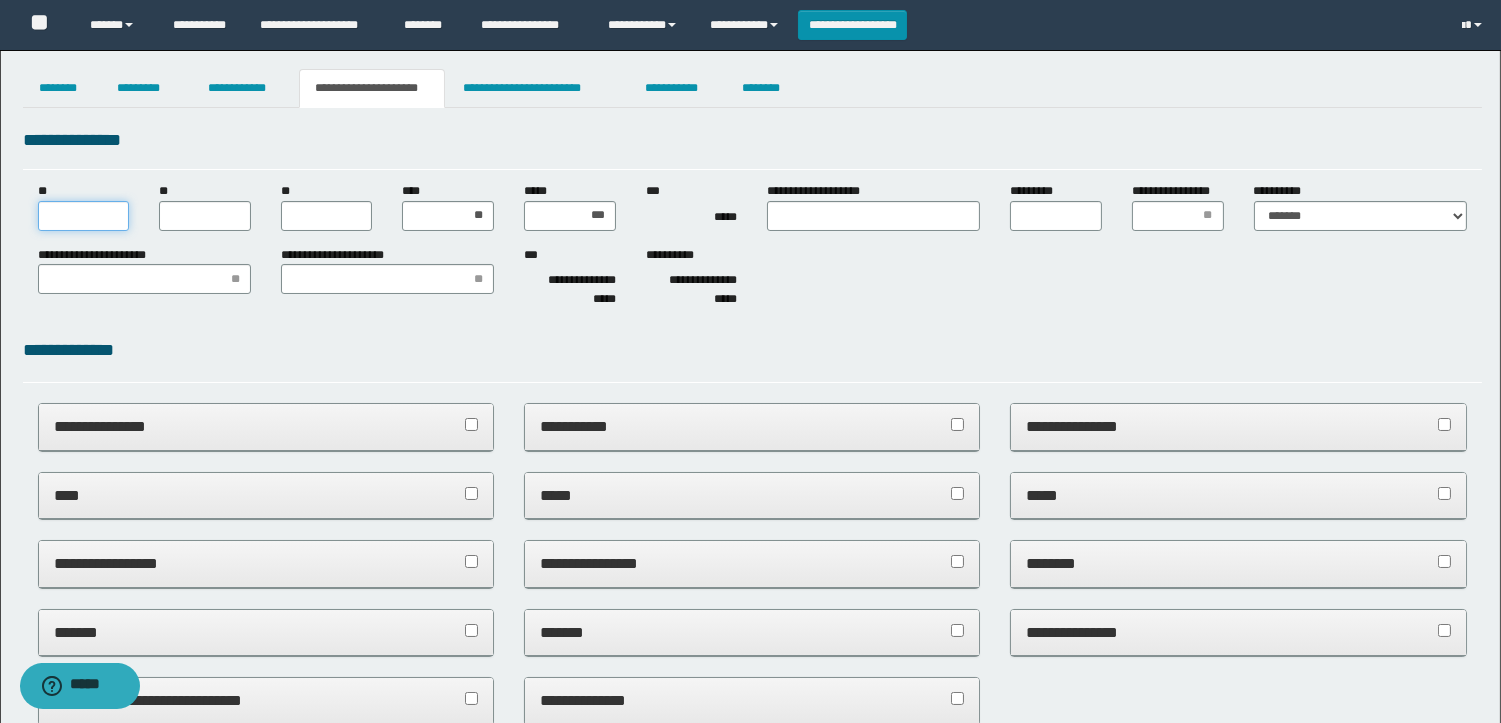 click on "**" at bounding box center (84, 216) 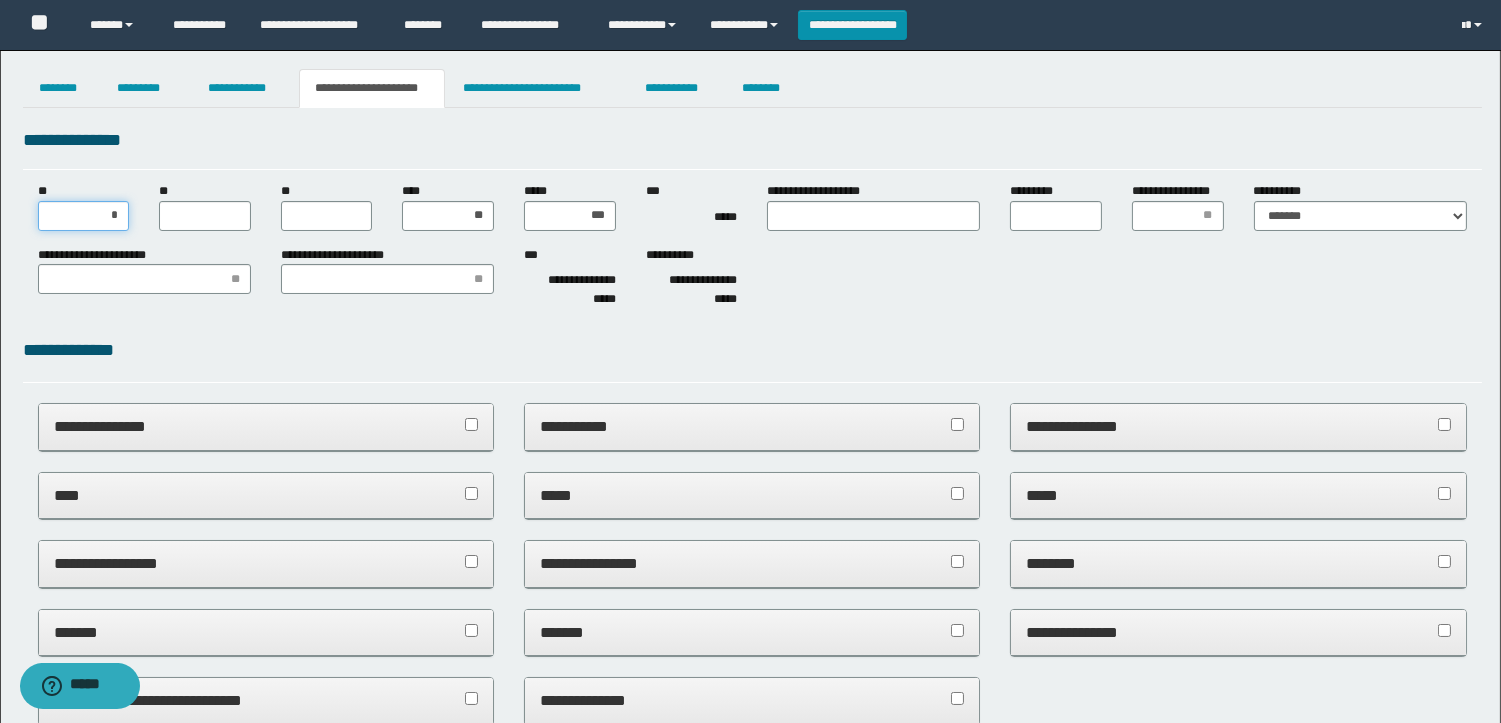type on "**" 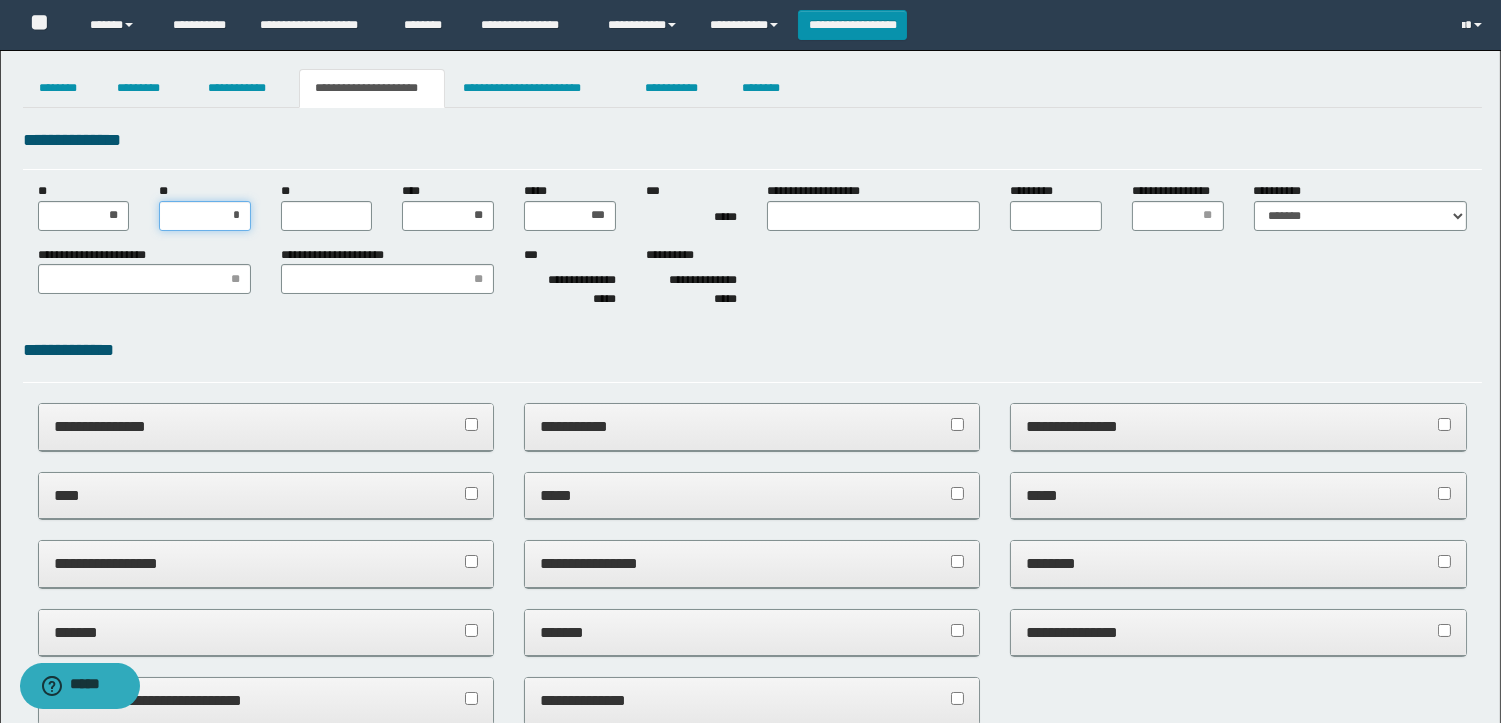 type on "**" 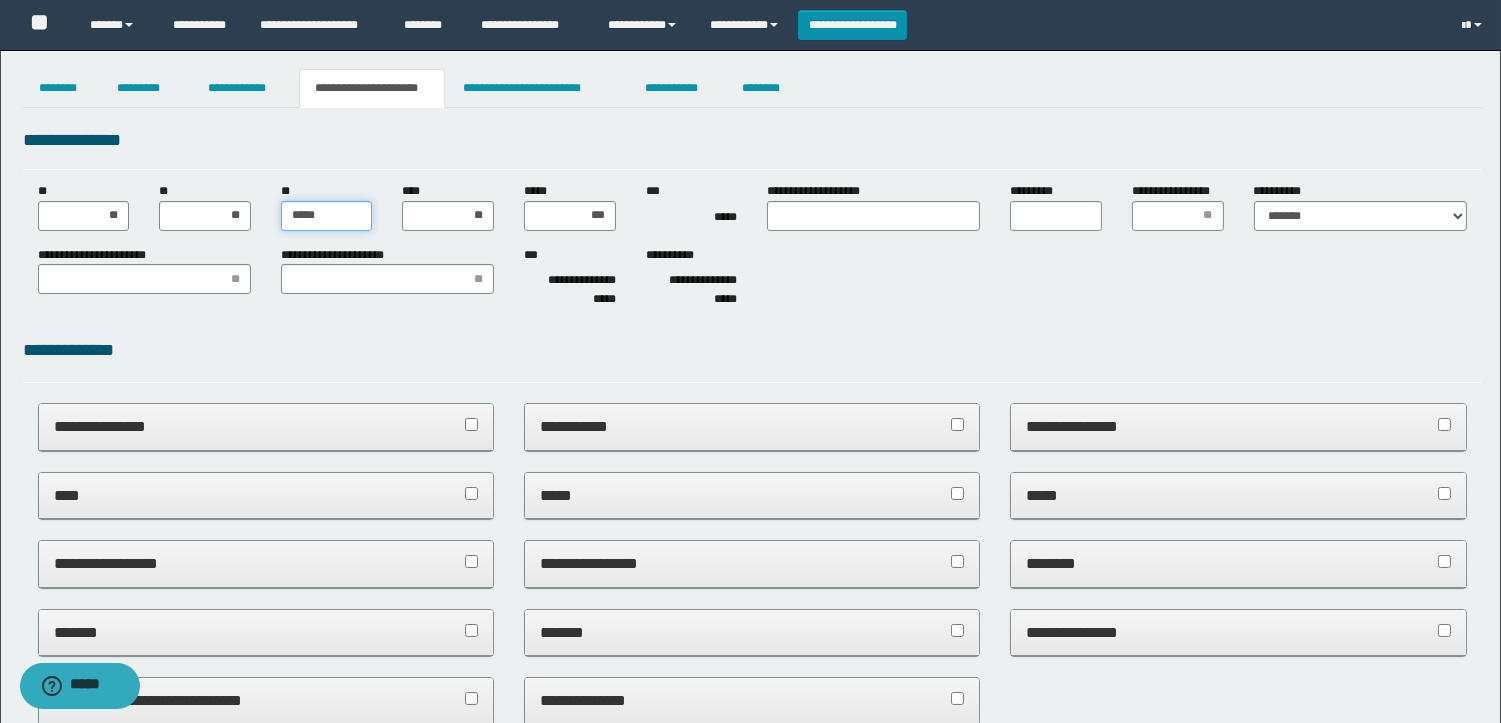 type on "******" 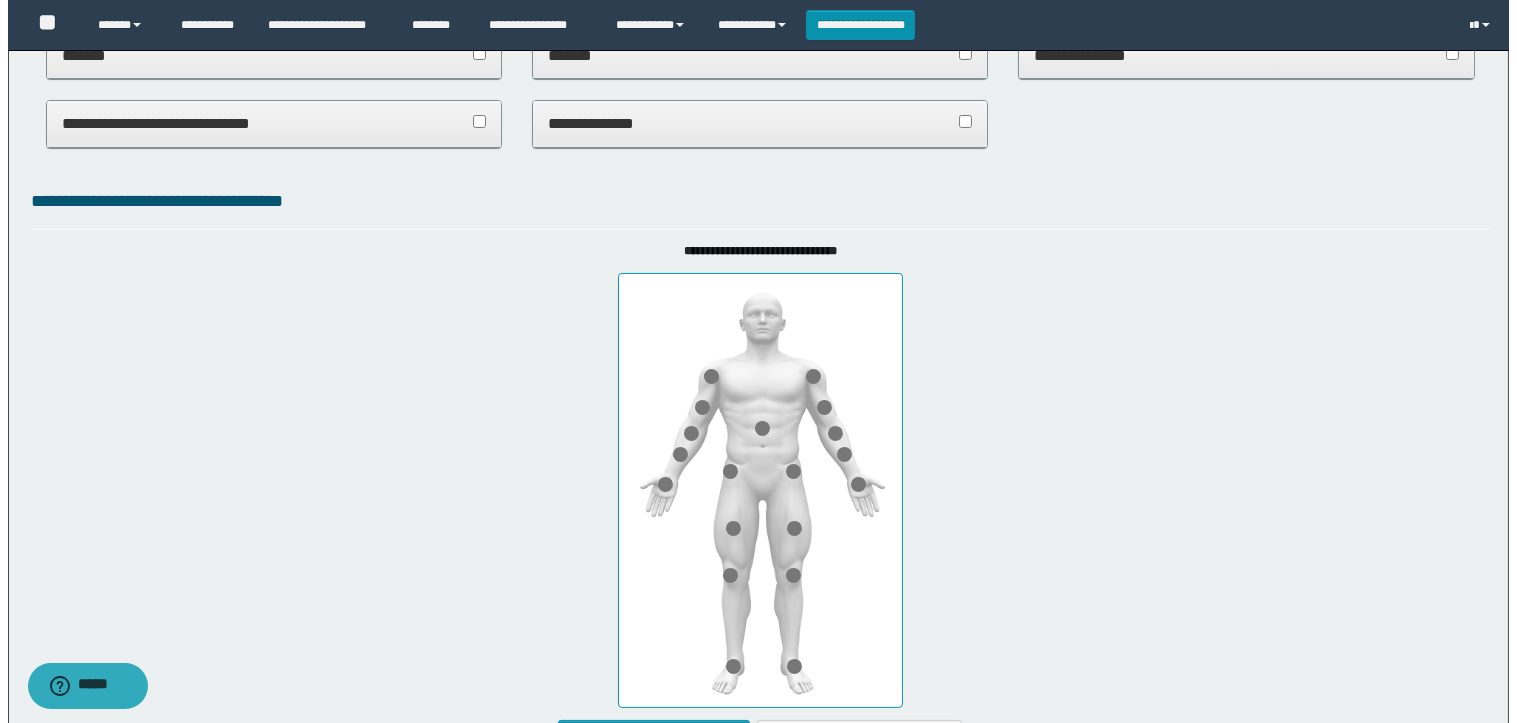 scroll, scrollTop: 777, scrollLeft: 0, axis: vertical 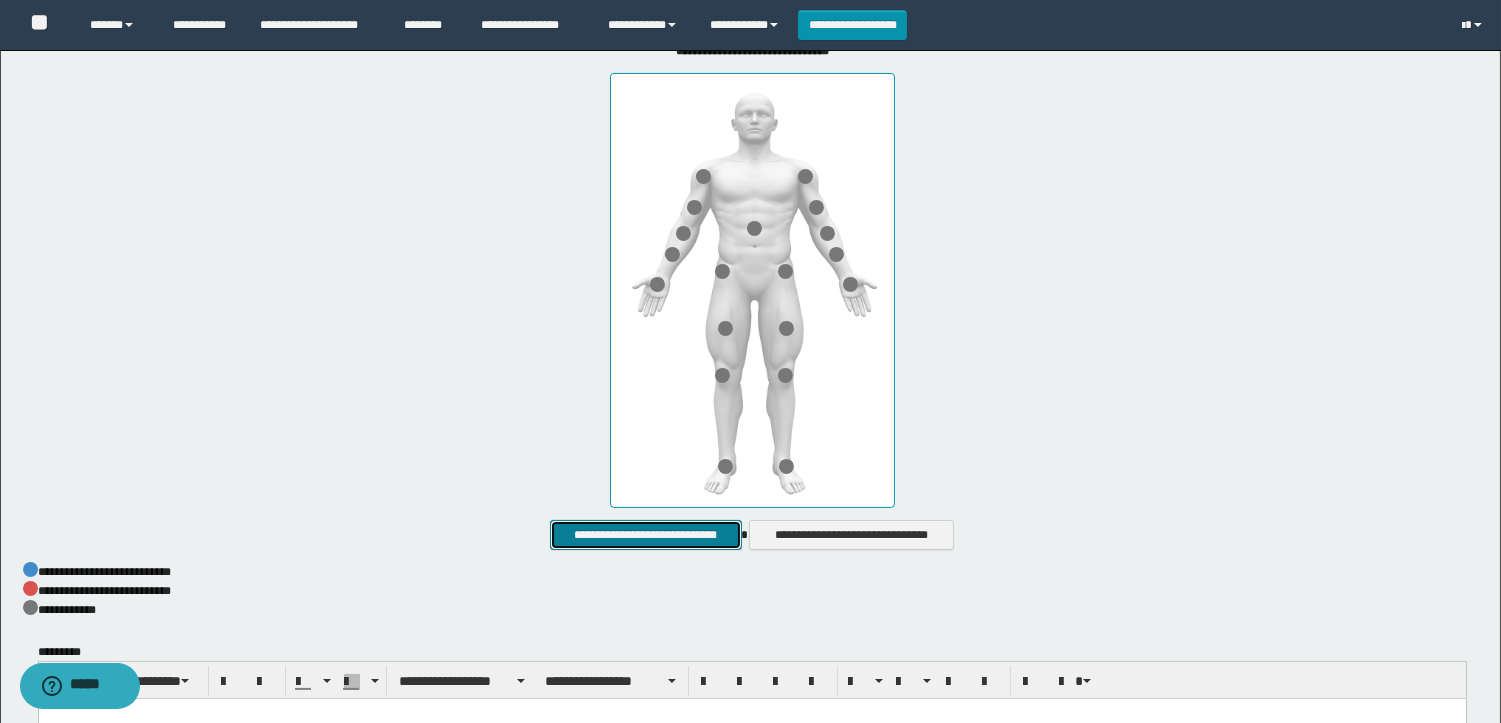 click on "**********" at bounding box center (645, 535) 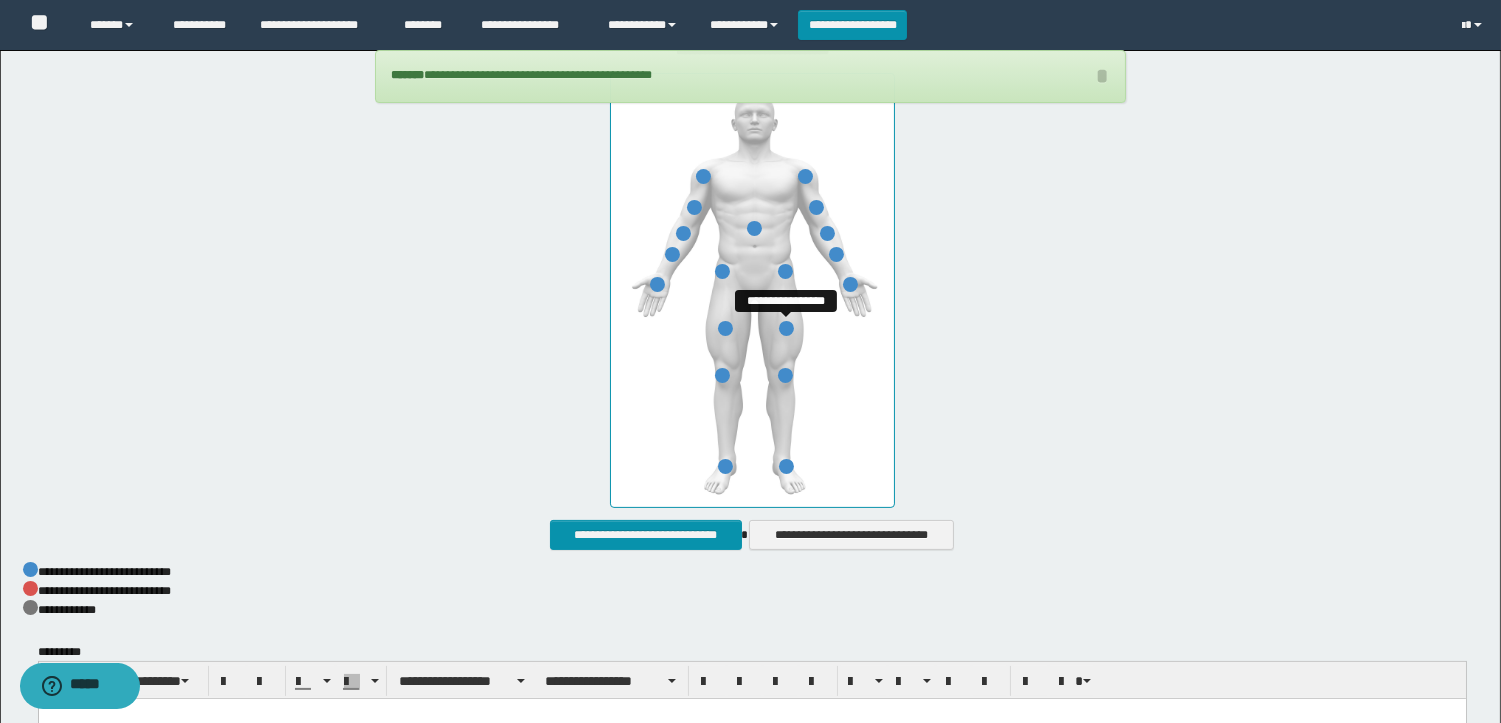 click at bounding box center (786, 328) 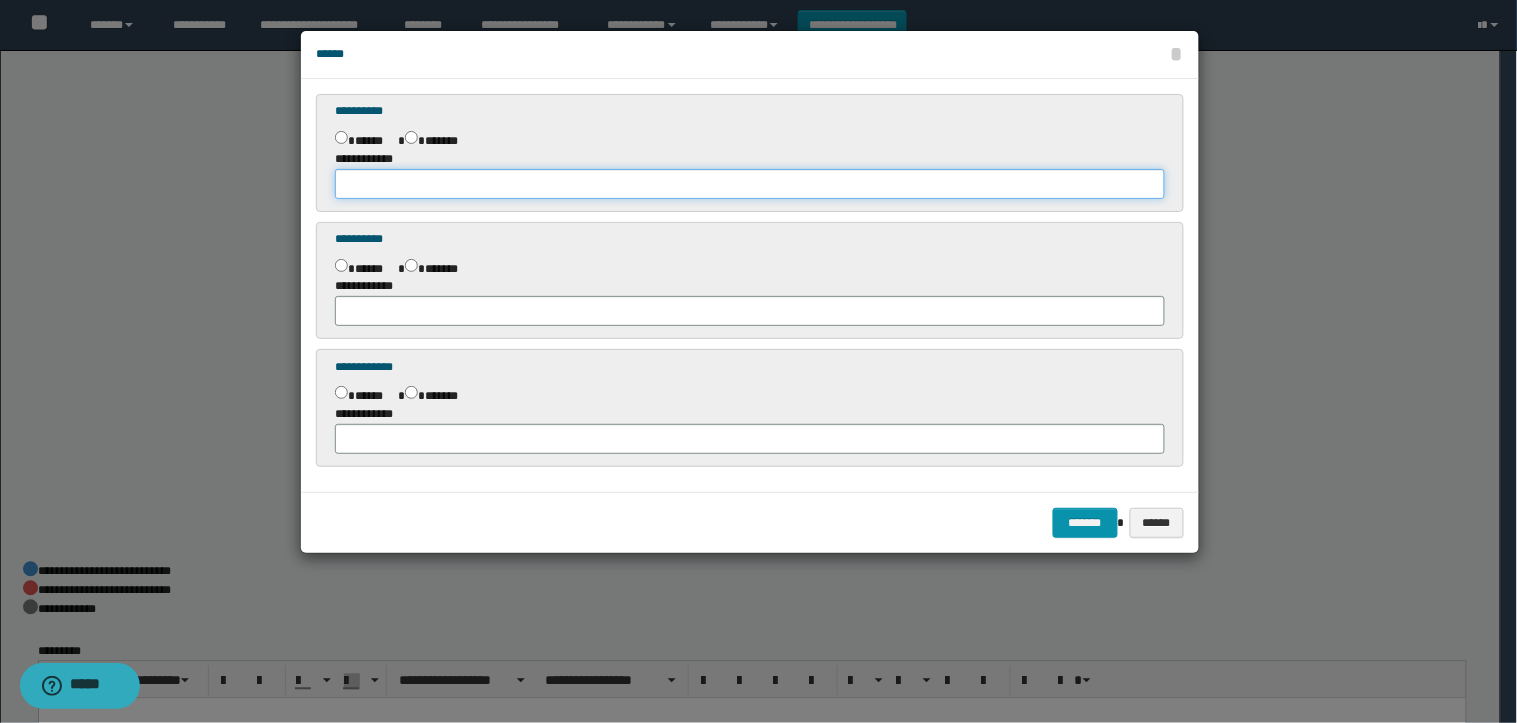 click at bounding box center [750, 184] 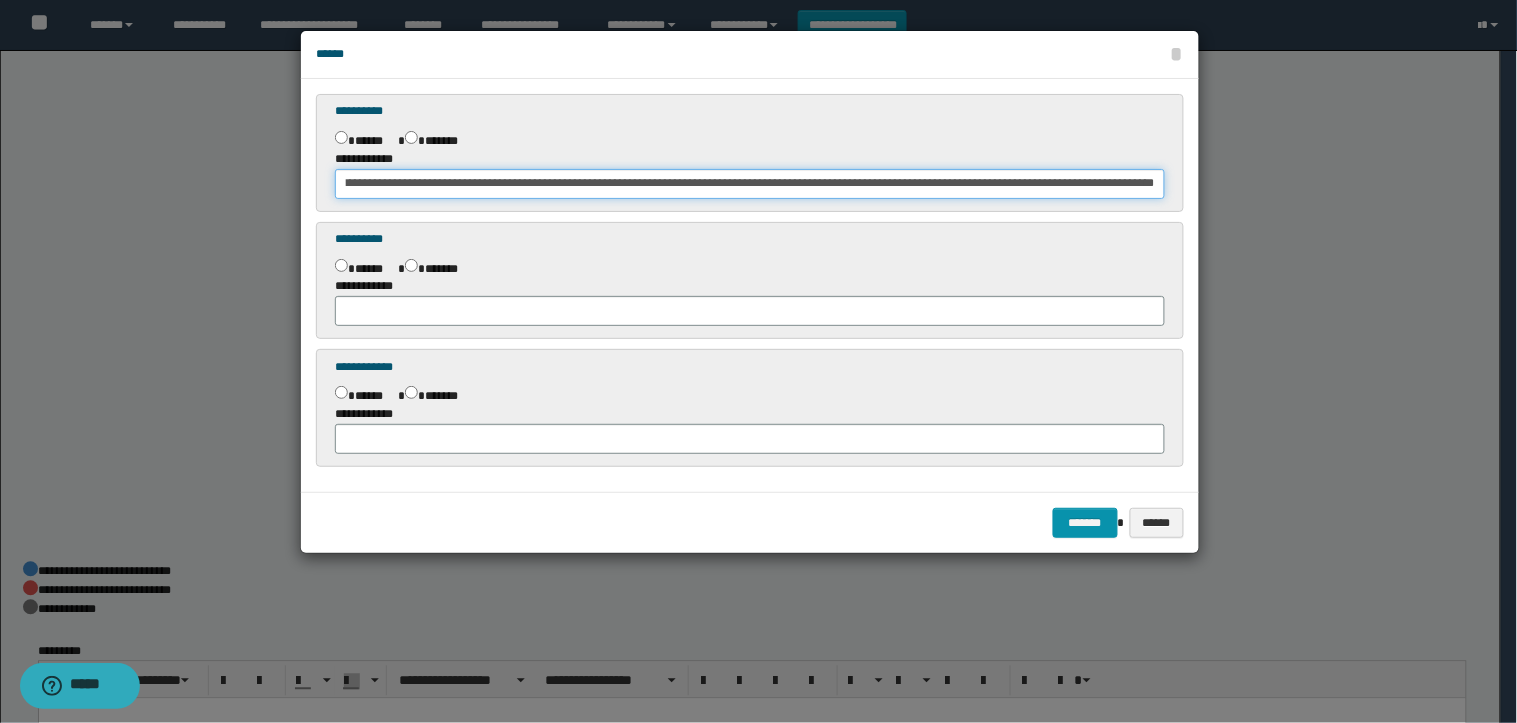 scroll, scrollTop: 0, scrollLeft: 285, axis: horizontal 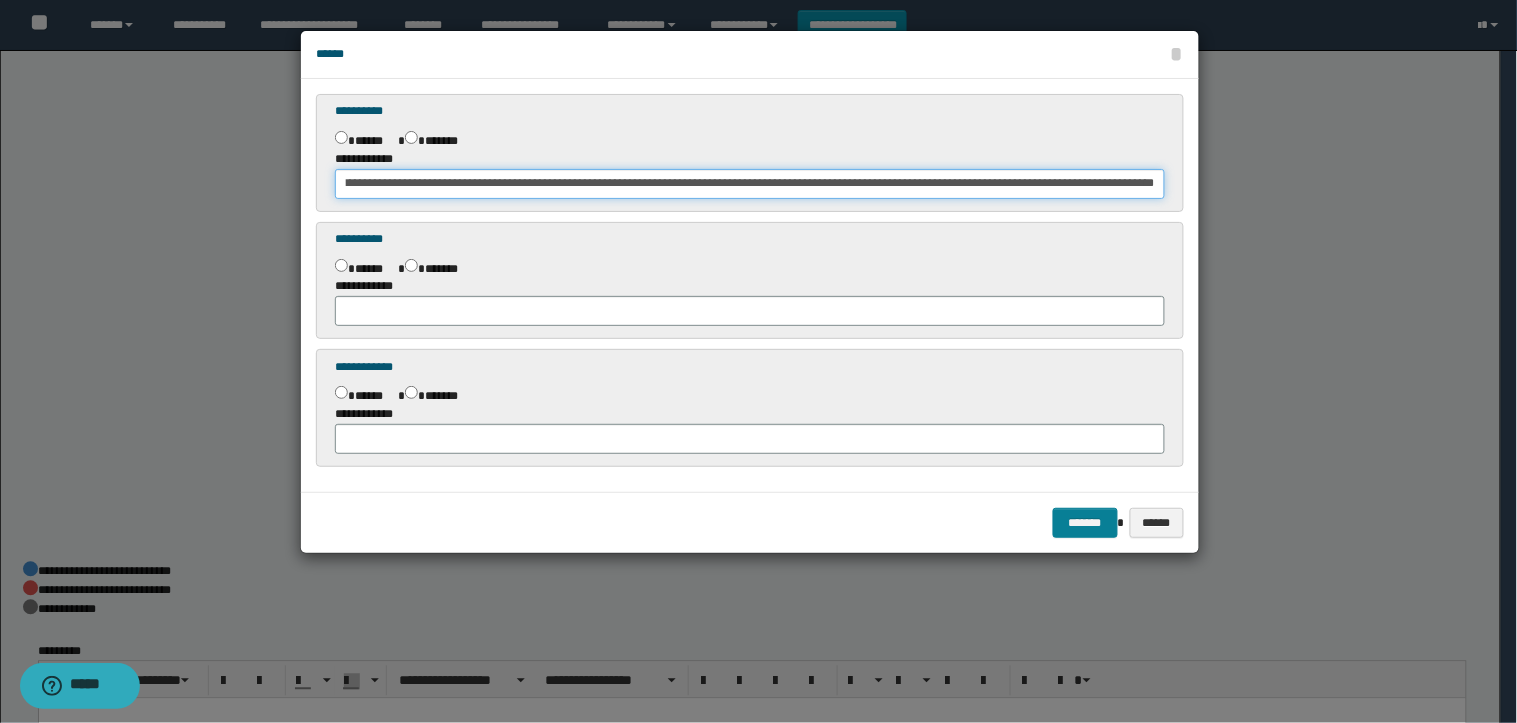 type on "**********" 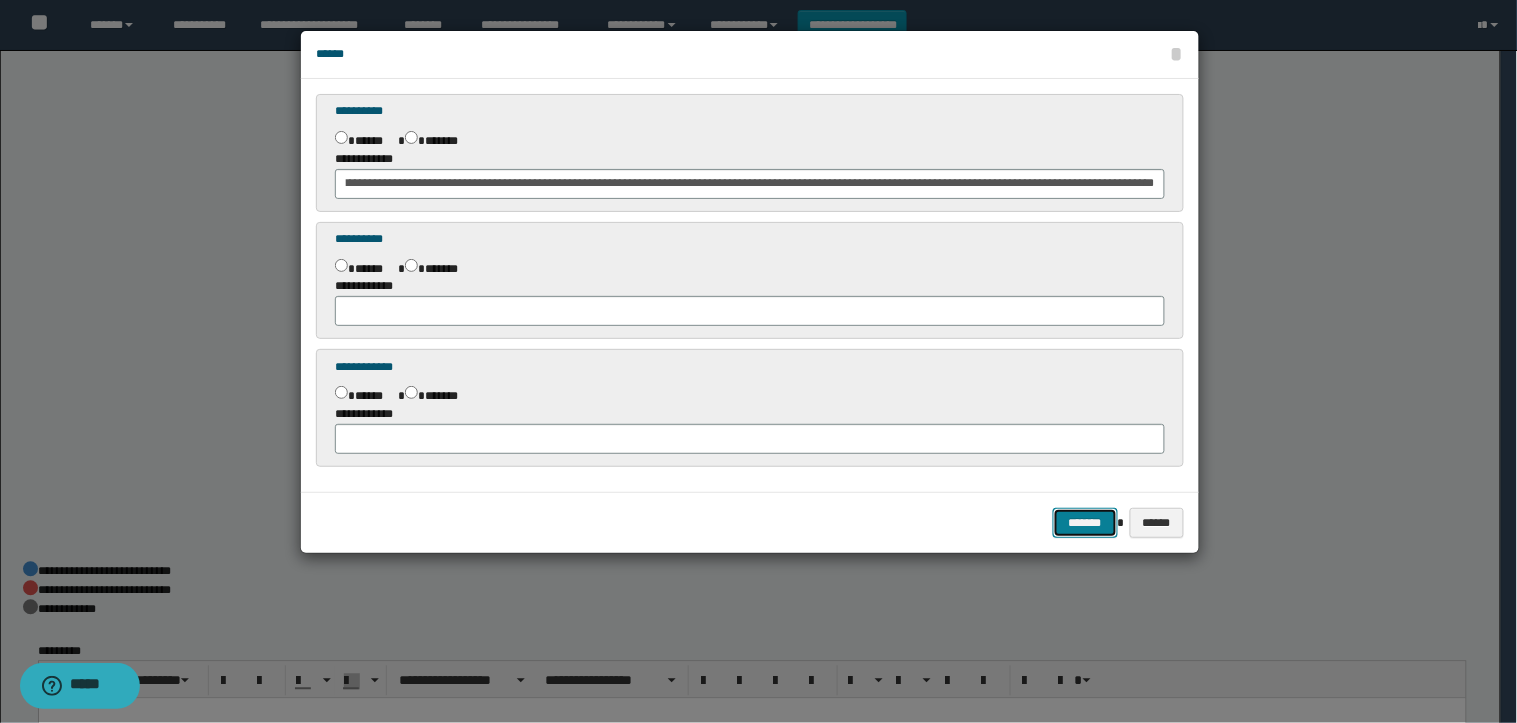 click on "*******" at bounding box center [1085, 523] 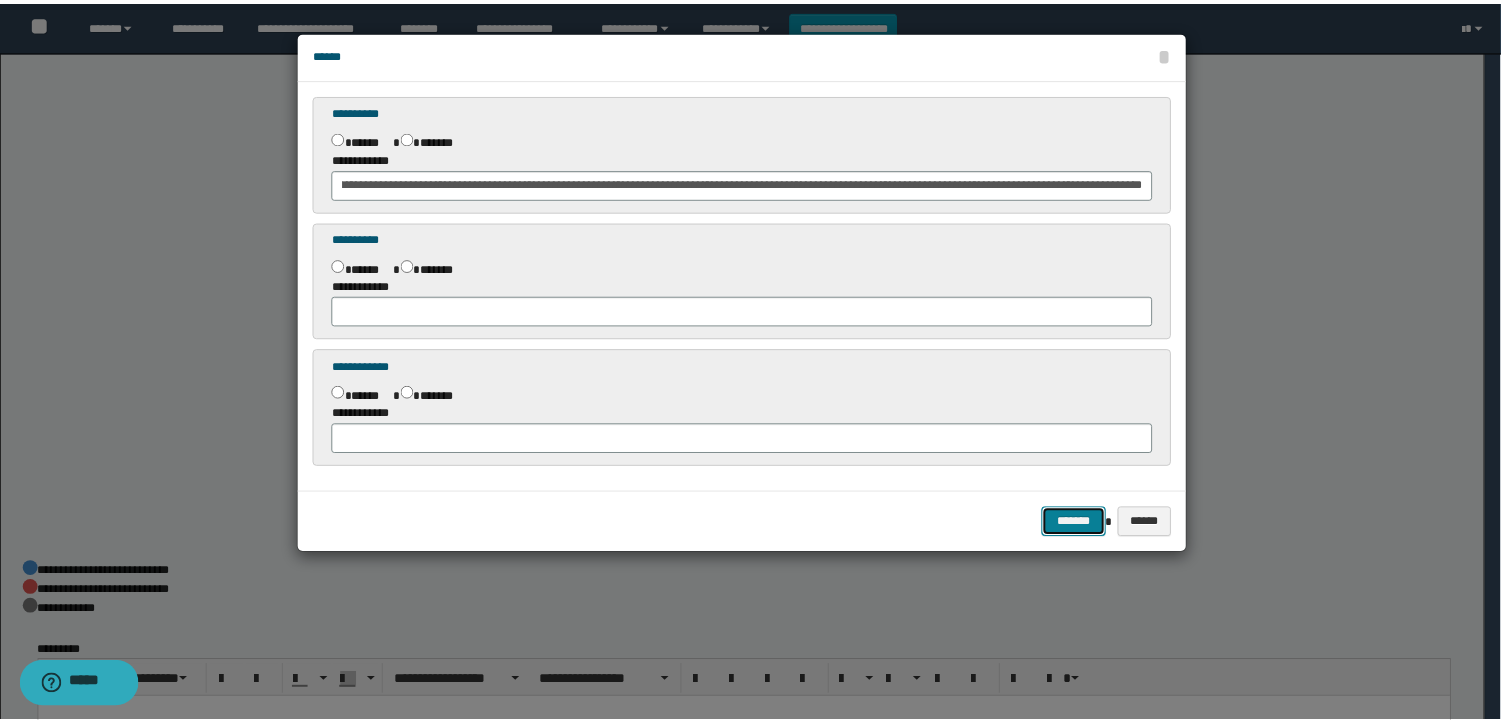 scroll, scrollTop: 0, scrollLeft: 0, axis: both 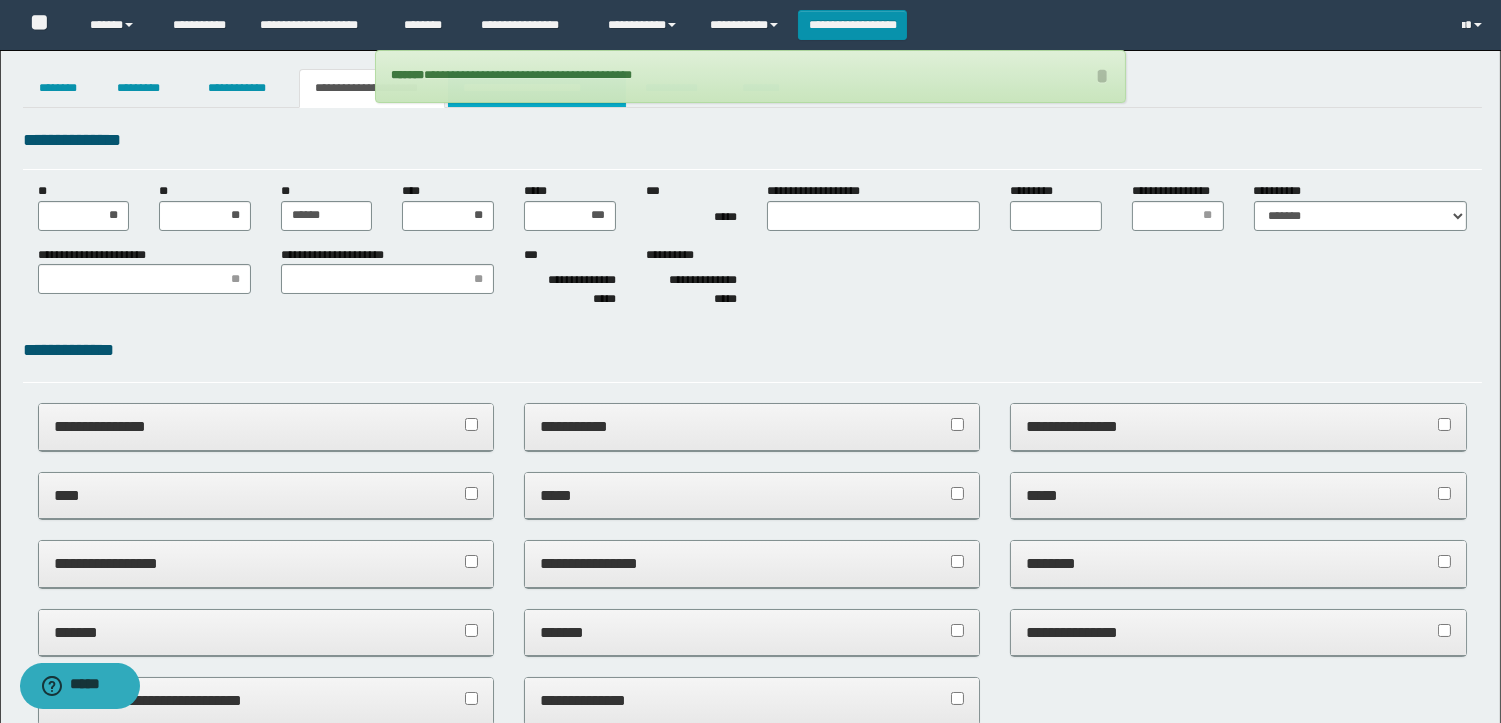 click on "**********" at bounding box center [537, 88] 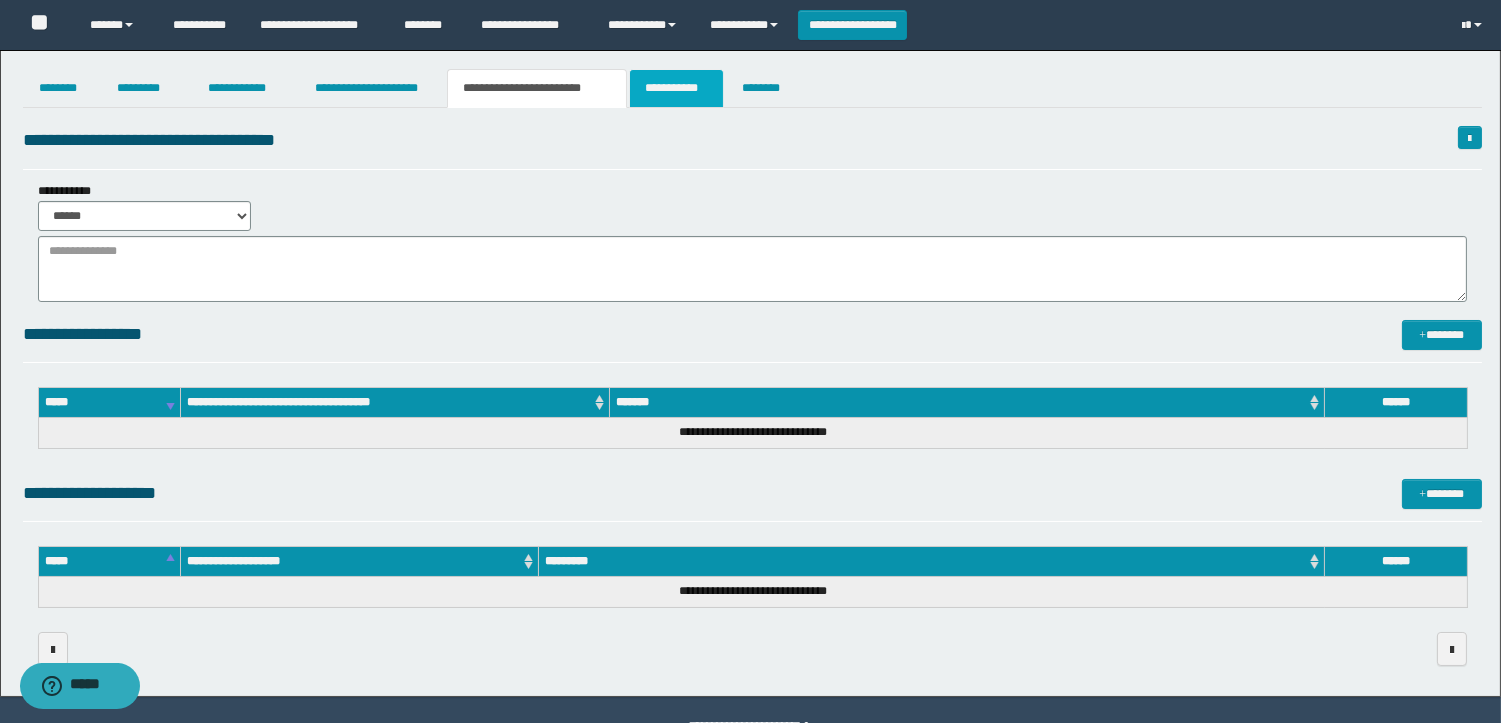 click on "**********" at bounding box center [676, 88] 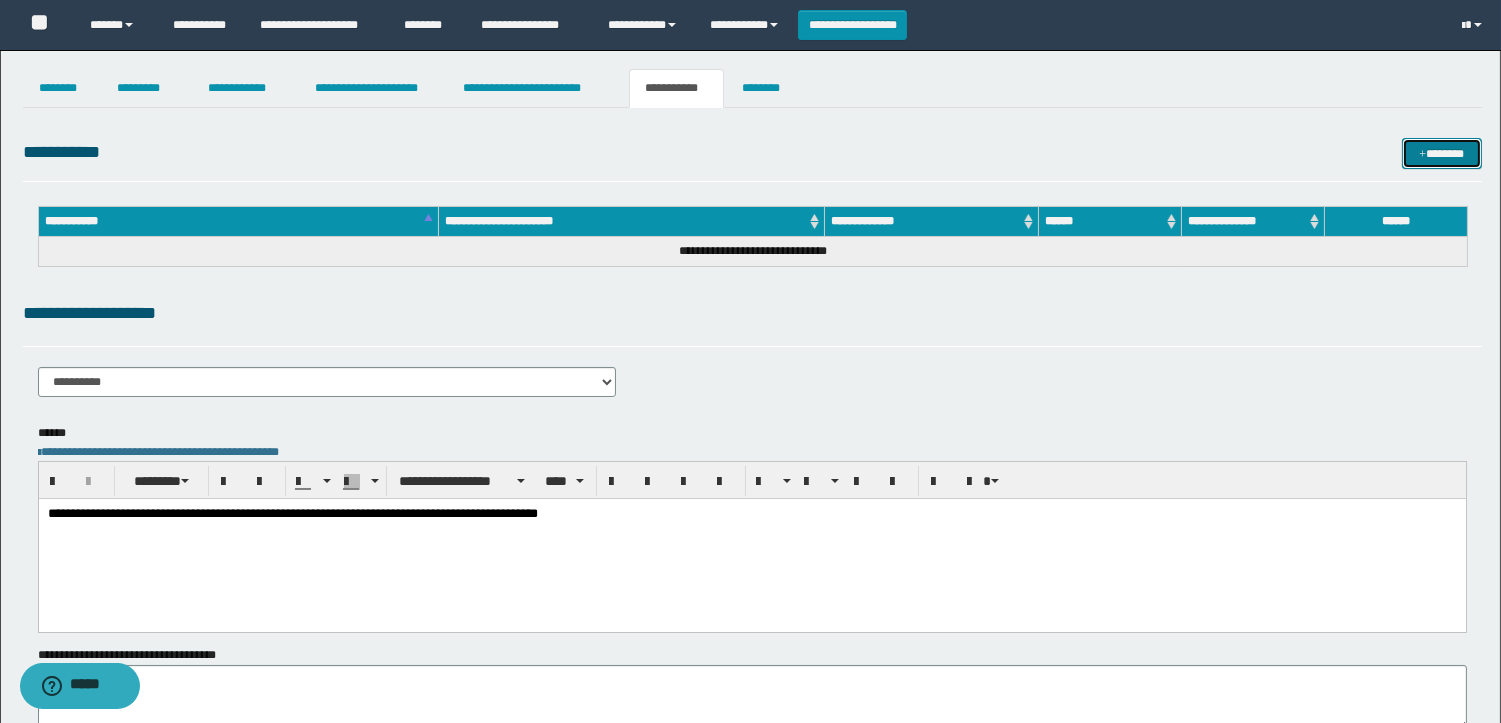 click on "*******" at bounding box center [1442, 153] 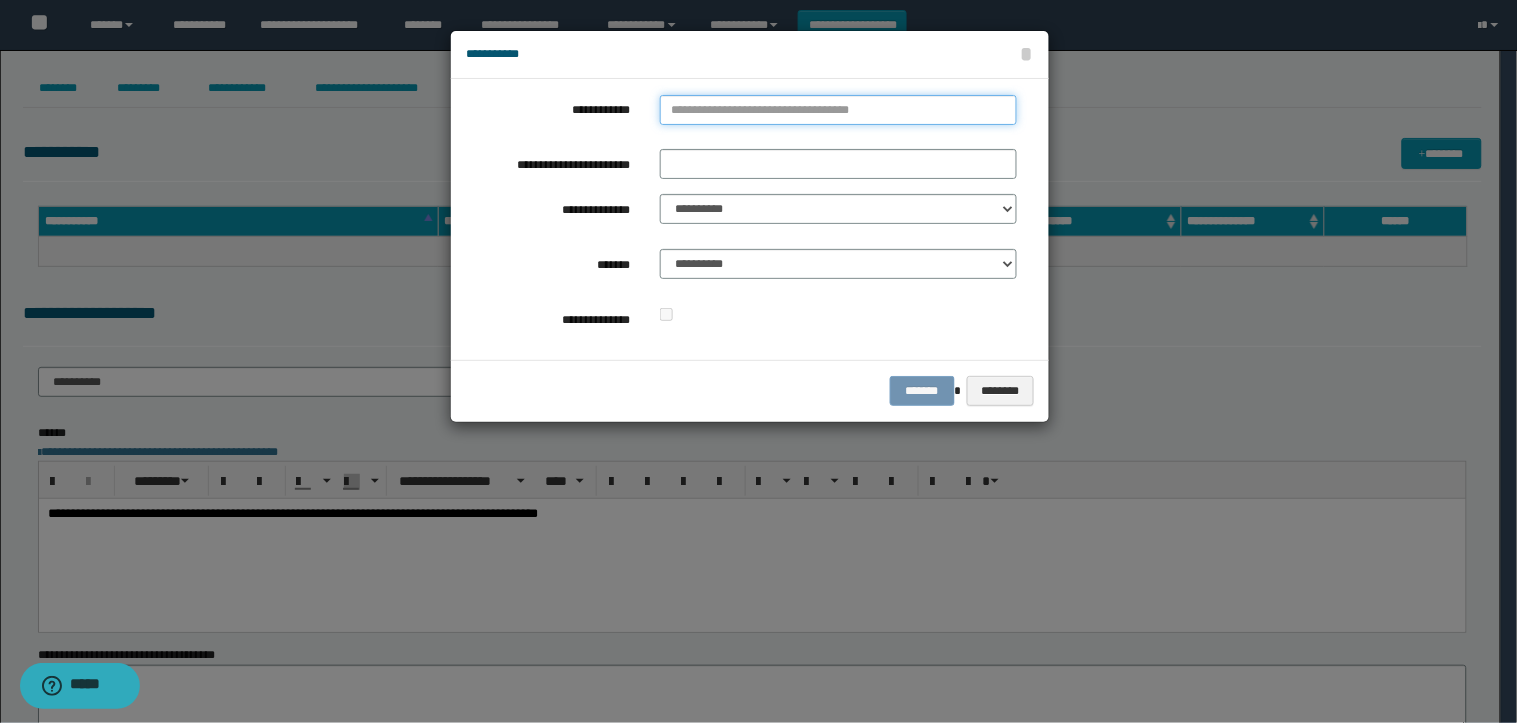 click on "**********" at bounding box center (838, 110) 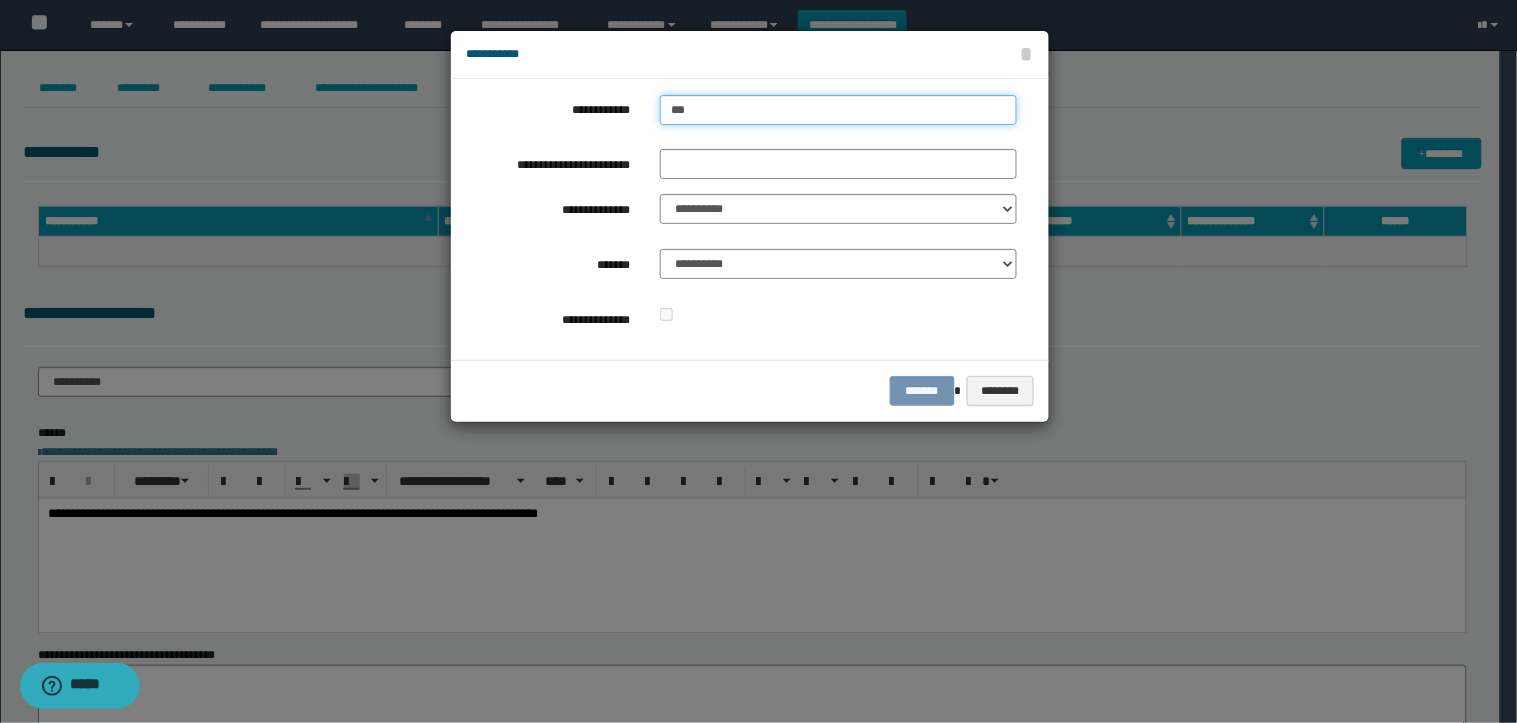type on "****" 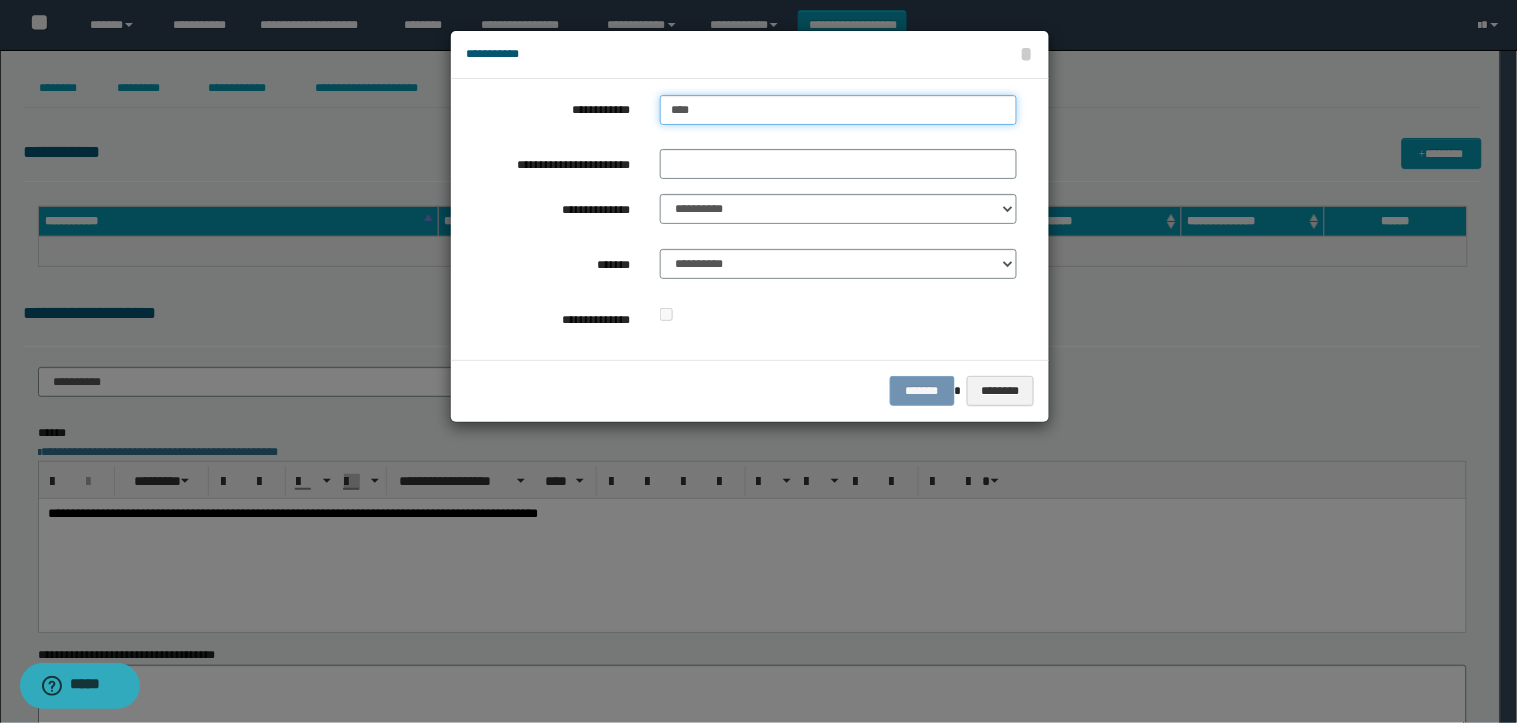 type on "****" 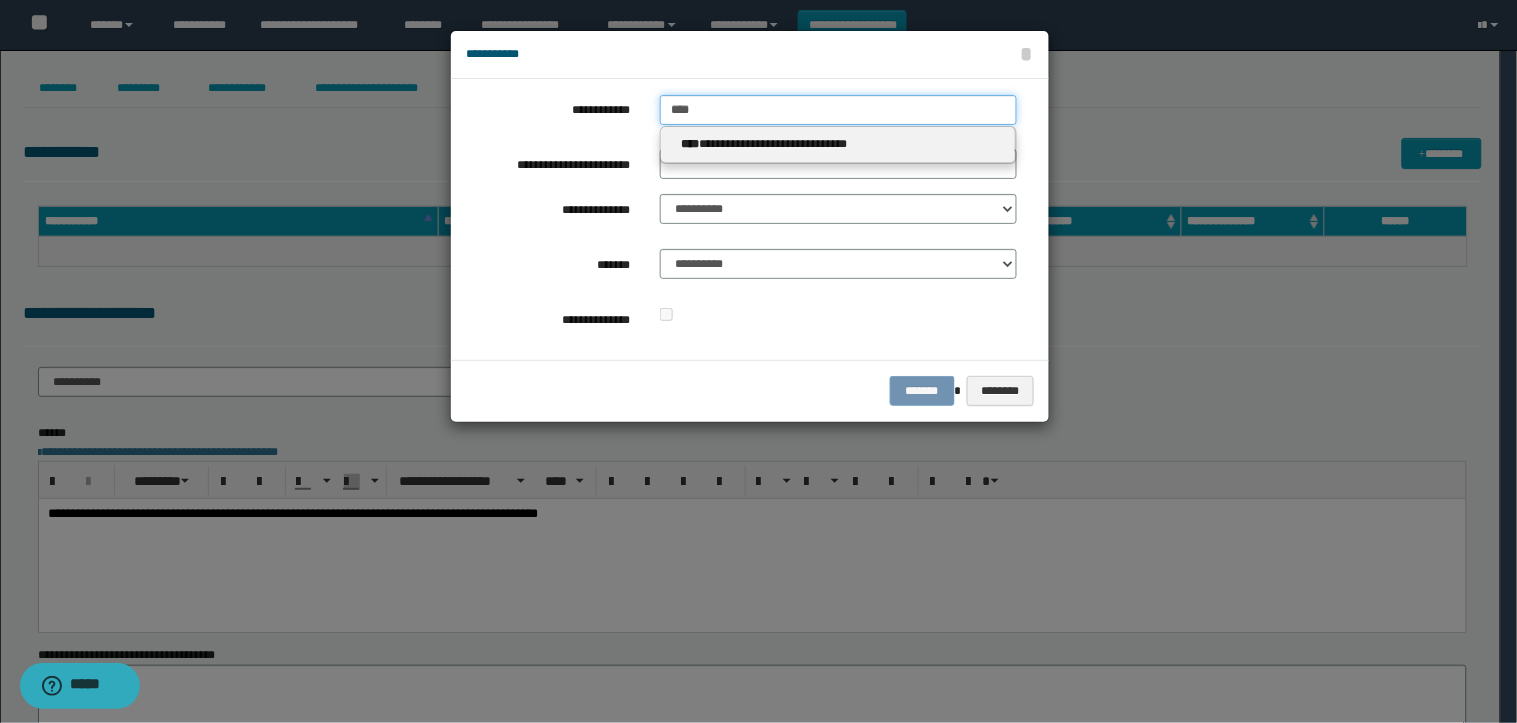 type on "****" 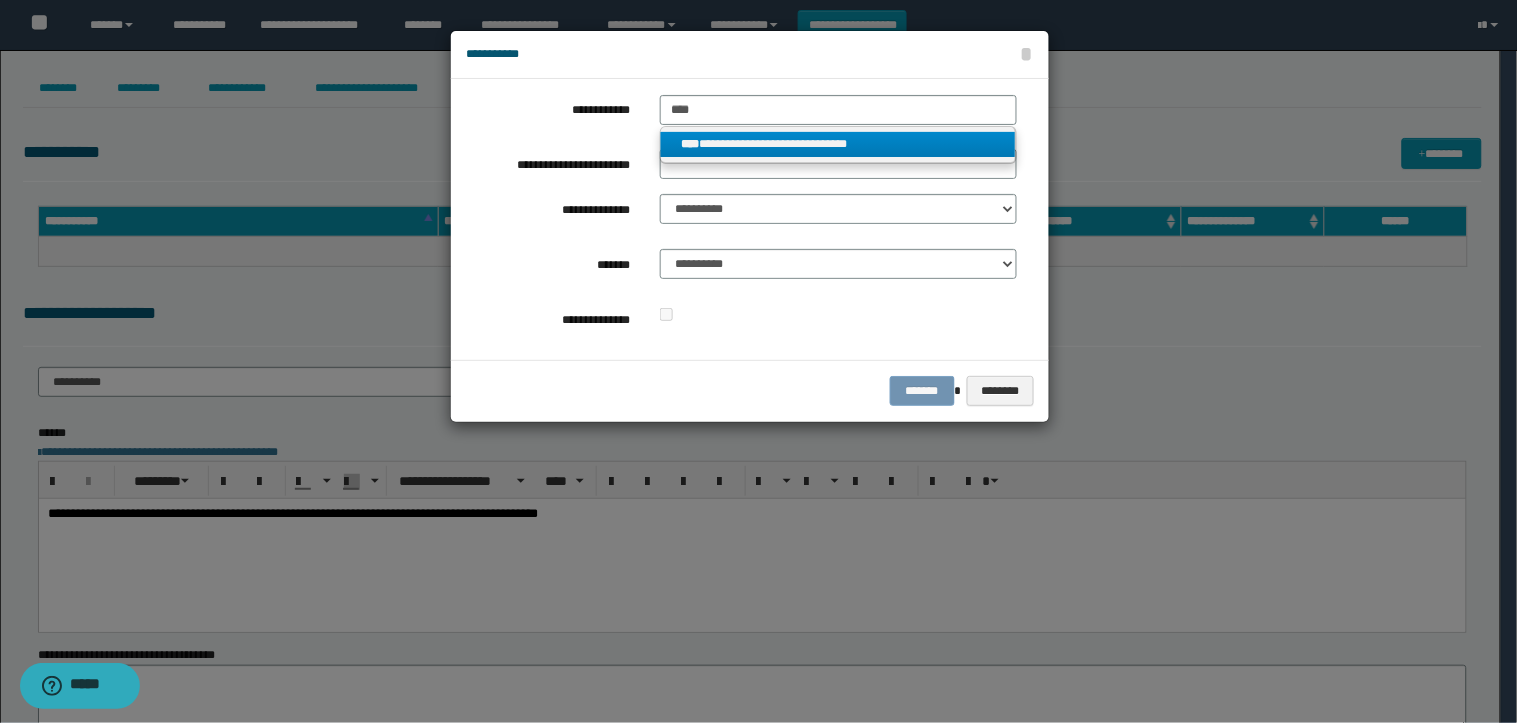 click on "**********" at bounding box center [838, 144] 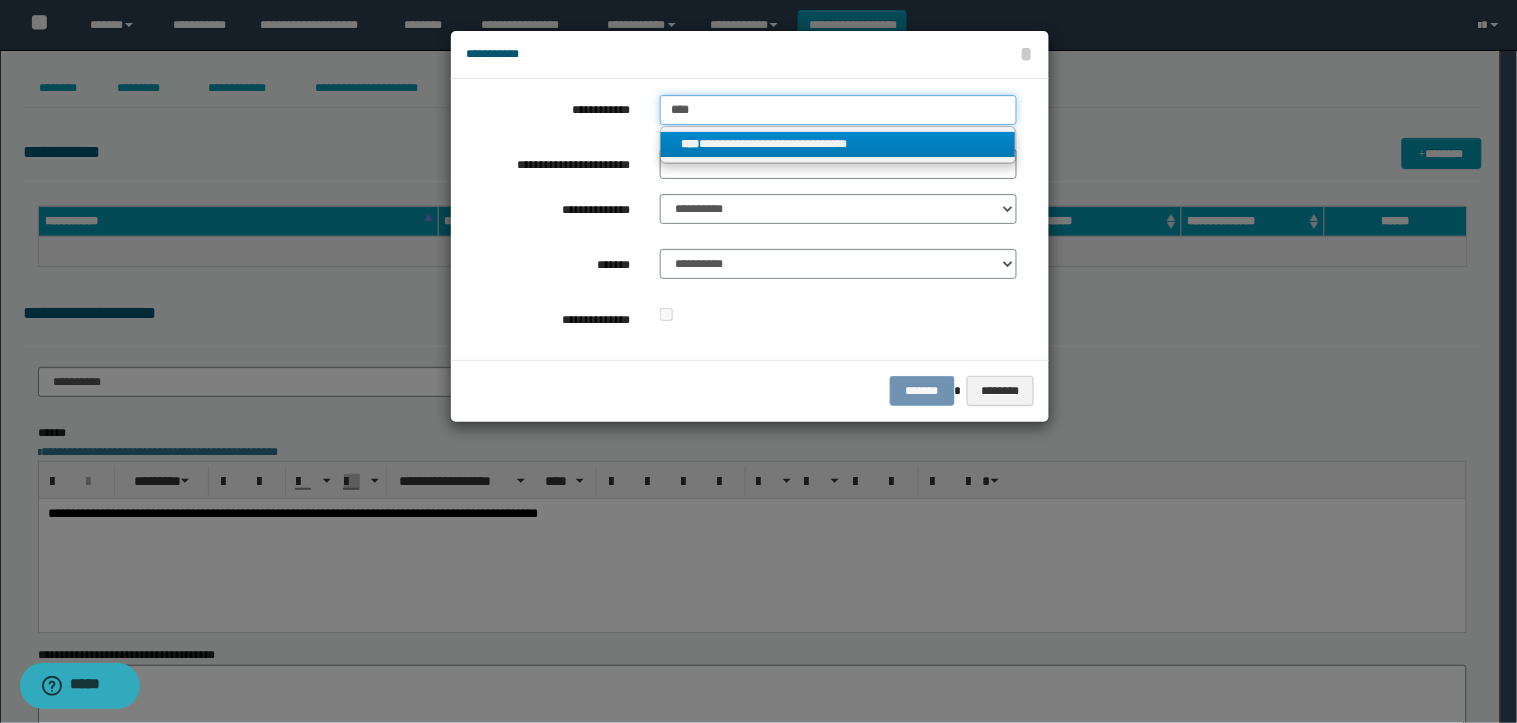 type 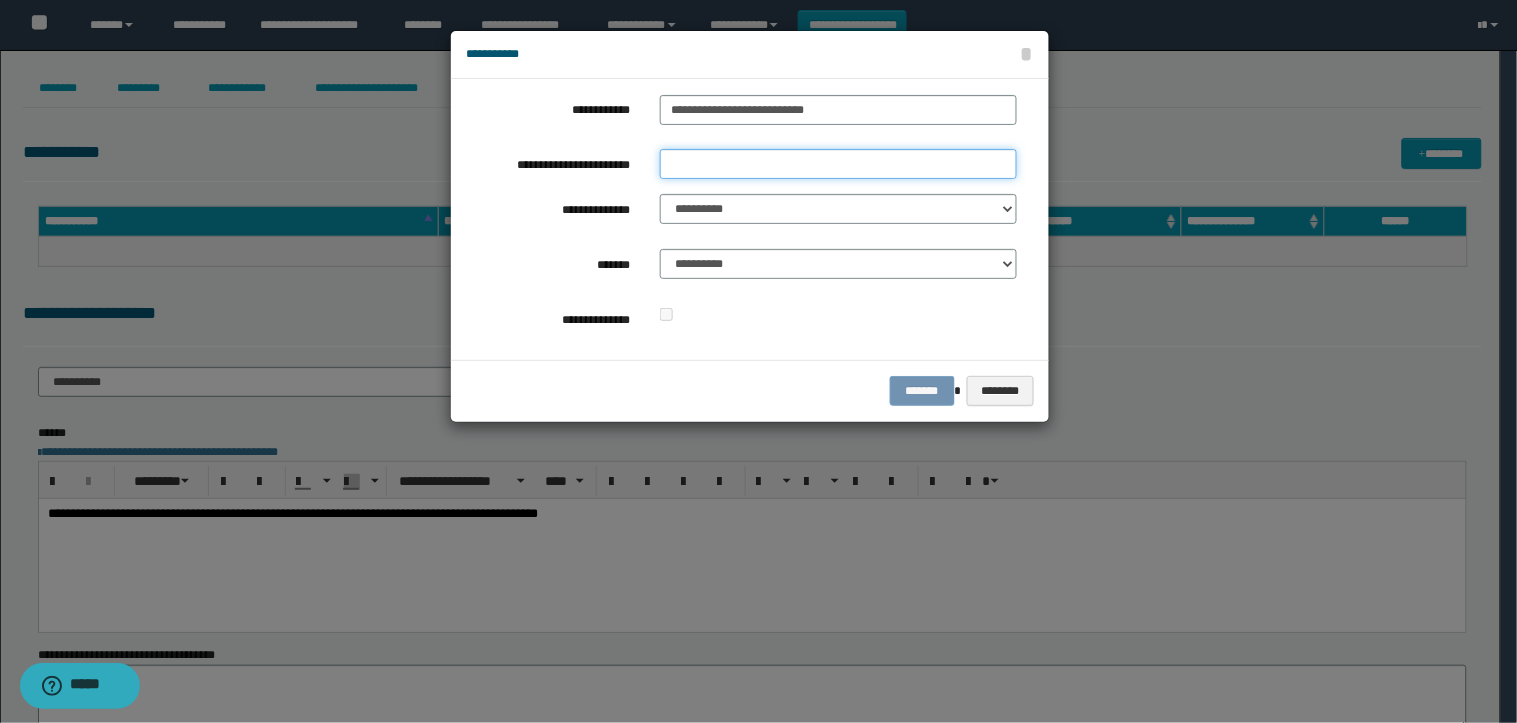 click on "**********" at bounding box center [838, 164] 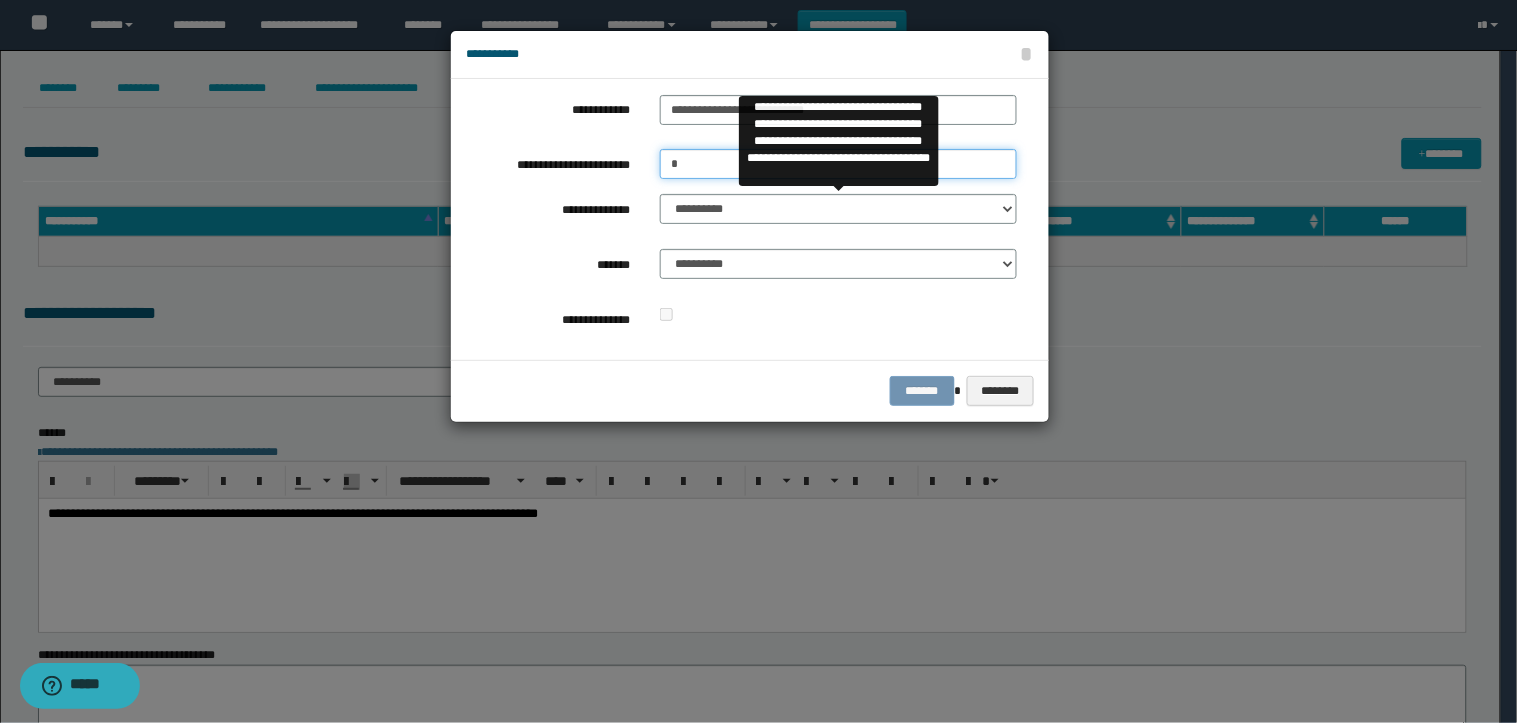 type on "*" 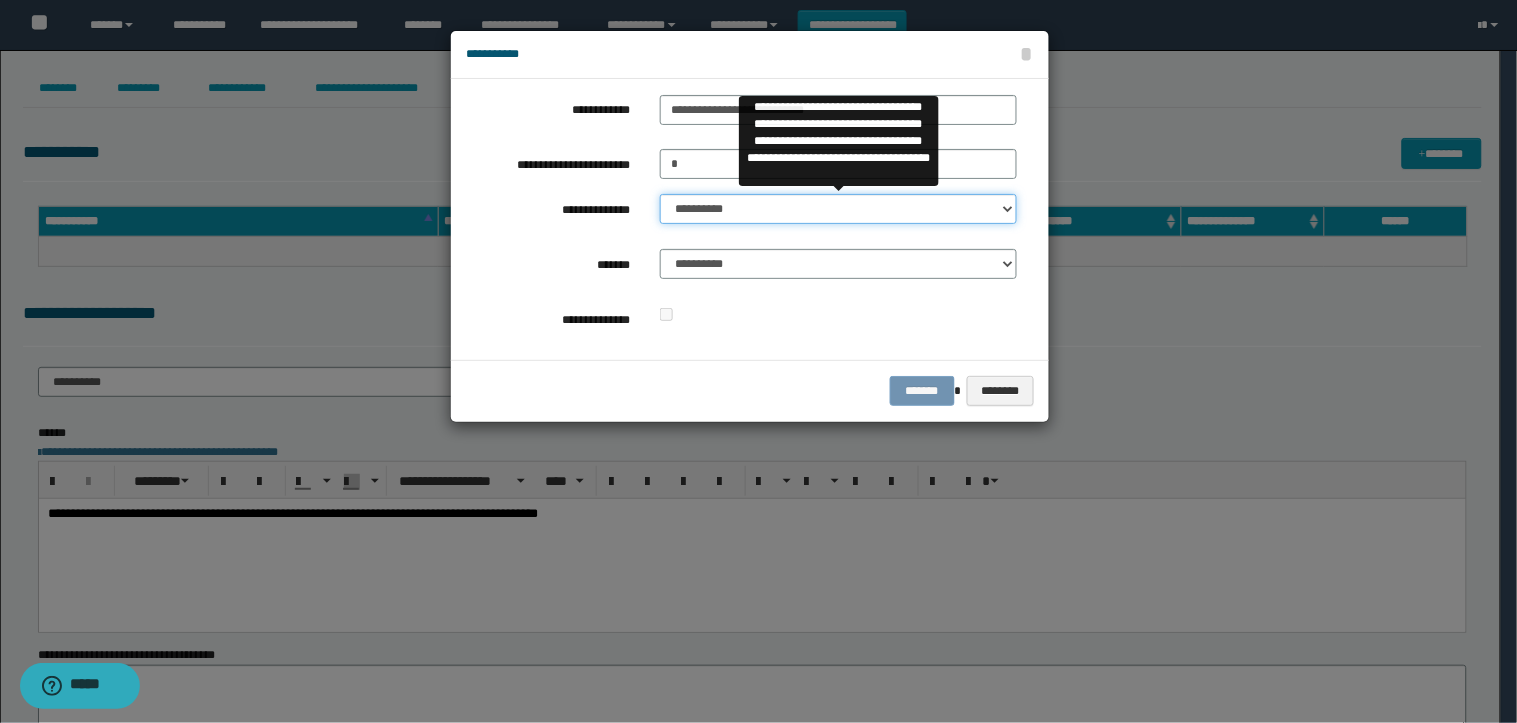click on "**********" at bounding box center (838, 209) 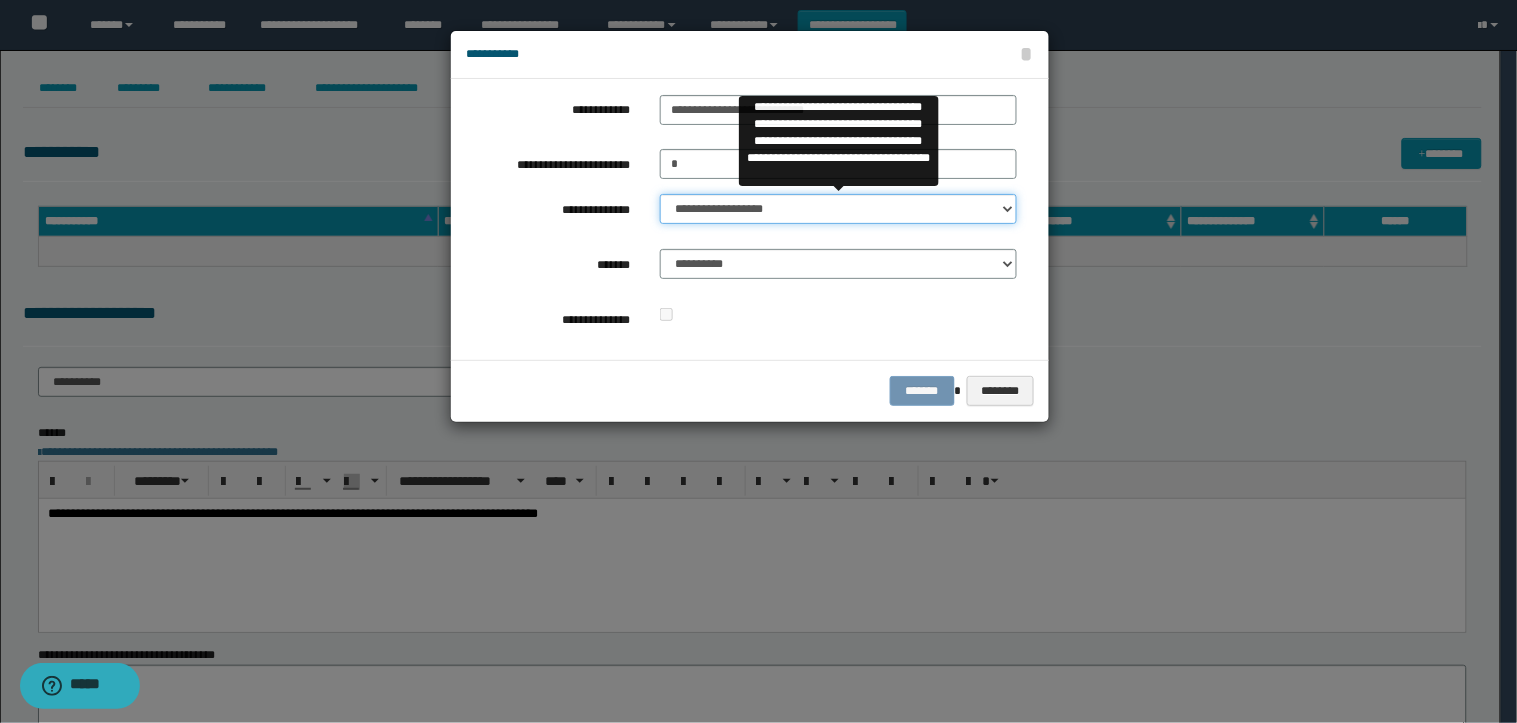 click on "**********" at bounding box center [838, 209] 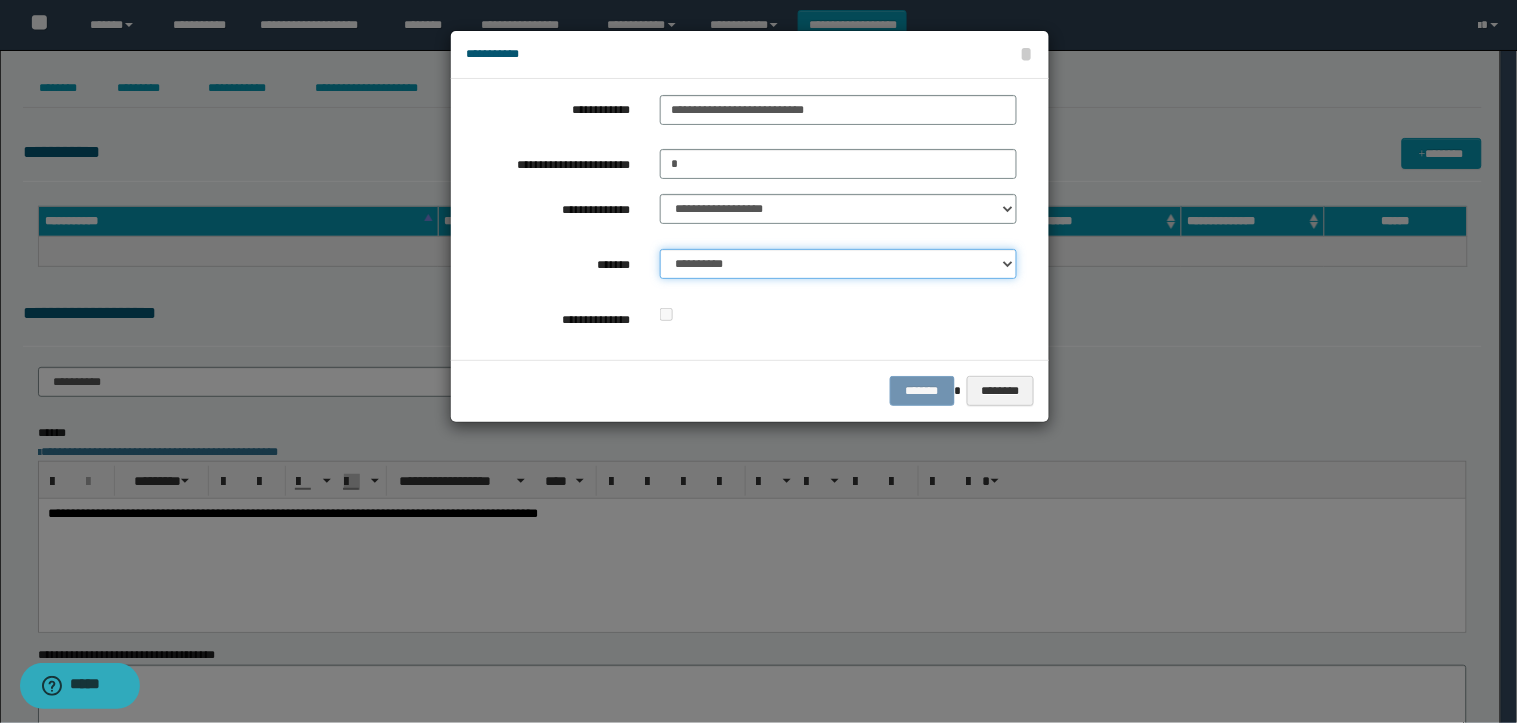click on "**********" at bounding box center [838, 264] 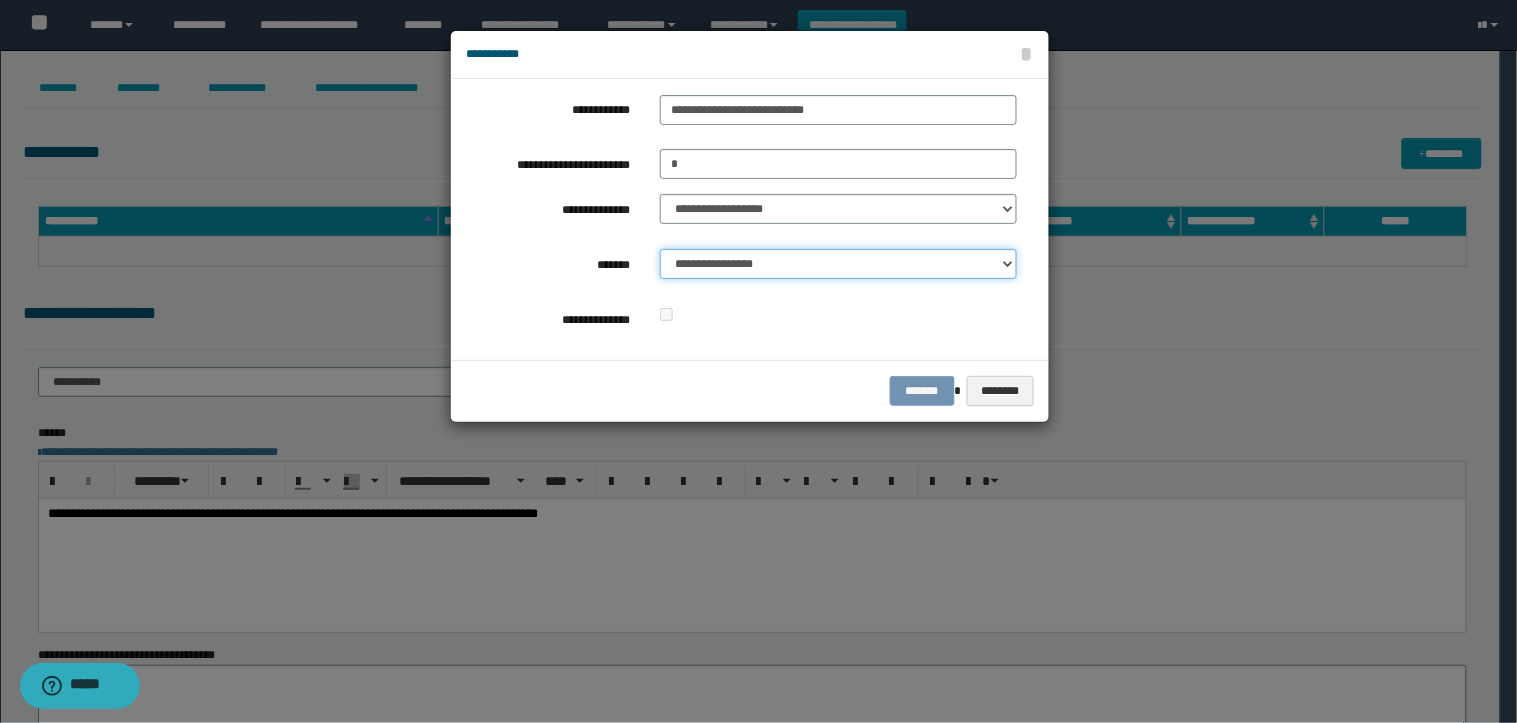 click on "**********" at bounding box center (838, 264) 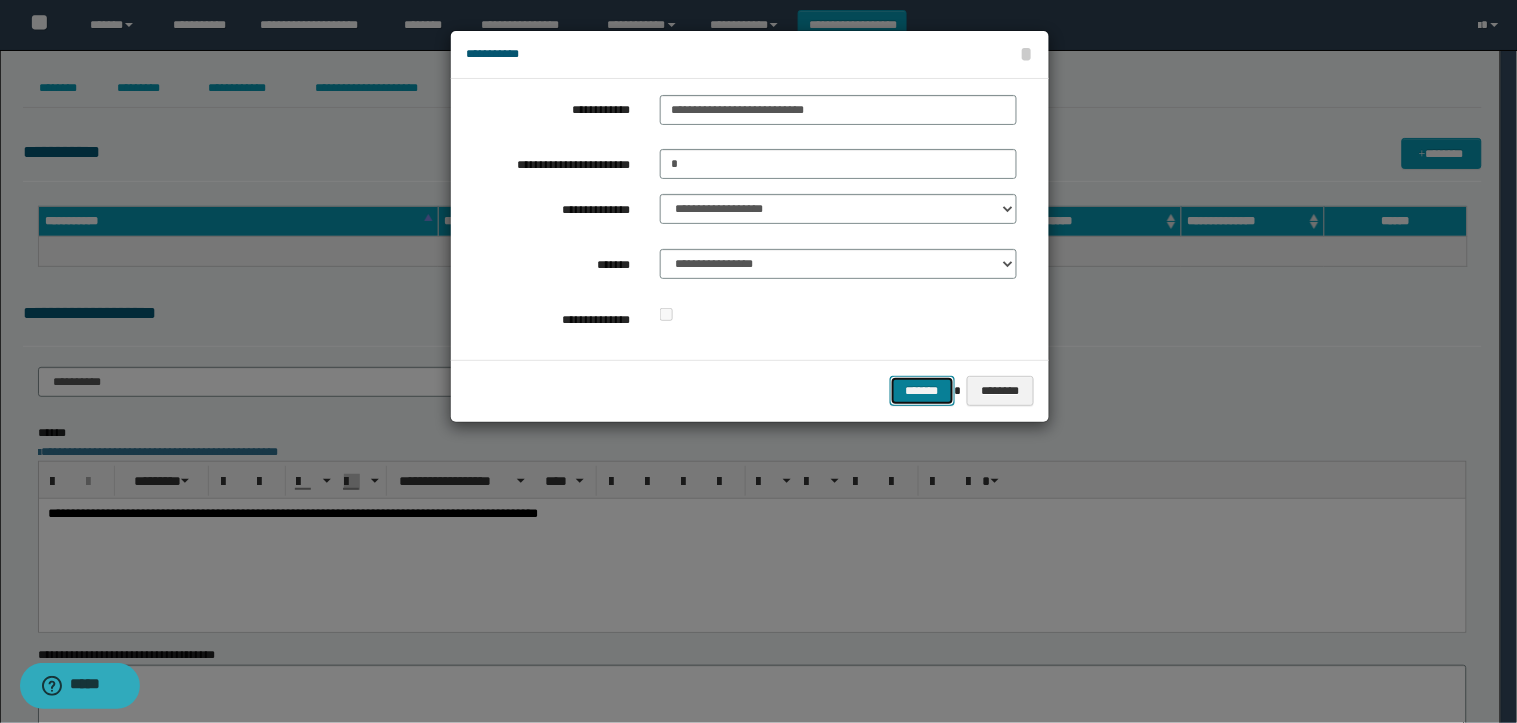 click on "*******" at bounding box center [922, 391] 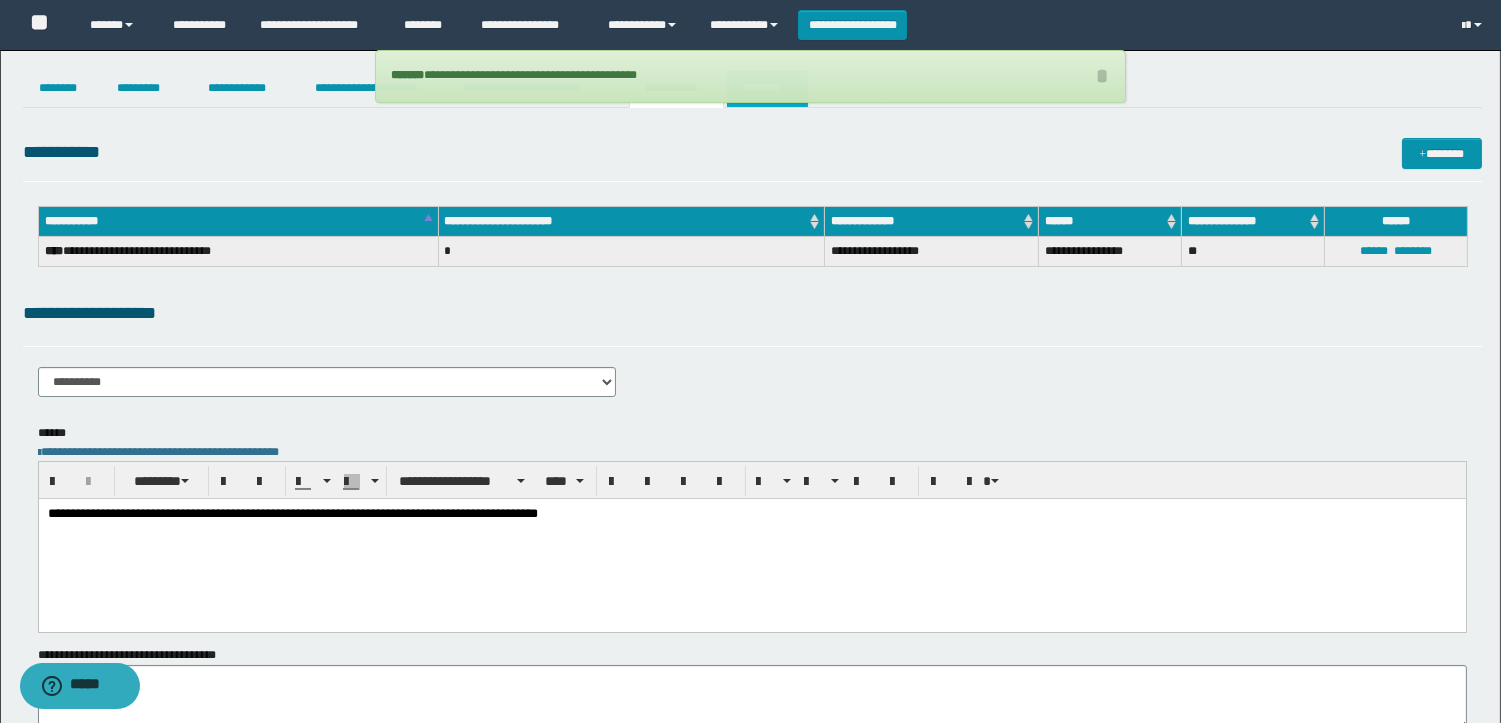 click on "********" at bounding box center (767, 88) 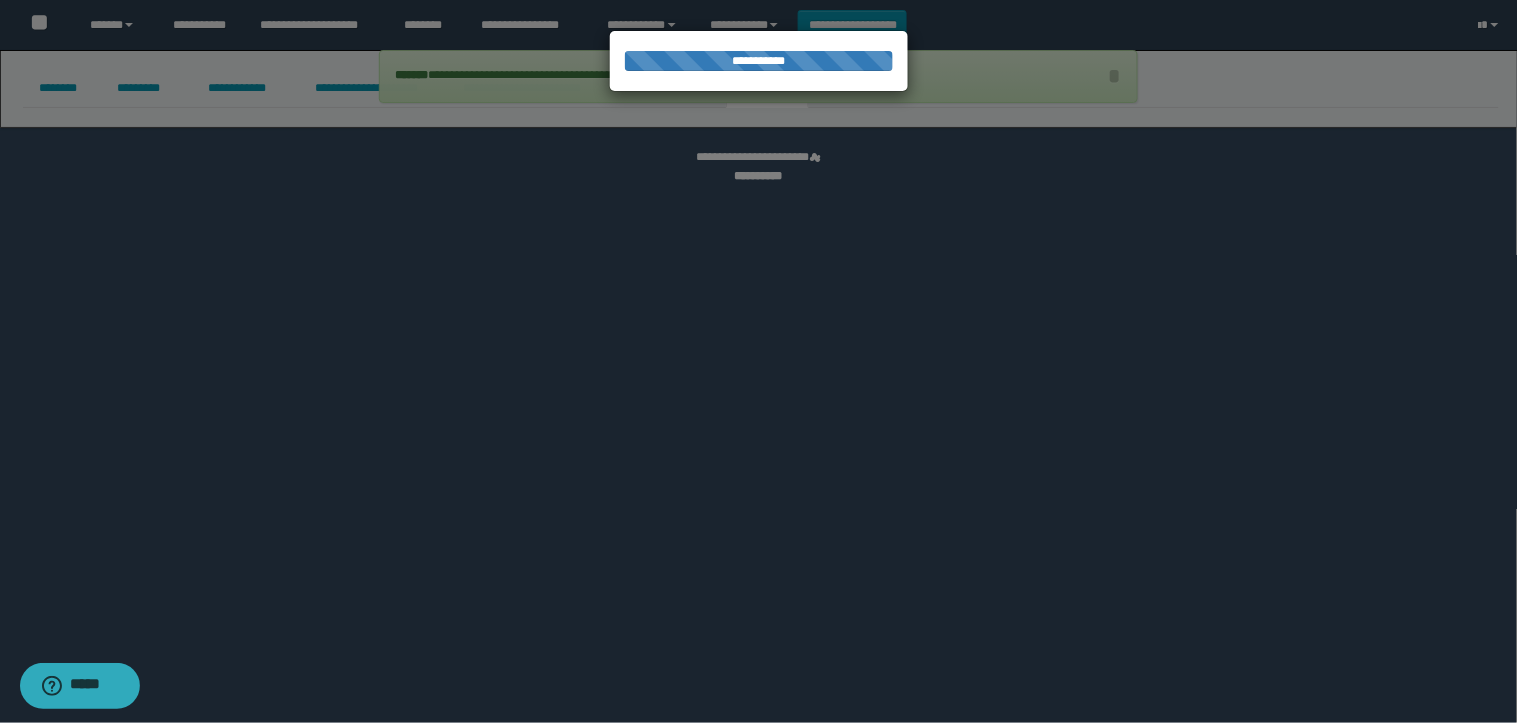 select 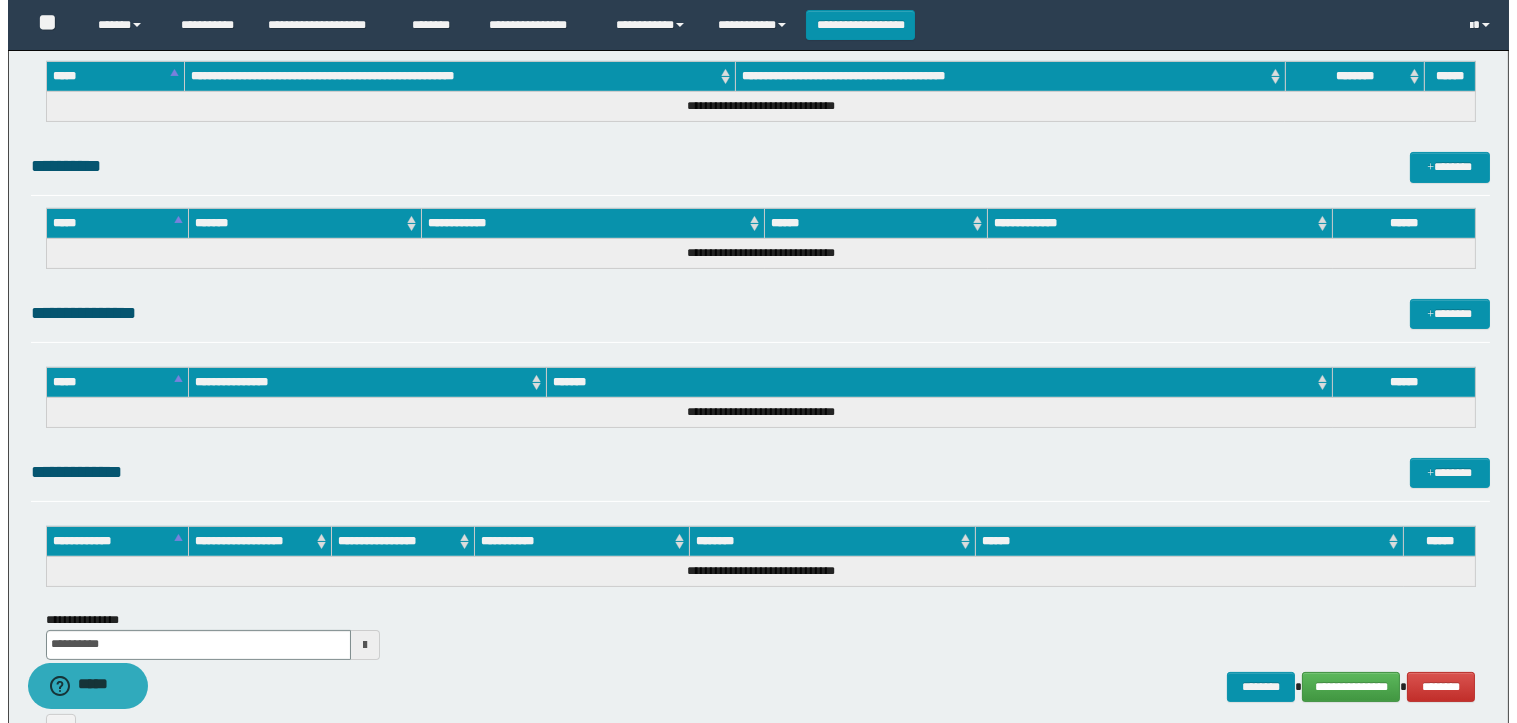 scroll, scrollTop: 914, scrollLeft: 0, axis: vertical 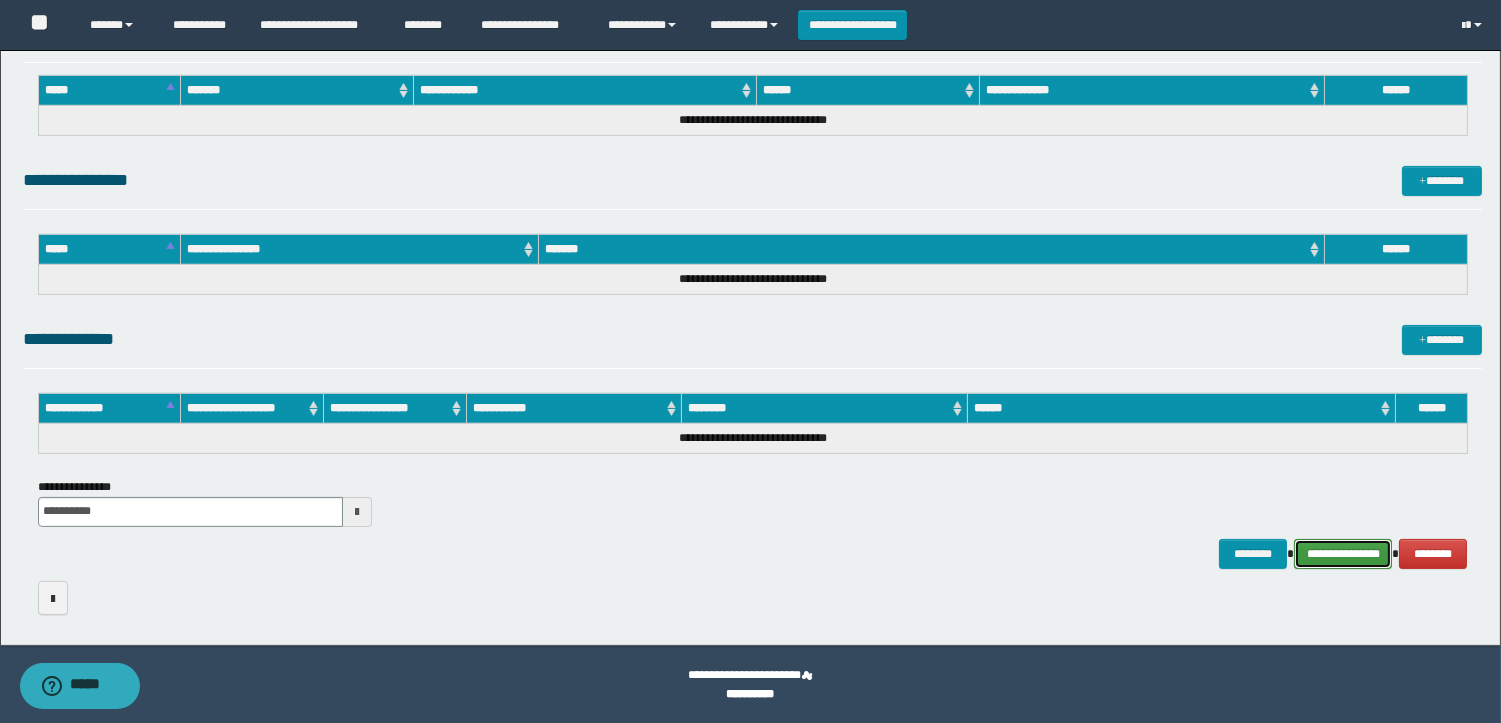 click on "**********" at bounding box center (1343, 554) 